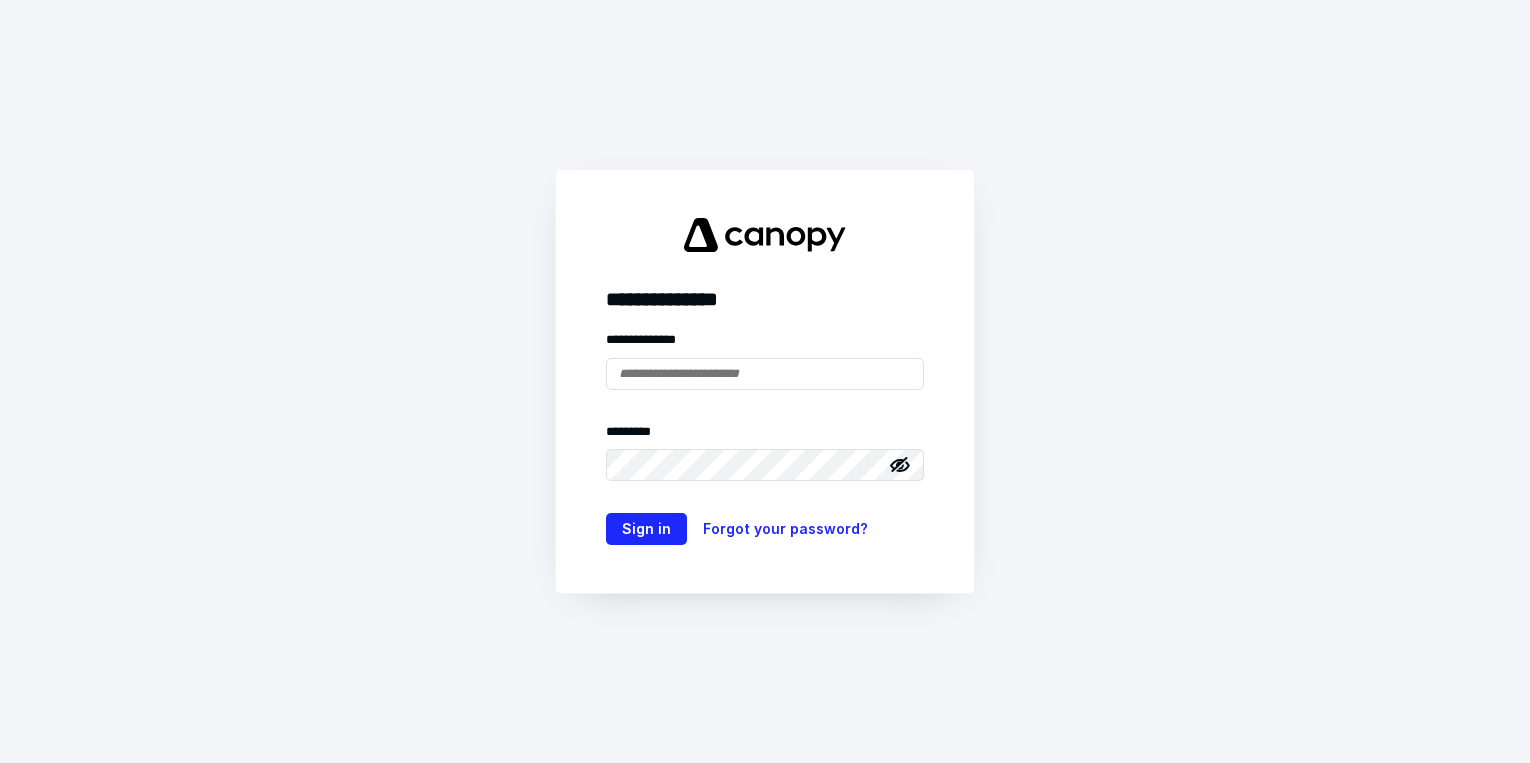 scroll, scrollTop: 0, scrollLeft: 0, axis: both 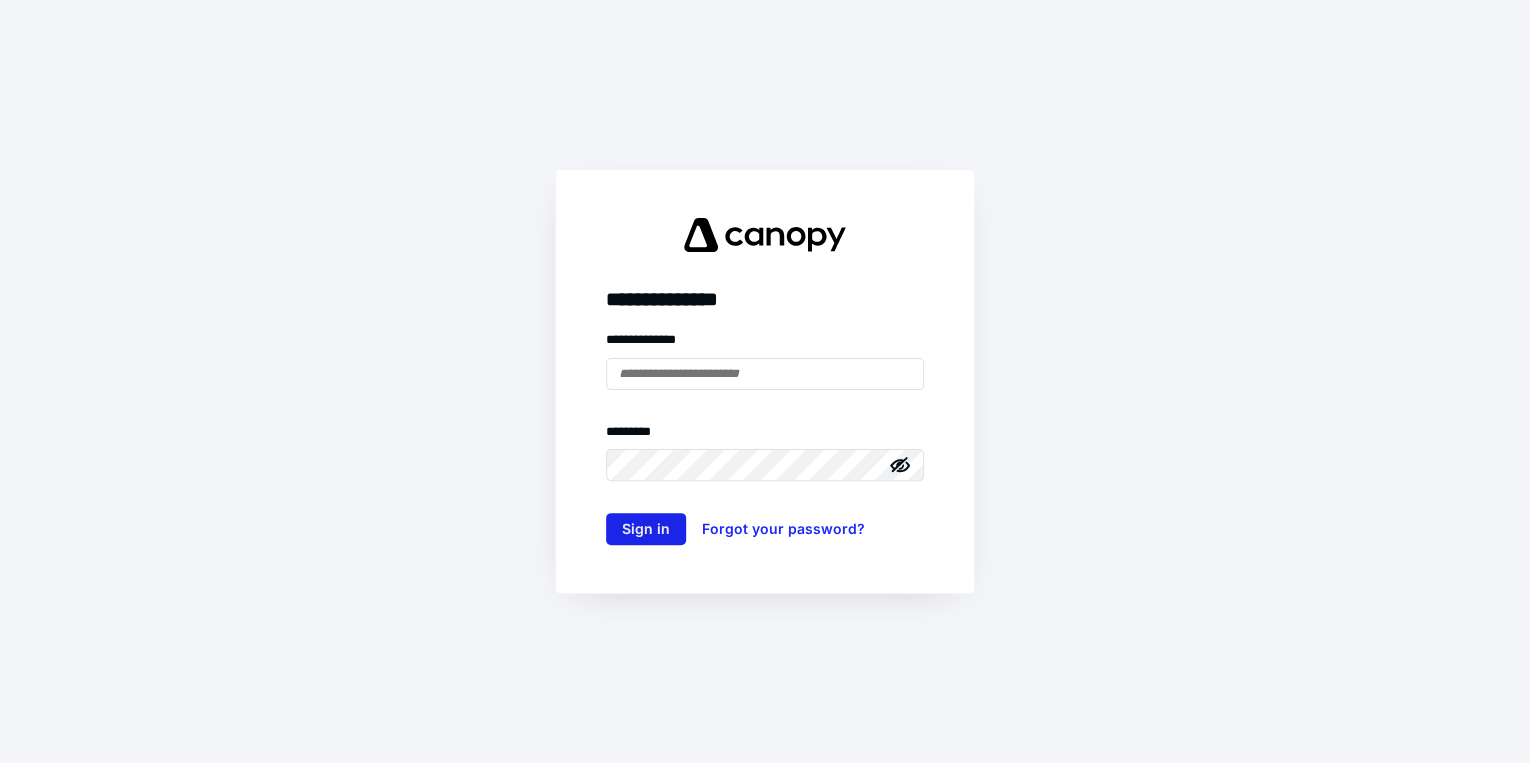 type on "**********" 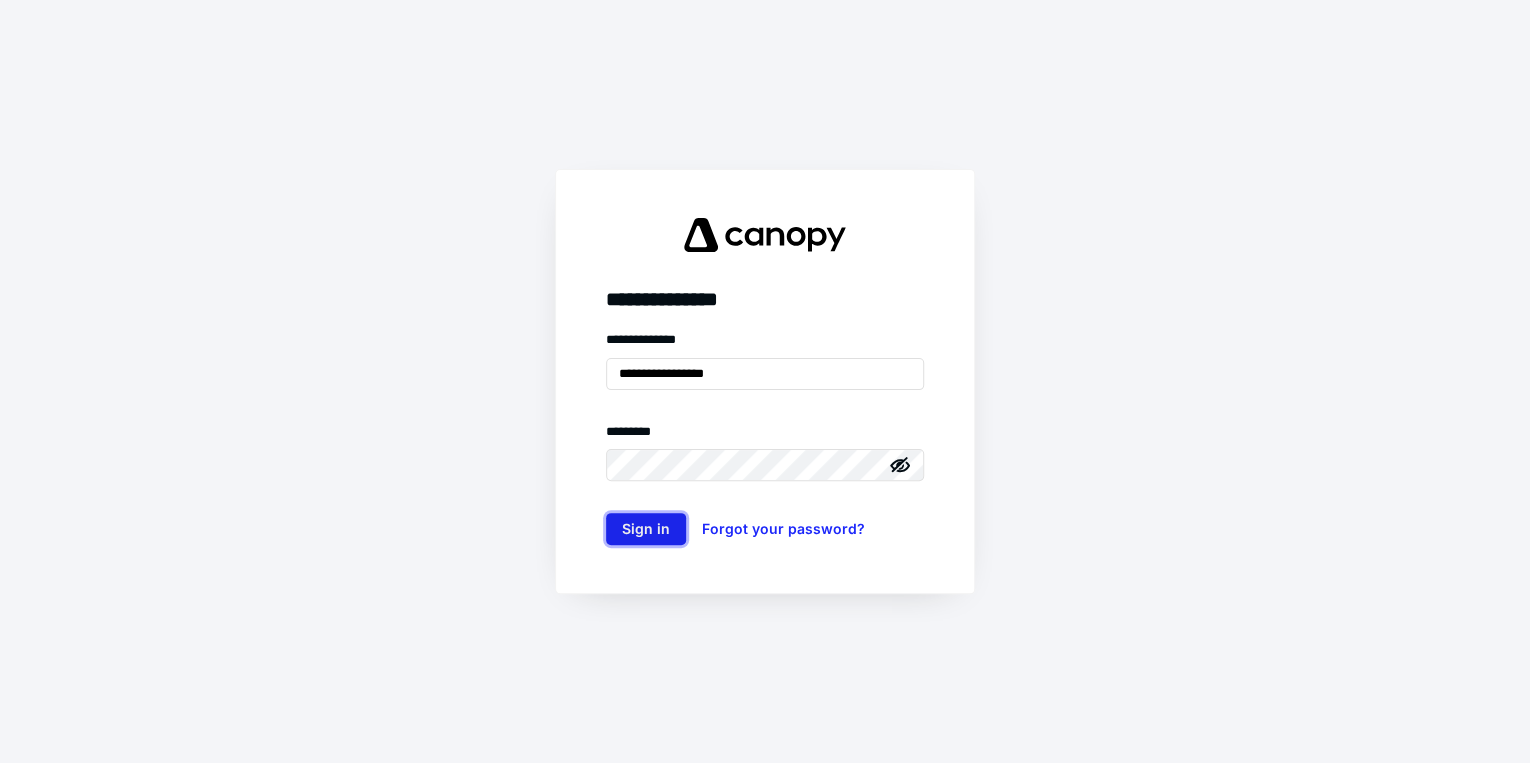 click on "Sign in" at bounding box center [646, 529] 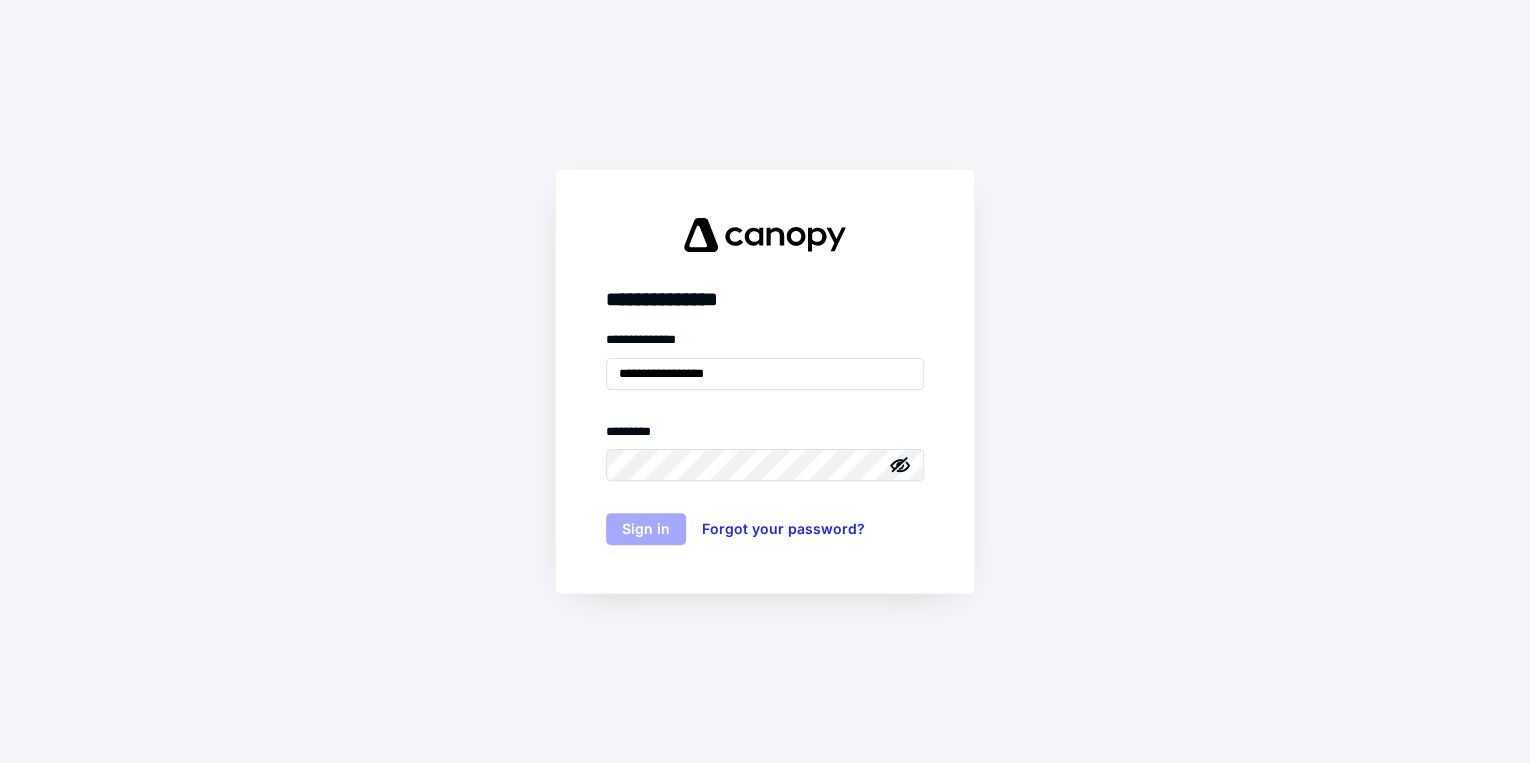 scroll, scrollTop: 0, scrollLeft: 0, axis: both 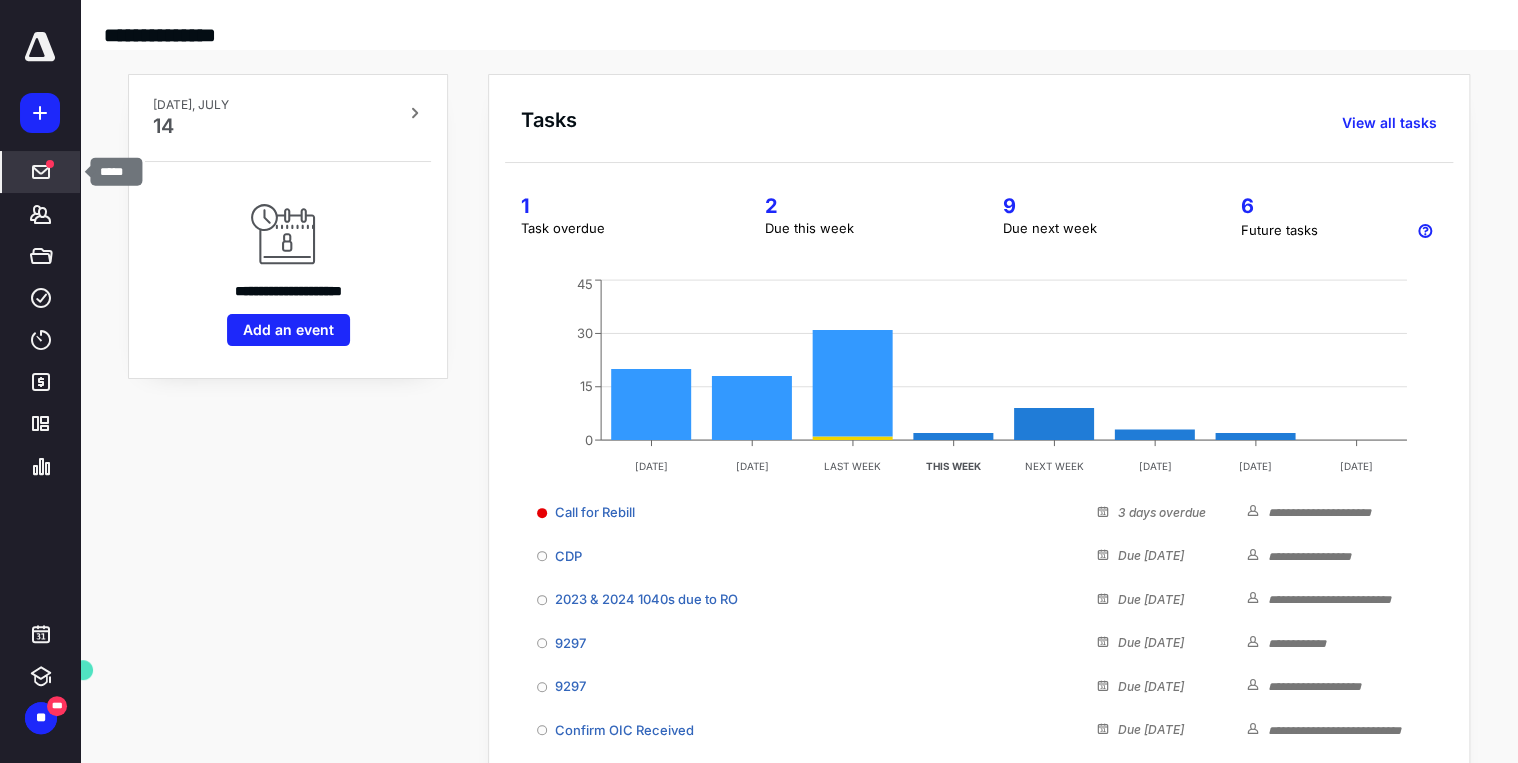 click 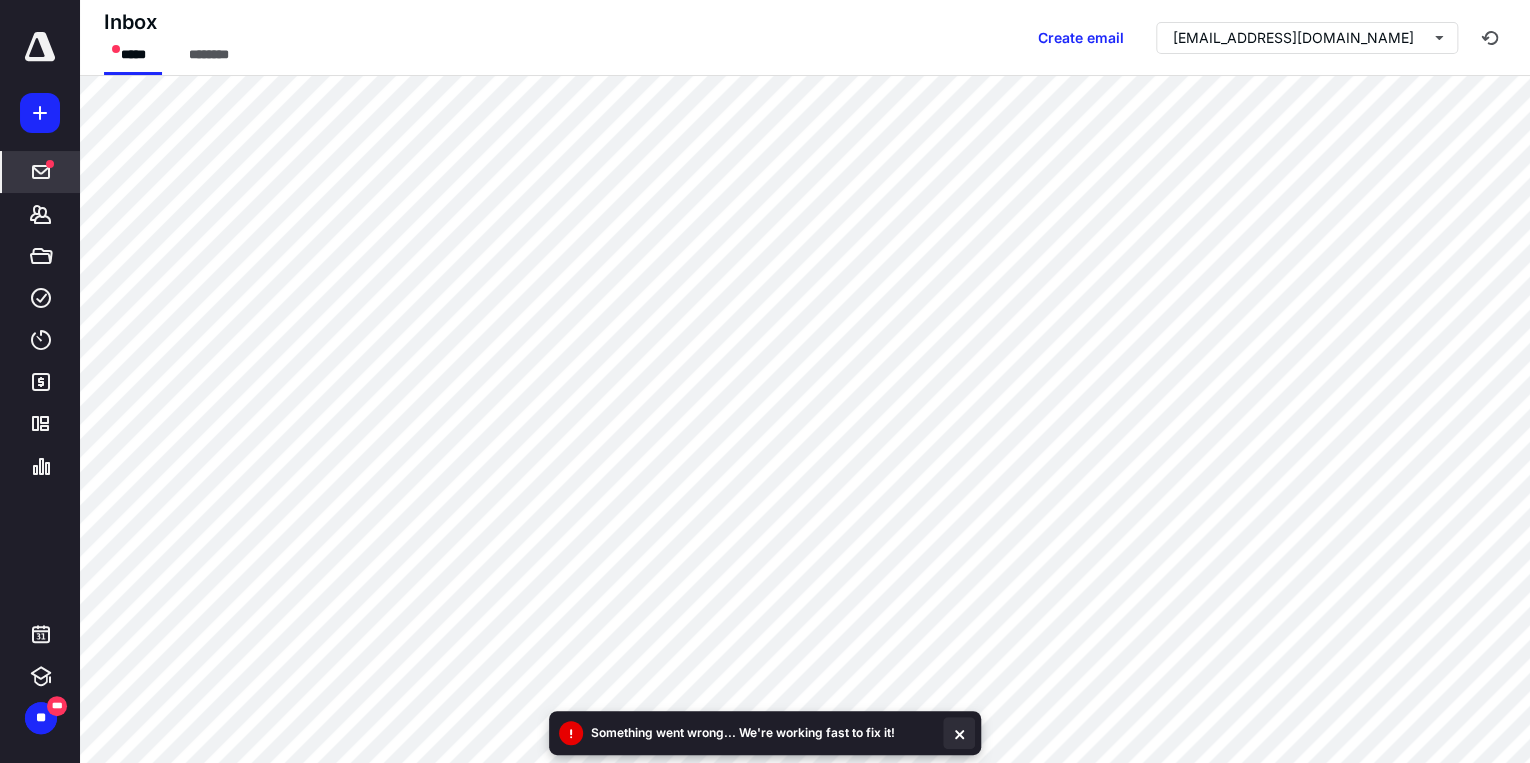 click at bounding box center (959, 733) 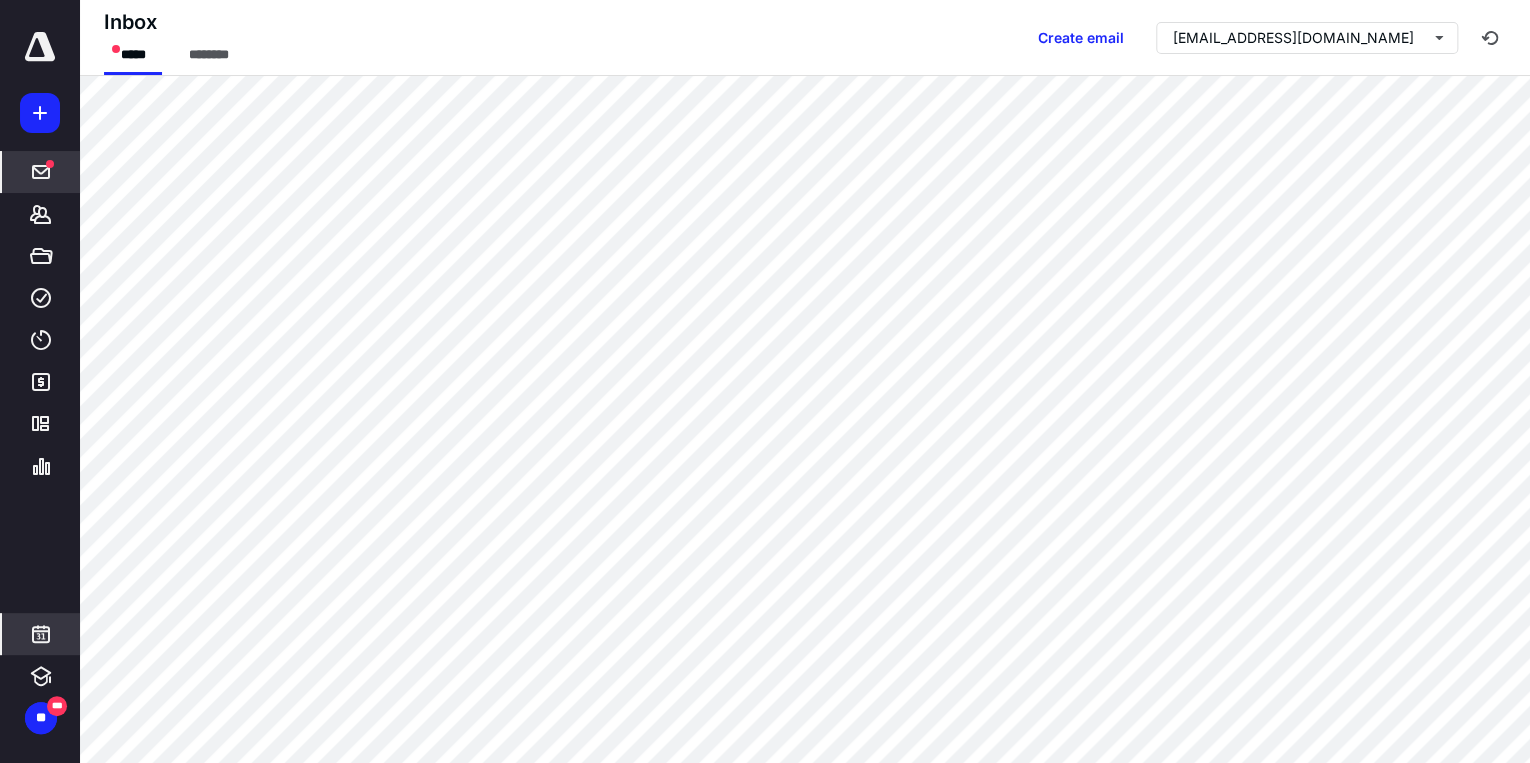 click at bounding box center (41, 634) 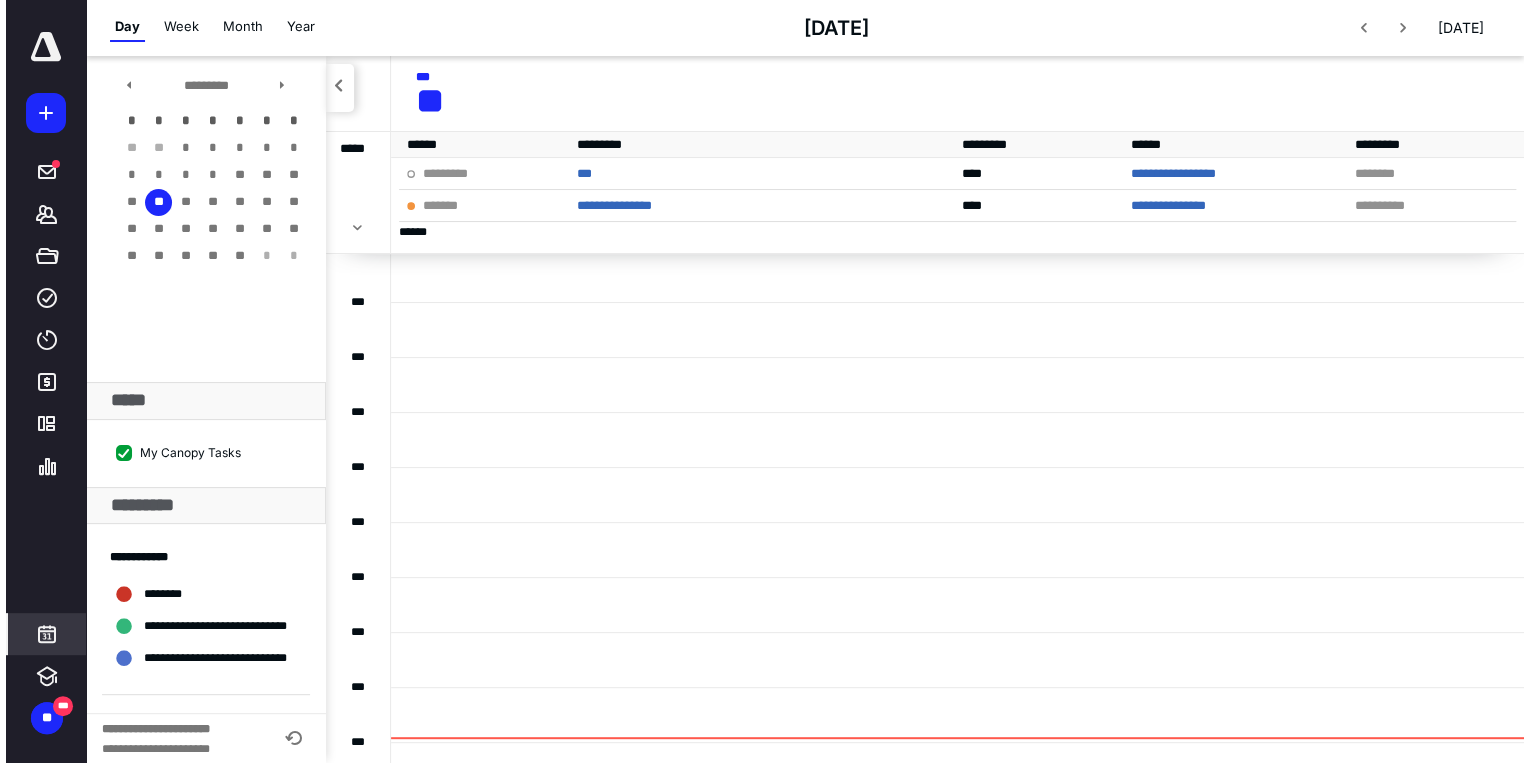 scroll, scrollTop: 0, scrollLeft: 0, axis: both 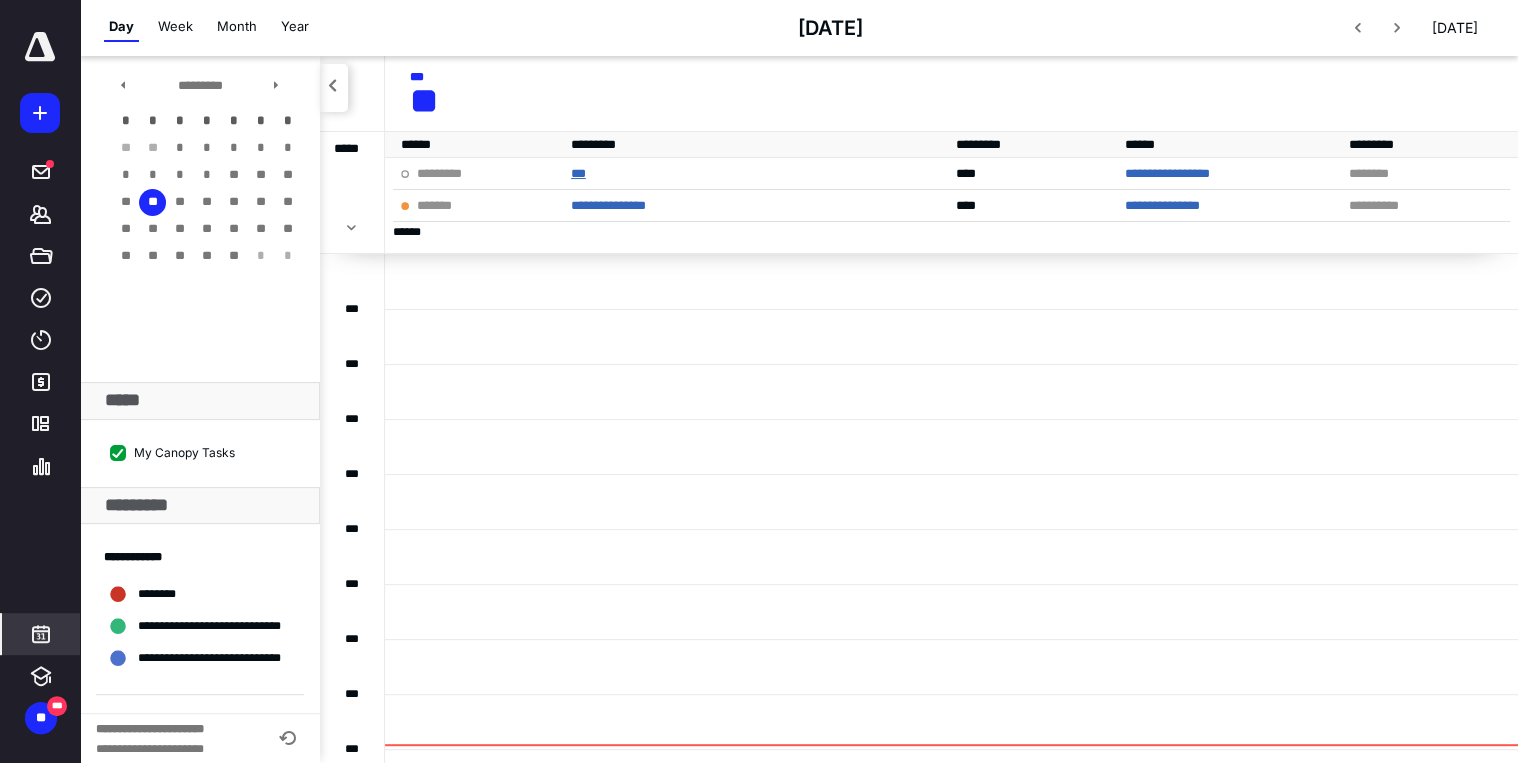 click on "***" at bounding box center (578, 173) 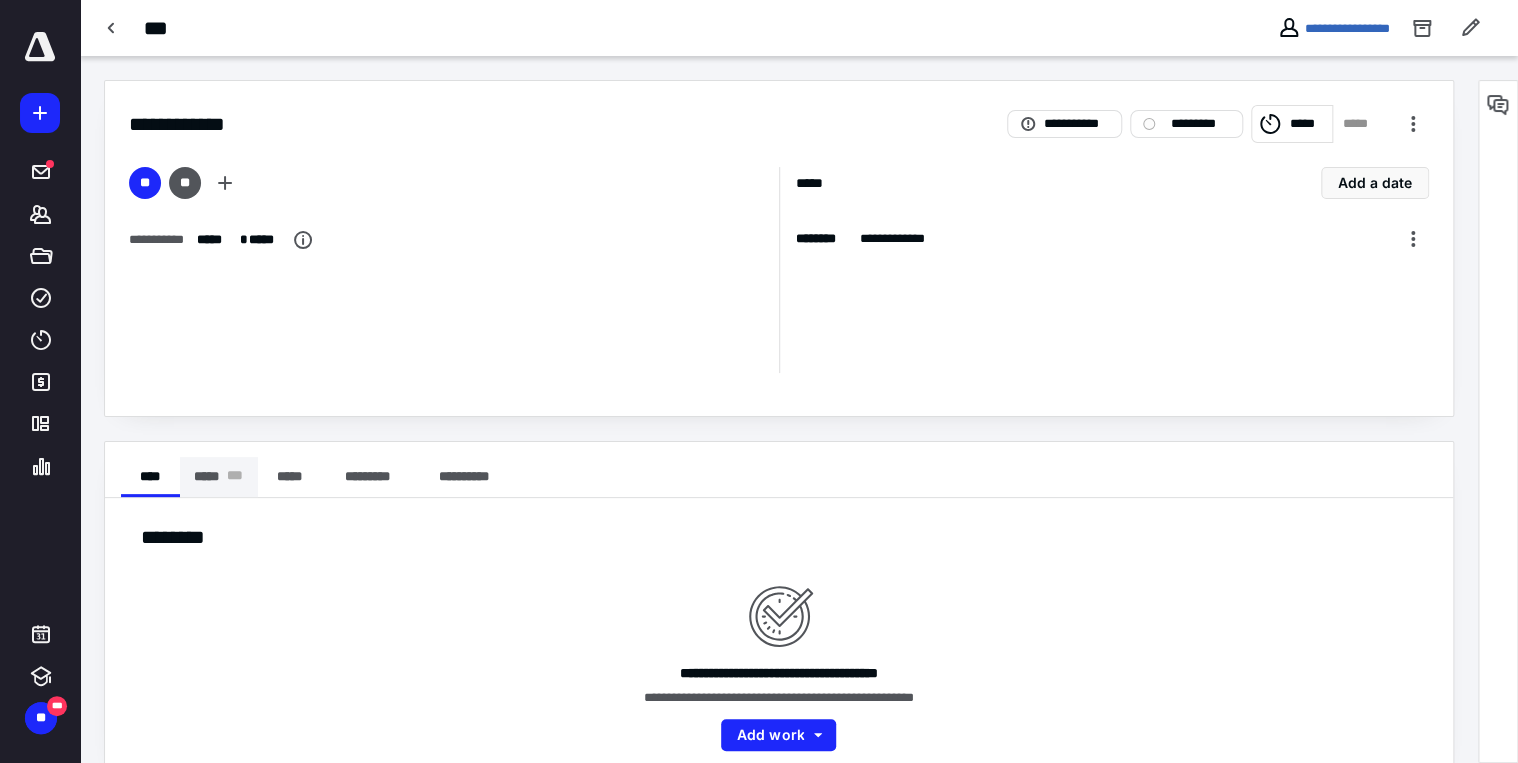click on "***** * * *" at bounding box center (219, 477) 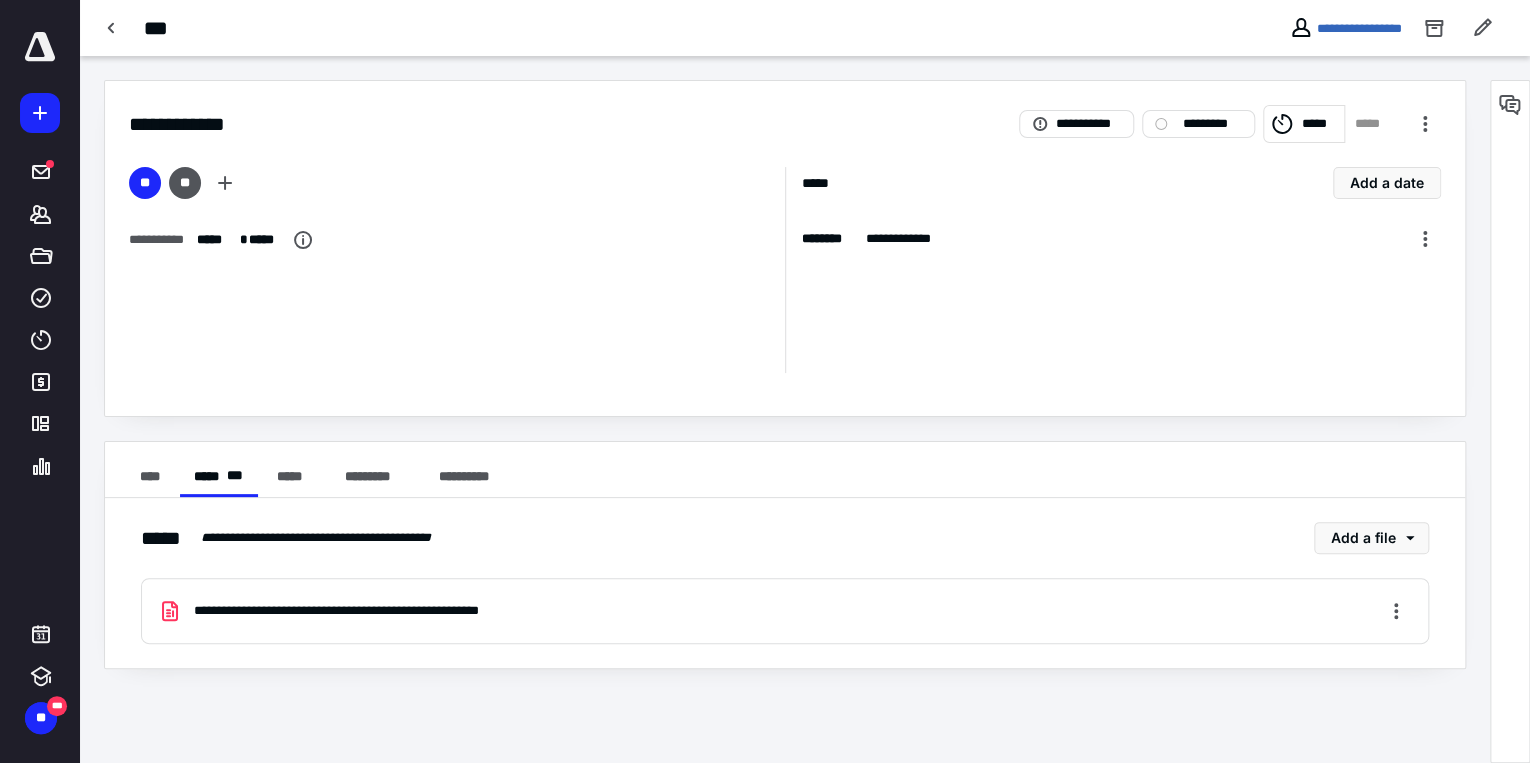 click on "**********" at bounding box center [374, 611] 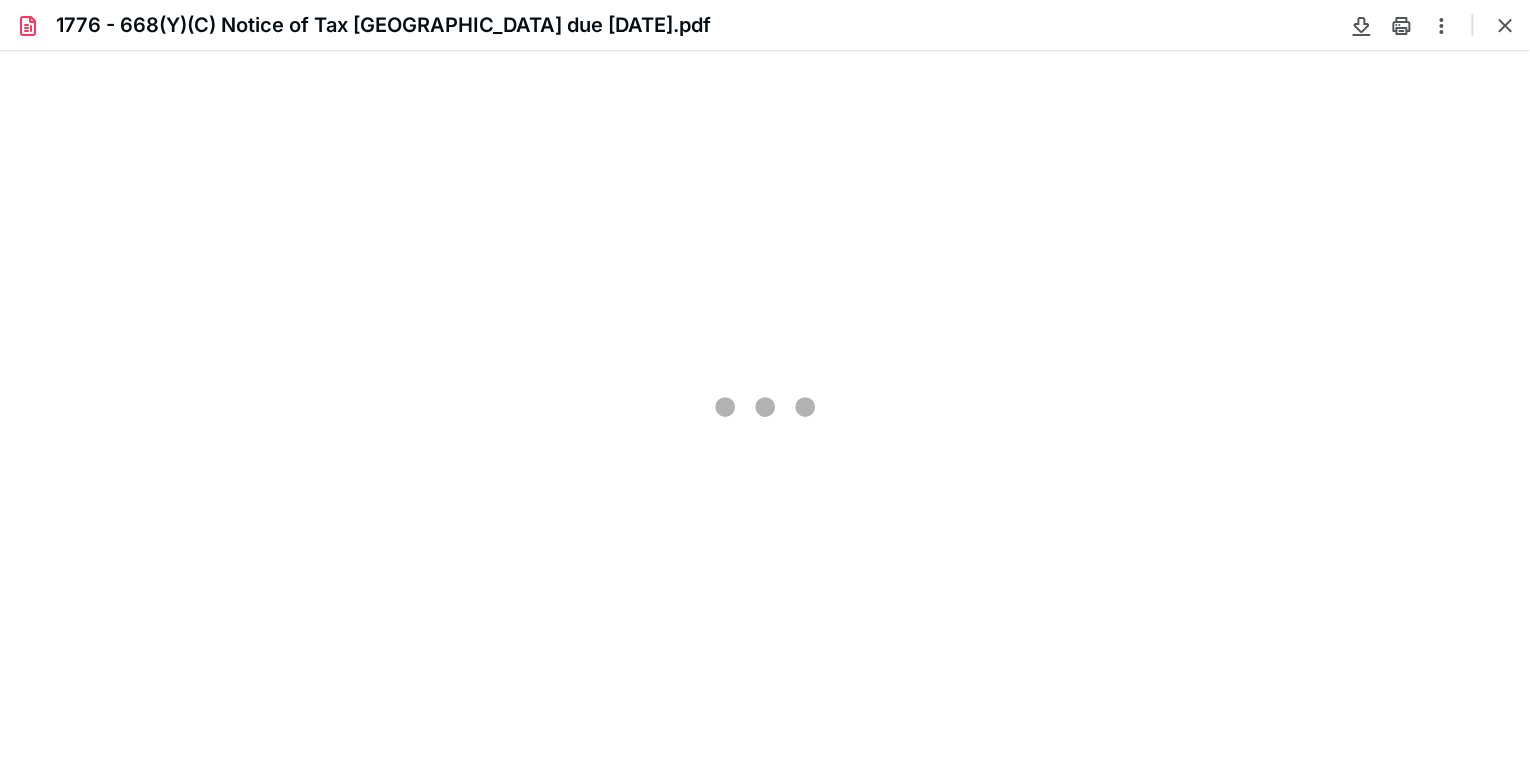 scroll, scrollTop: 0, scrollLeft: 0, axis: both 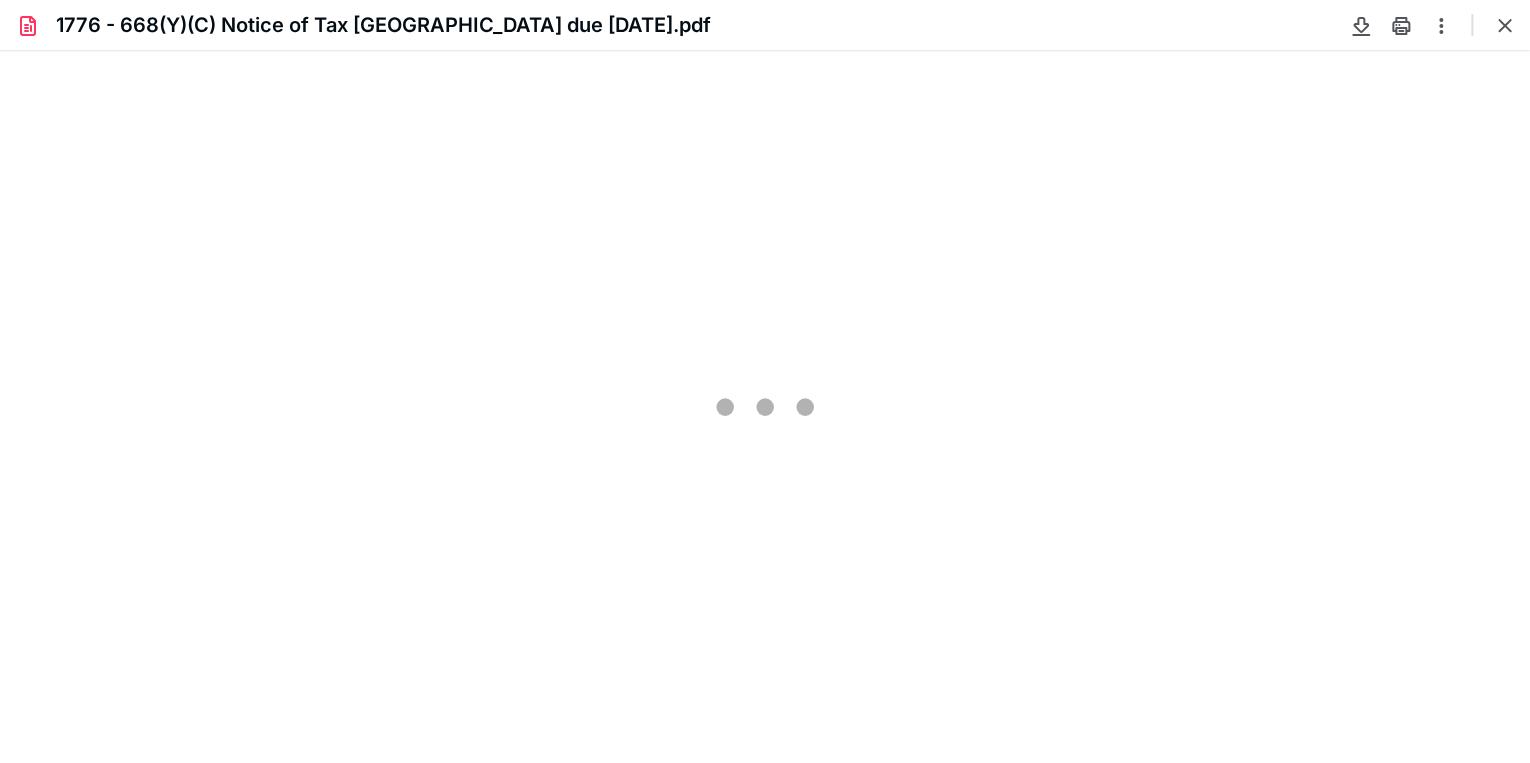 type on "80" 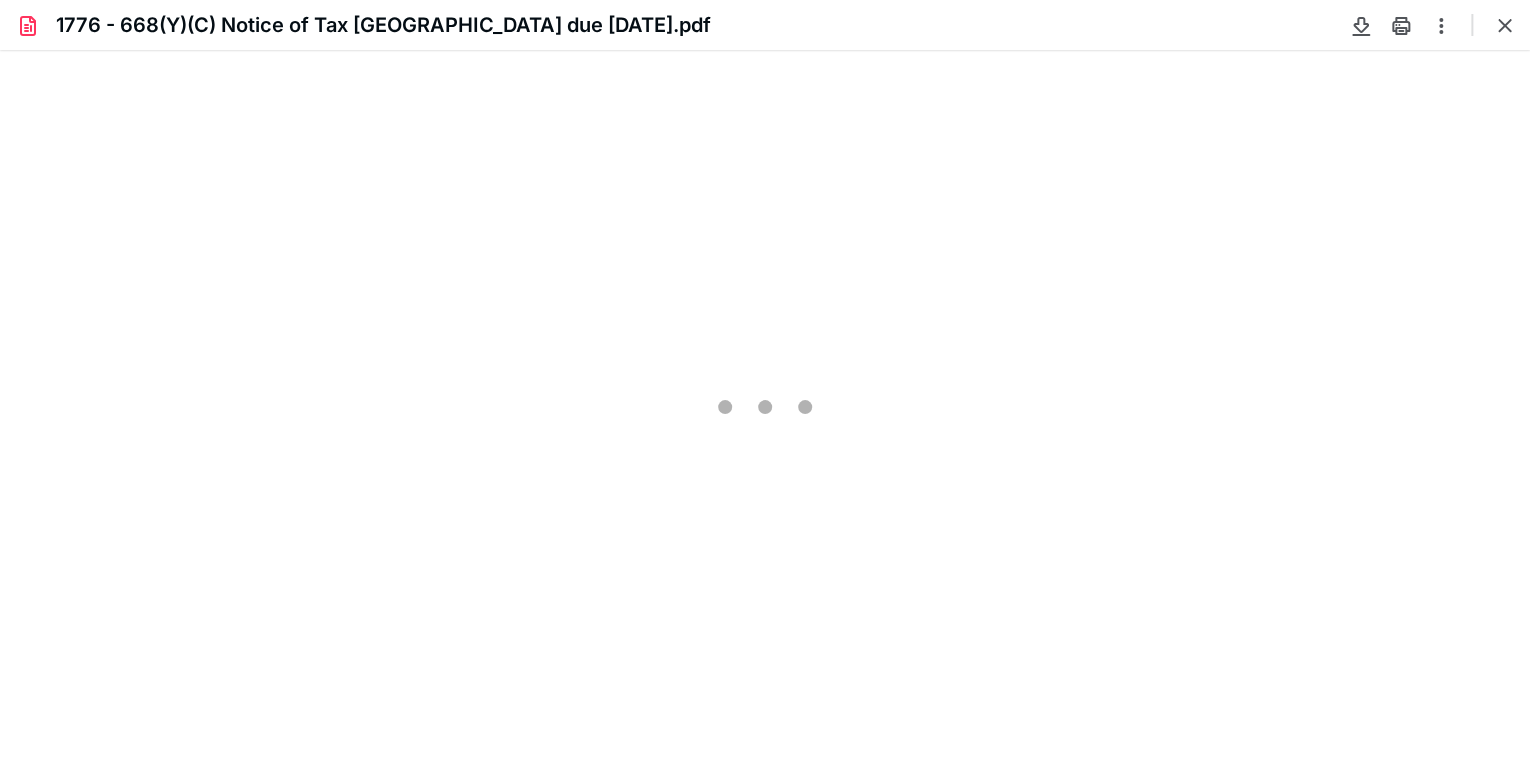 scroll, scrollTop: 79, scrollLeft: 0, axis: vertical 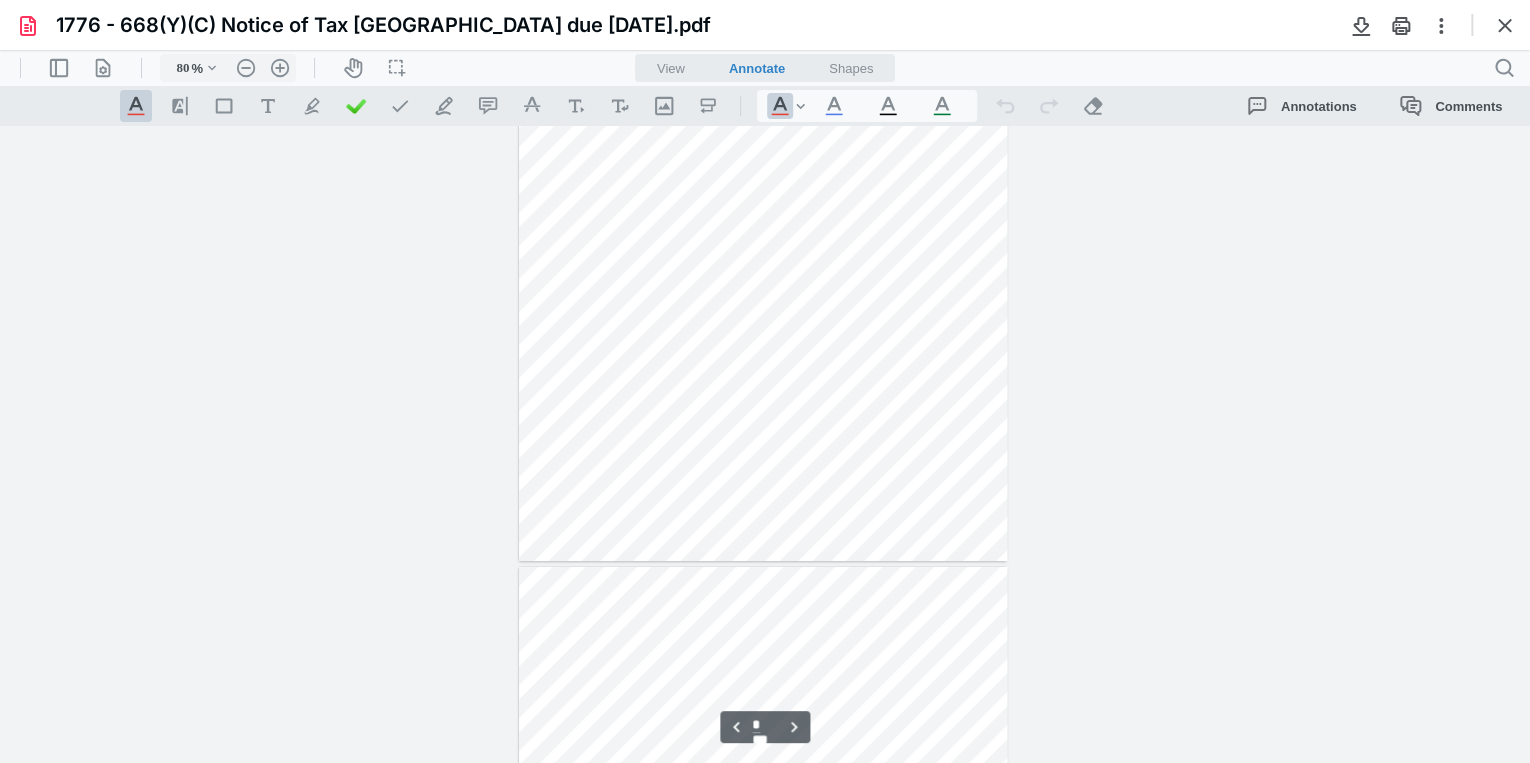 type on "*" 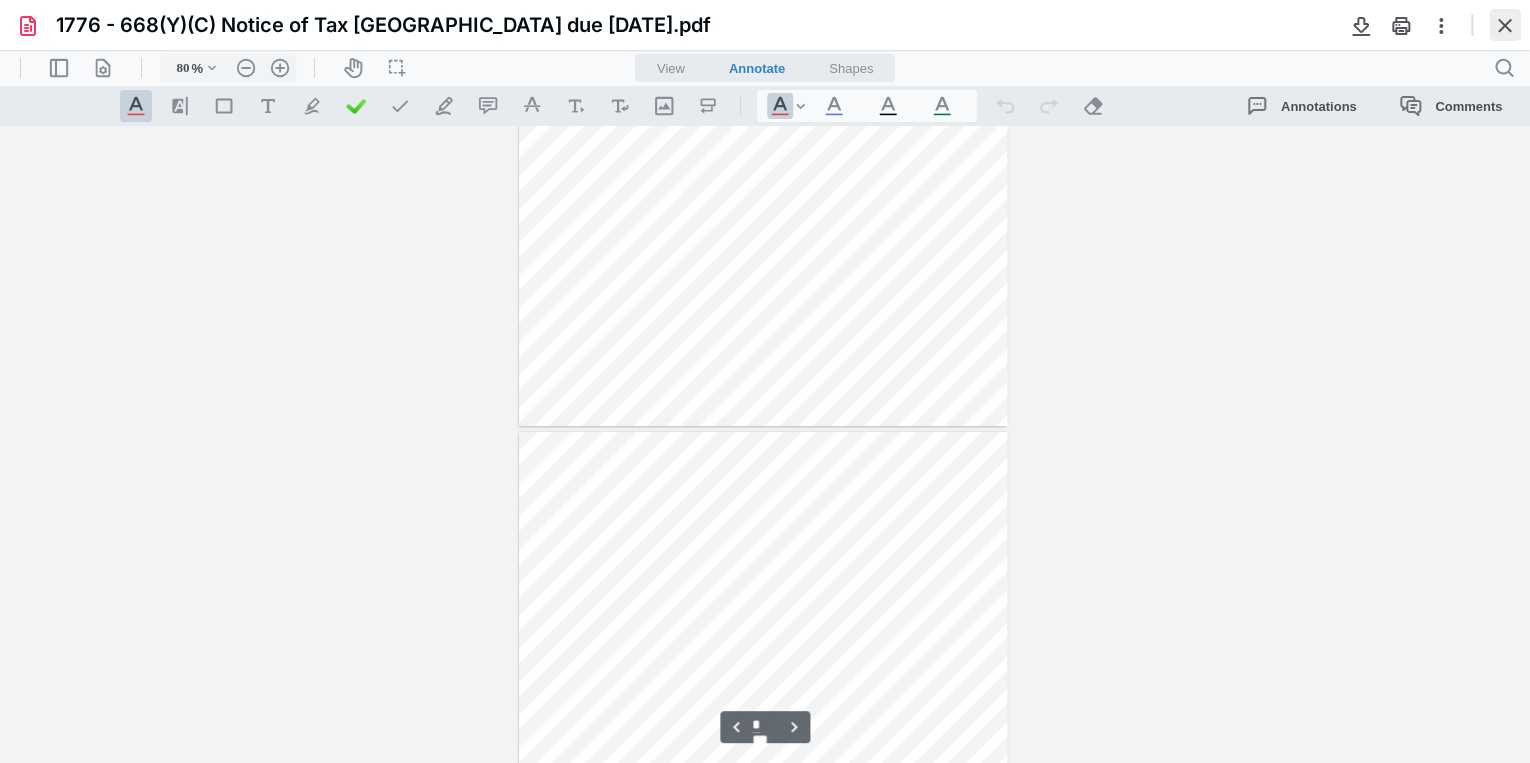 click at bounding box center [1505, 25] 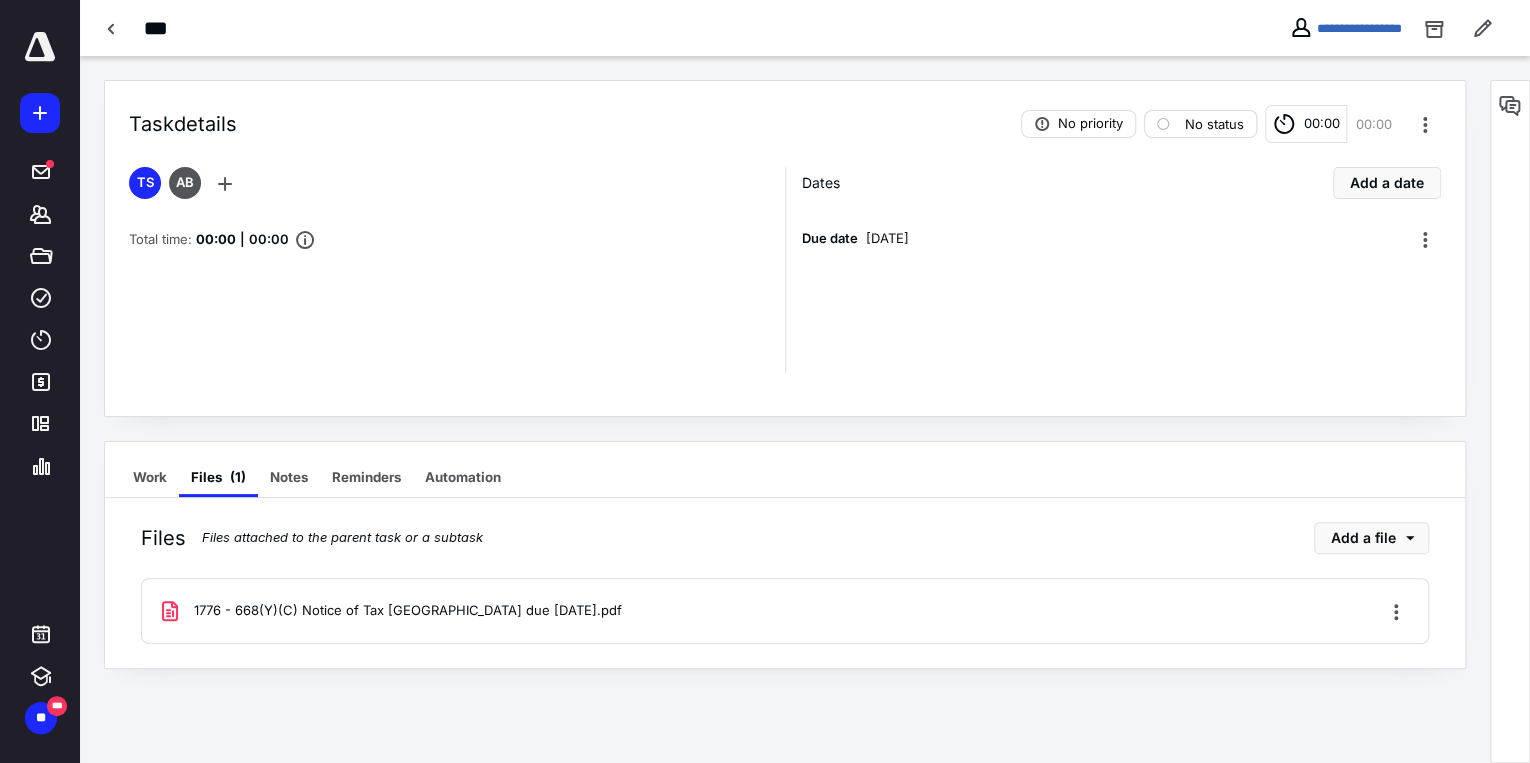 click on "No status" at bounding box center [1200, 124] 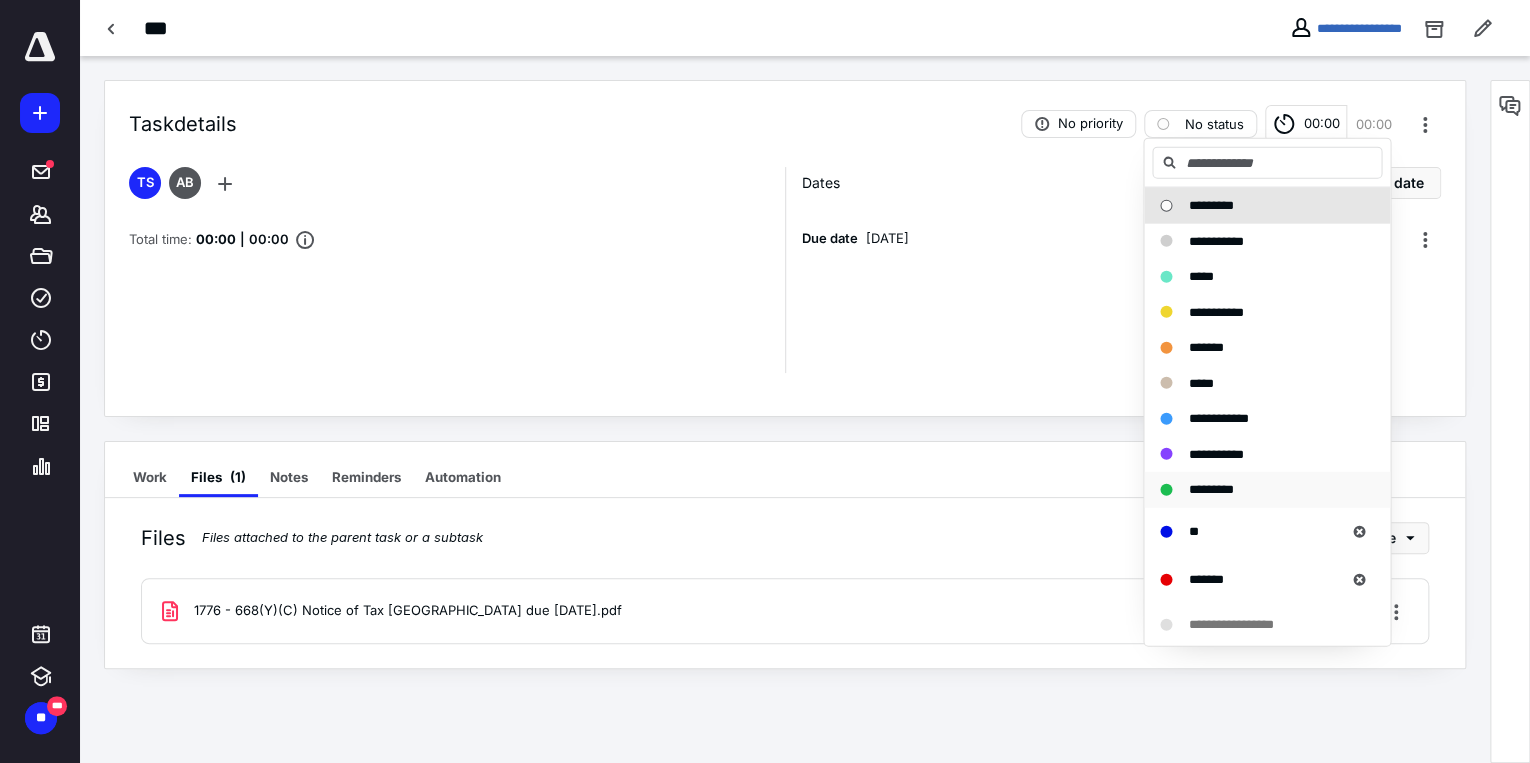 click on "*********" at bounding box center (1210, 489) 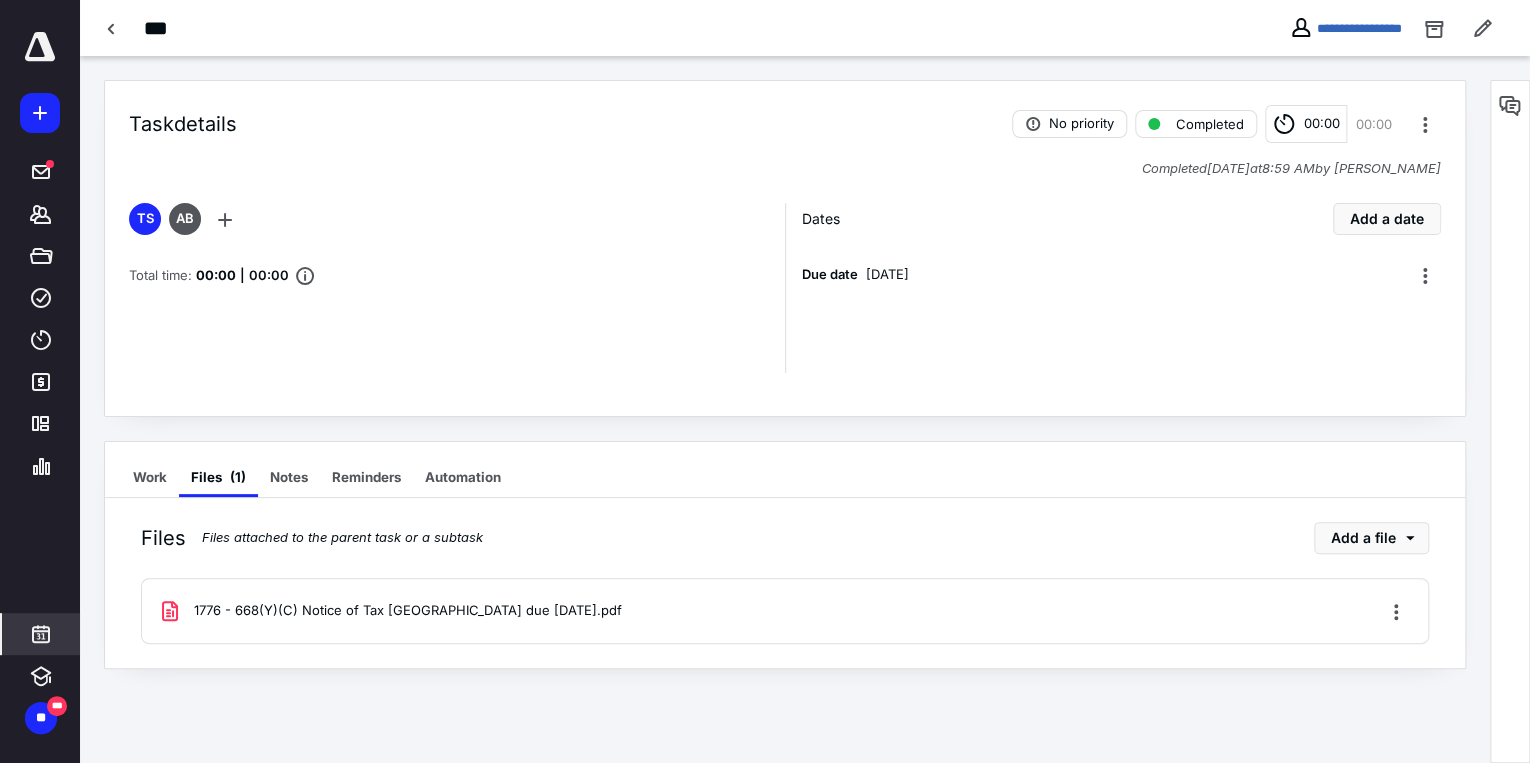 click 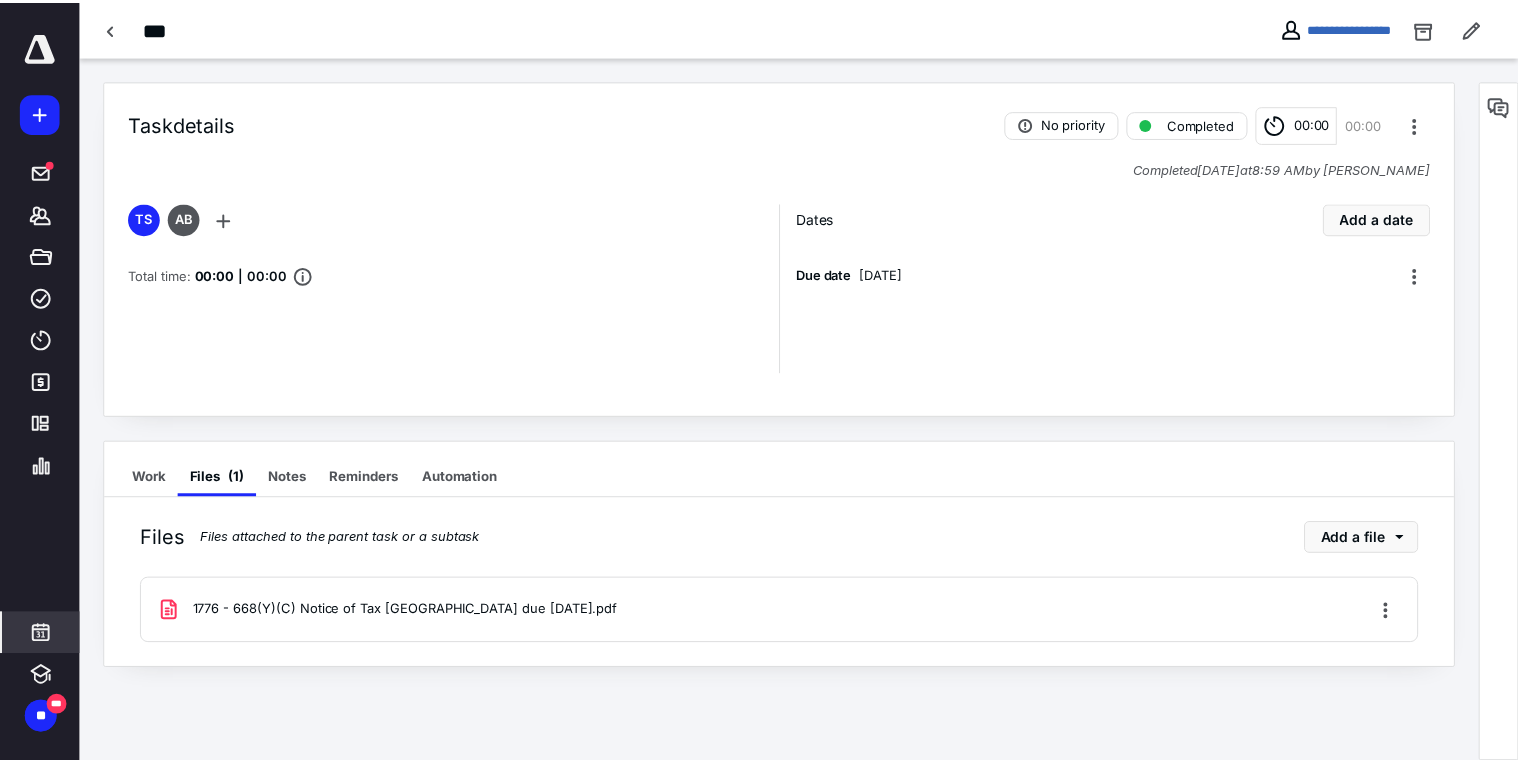scroll, scrollTop: 384, scrollLeft: 0, axis: vertical 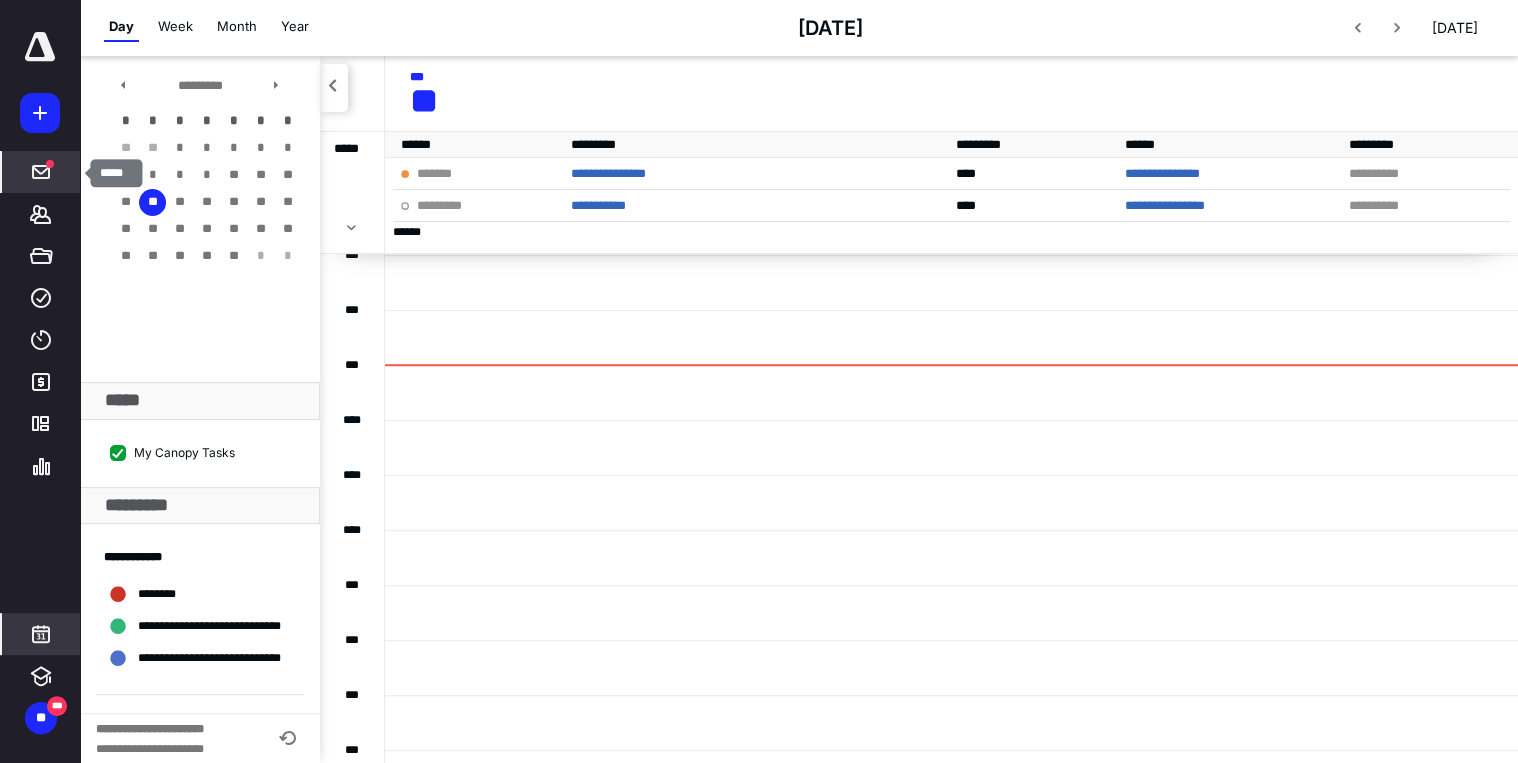 click 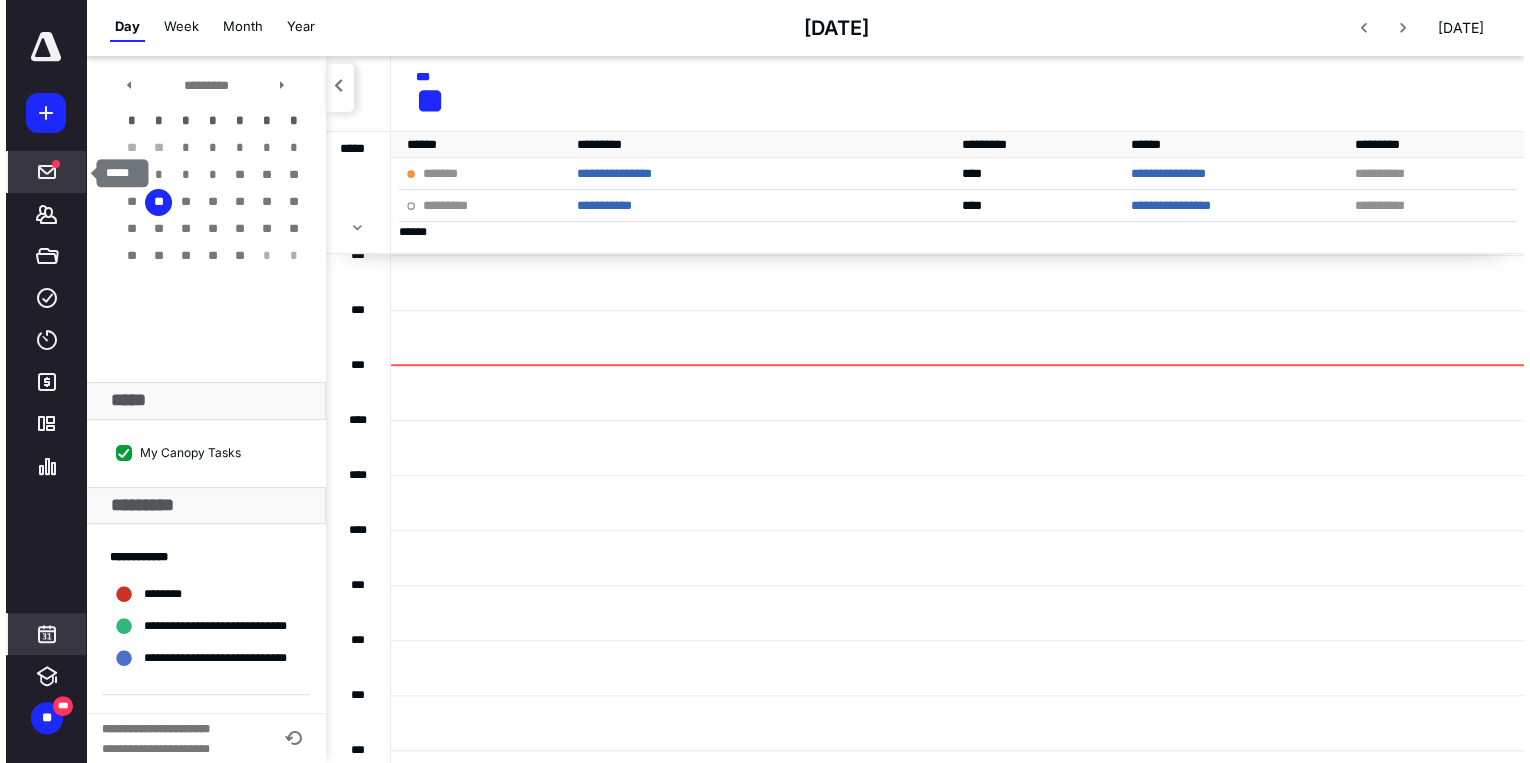scroll, scrollTop: 0, scrollLeft: 0, axis: both 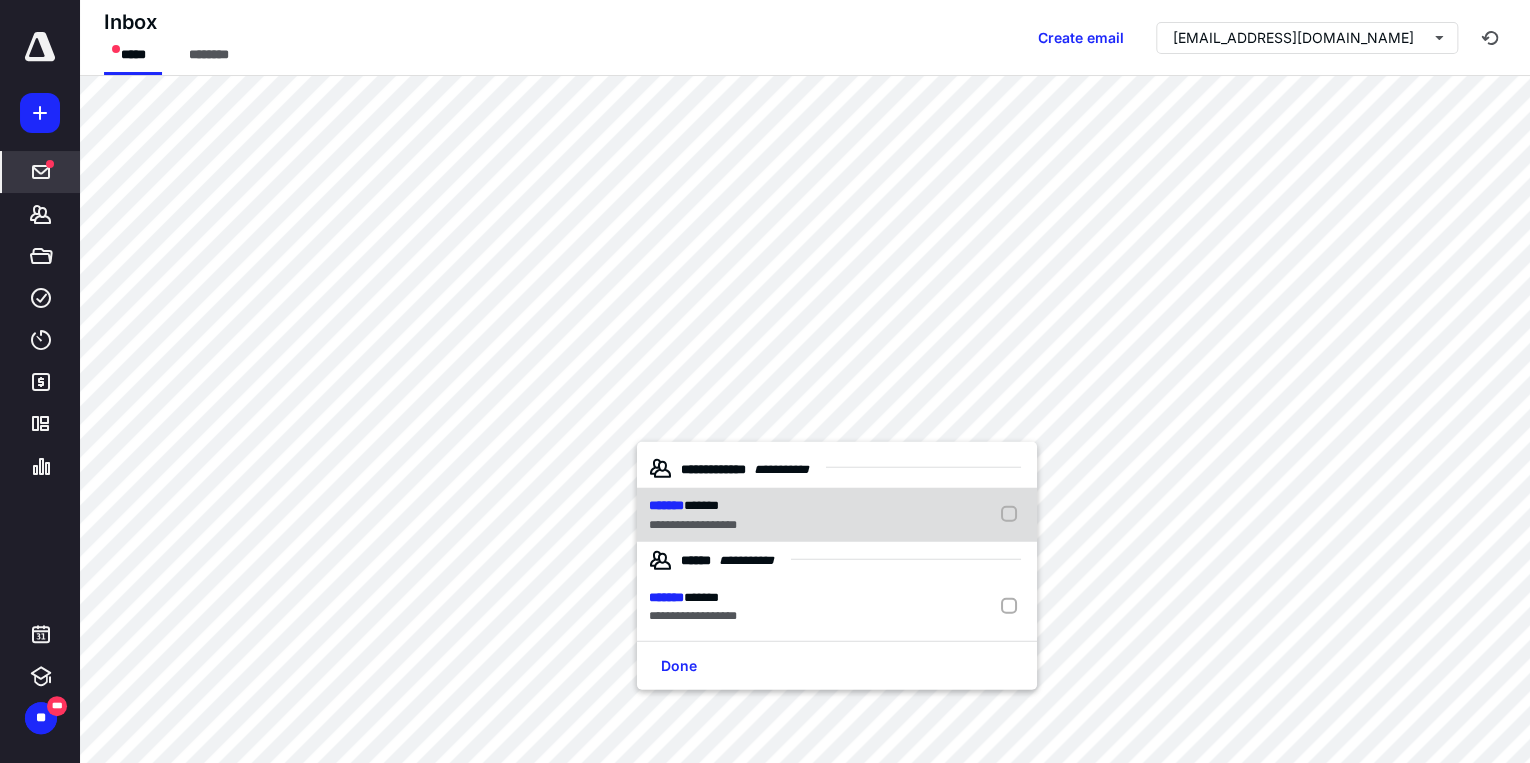 click on "******* ******" at bounding box center (693, 505) 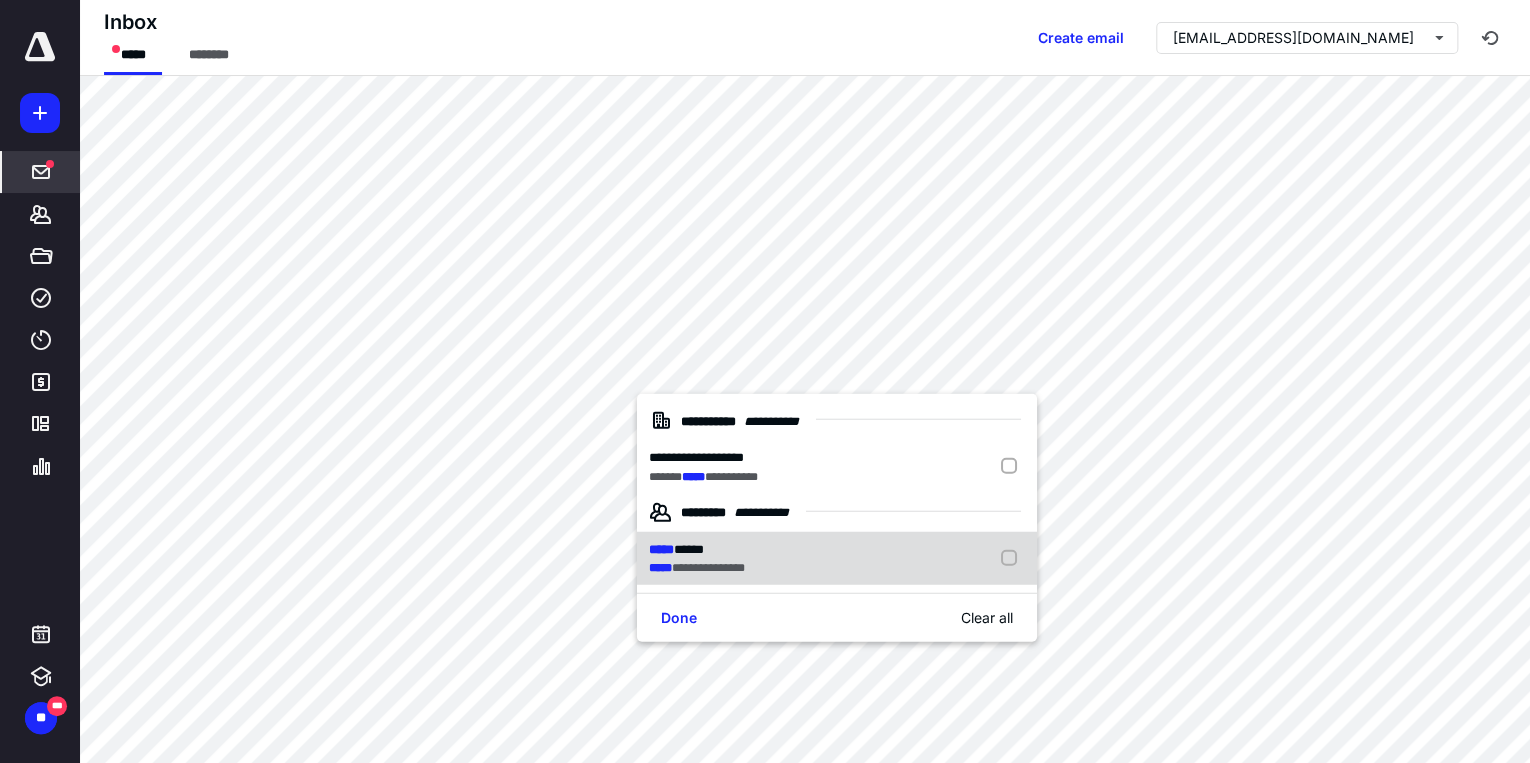 click on "***** *****" at bounding box center [697, 549] 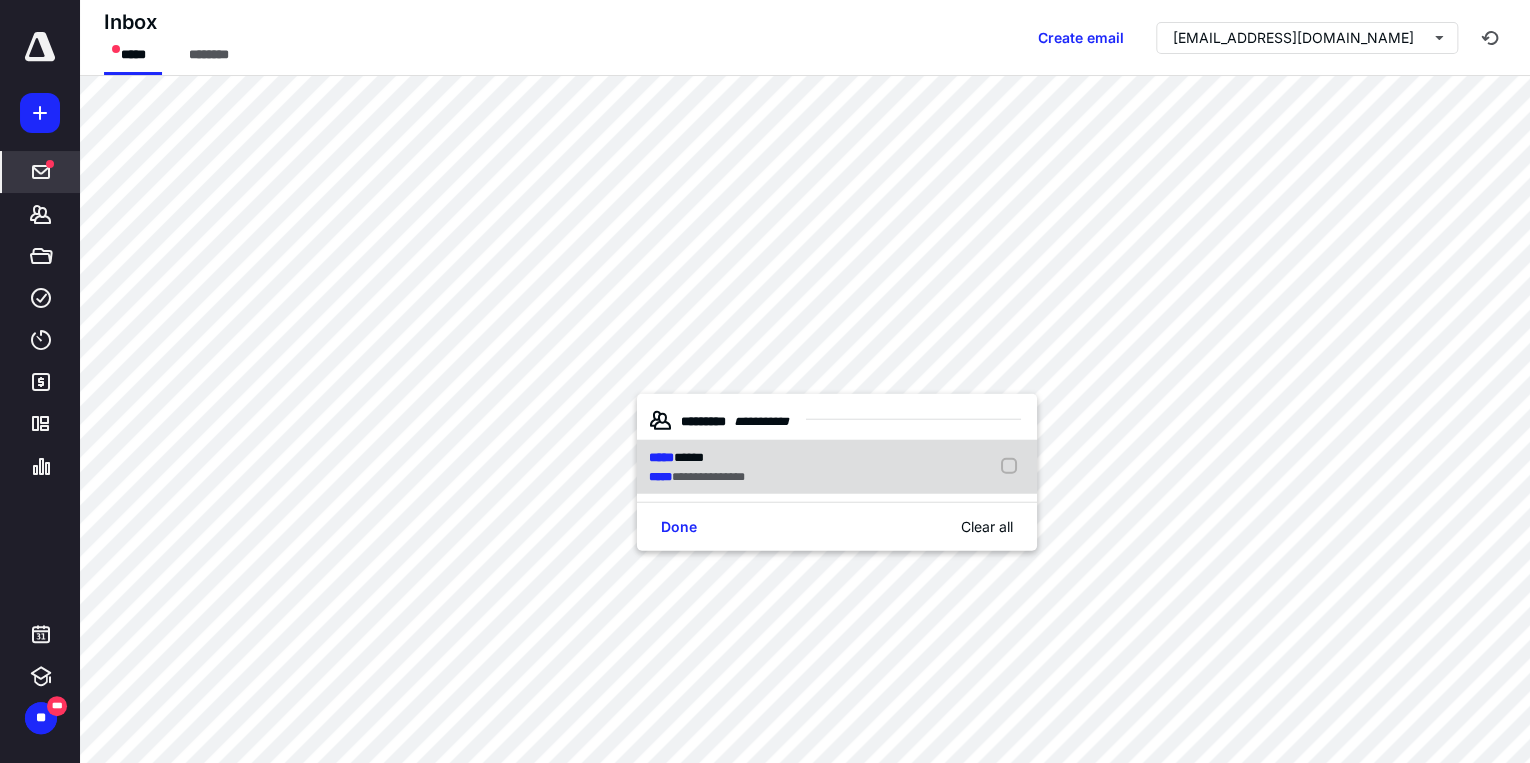 click on "*****" at bounding box center [689, 457] 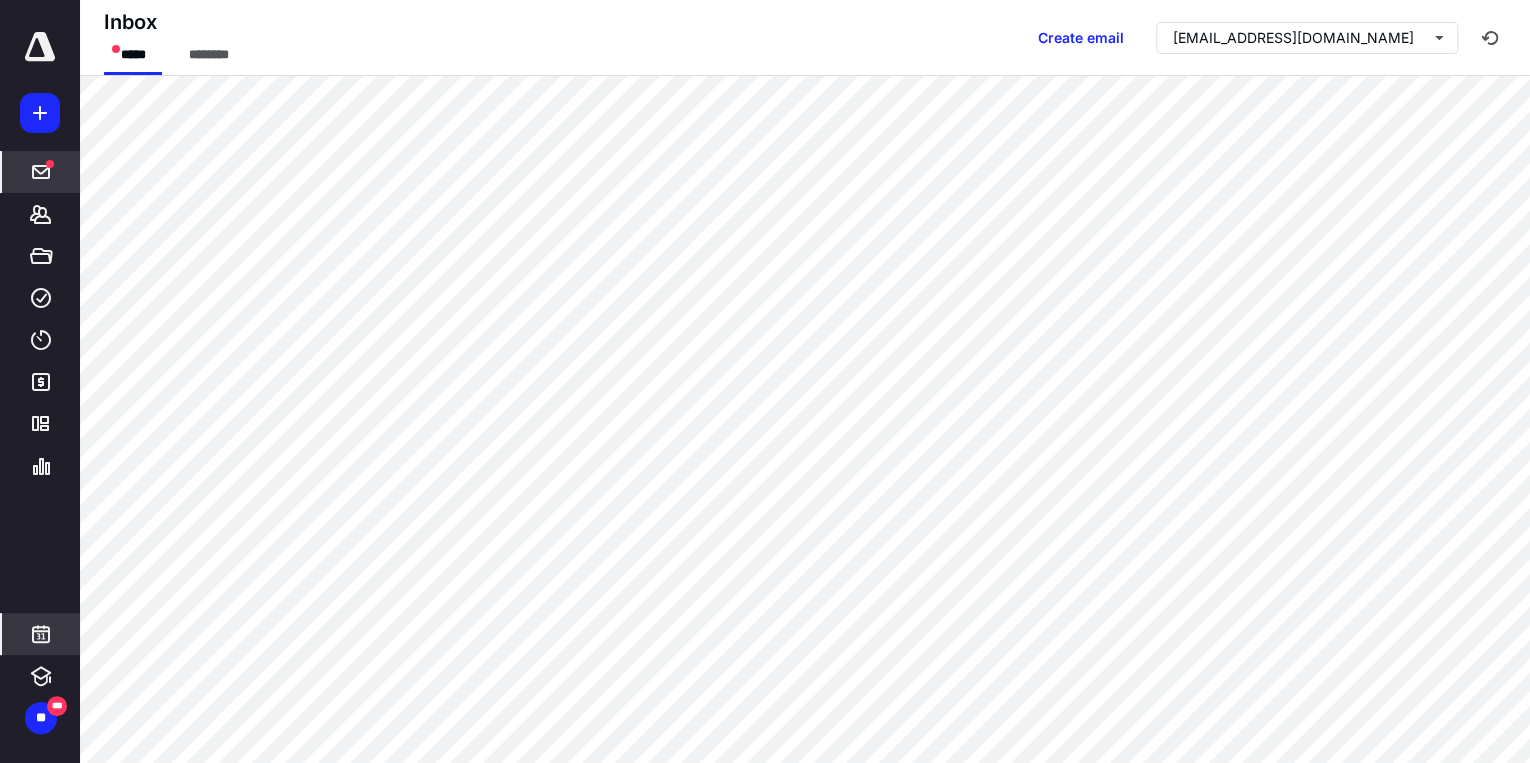 click 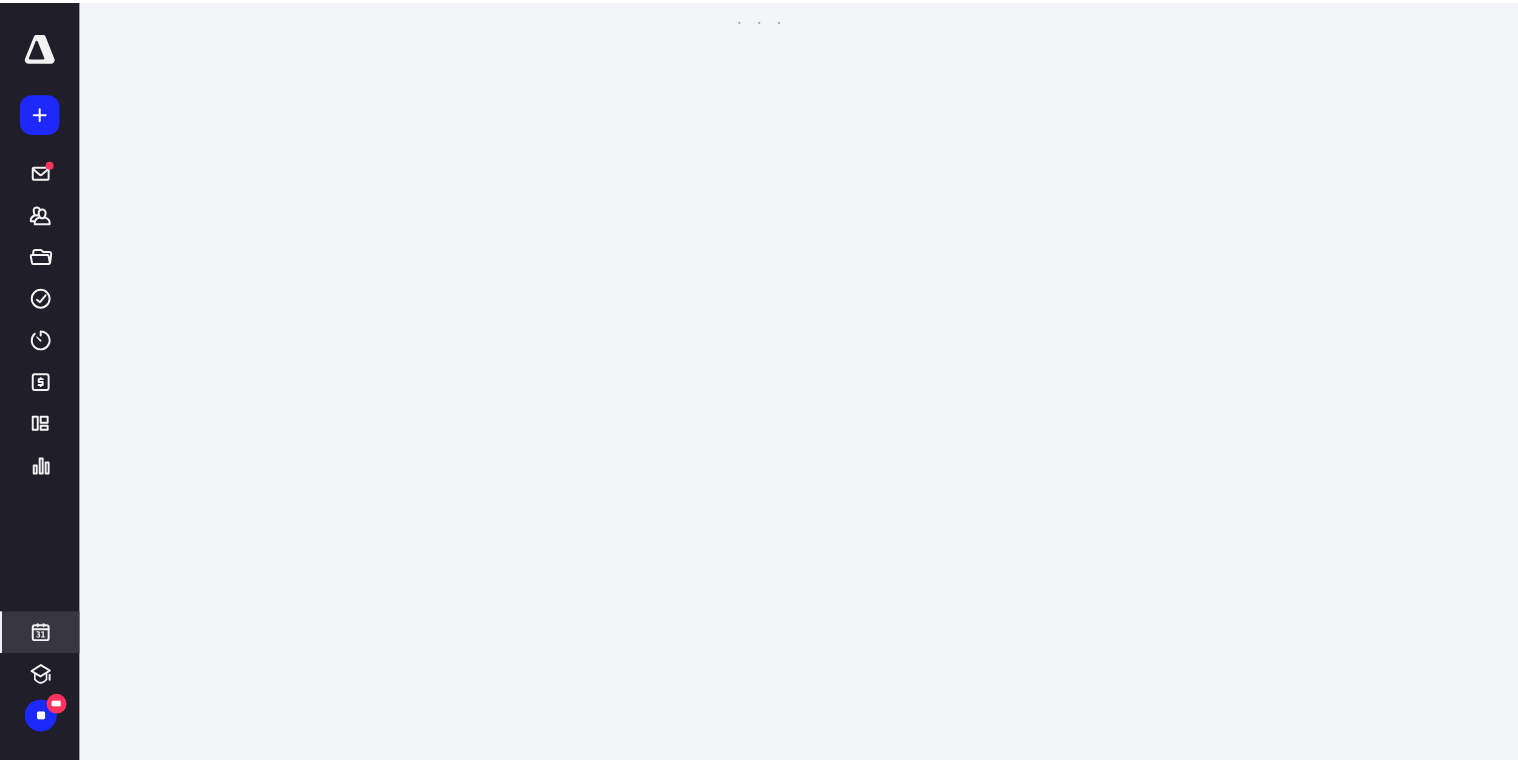 scroll, scrollTop: 384, scrollLeft: 0, axis: vertical 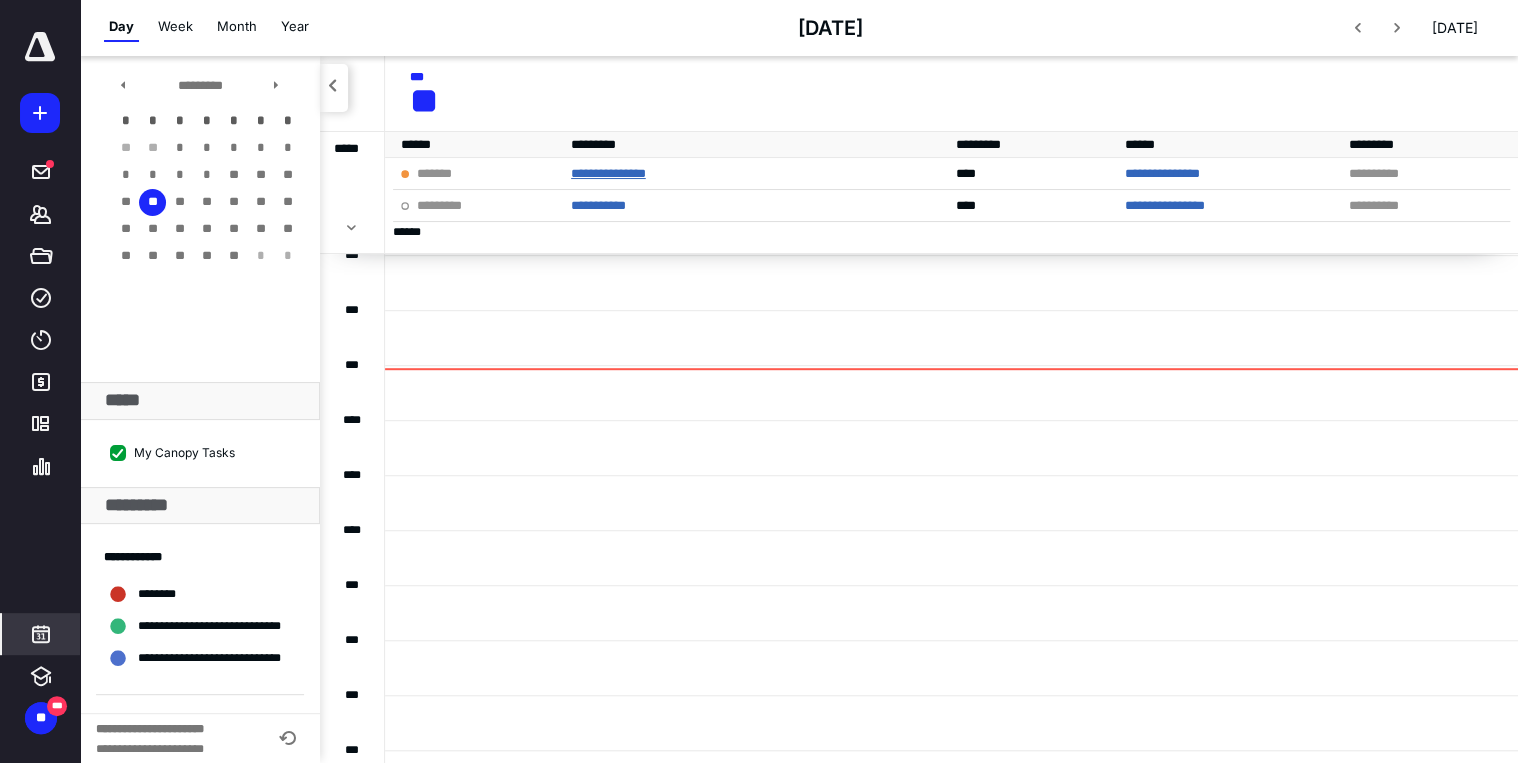 click on "**********" at bounding box center [608, 173] 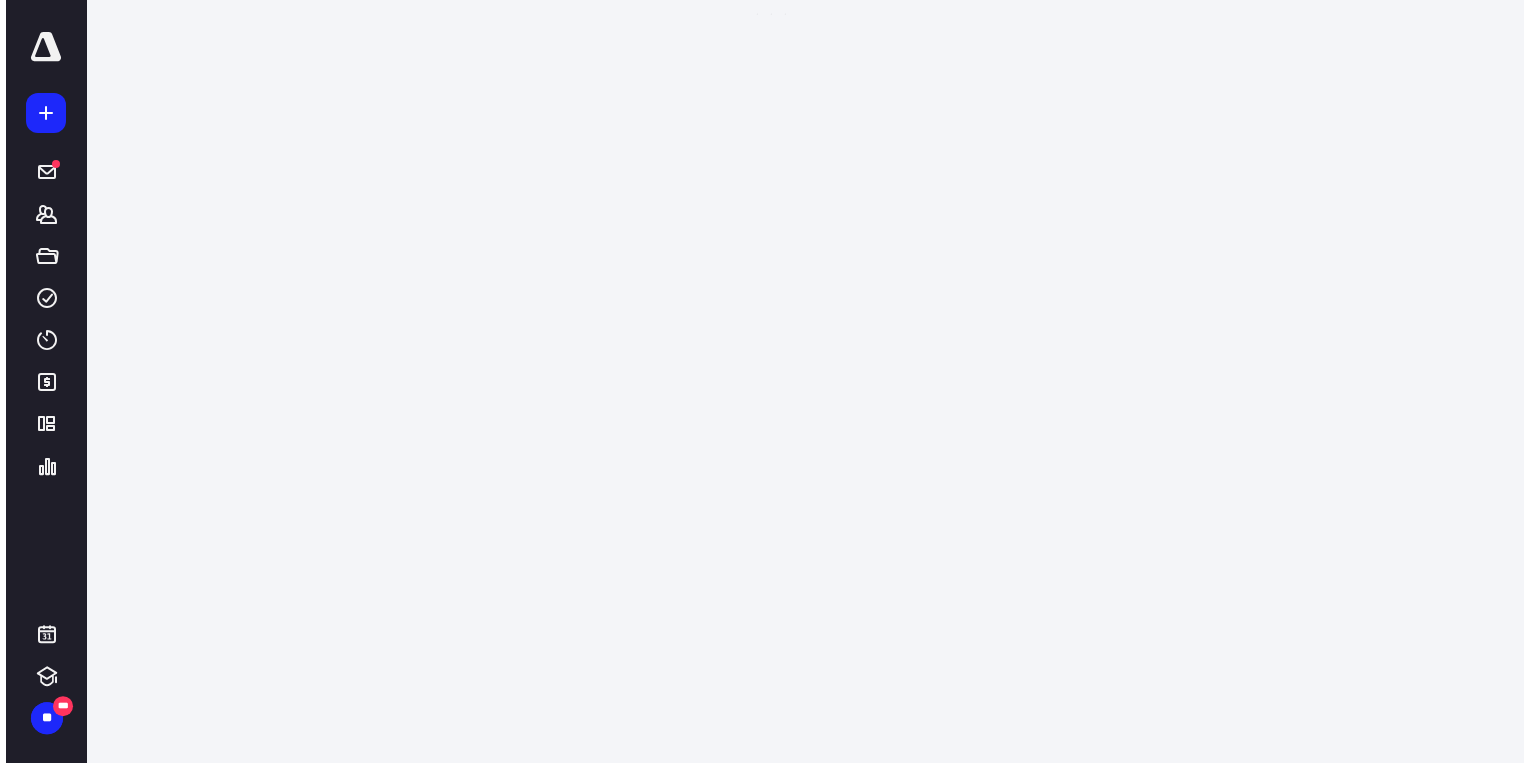scroll, scrollTop: 0, scrollLeft: 0, axis: both 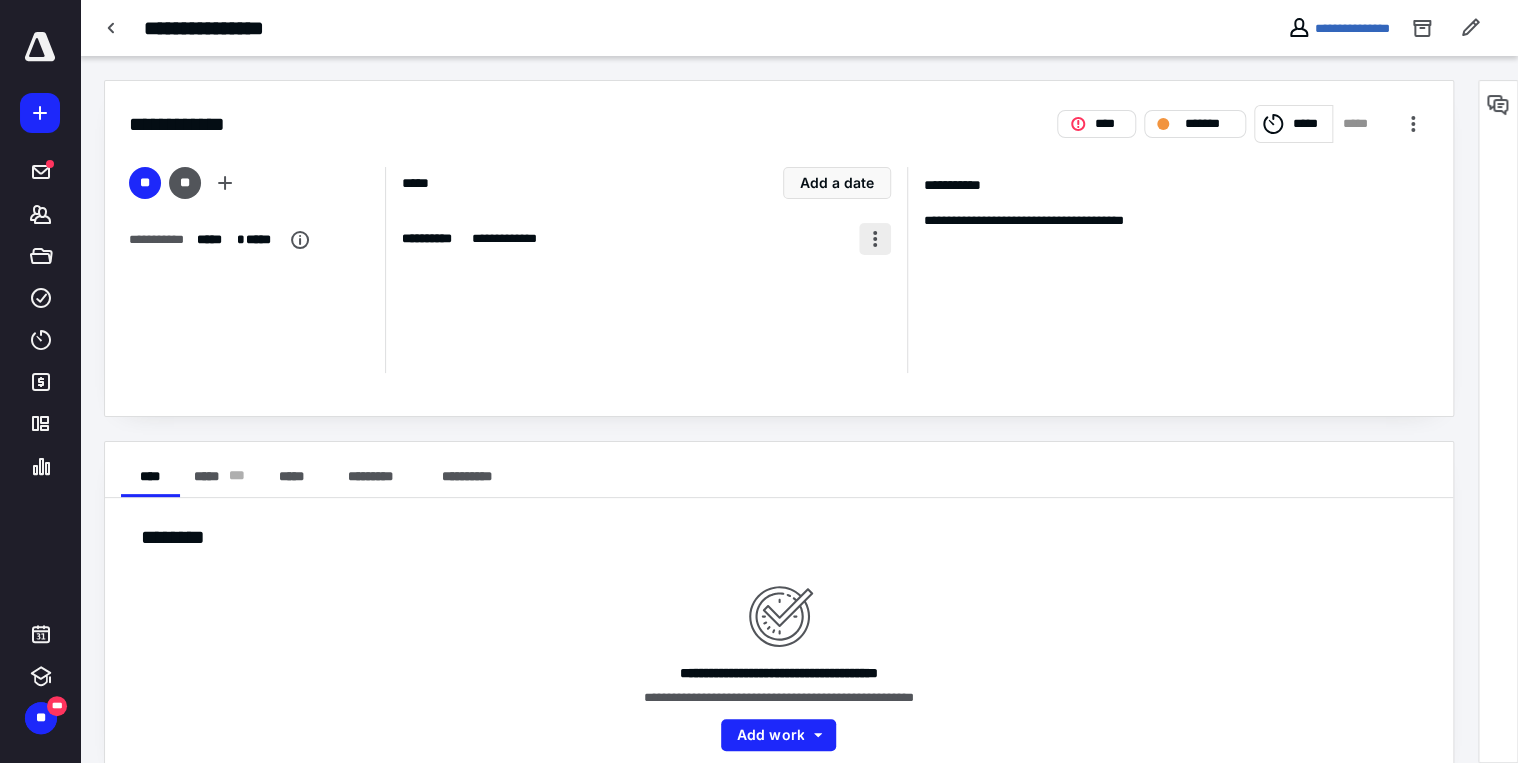 click at bounding box center (875, 239) 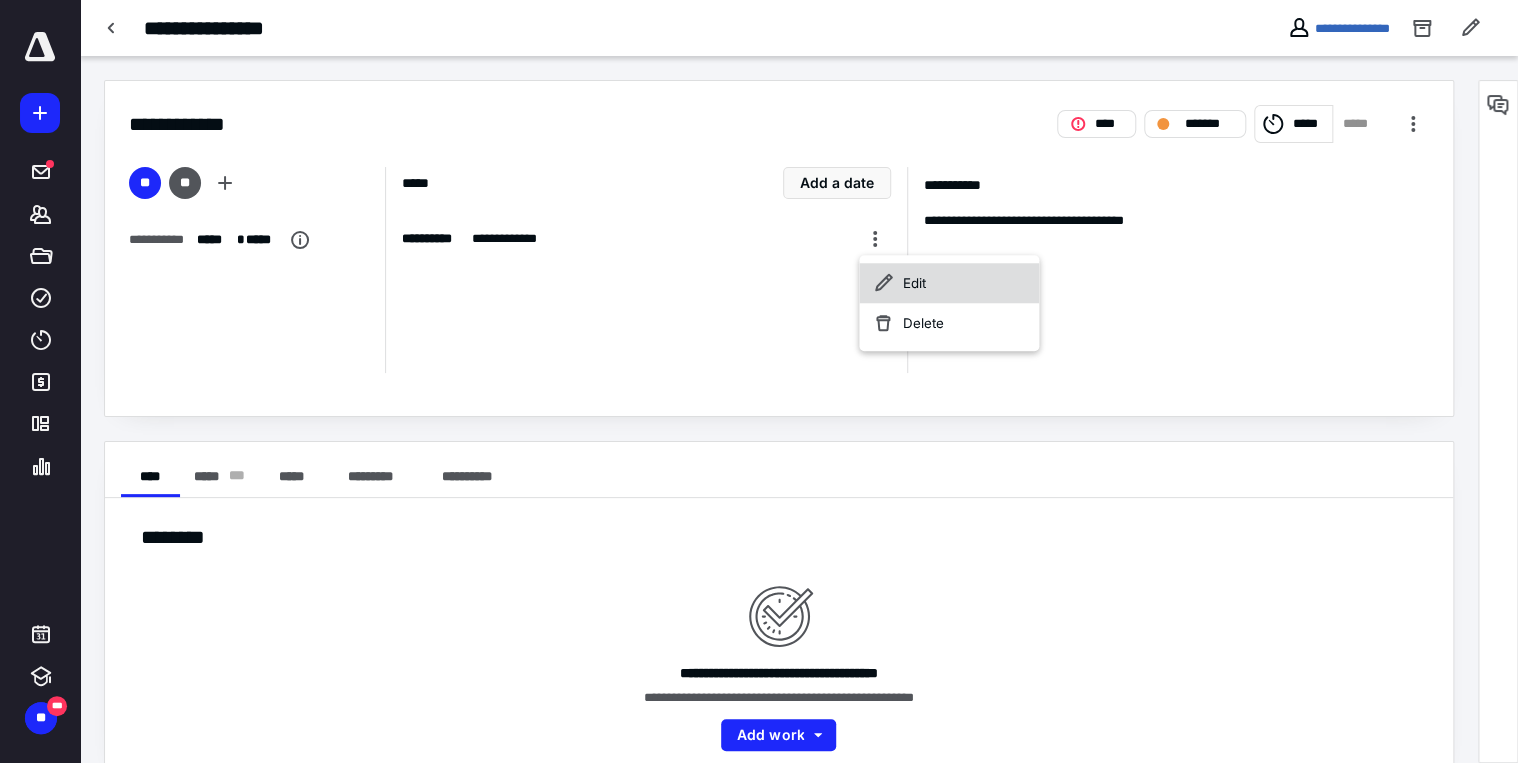click on "Edit" at bounding box center [949, 283] 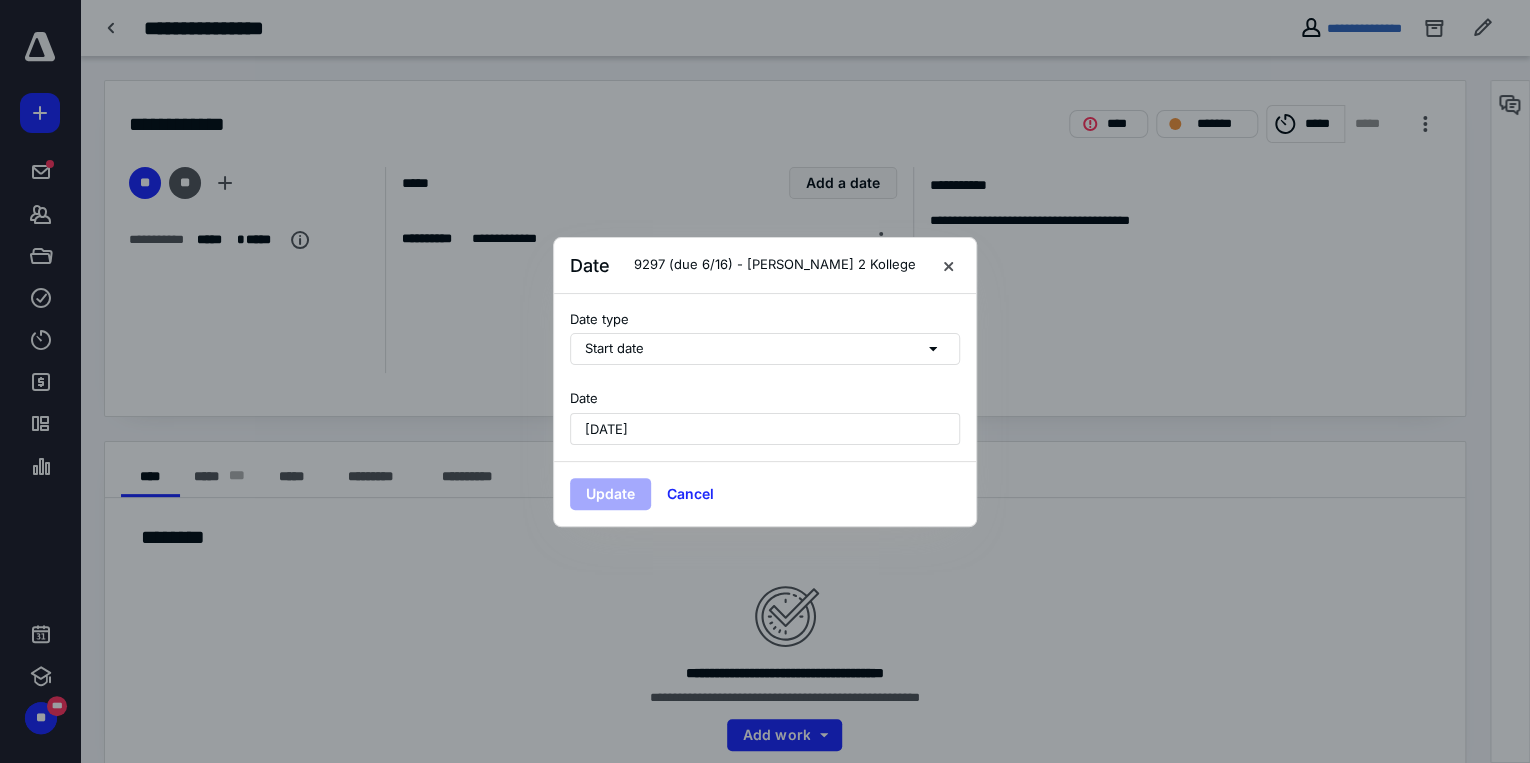 click on "[DATE]" at bounding box center [765, 429] 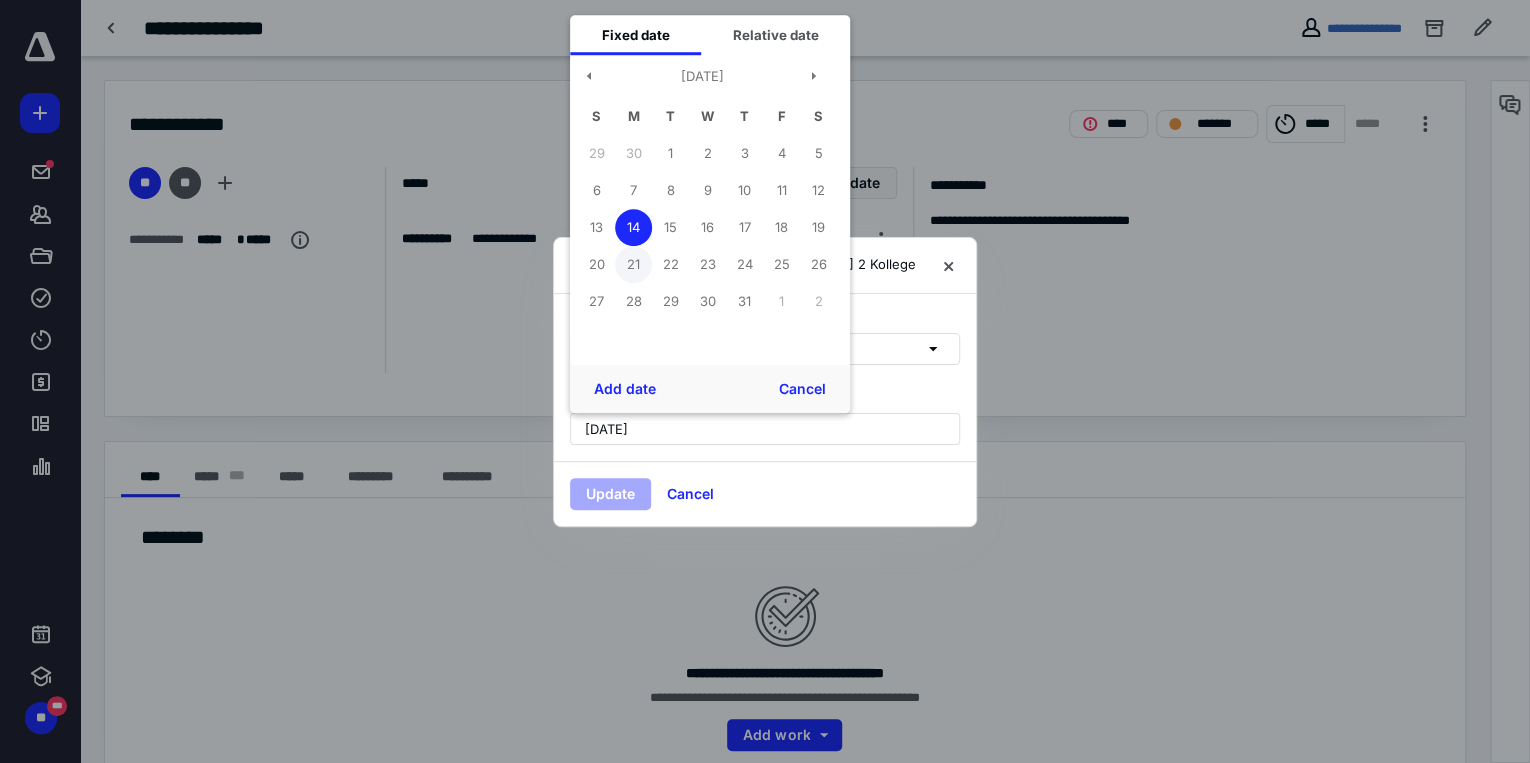 click on "21" at bounding box center [633, 264] 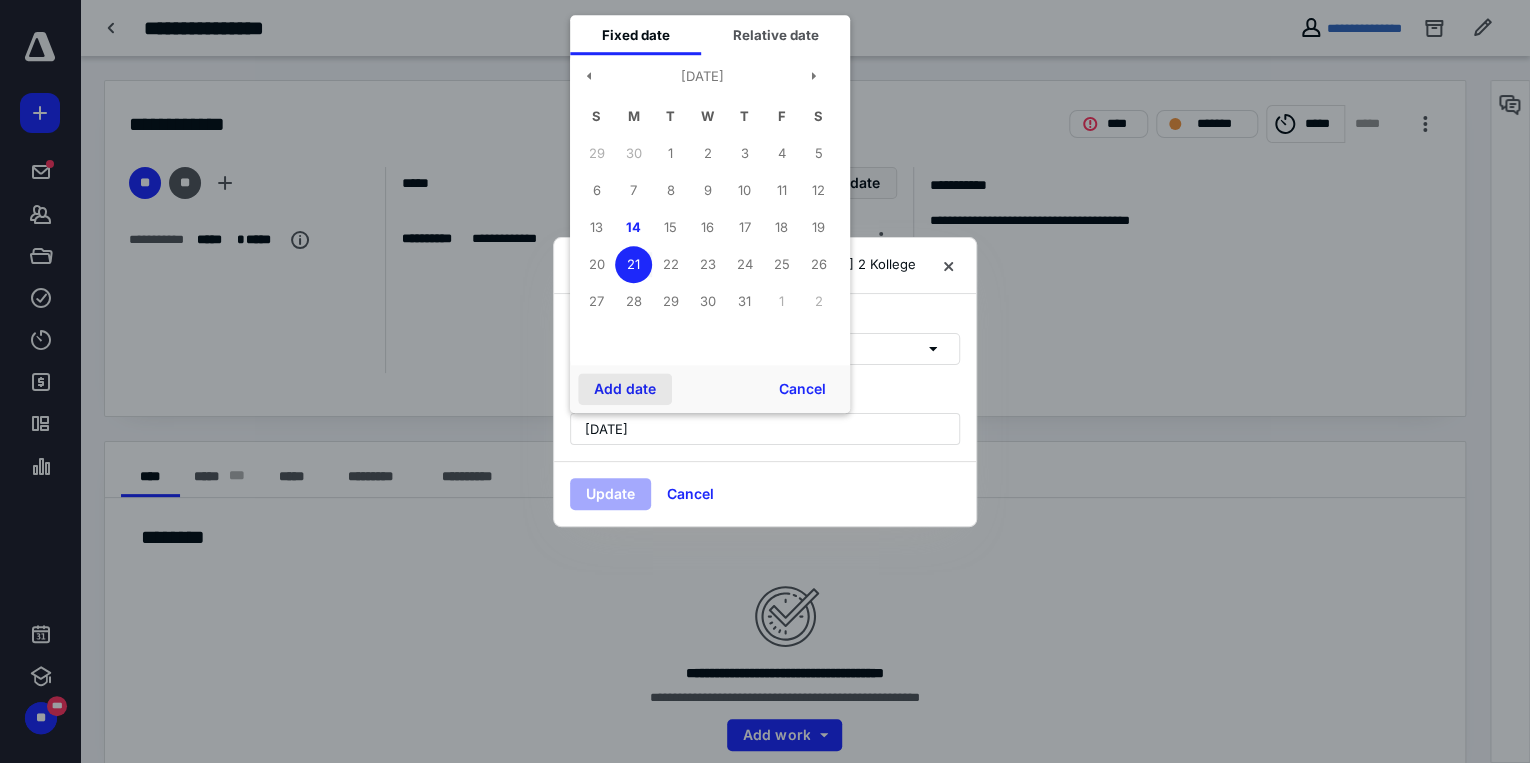 click on "Add date" at bounding box center (625, 389) 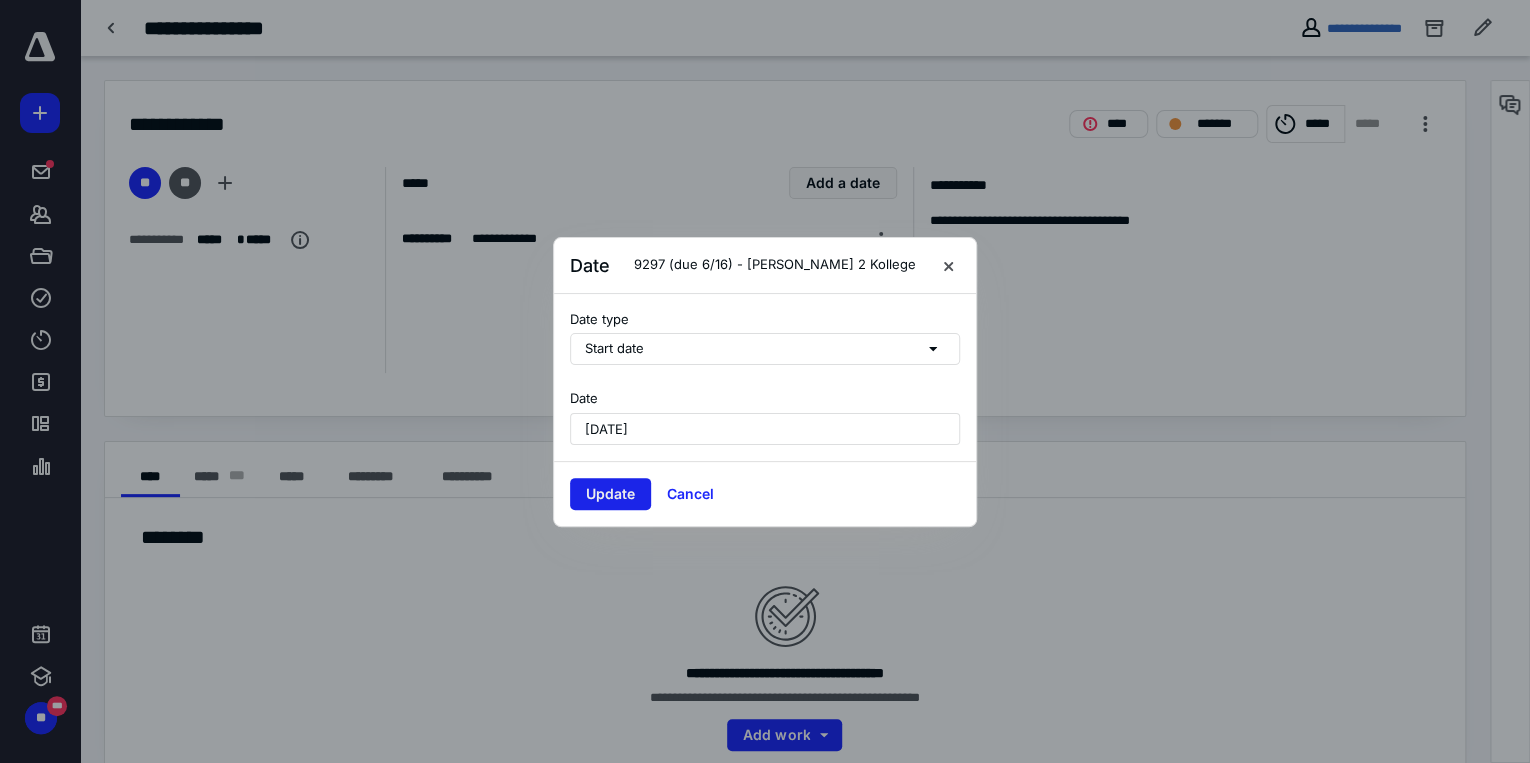 click on "Update" at bounding box center [610, 494] 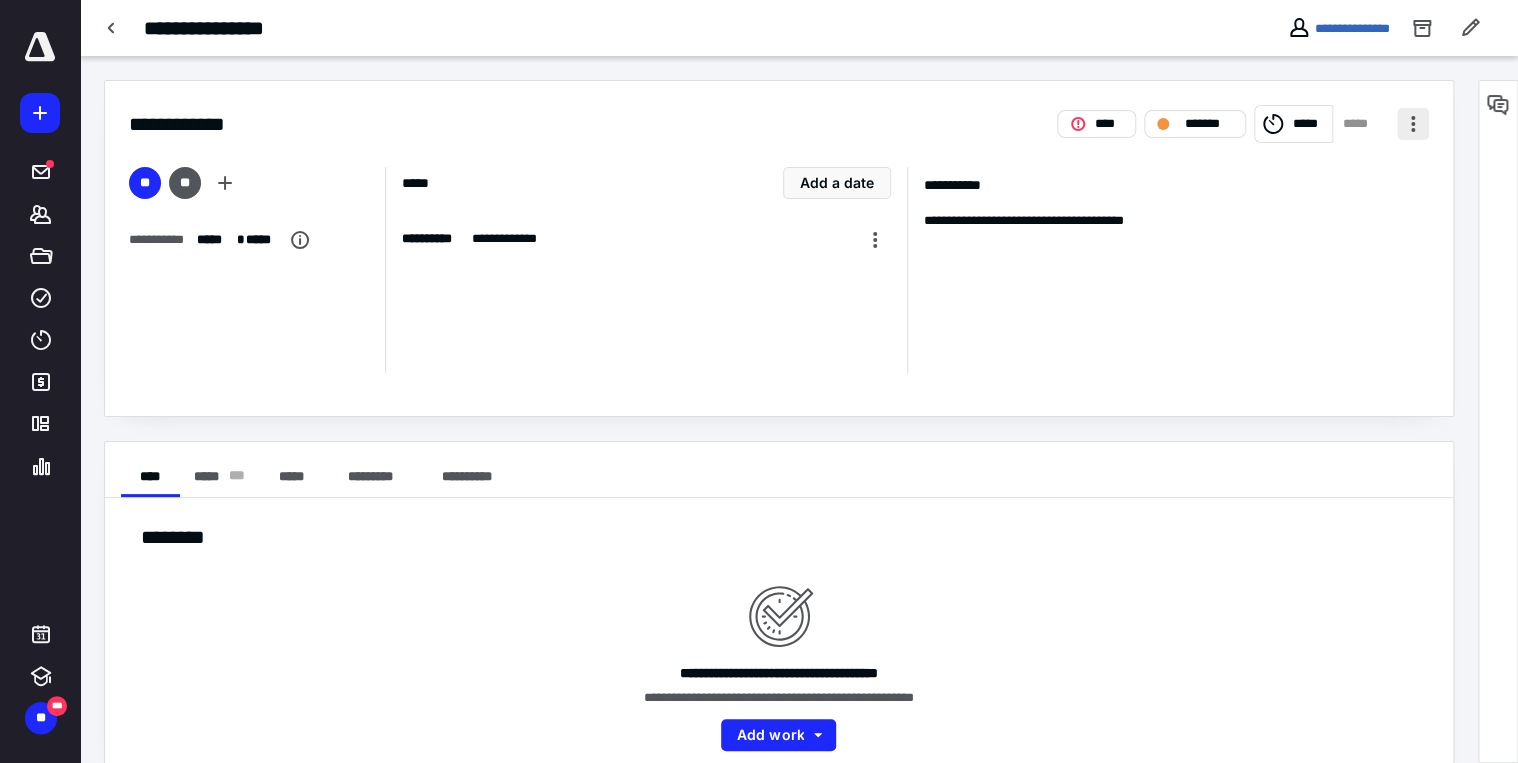 click at bounding box center (1413, 124) 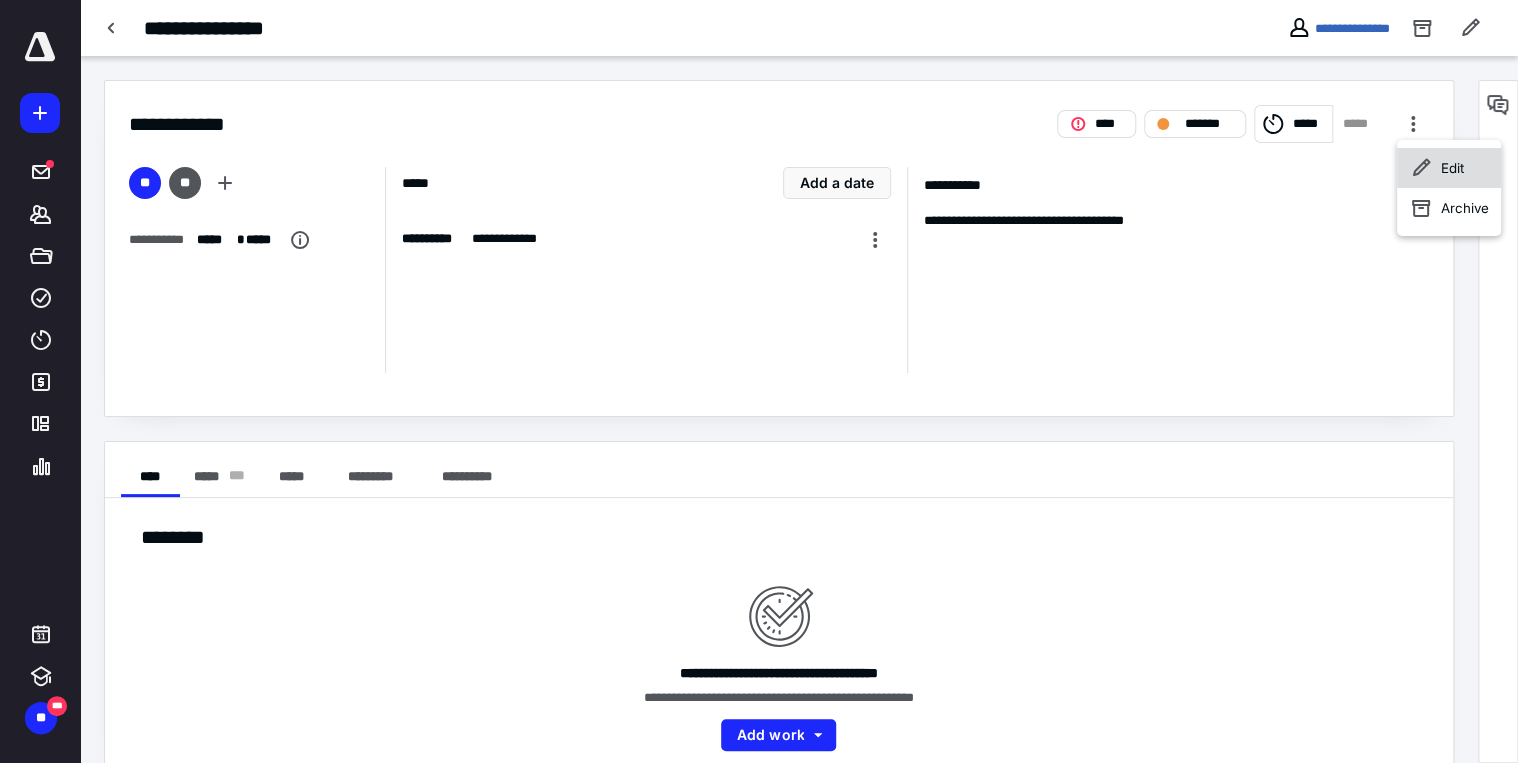 click on "Edit" at bounding box center [1449, 168] 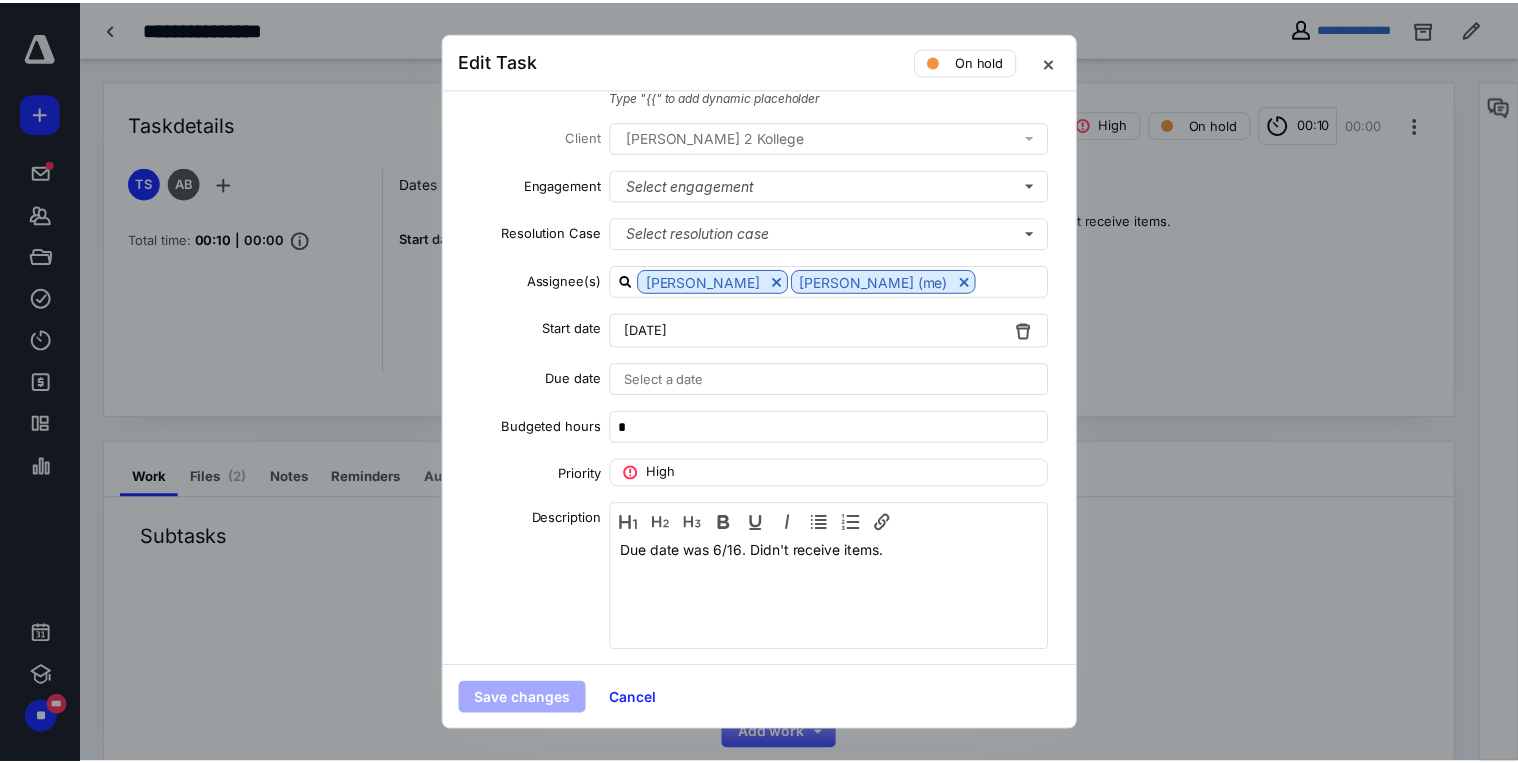 scroll, scrollTop: 80, scrollLeft: 0, axis: vertical 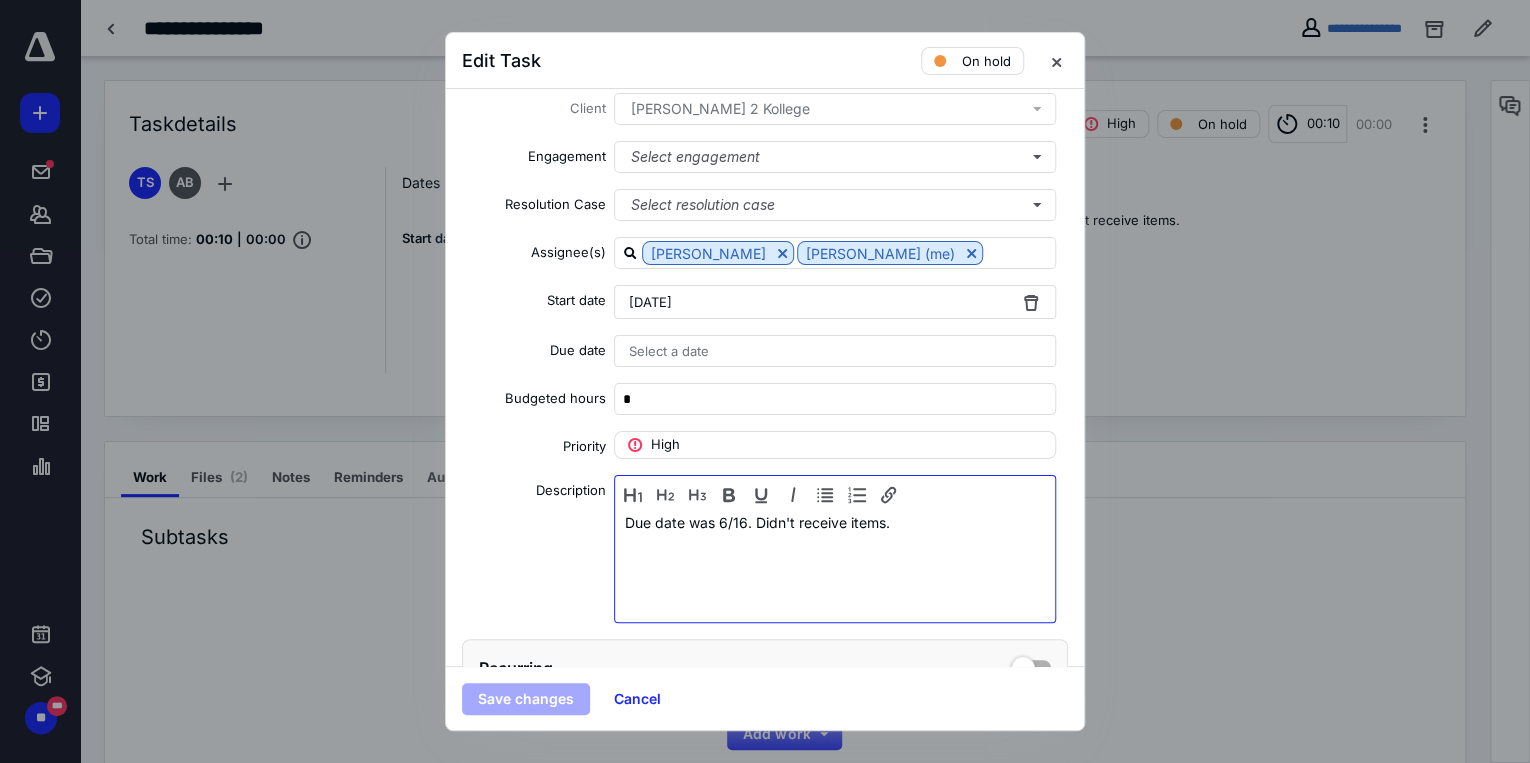 click on "Due date was 6/16. Didn't receive items." at bounding box center [835, 564] 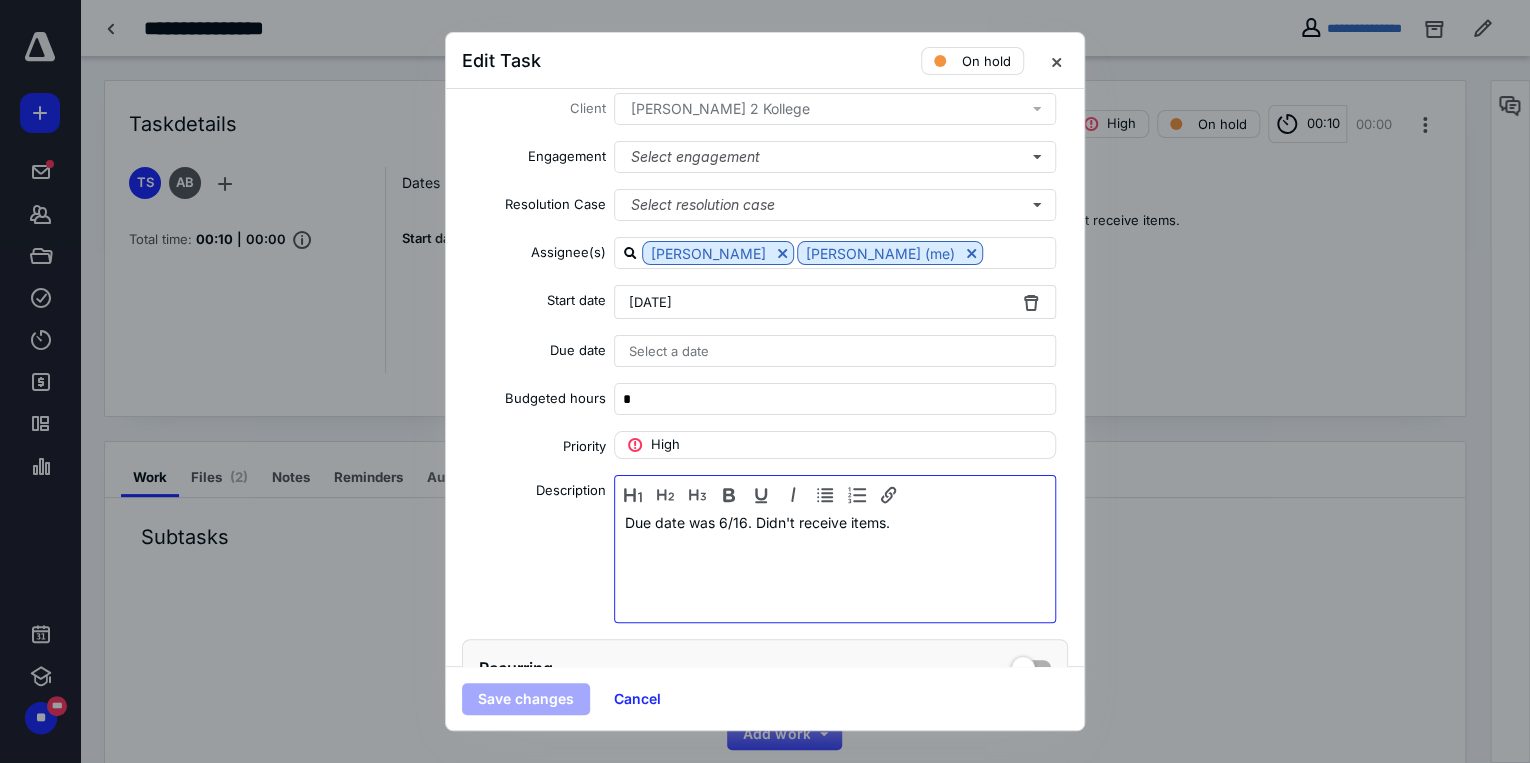 type 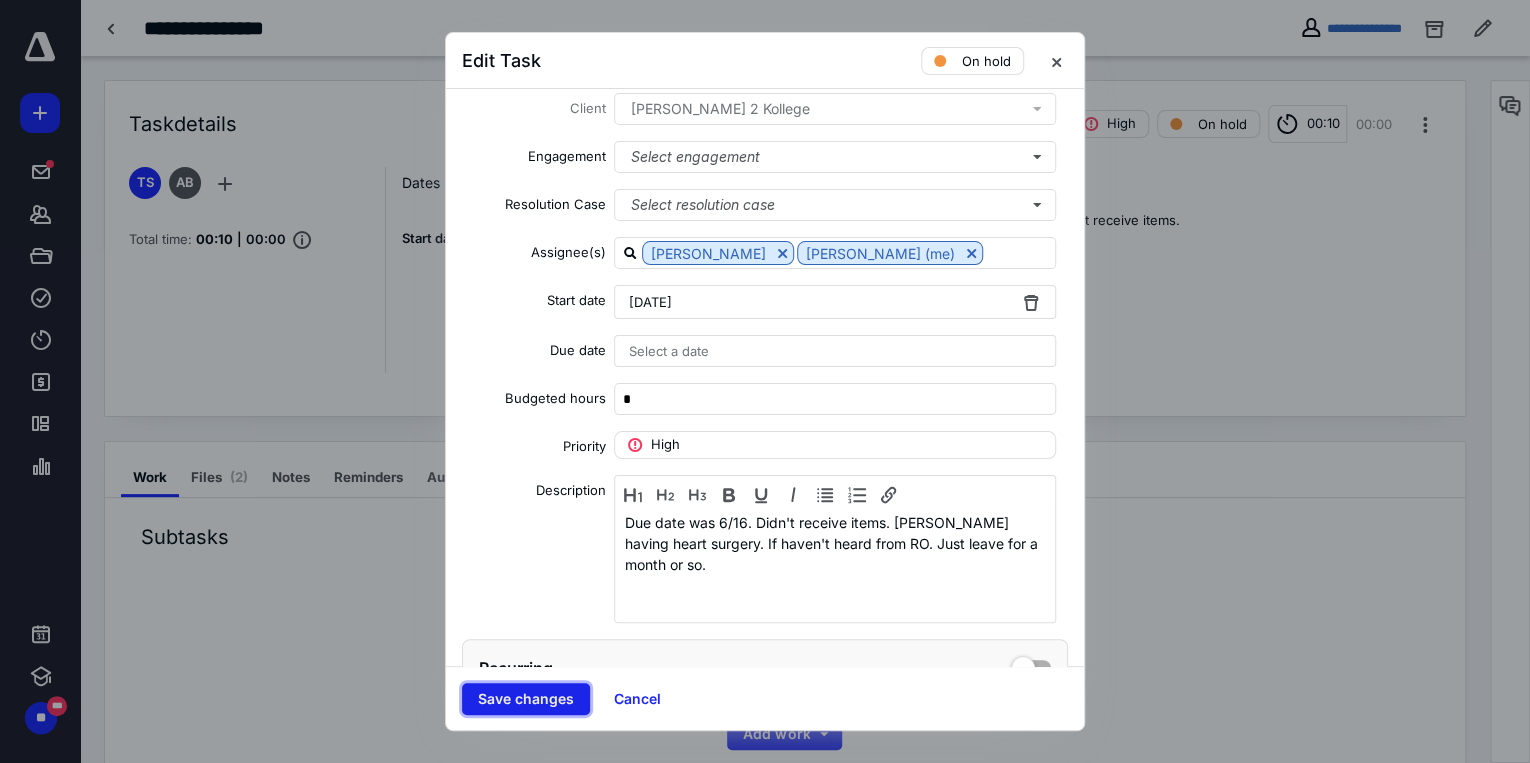 click on "Save changes" at bounding box center (526, 699) 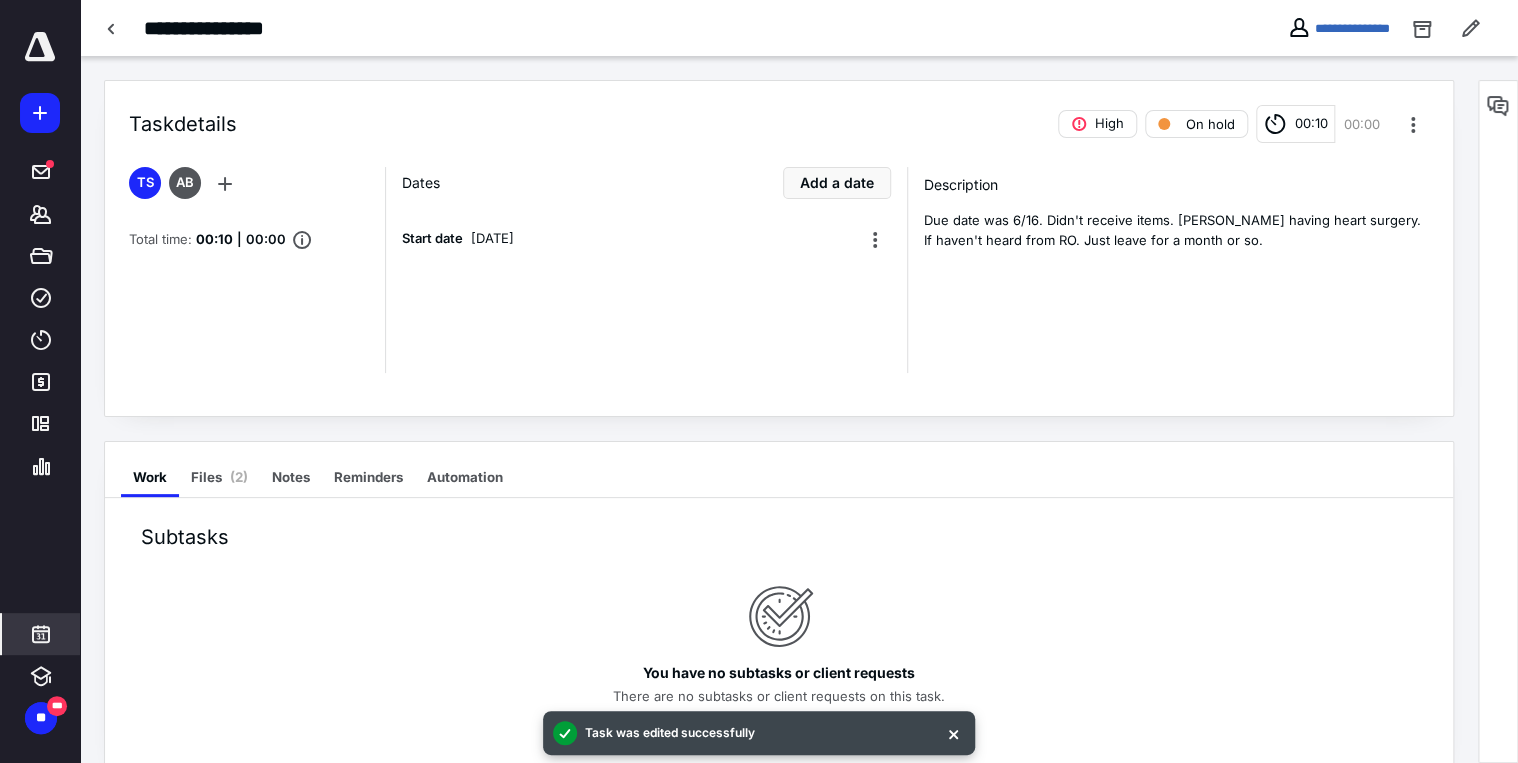 click at bounding box center (41, 634) 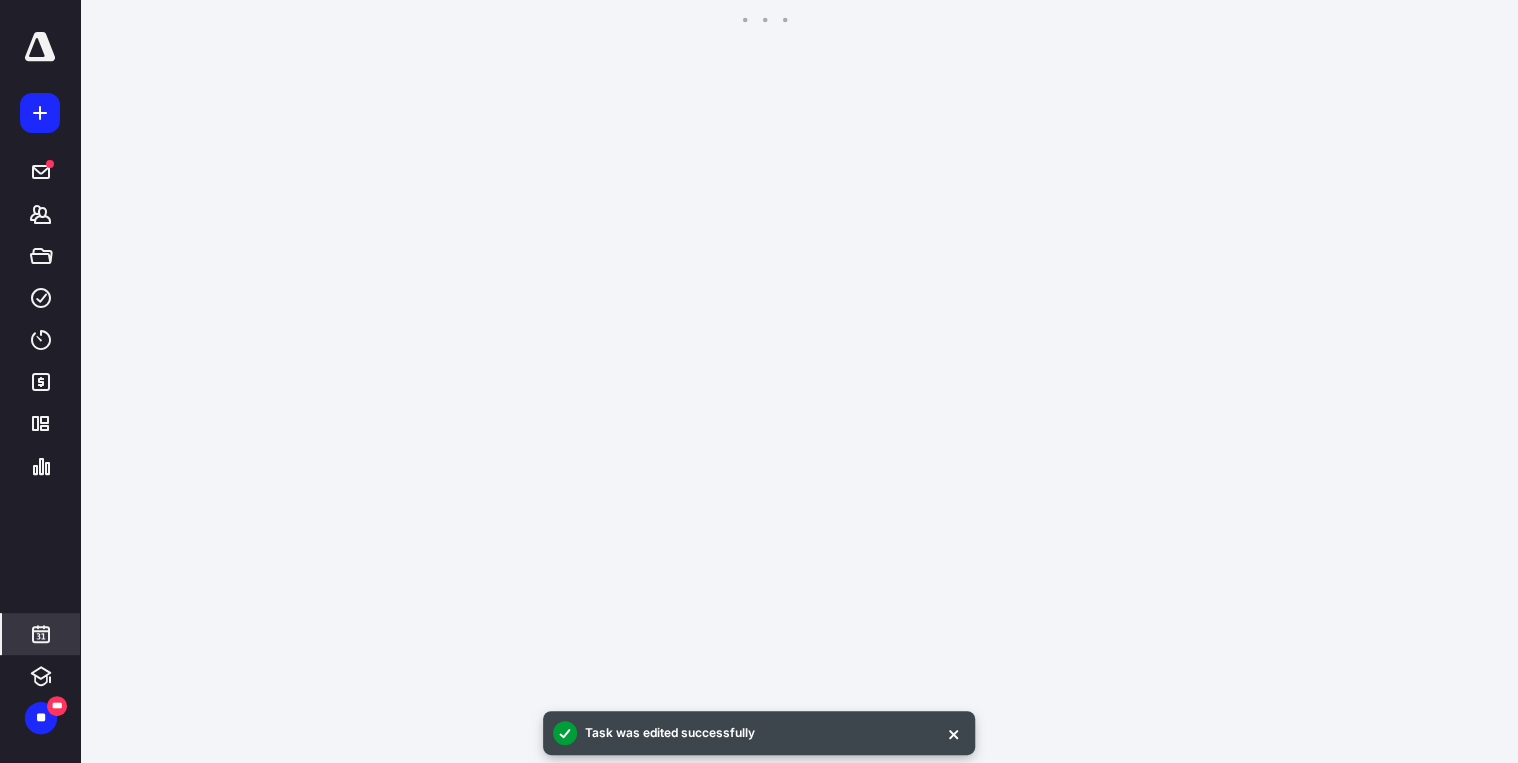 scroll, scrollTop: 384, scrollLeft: 0, axis: vertical 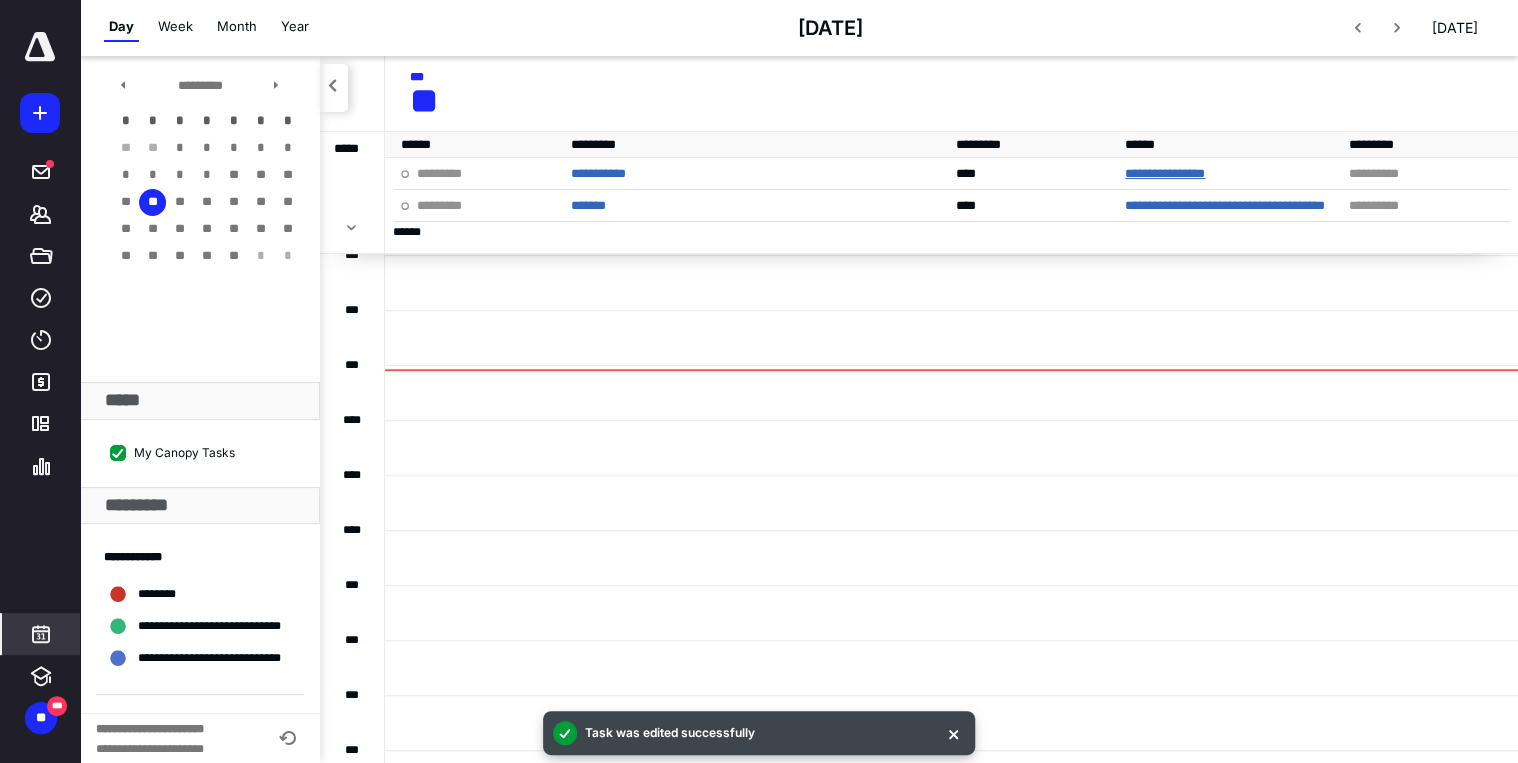click on "**********" at bounding box center (1232, 174) 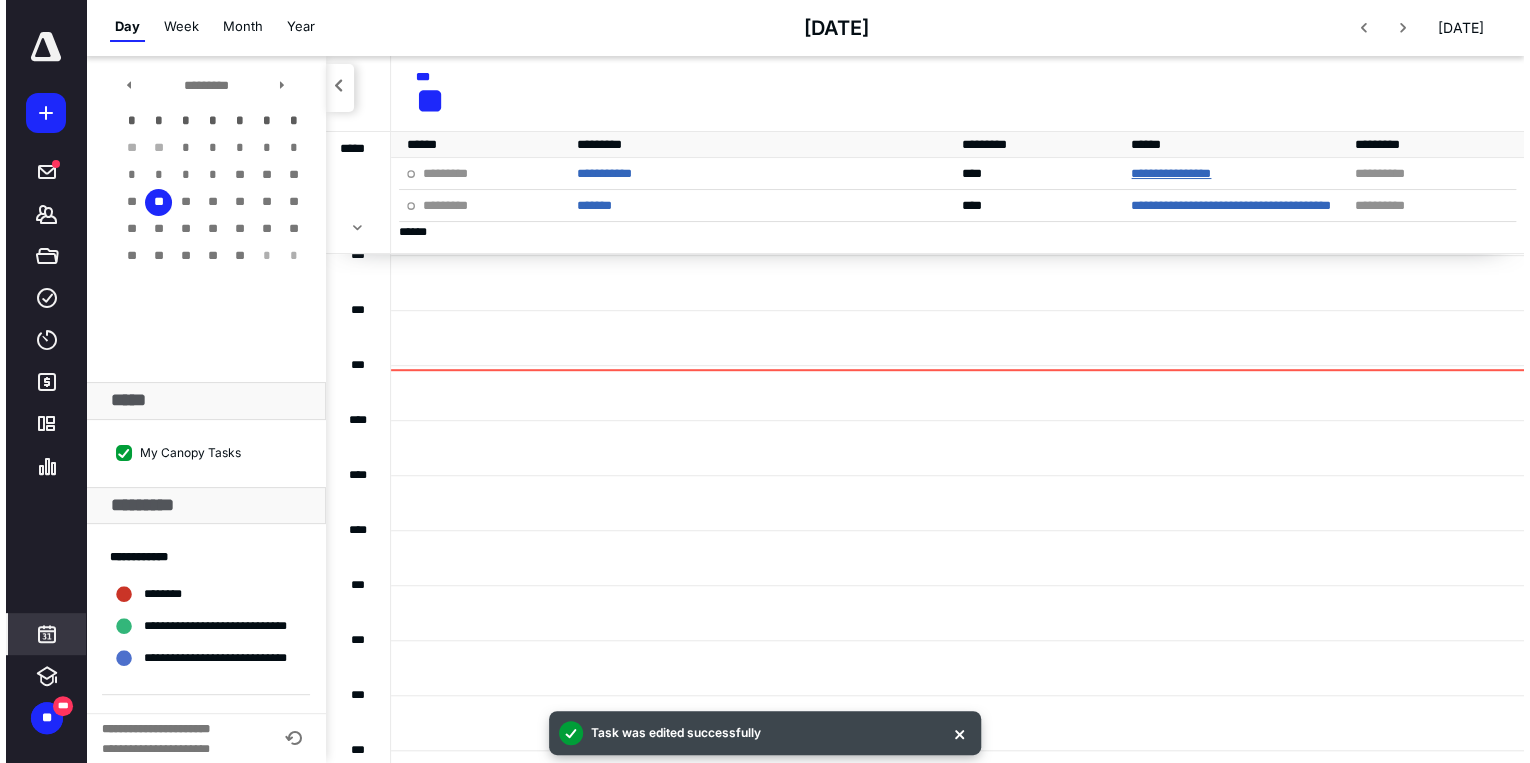 scroll, scrollTop: 0, scrollLeft: 0, axis: both 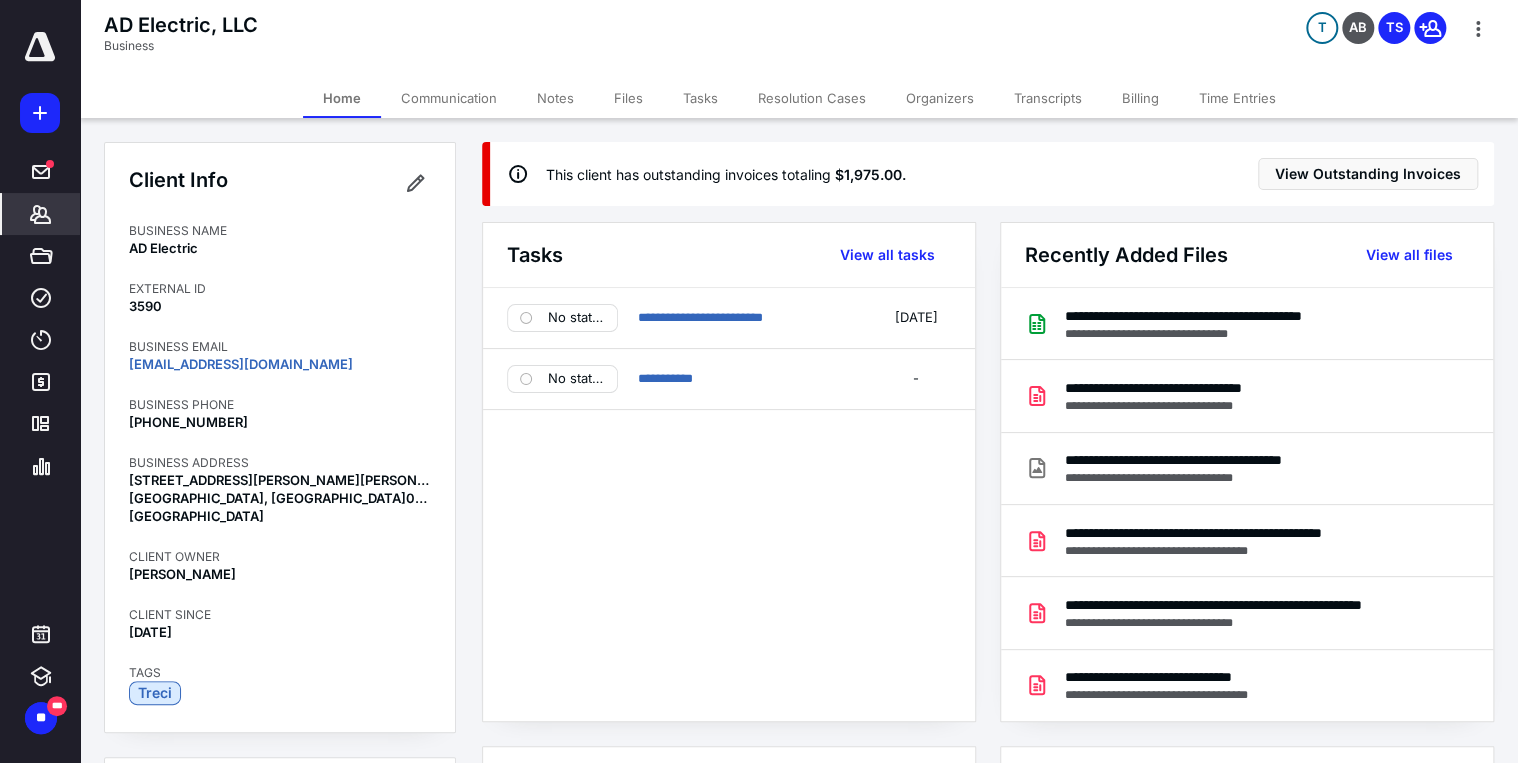 click on "Tasks" at bounding box center (700, 98) 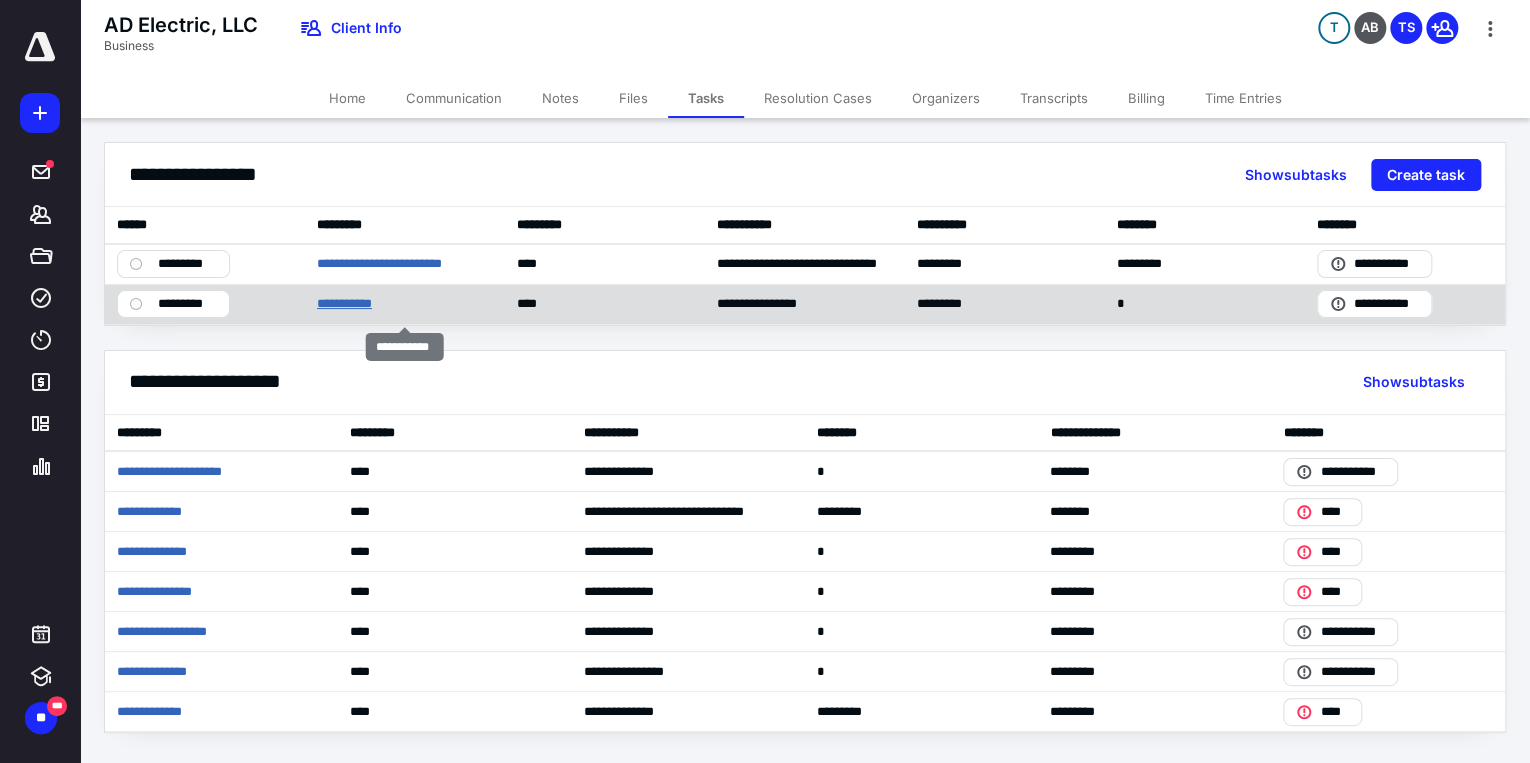 click on "**********" at bounding box center (348, 304) 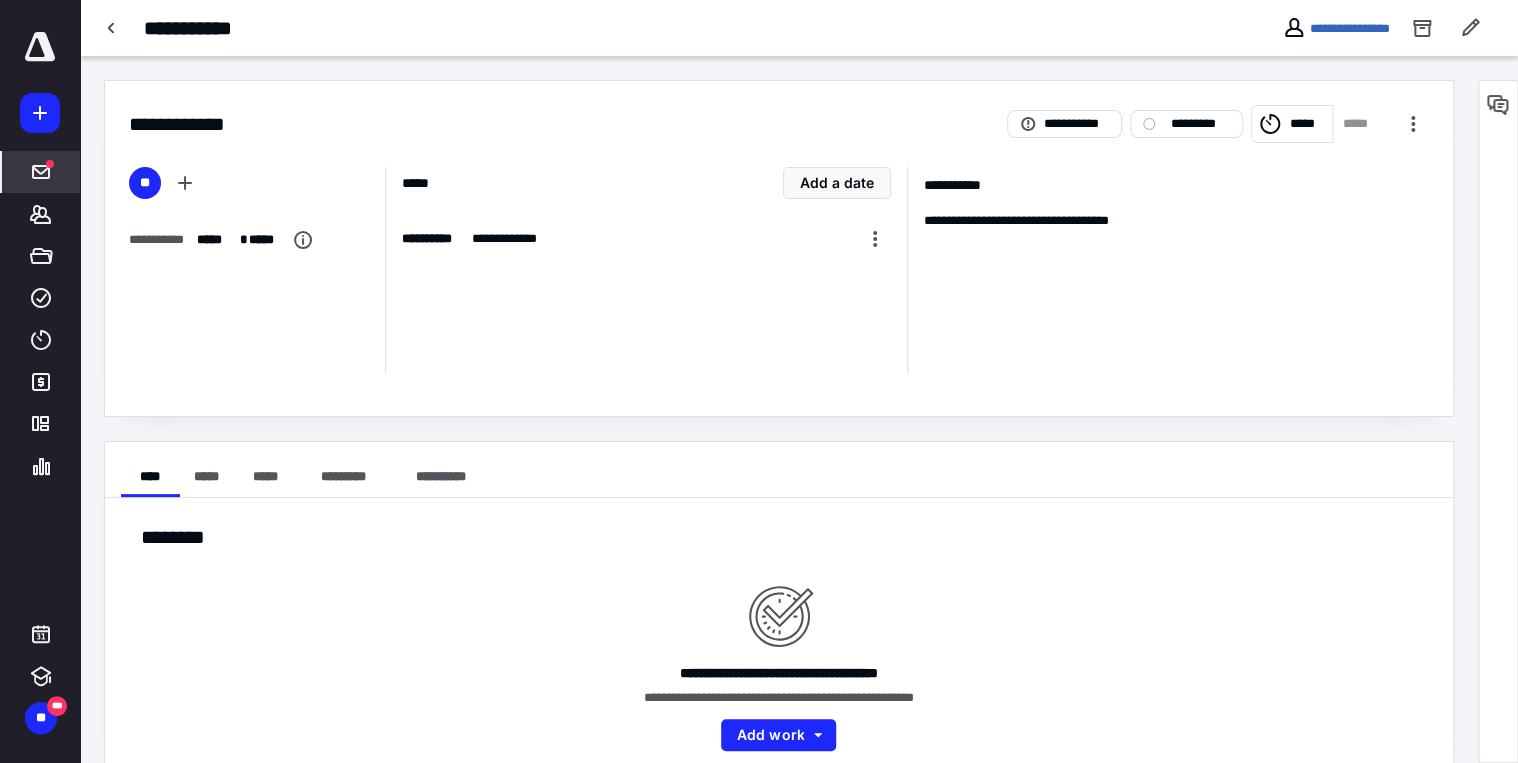 click at bounding box center (41, 172) 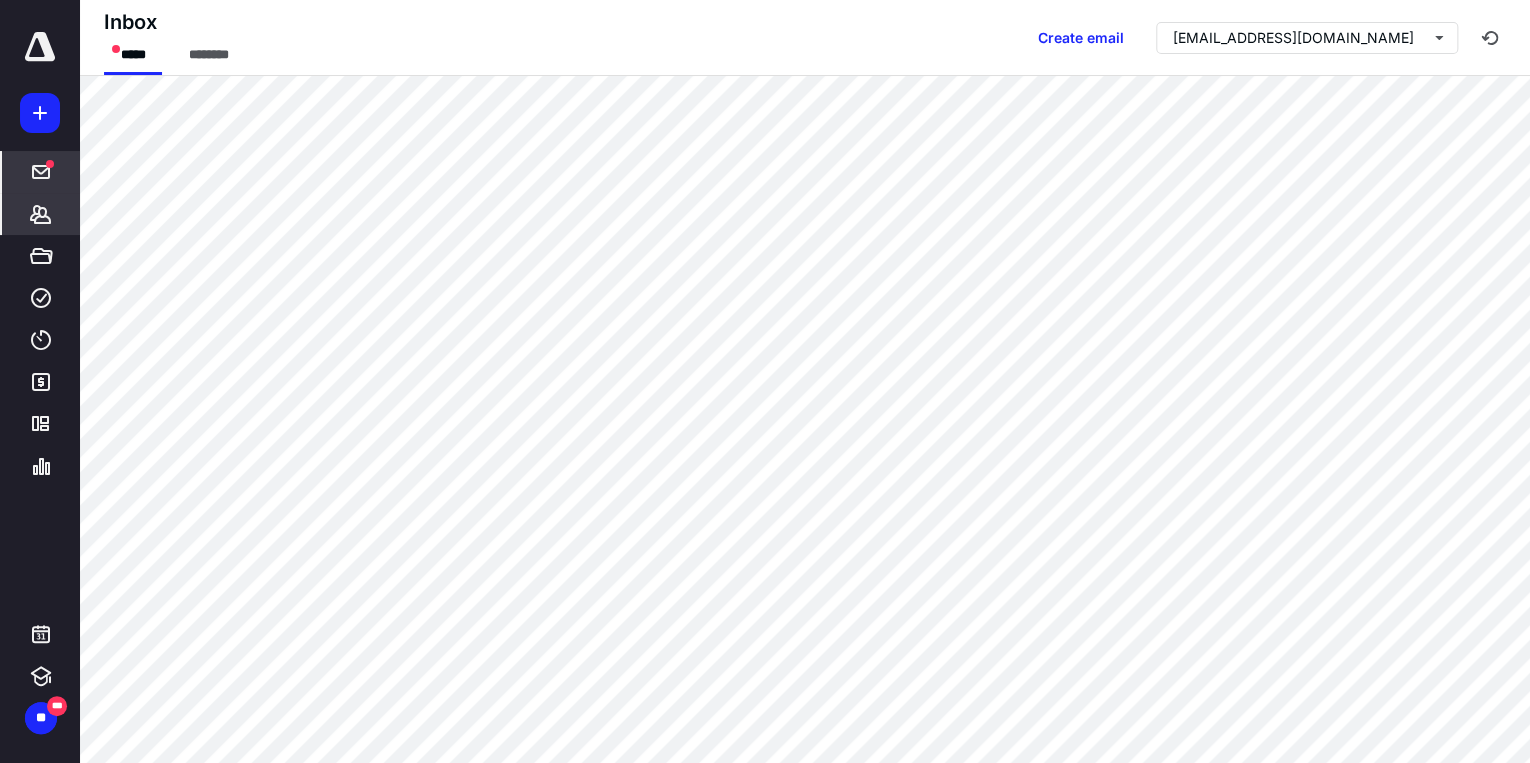 click 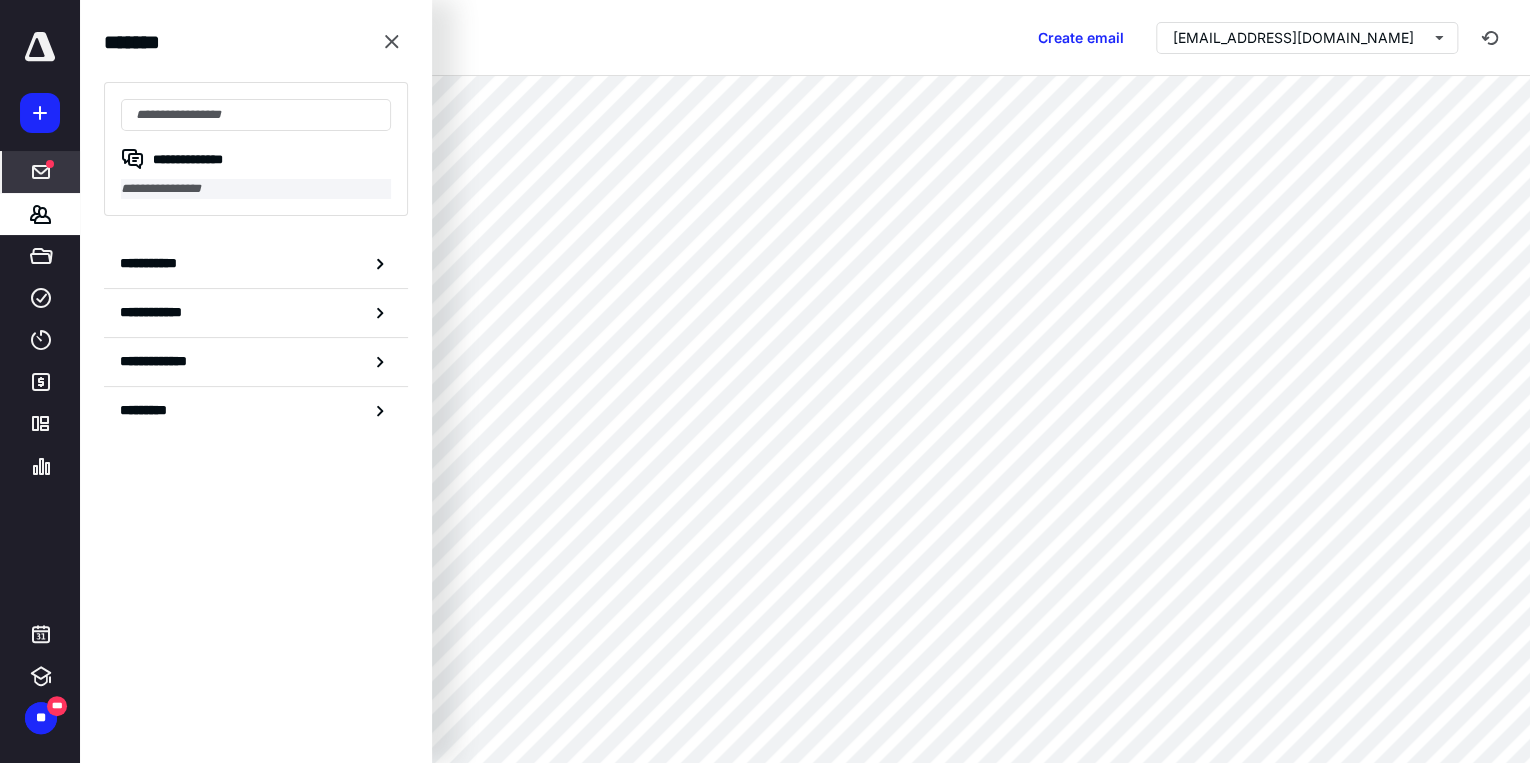 click on "**********" at bounding box center [256, 189] 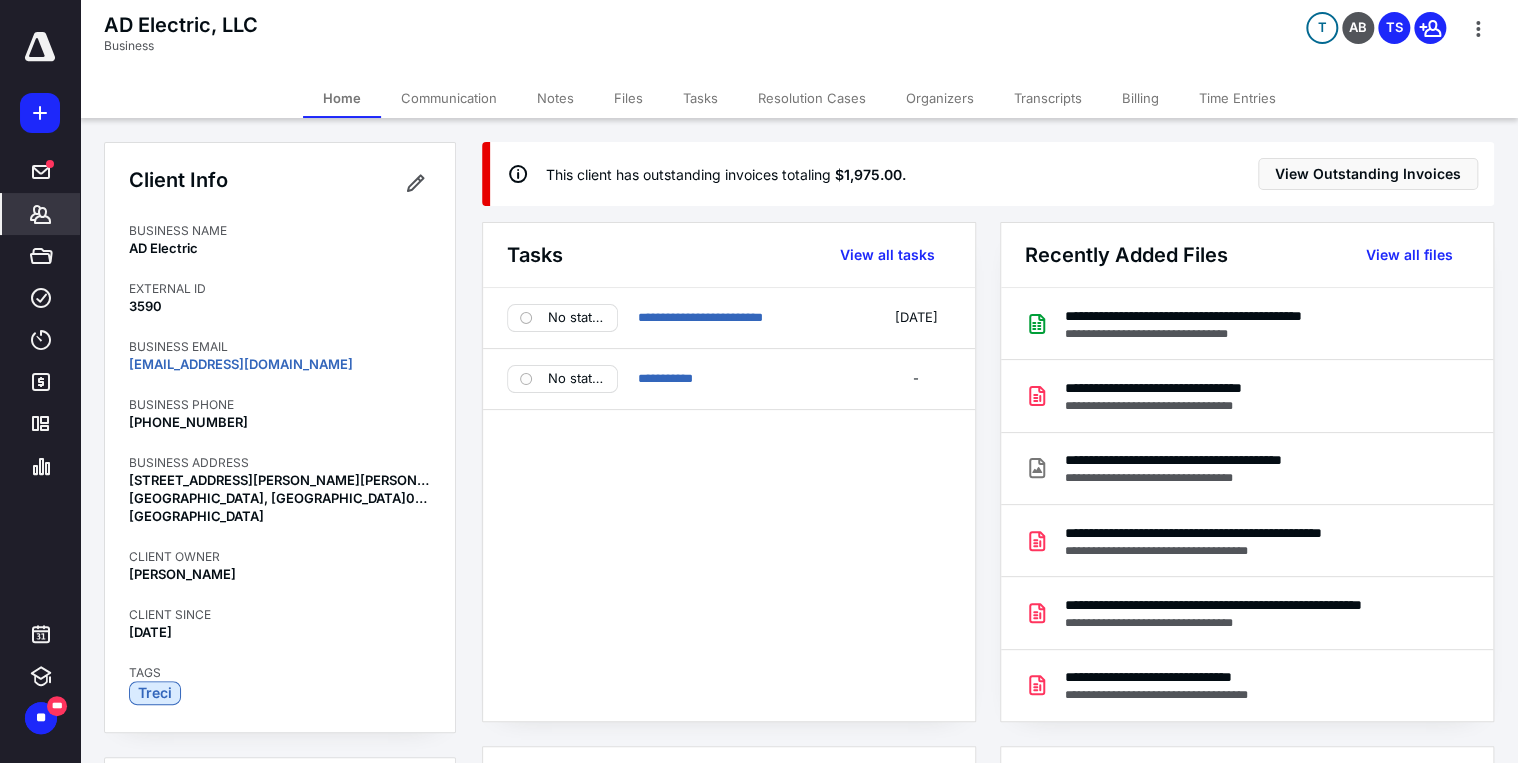 click on "Communication" at bounding box center [449, 98] 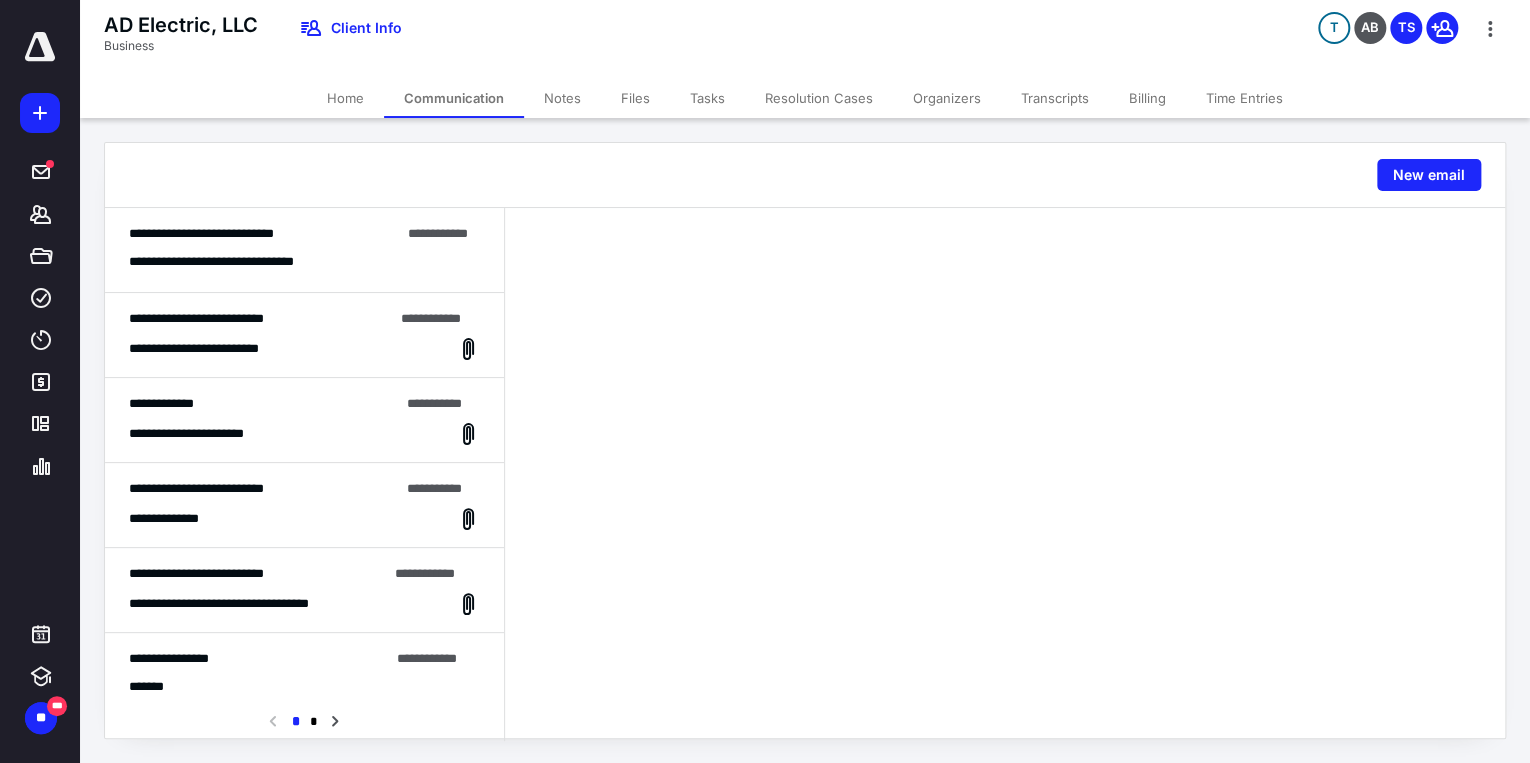 click on "**********" at bounding box center (237, 262) 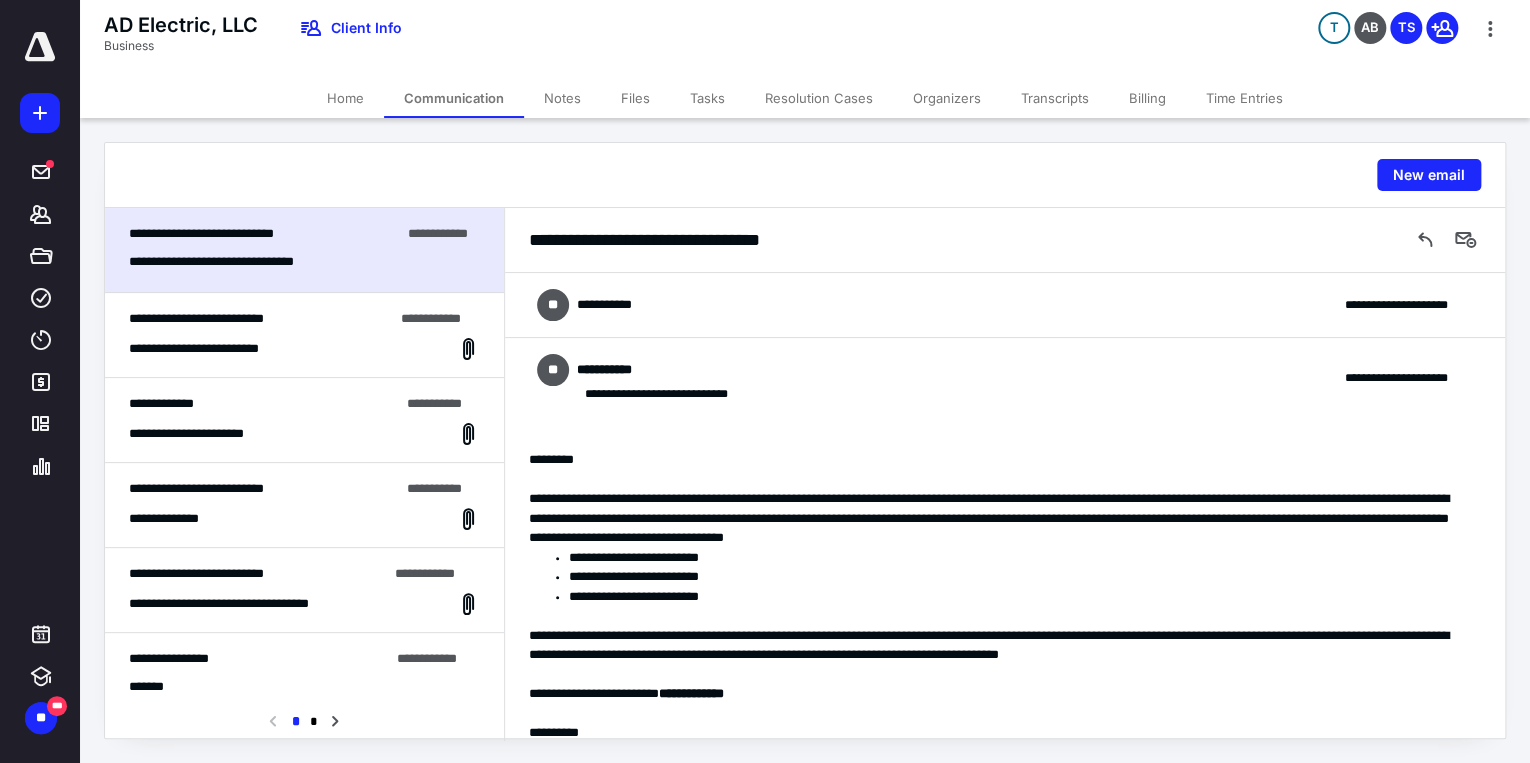 scroll, scrollTop: 176, scrollLeft: 0, axis: vertical 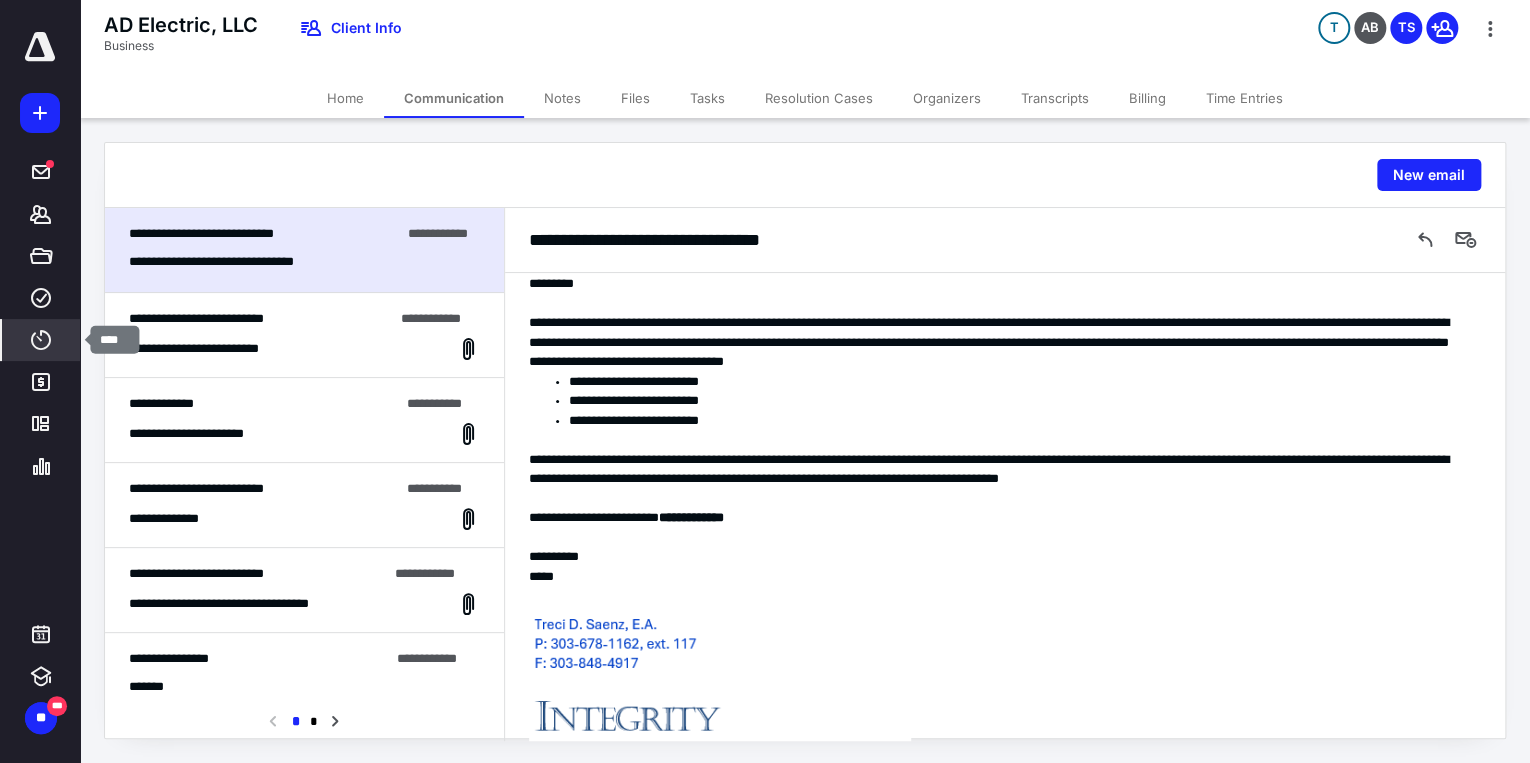 click 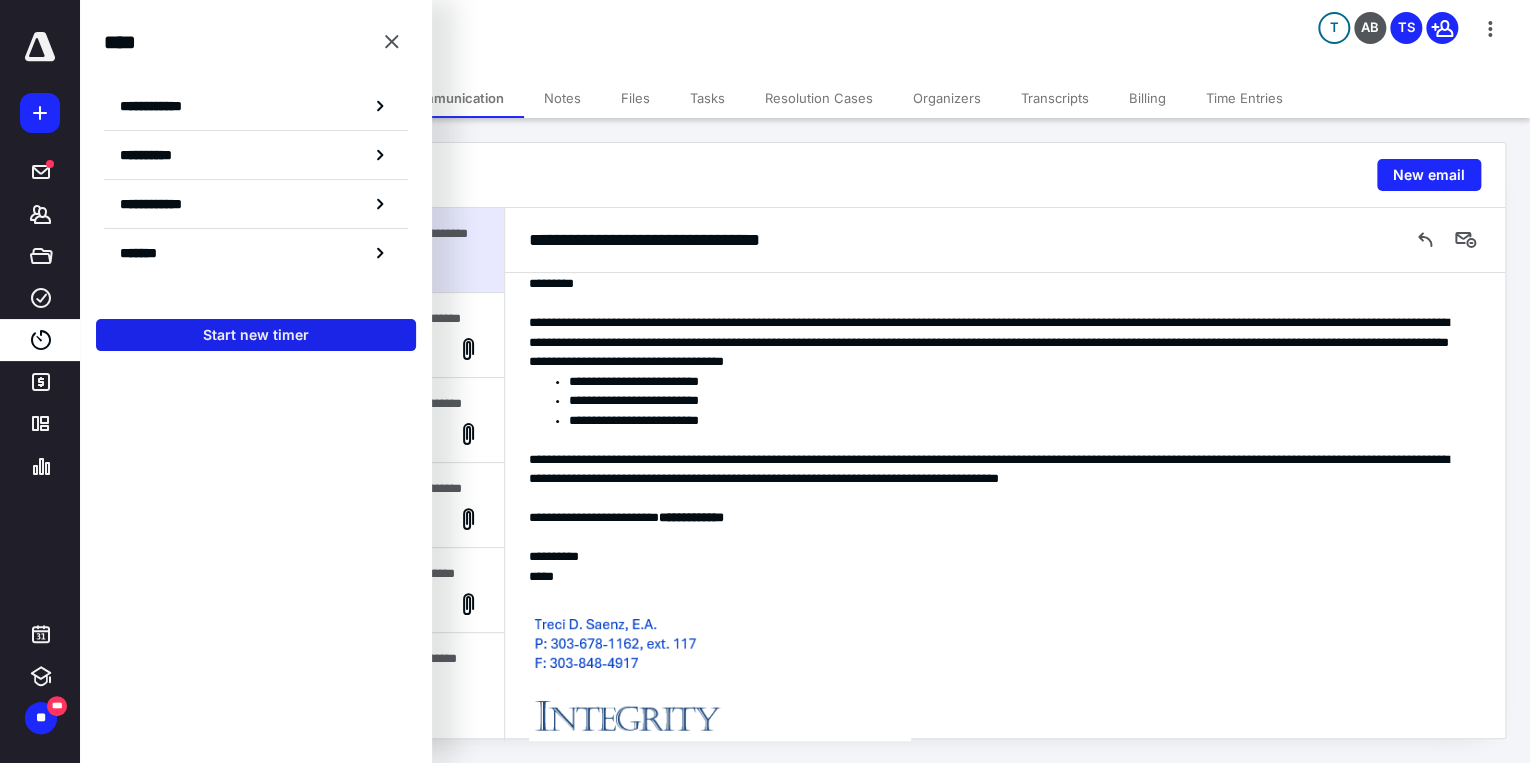 click on "Start new timer" at bounding box center (256, 335) 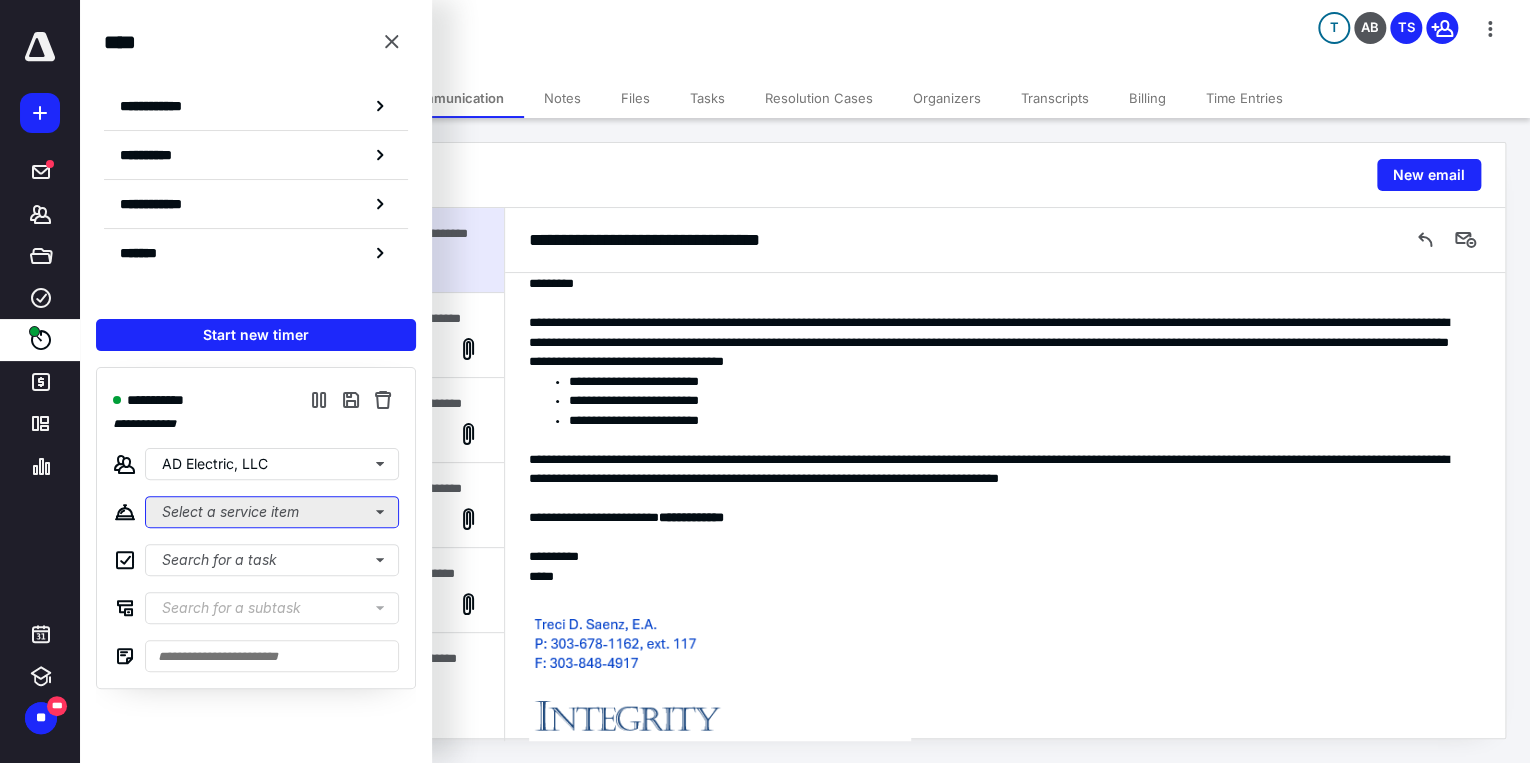 click on "Select a service item" at bounding box center (272, 512) 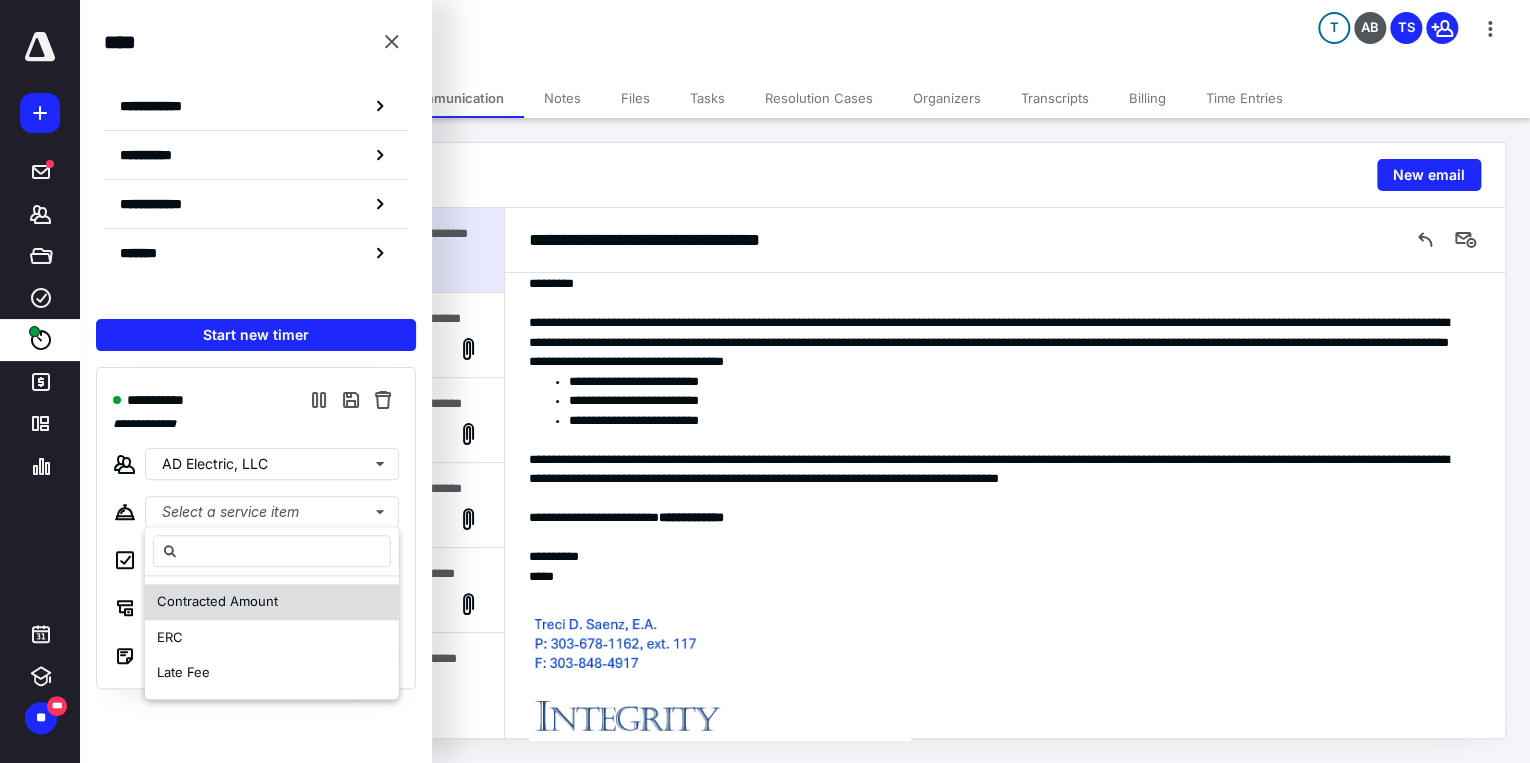 click on "Contracted Amount" at bounding box center [217, 601] 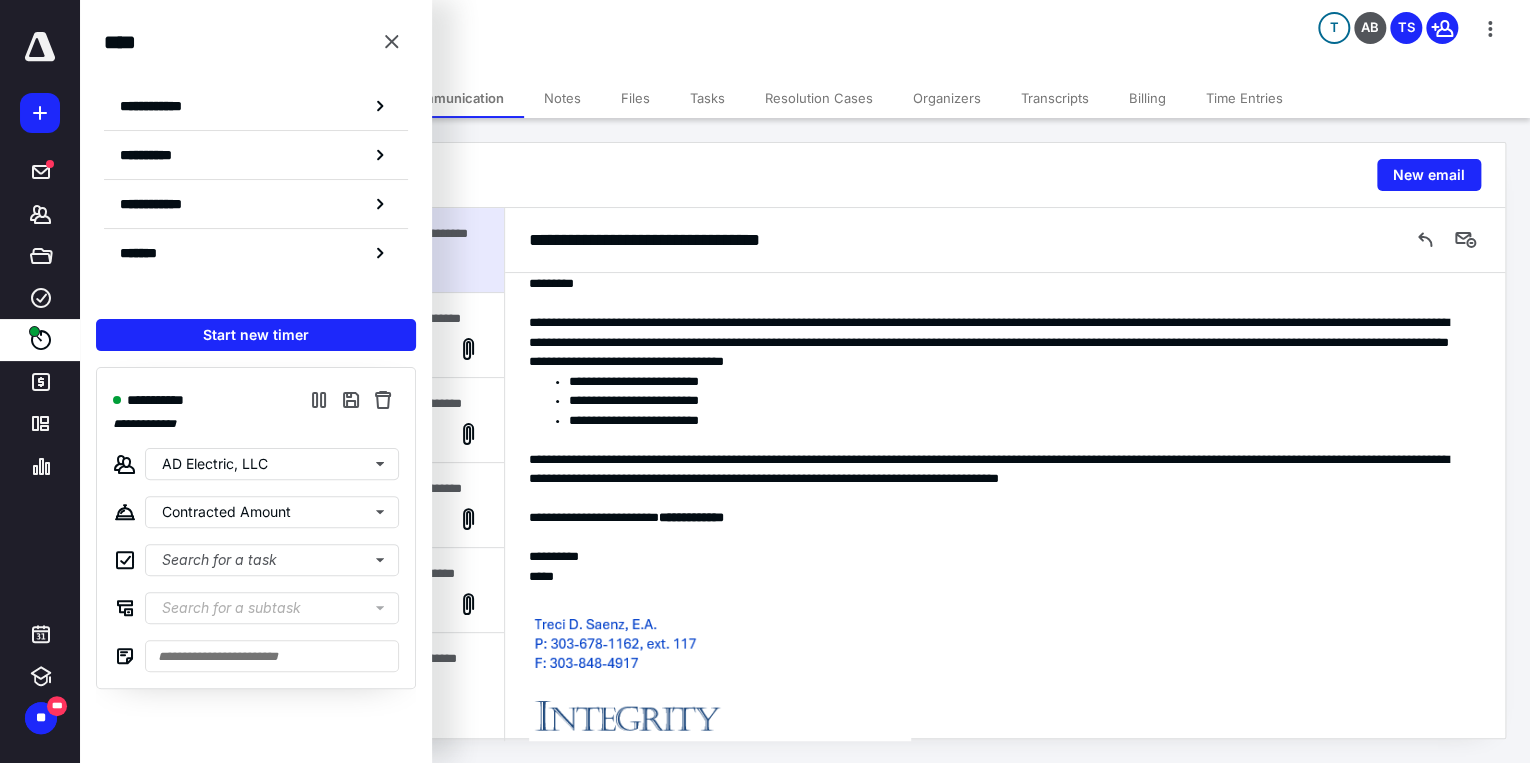 click at bounding box center (720, 706) 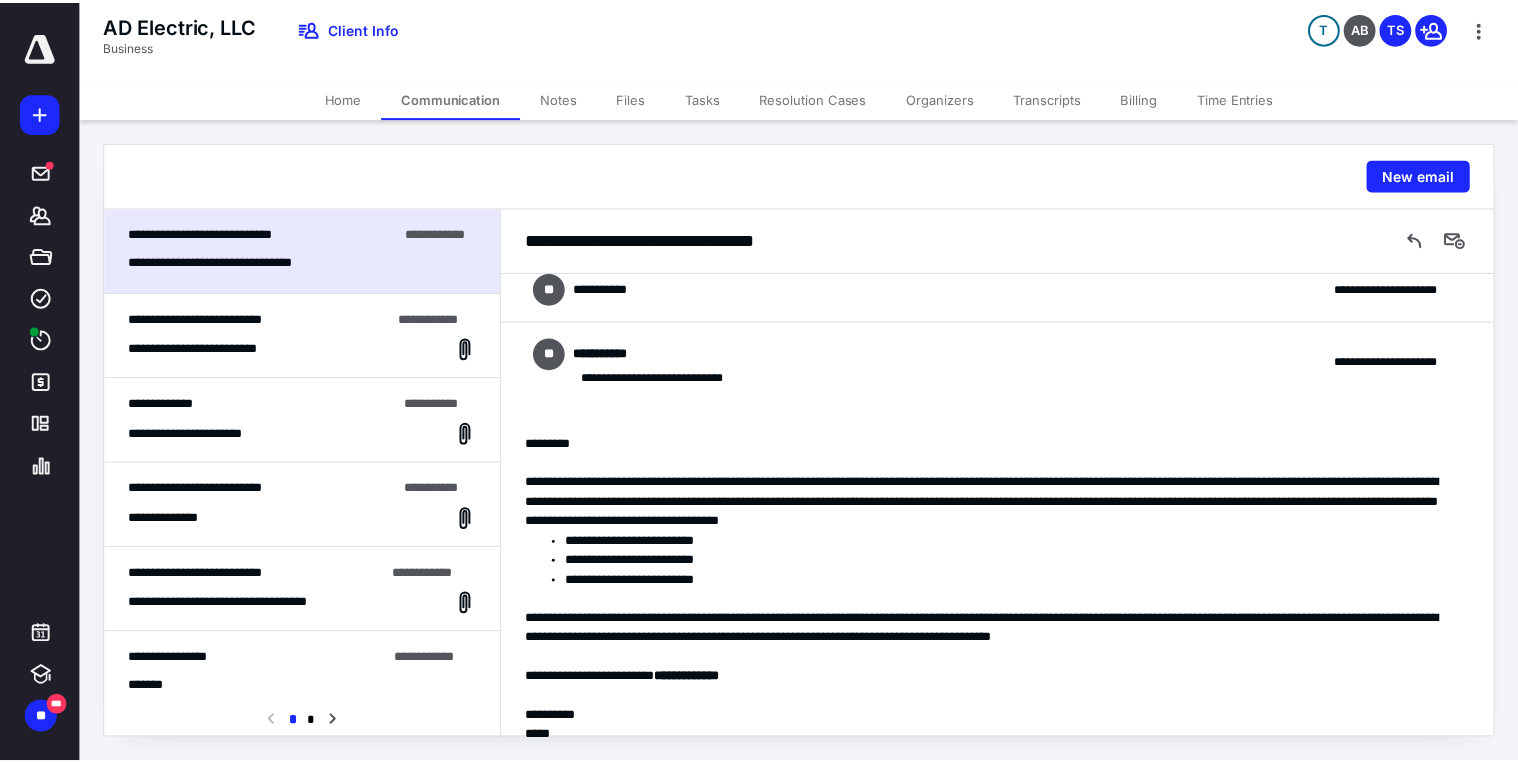 scroll, scrollTop: 96, scrollLeft: 0, axis: vertical 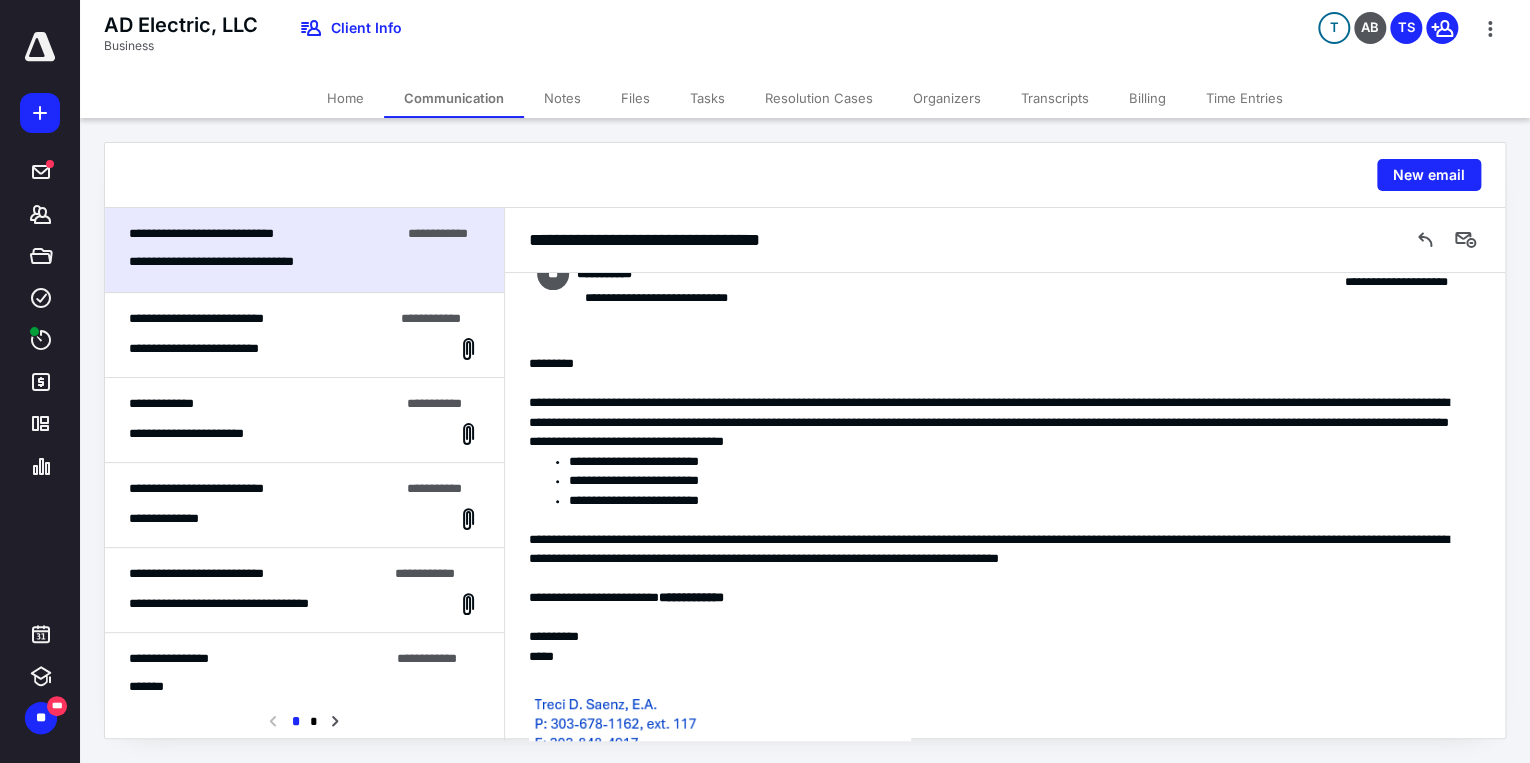 click on "Home" at bounding box center [345, 98] 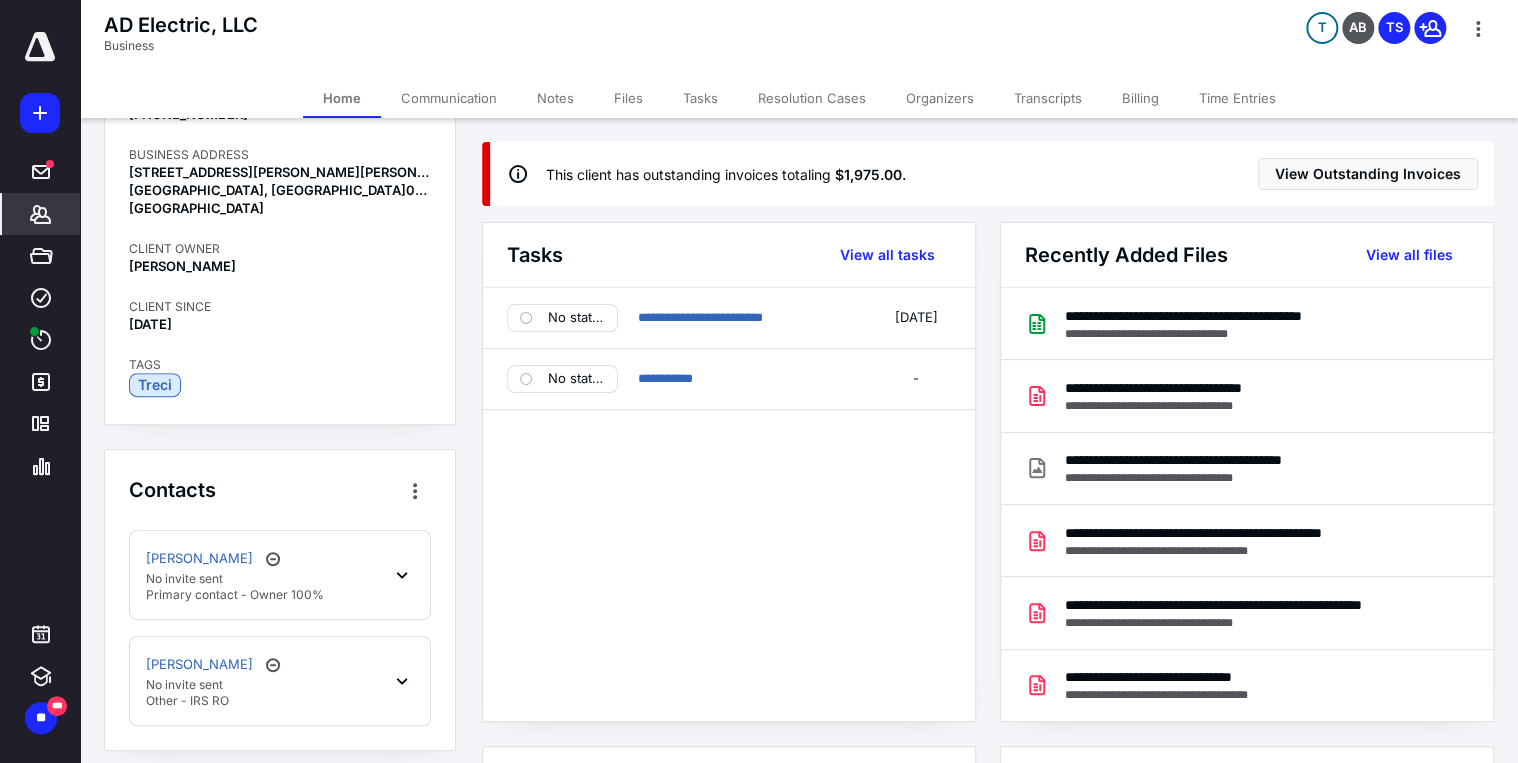 scroll, scrollTop: 400, scrollLeft: 0, axis: vertical 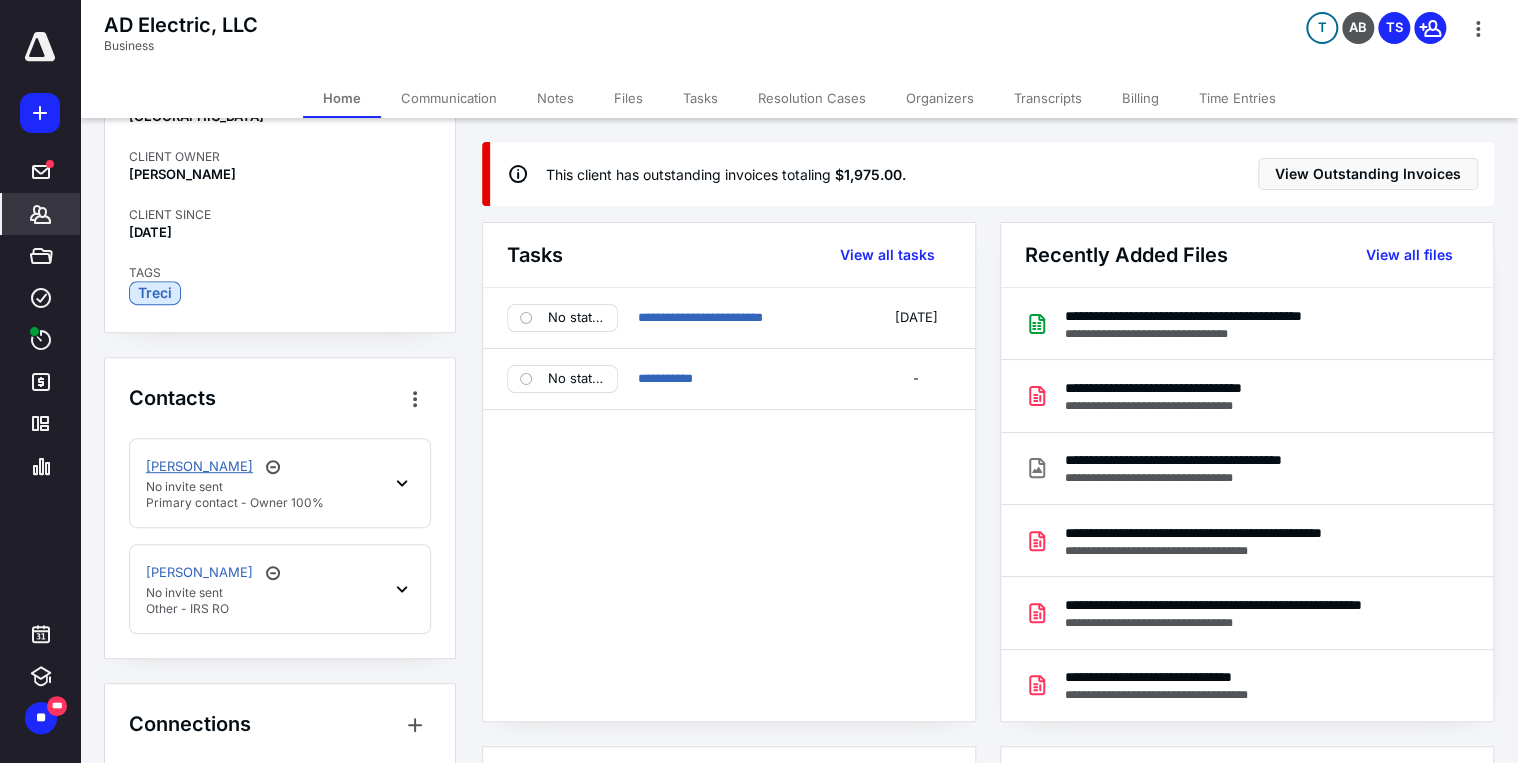 click on "[PERSON_NAME]" at bounding box center [199, 467] 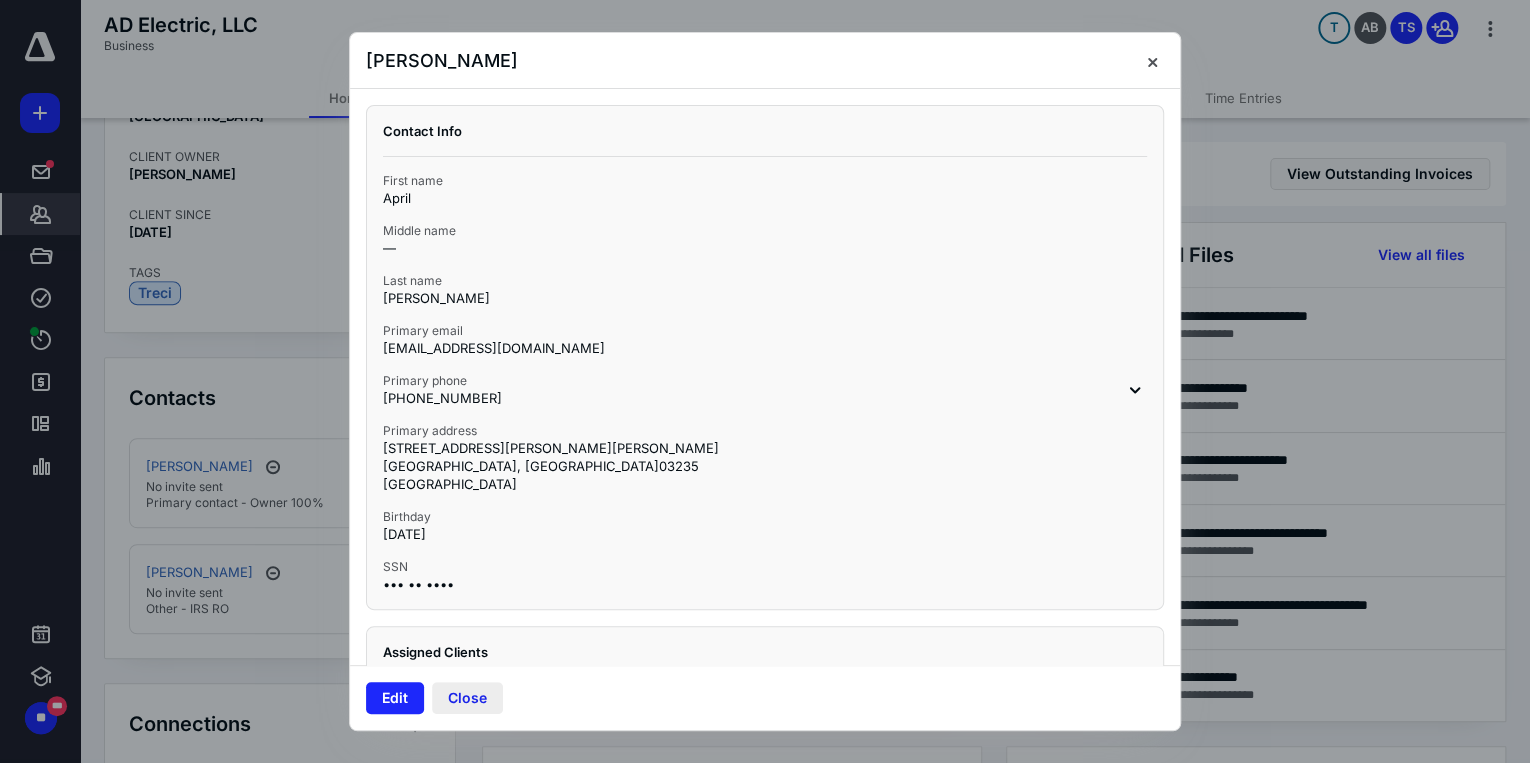 click on "Close" at bounding box center [467, 698] 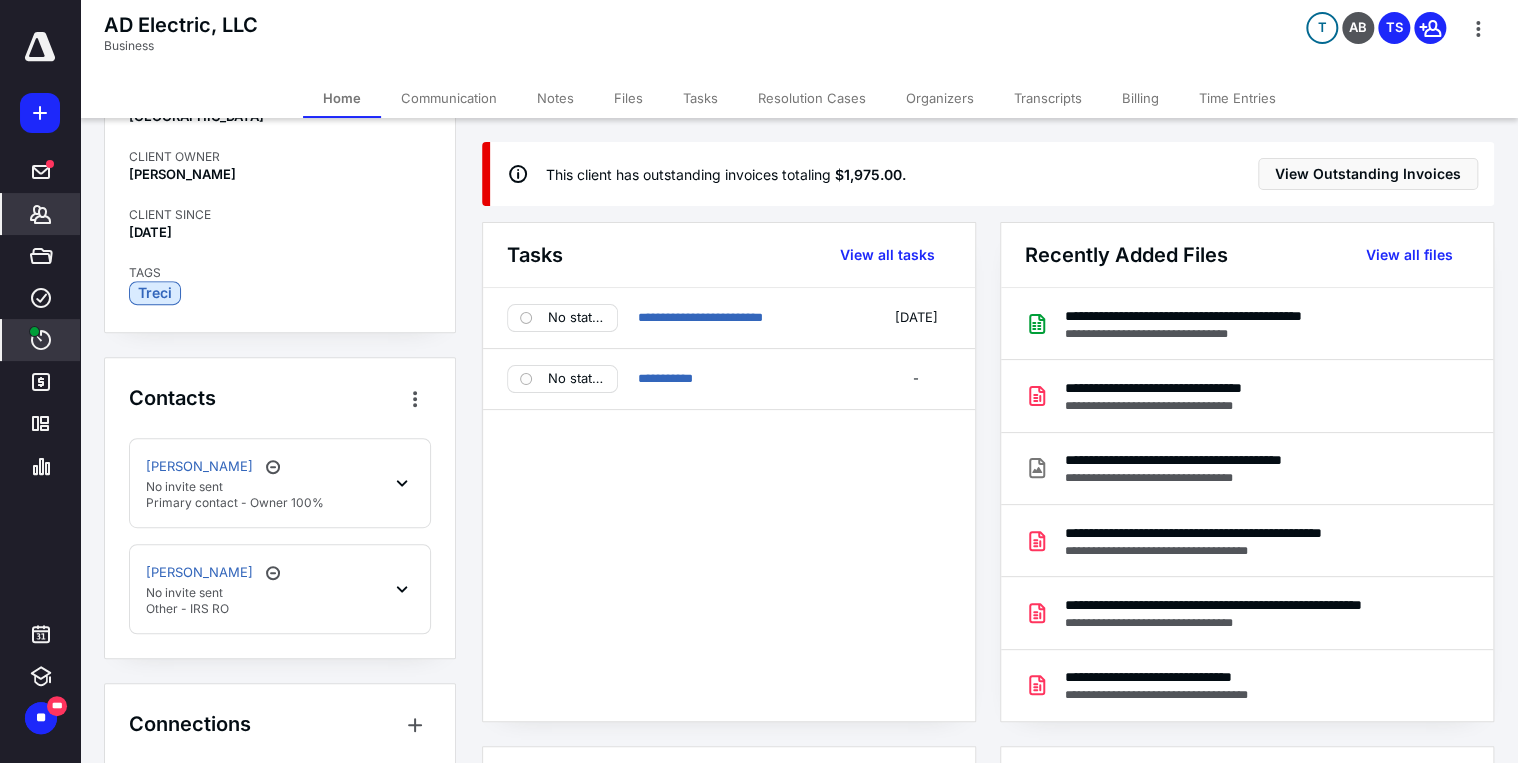 click 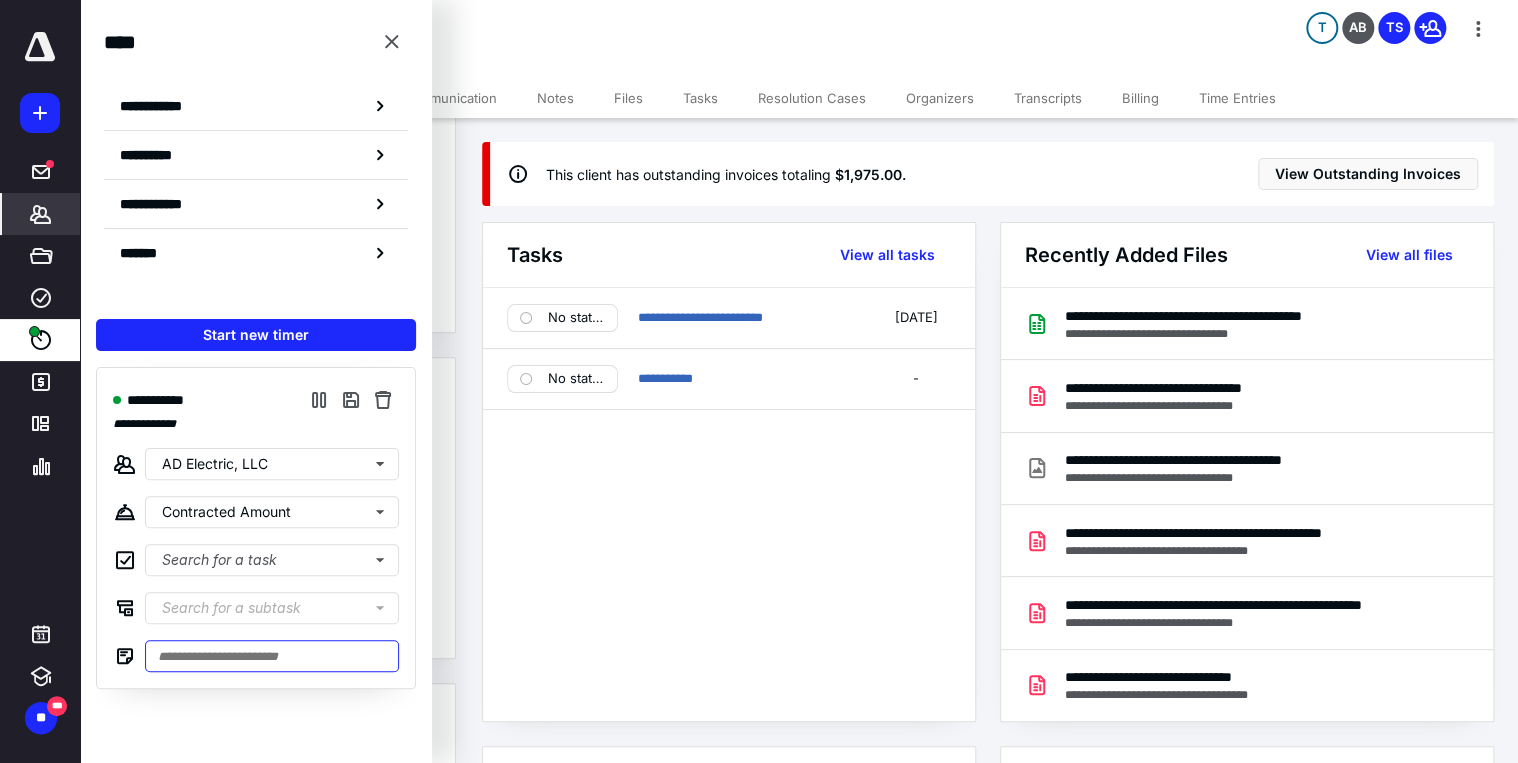 click at bounding box center (272, 656) 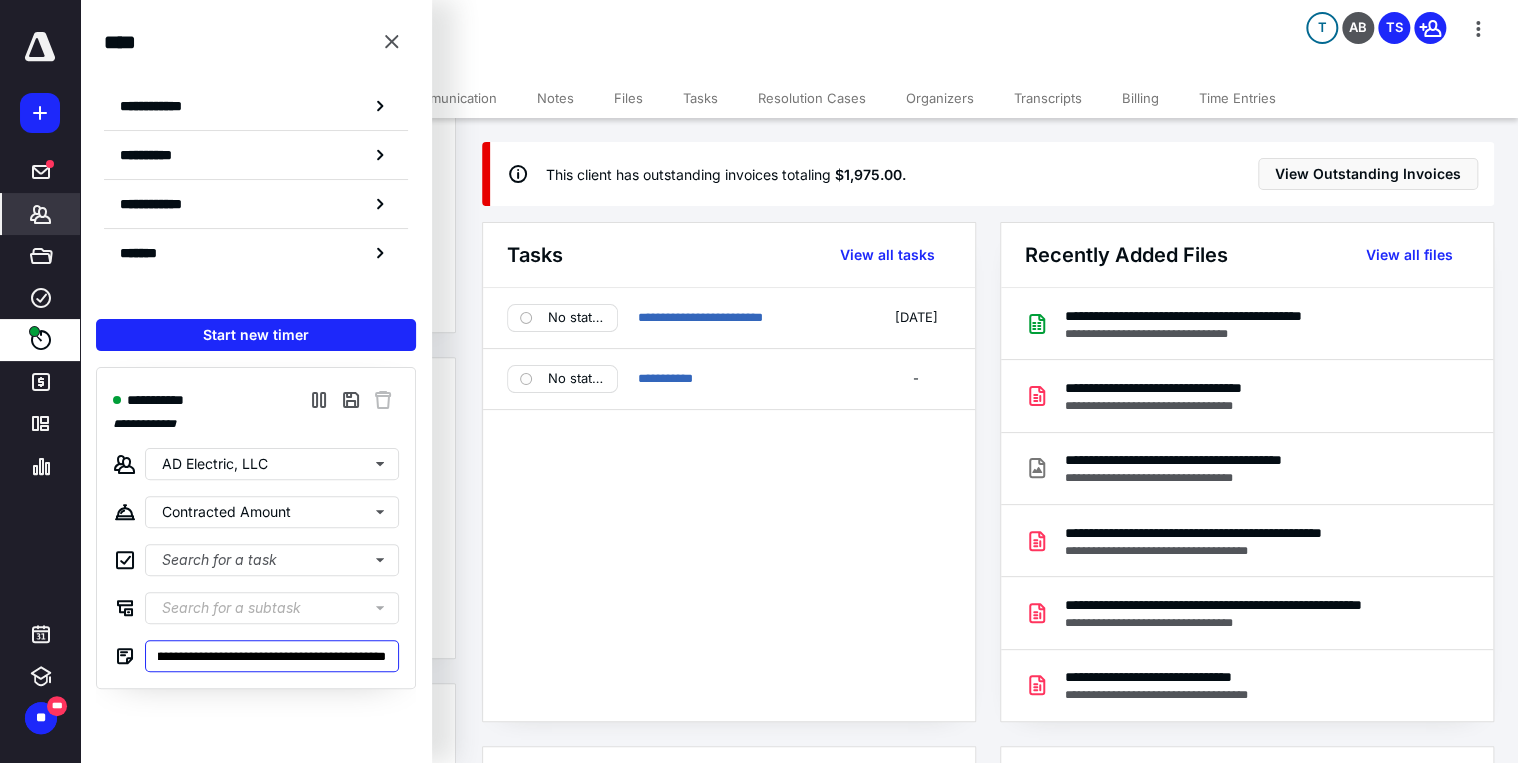 scroll, scrollTop: 0, scrollLeft: 380, axis: horizontal 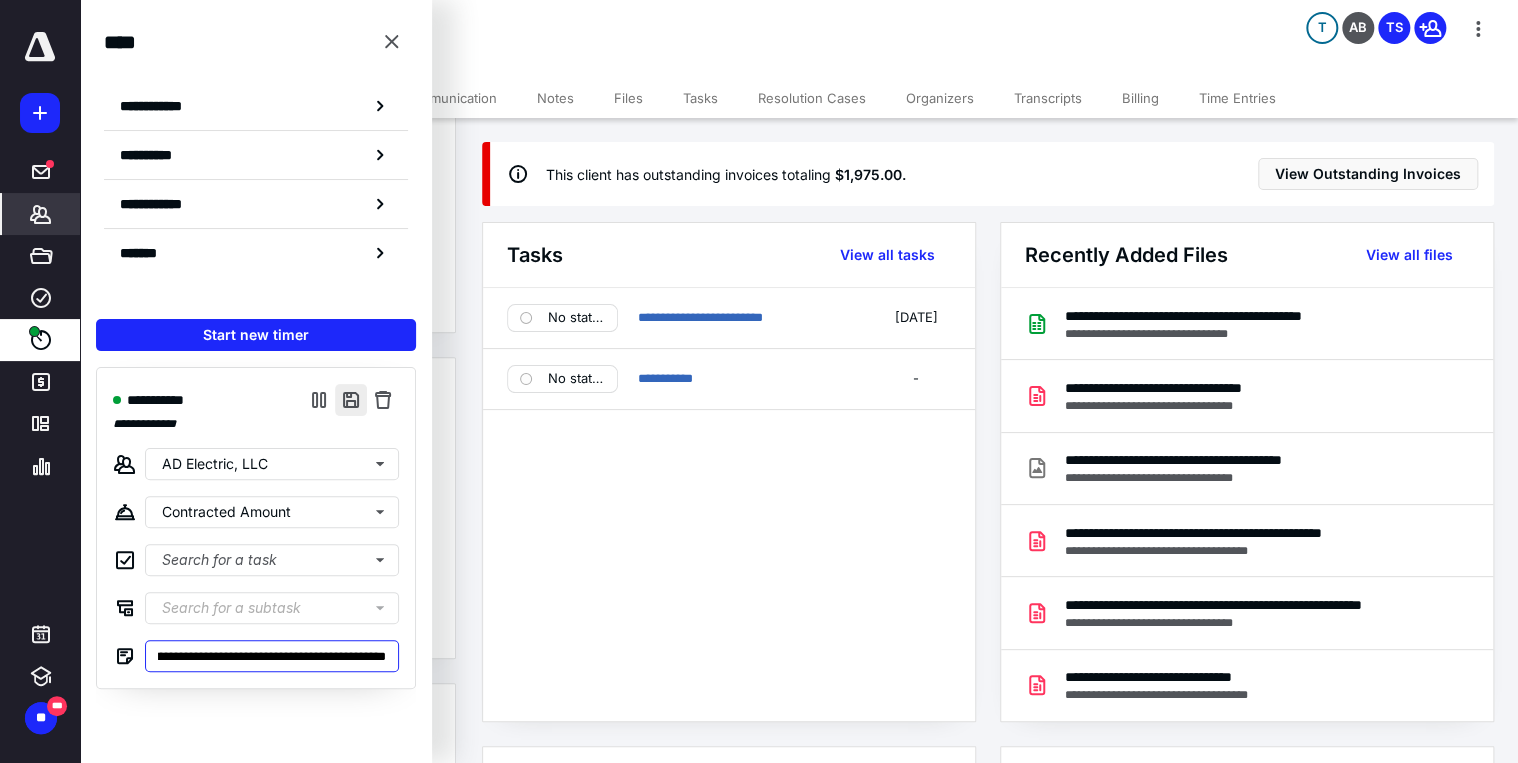 type on "**********" 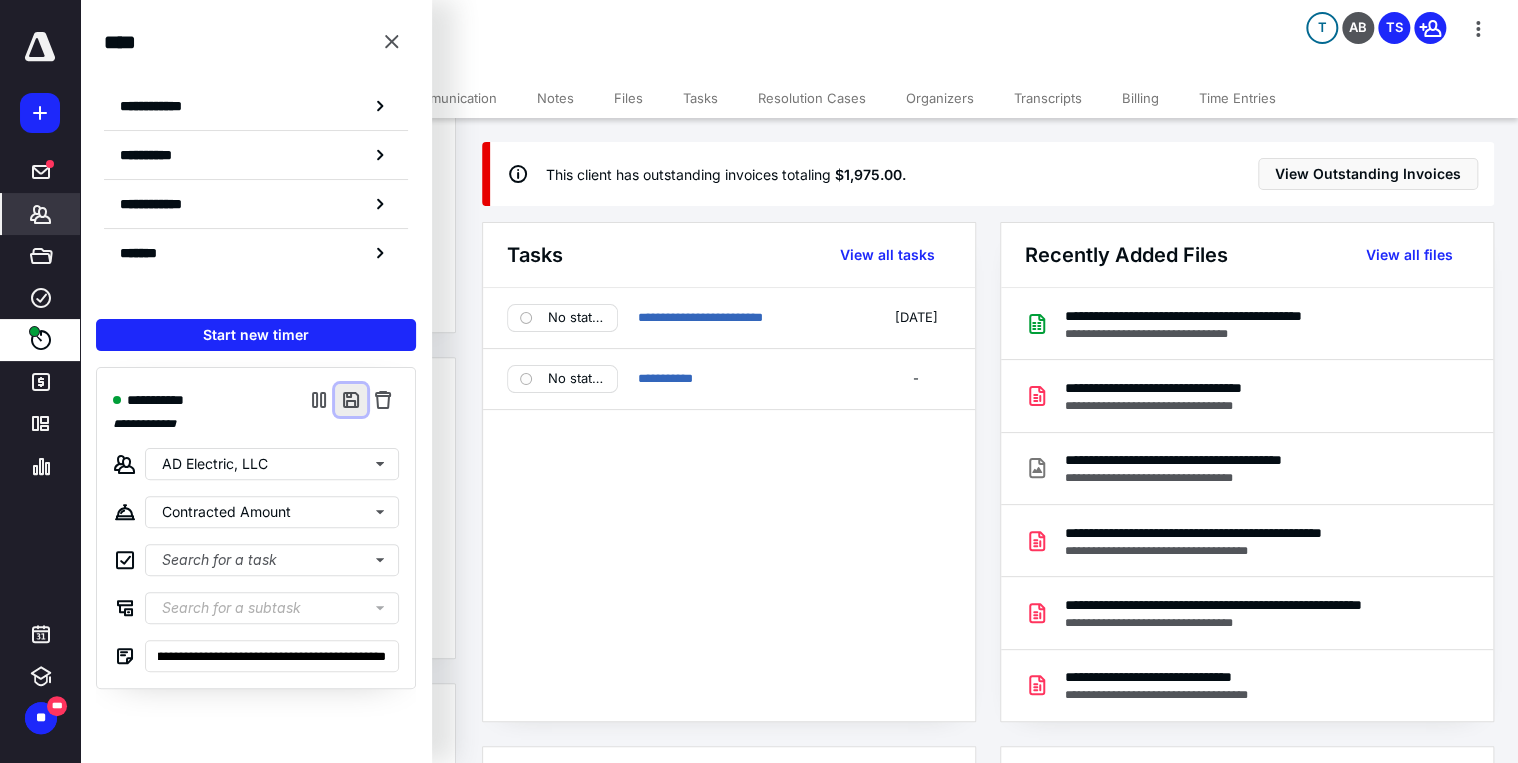click at bounding box center [351, 400] 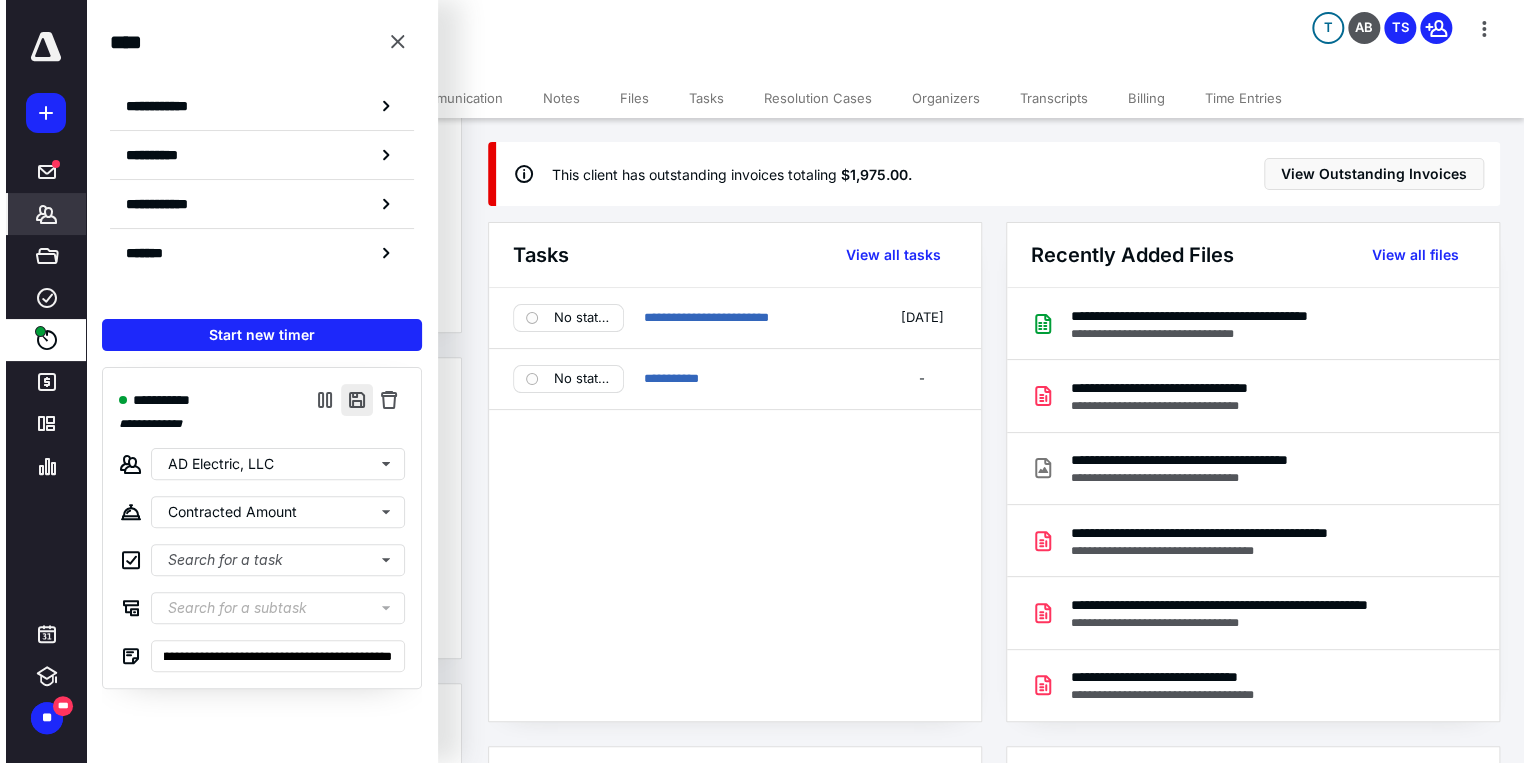 scroll, scrollTop: 0, scrollLeft: 0, axis: both 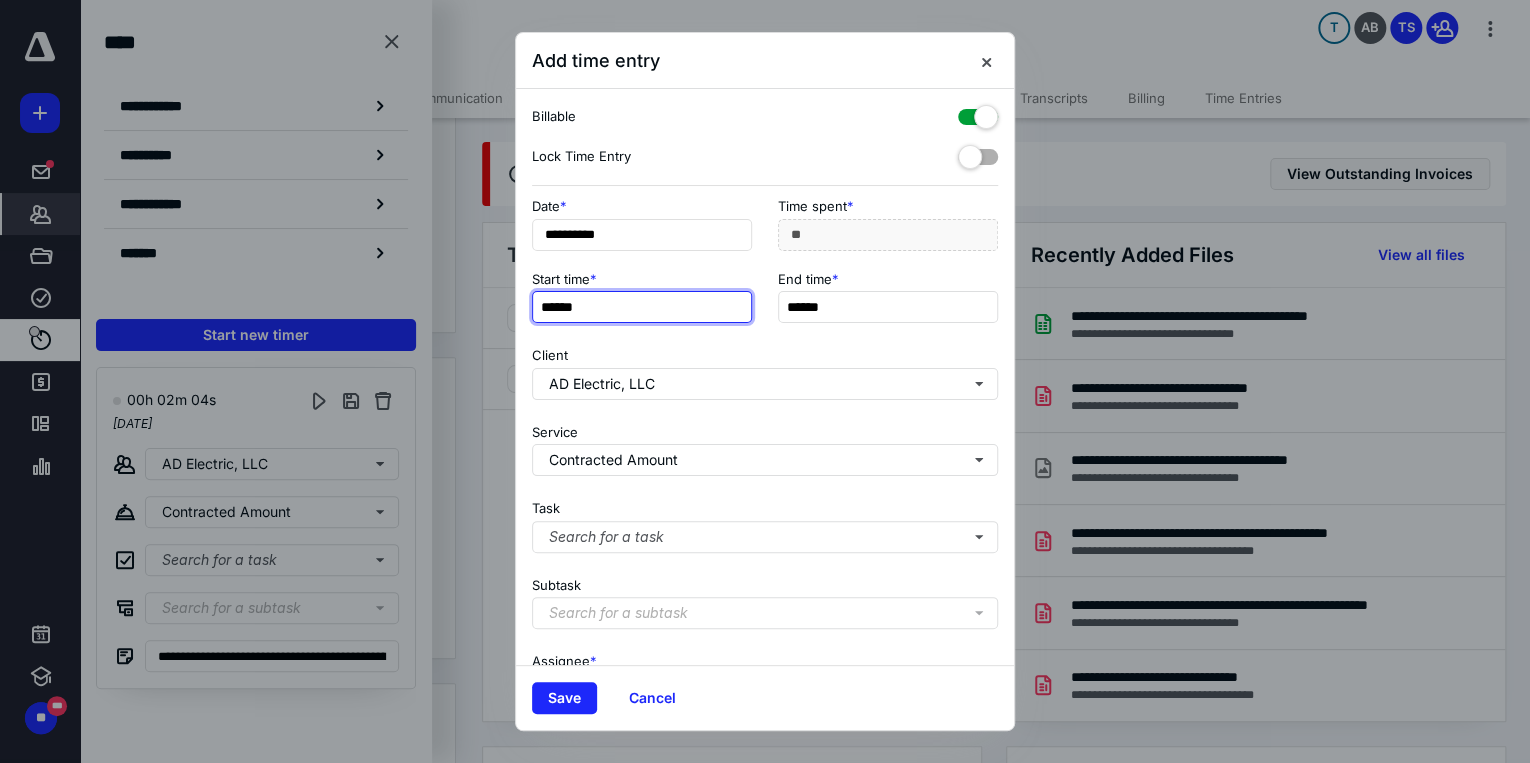 click on "******" at bounding box center (642, 307) 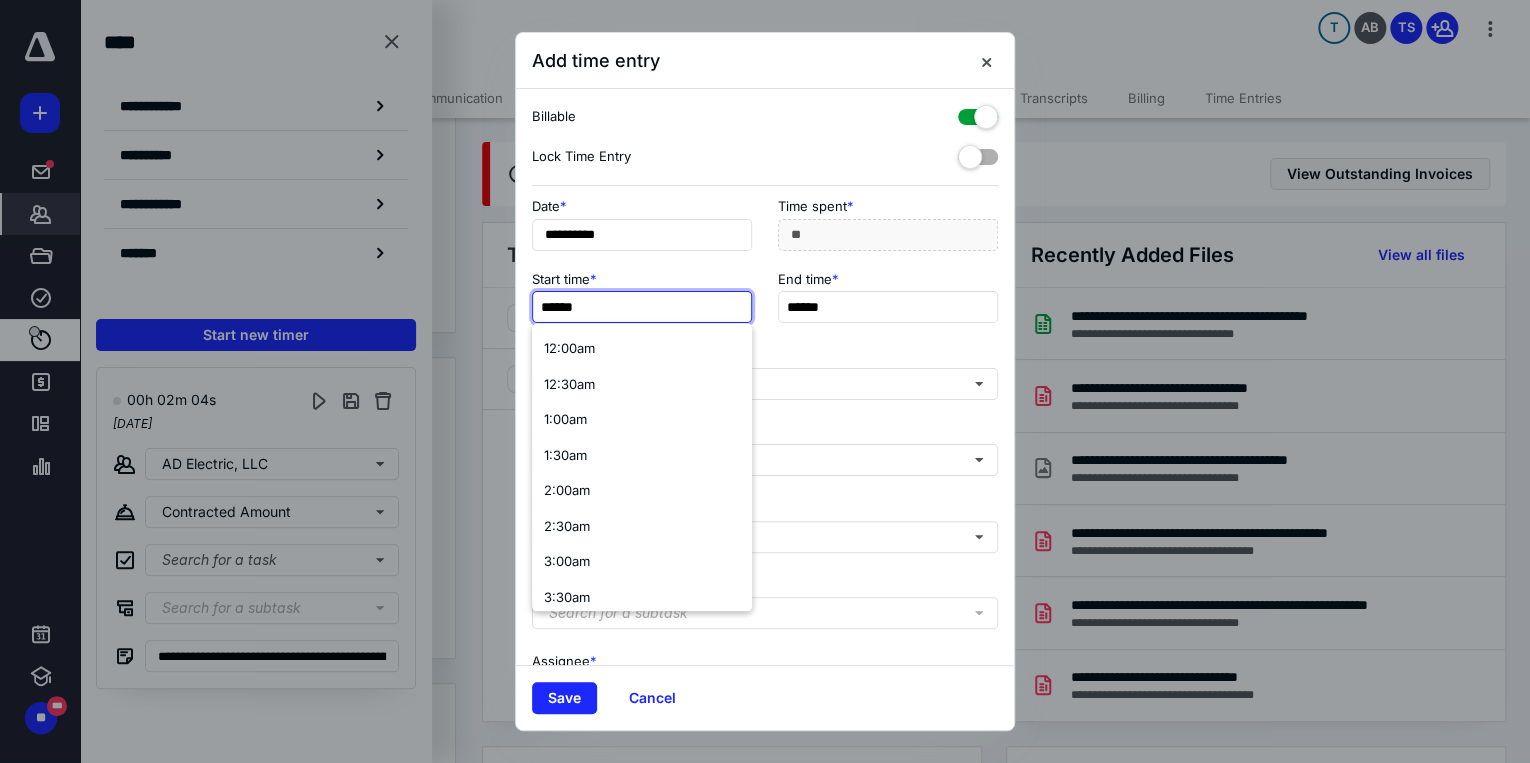 click on "******" at bounding box center (642, 307) 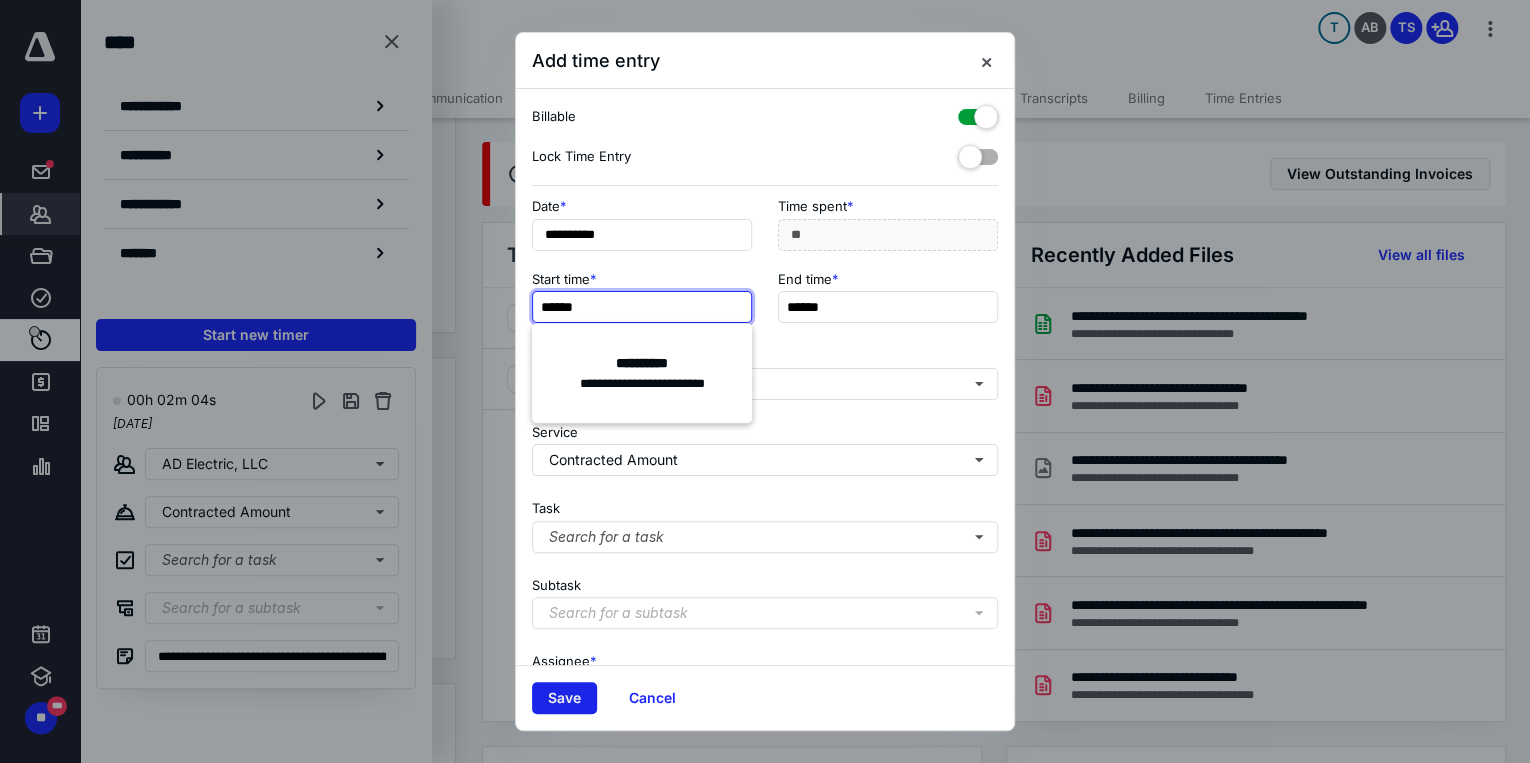 type on "******" 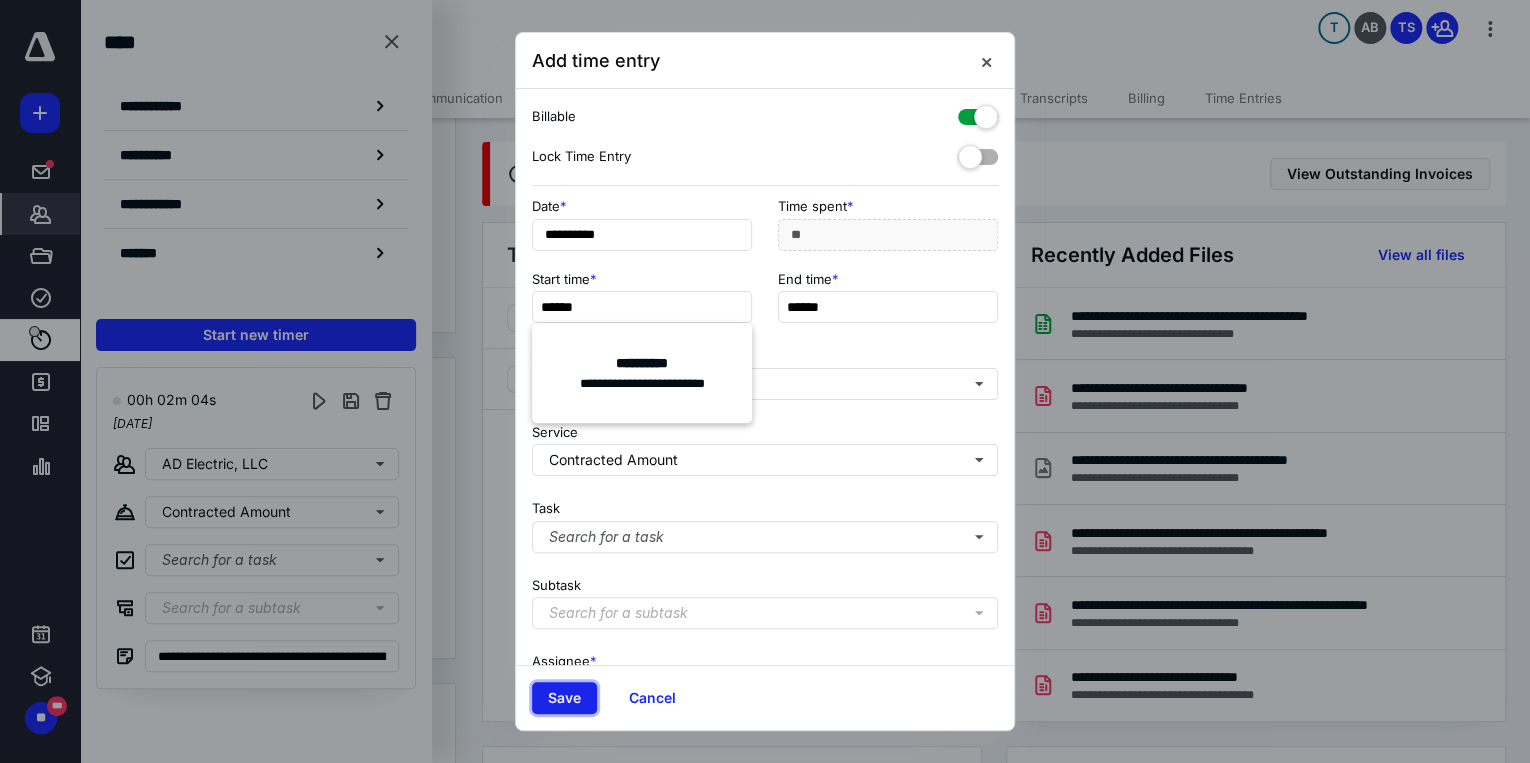 type on "**" 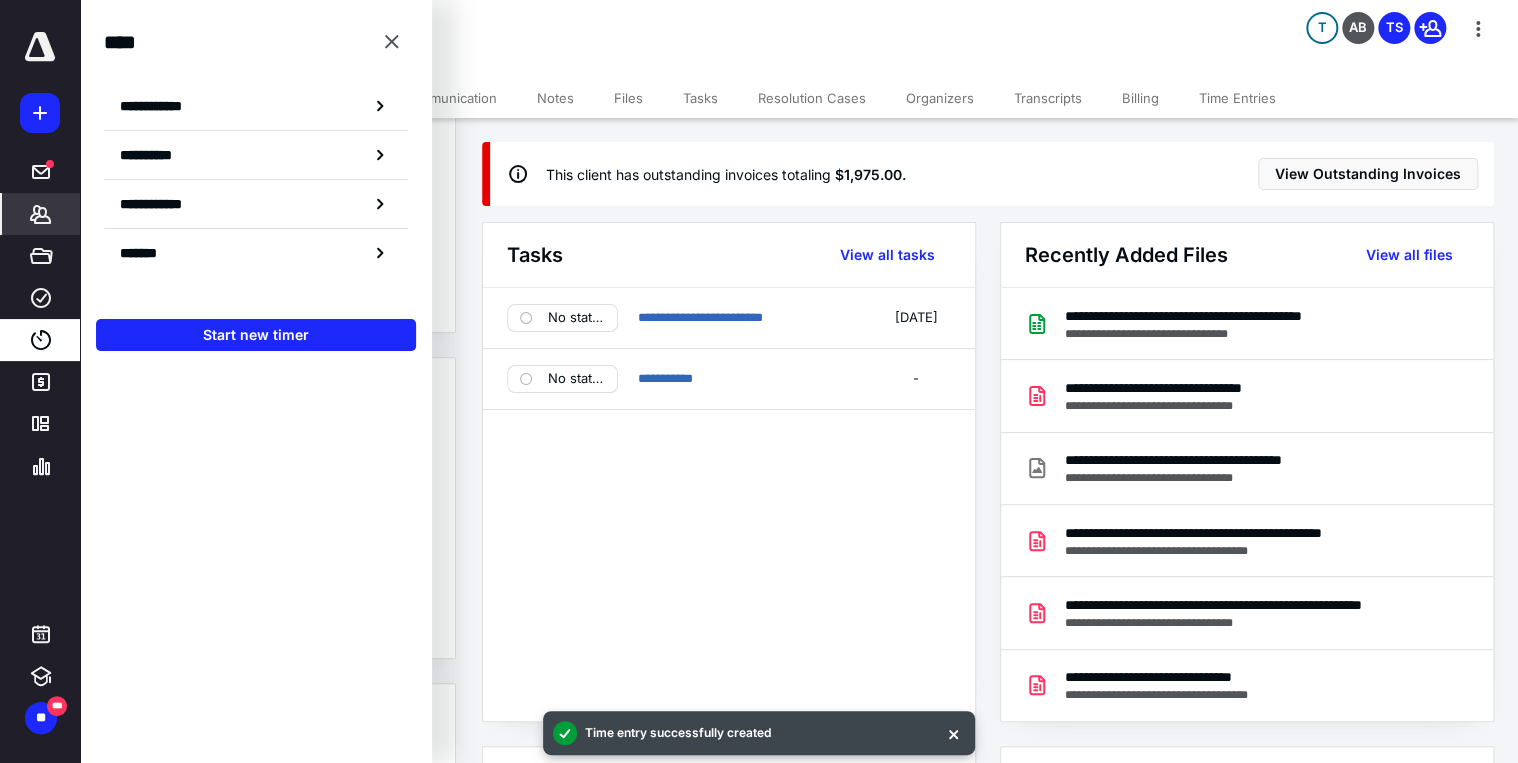click on "Communication" at bounding box center (449, 98) 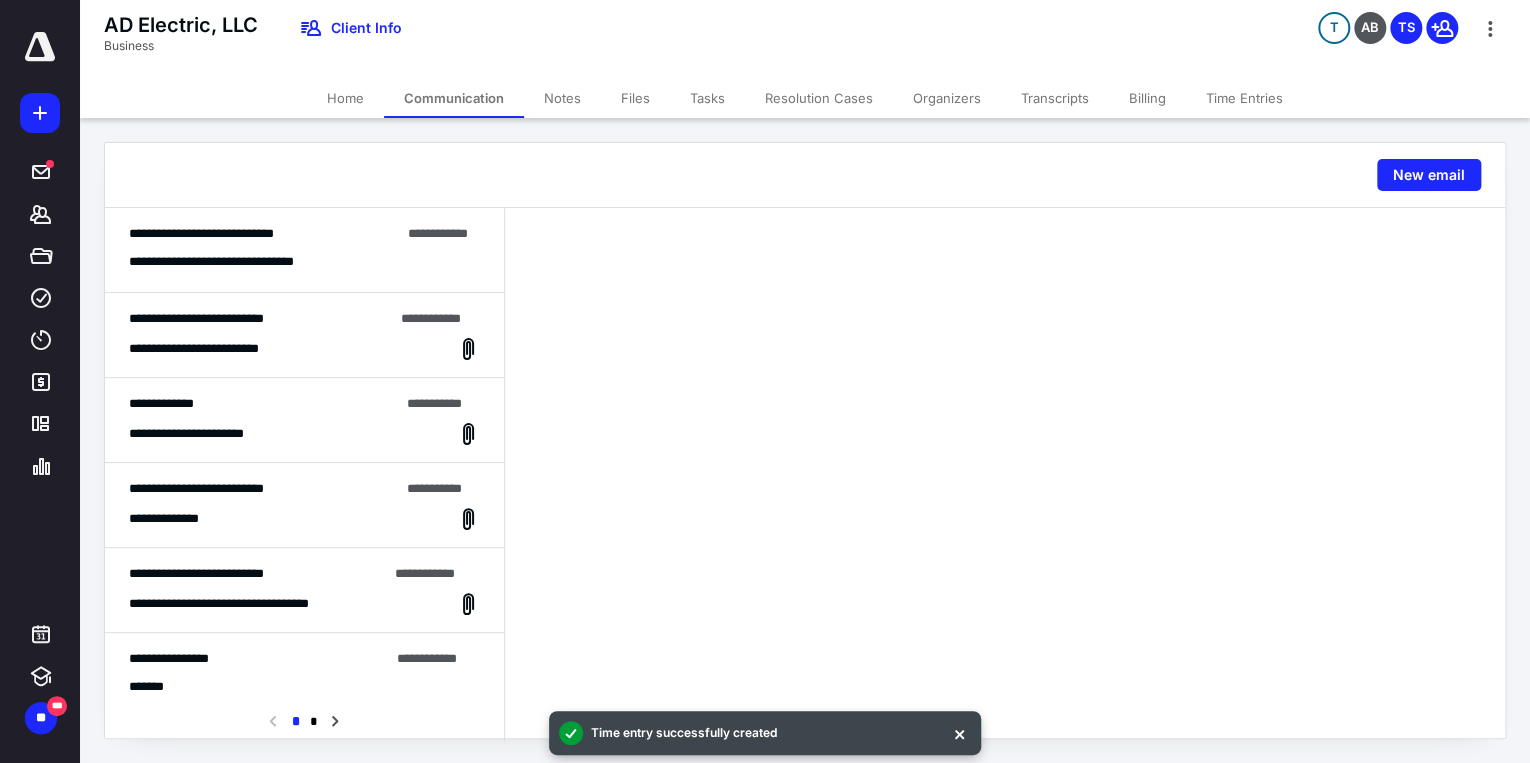 click on "**********" at bounding box center (304, 250) 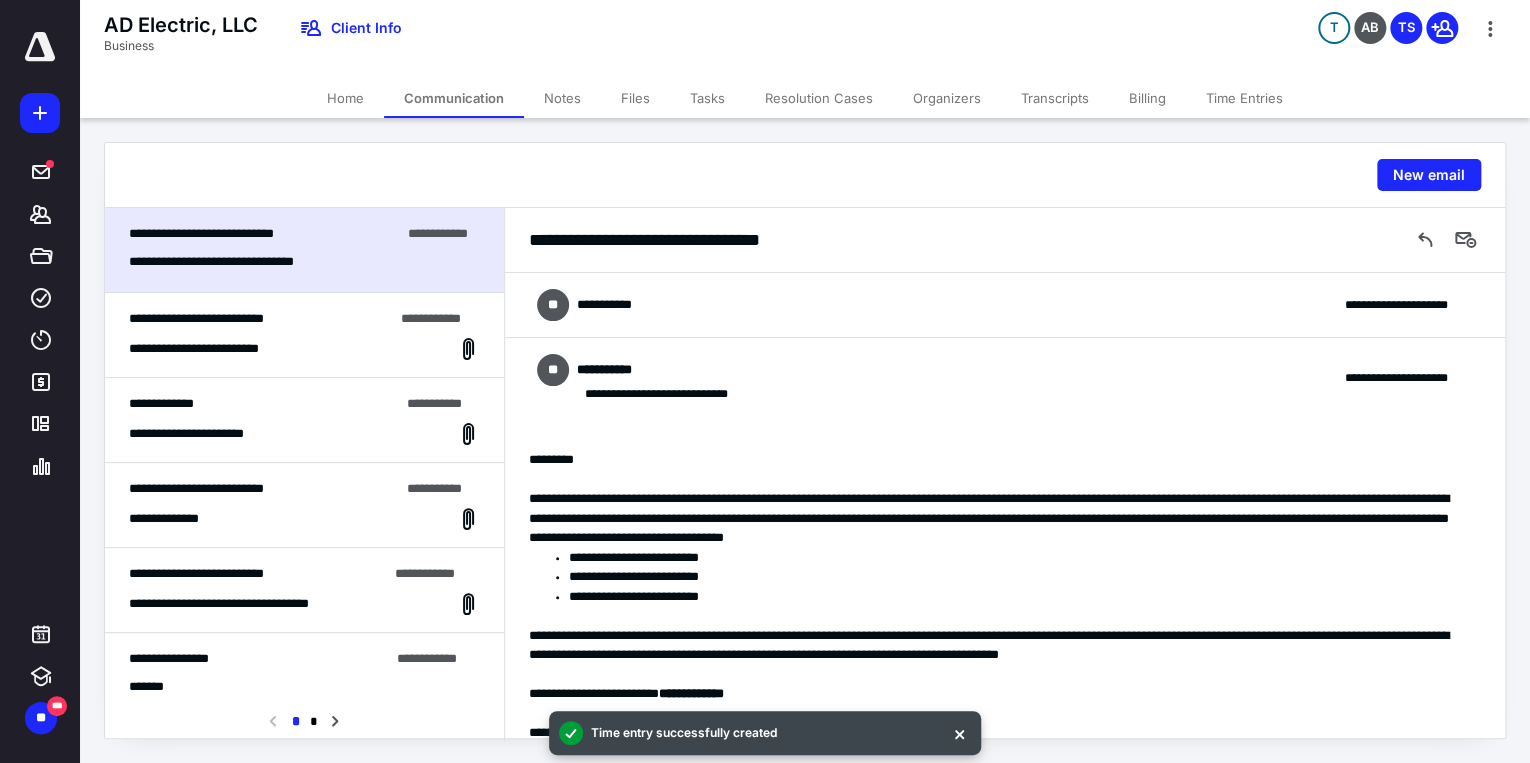 scroll, scrollTop: 176, scrollLeft: 0, axis: vertical 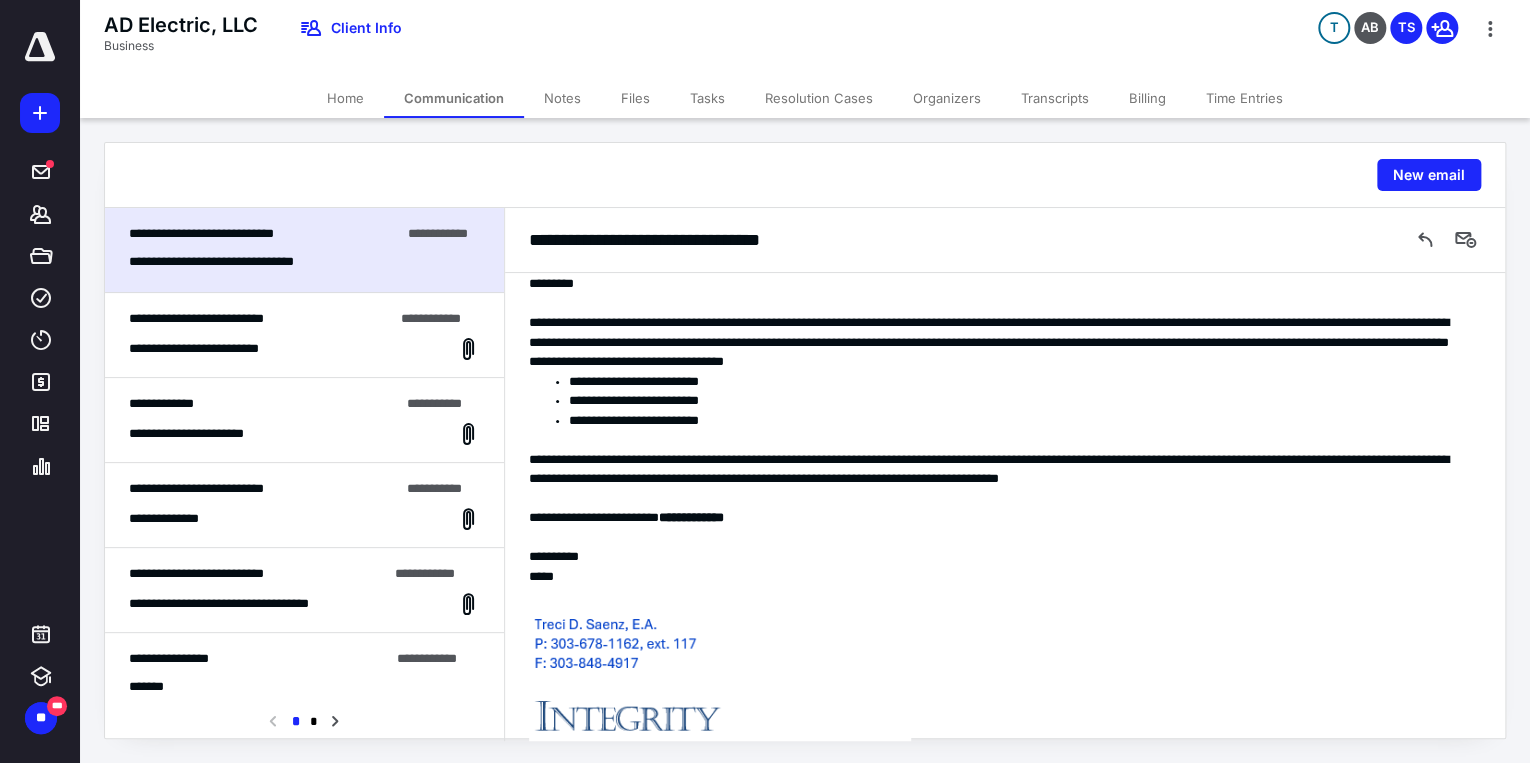 click on "Tasks" at bounding box center [707, 98] 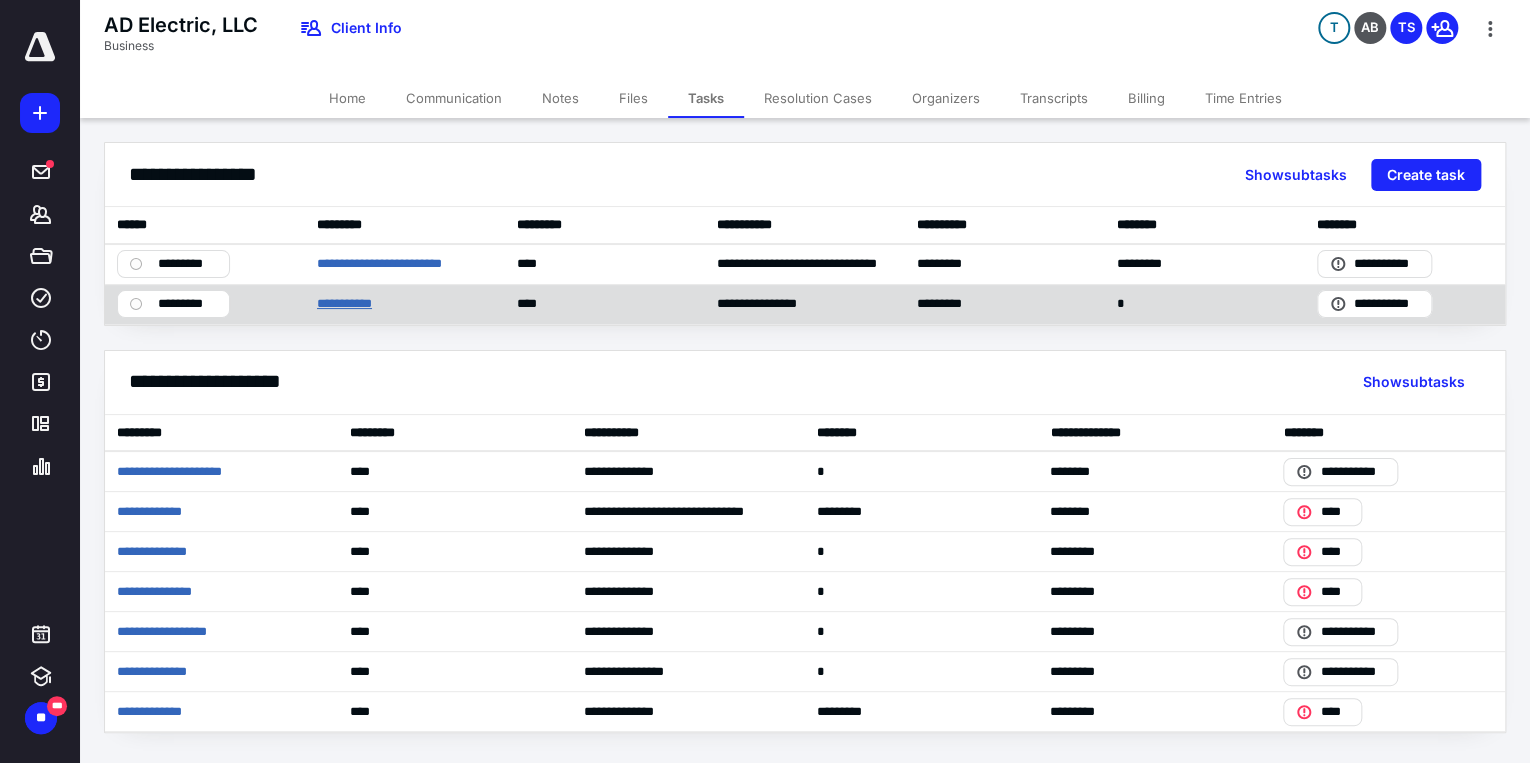 click on "**********" at bounding box center [348, 304] 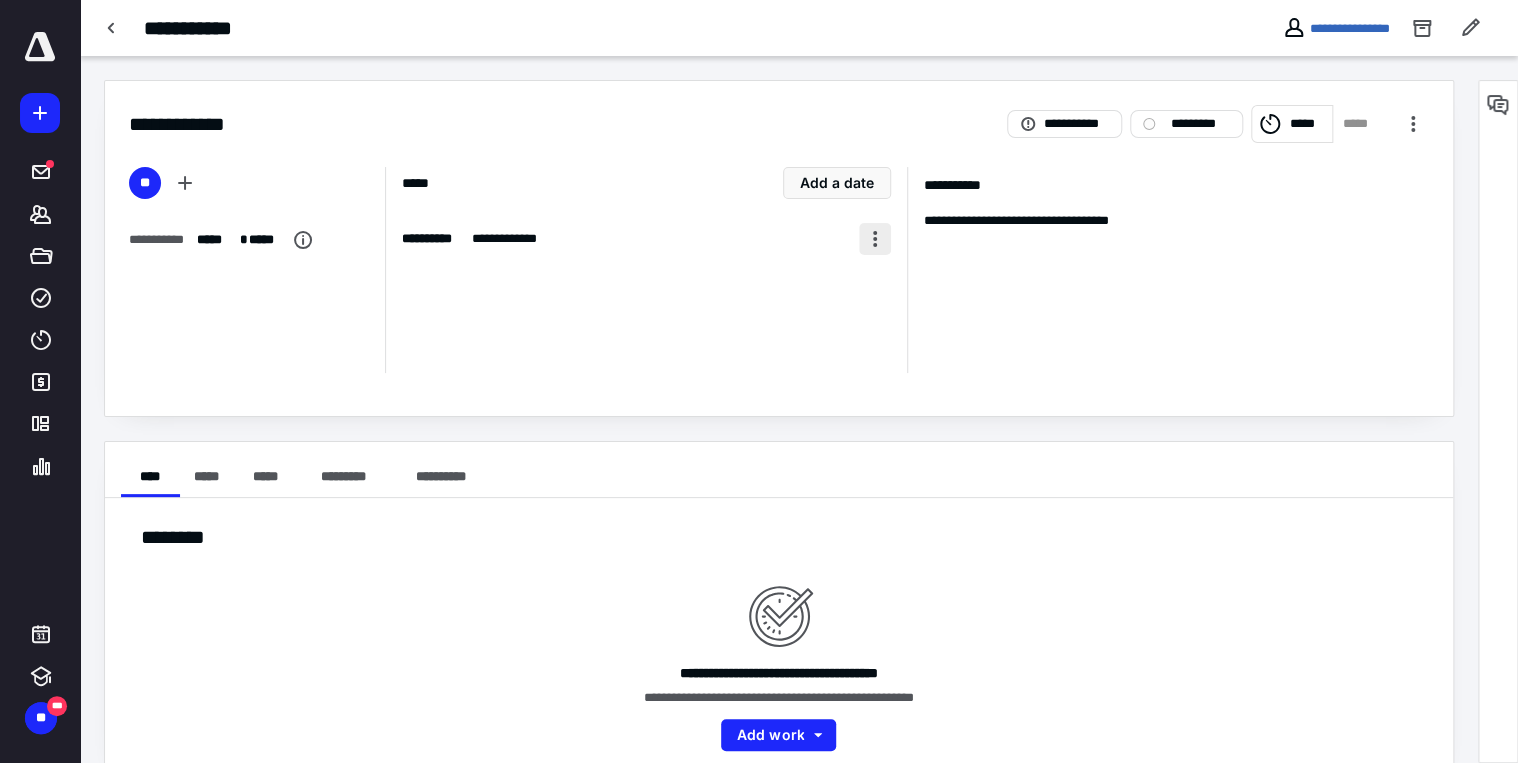 click at bounding box center (875, 239) 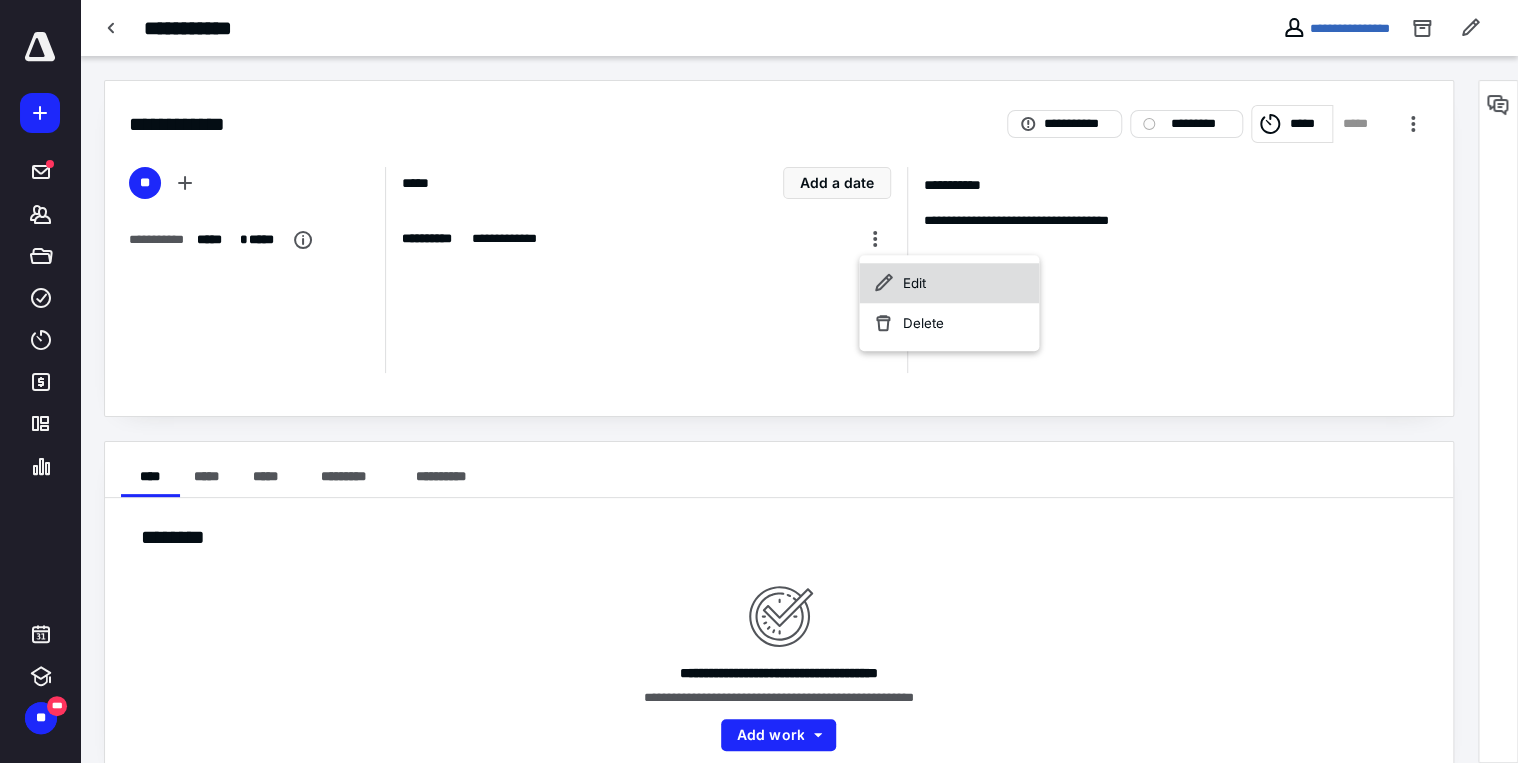 click on "Edit" at bounding box center [949, 283] 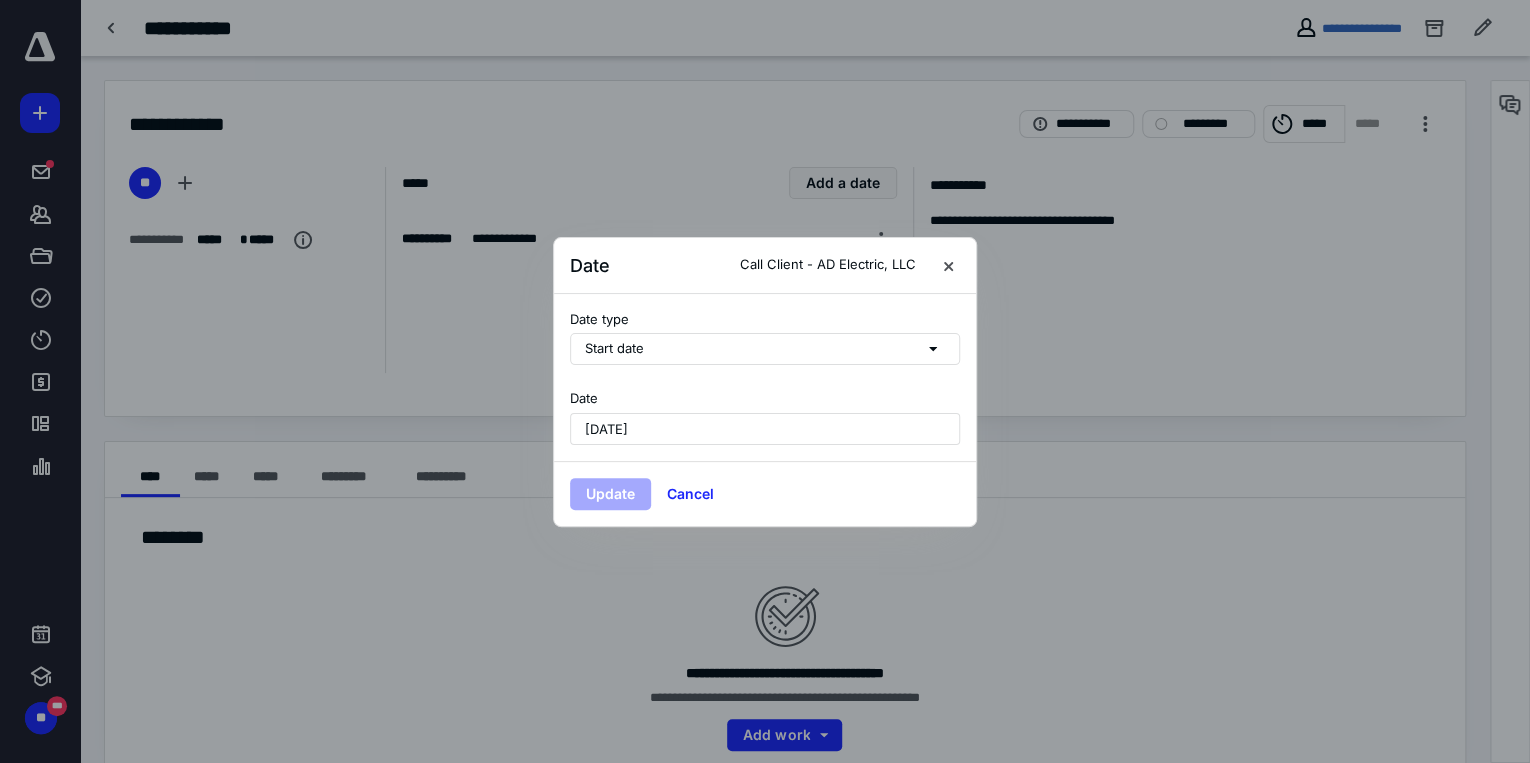 click on "[DATE]" at bounding box center (765, 429) 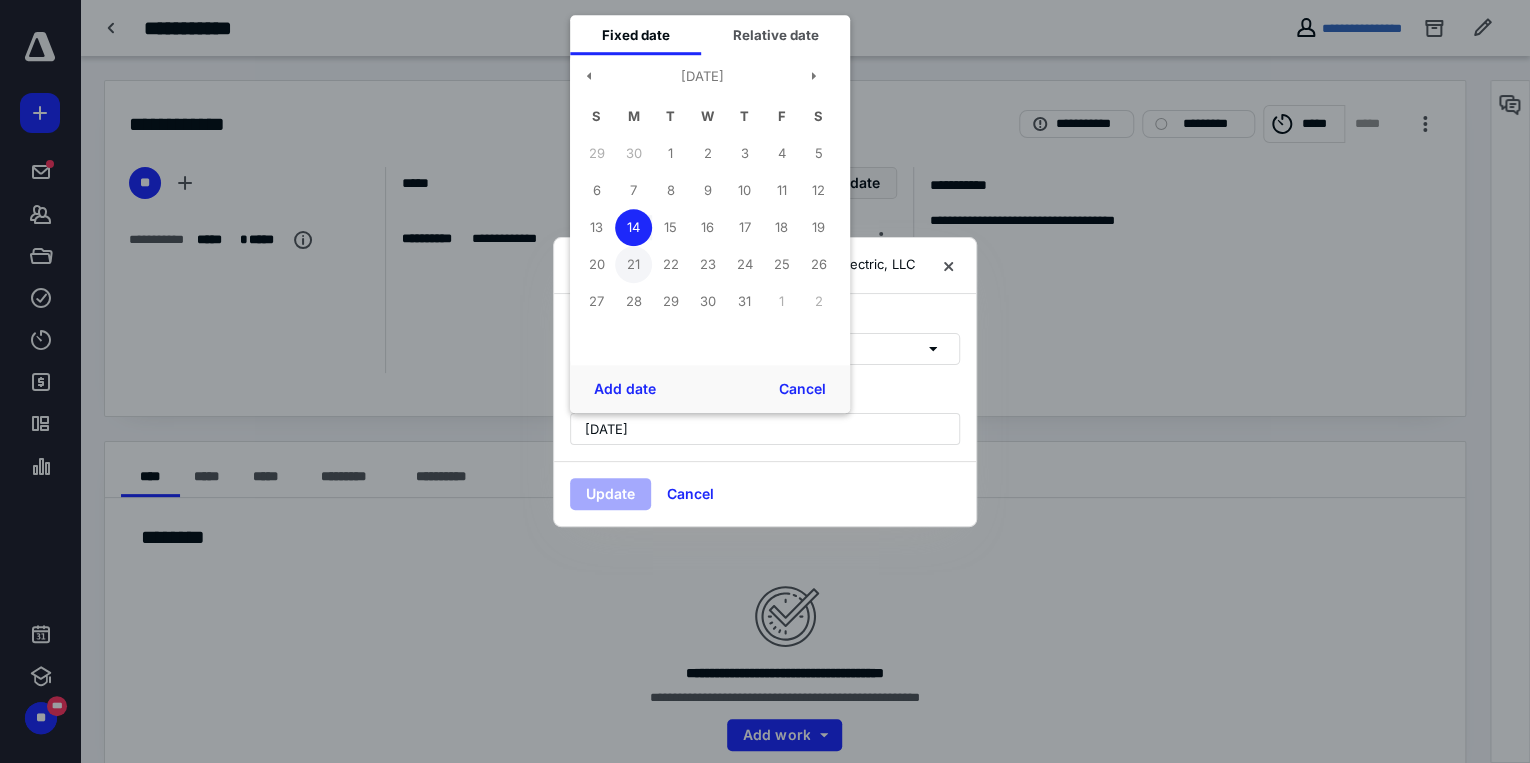 click on "21" at bounding box center (633, 264) 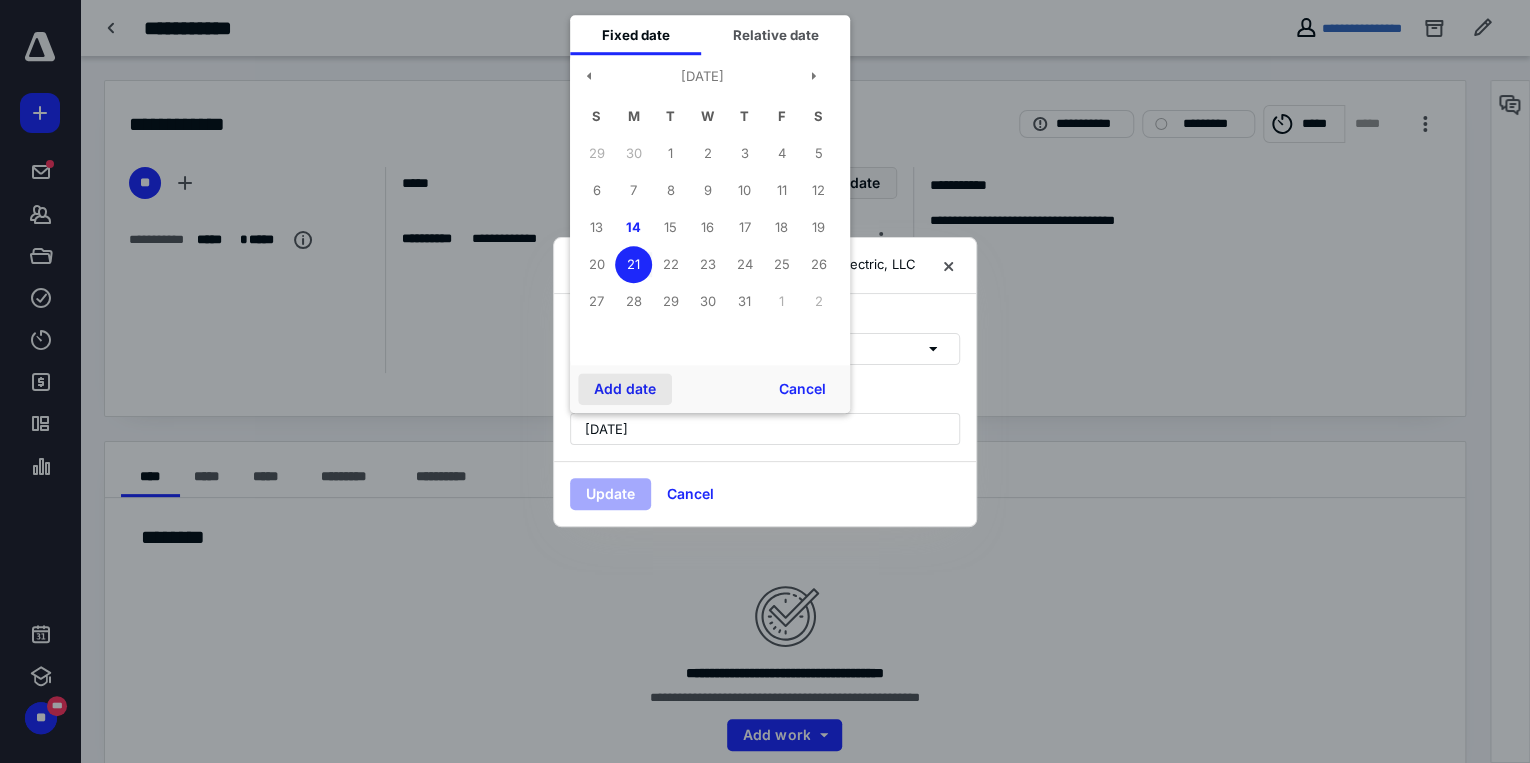click on "Add date" at bounding box center (625, 389) 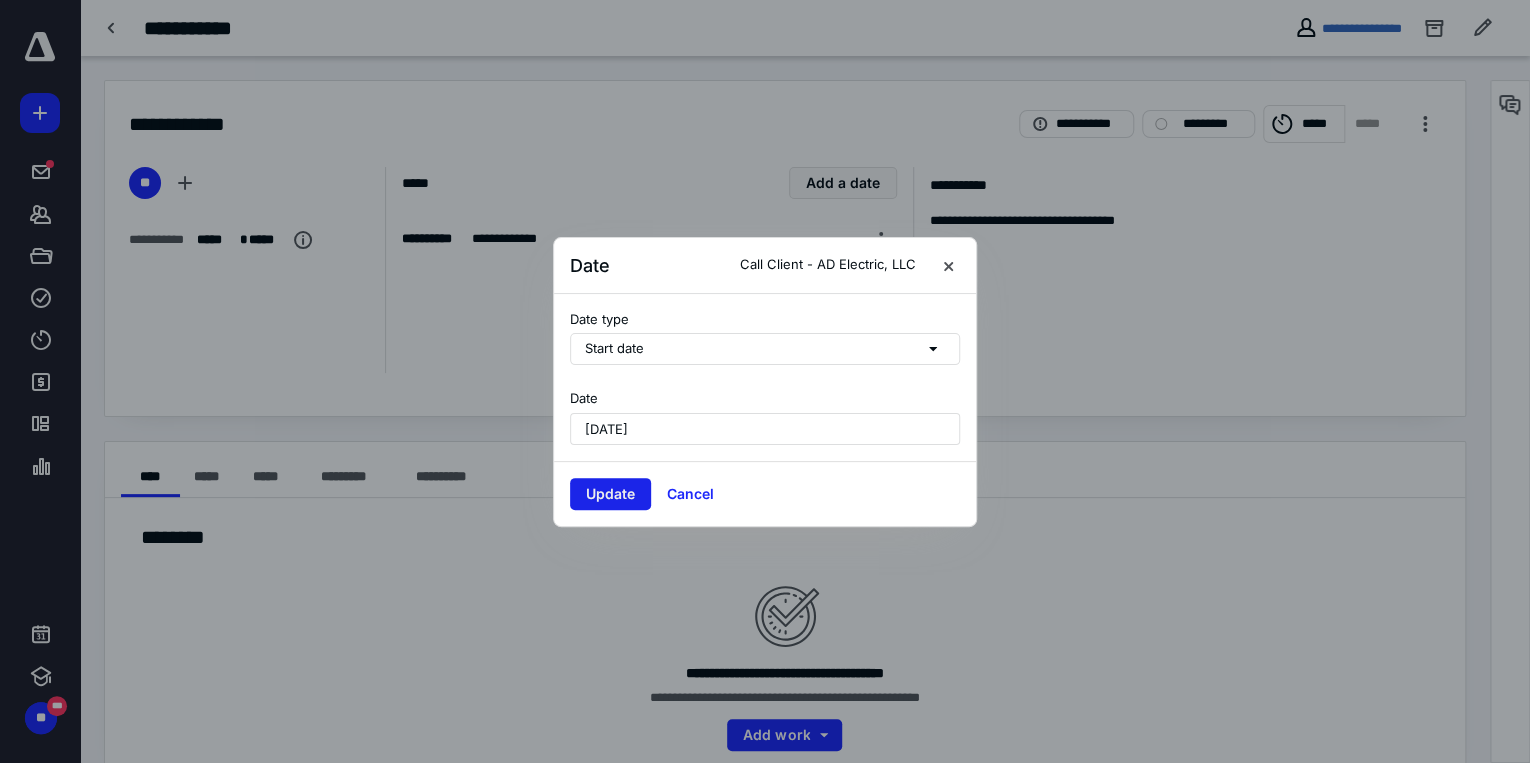 click on "Update" at bounding box center [610, 494] 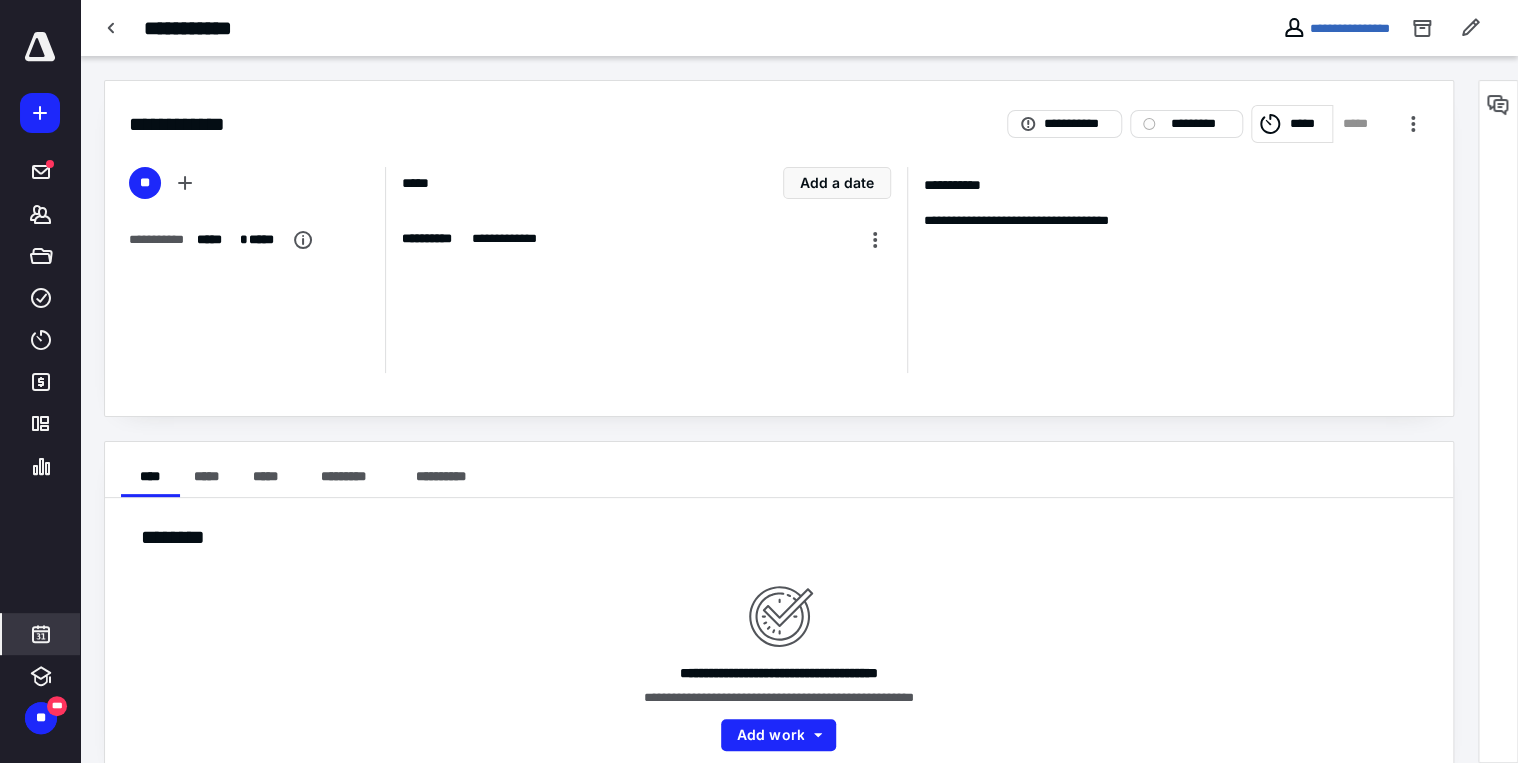 click 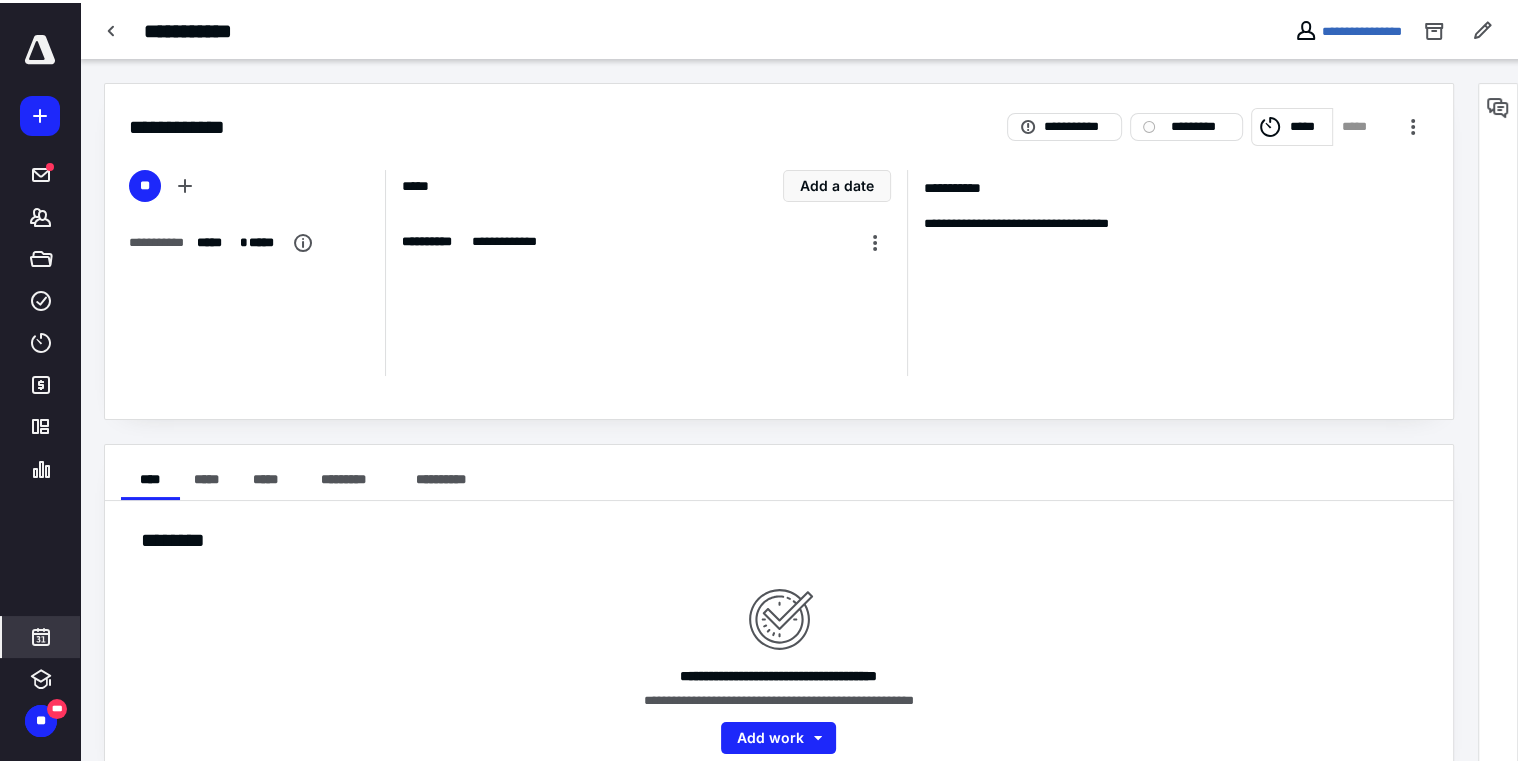 scroll, scrollTop: 384, scrollLeft: 0, axis: vertical 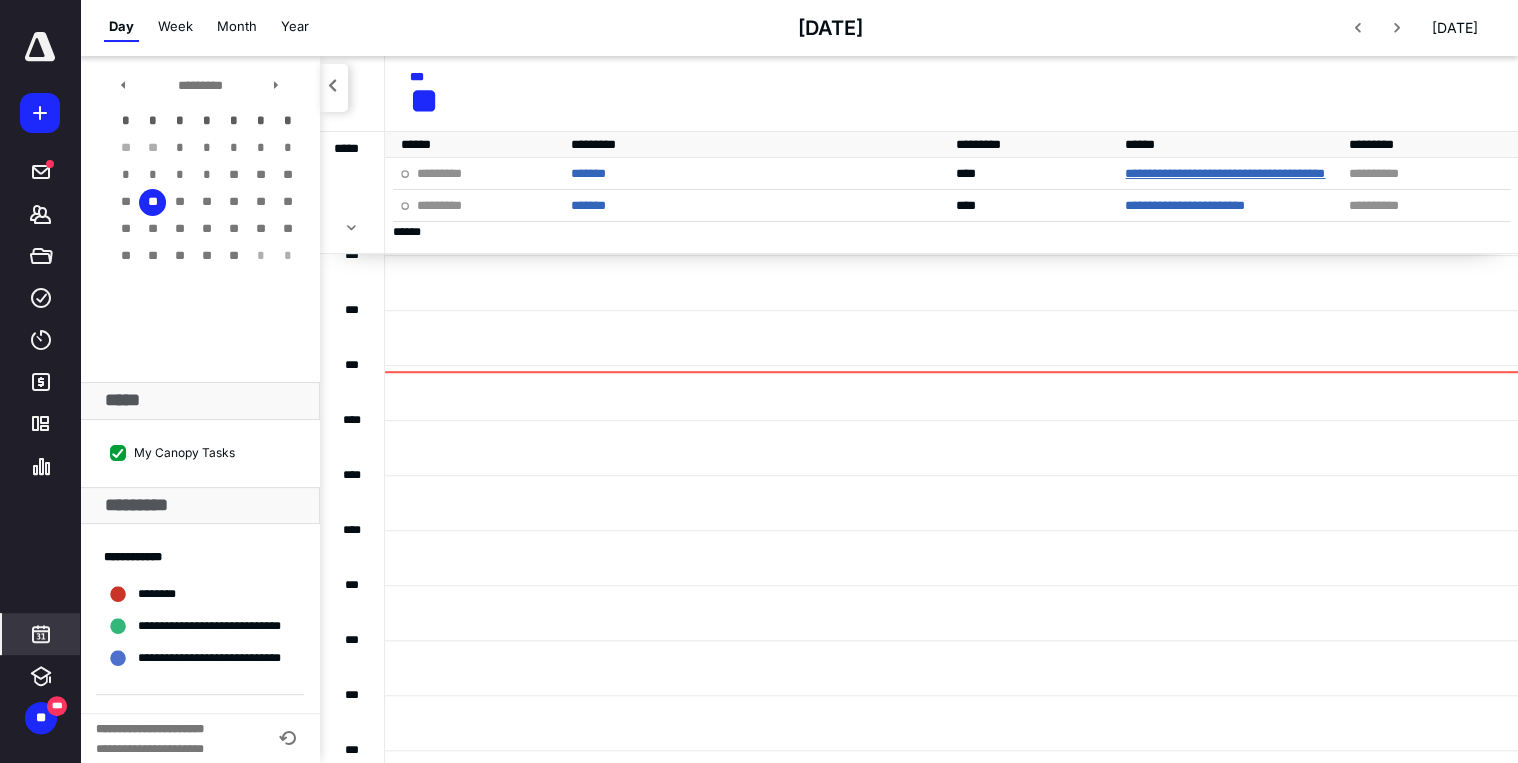 click on "**********" at bounding box center (1232, 174) 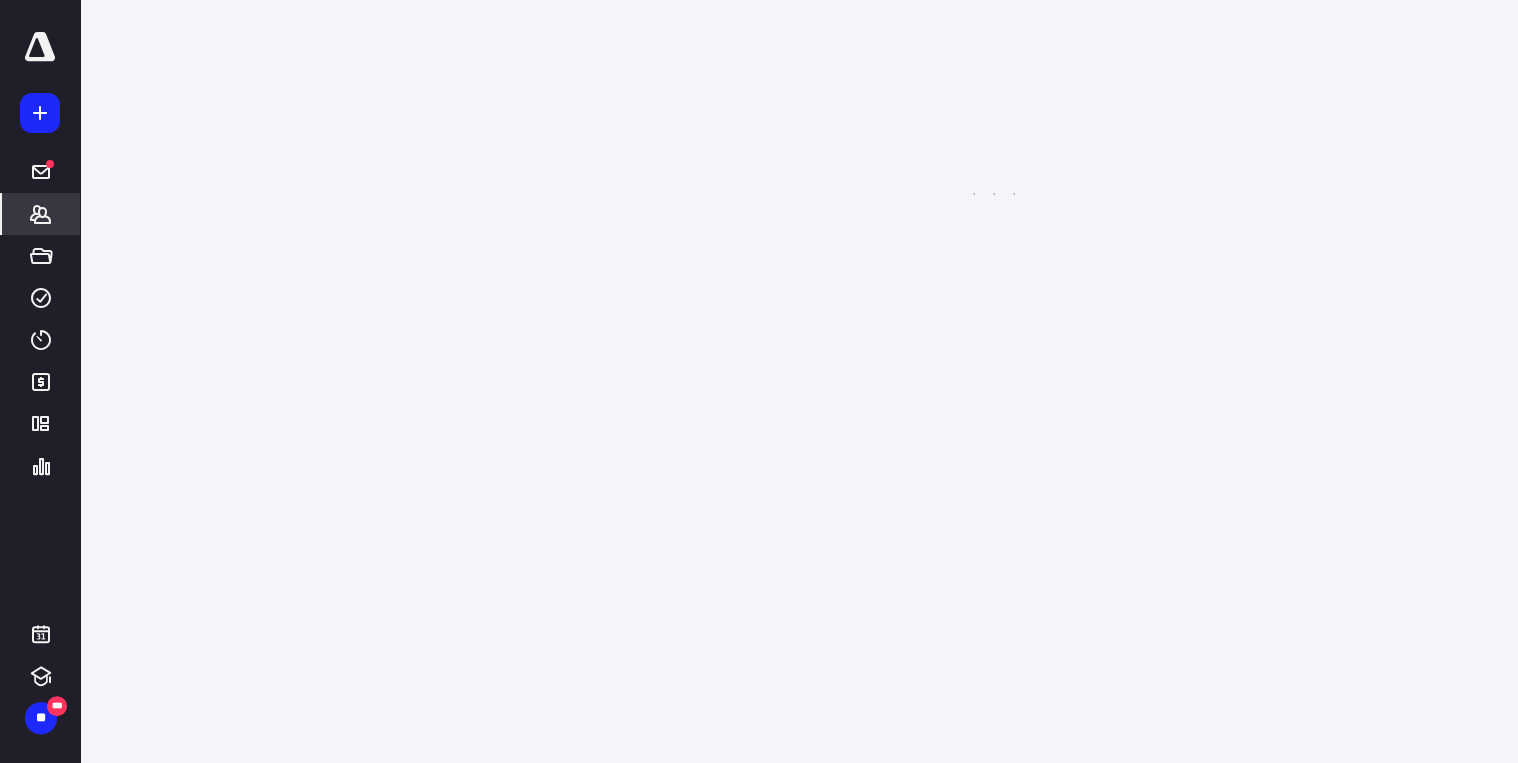 scroll, scrollTop: 0, scrollLeft: 0, axis: both 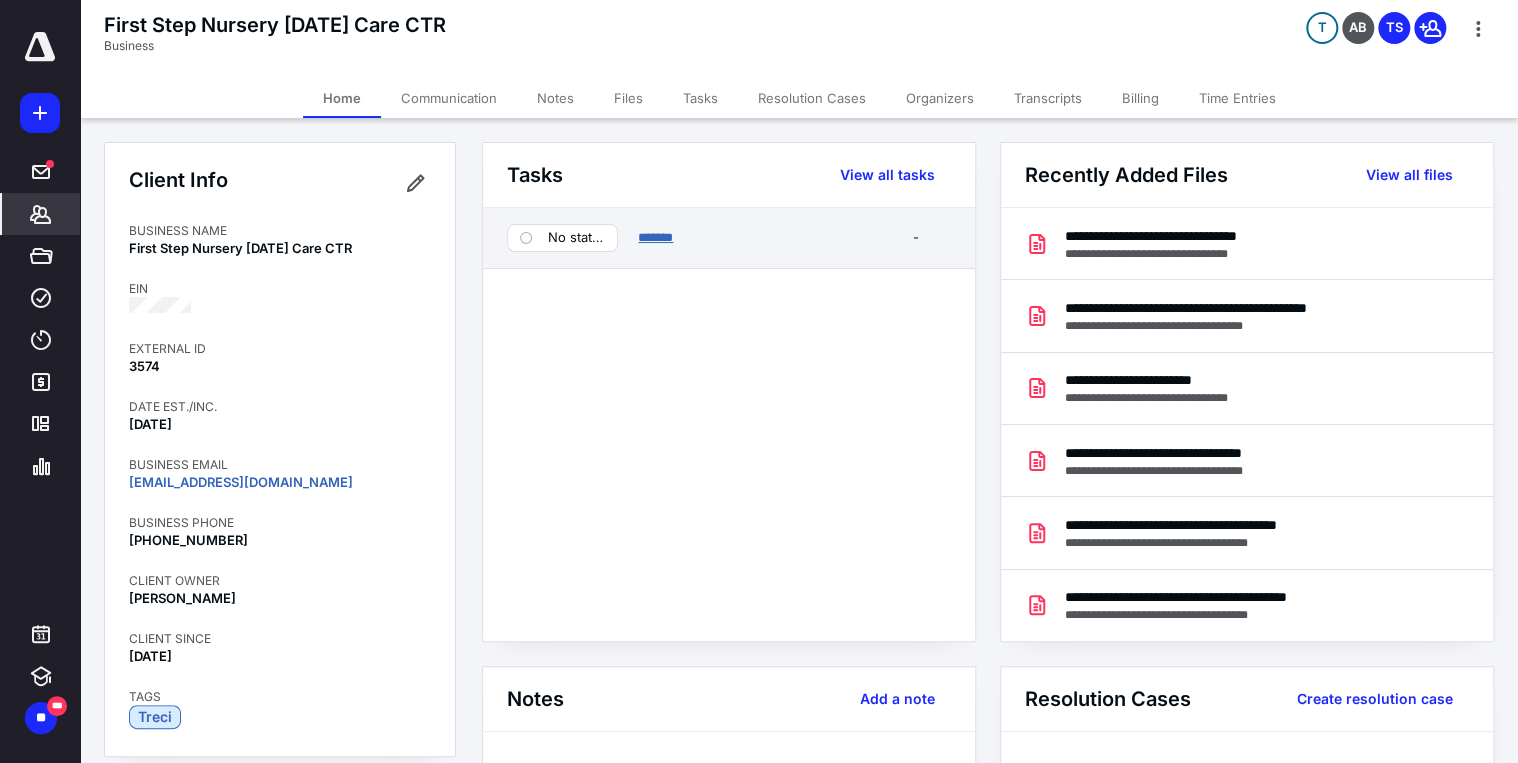click on "*******" at bounding box center [655, 237] 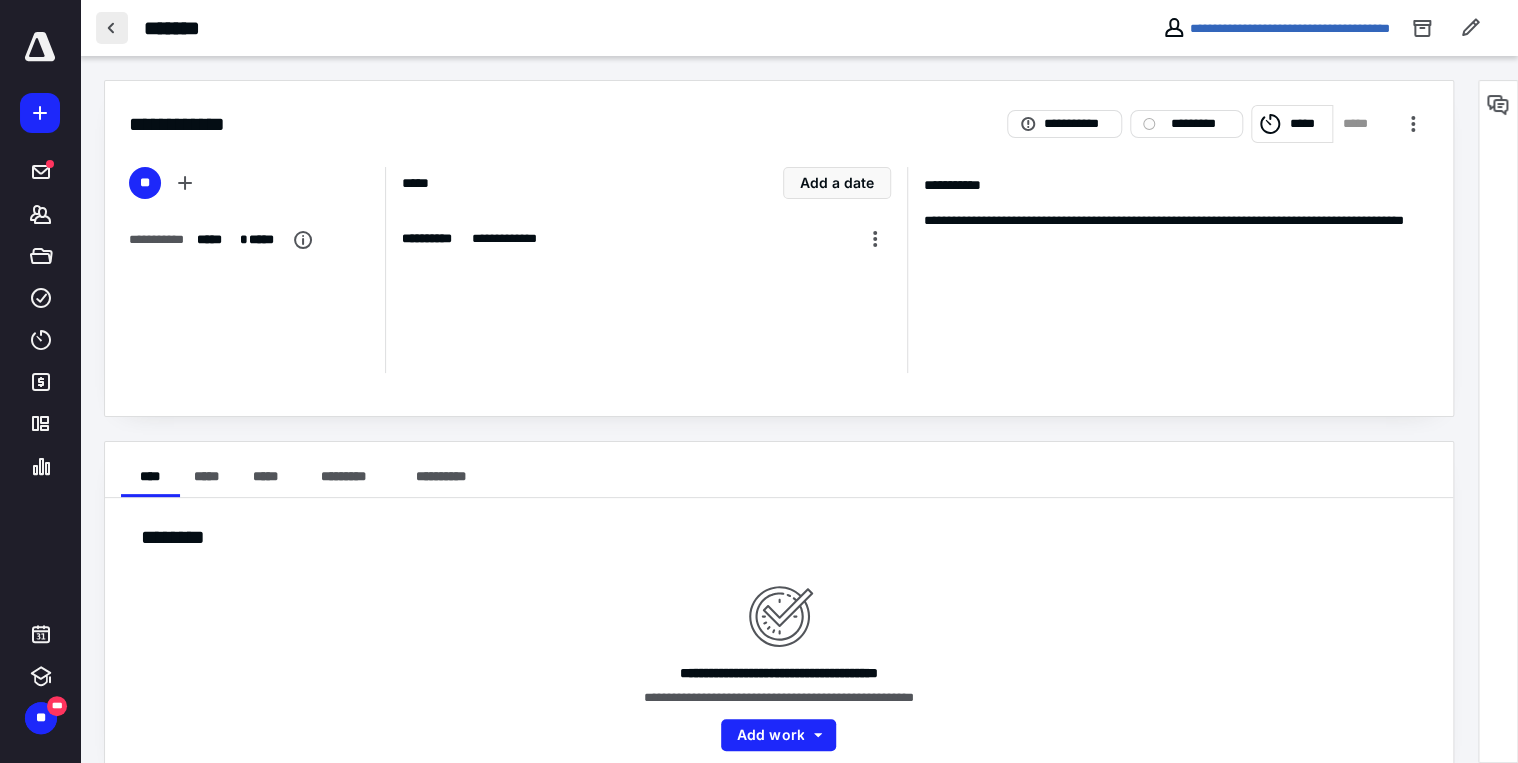 click at bounding box center [112, 28] 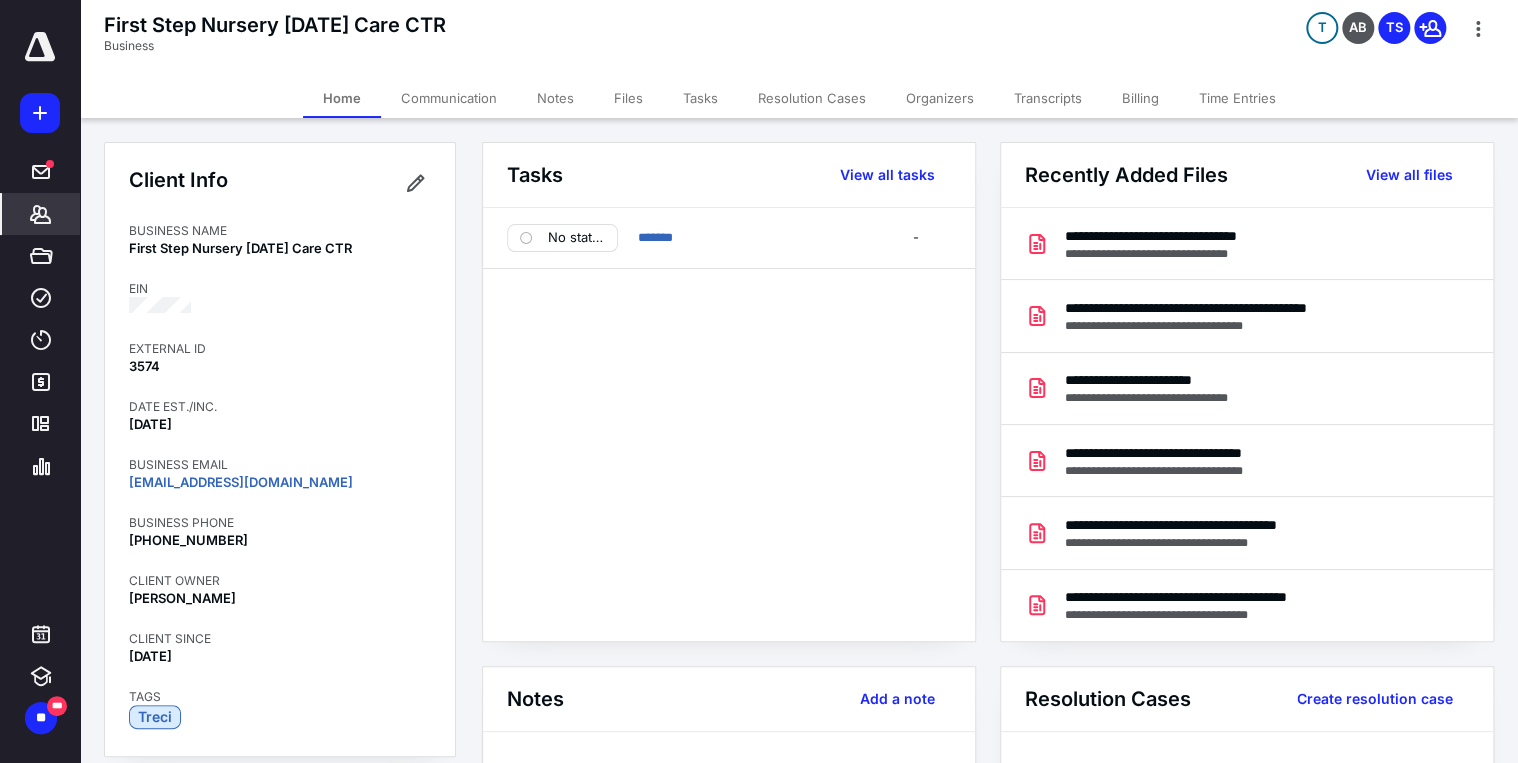 click on "Communication" at bounding box center (449, 98) 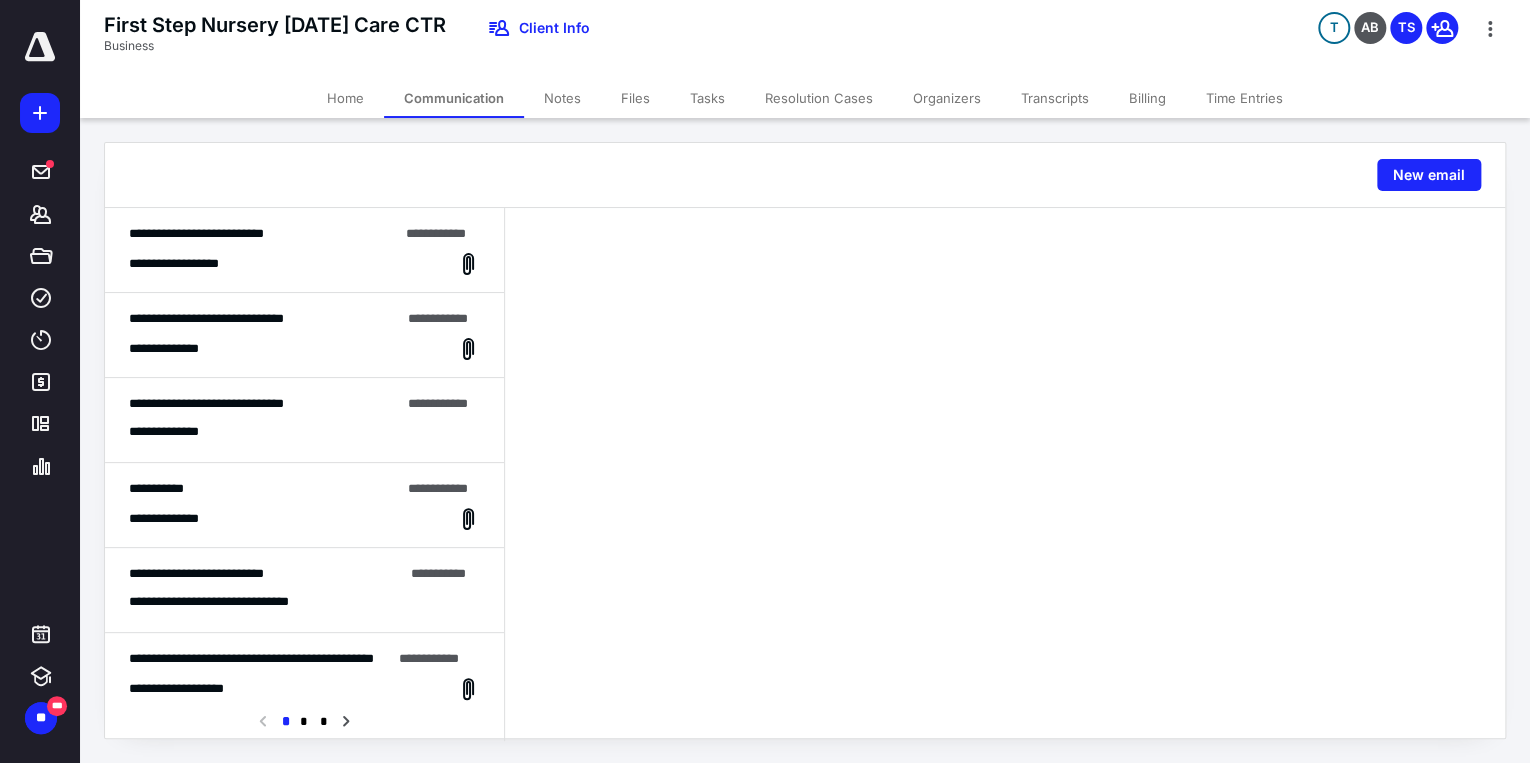 click on "Home" at bounding box center [345, 98] 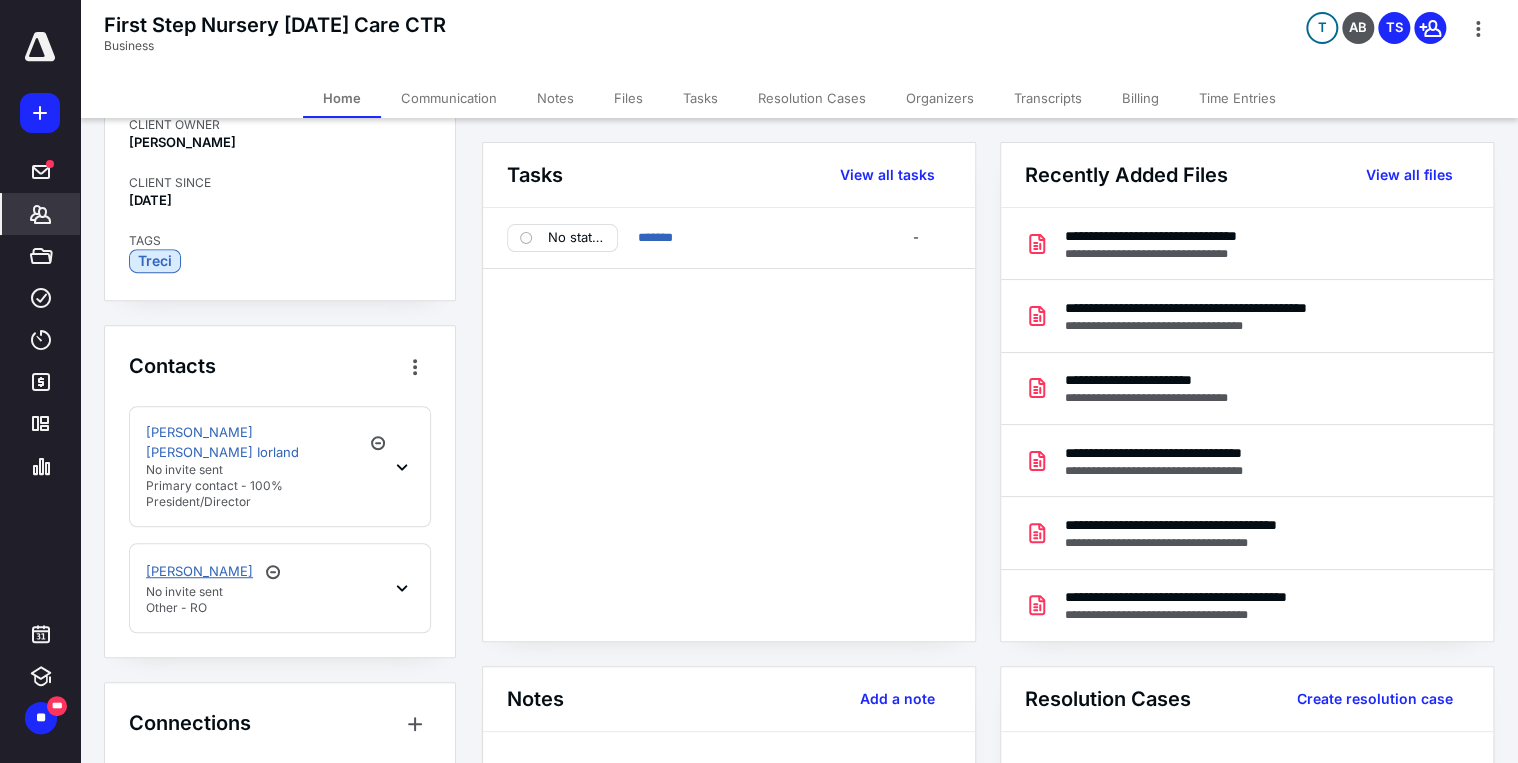 scroll, scrollTop: 461, scrollLeft: 0, axis: vertical 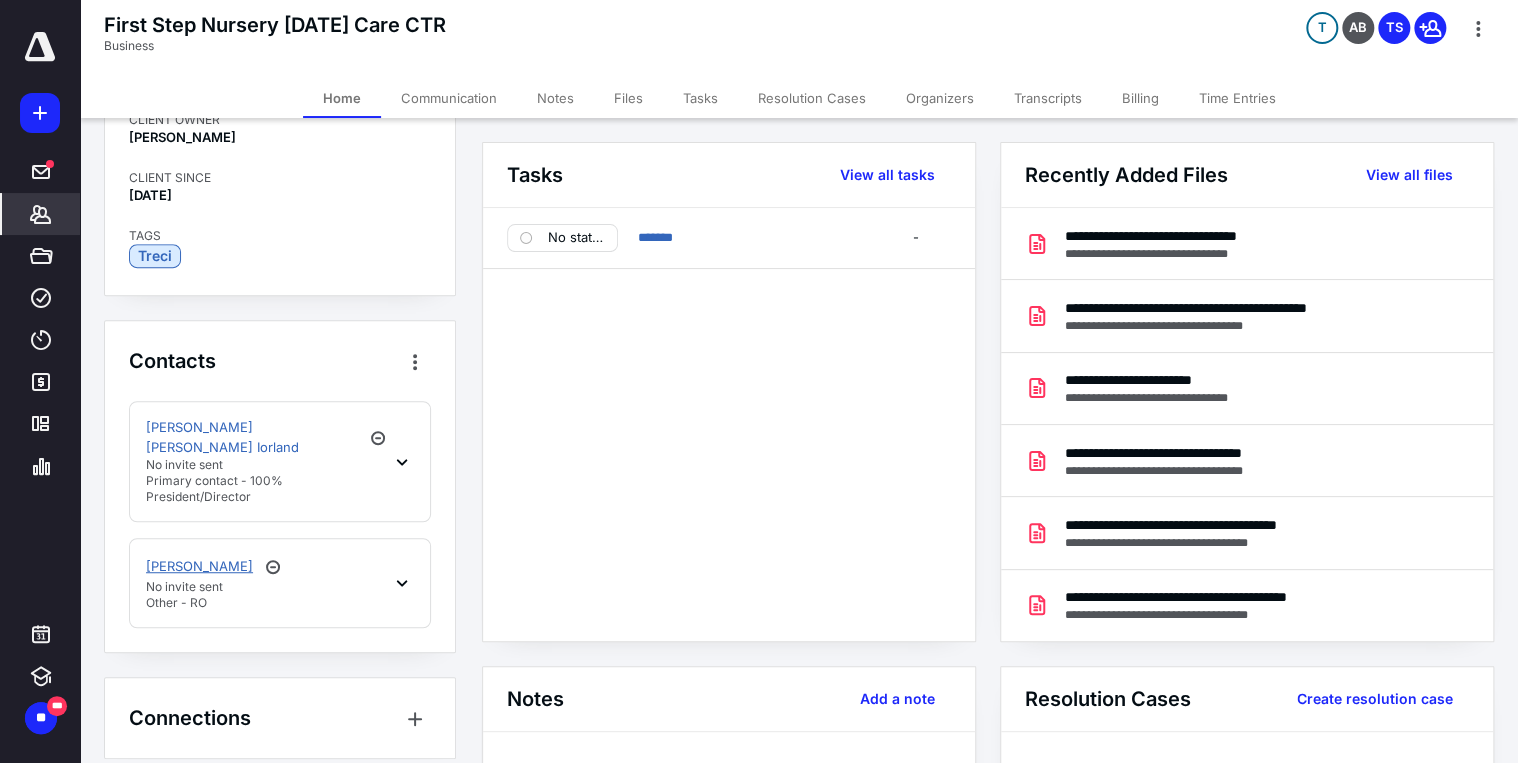 click on "[PERSON_NAME]" at bounding box center [199, 567] 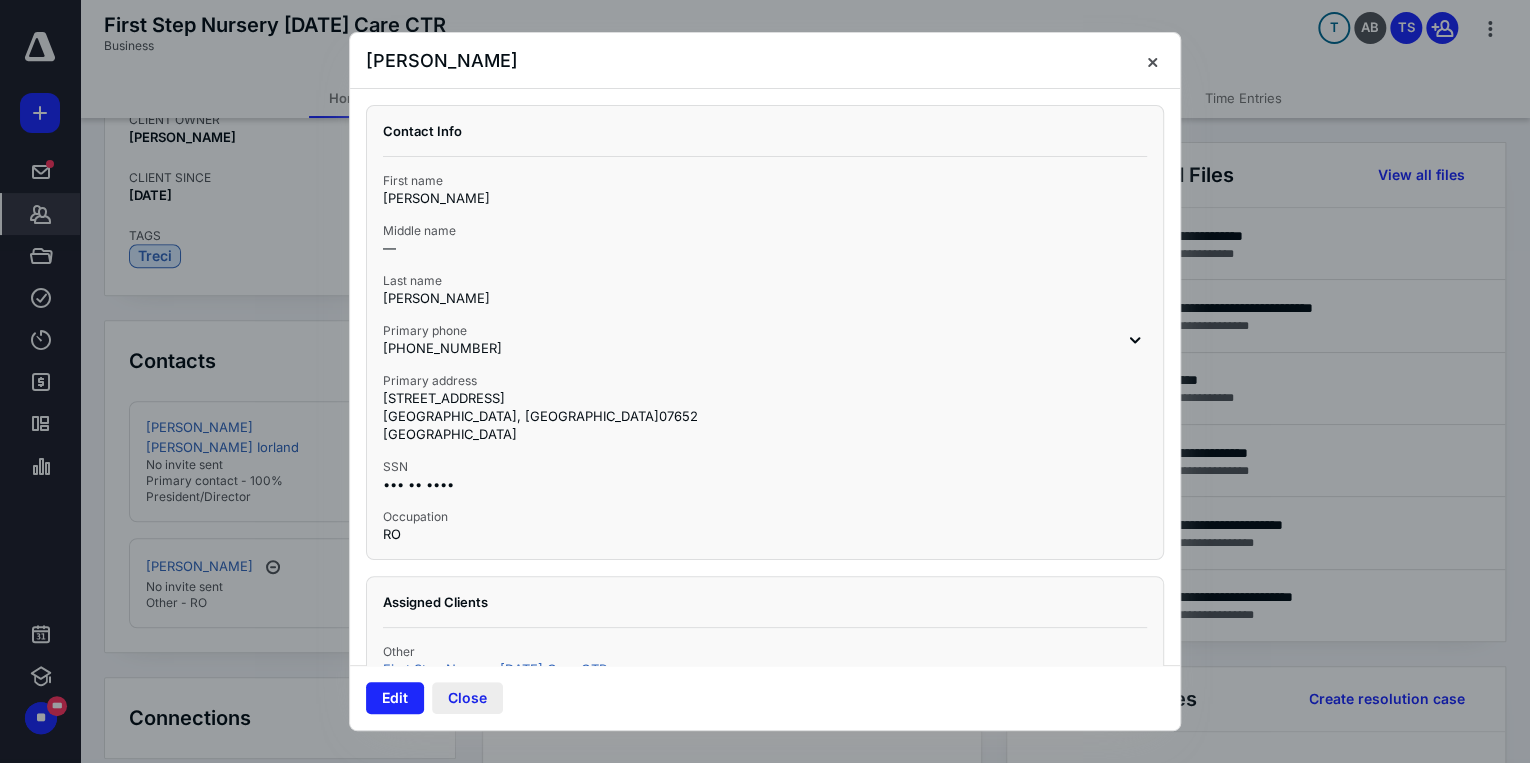 click on "Close" at bounding box center [467, 698] 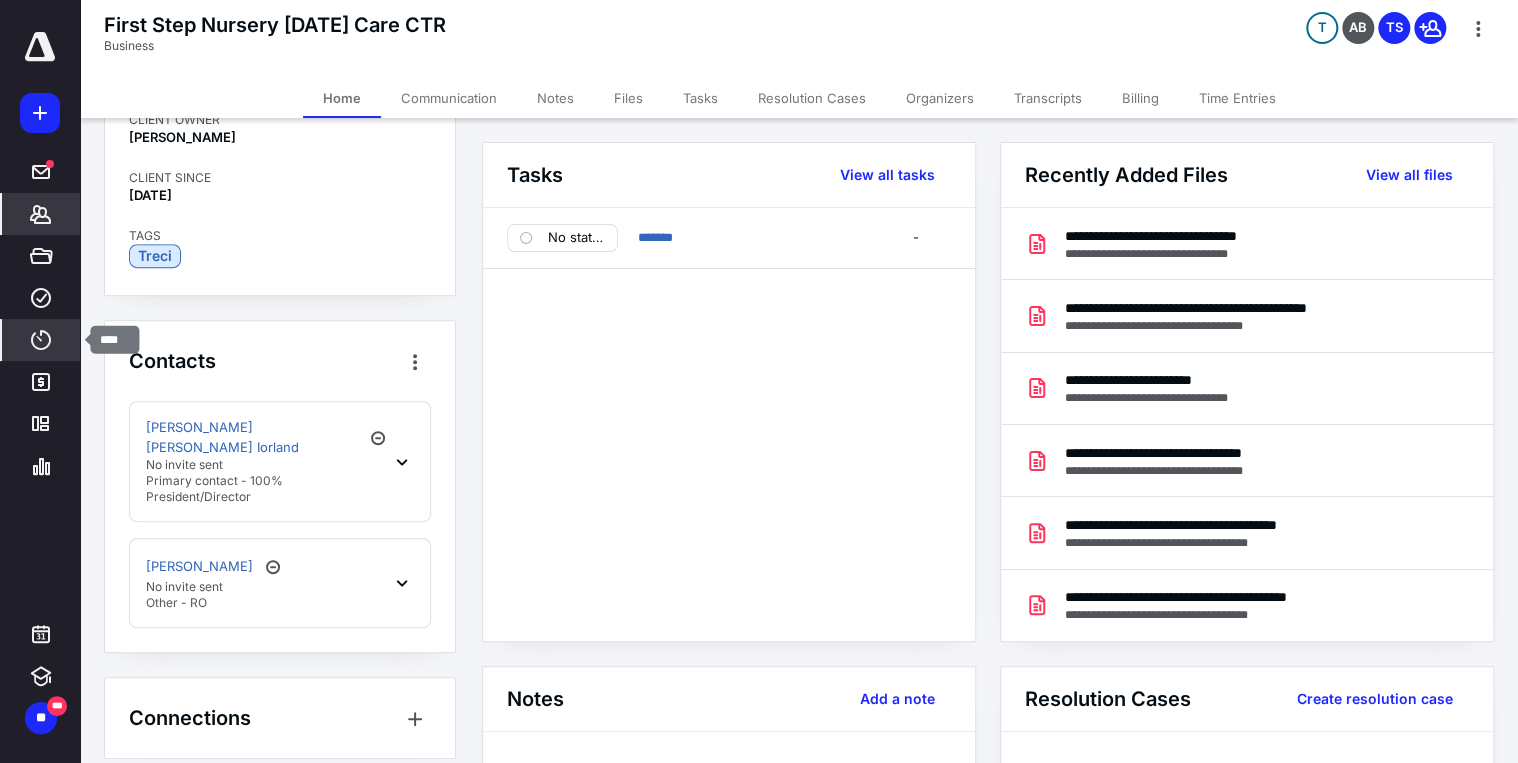 click on "****" at bounding box center (41, 340) 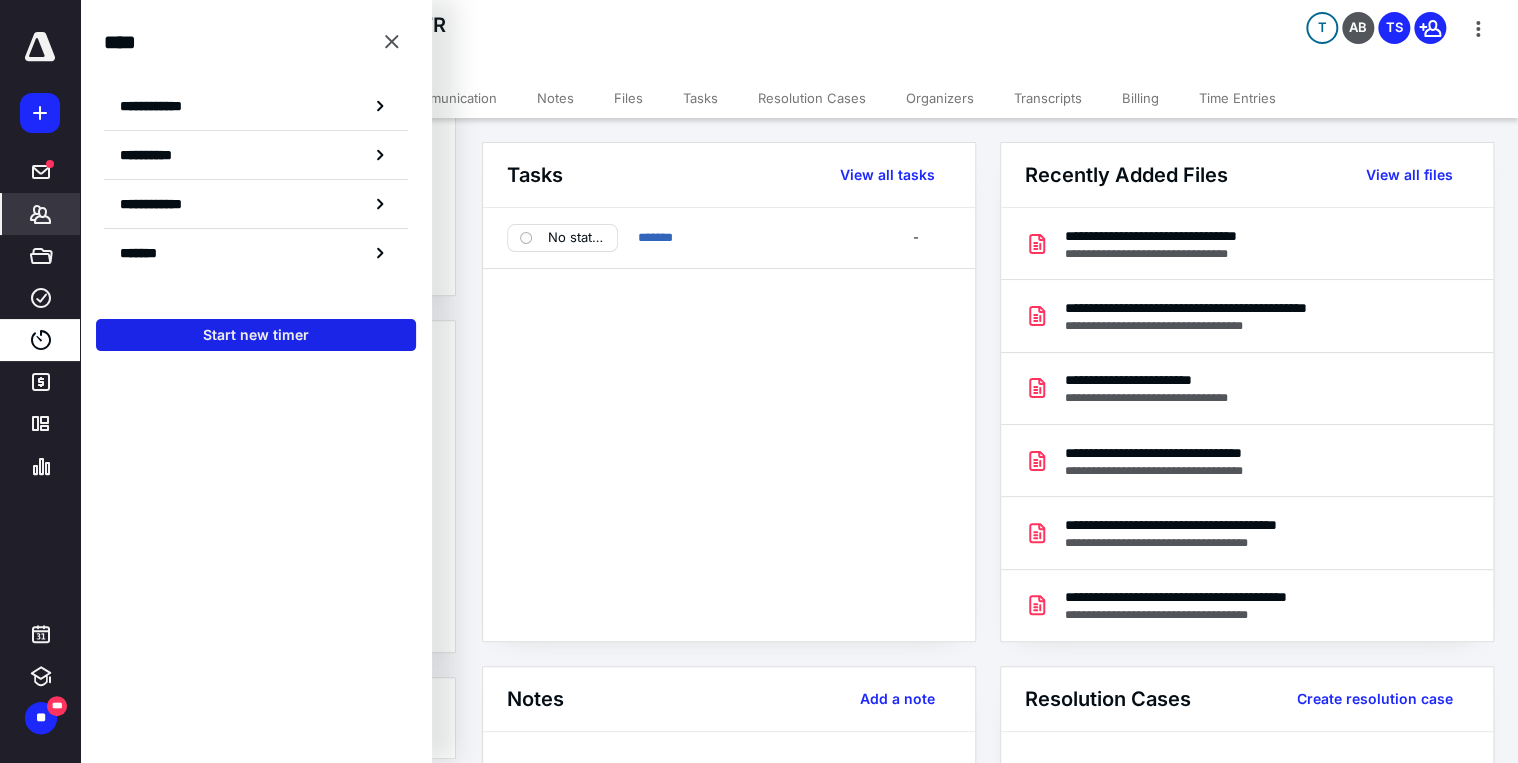 click on "Start new timer" at bounding box center [256, 335] 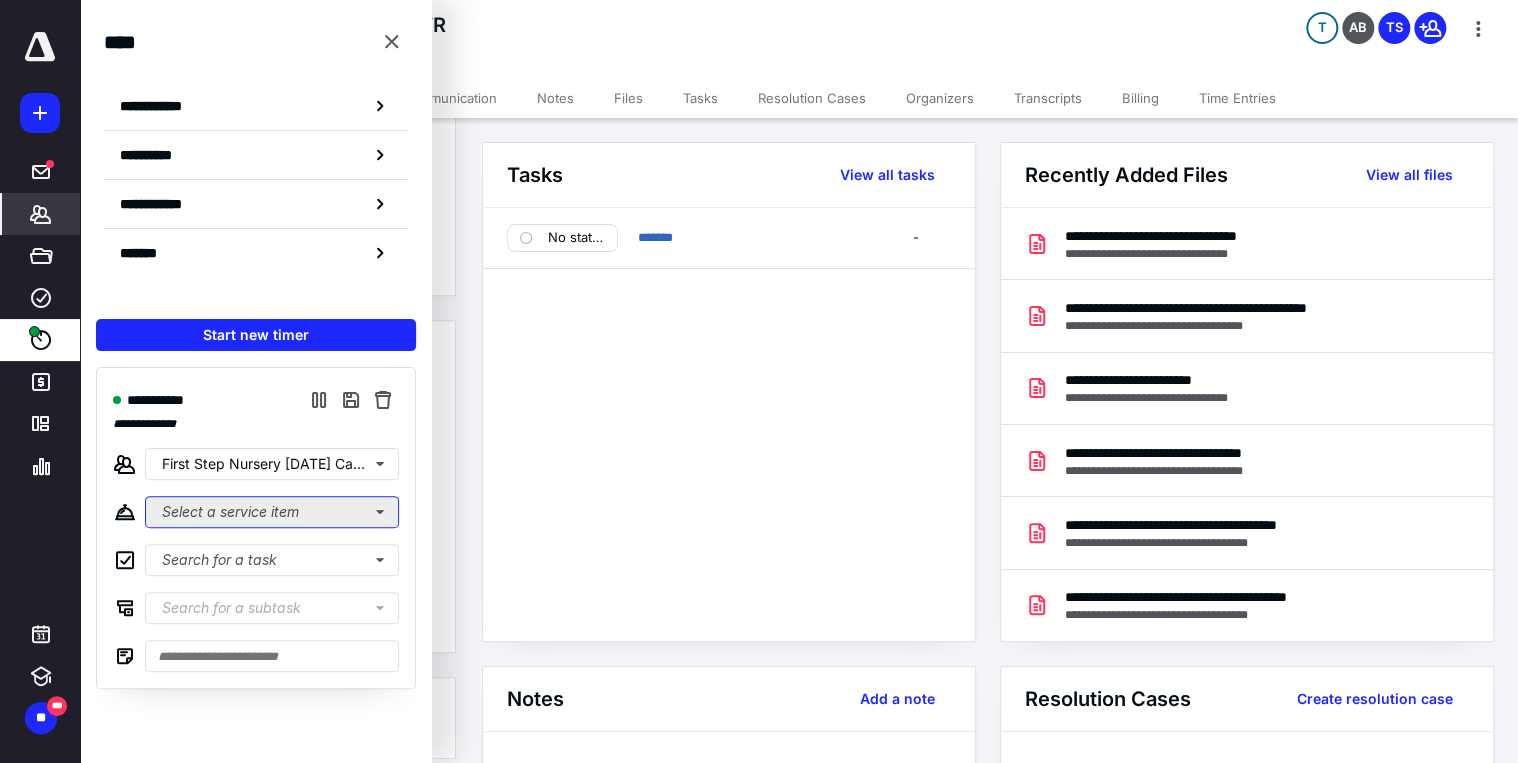 click on "Select a service item" at bounding box center (272, 512) 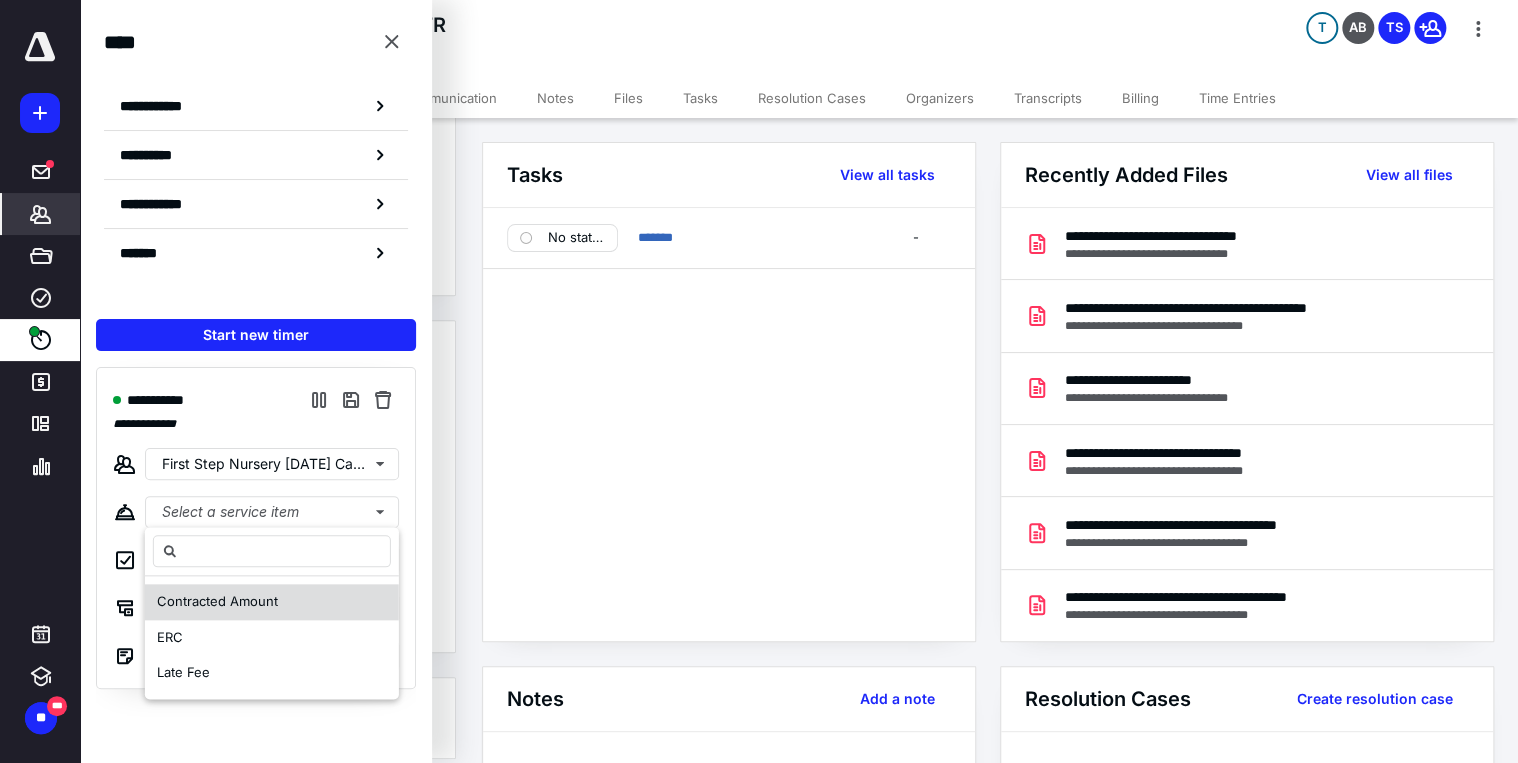 click on "Contracted Amount" at bounding box center [272, 602] 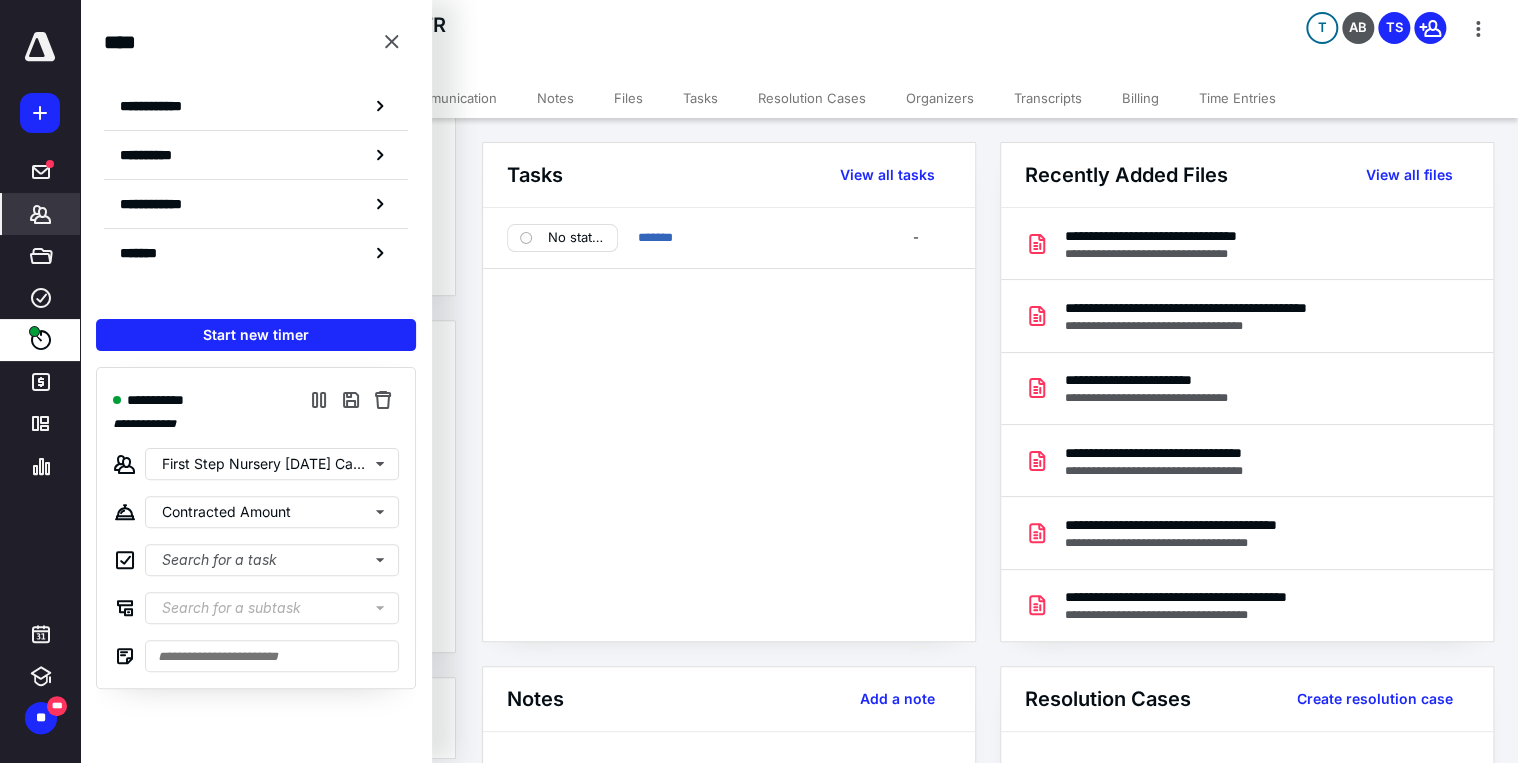 click 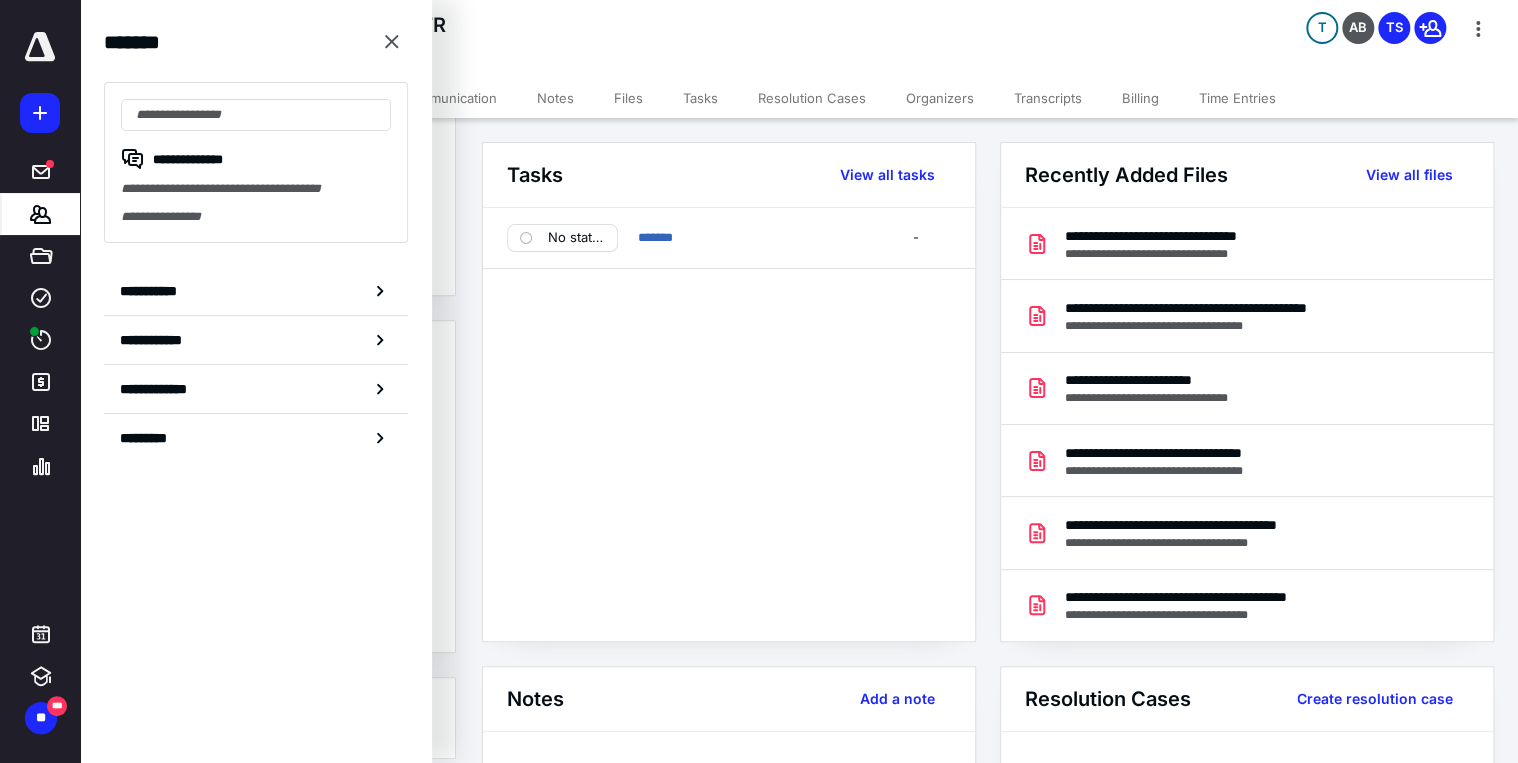 click on "**********" at bounding box center (256, 189) 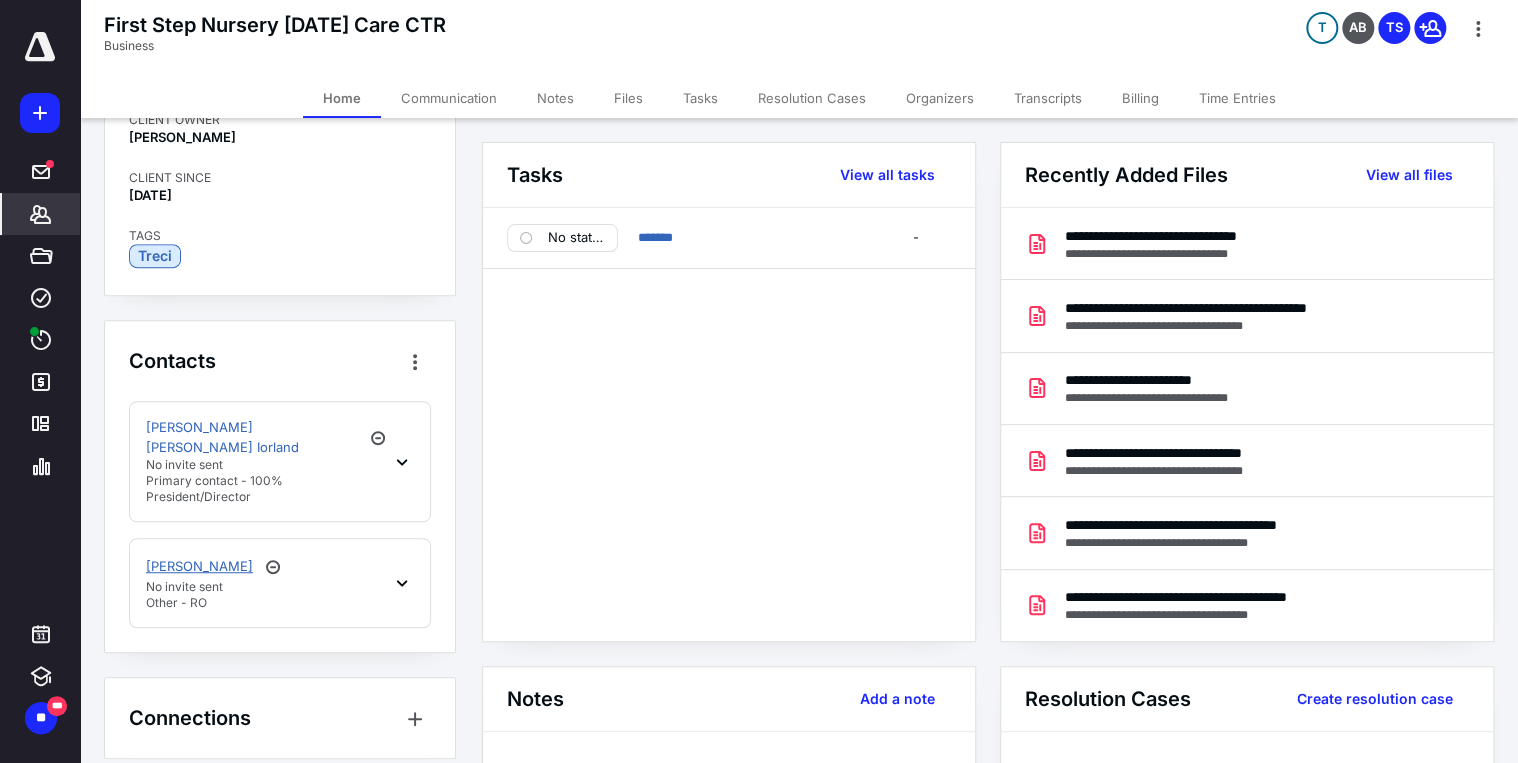 click on "[PERSON_NAME]" at bounding box center [199, 567] 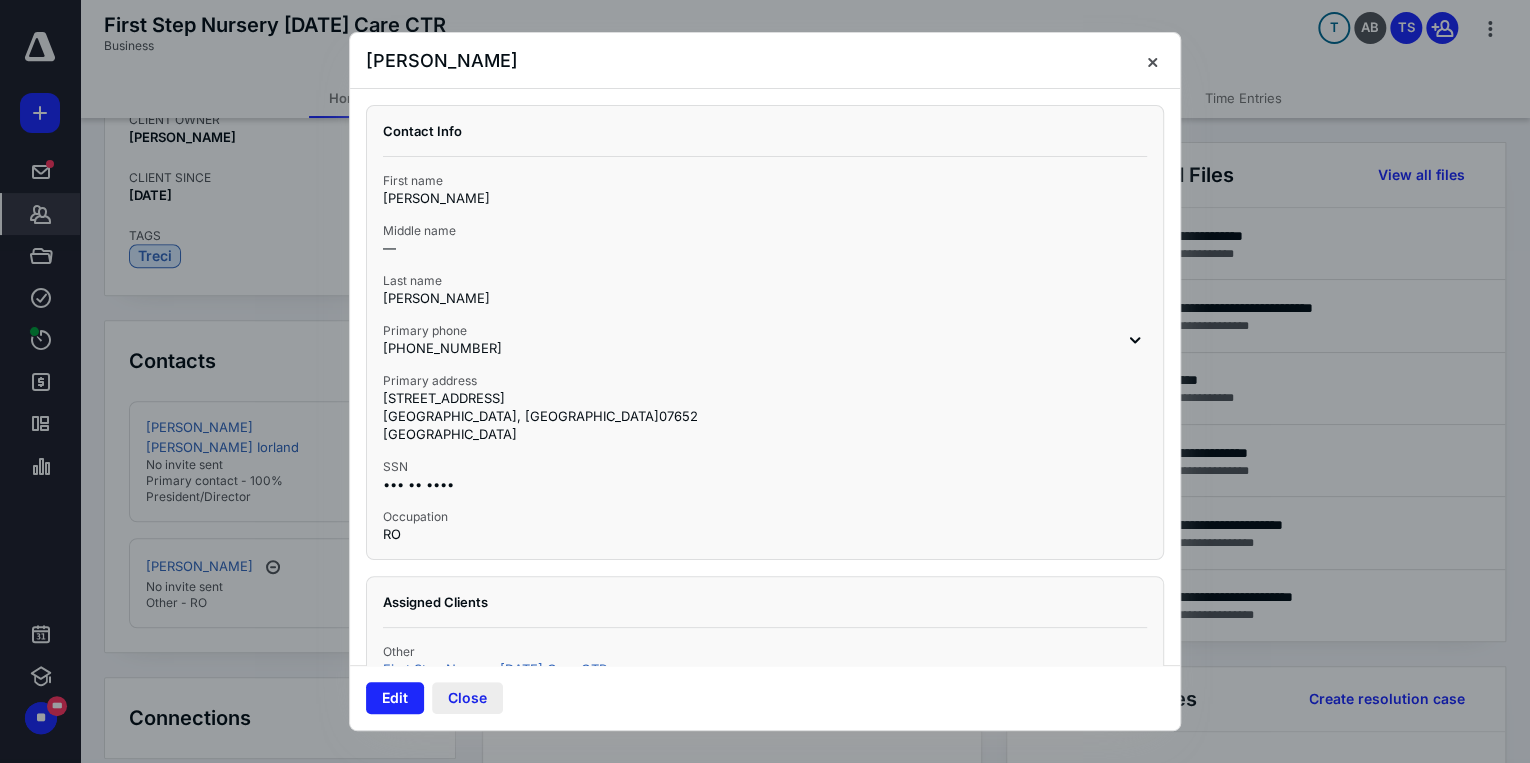 click on "Close" at bounding box center [467, 698] 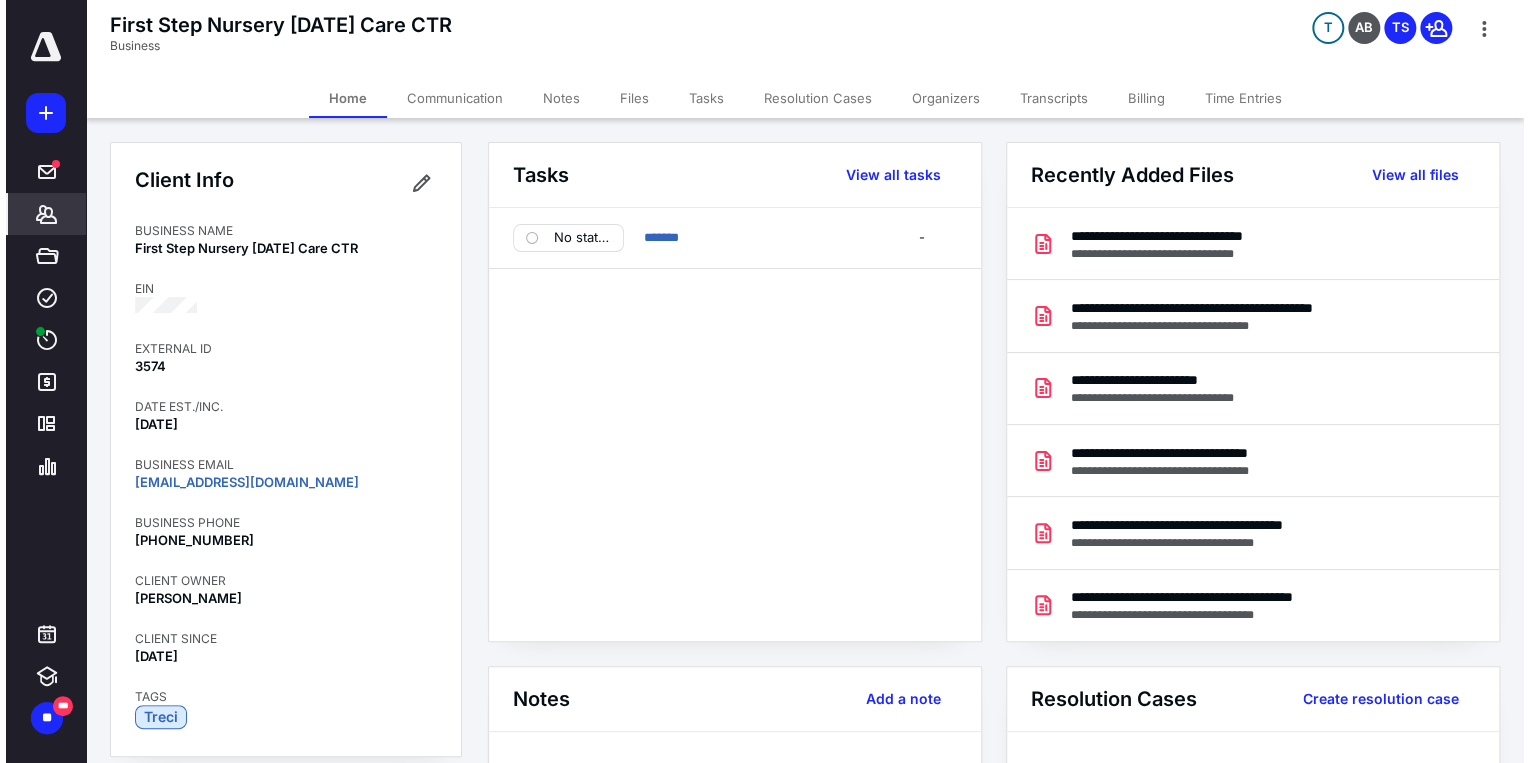 scroll, scrollTop: 0, scrollLeft: 0, axis: both 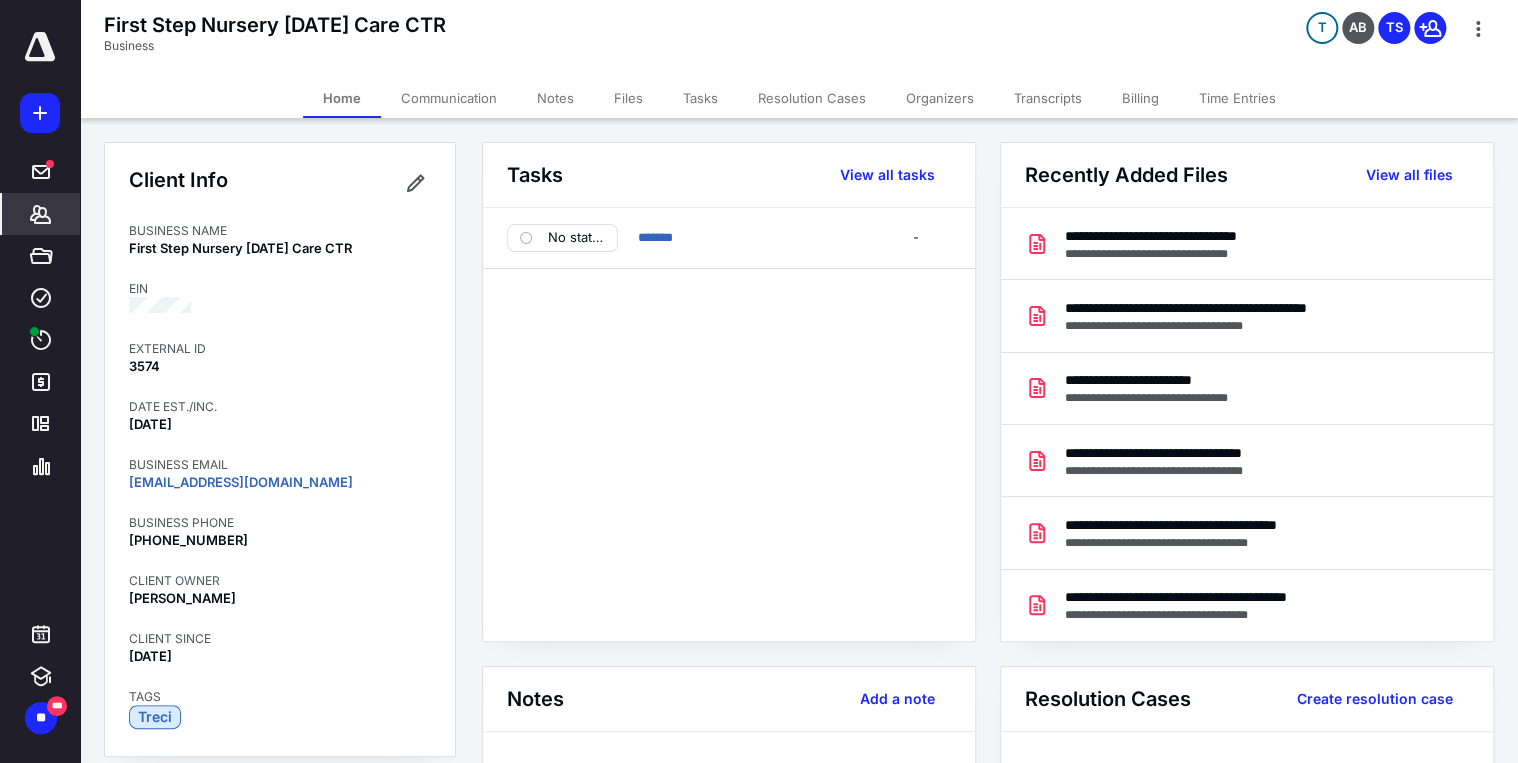 click on "Files" at bounding box center [628, 98] 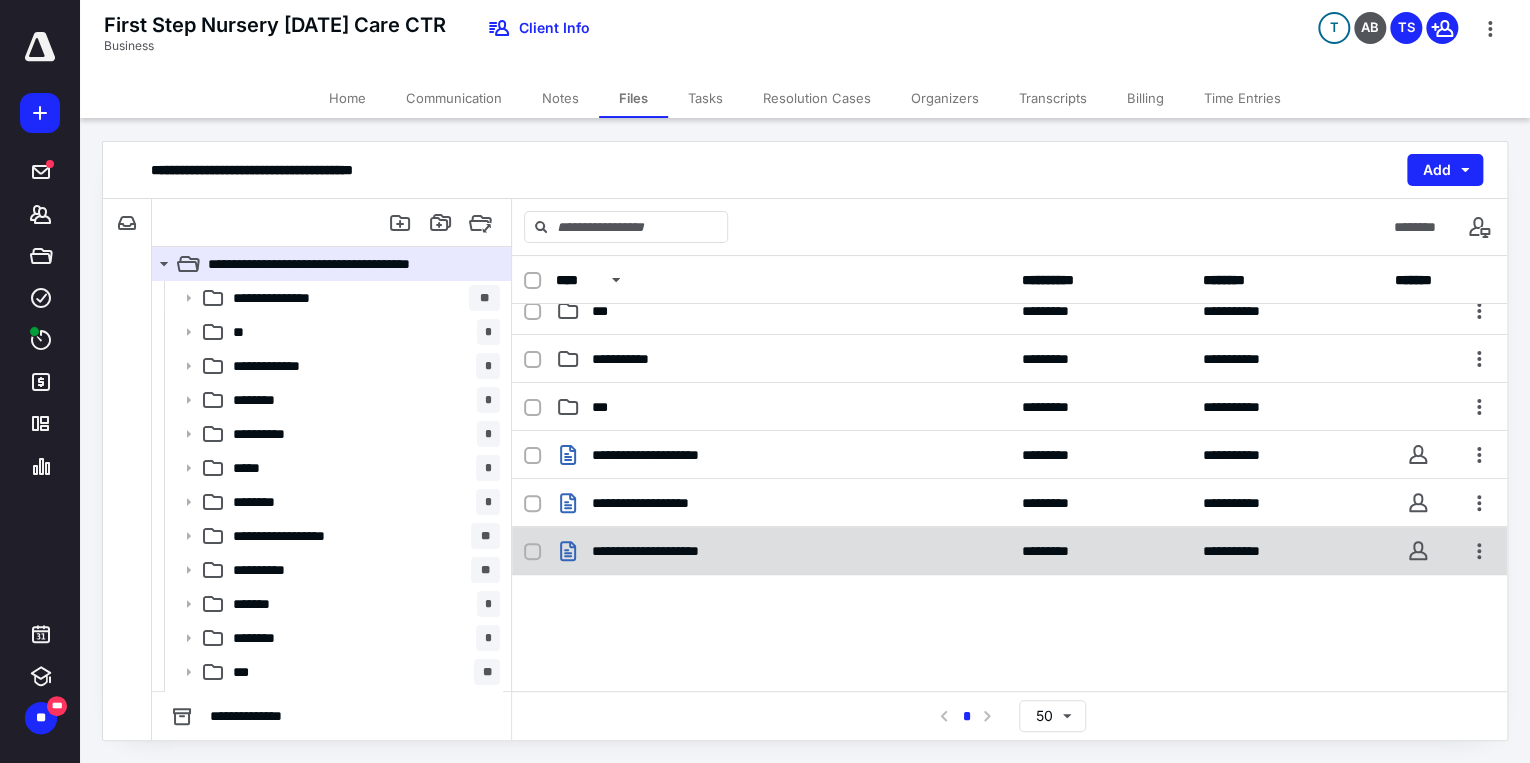 scroll, scrollTop: 560, scrollLeft: 0, axis: vertical 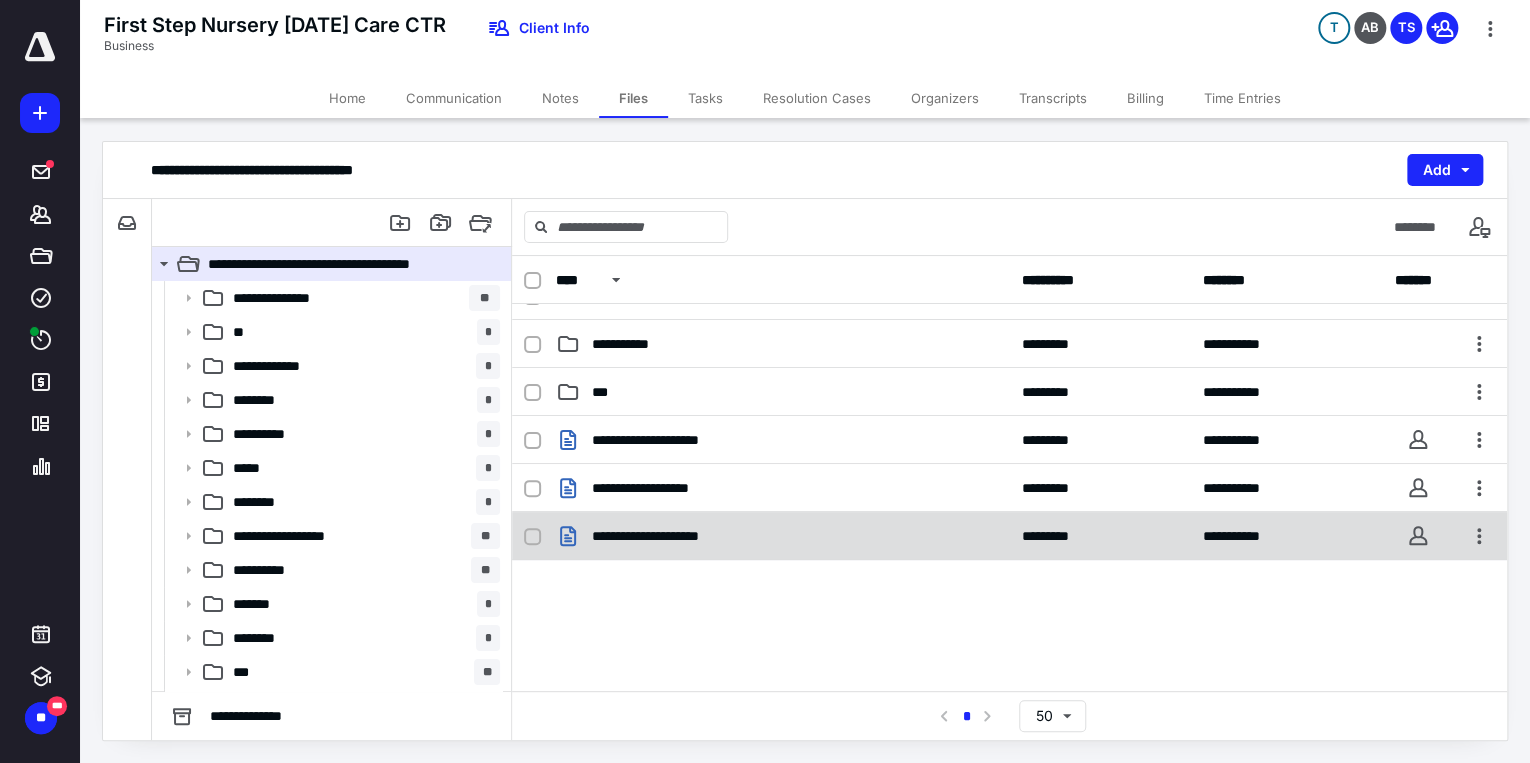 click on "**********" at bounding box center (1009, 536) 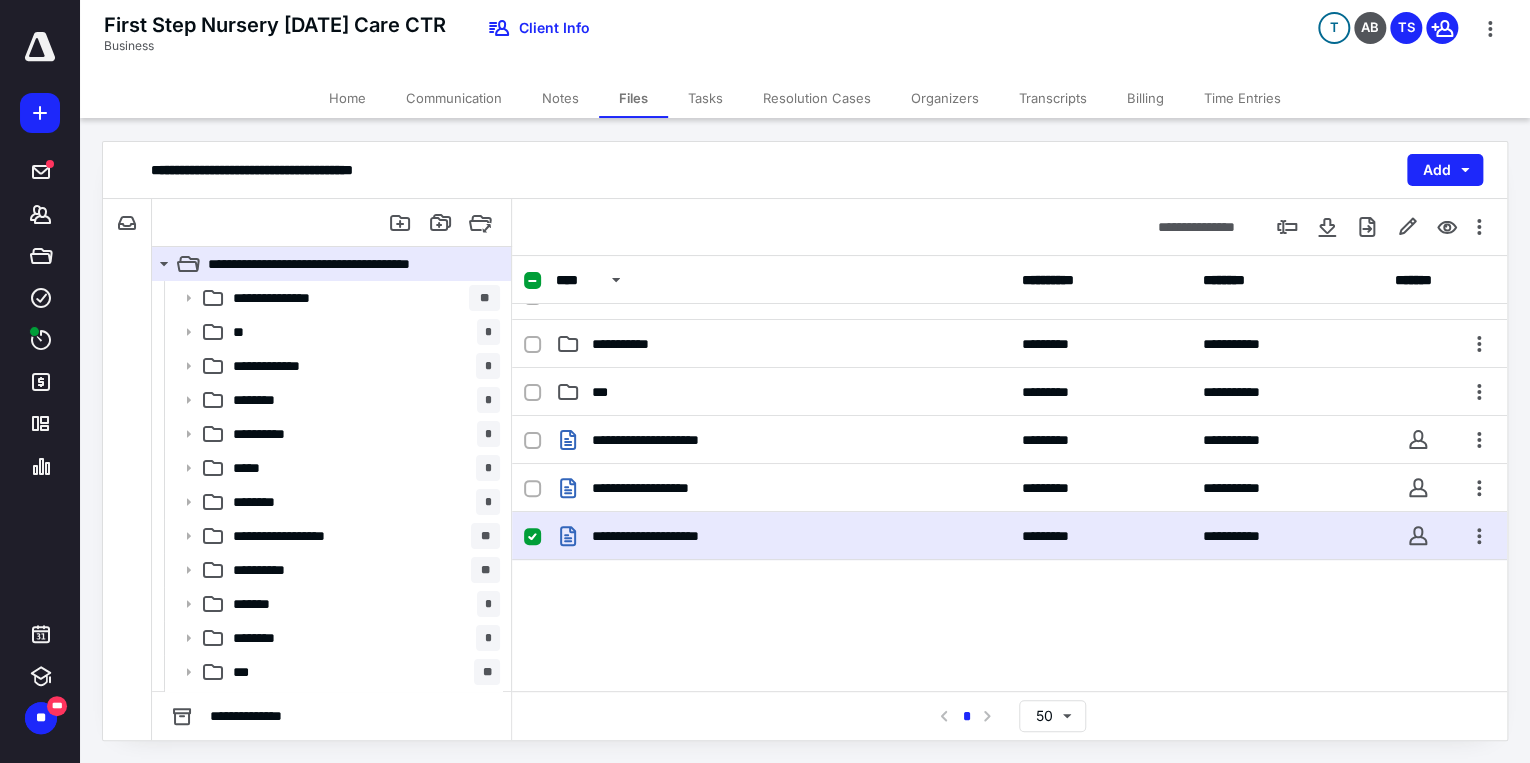 click on "**********" at bounding box center [668, 536] 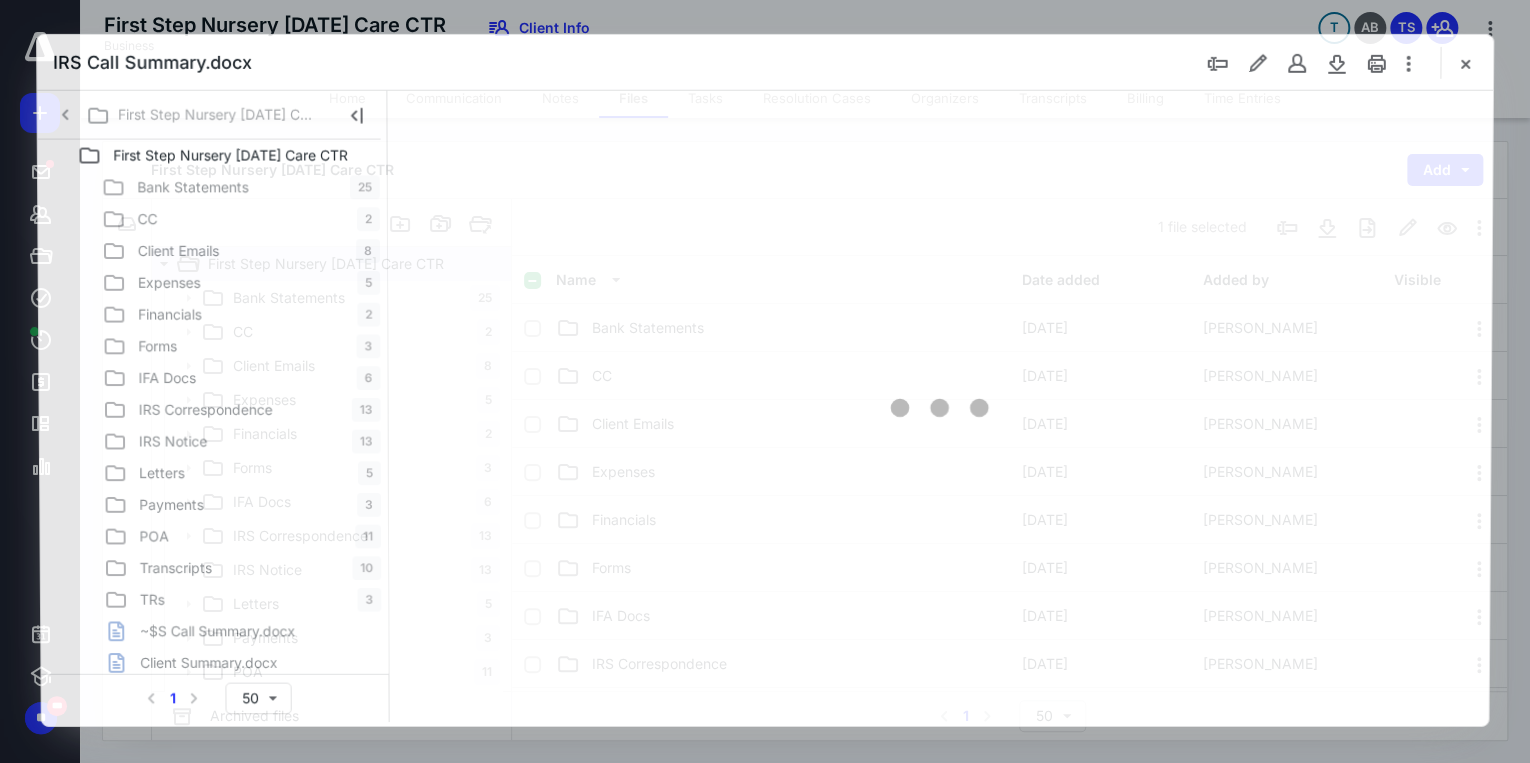 scroll, scrollTop: 560, scrollLeft: 0, axis: vertical 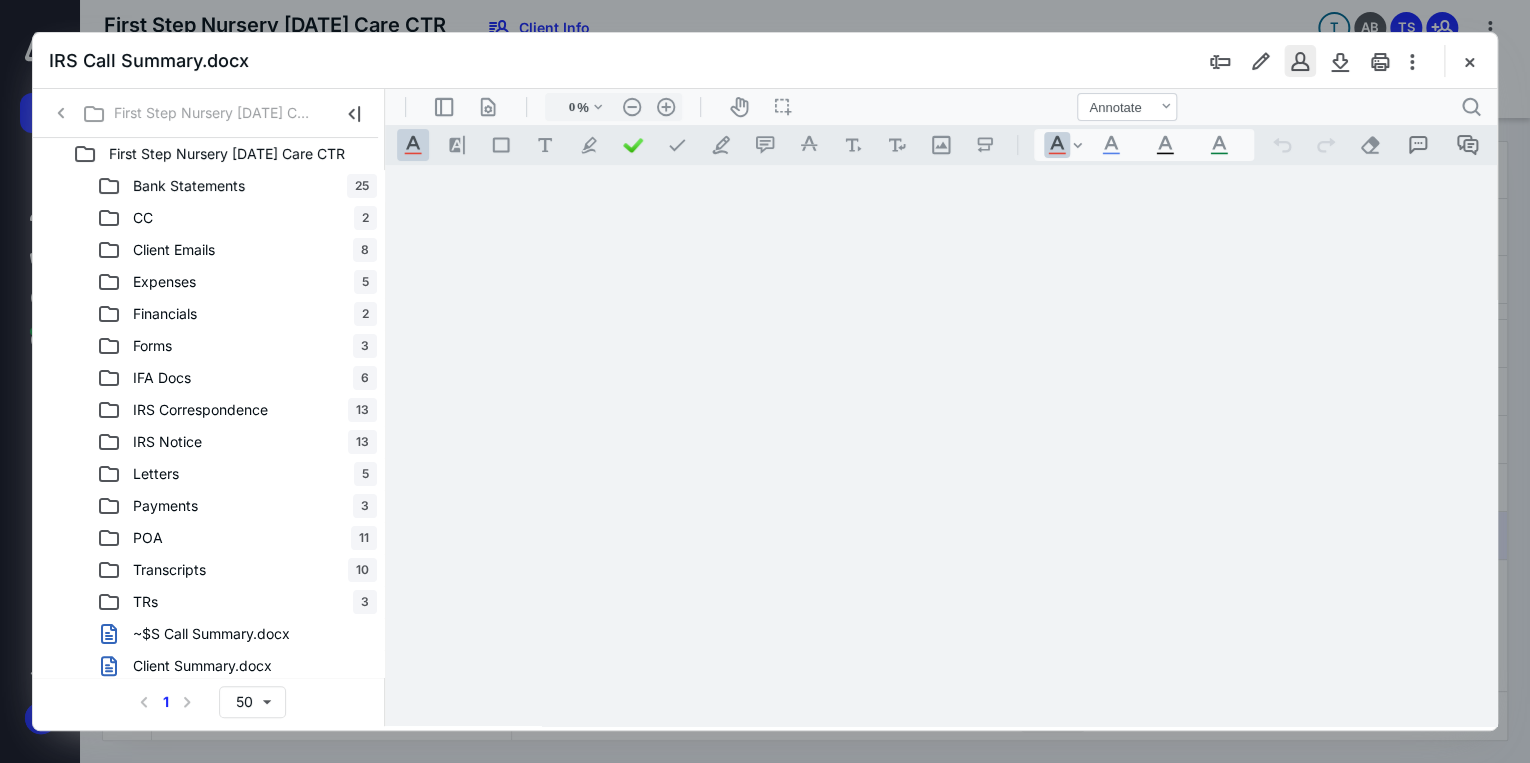 type on "71" 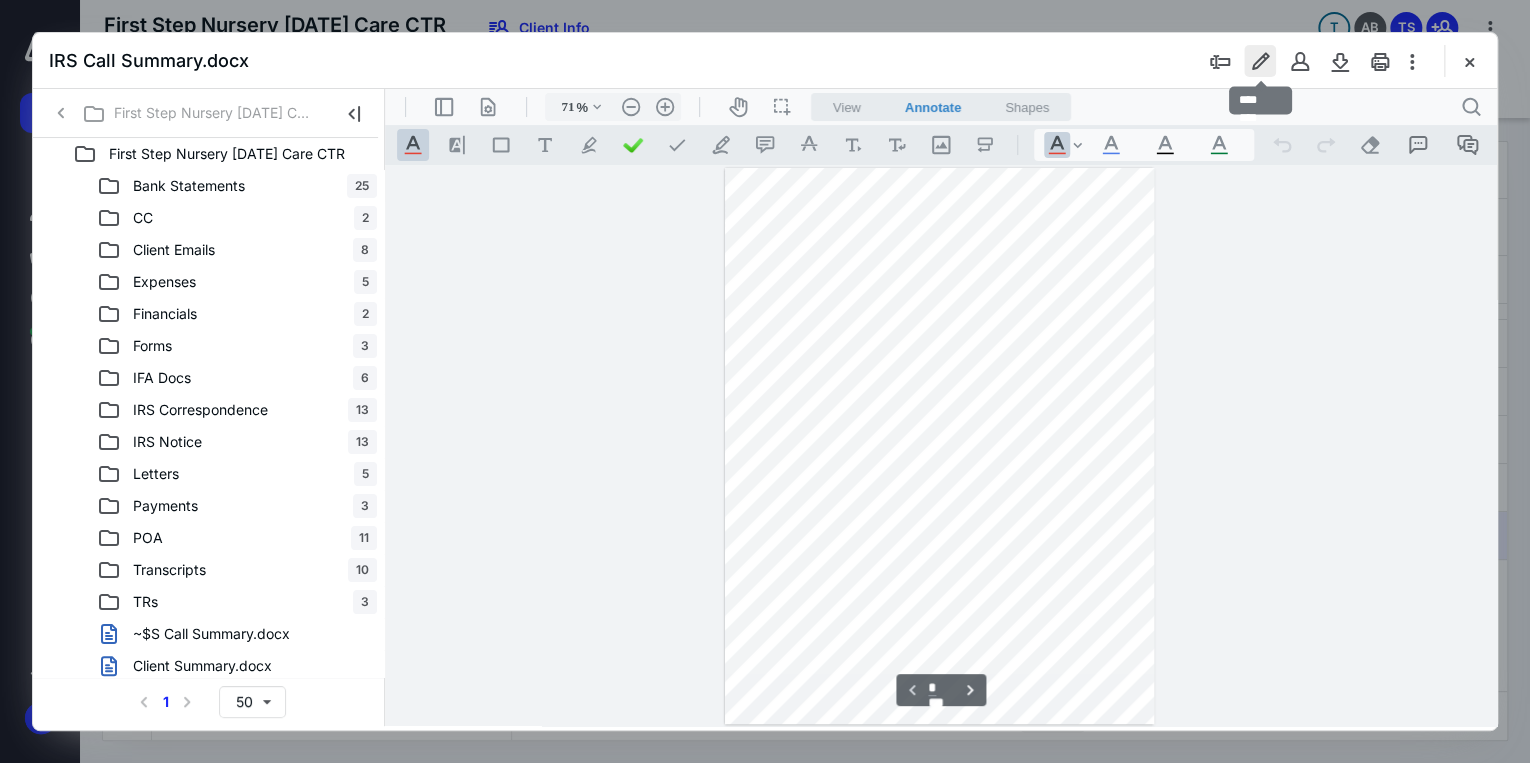 click at bounding box center (1260, 61) 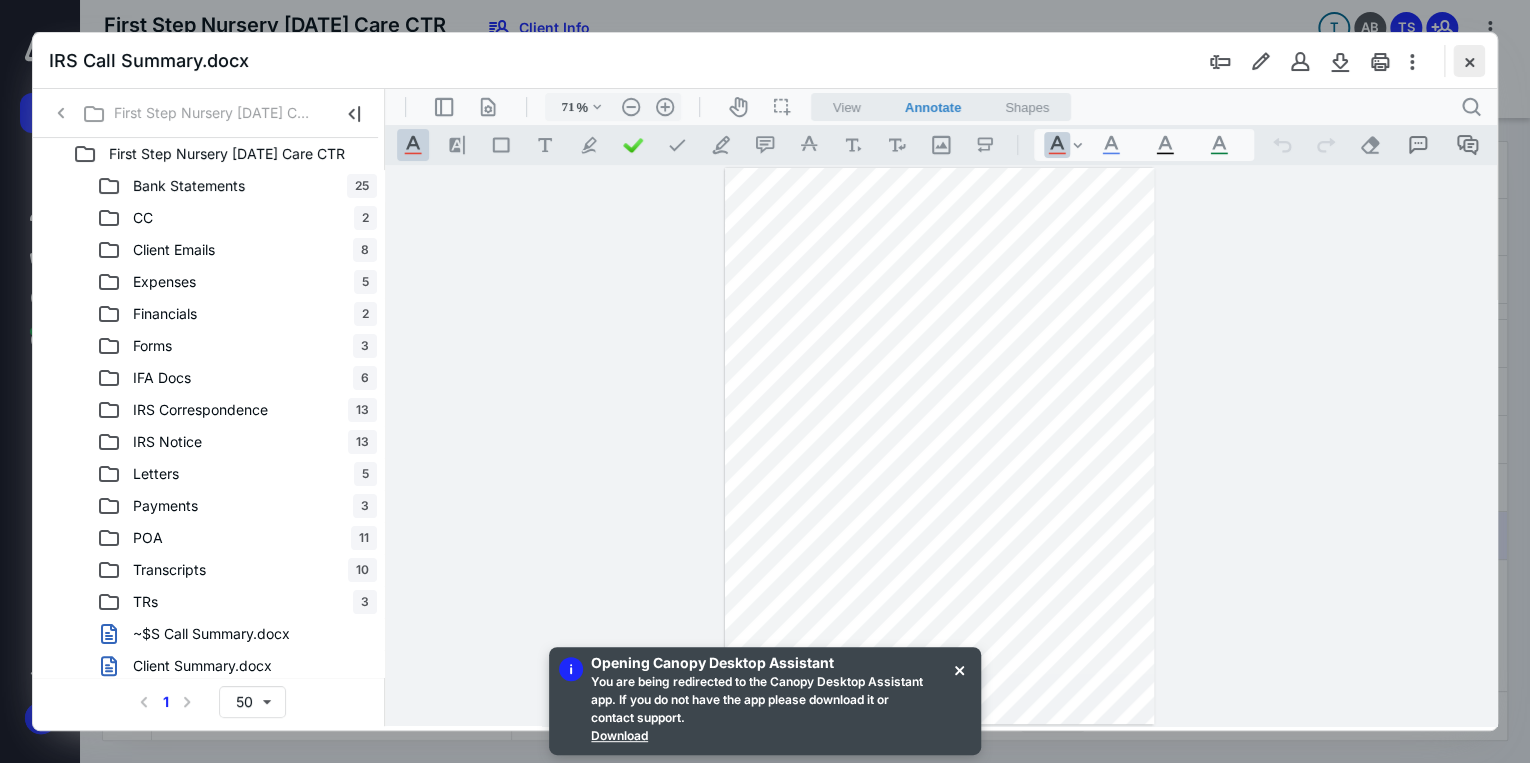 click at bounding box center (1469, 61) 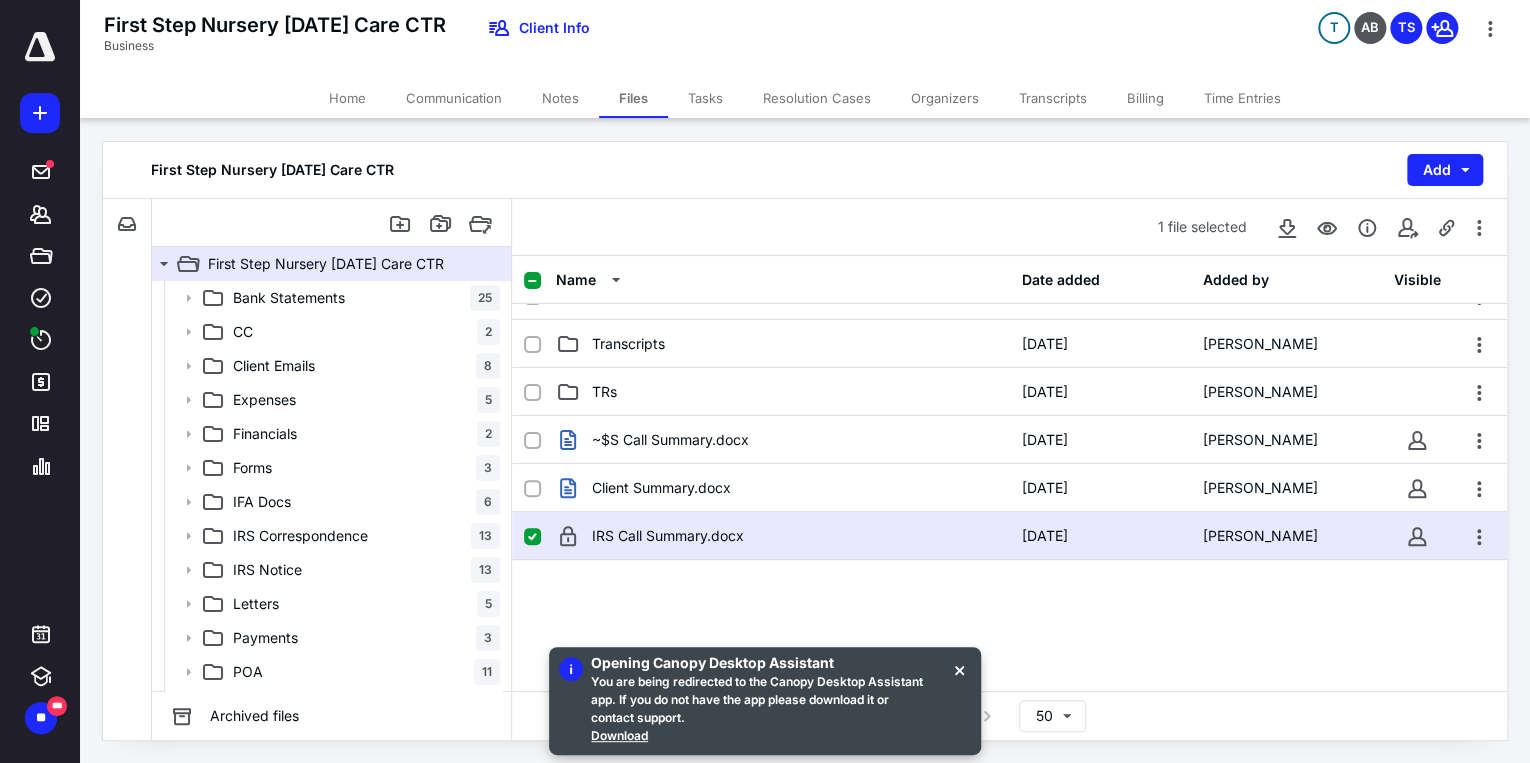 click on "Home" at bounding box center (347, 98) 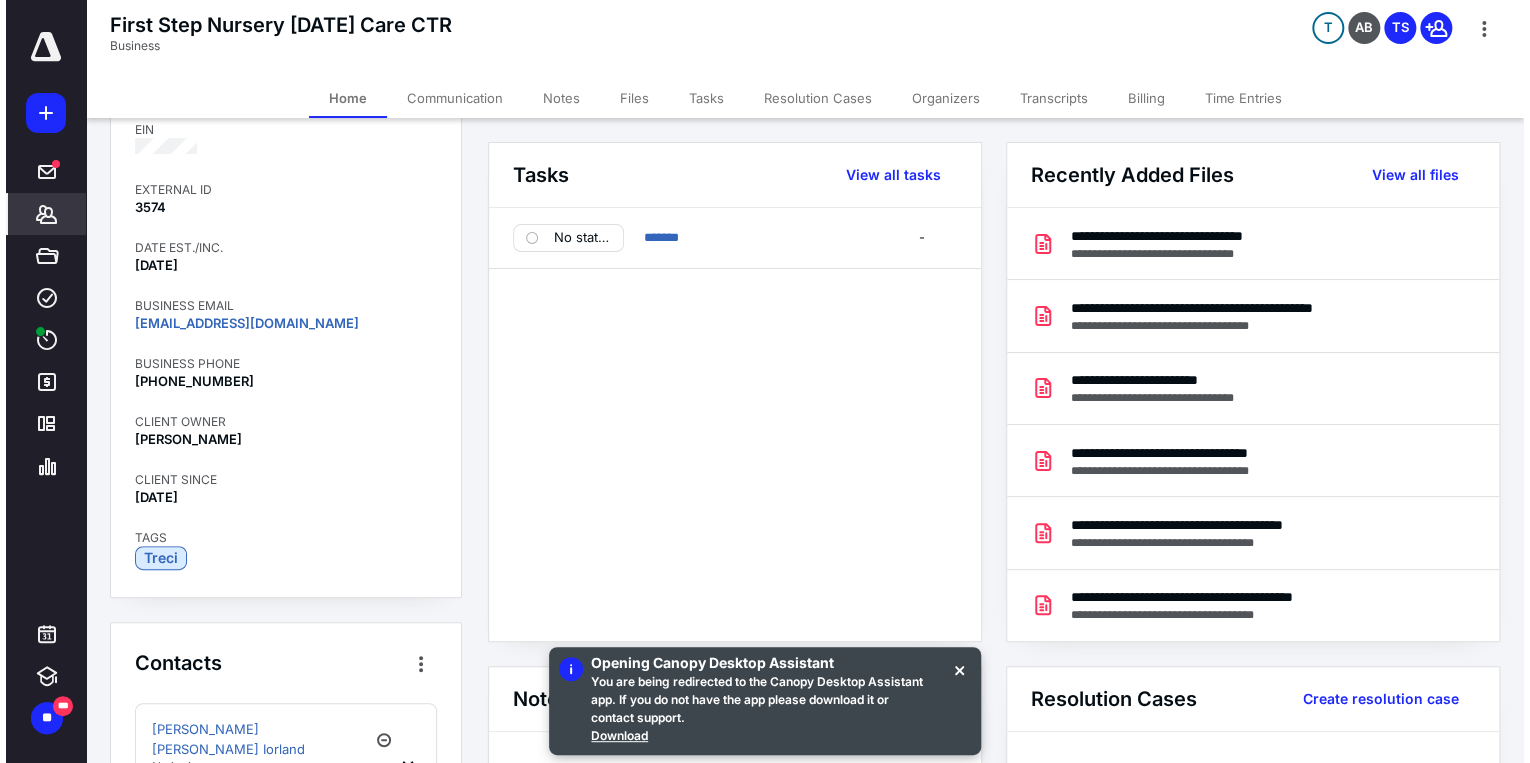 scroll, scrollTop: 0, scrollLeft: 0, axis: both 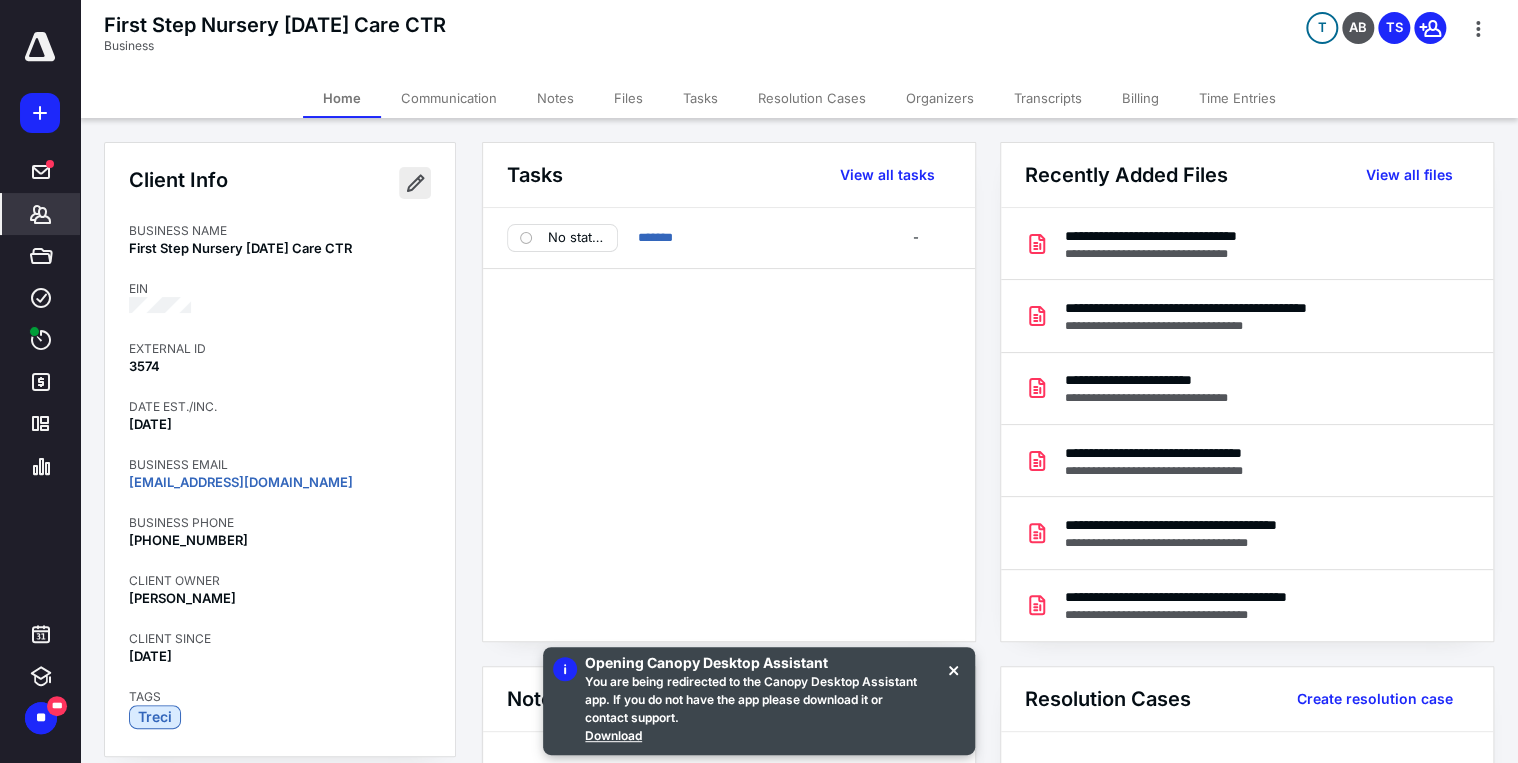 click at bounding box center (415, 183) 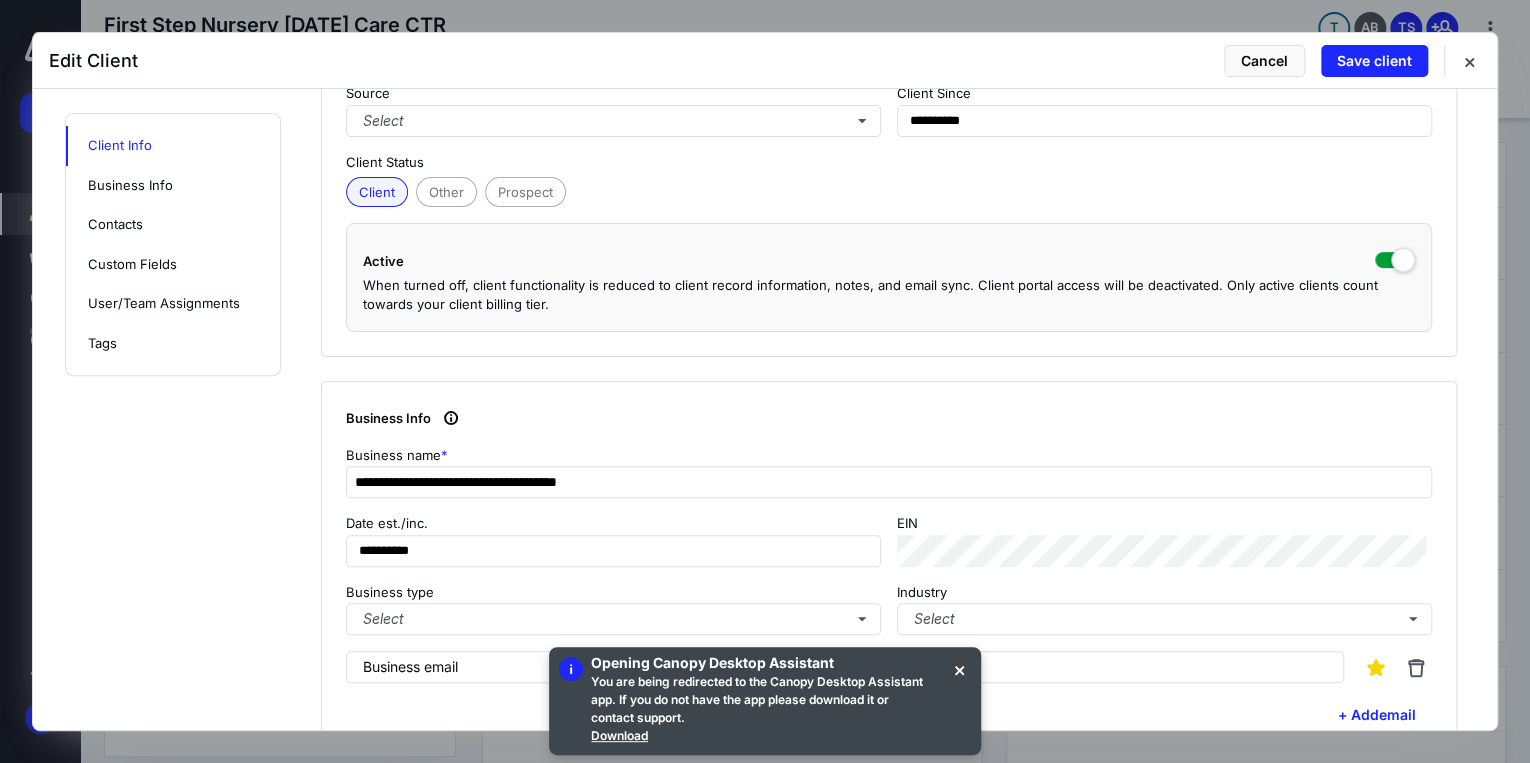 scroll, scrollTop: 480, scrollLeft: 0, axis: vertical 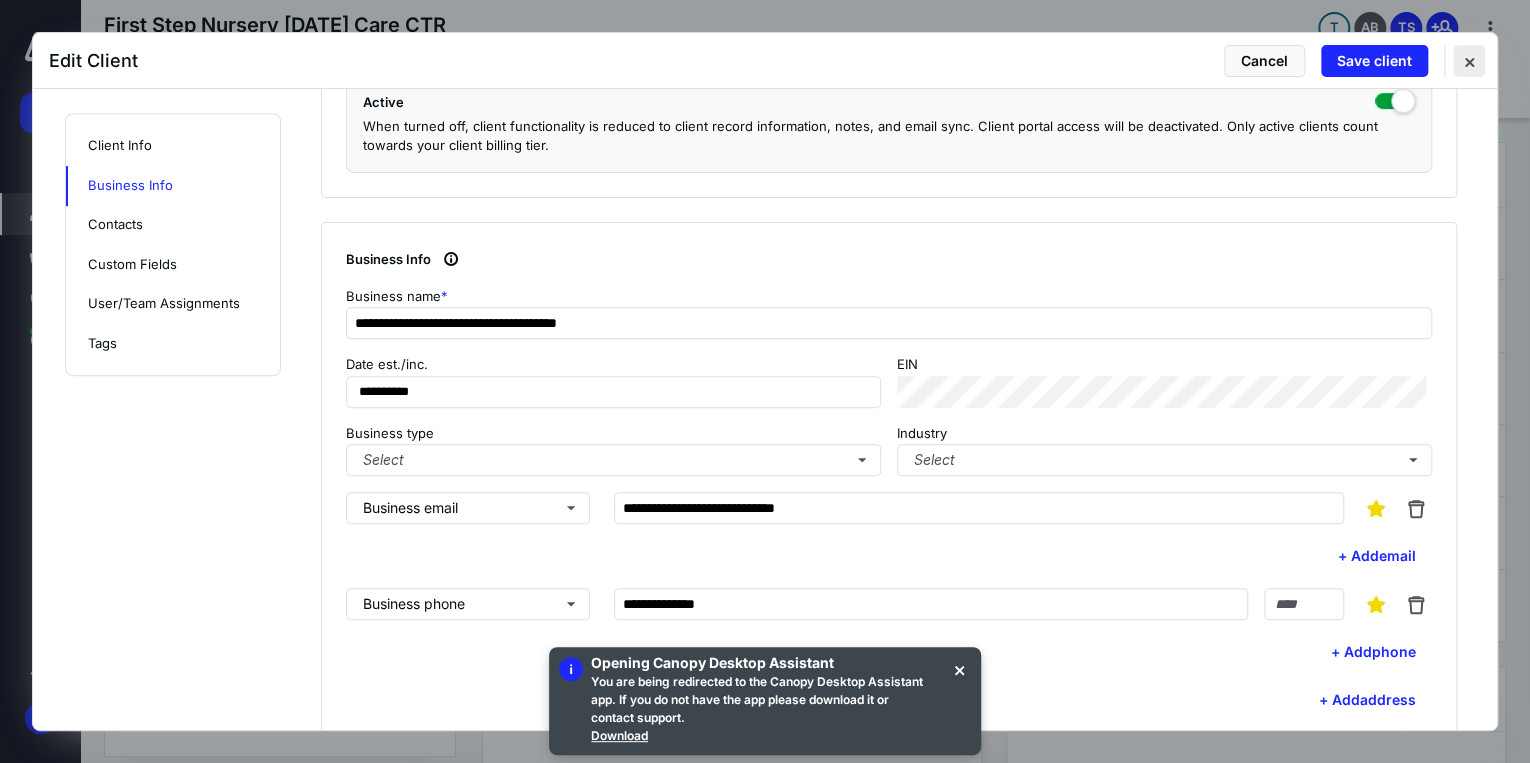 click at bounding box center [1469, 61] 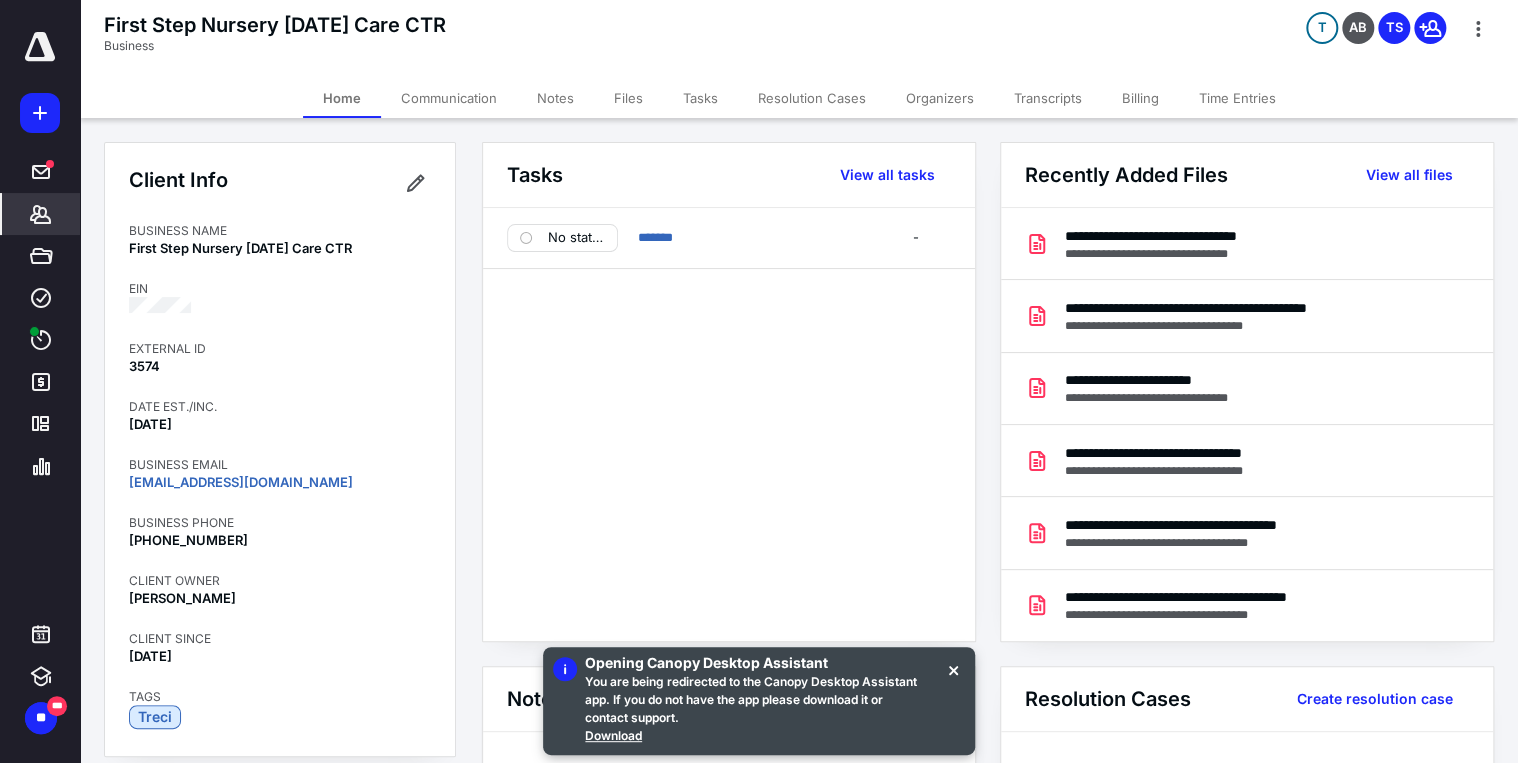 click on "Files" at bounding box center [628, 98] 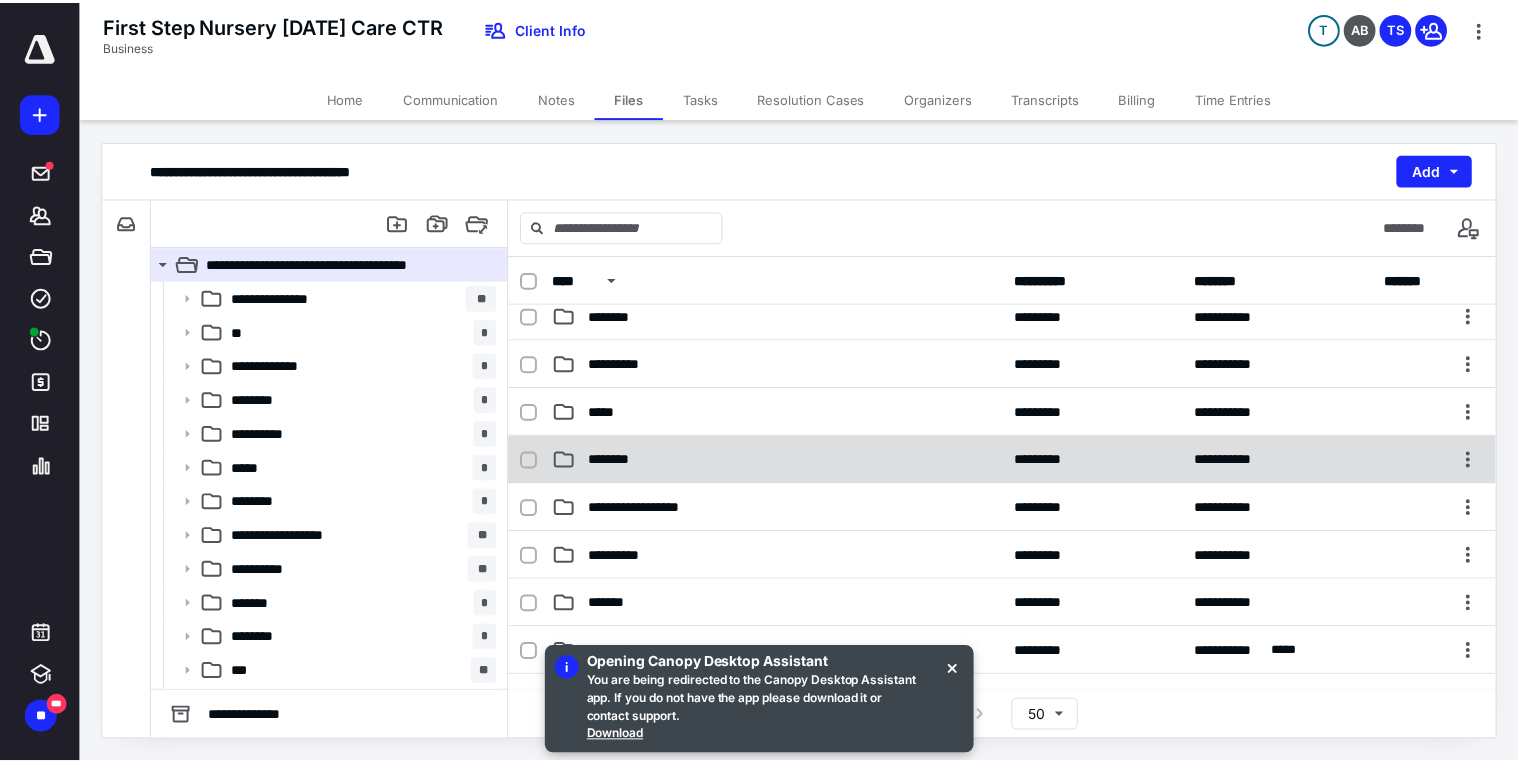 scroll, scrollTop: 160, scrollLeft: 0, axis: vertical 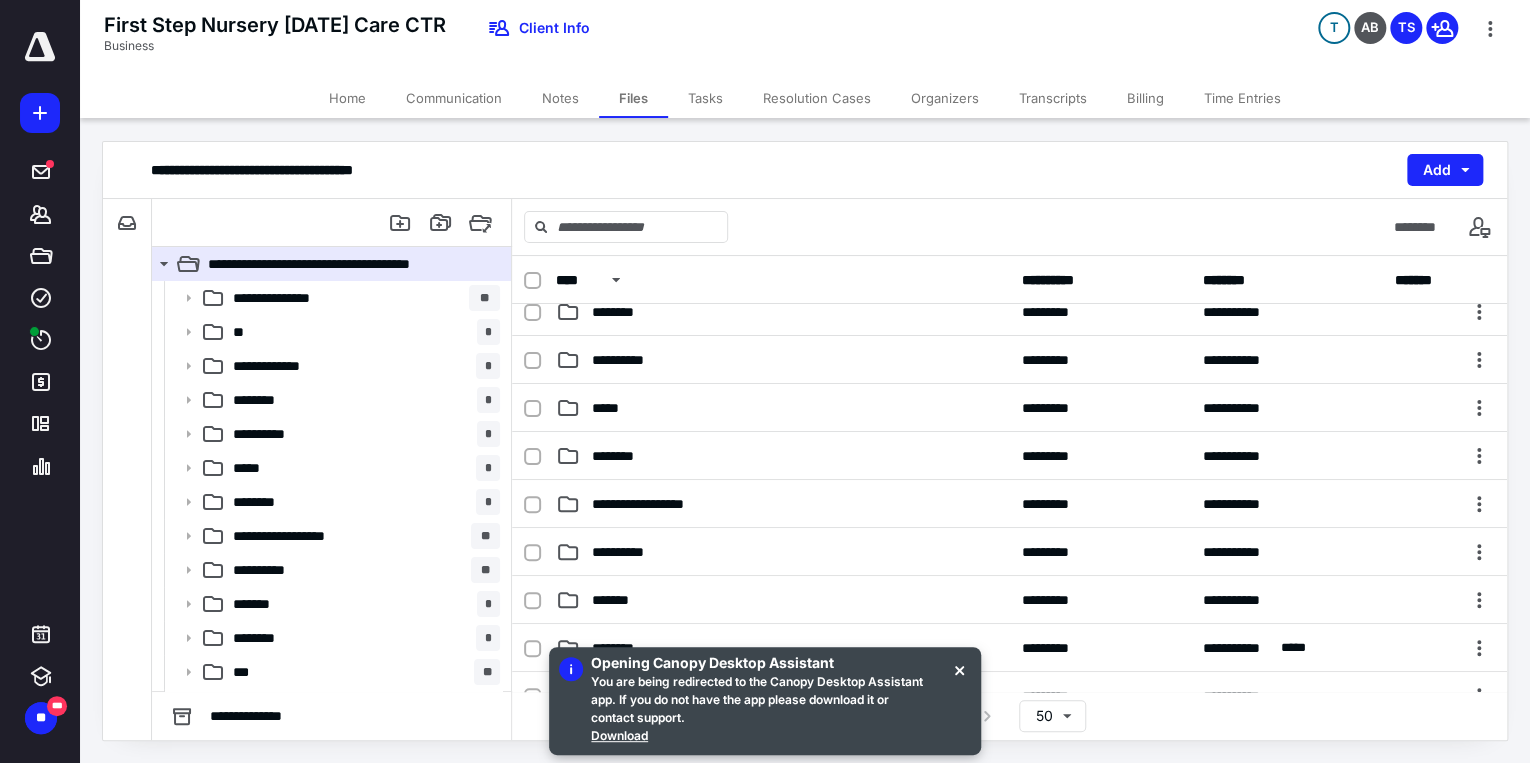 click on "Tasks" at bounding box center [705, 98] 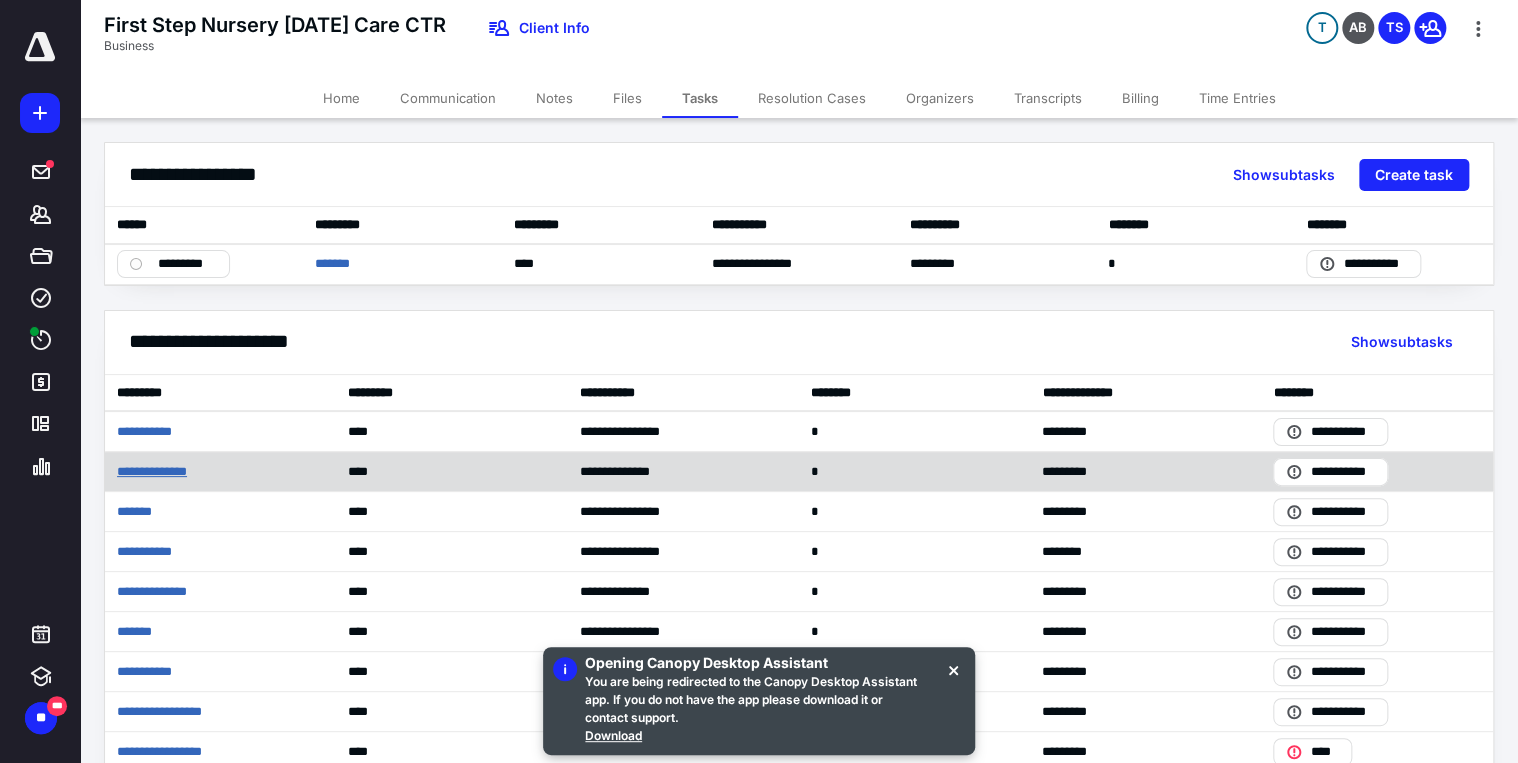click on "**********" at bounding box center (163, 472) 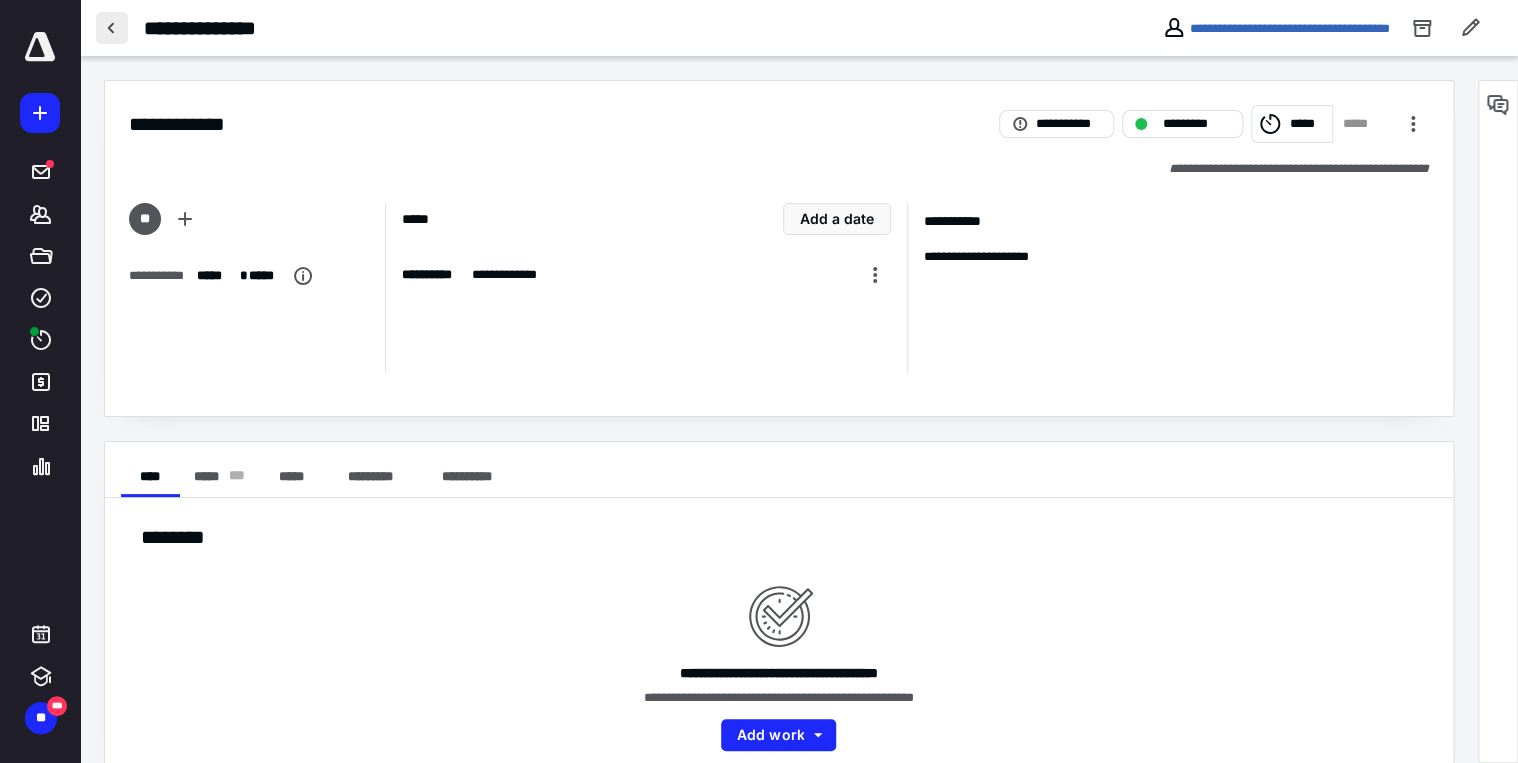 click at bounding box center [112, 28] 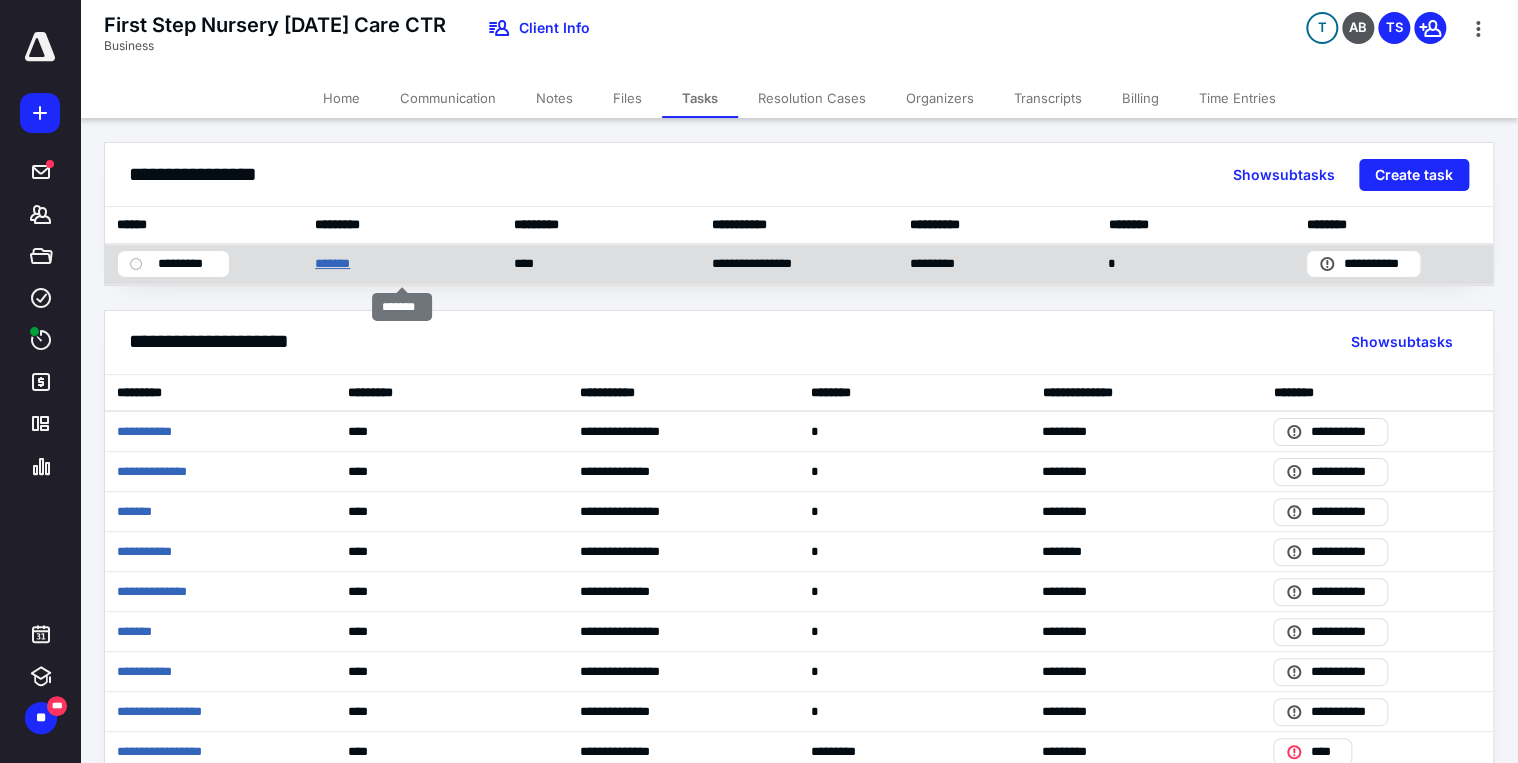 click on "*******" at bounding box center [336, 264] 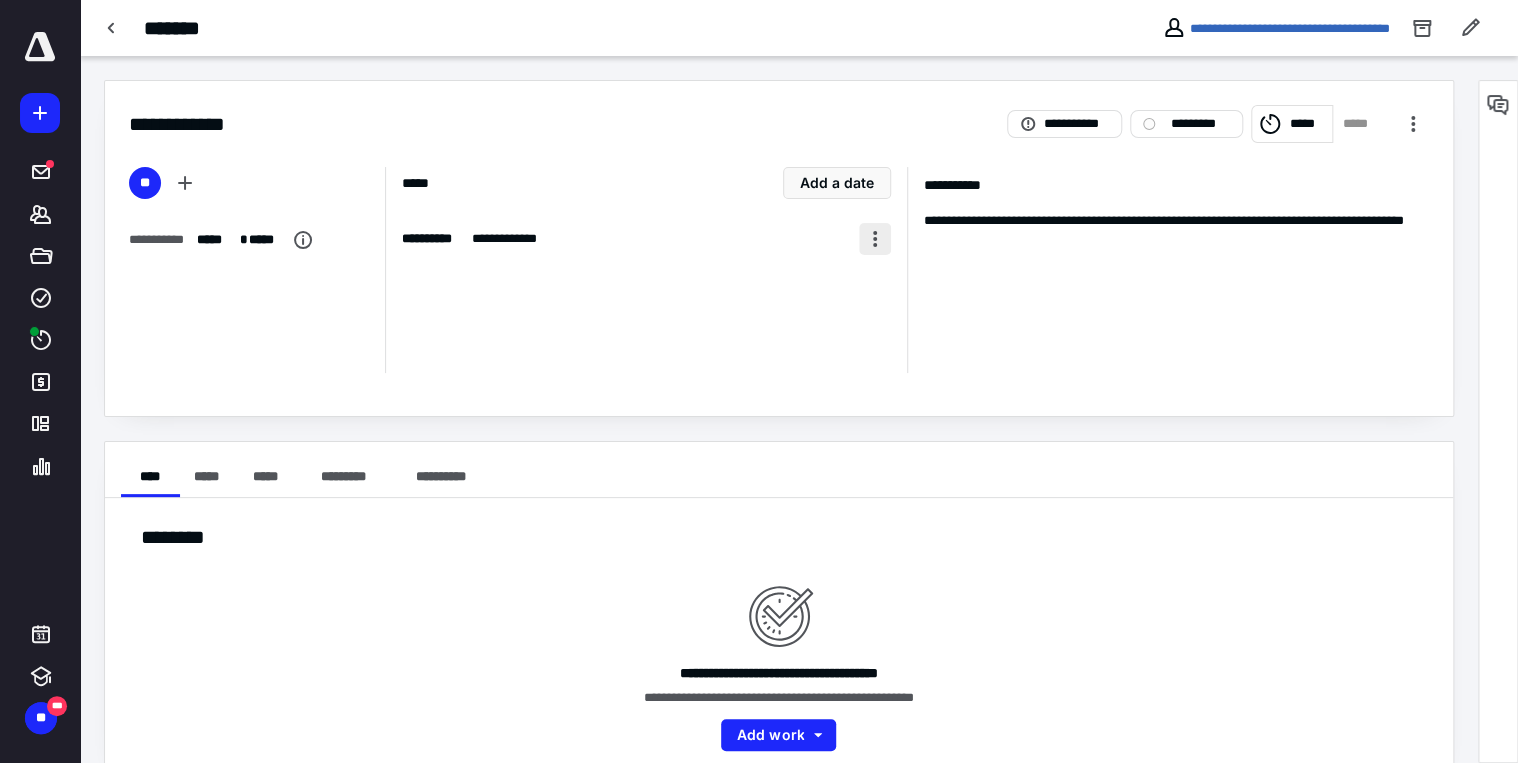 click at bounding box center [875, 239] 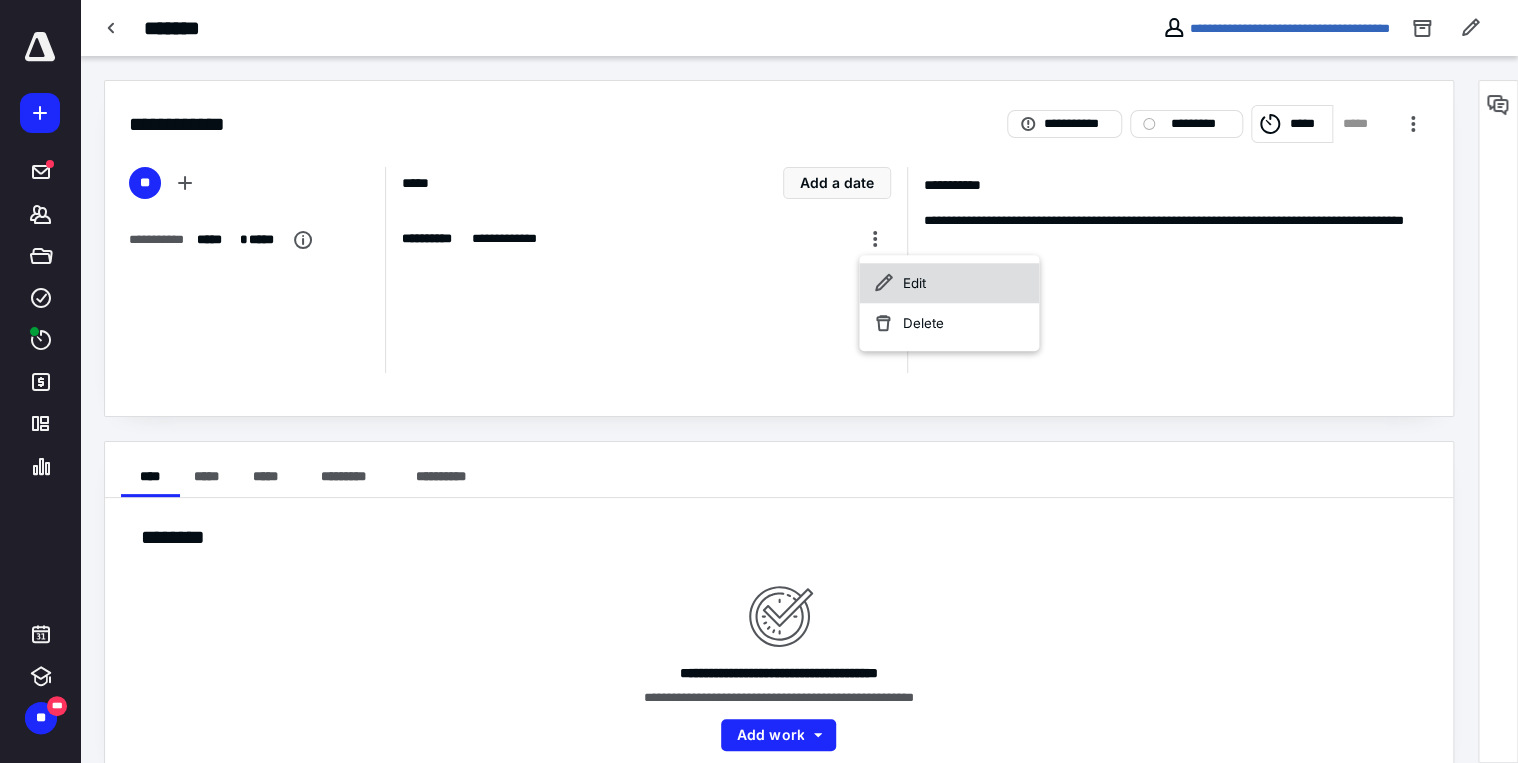 click on "Edit" at bounding box center [949, 283] 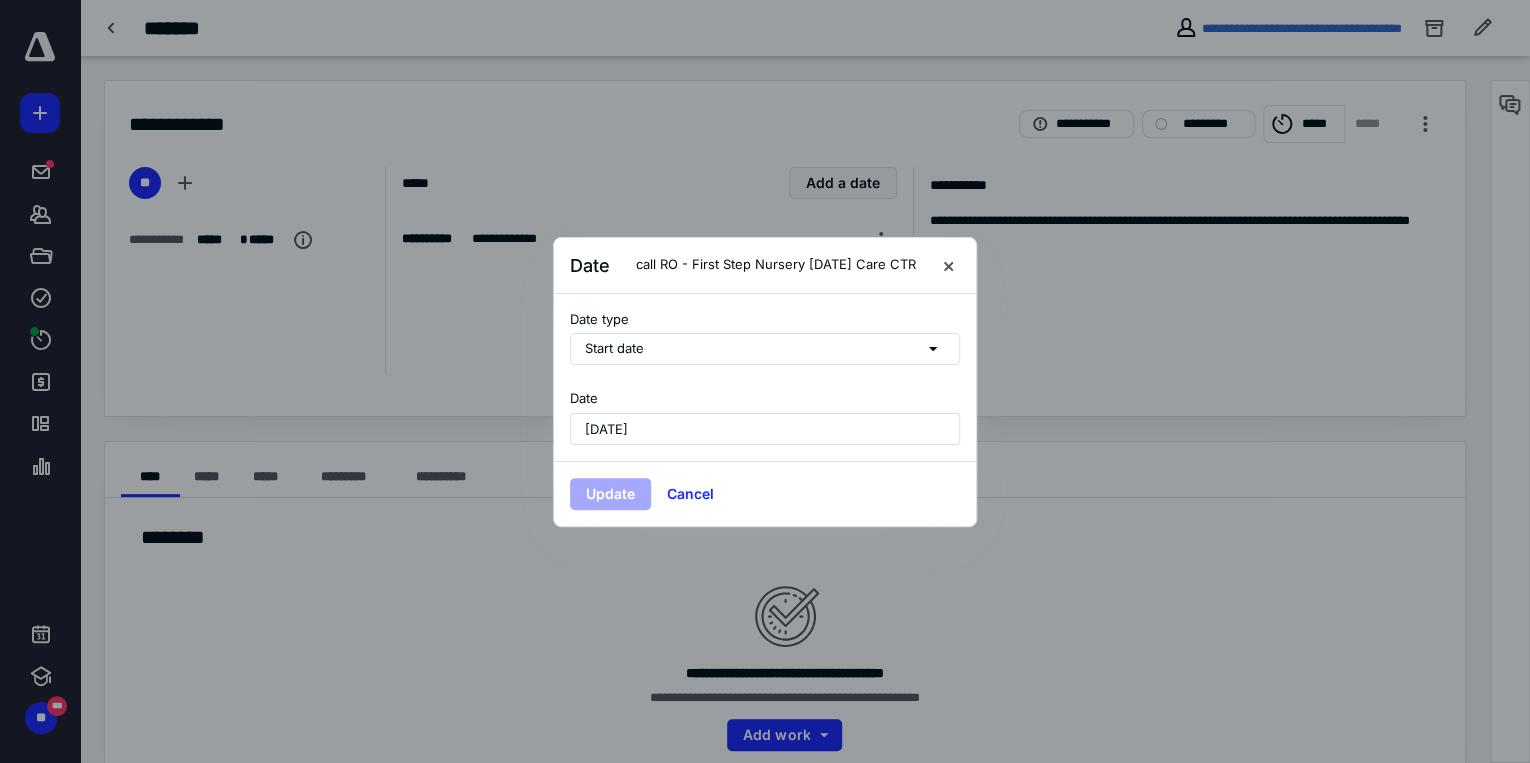 click on "[DATE]" at bounding box center [765, 429] 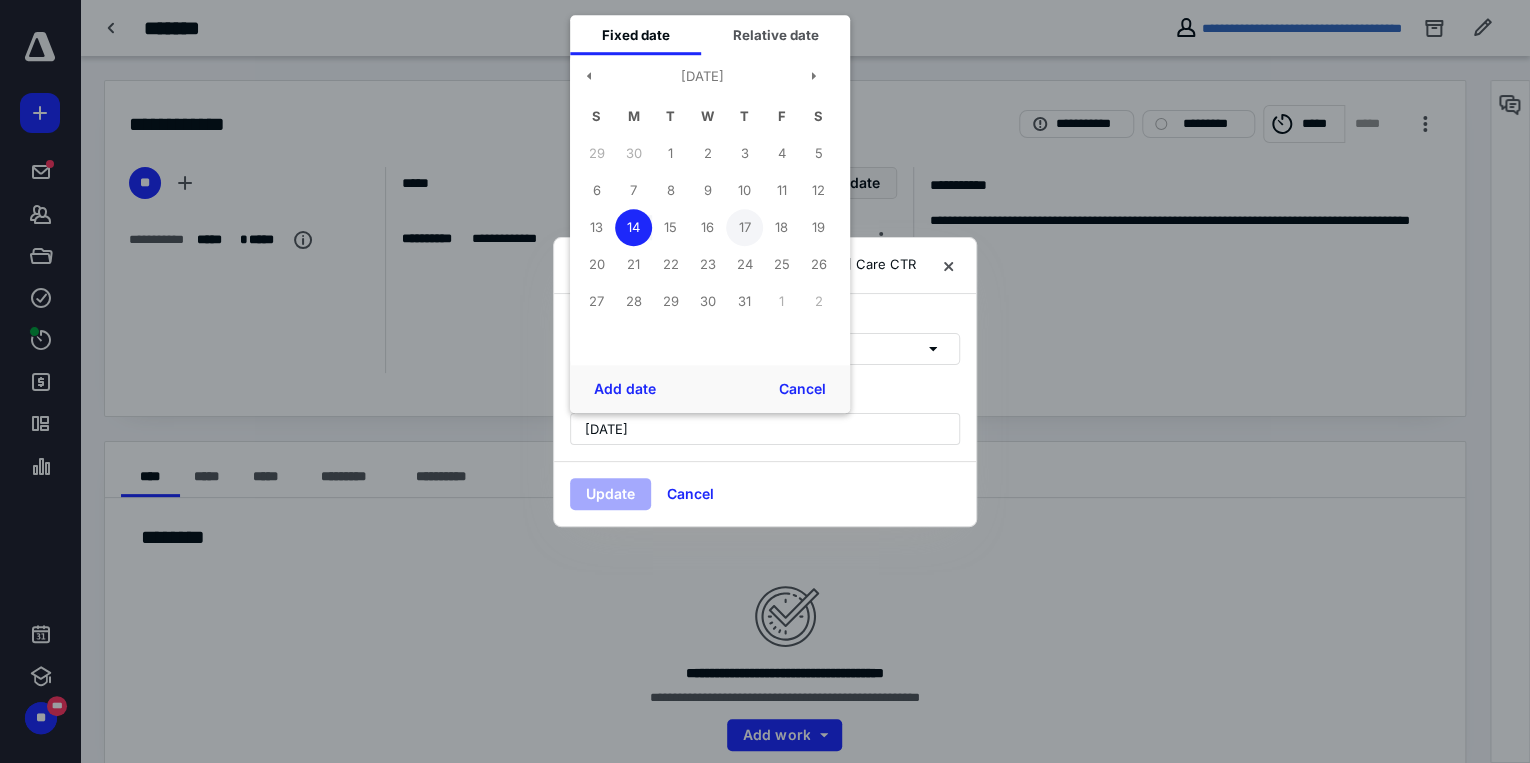 click on "17" at bounding box center [744, 227] 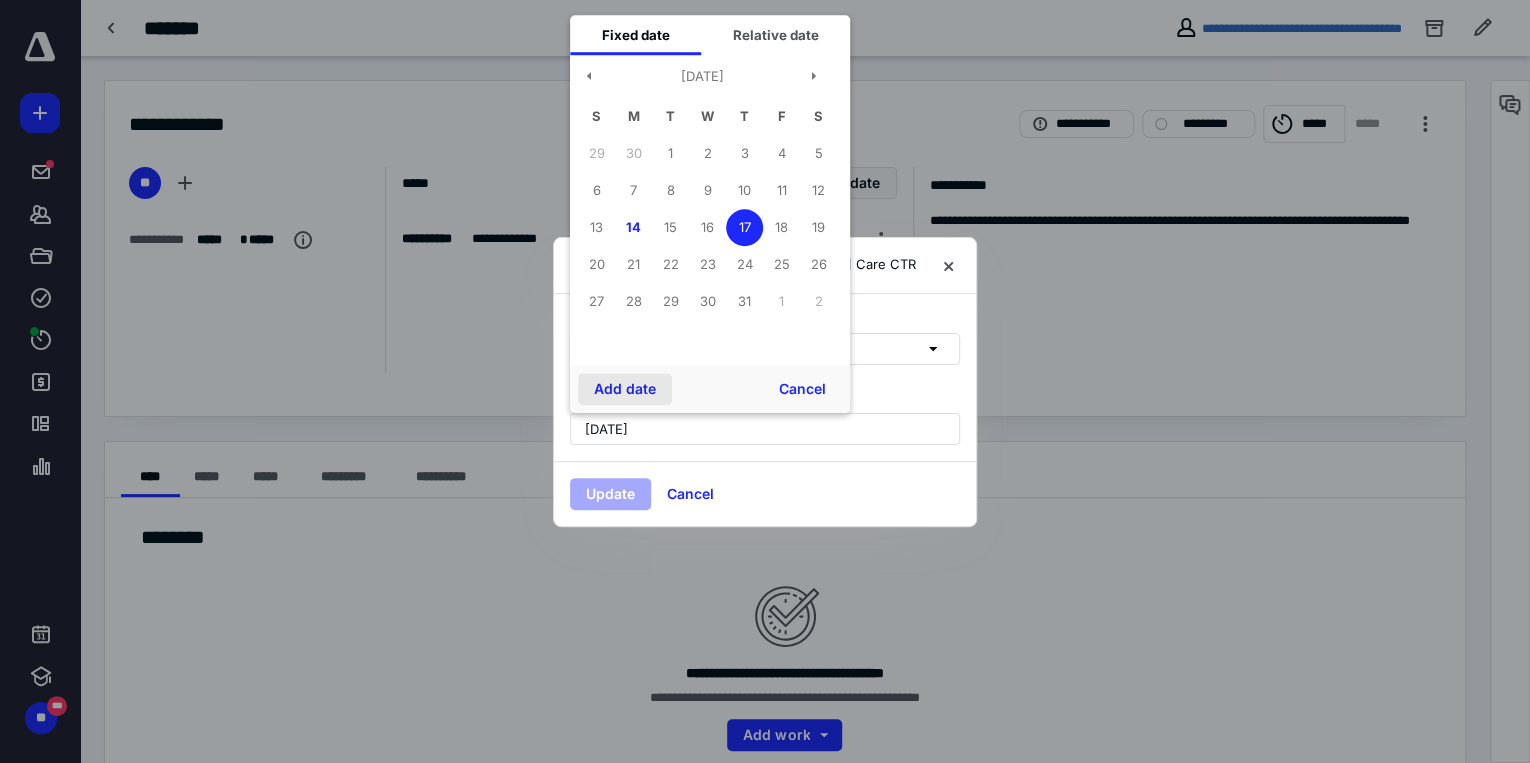 click on "Add date" at bounding box center [625, 389] 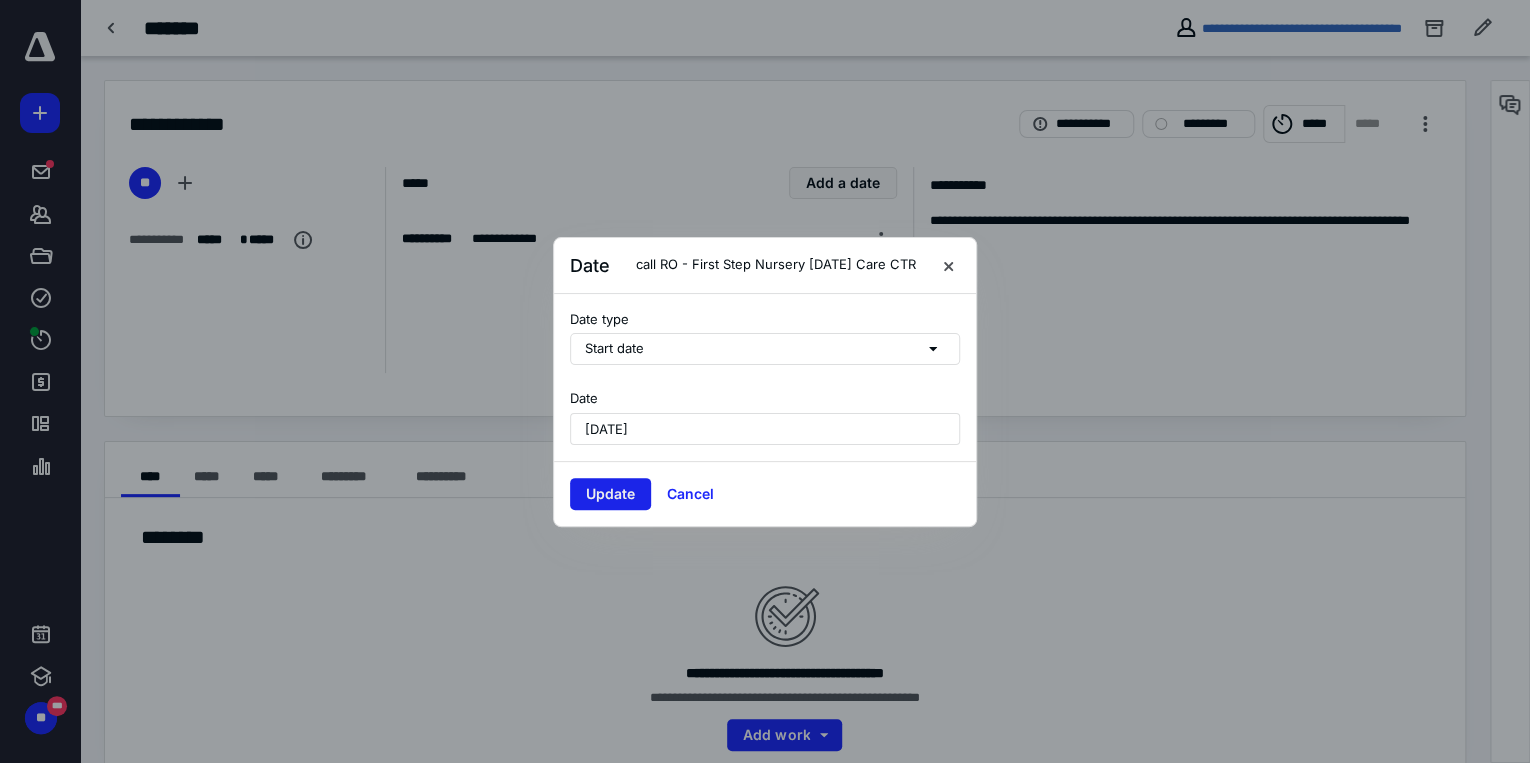 click on "Update" at bounding box center [610, 494] 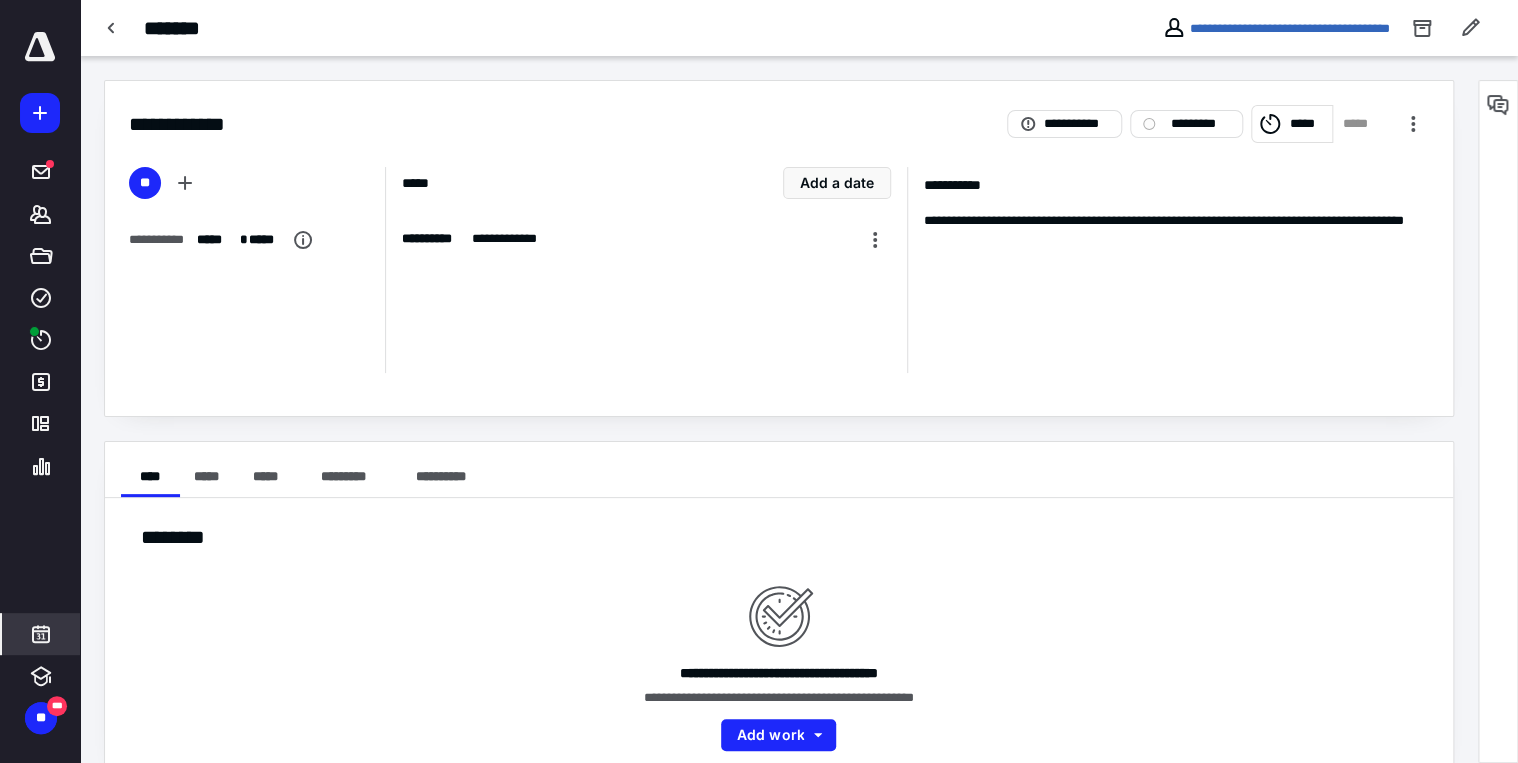 click at bounding box center (41, 634) 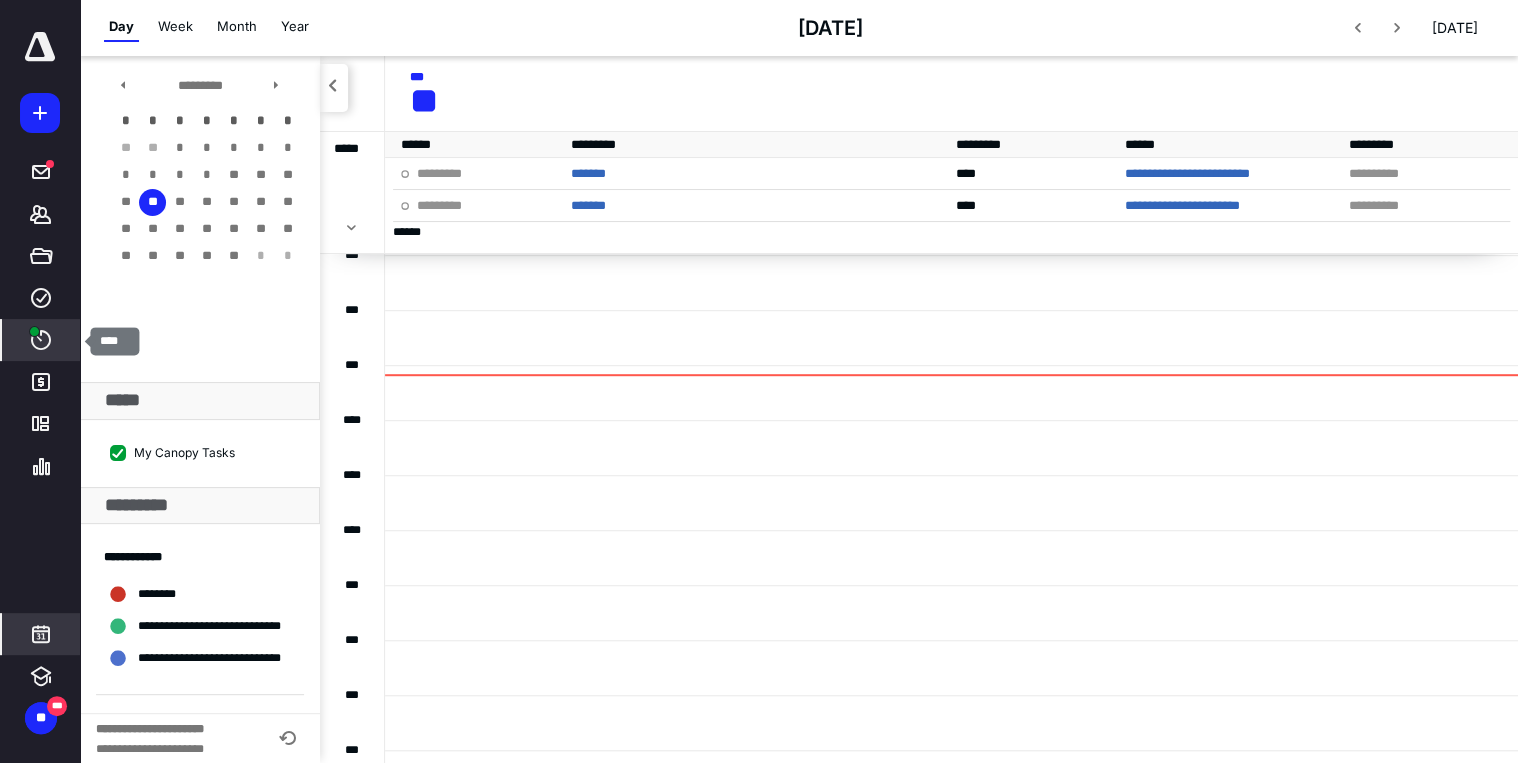 click at bounding box center [34, 331] 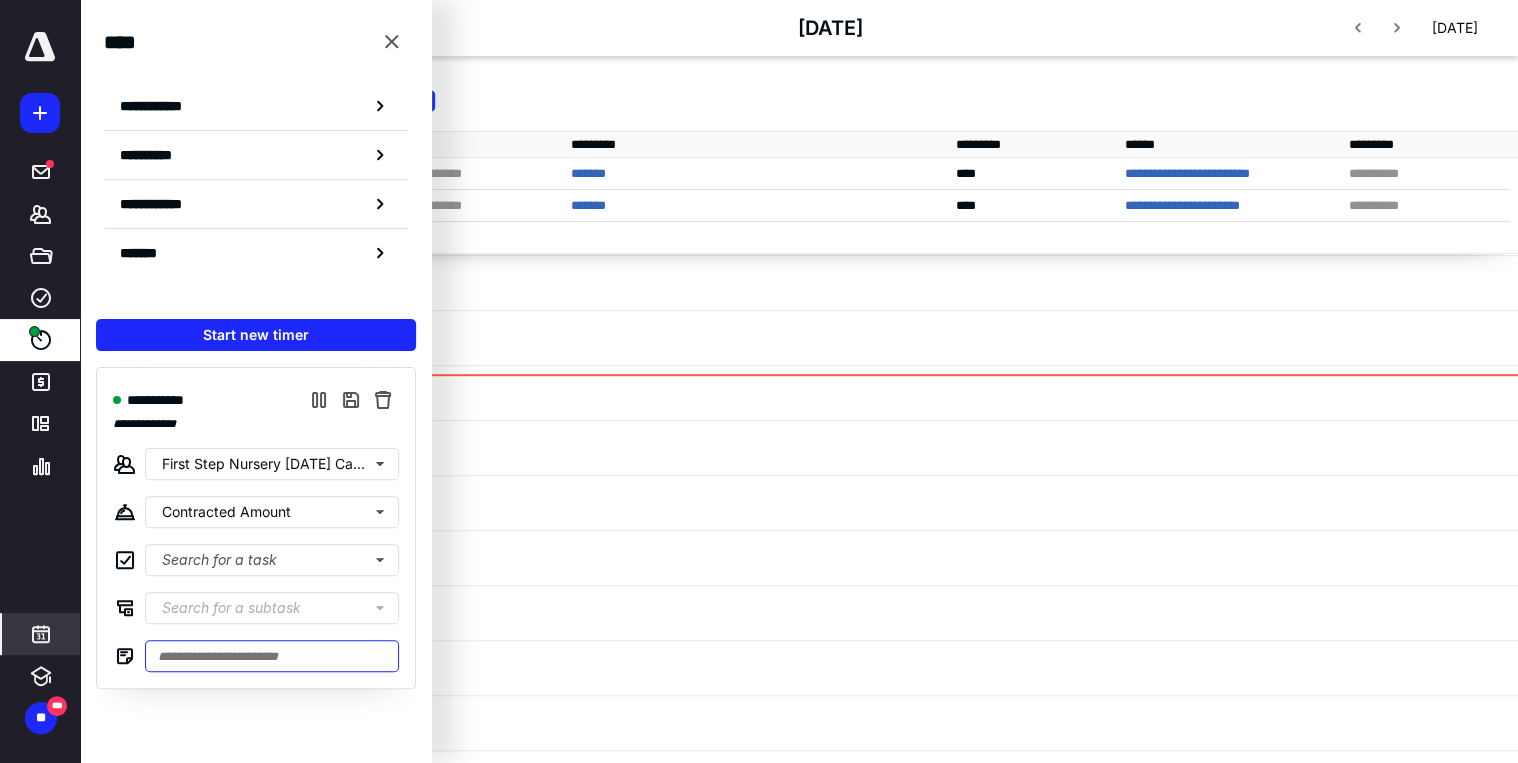 click at bounding box center [272, 656] 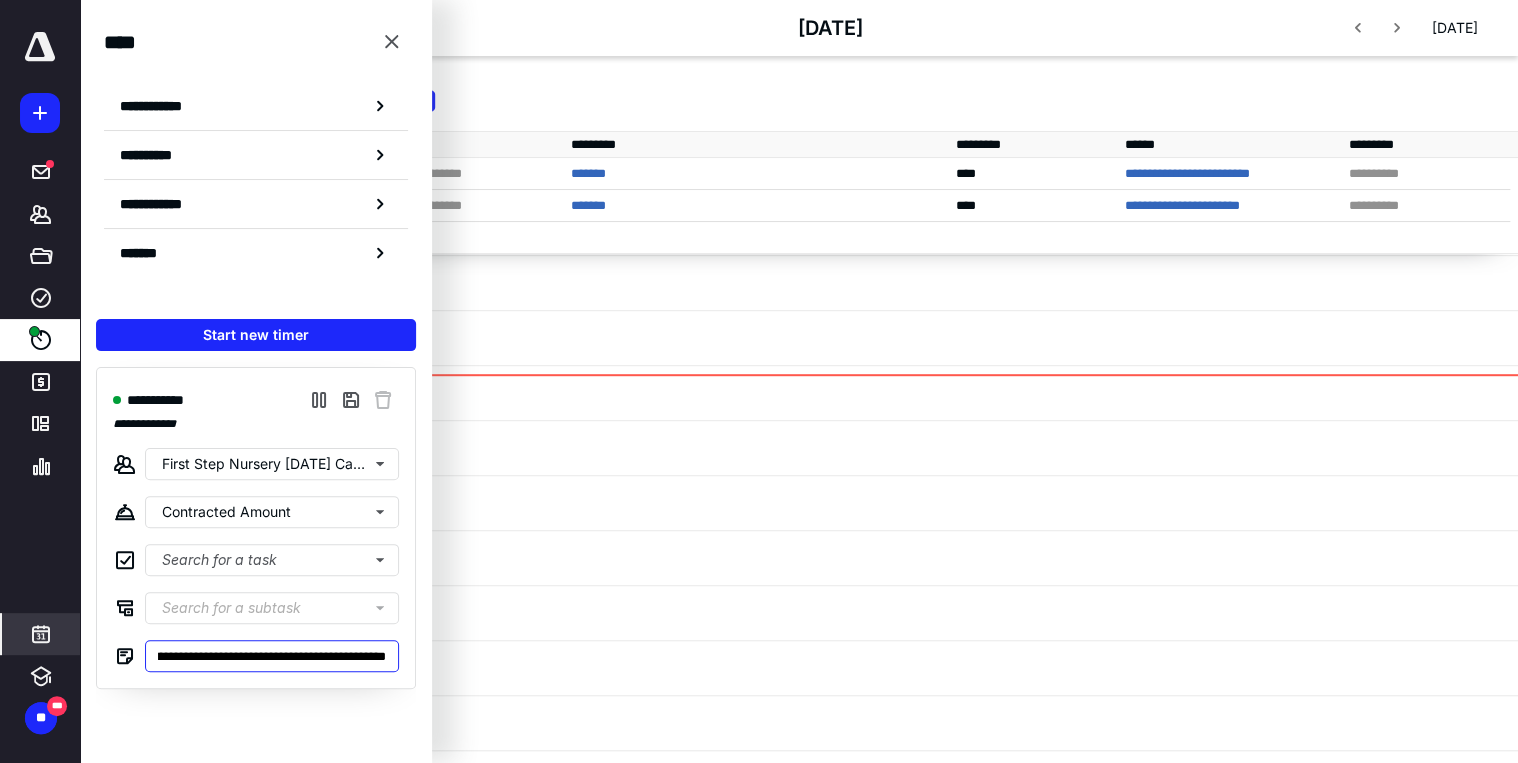 scroll, scrollTop: 0, scrollLeft: 496, axis: horizontal 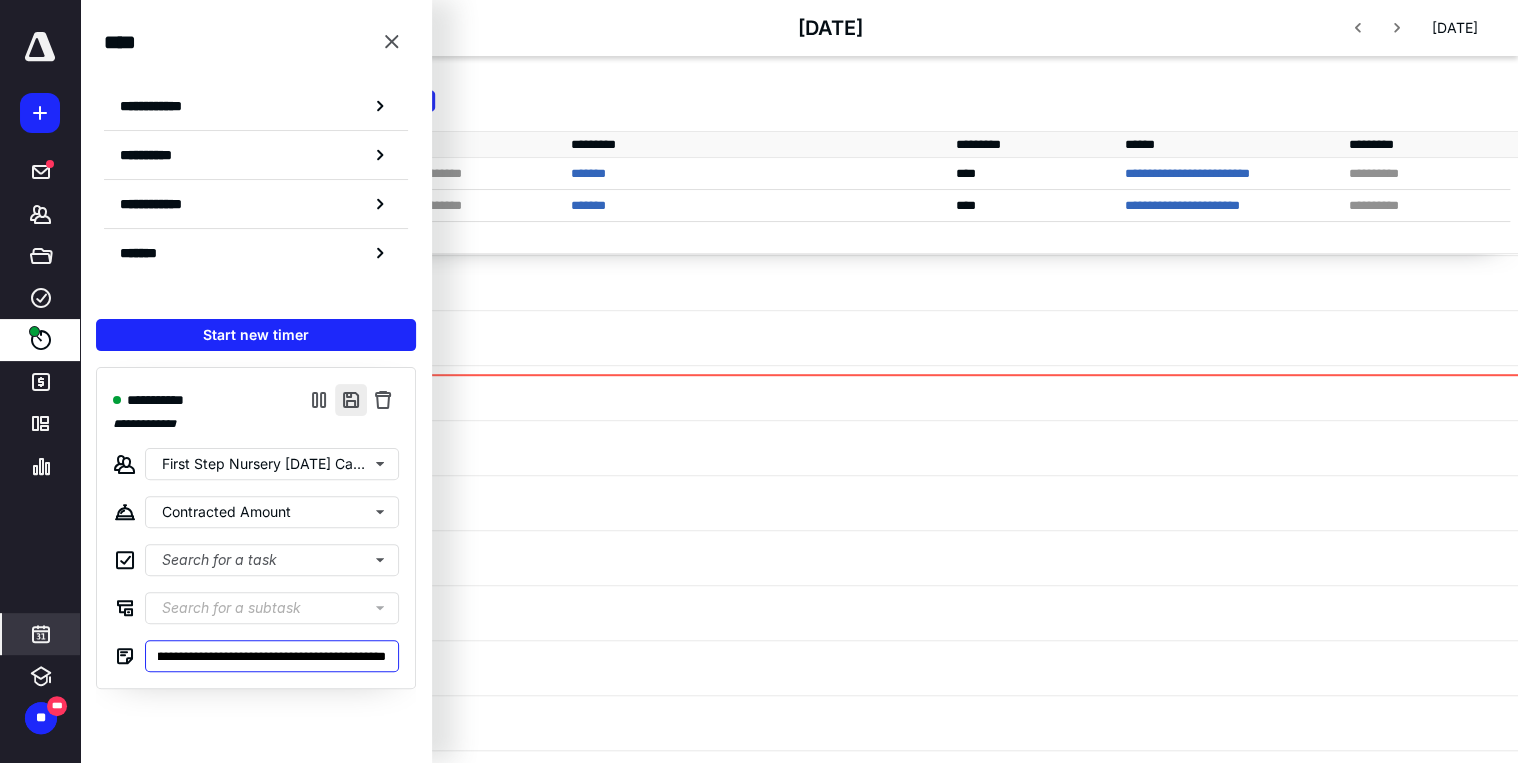 type on "**********" 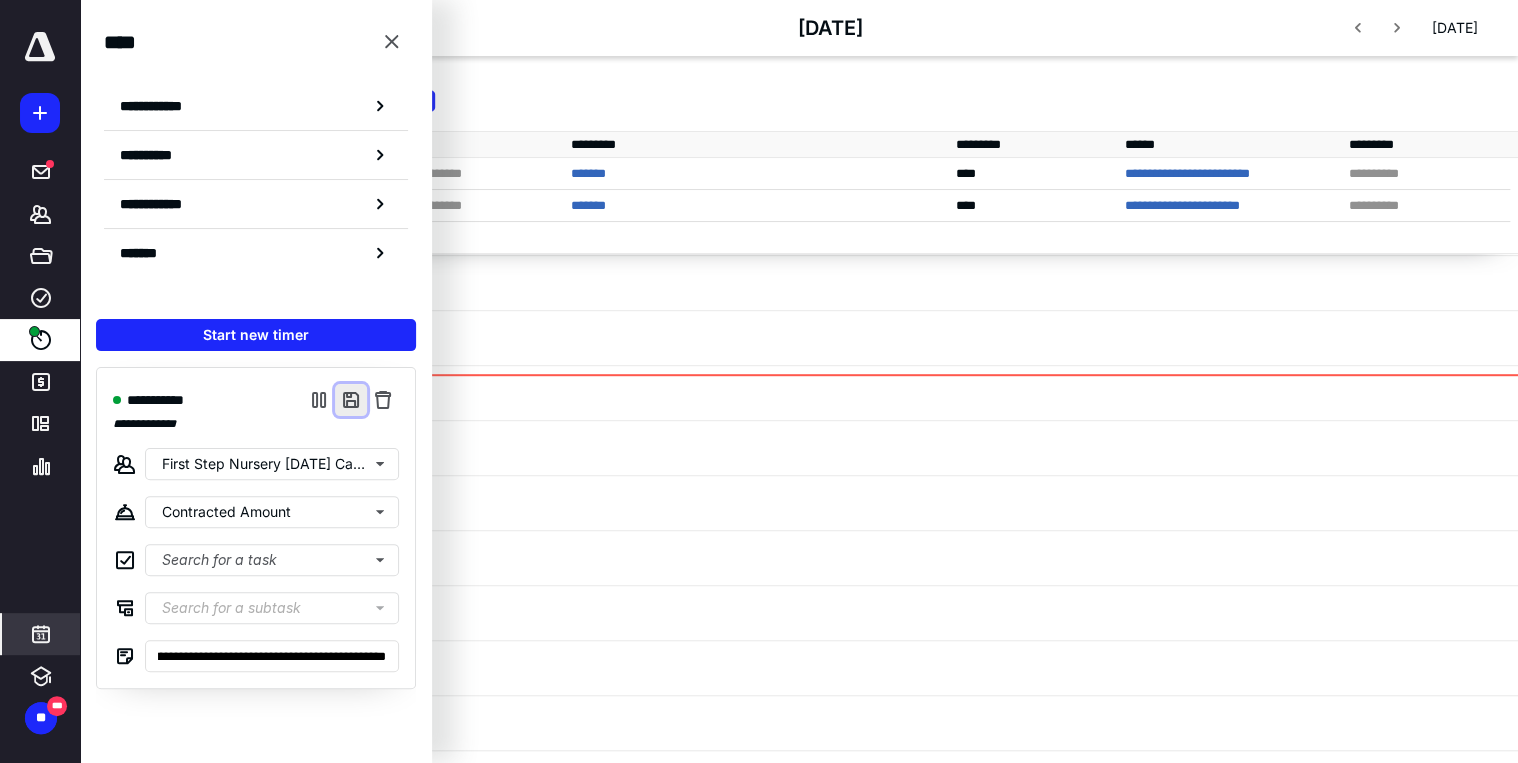 scroll, scrollTop: 0, scrollLeft: 0, axis: both 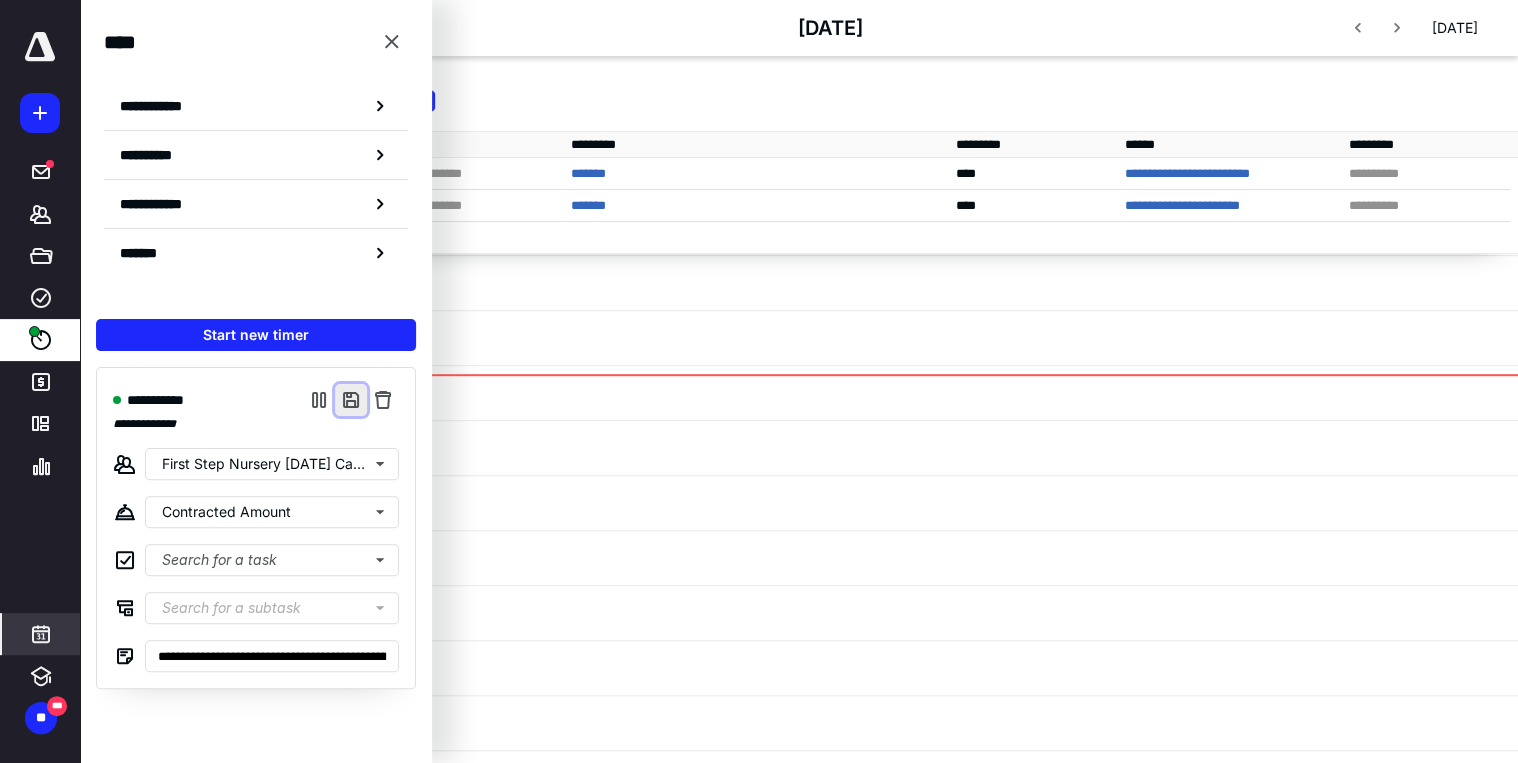 click at bounding box center [351, 400] 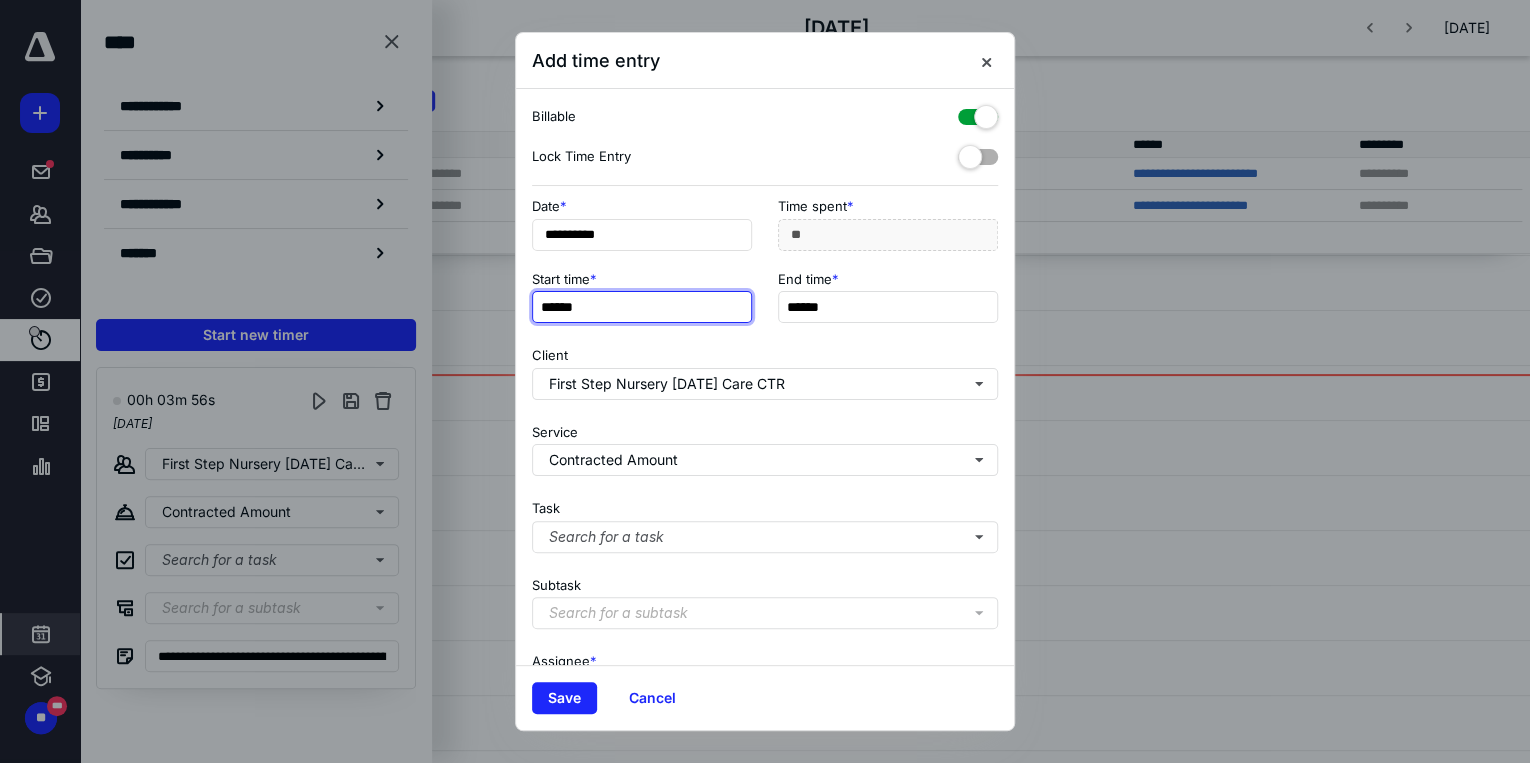 click on "******" at bounding box center [642, 307] 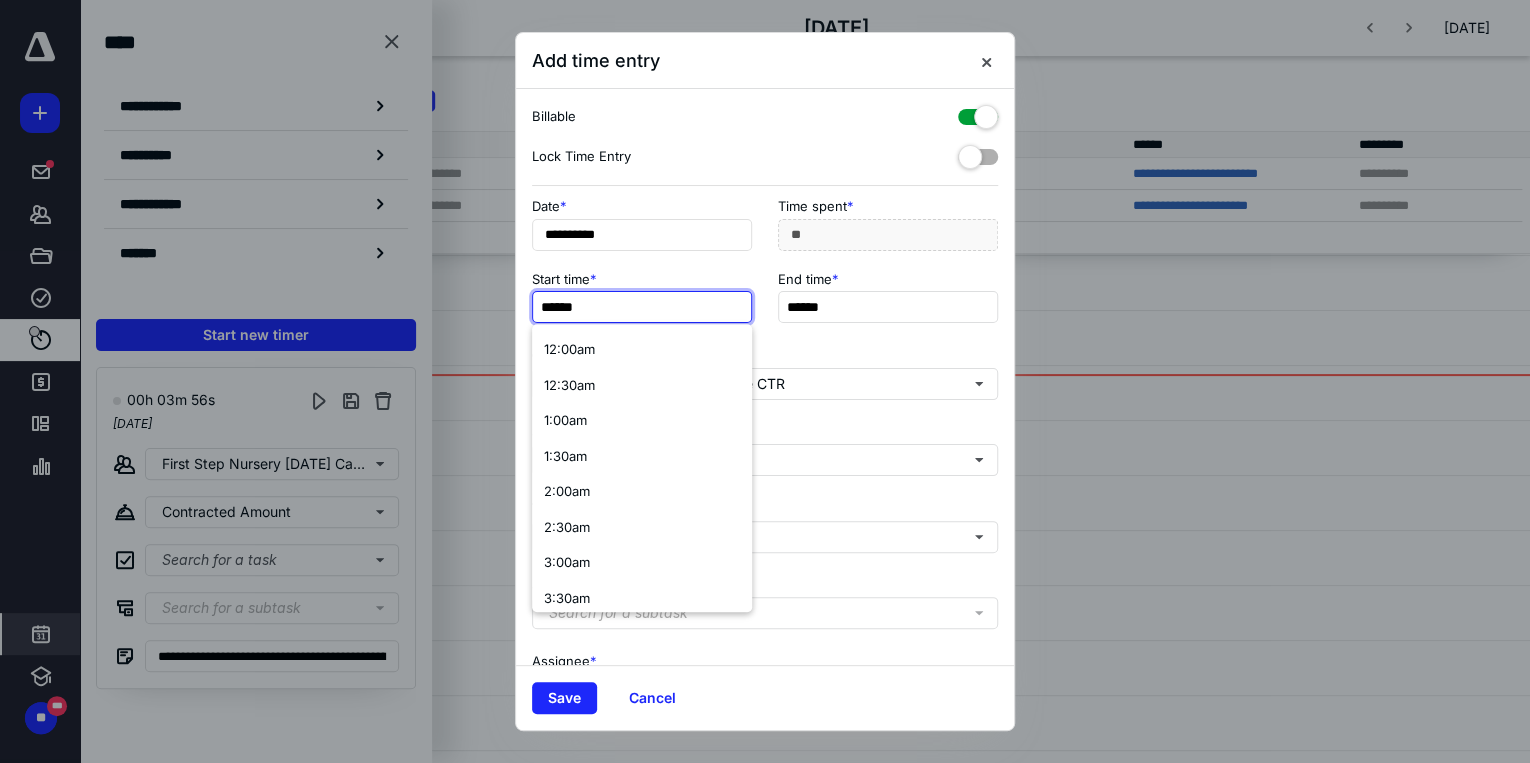 click on "******" at bounding box center [642, 307] 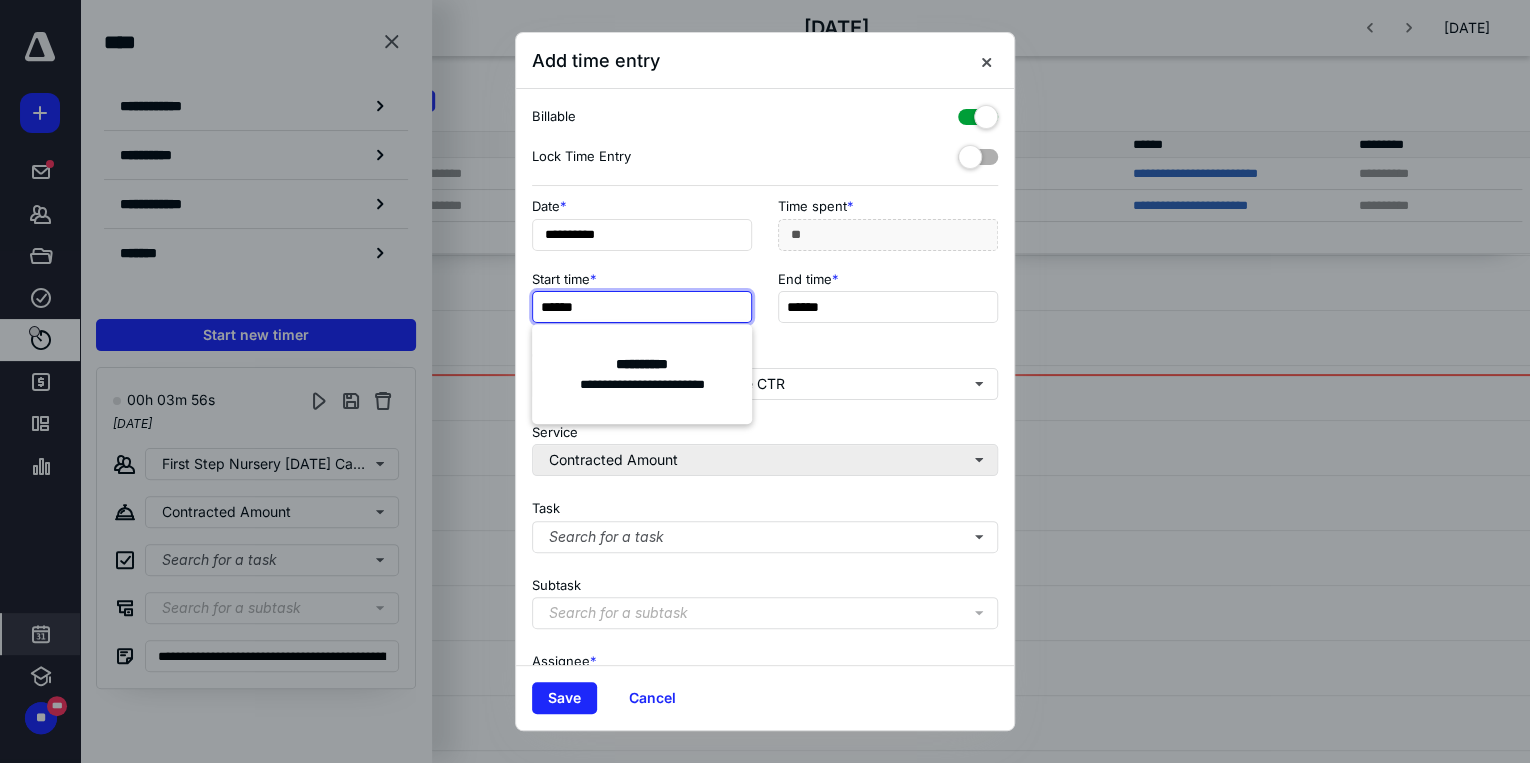 type on "******" 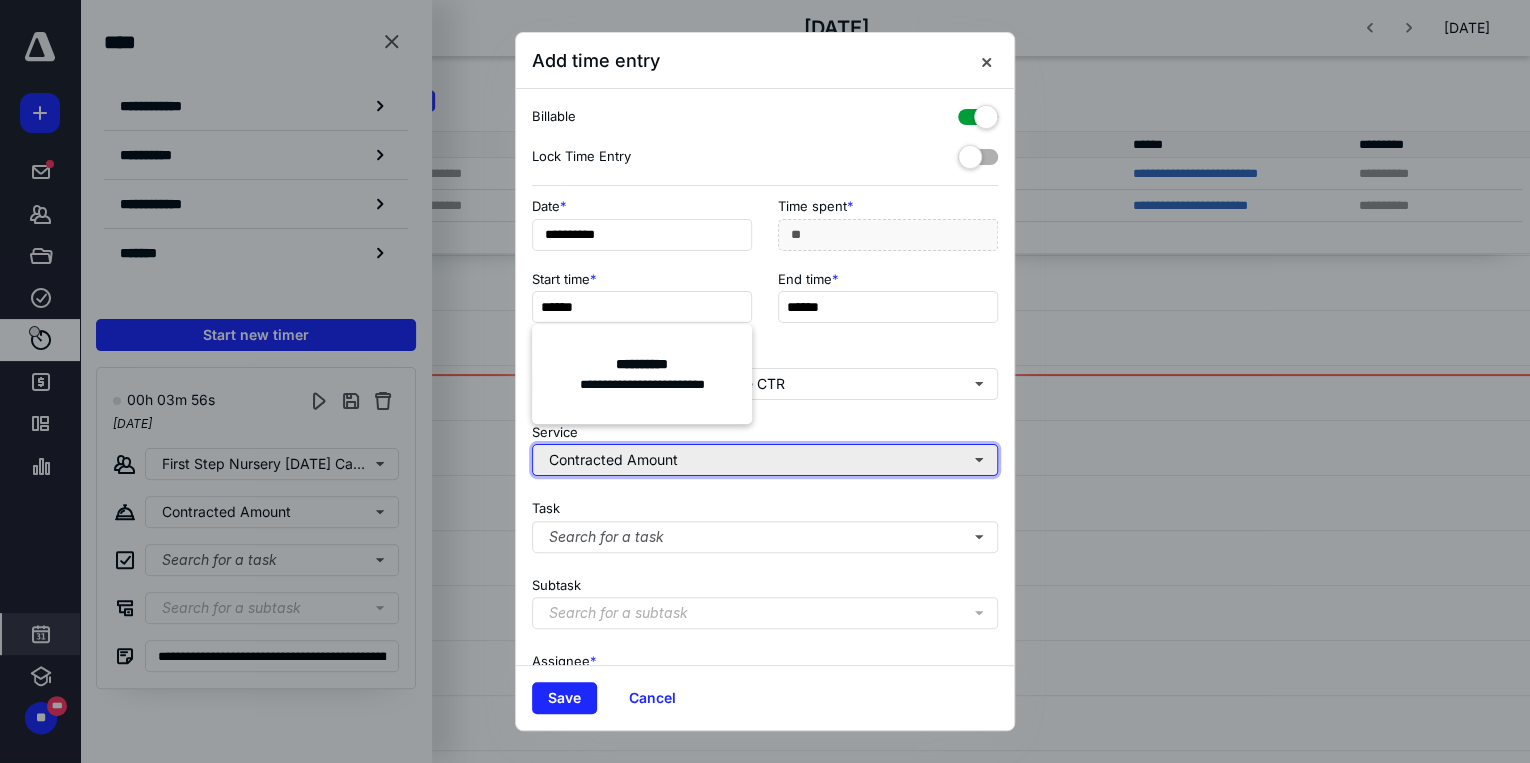 type on "**" 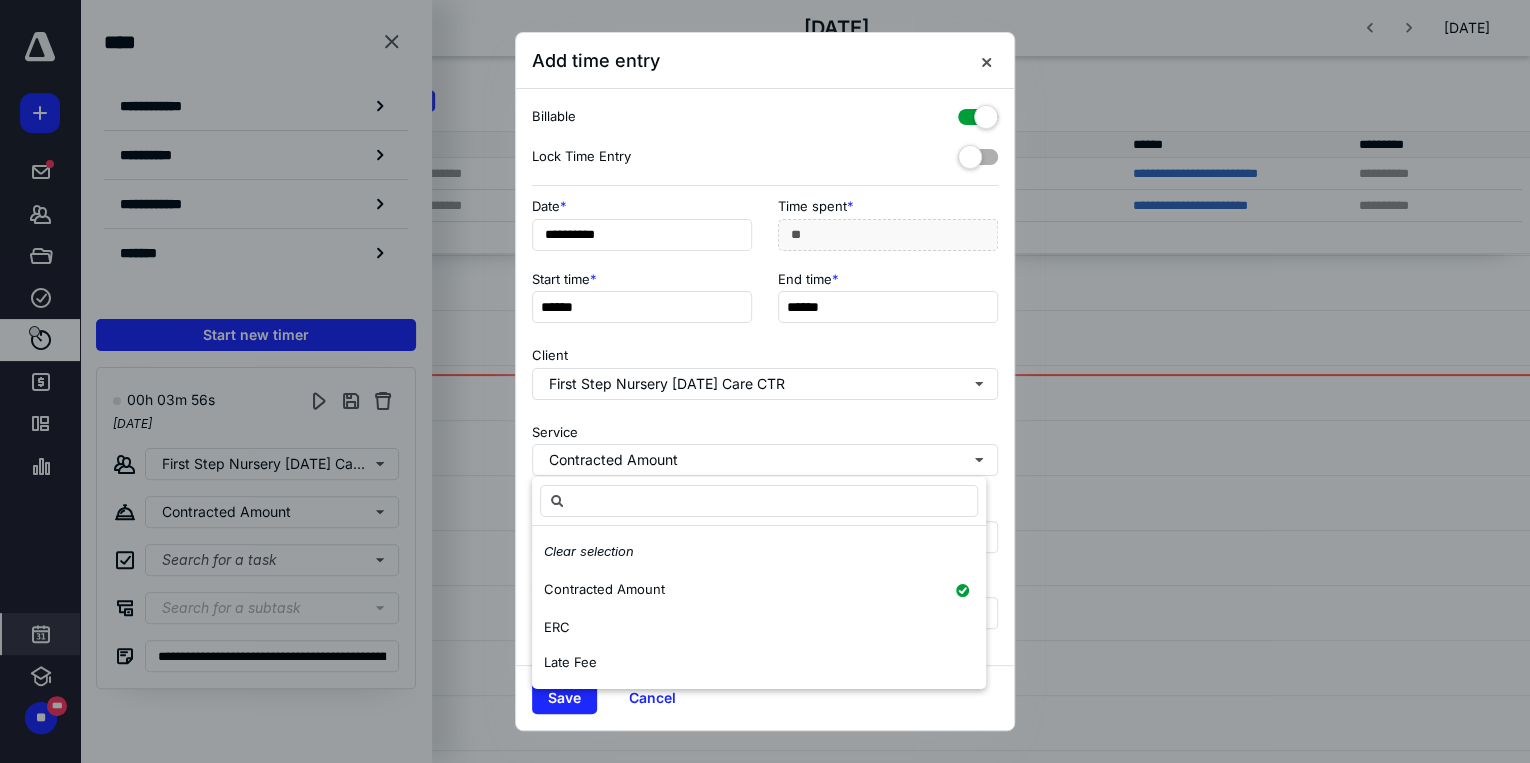 click on "Clear selection Contracted Amount ERC Late Fee" at bounding box center (759, 607) 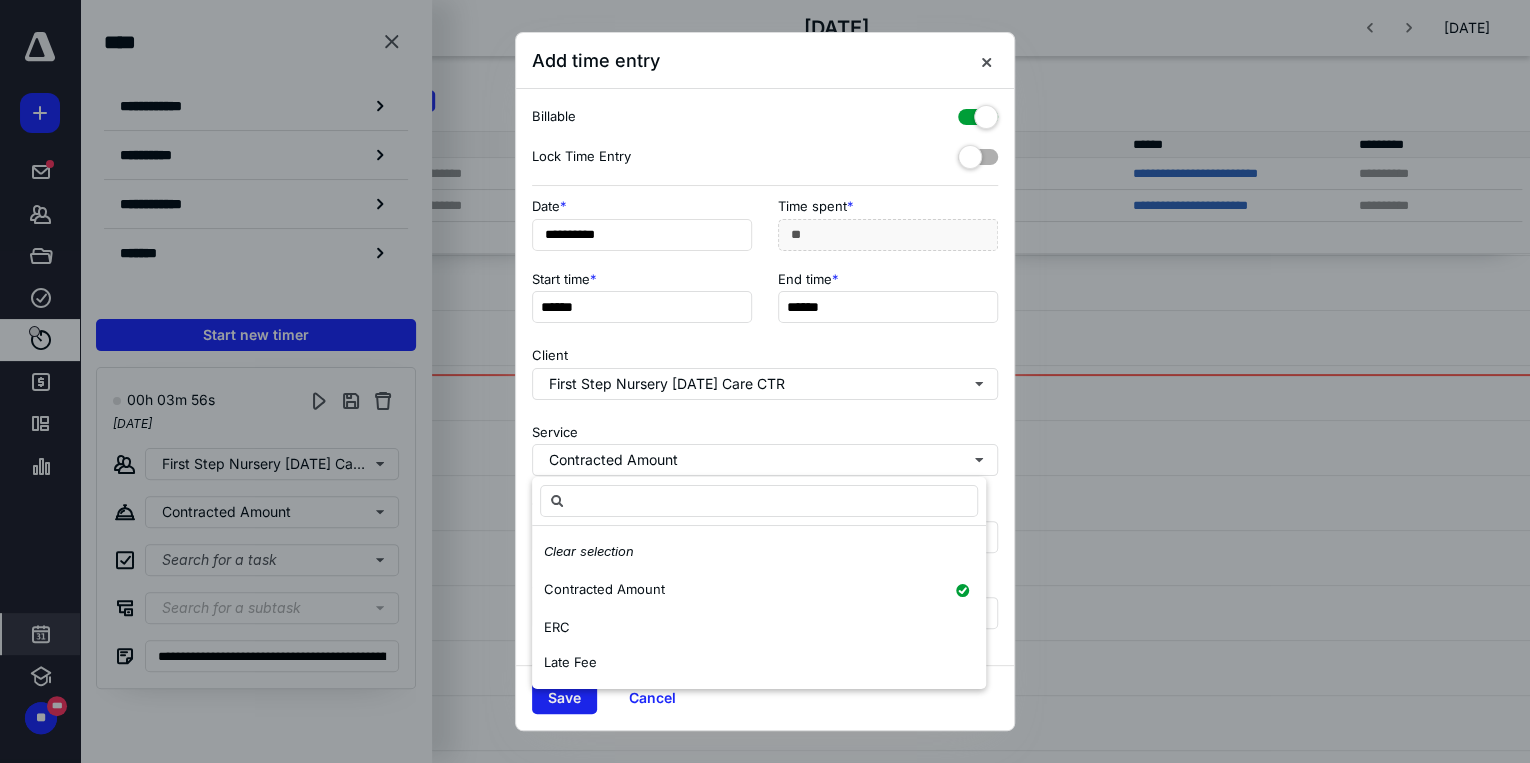 click on "Save" at bounding box center [564, 698] 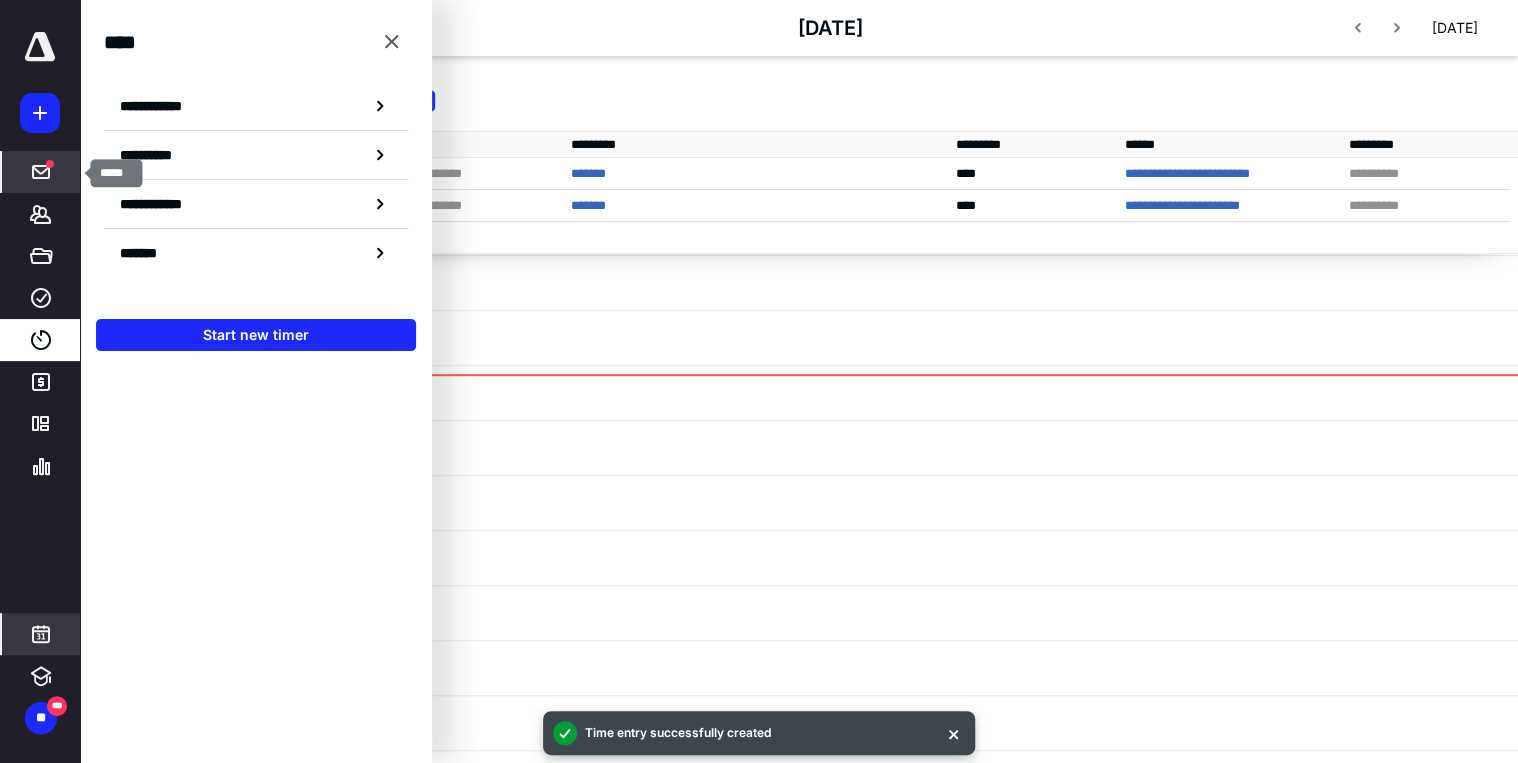 click 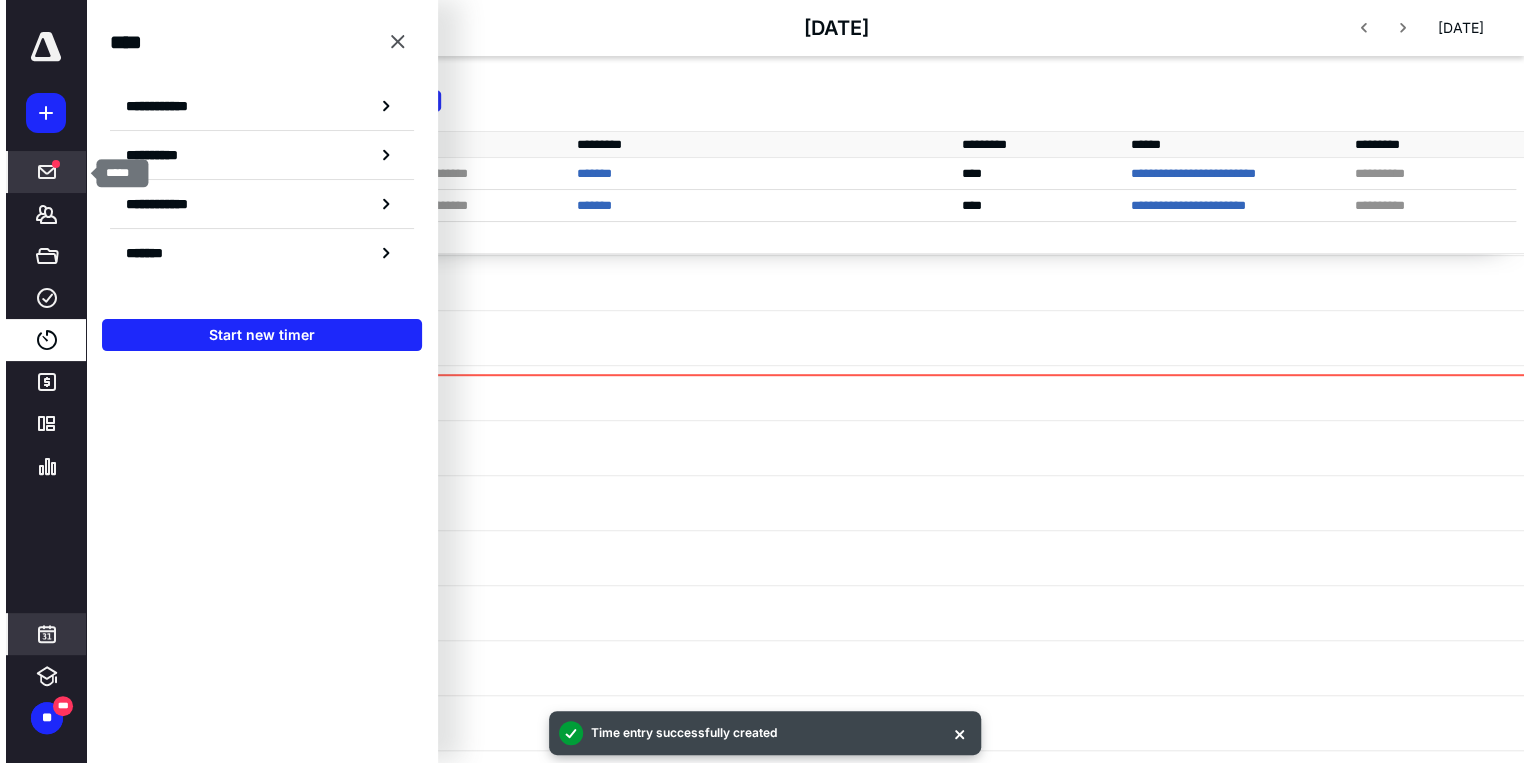 scroll, scrollTop: 0, scrollLeft: 0, axis: both 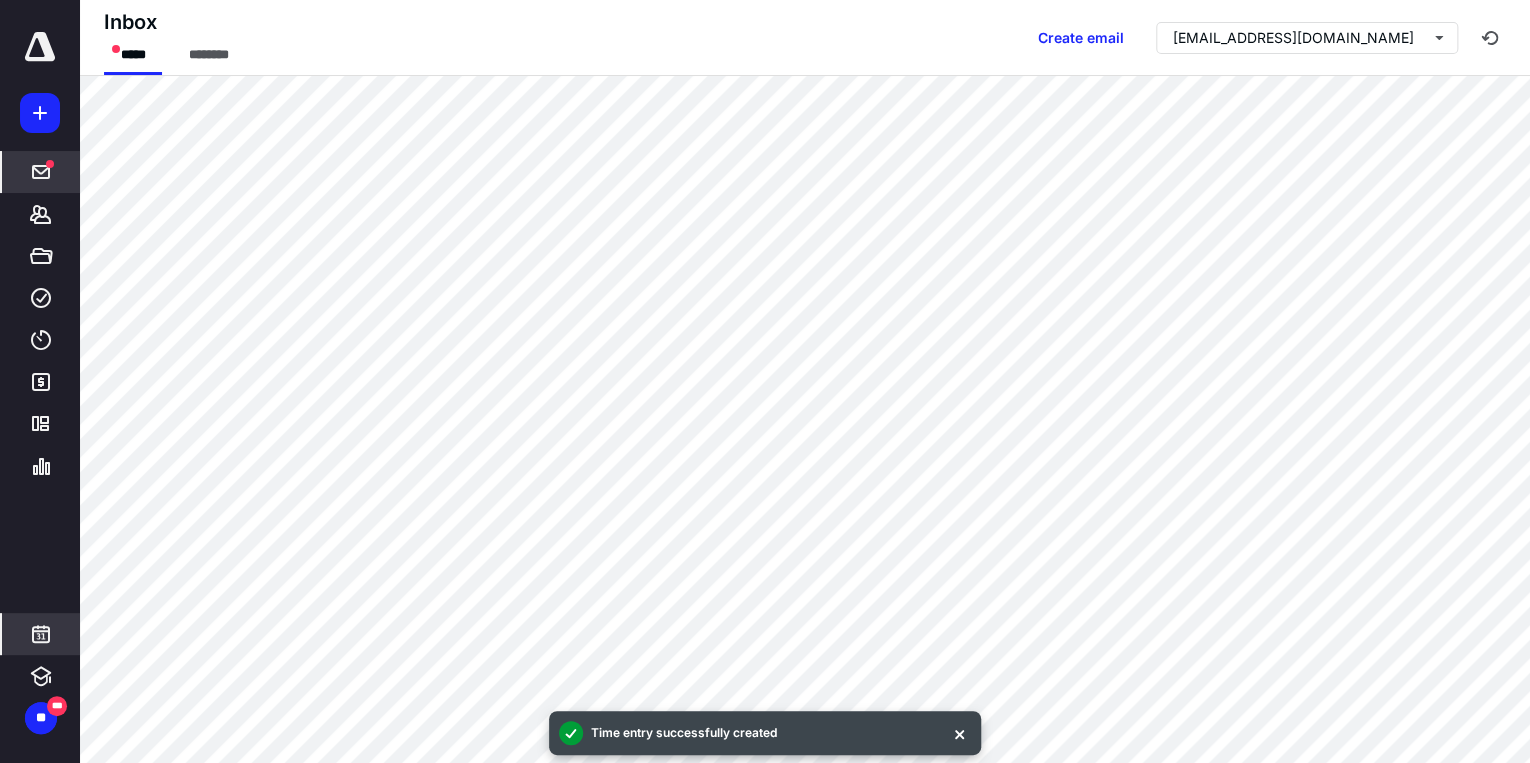 click at bounding box center (41, 634) 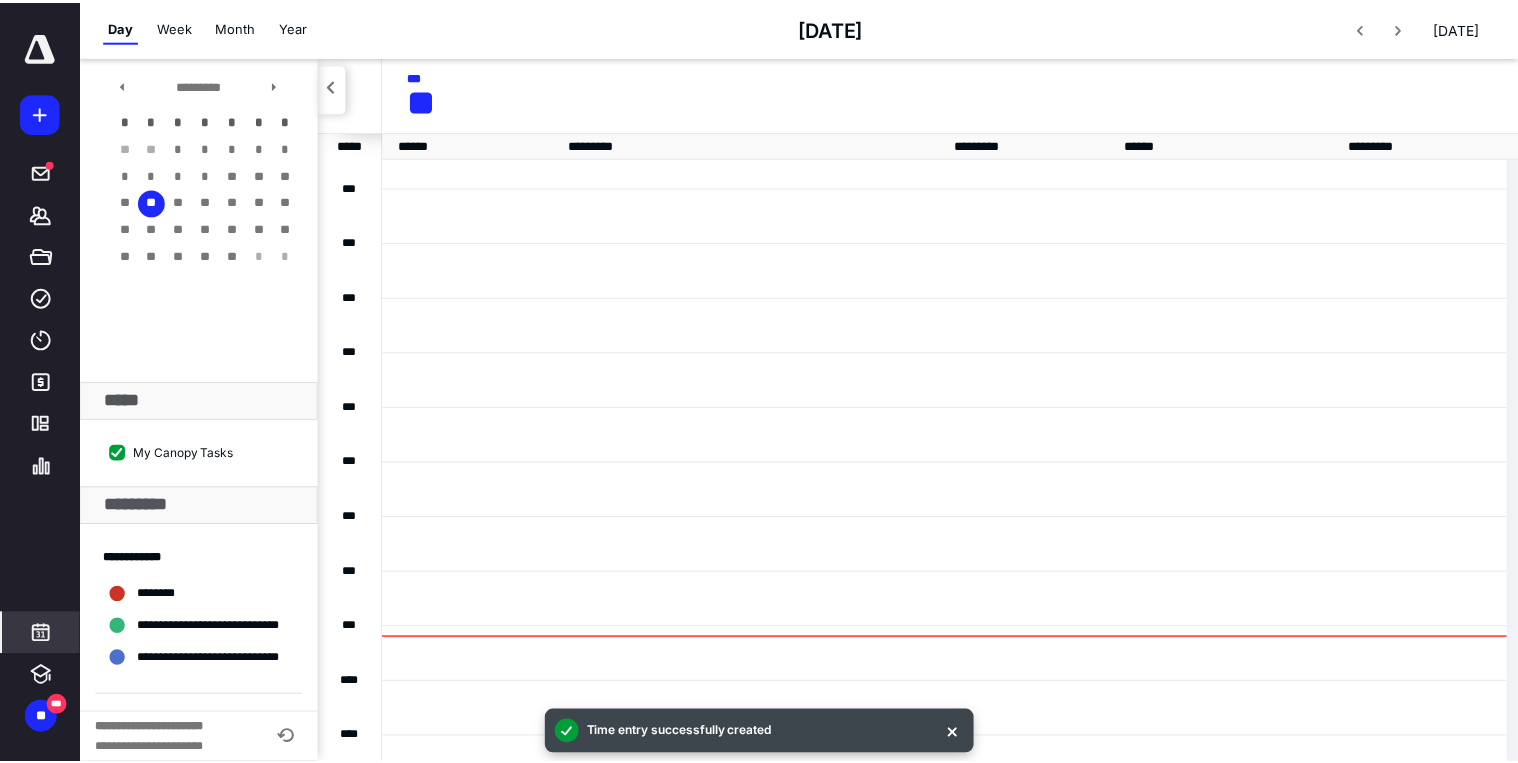 scroll, scrollTop: 384, scrollLeft: 0, axis: vertical 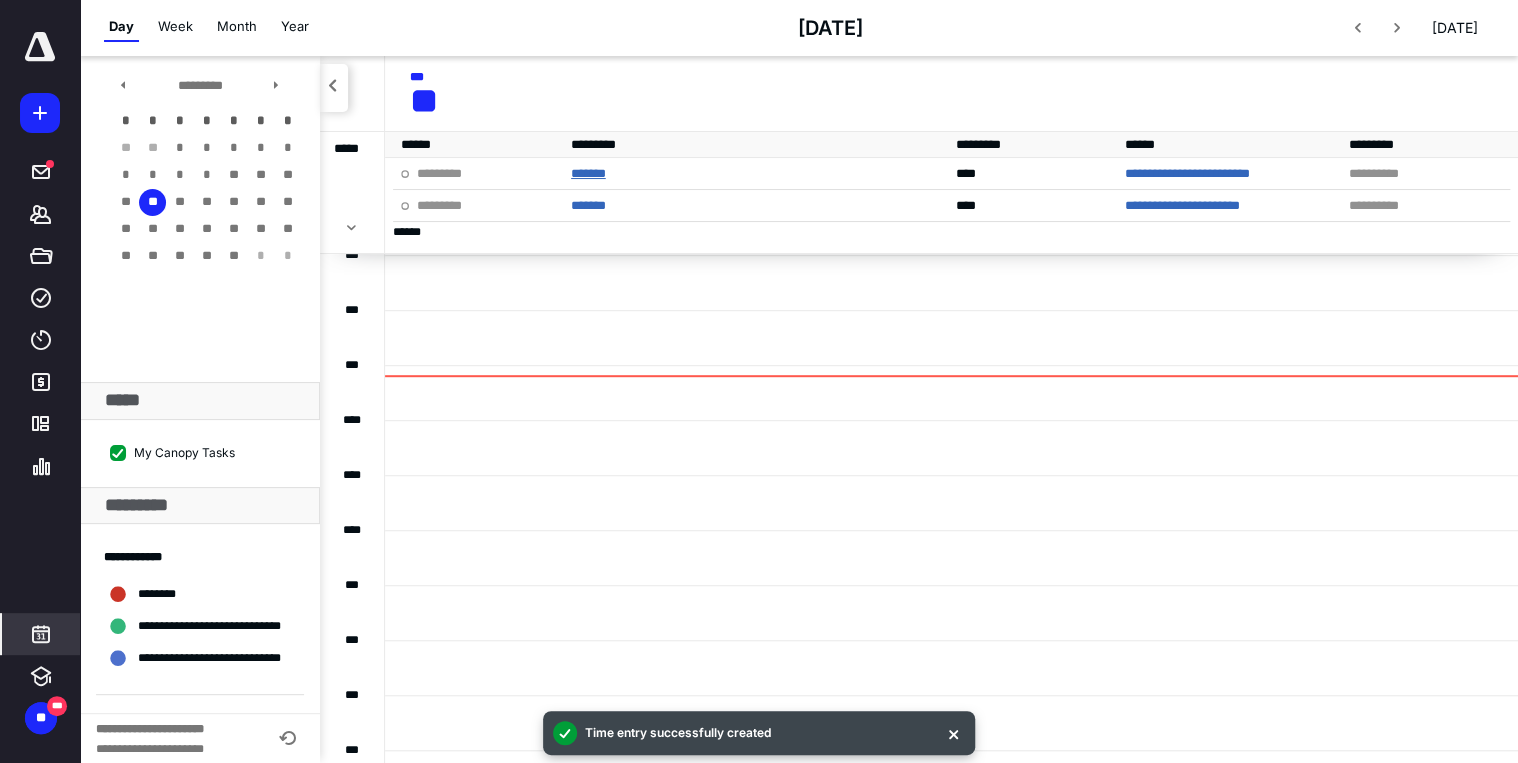 click on "*******" at bounding box center [588, 173] 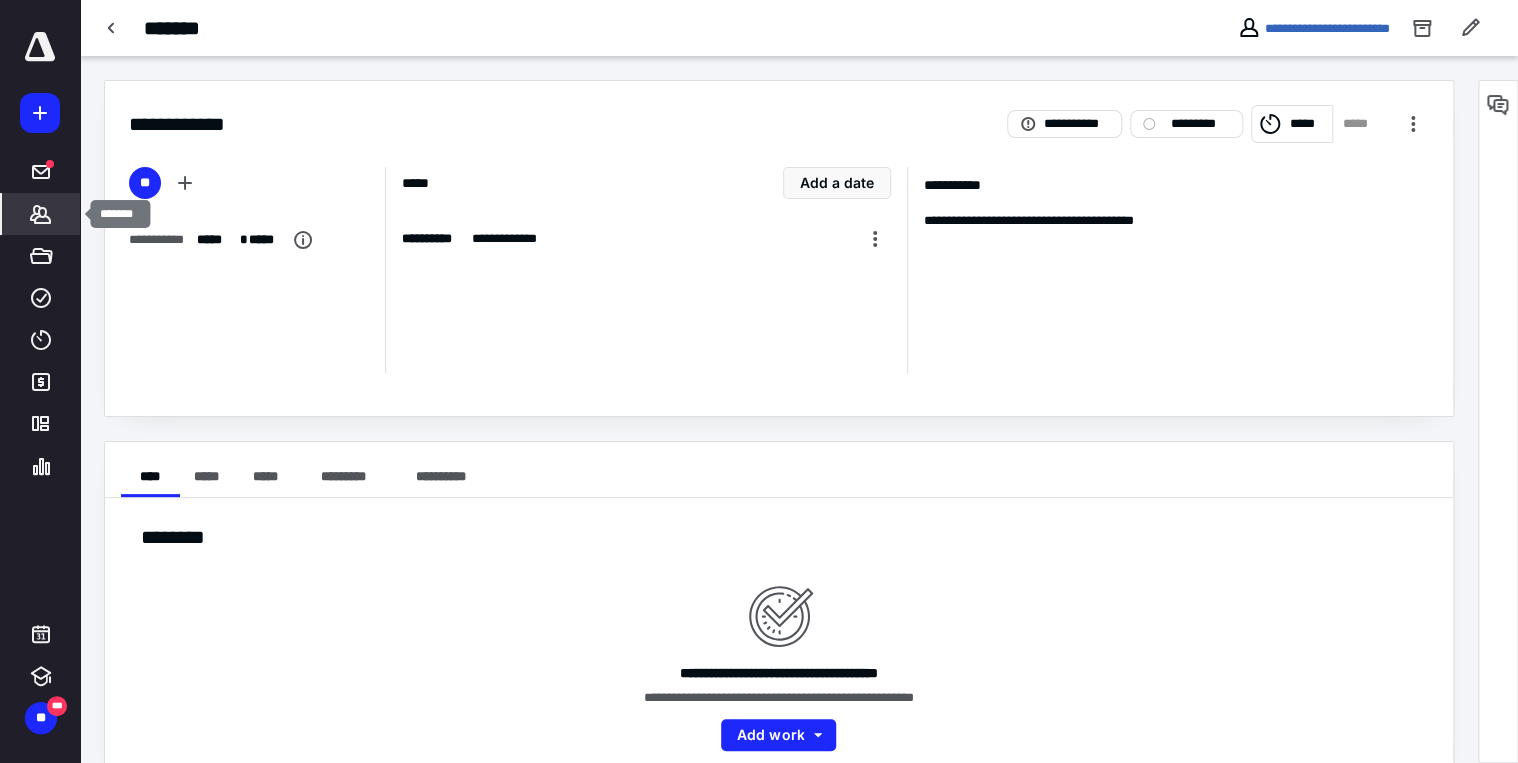 click 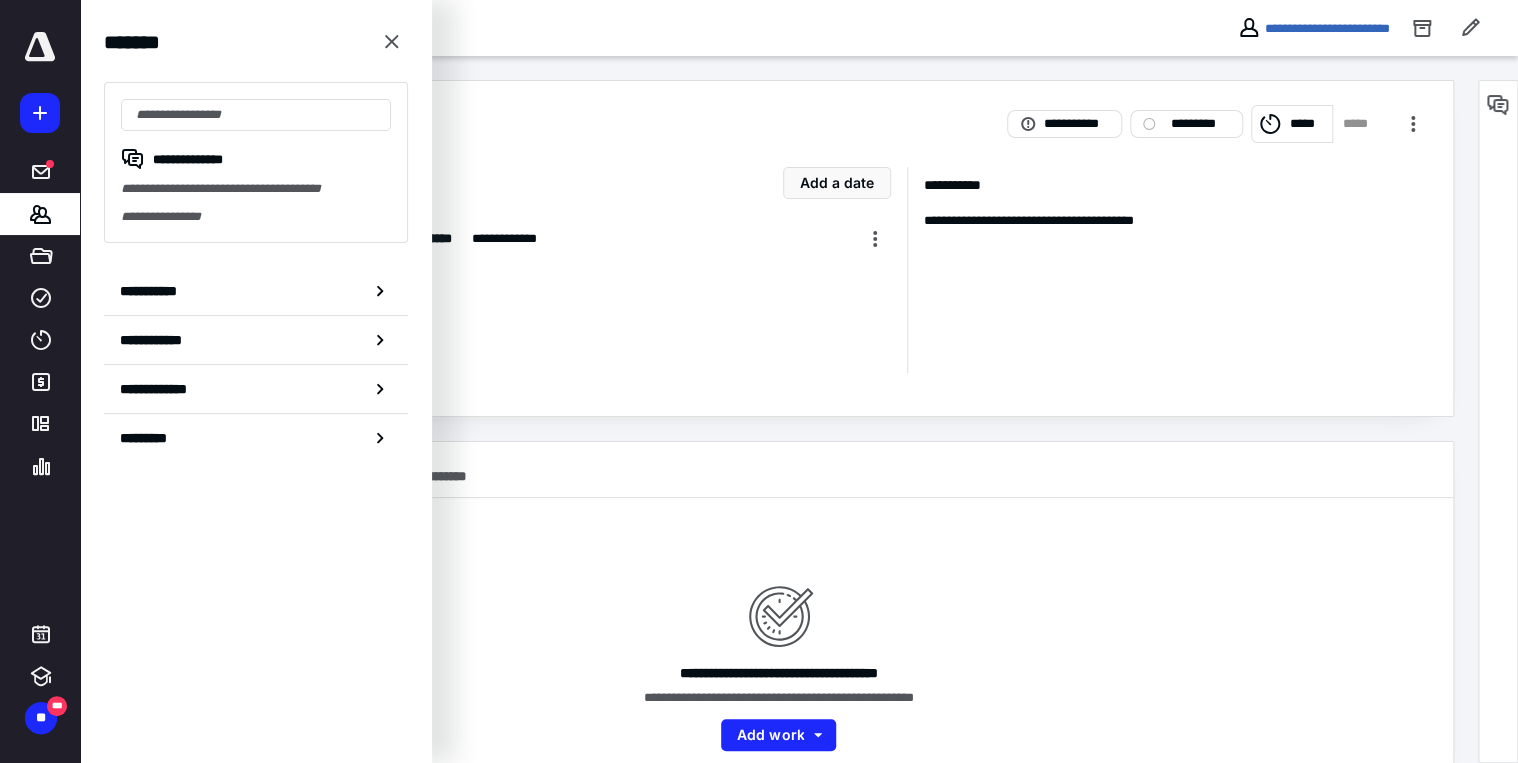 click on "**********" at bounding box center [646, 270] 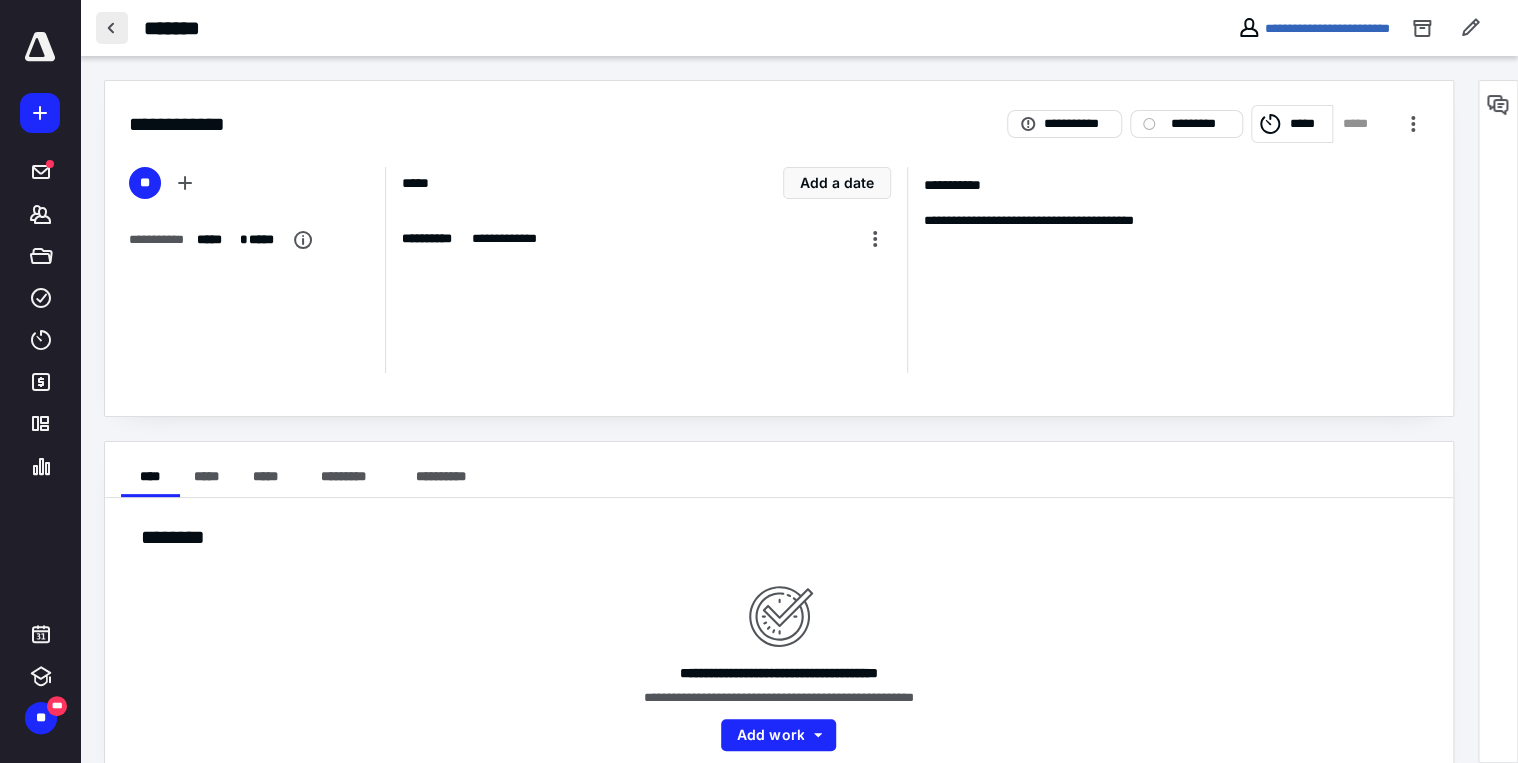 click at bounding box center (112, 28) 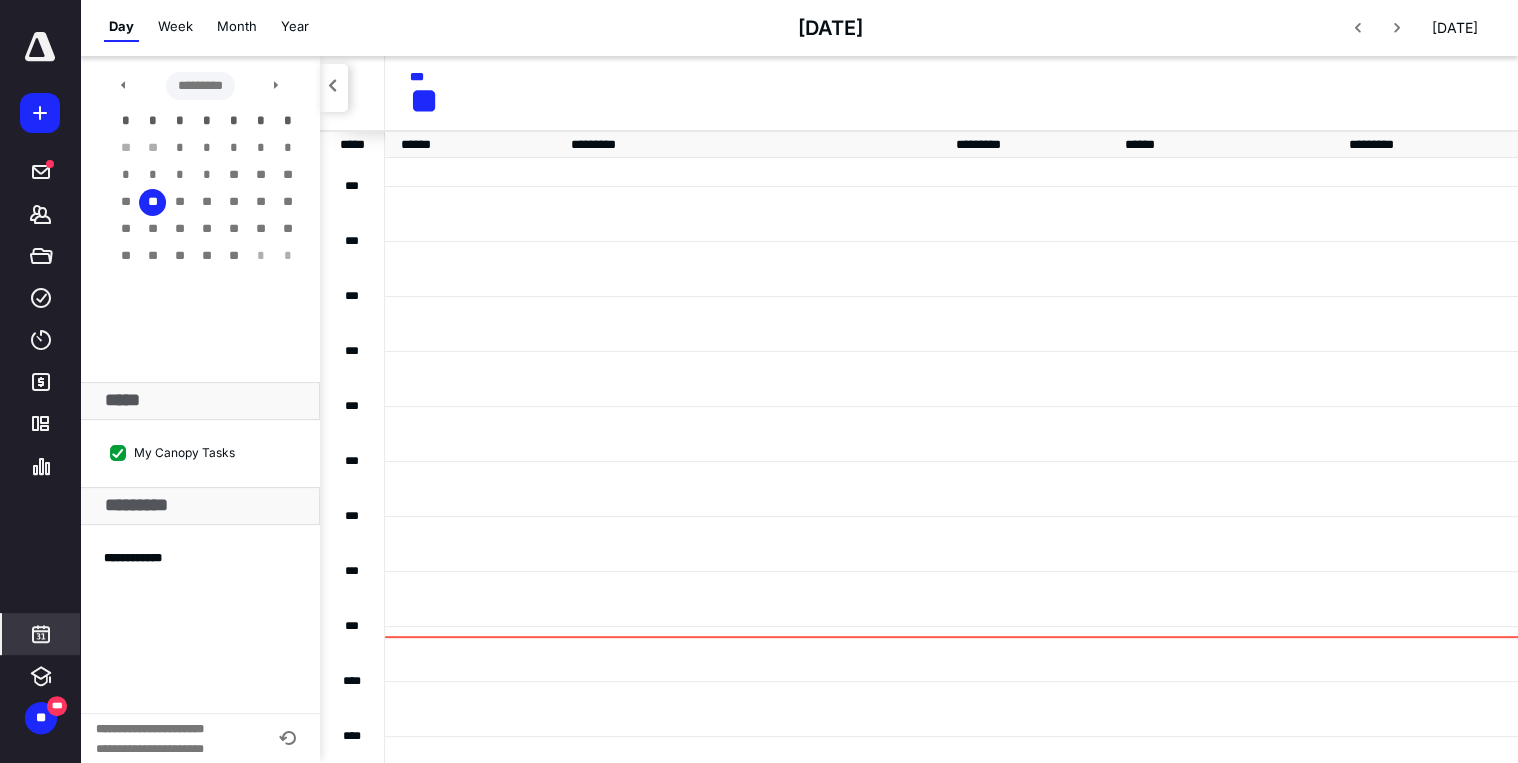 scroll, scrollTop: 384, scrollLeft: 0, axis: vertical 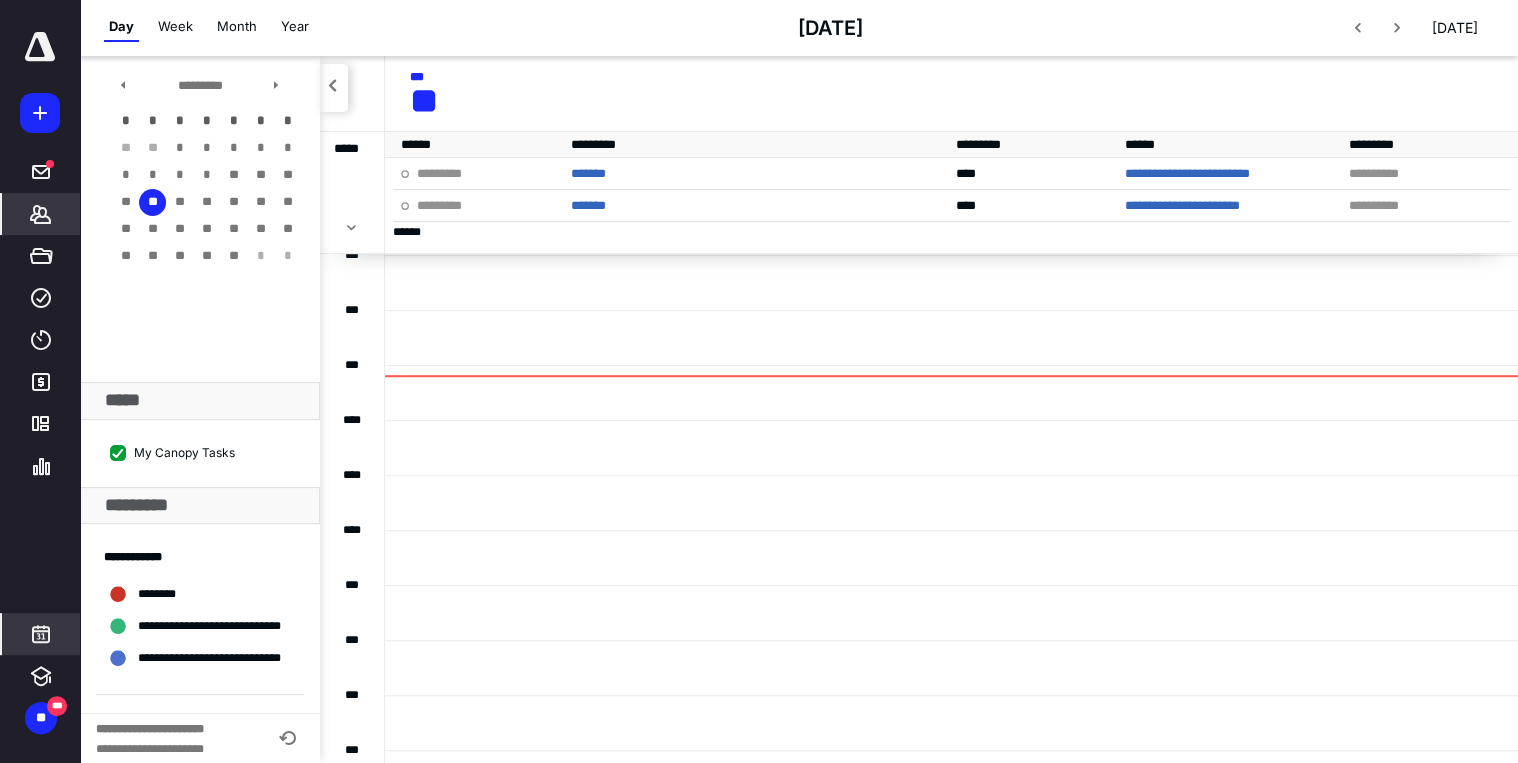 click on "*******" at bounding box center (41, 214) 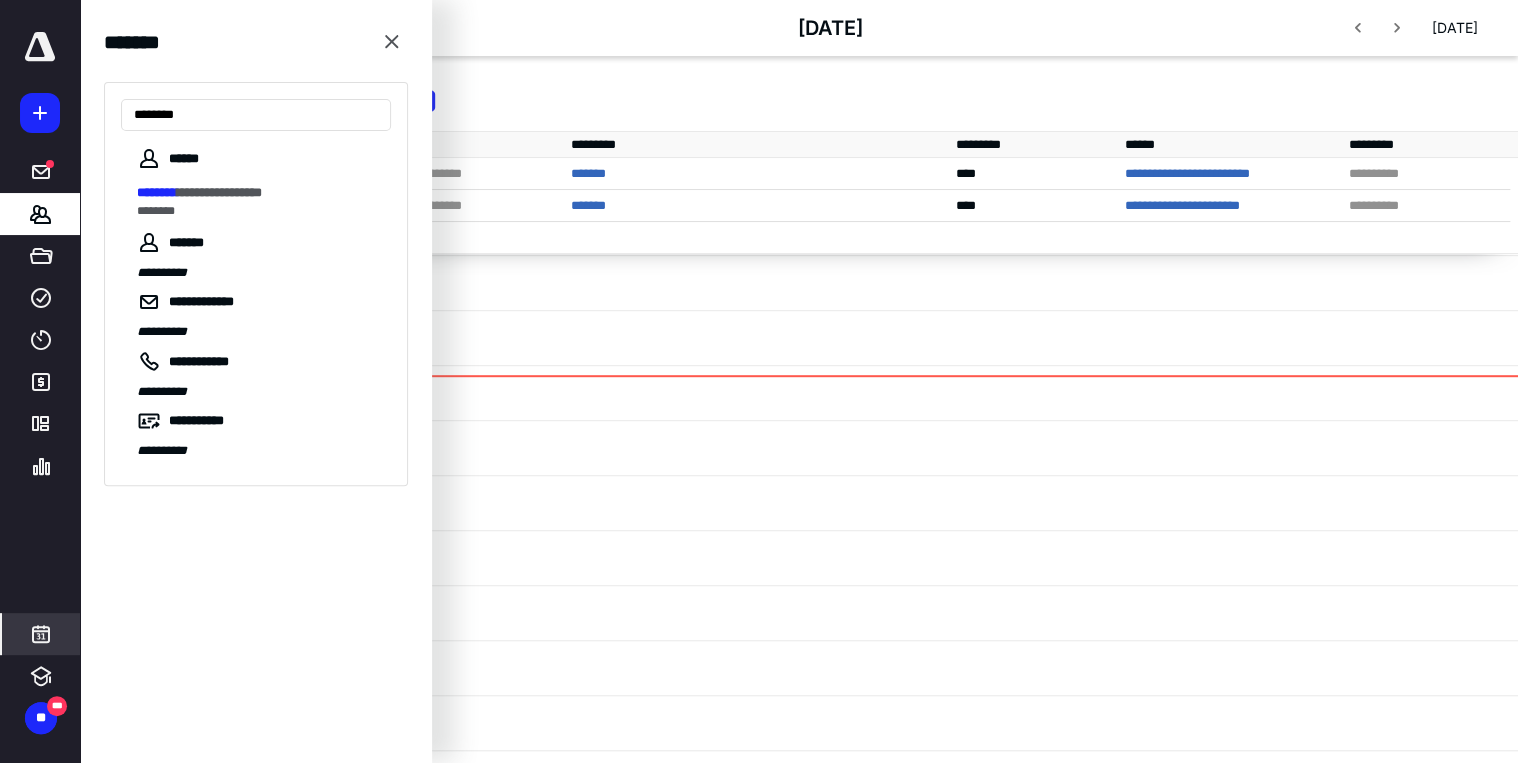 type on "********" 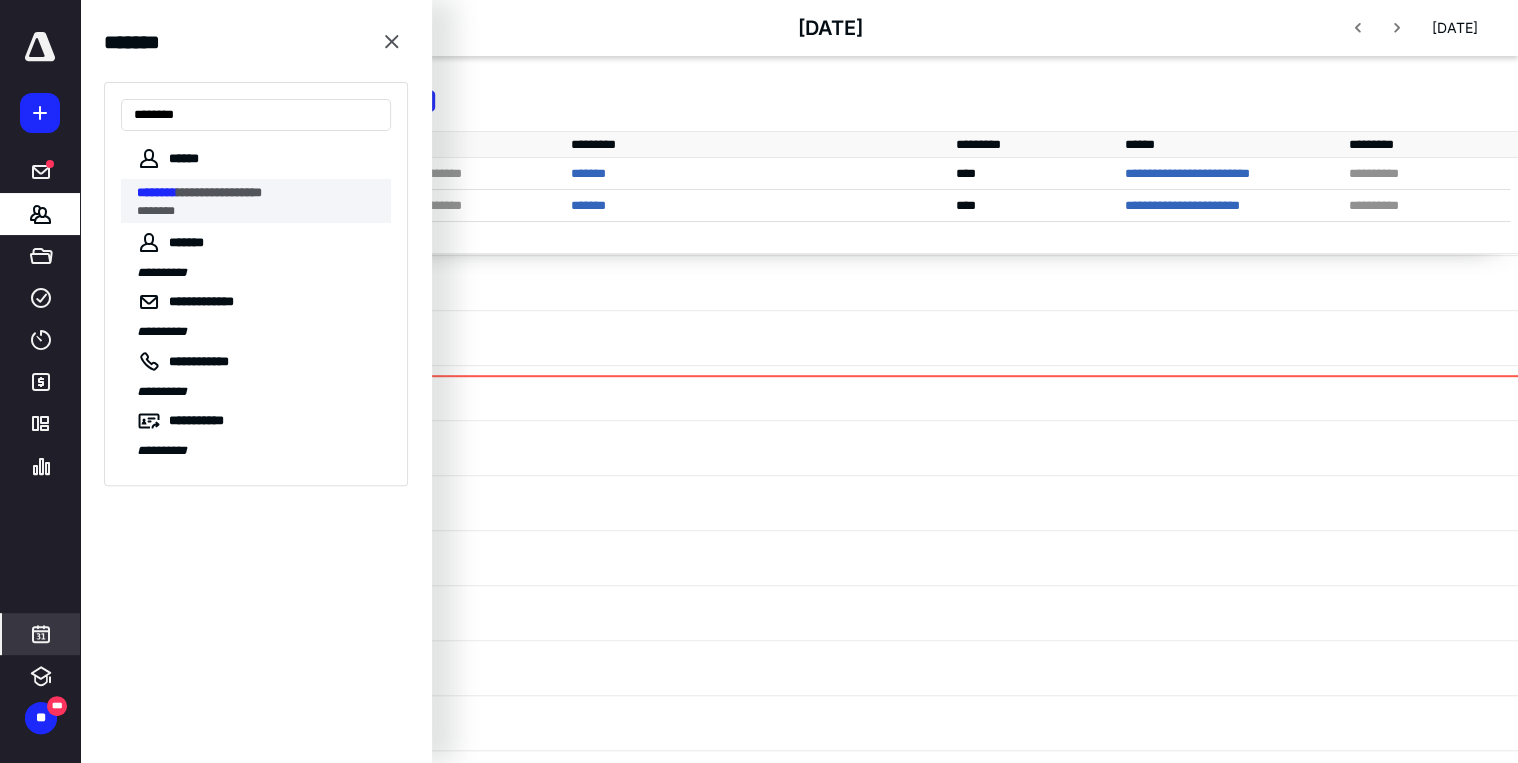 click on "********" at bounding box center (258, 211) 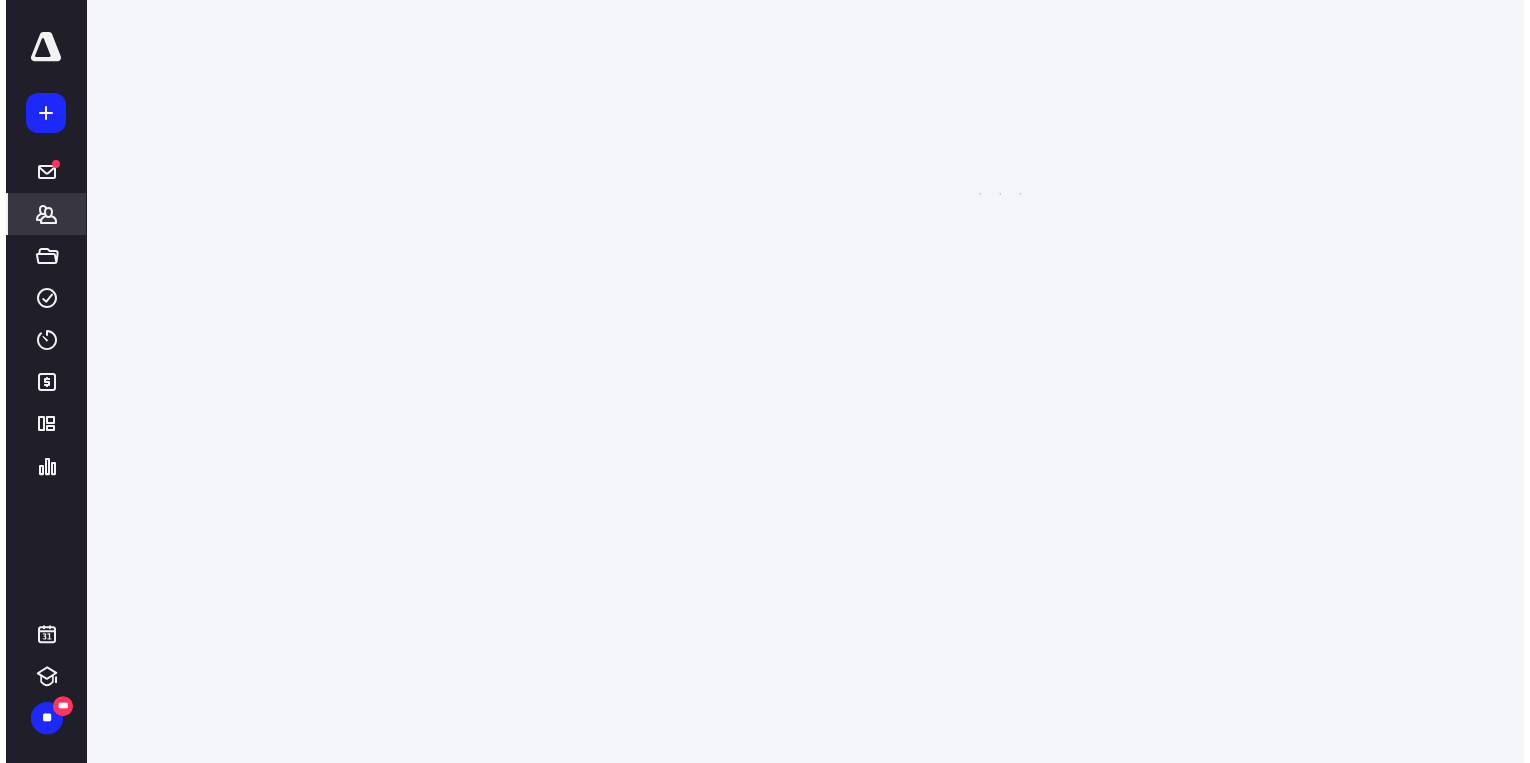 scroll, scrollTop: 0, scrollLeft: 0, axis: both 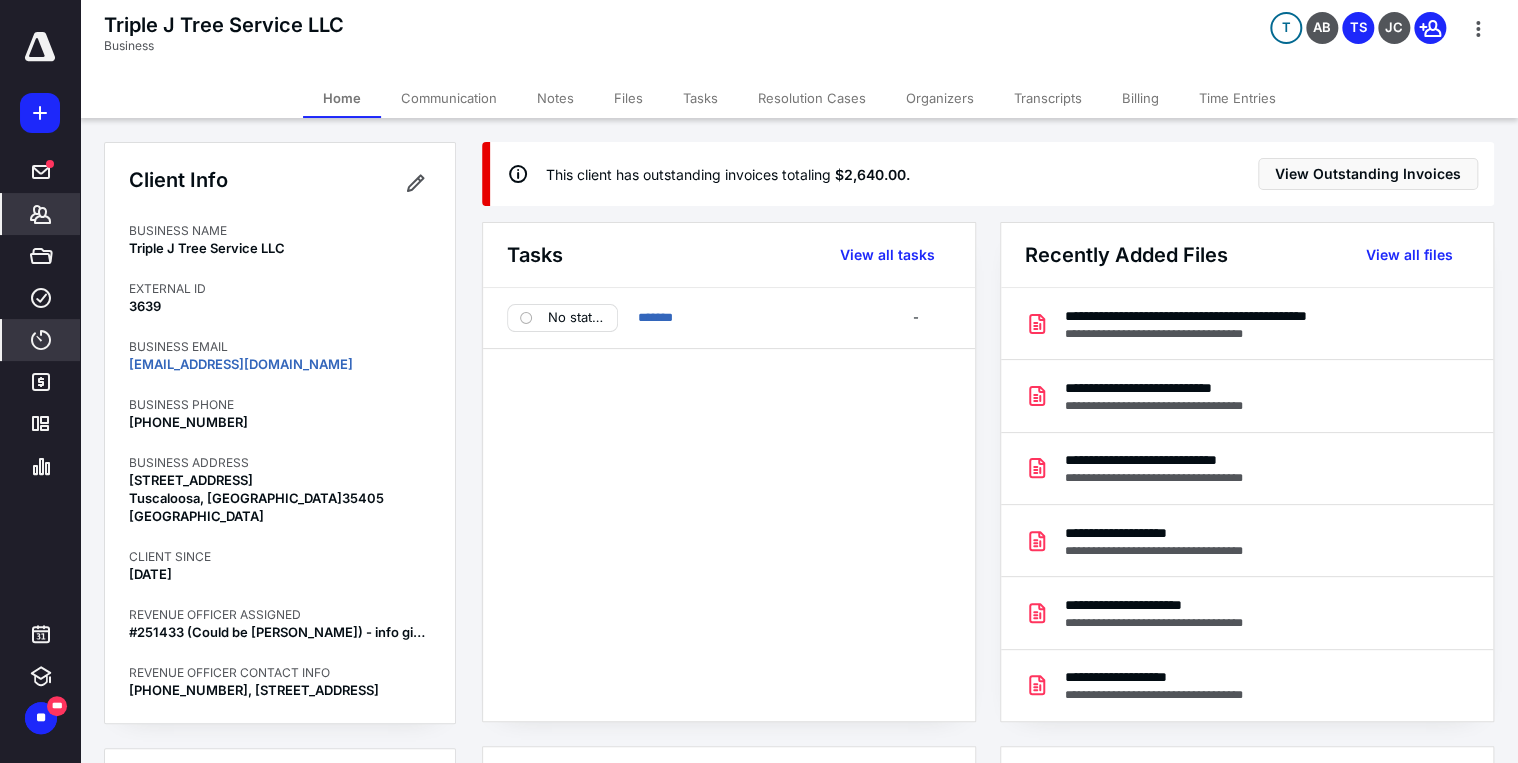 click 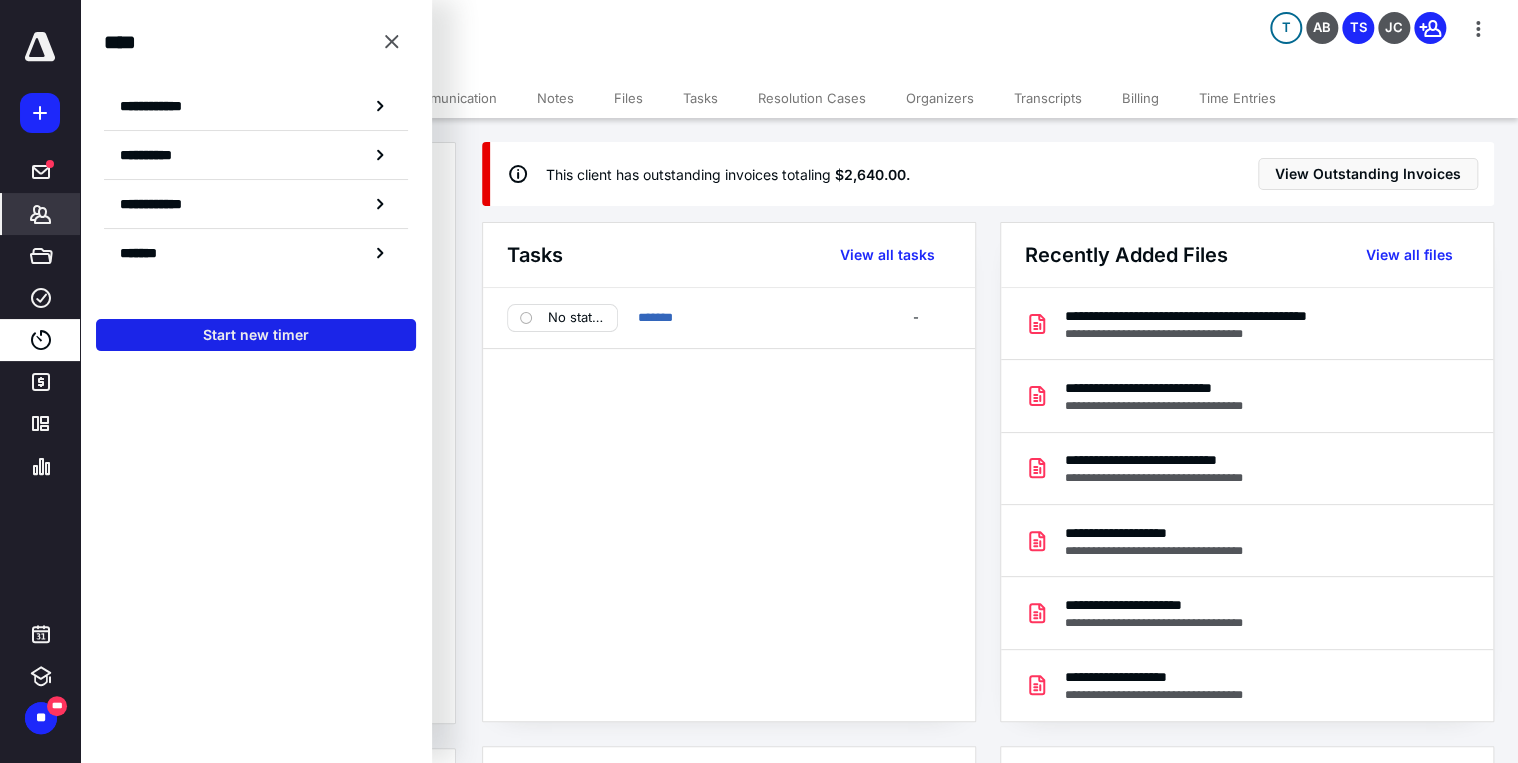 click on "Start new timer" at bounding box center (256, 335) 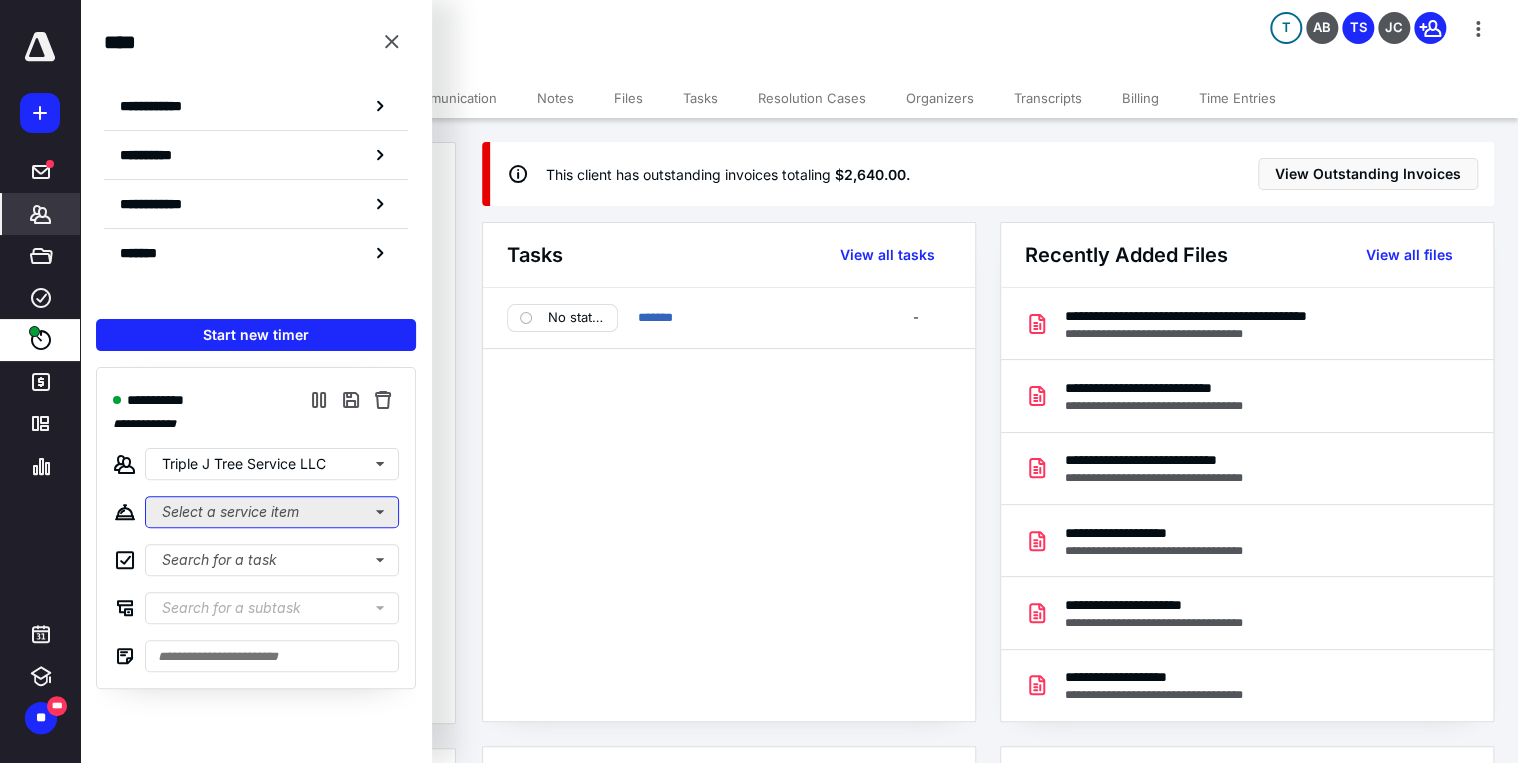 click on "Select a service item" at bounding box center (272, 512) 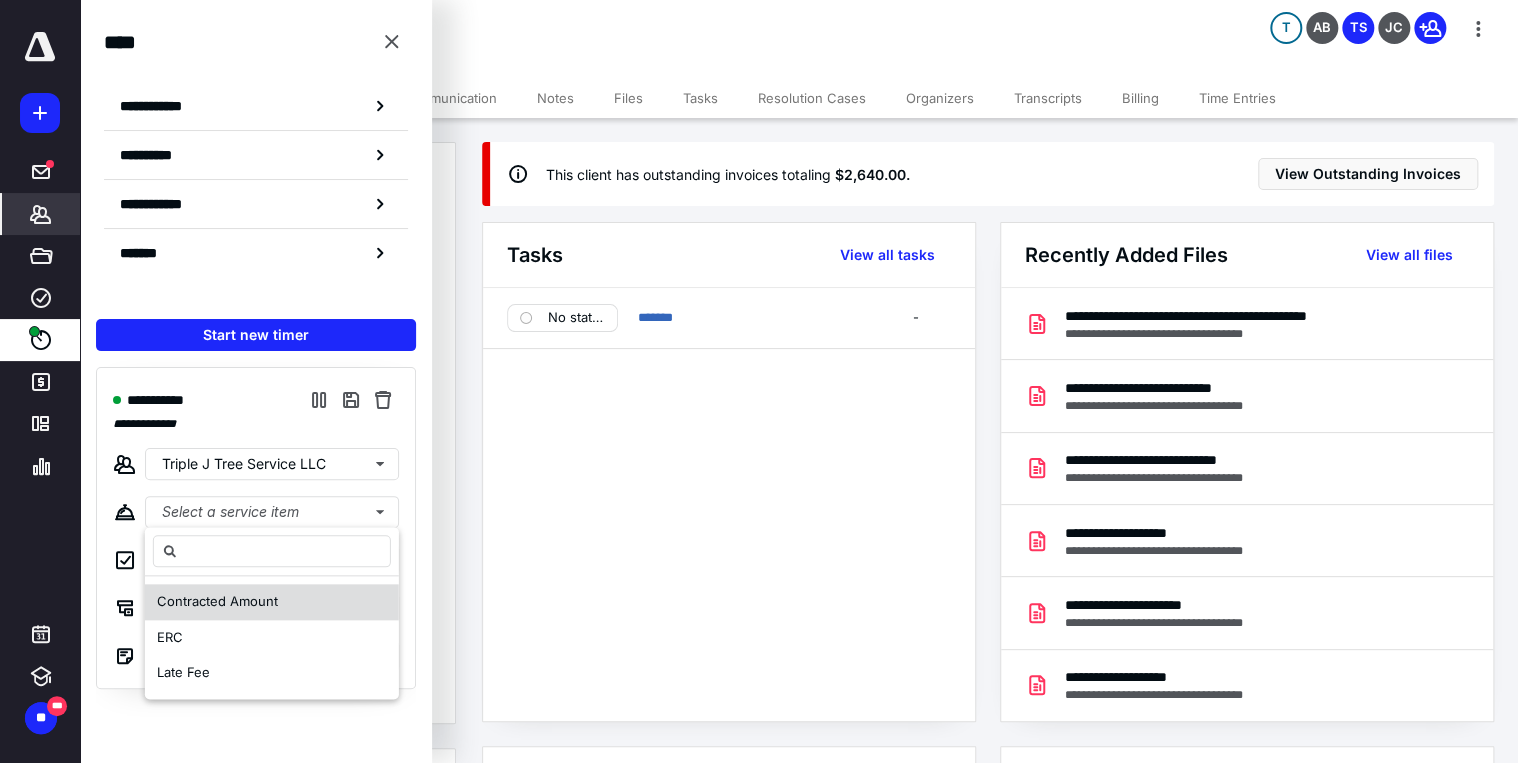 click on "Contracted Amount" at bounding box center [217, 601] 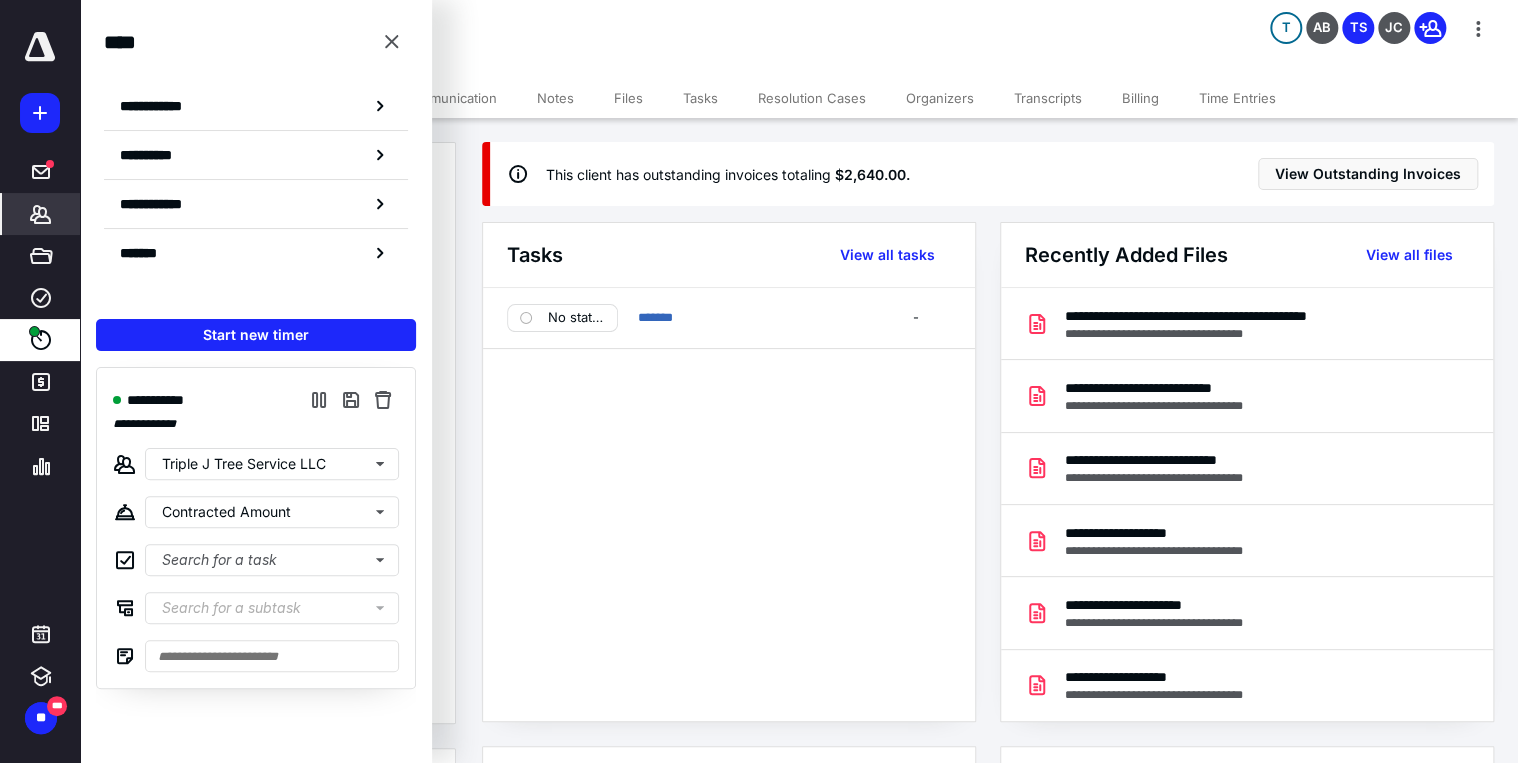click on "Communication" at bounding box center (449, 98) 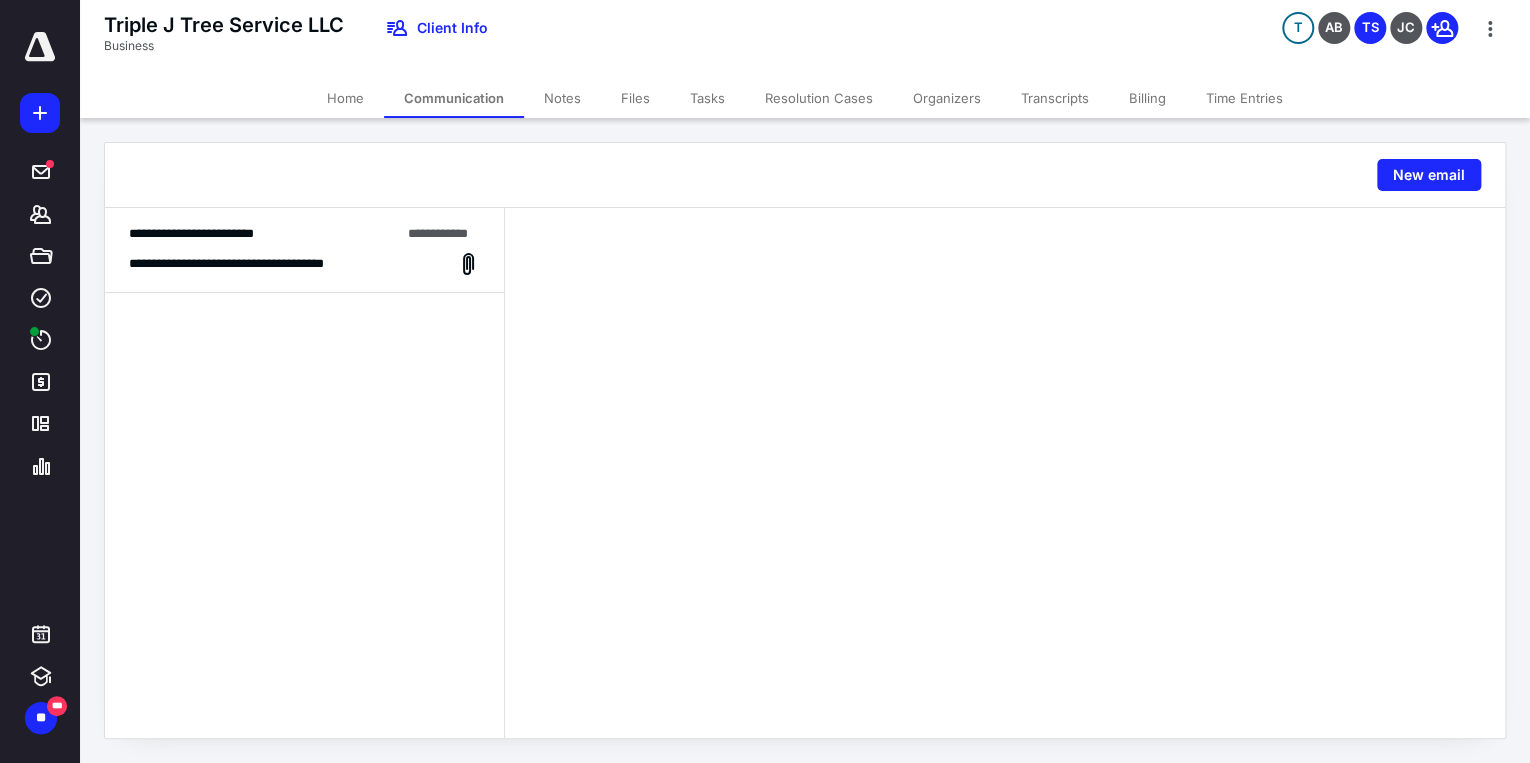 click on "Files" at bounding box center [635, 98] 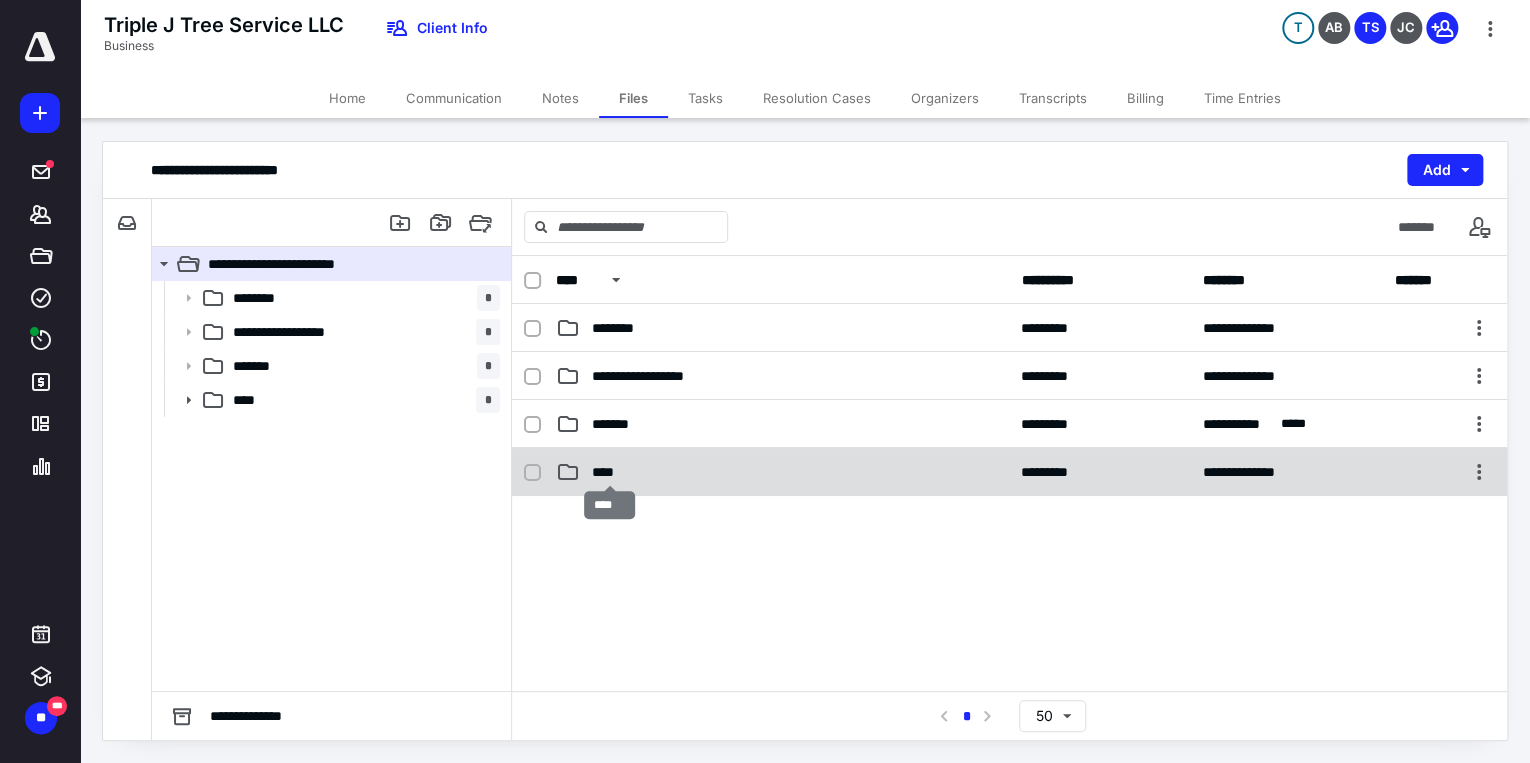 click on "****" at bounding box center [610, 472] 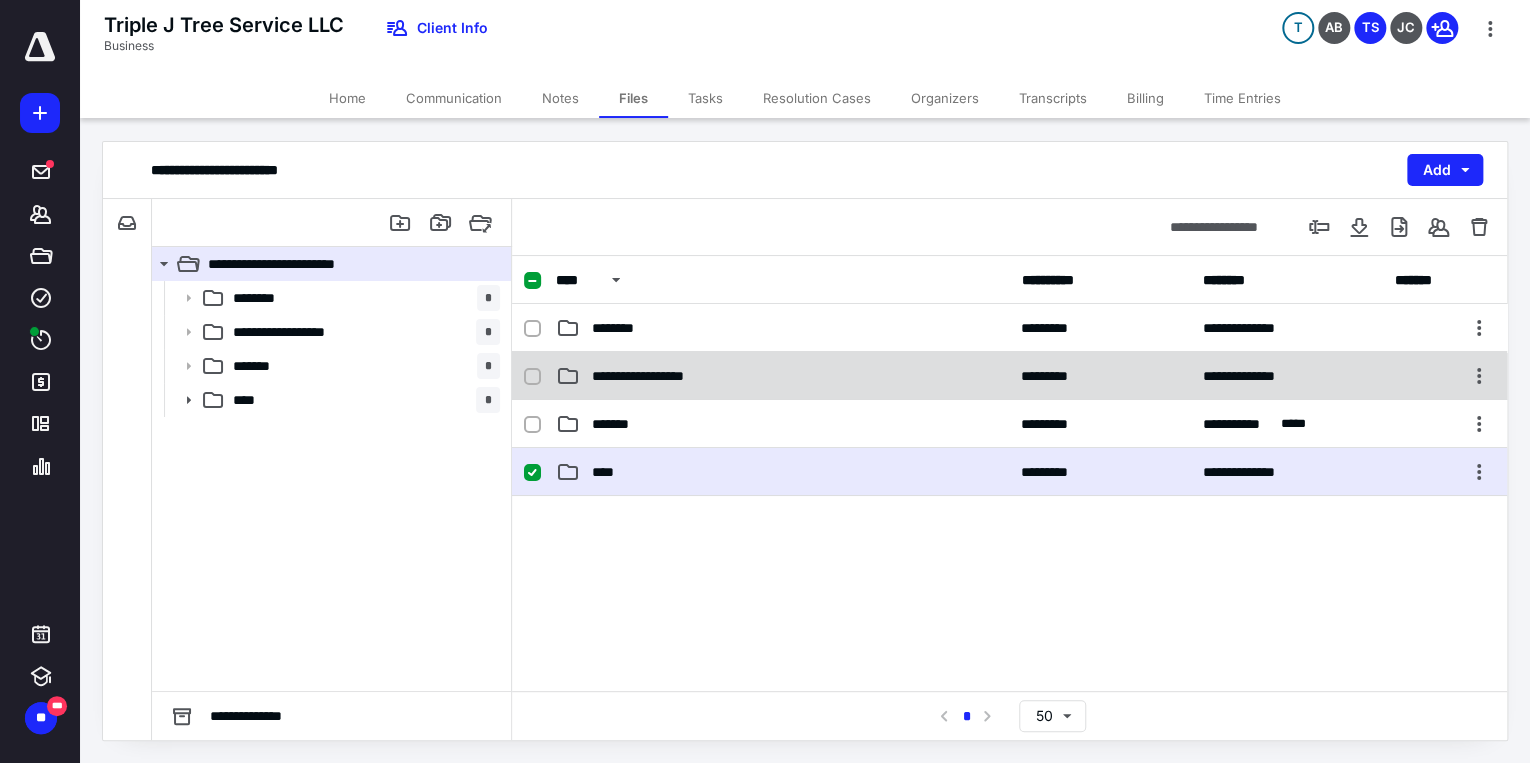 click on "**********" at bounding box center [660, 376] 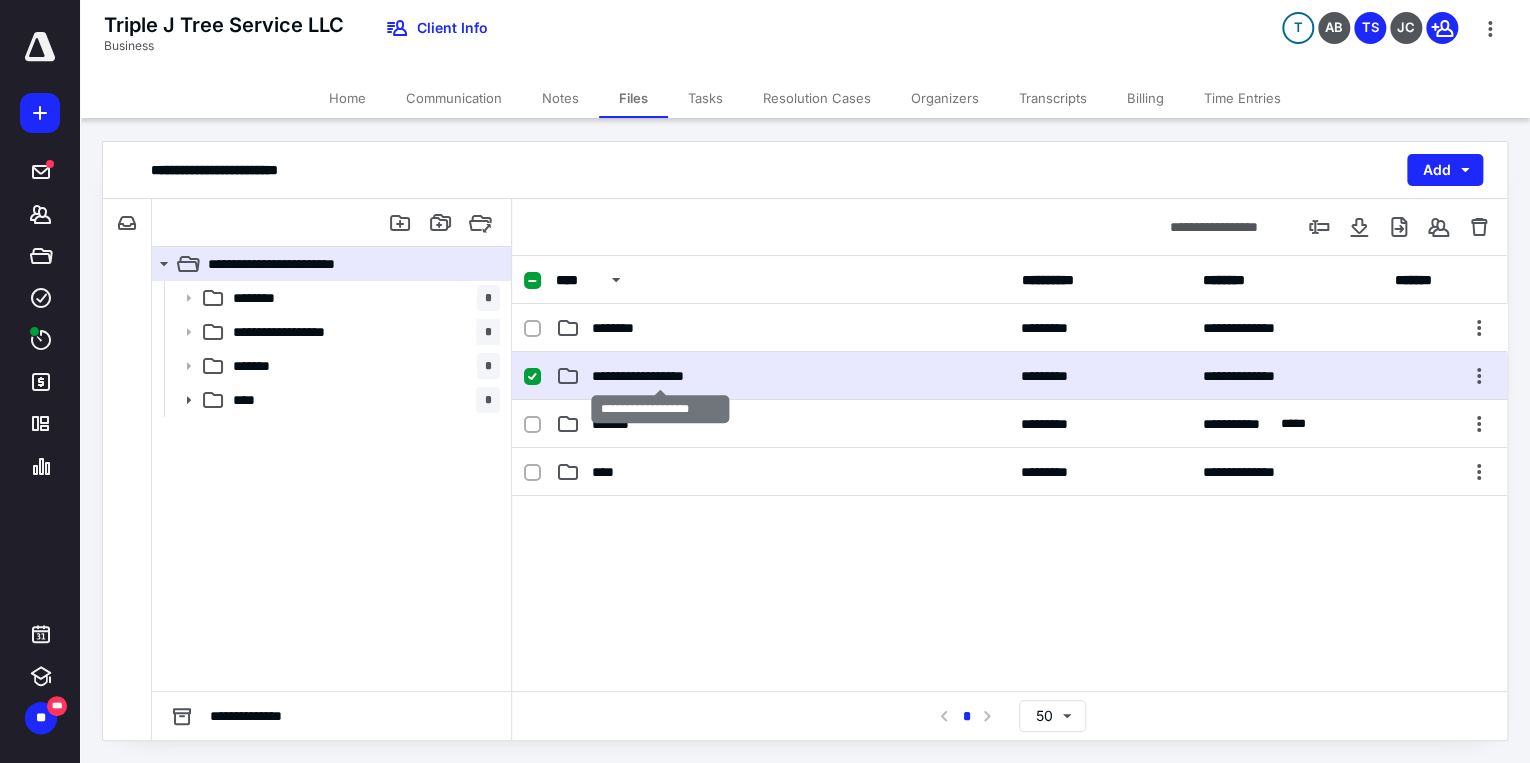 click on "**********" at bounding box center [660, 376] 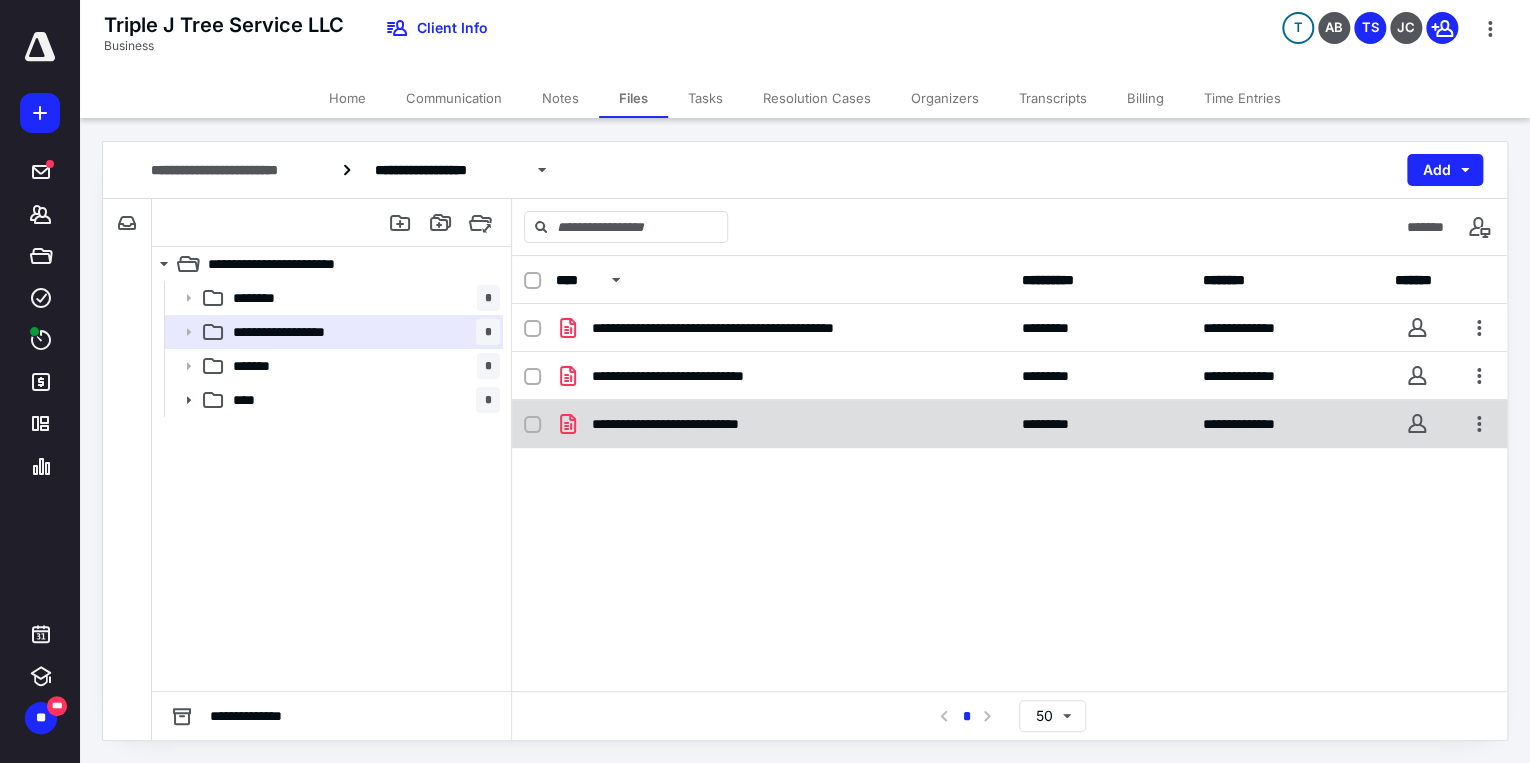 click on "**********" at bounding box center [688, 424] 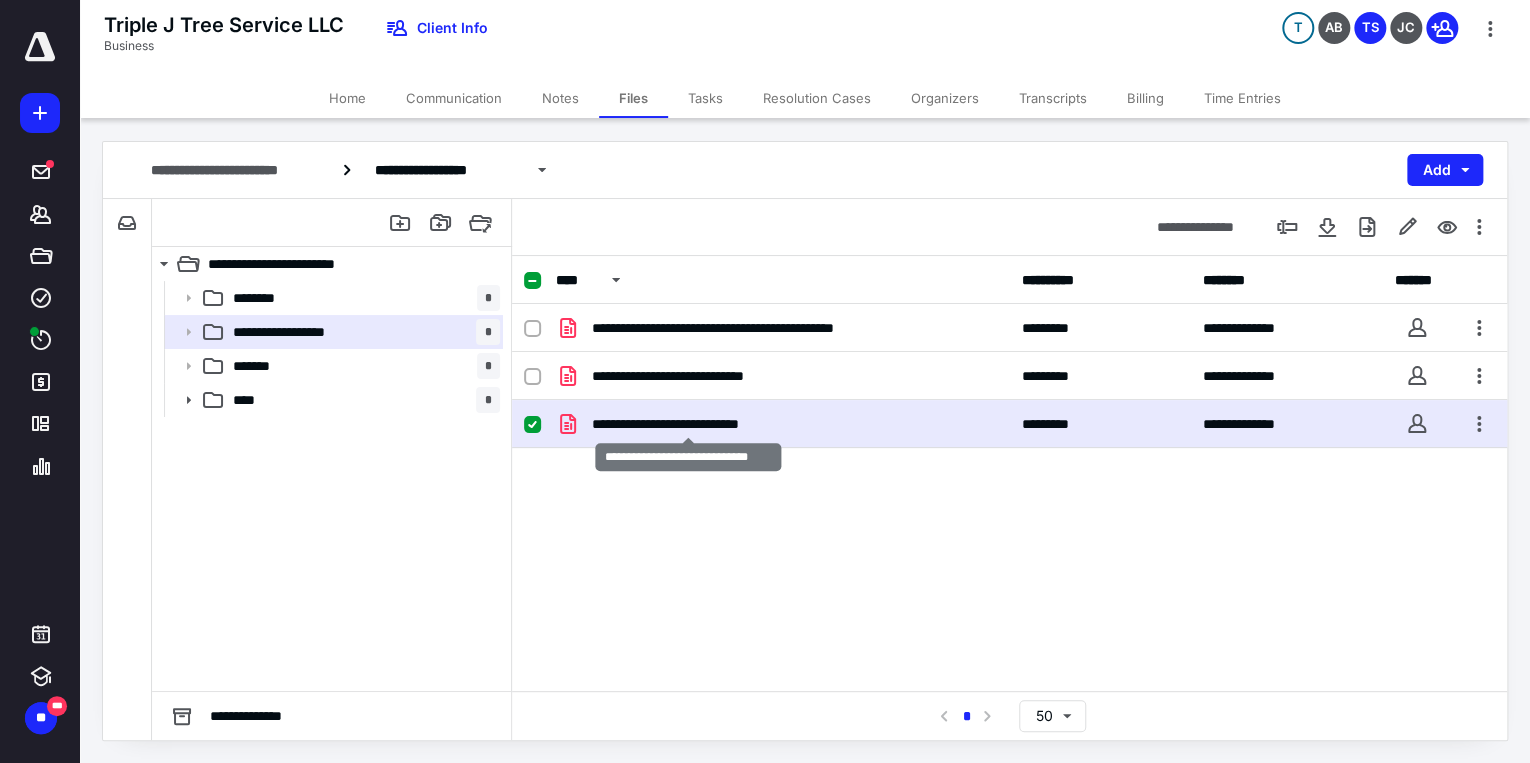 click on "**********" at bounding box center (688, 424) 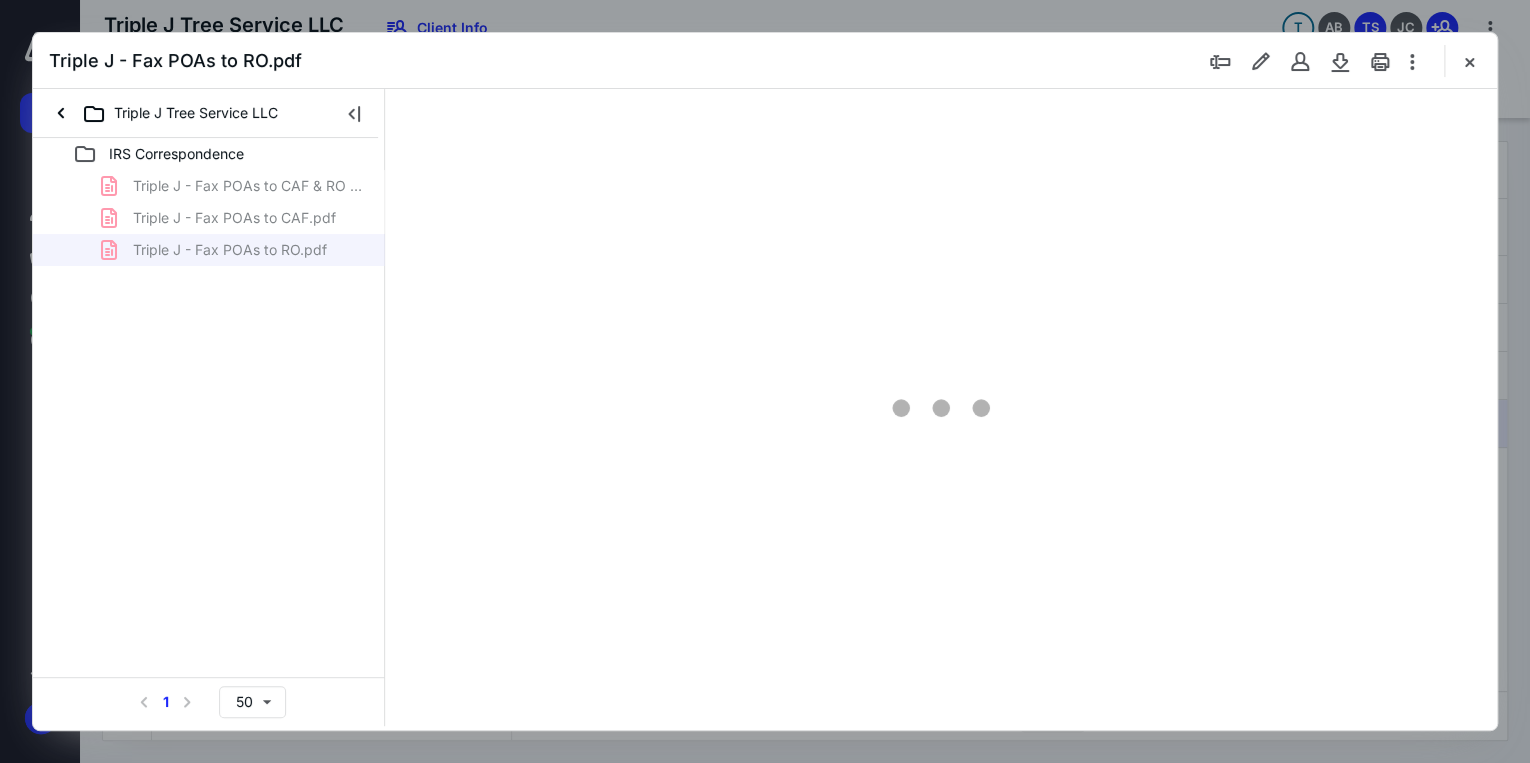 scroll, scrollTop: 0, scrollLeft: 0, axis: both 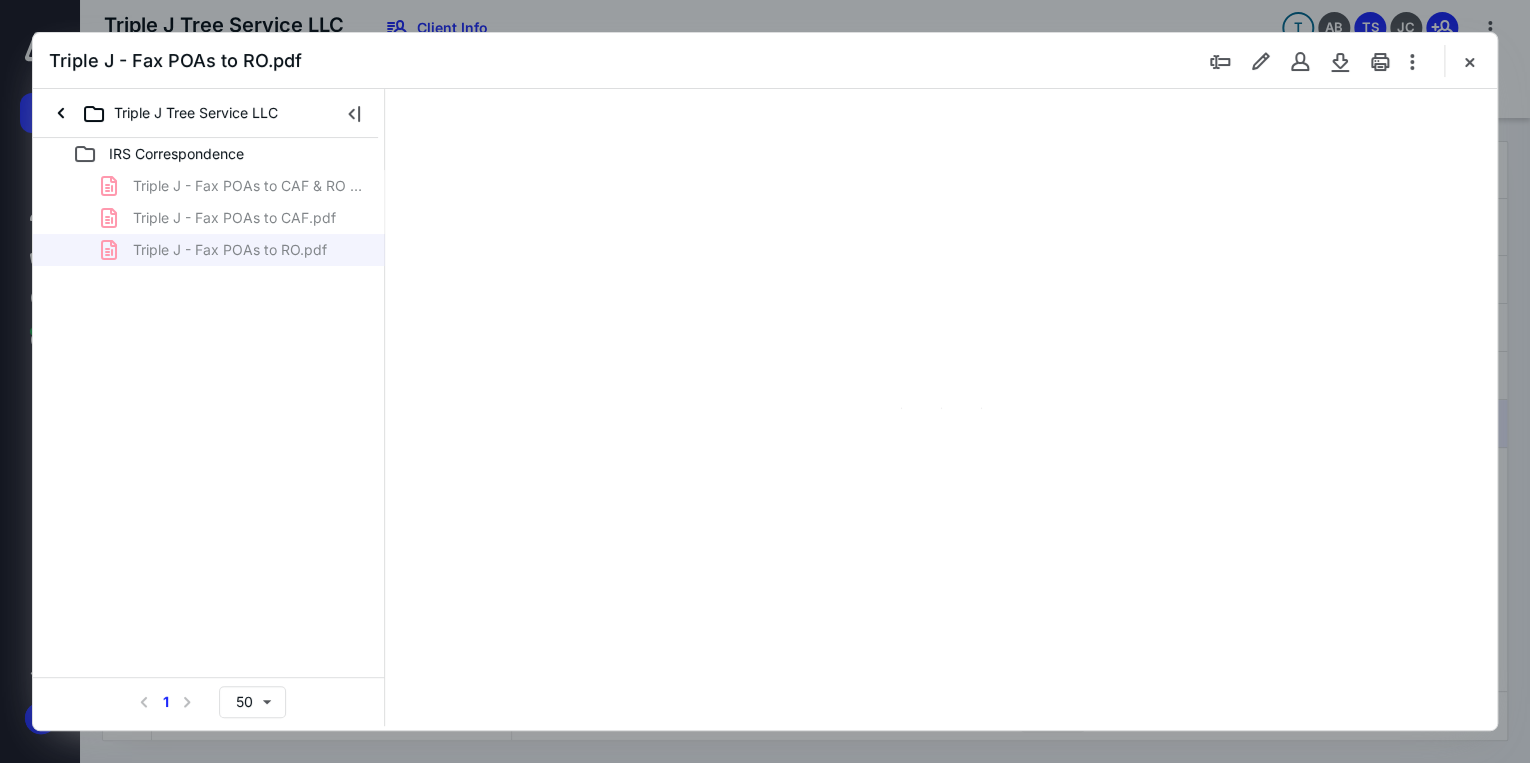 type on "71" 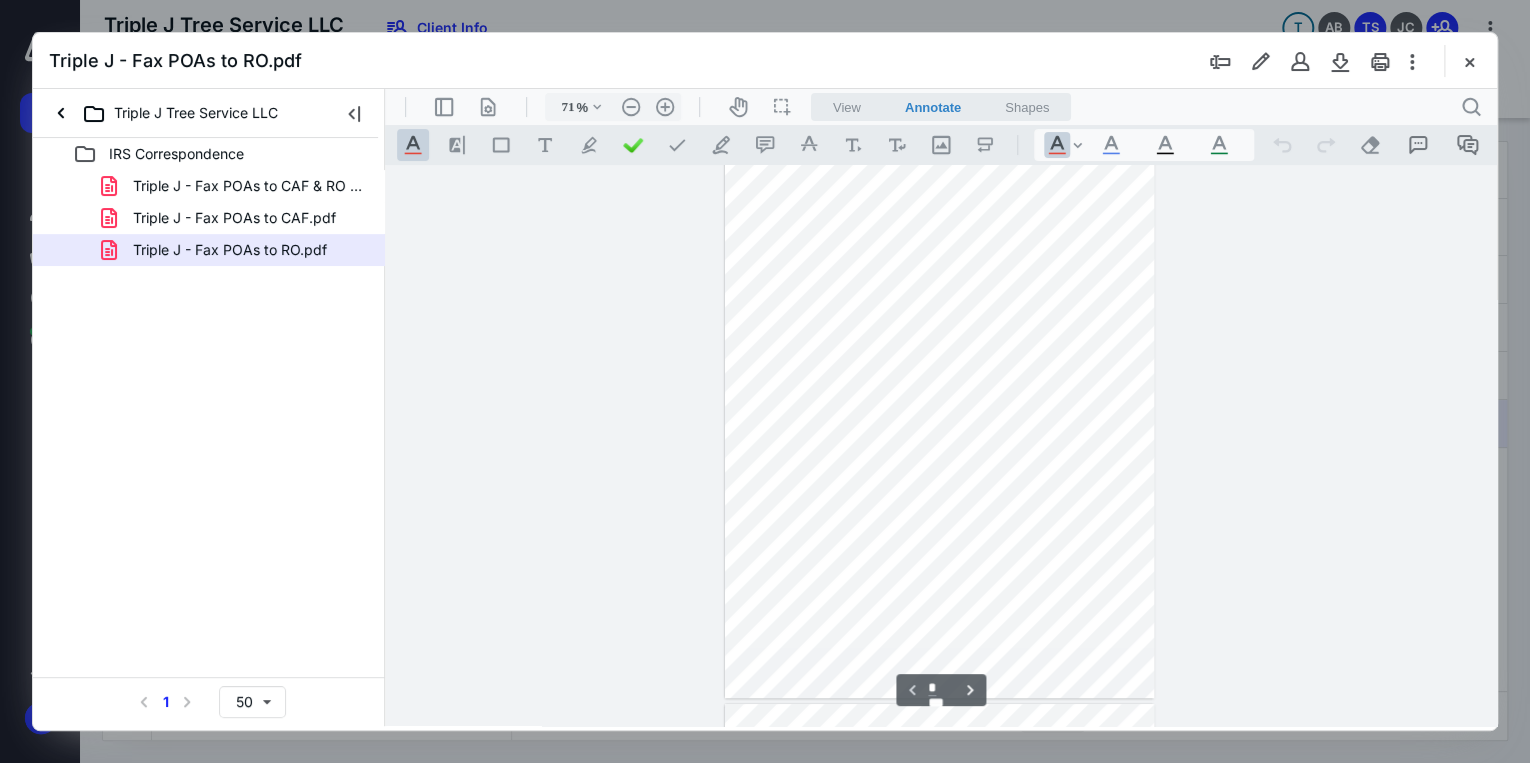 scroll, scrollTop: 0, scrollLeft: 0, axis: both 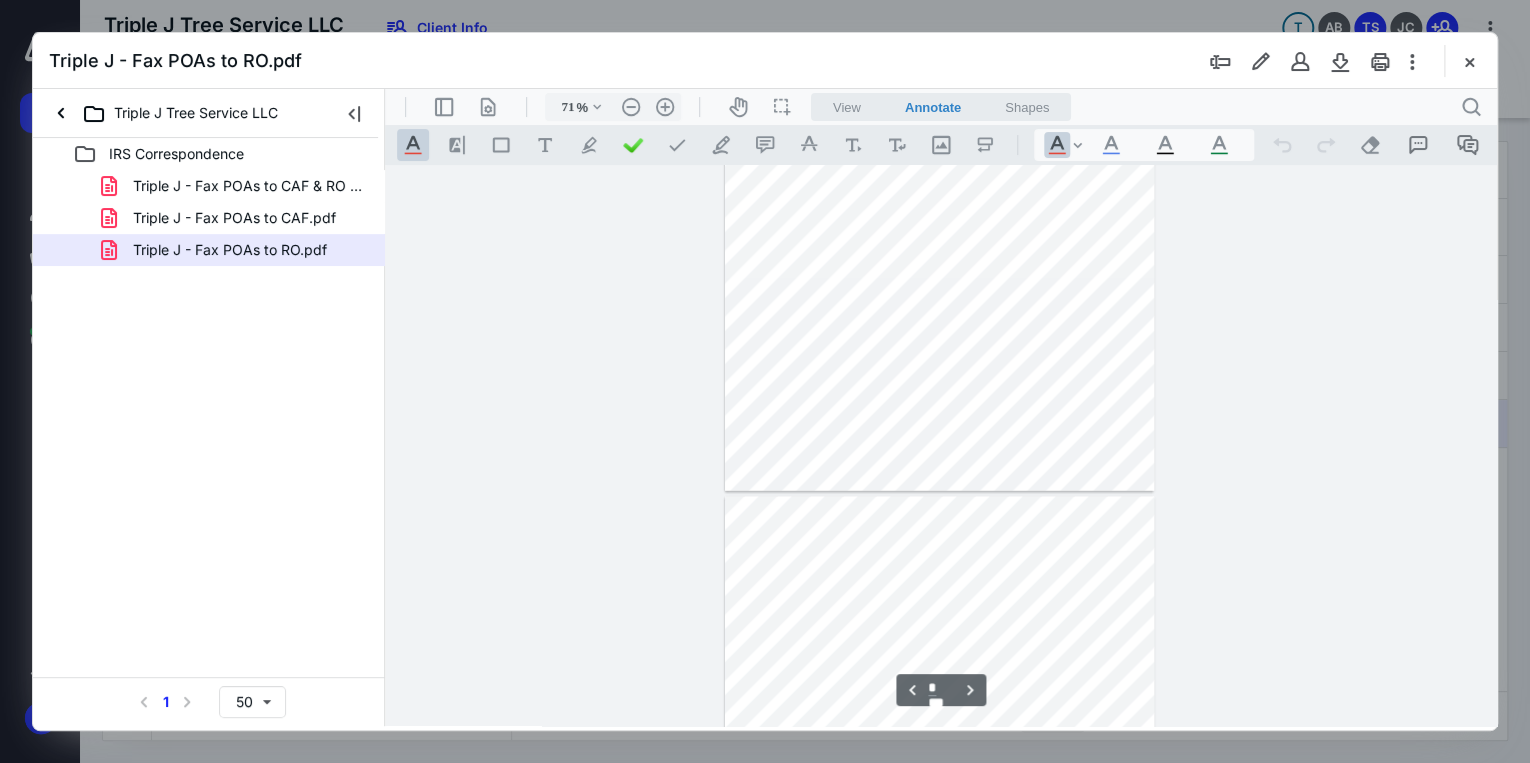 type on "*" 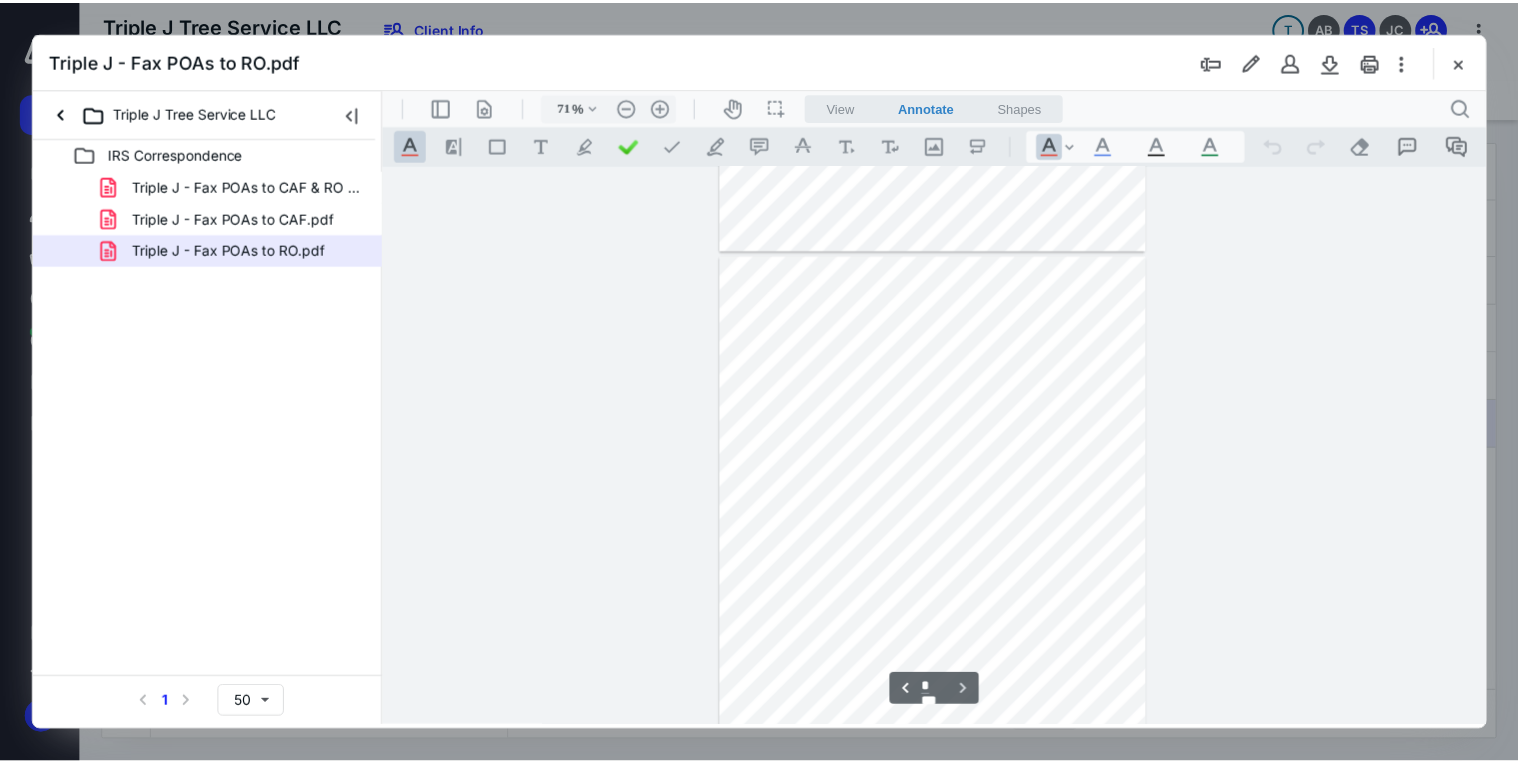 scroll, scrollTop: 2088, scrollLeft: 0, axis: vertical 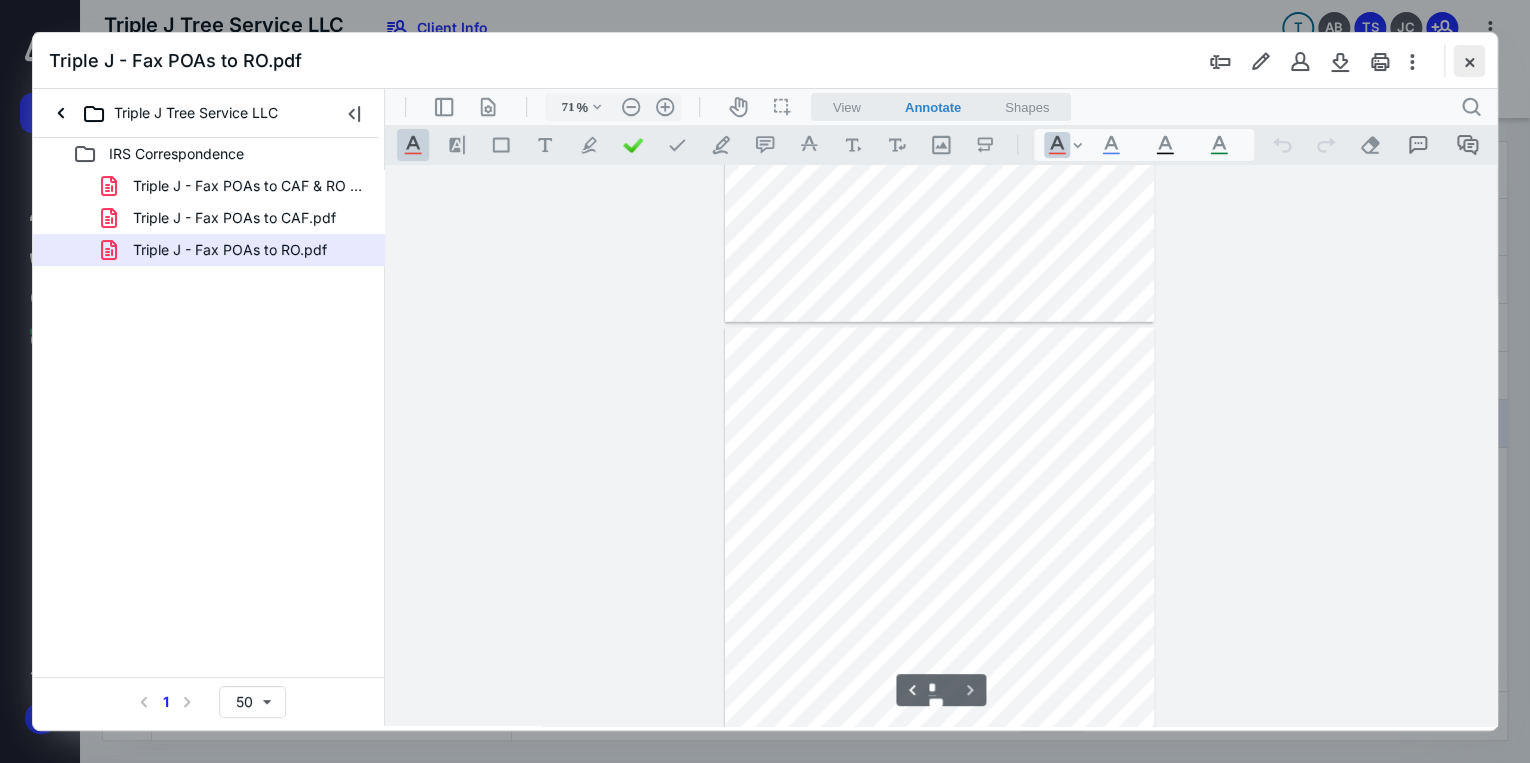 click at bounding box center [1469, 61] 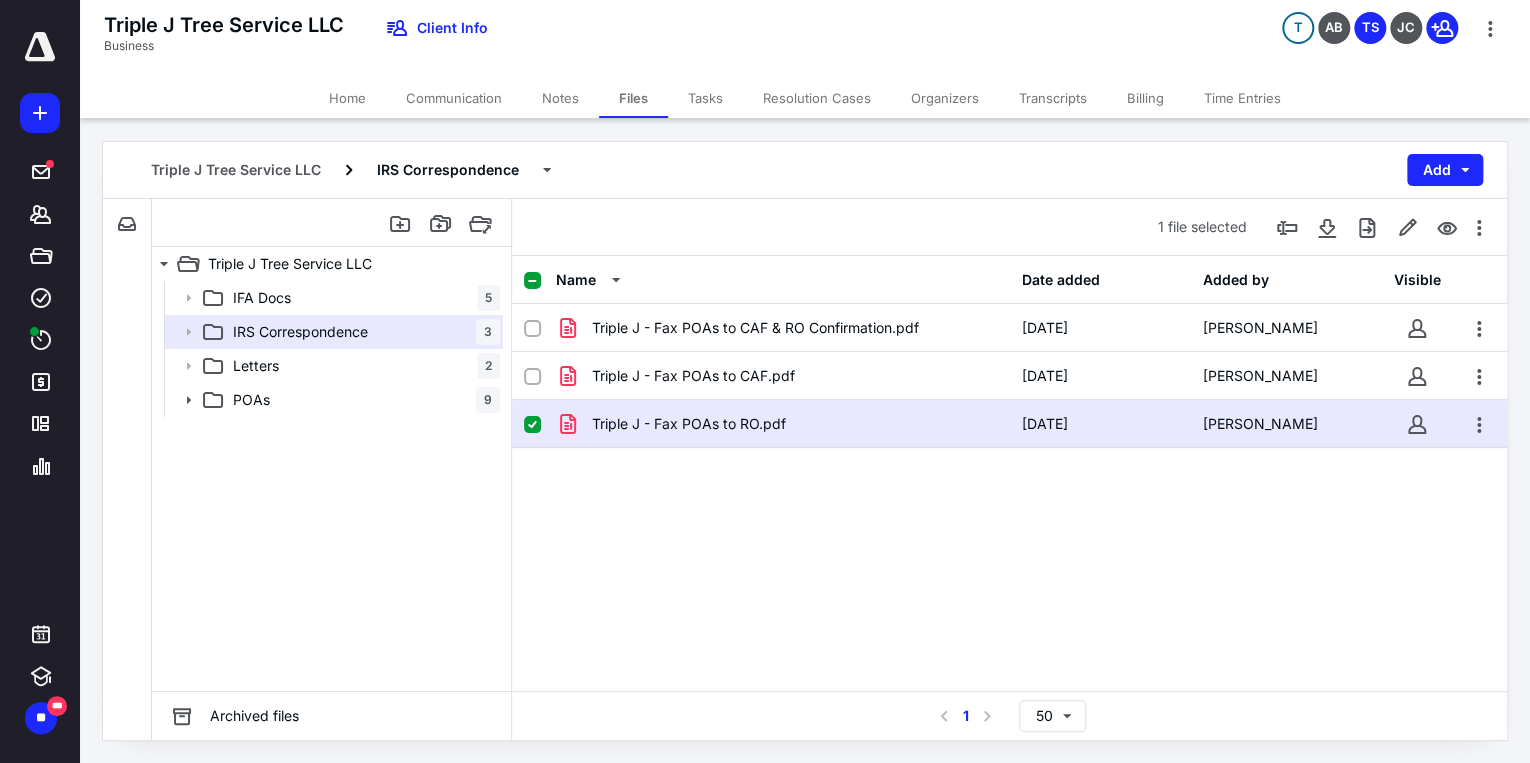 click on "Communication" at bounding box center [454, 98] 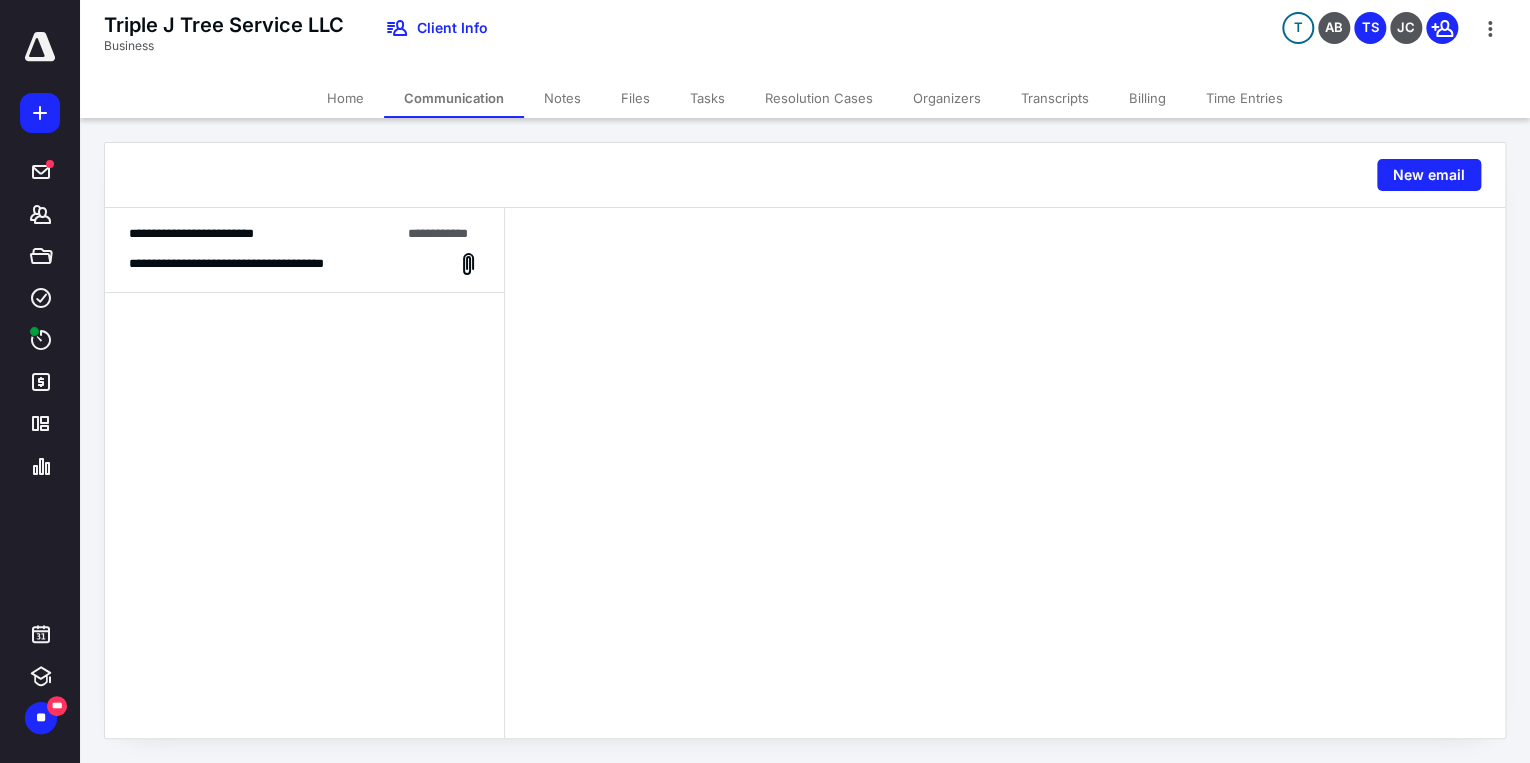 click on "Home" at bounding box center [345, 98] 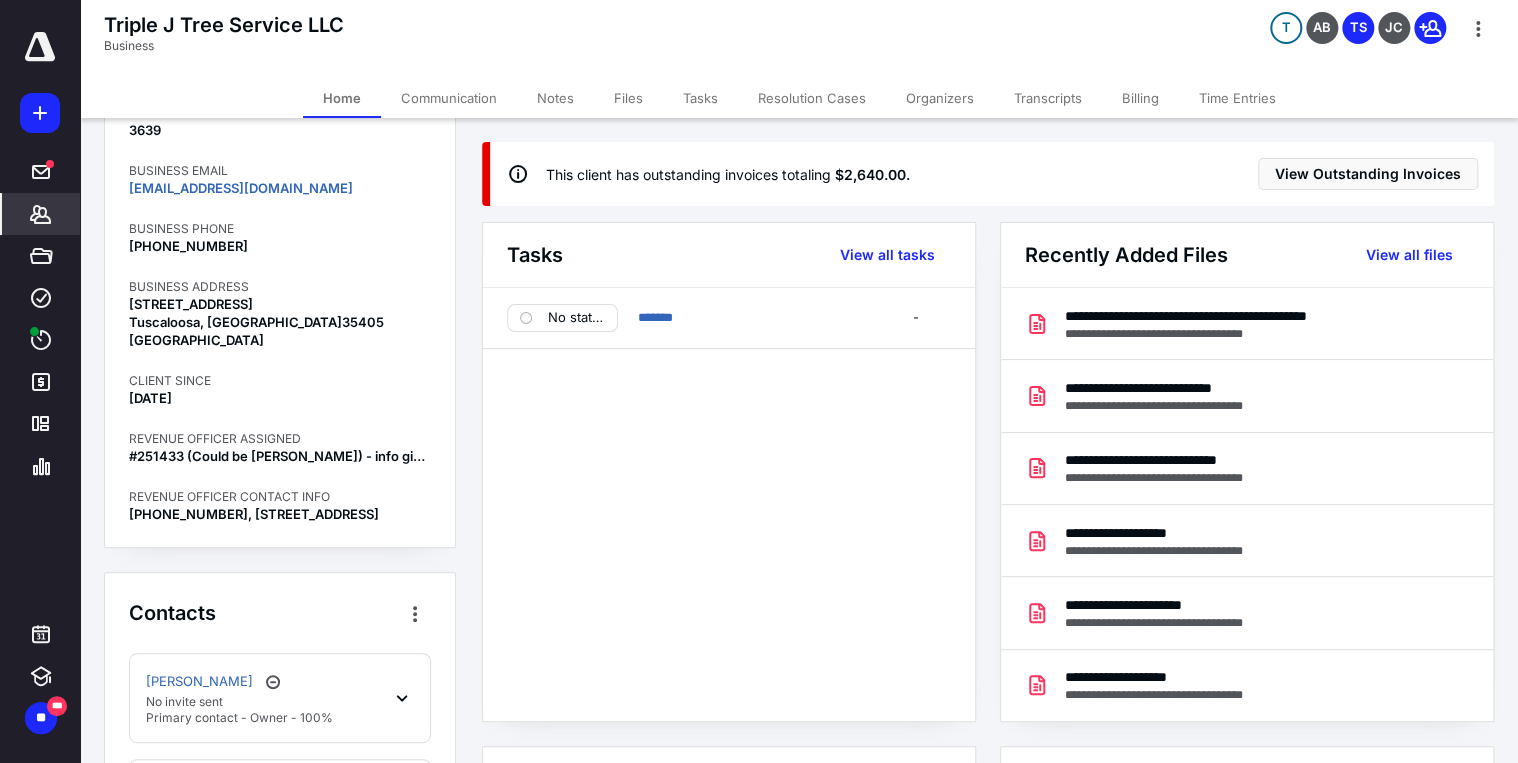scroll, scrollTop: 320, scrollLeft: 0, axis: vertical 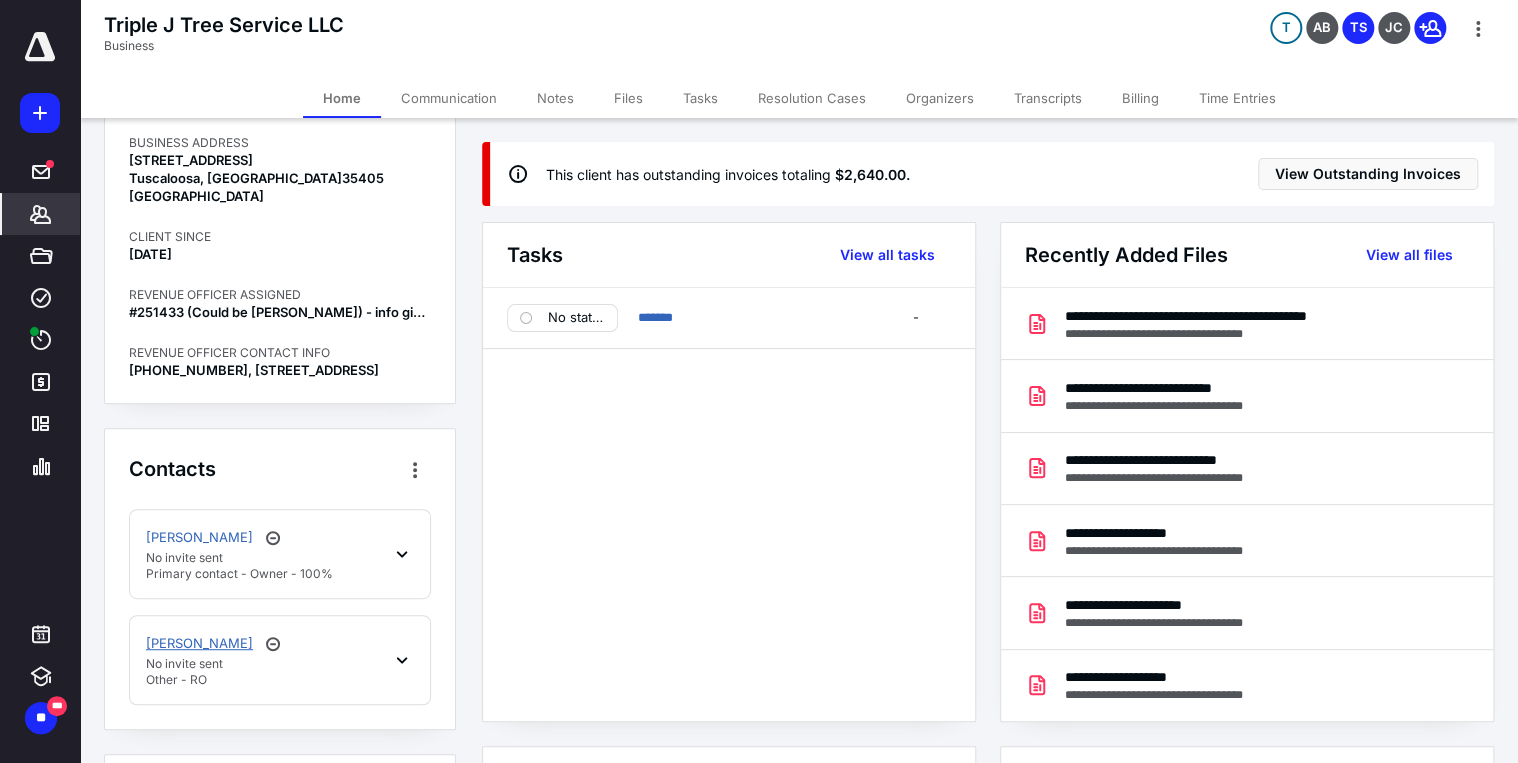 click on "[PERSON_NAME]" at bounding box center (199, 644) 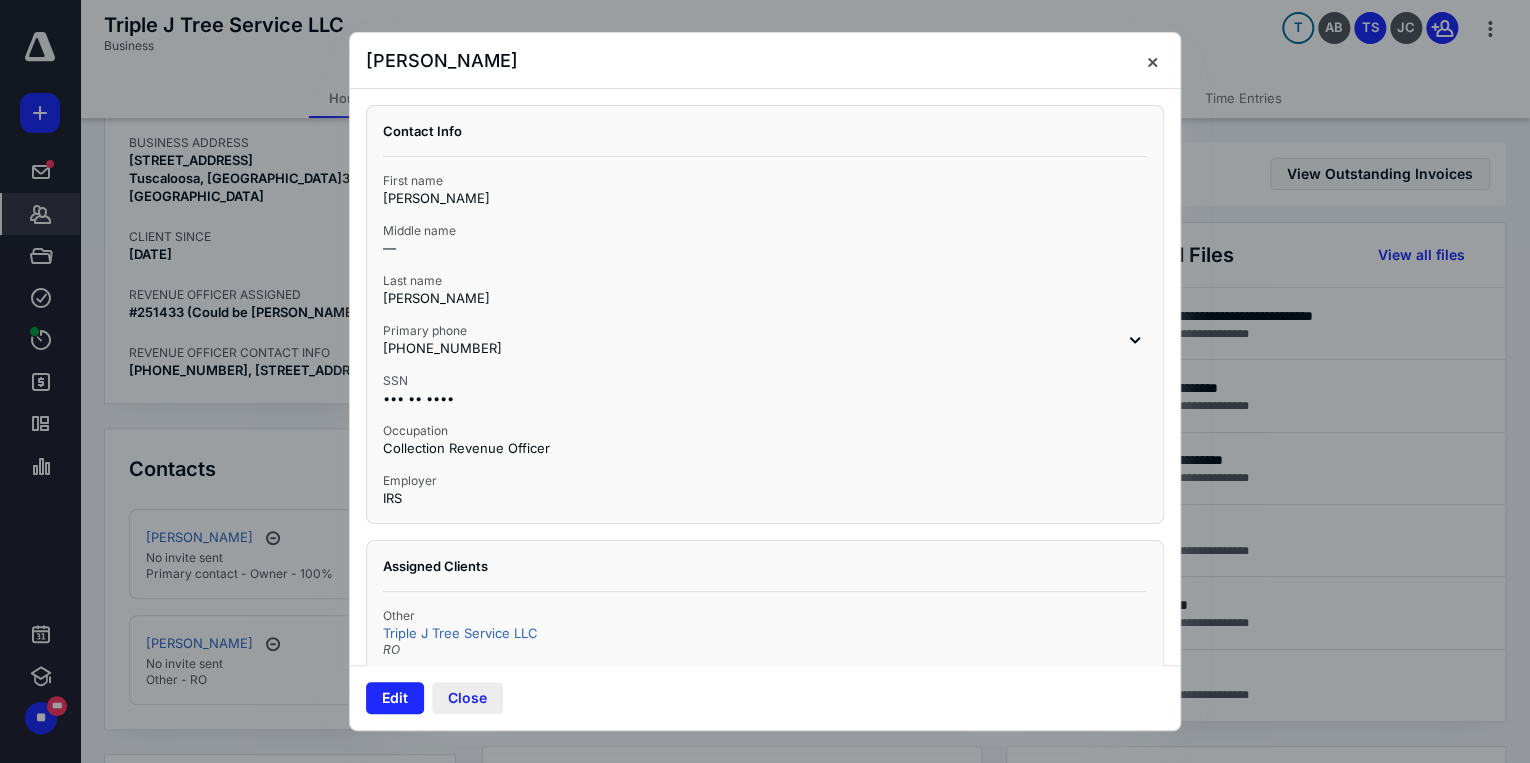 click on "Close" at bounding box center (467, 698) 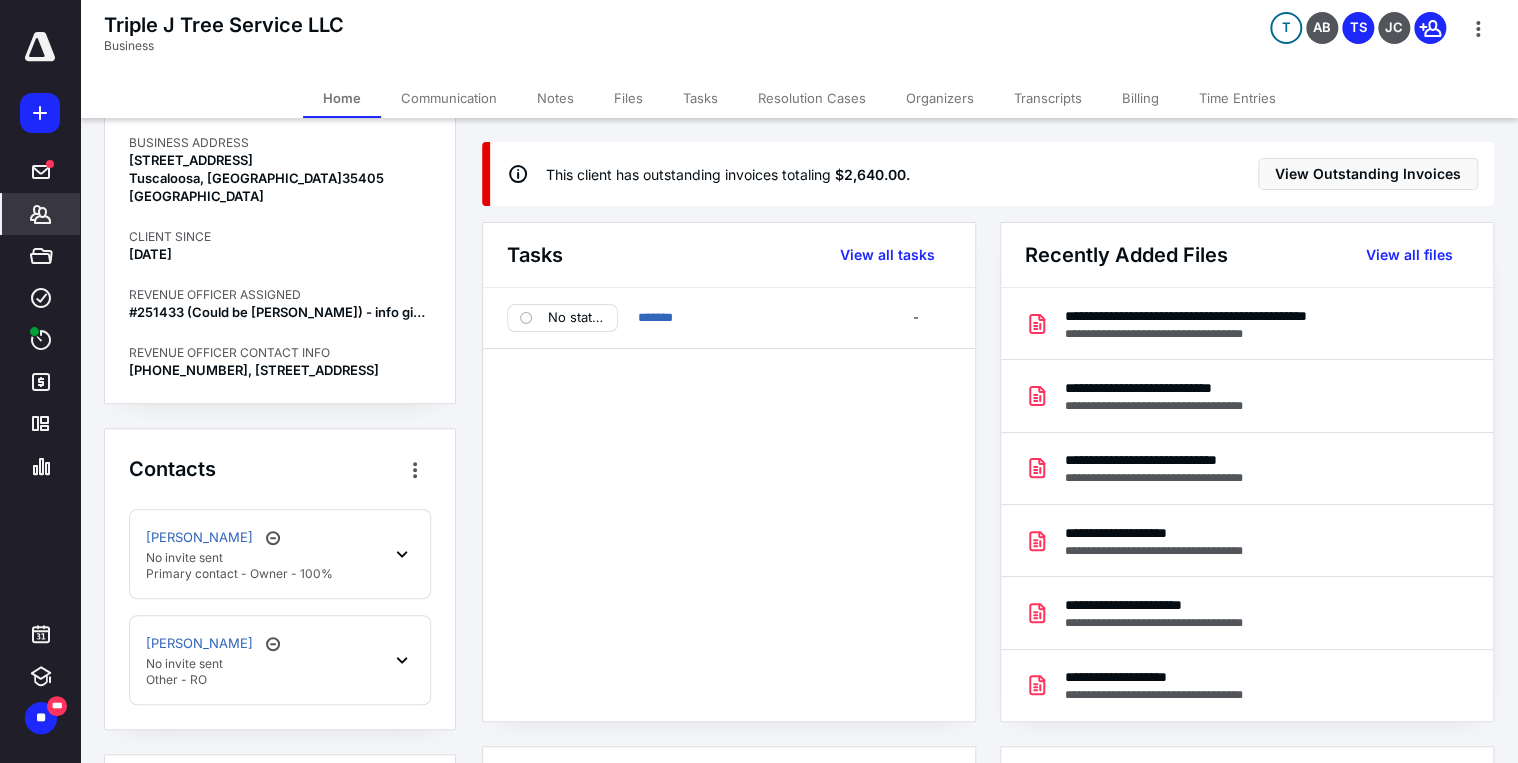 click on "Files" at bounding box center (628, 98) 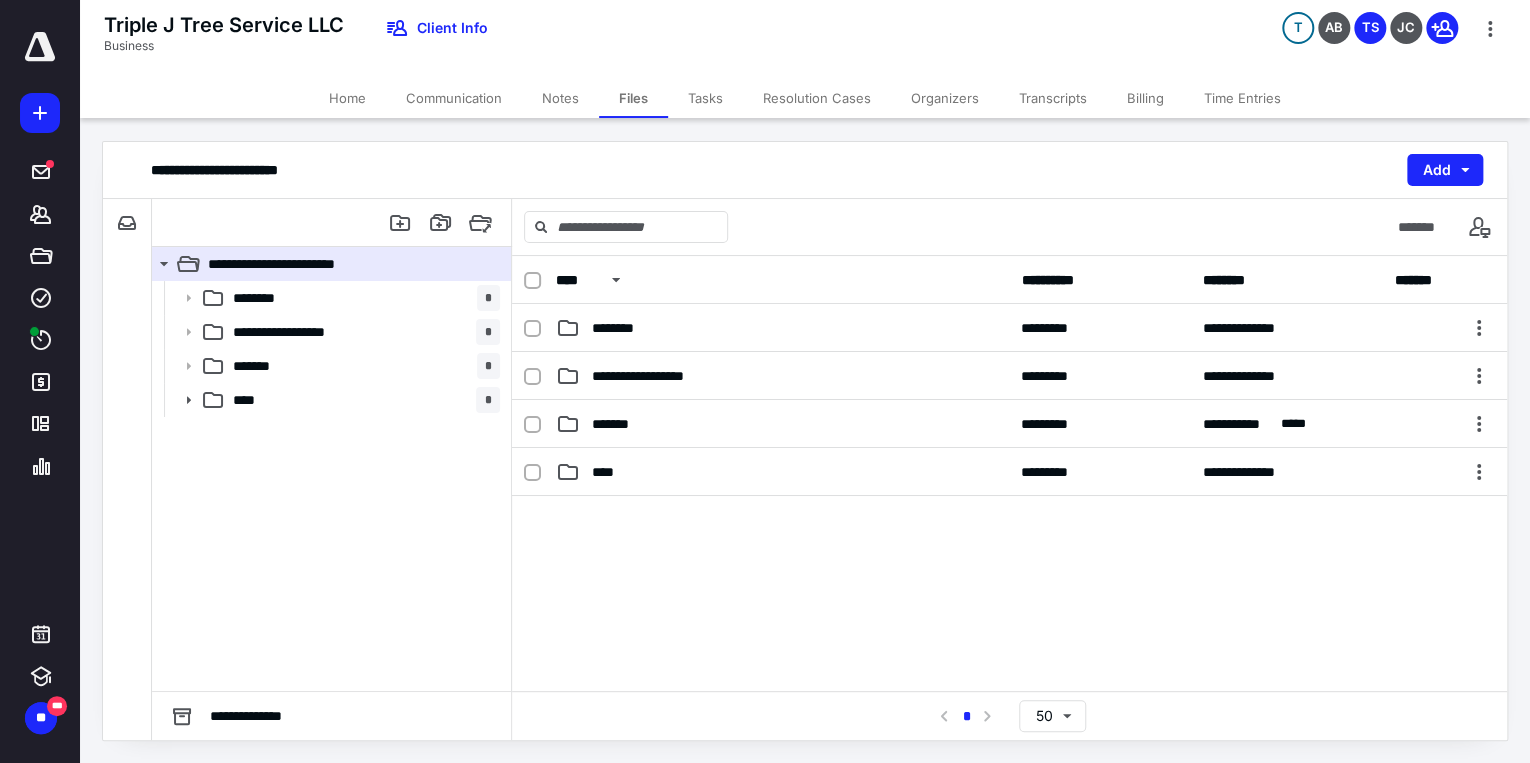 click on "Home" at bounding box center (347, 98) 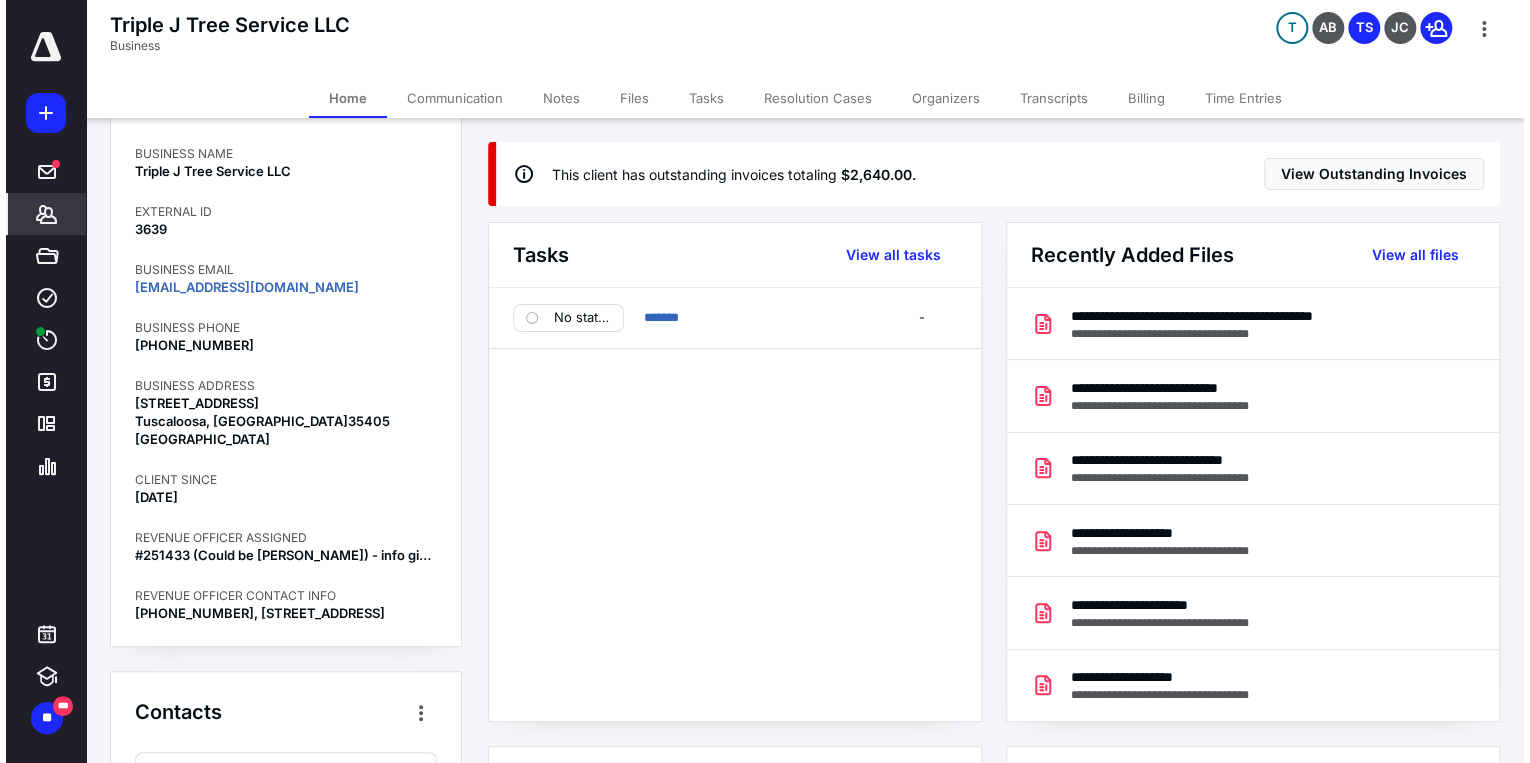 scroll, scrollTop: 0, scrollLeft: 0, axis: both 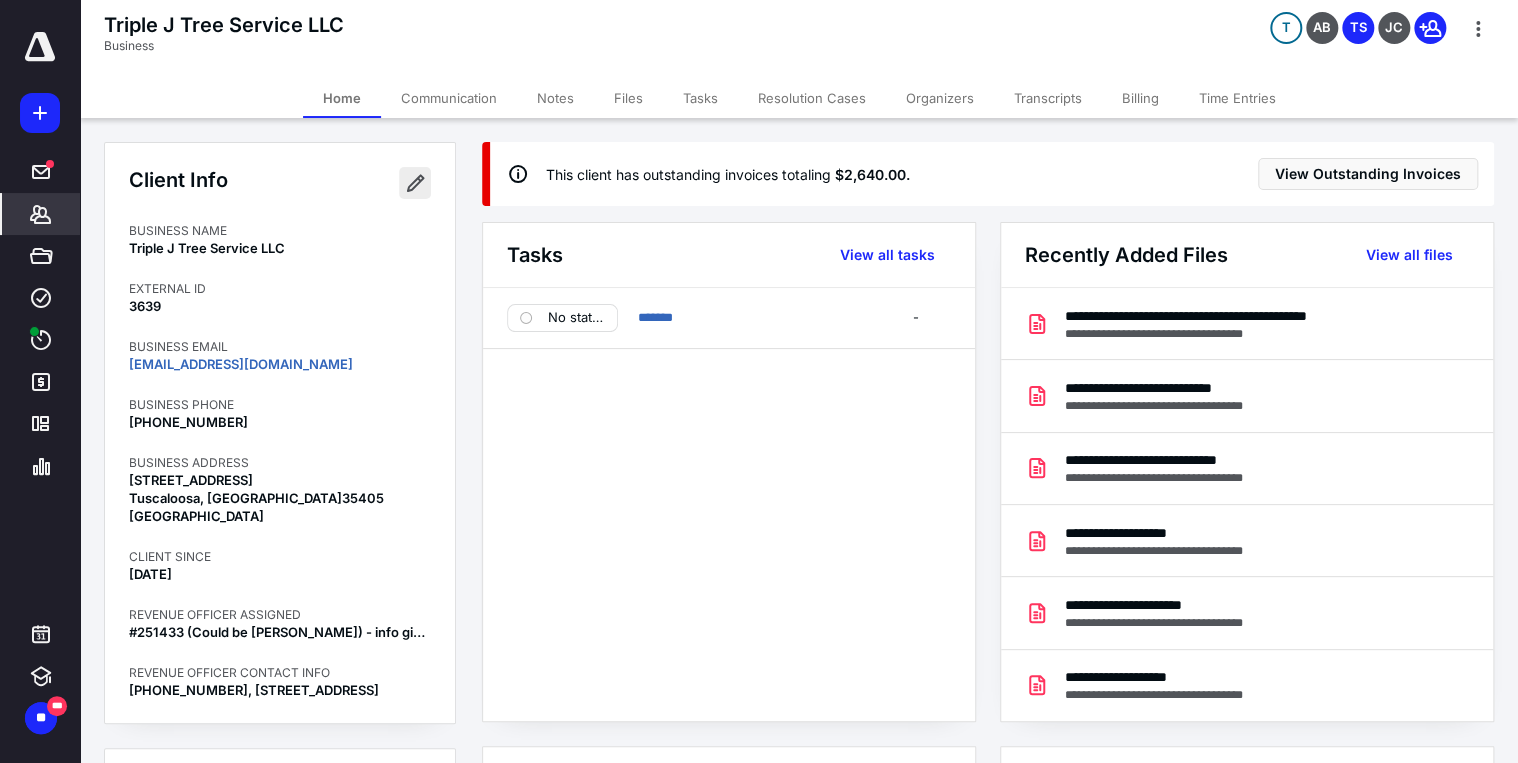click at bounding box center (415, 183) 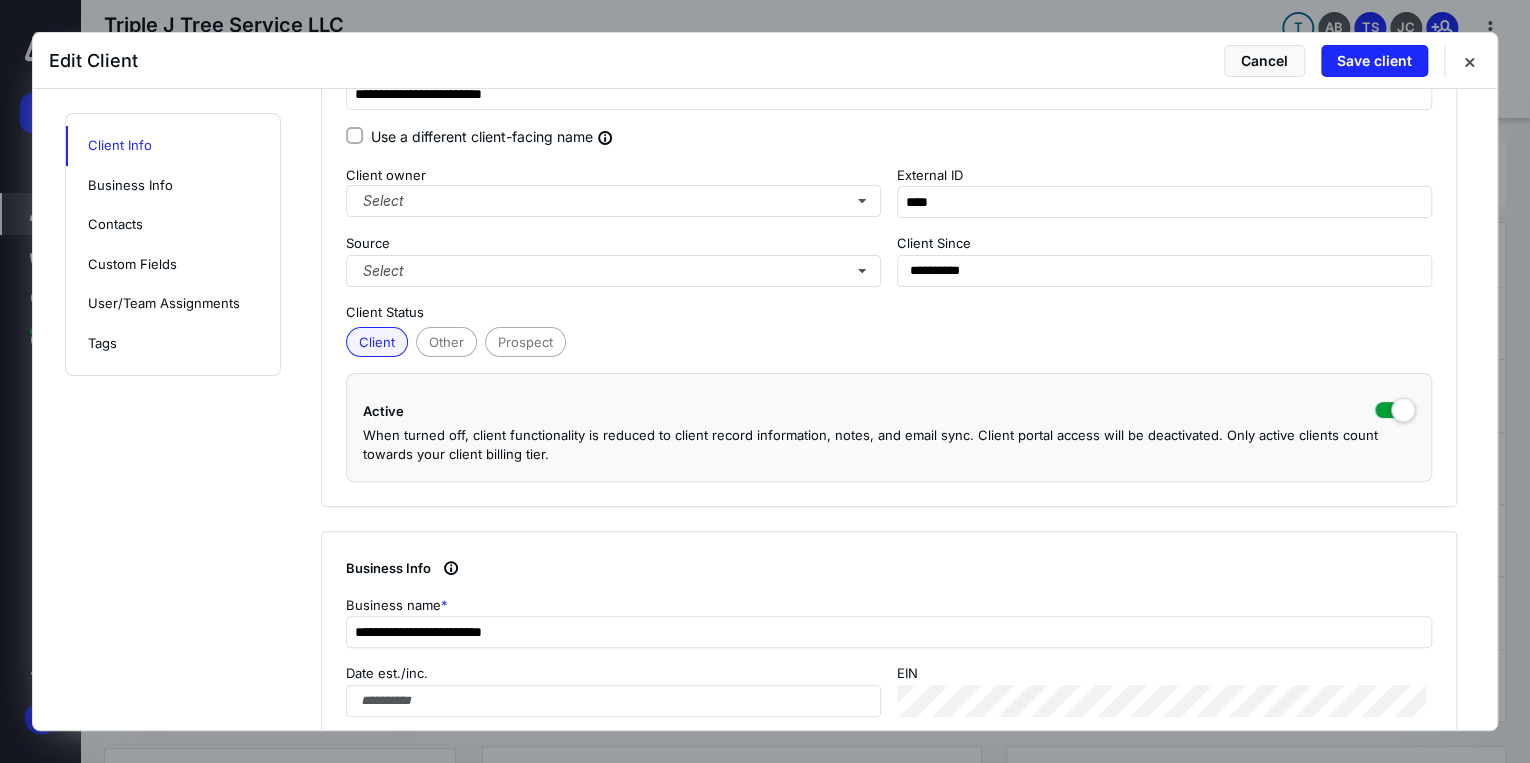 scroll, scrollTop: 160, scrollLeft: 0, axis: vertical 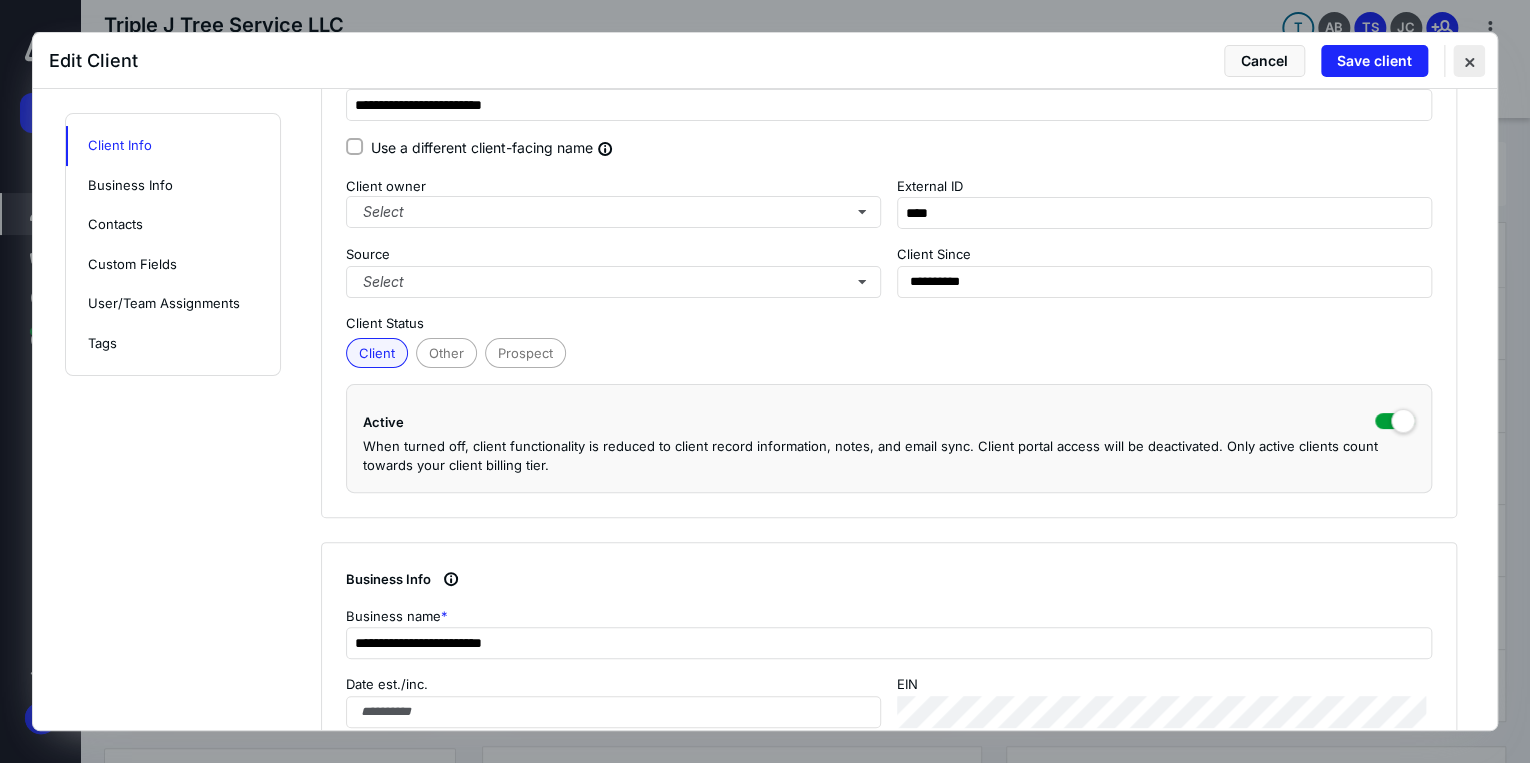 click at bounding box center (1469, 61) 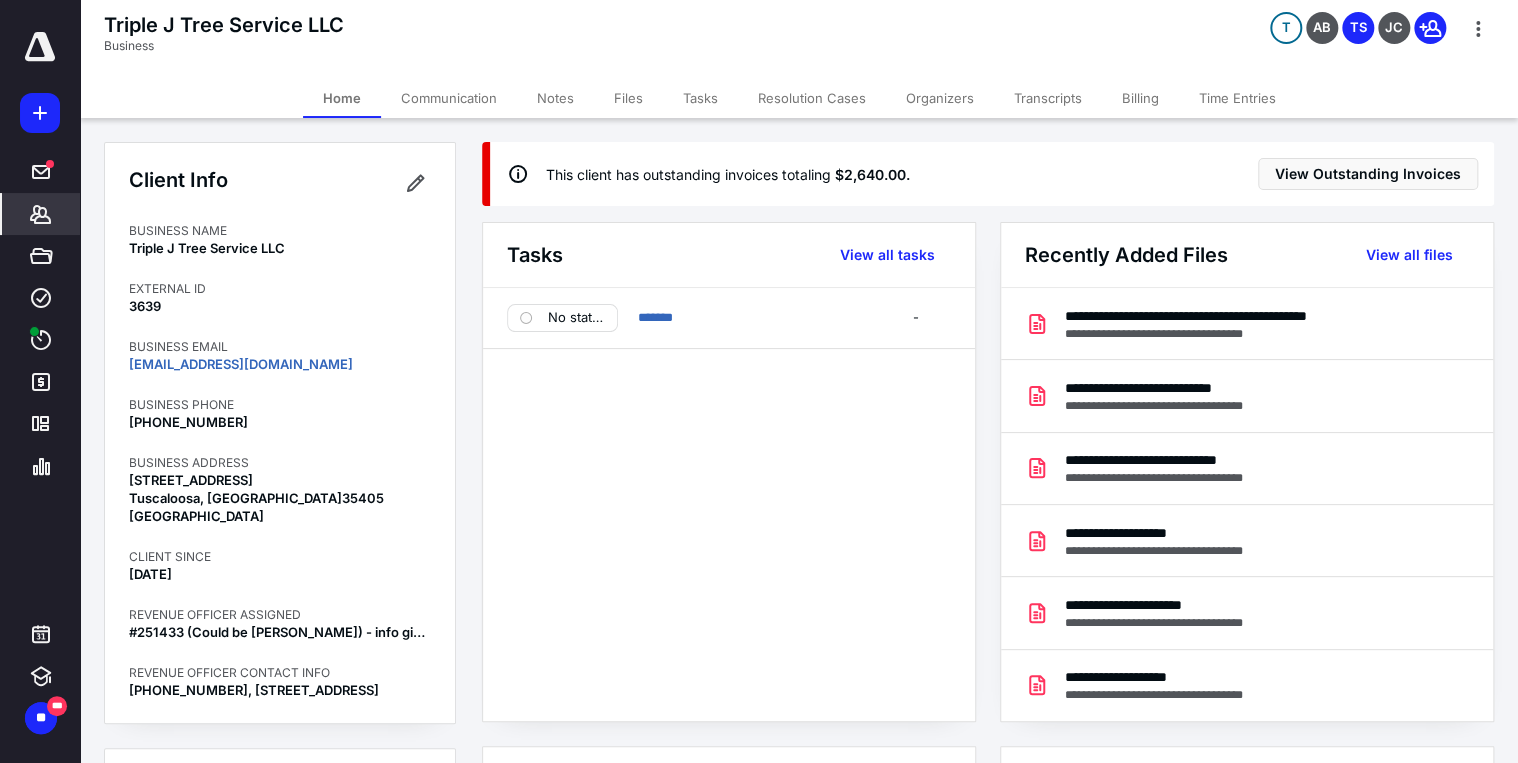 click on "Files" at bounding box center (628, 98) 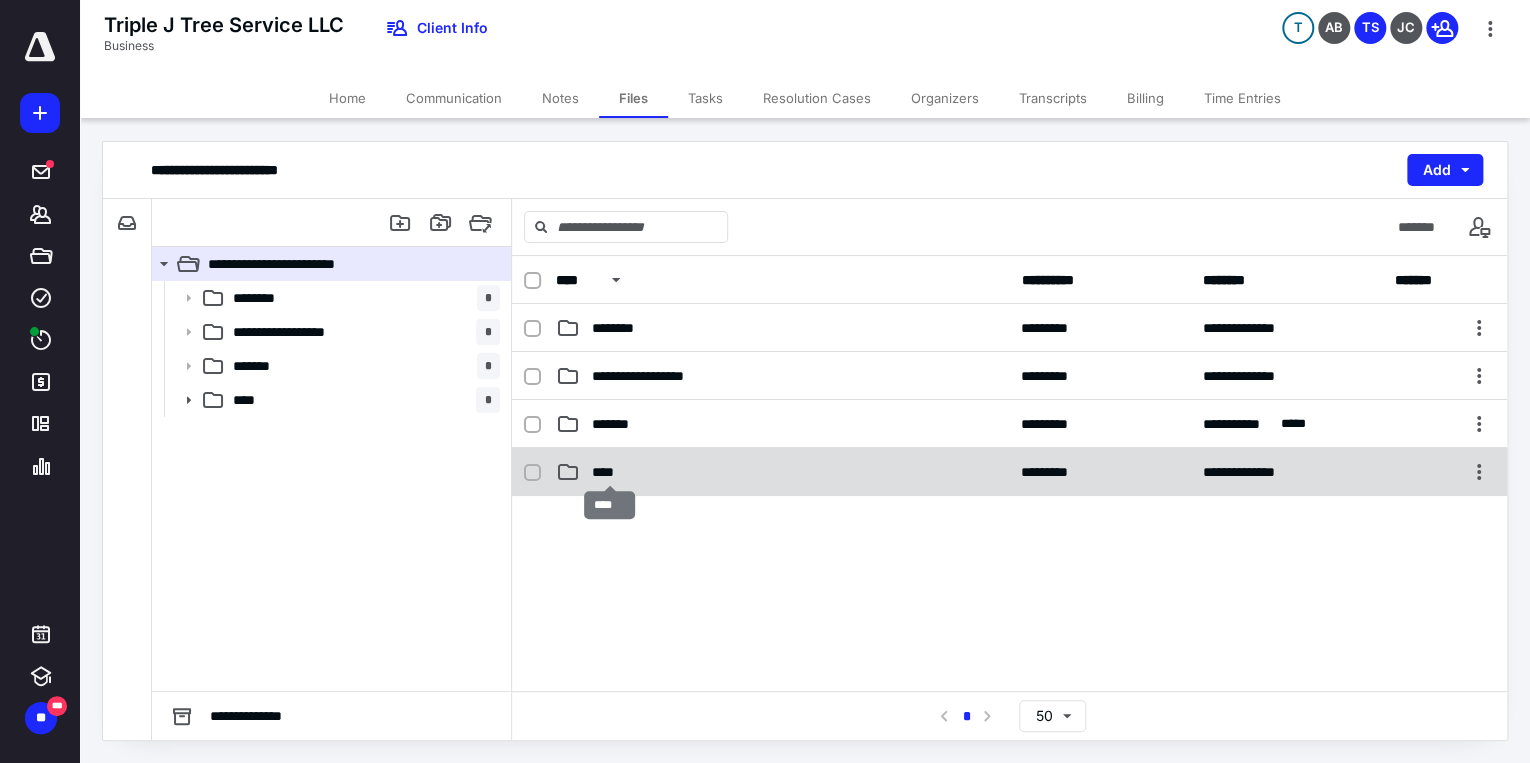 click on "****" at bounding box center [610, 472] 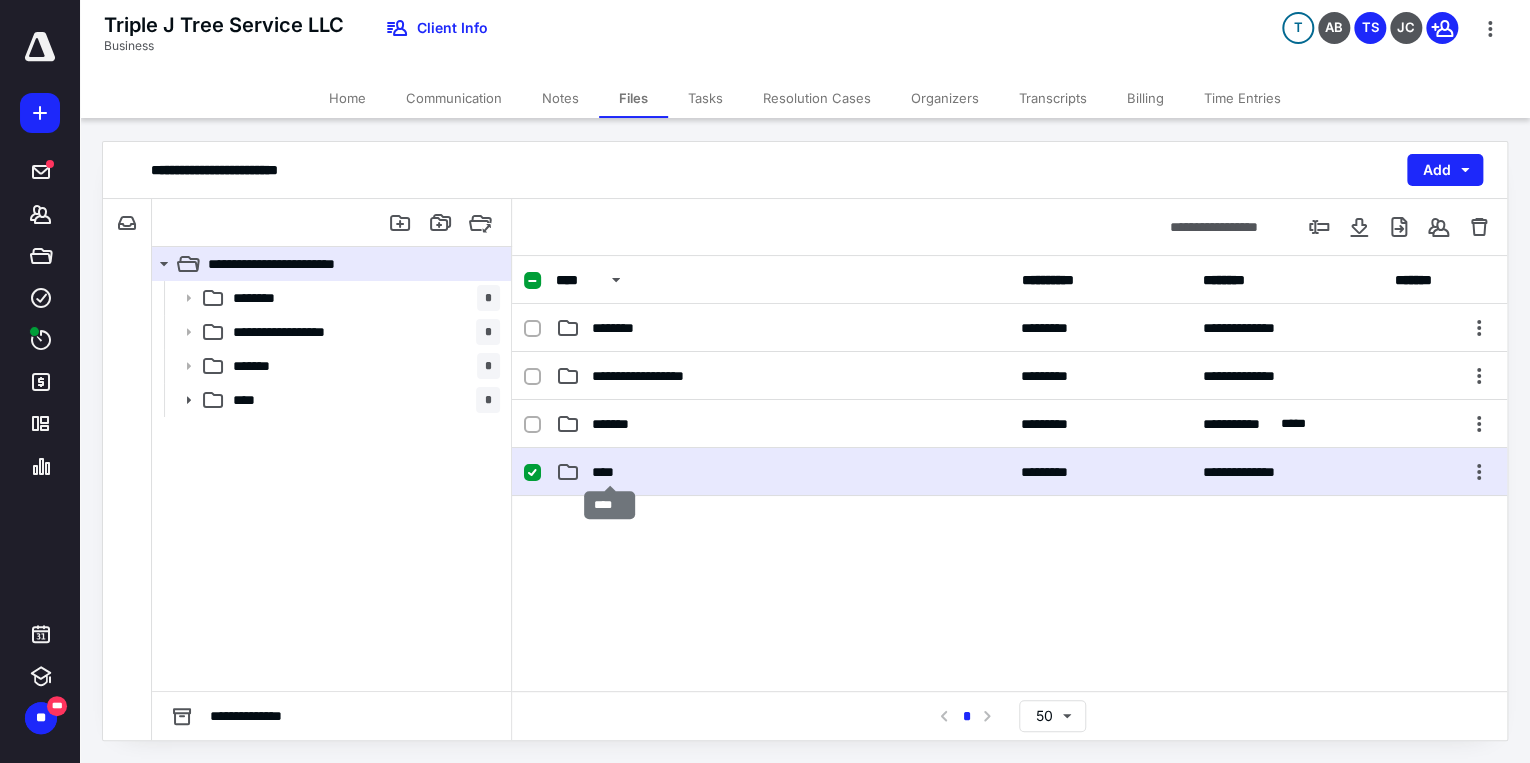 click on "****" at bounding box center (610, 472) 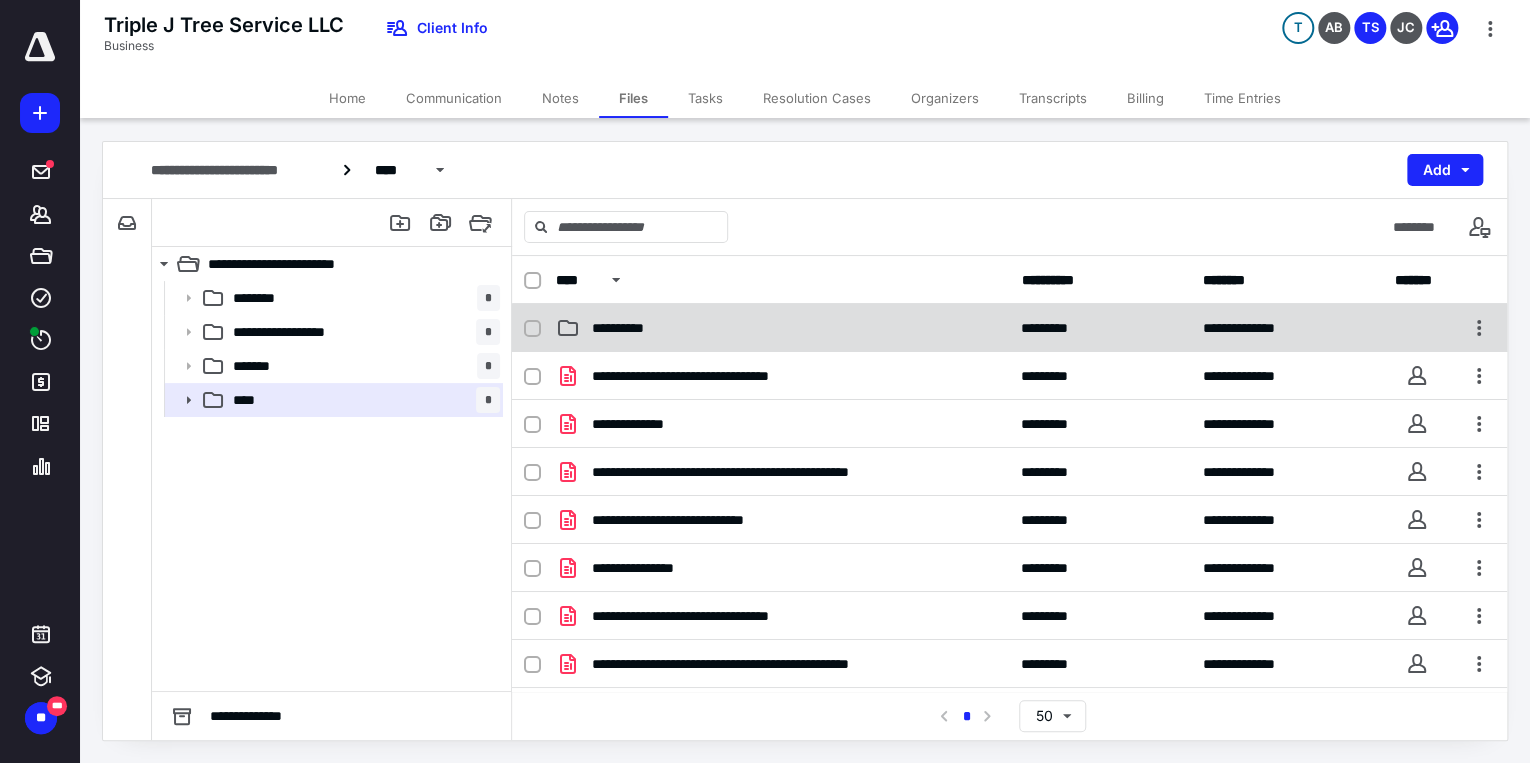 click on "**********" at bounding box center [627, 328] 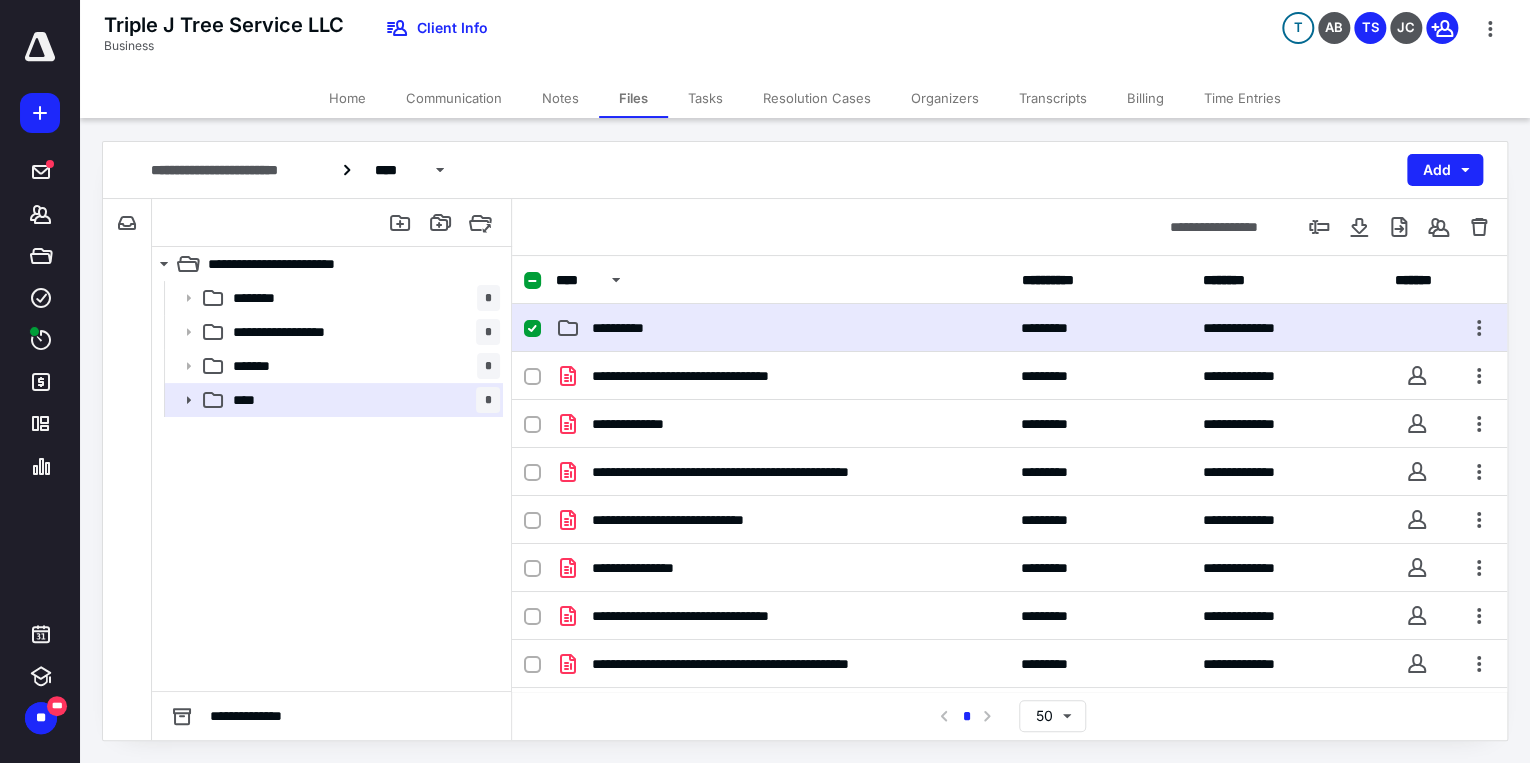 click on "**********" at bounding box center (627, 328) 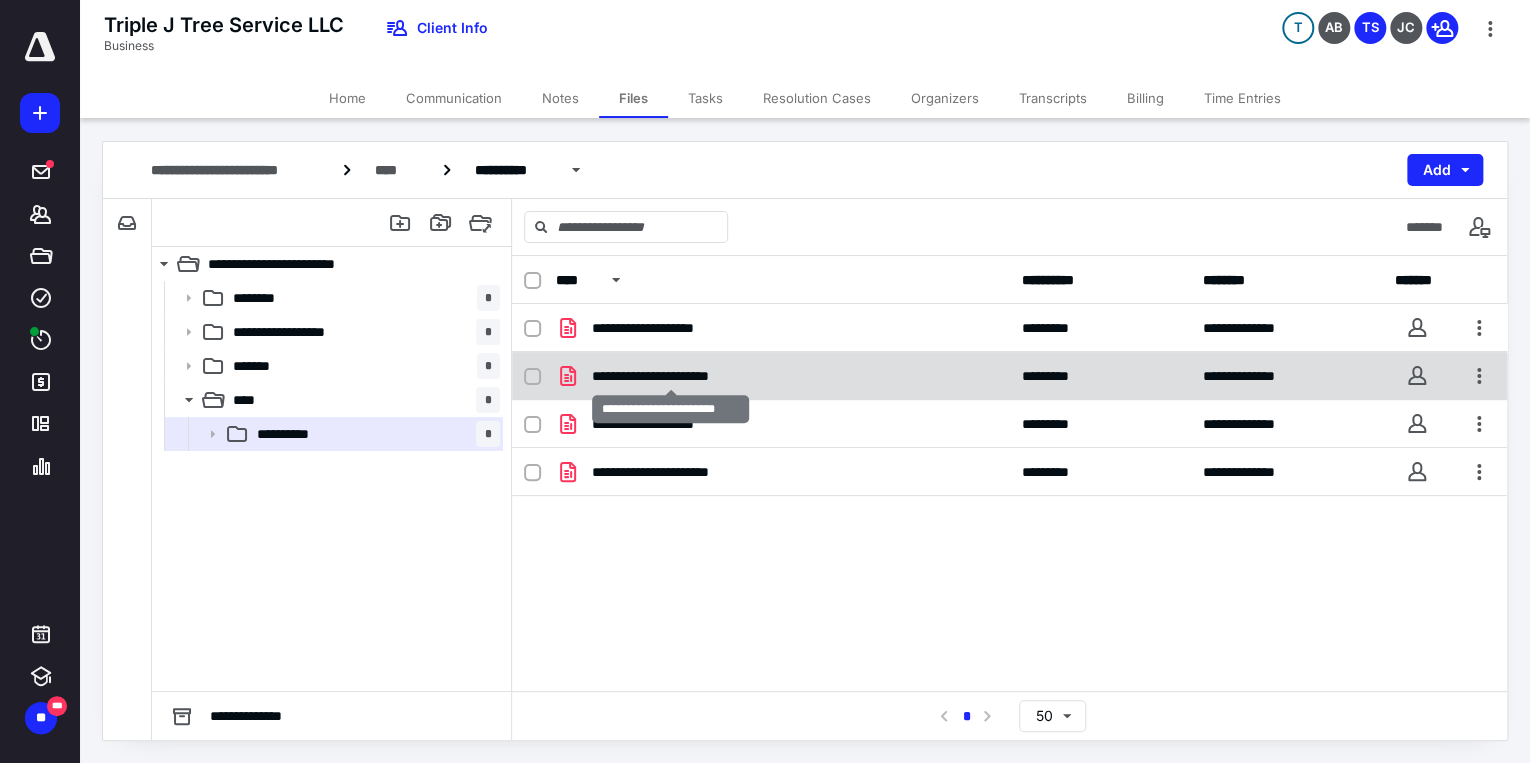 click on "**********" at bounding box center (671, 376) 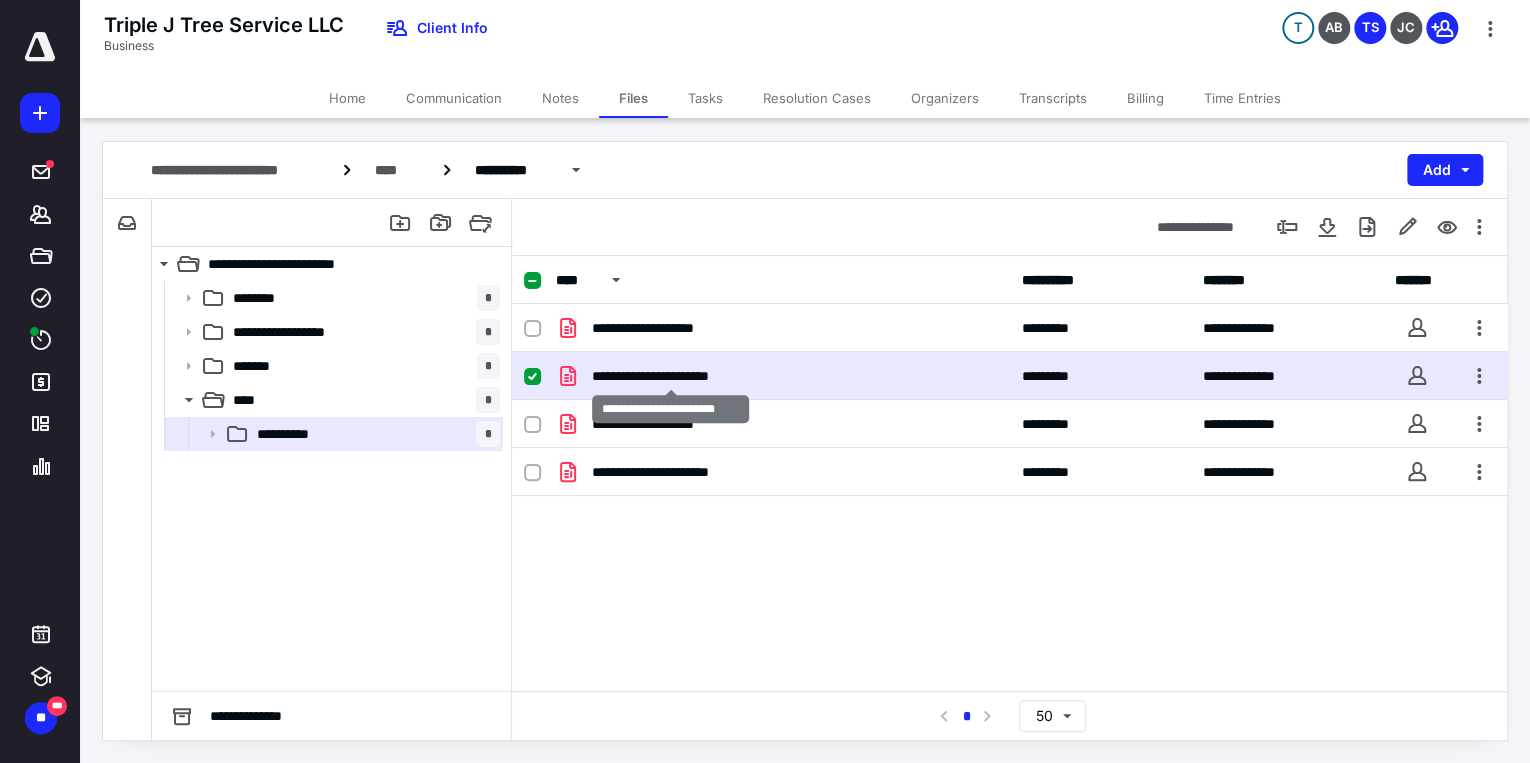 click on "**********" at bounding box center [671, 376] 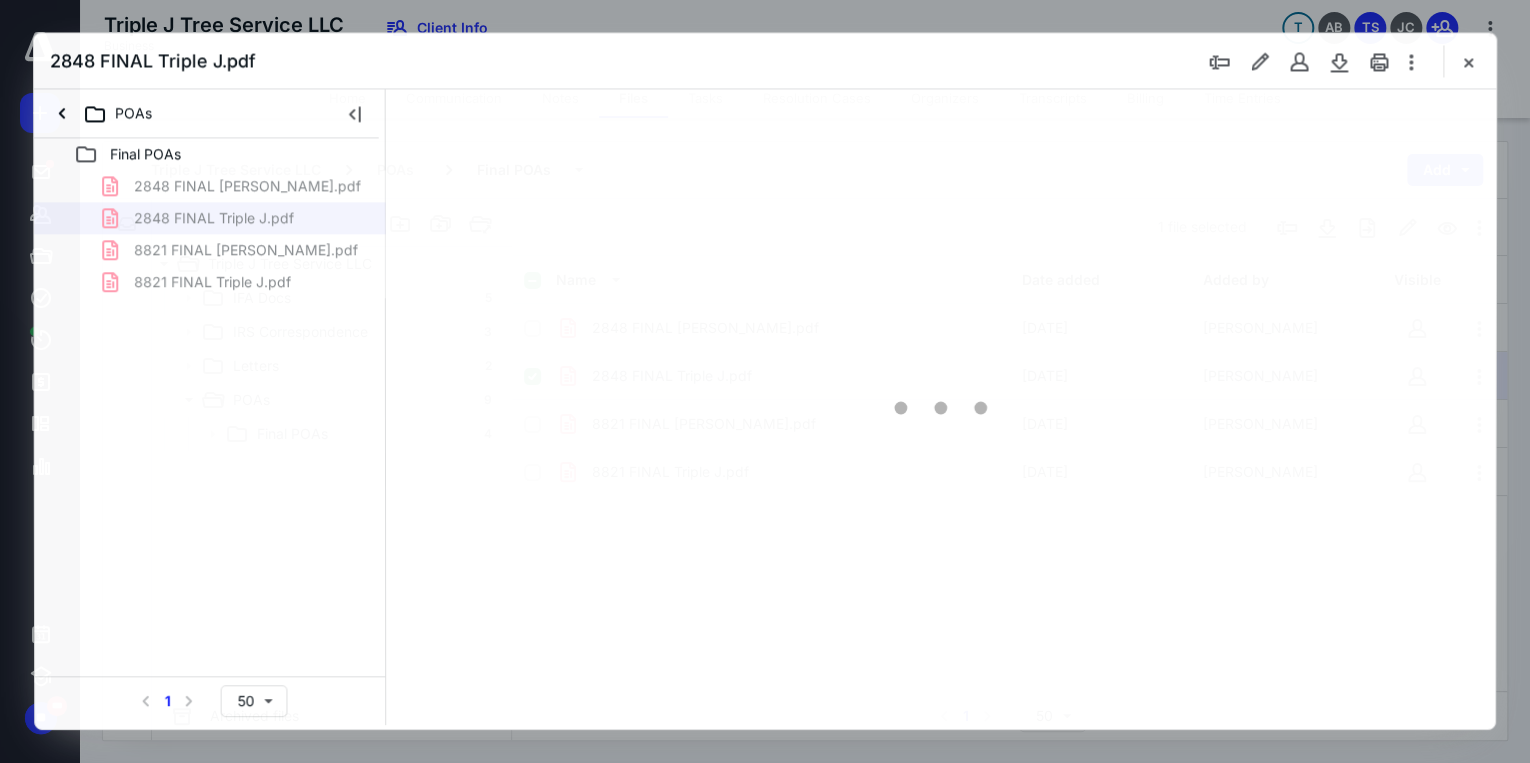 scroll, scrollTop: 0, scrollLeft: 0, axis: both 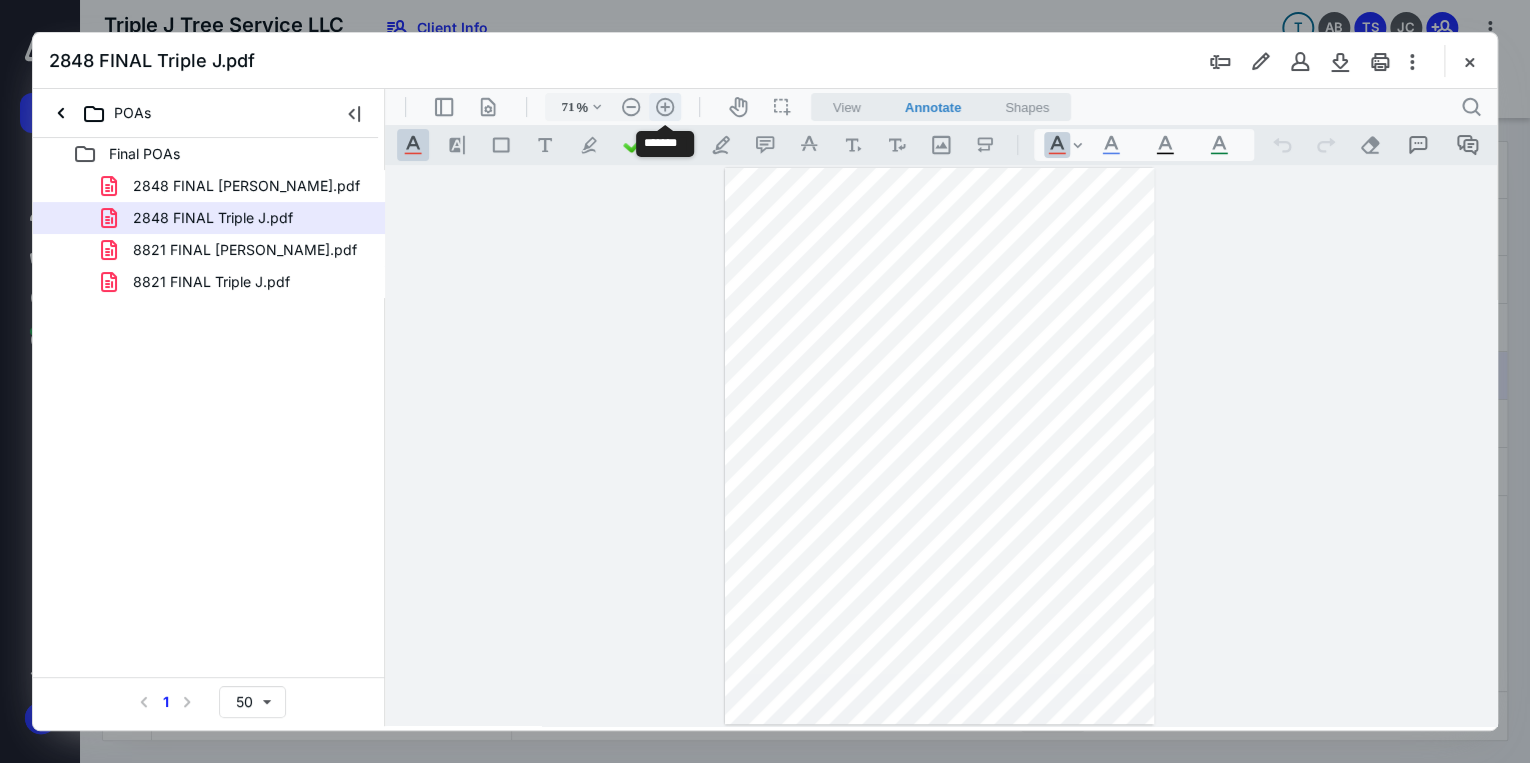 click on ".cls-1{fill:#abb0c4;} icon - header - zoom - in - line" at bounding box center [665, 107] 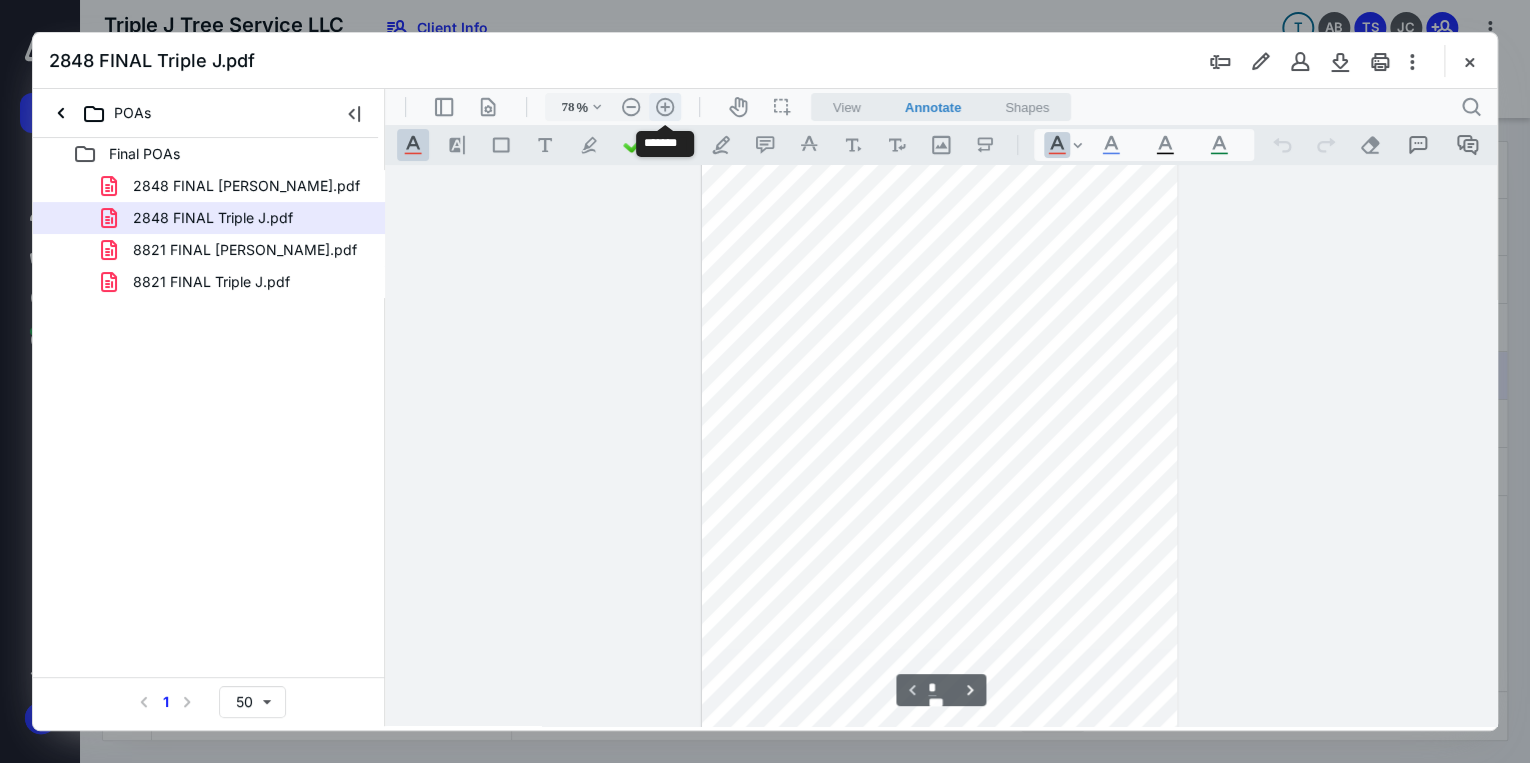 click on ".cls-1{fill:#abb0c4;} icon - header - zoom - in - line" at bounding box center (665, 107) 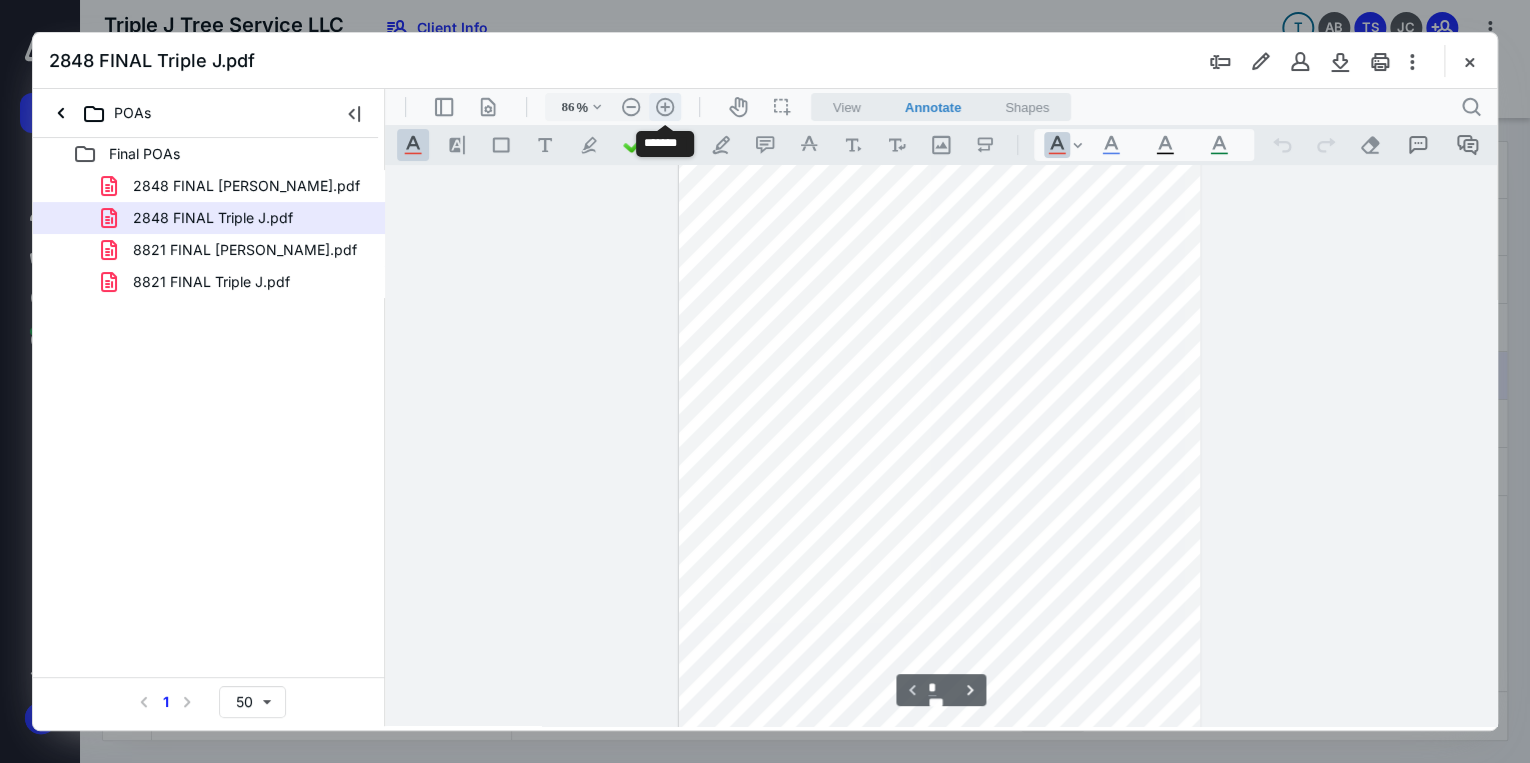 click on ".cls-1{fill:#abb0c4;} icon - header - zoom - in - line" at bounding box center [665, 107] 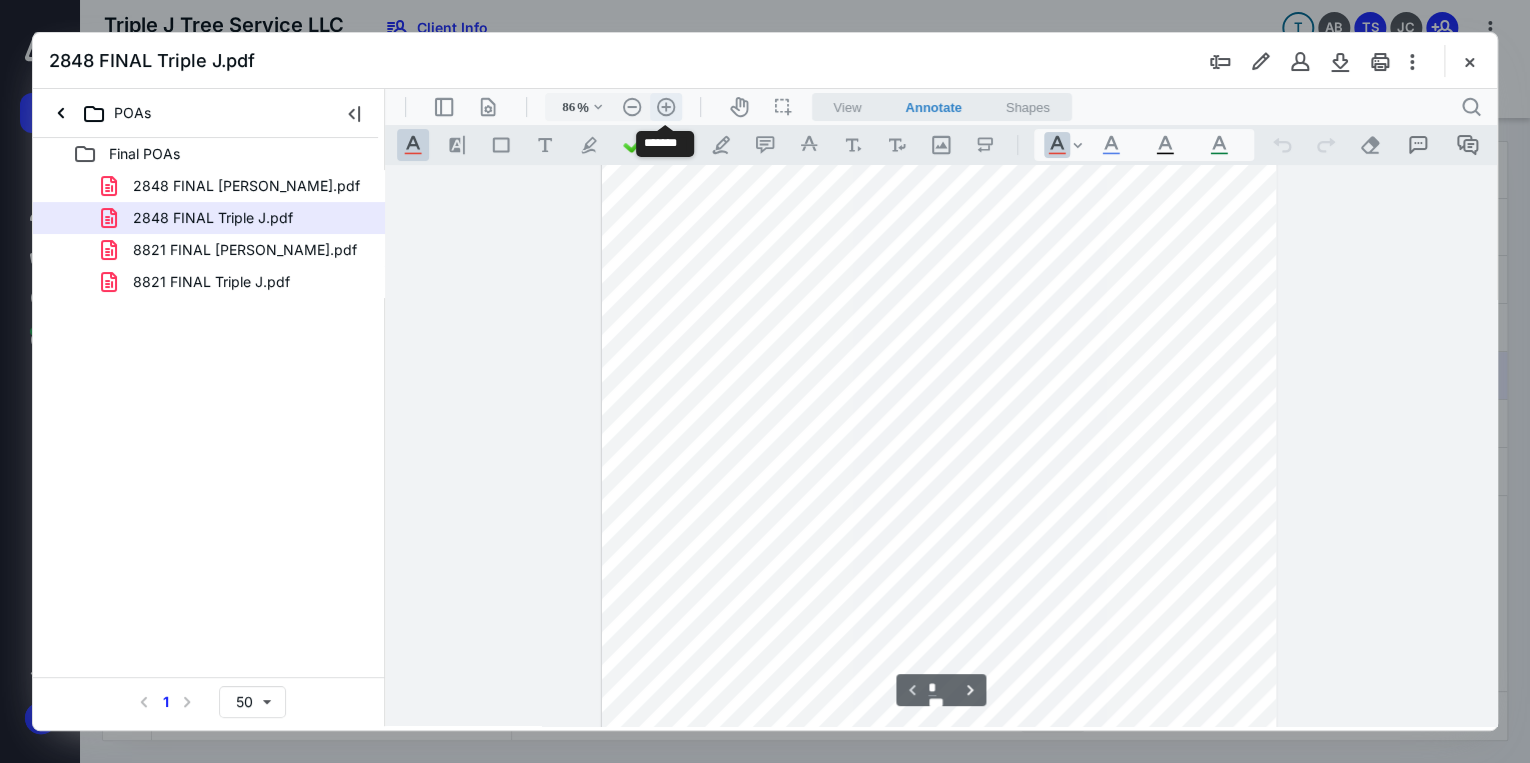 type on "111" 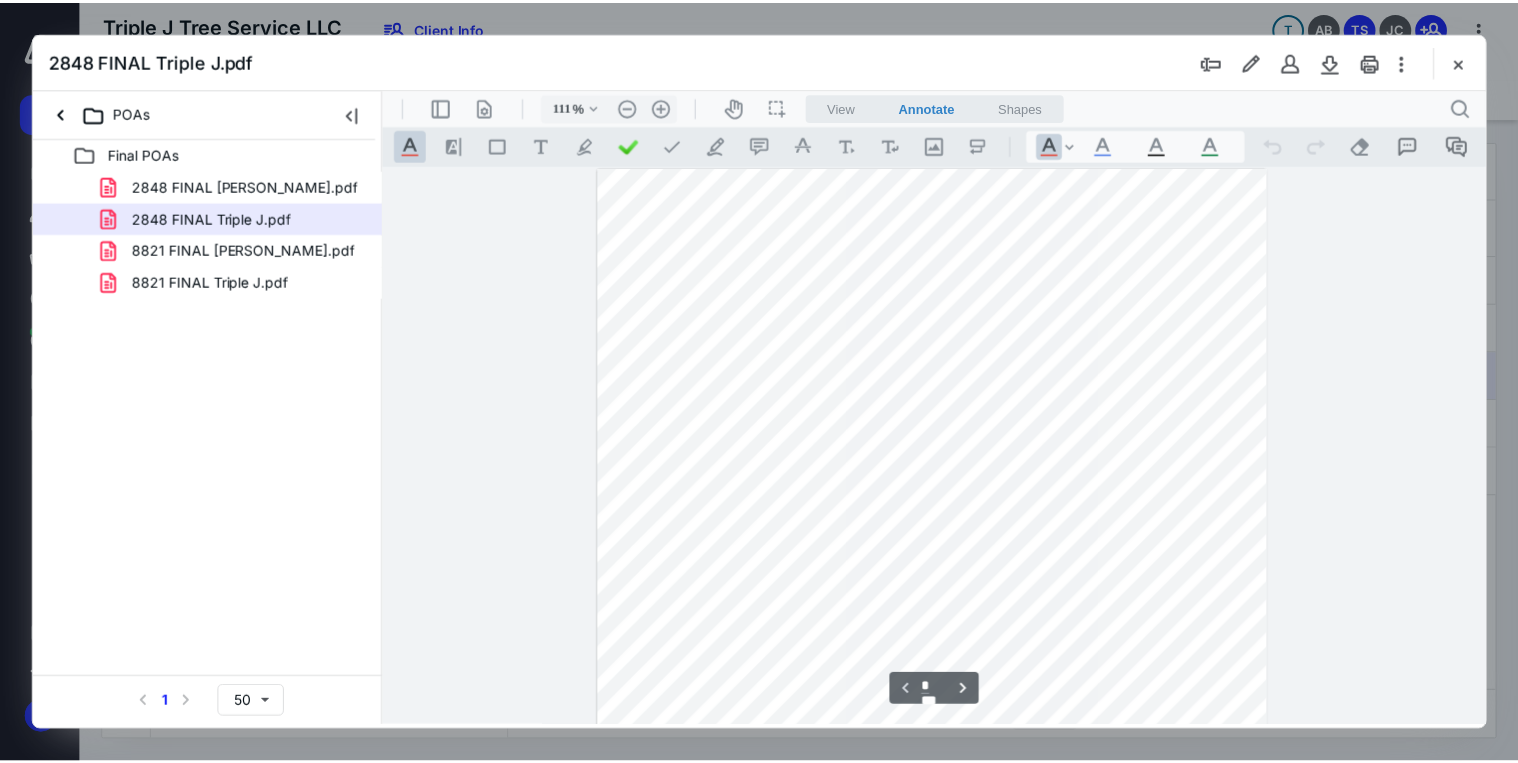 scroll, scrollTop: 0, scrollLeft: 0, axis: both 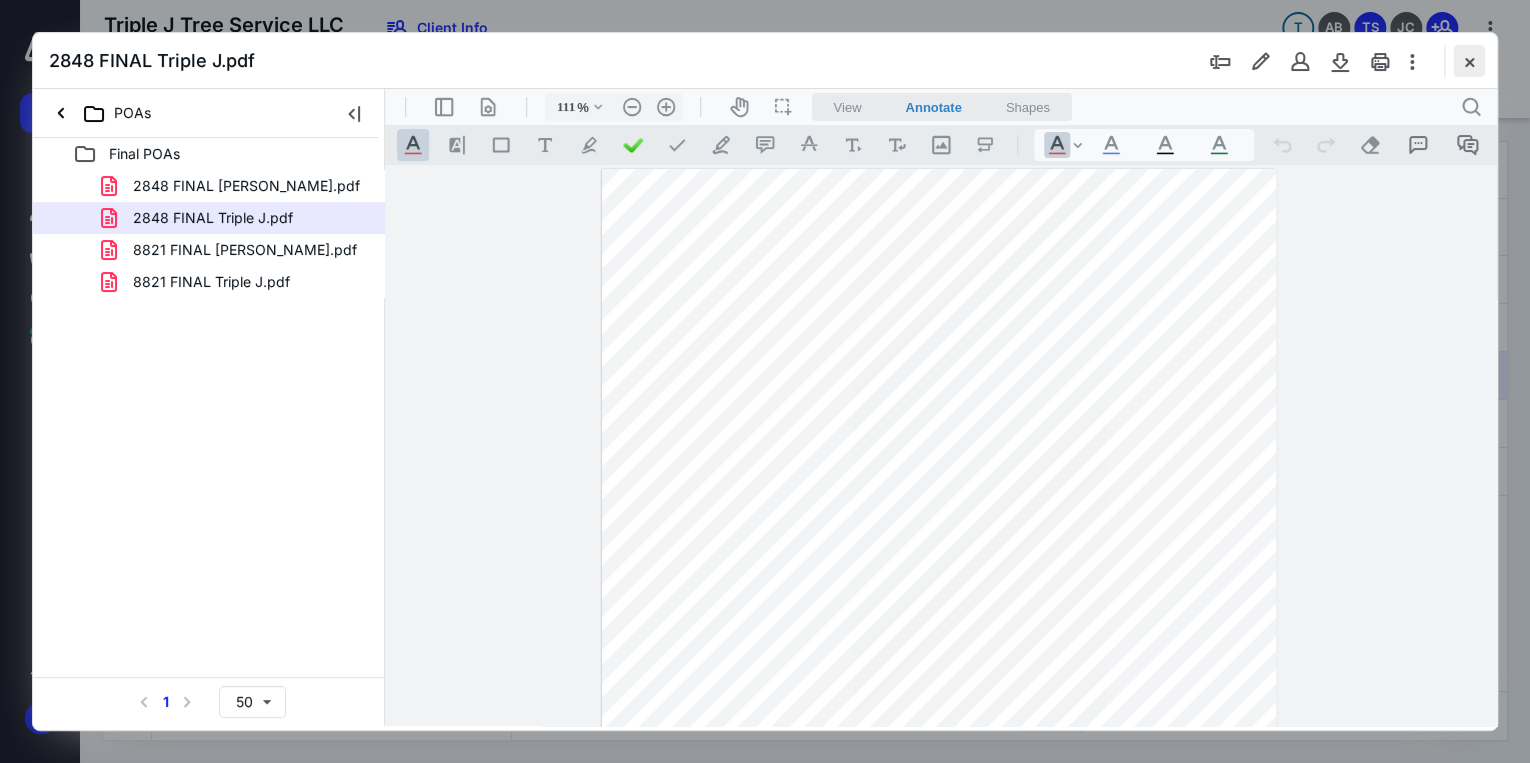 click at bounding box center (1469, 61) 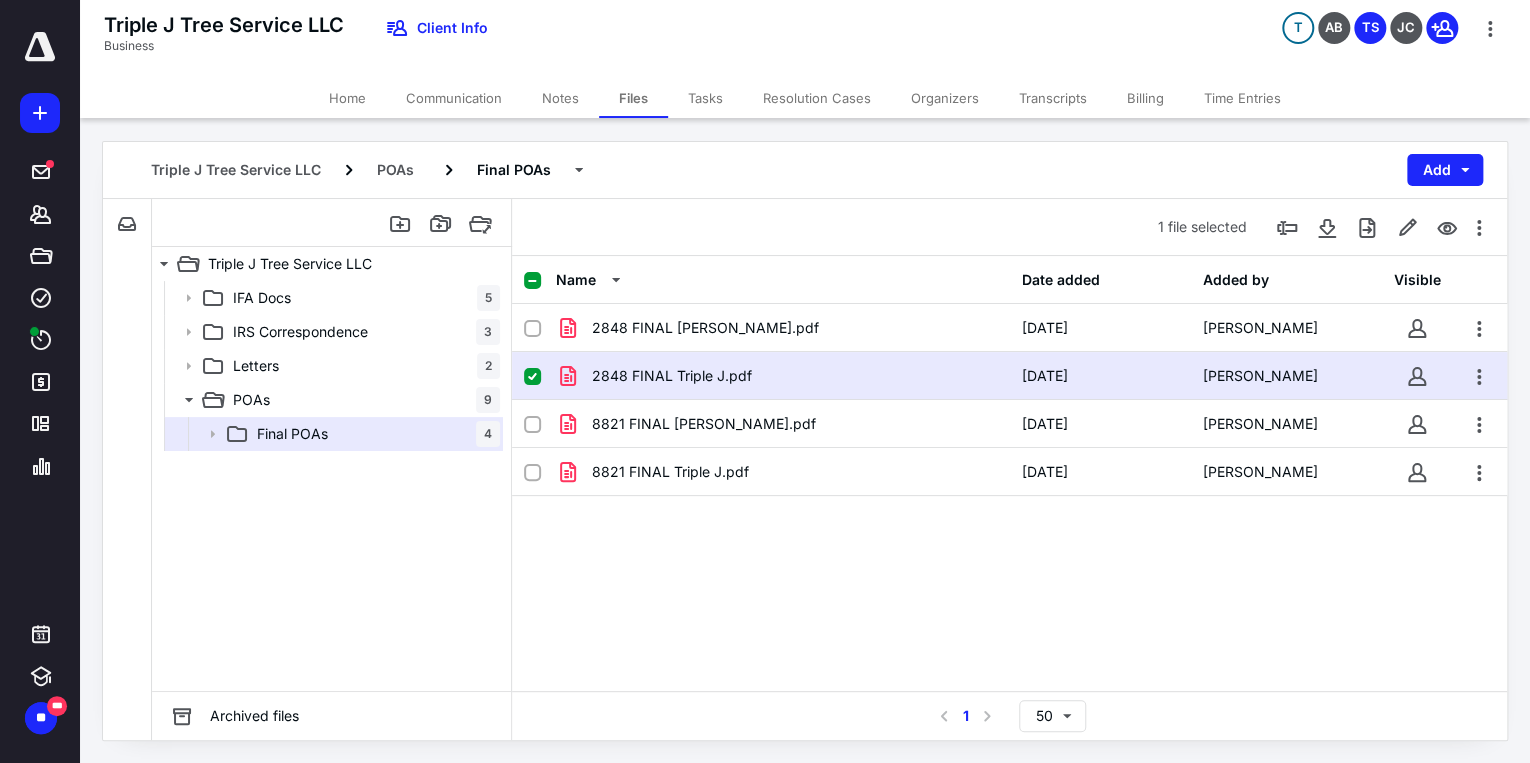 click on "Tasks" at bounding box center (705, 98) 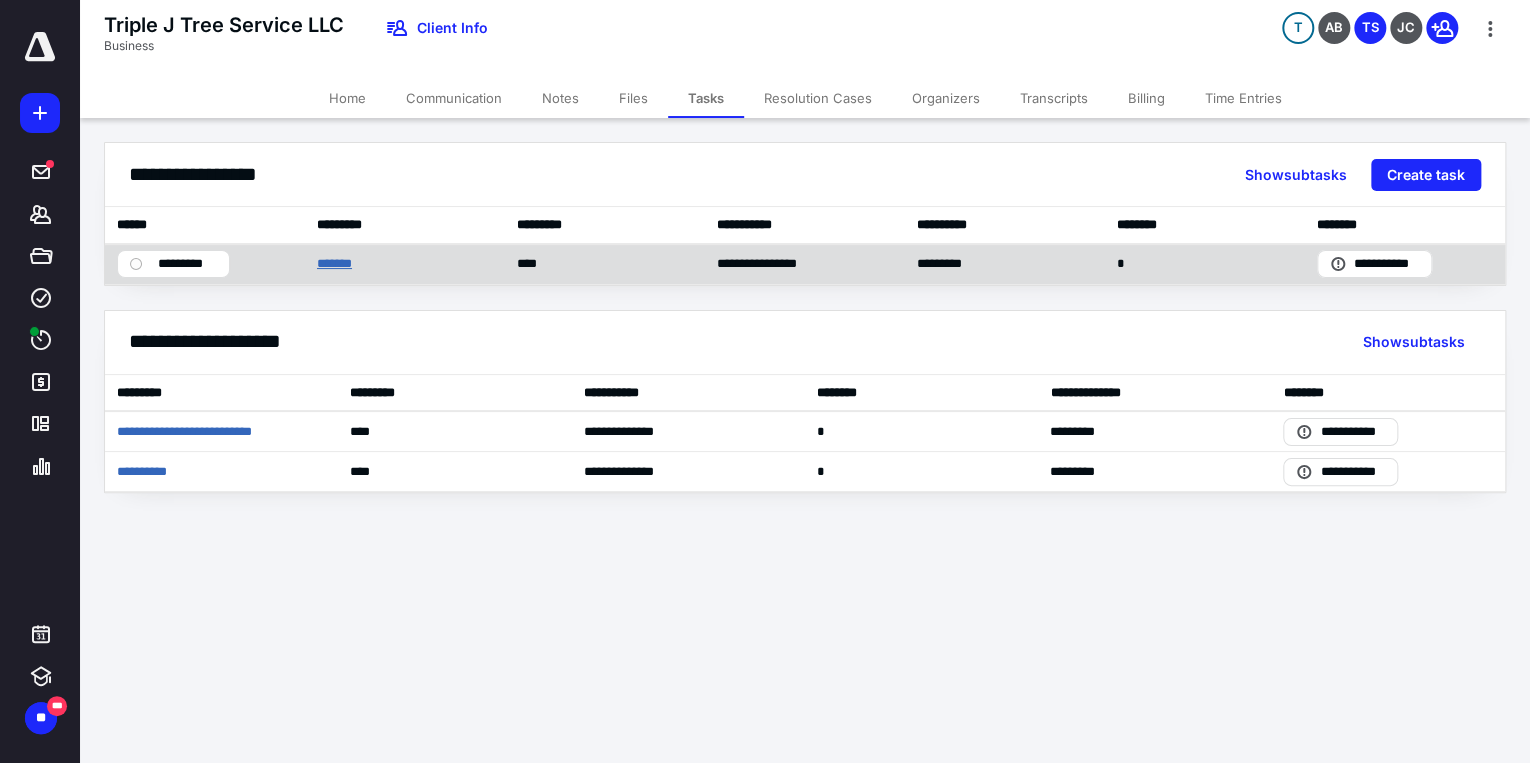 click on "*******" at bounding box center [339, 264] 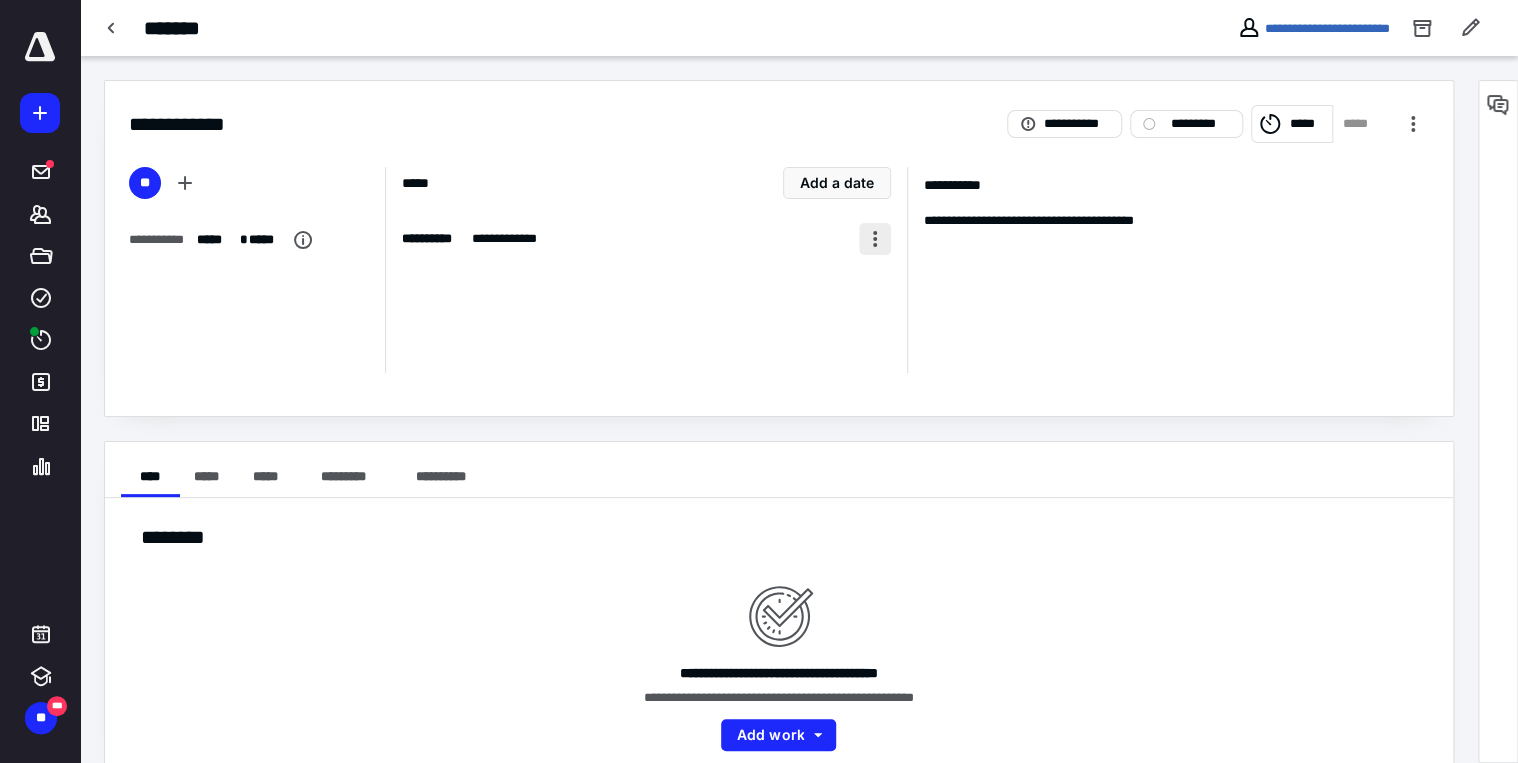 click at bounding box center [875, 239] 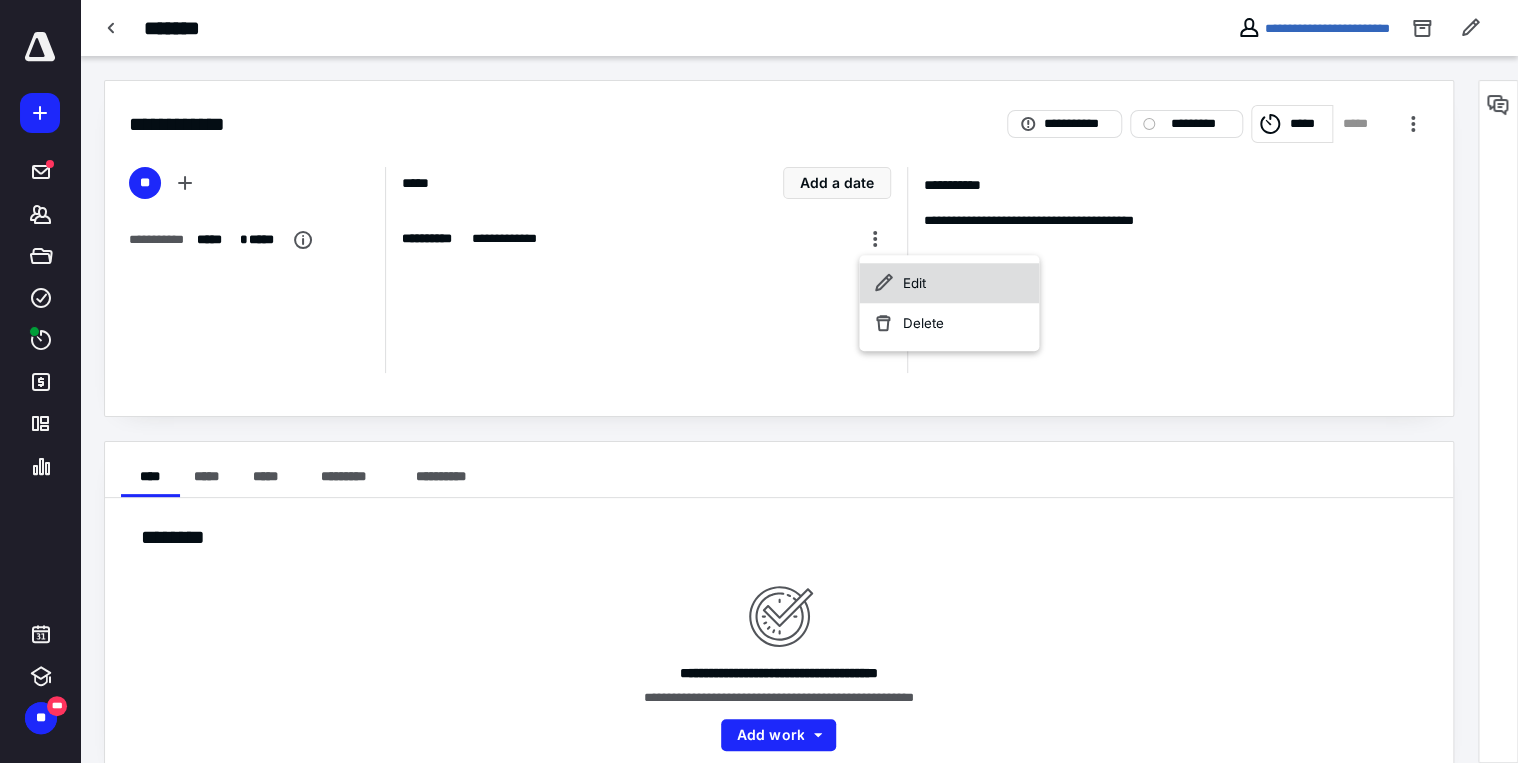 click on "Edit" at bounding box center (949, 283) 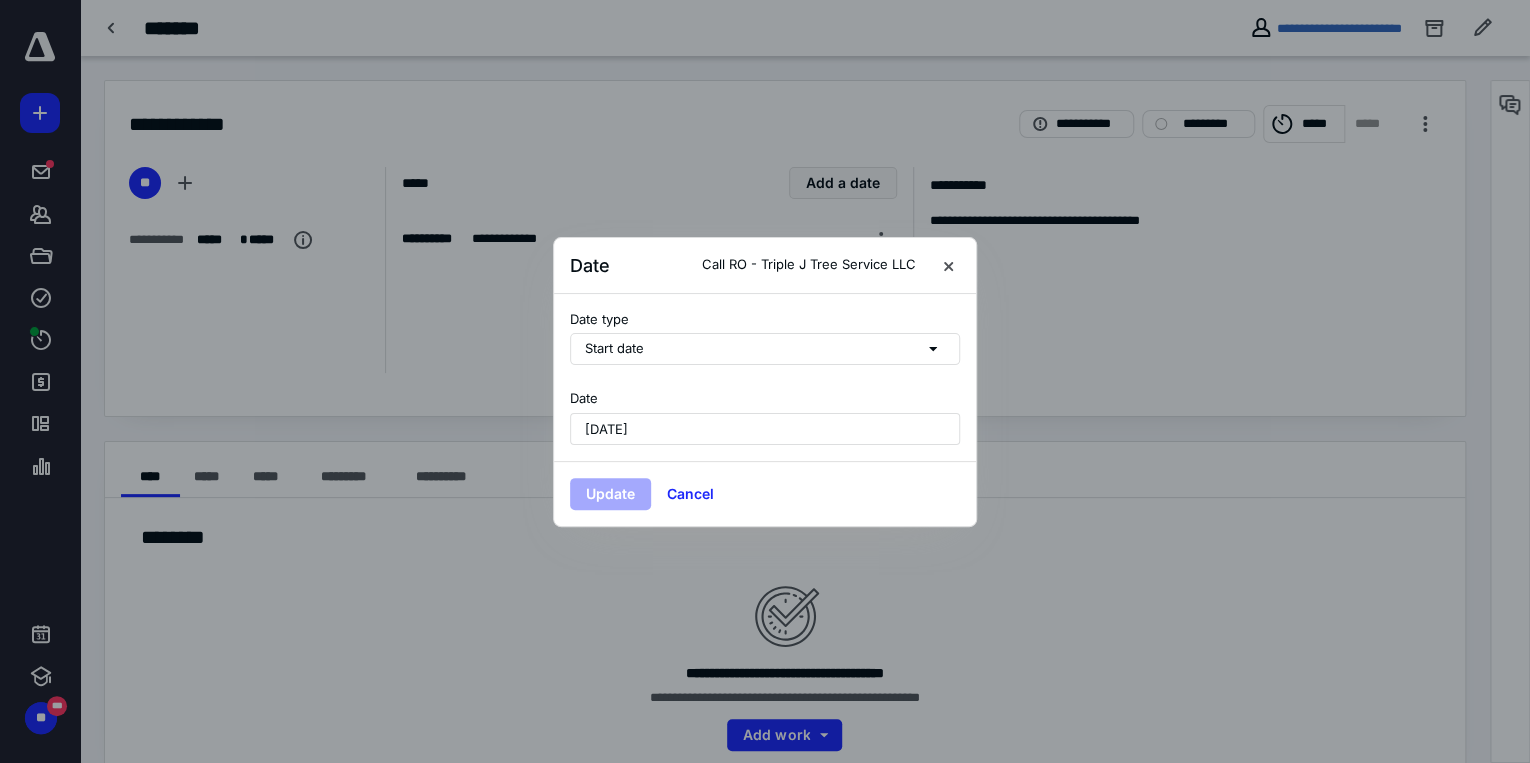 click on "[DATE]" at bounding box center (765, 429) 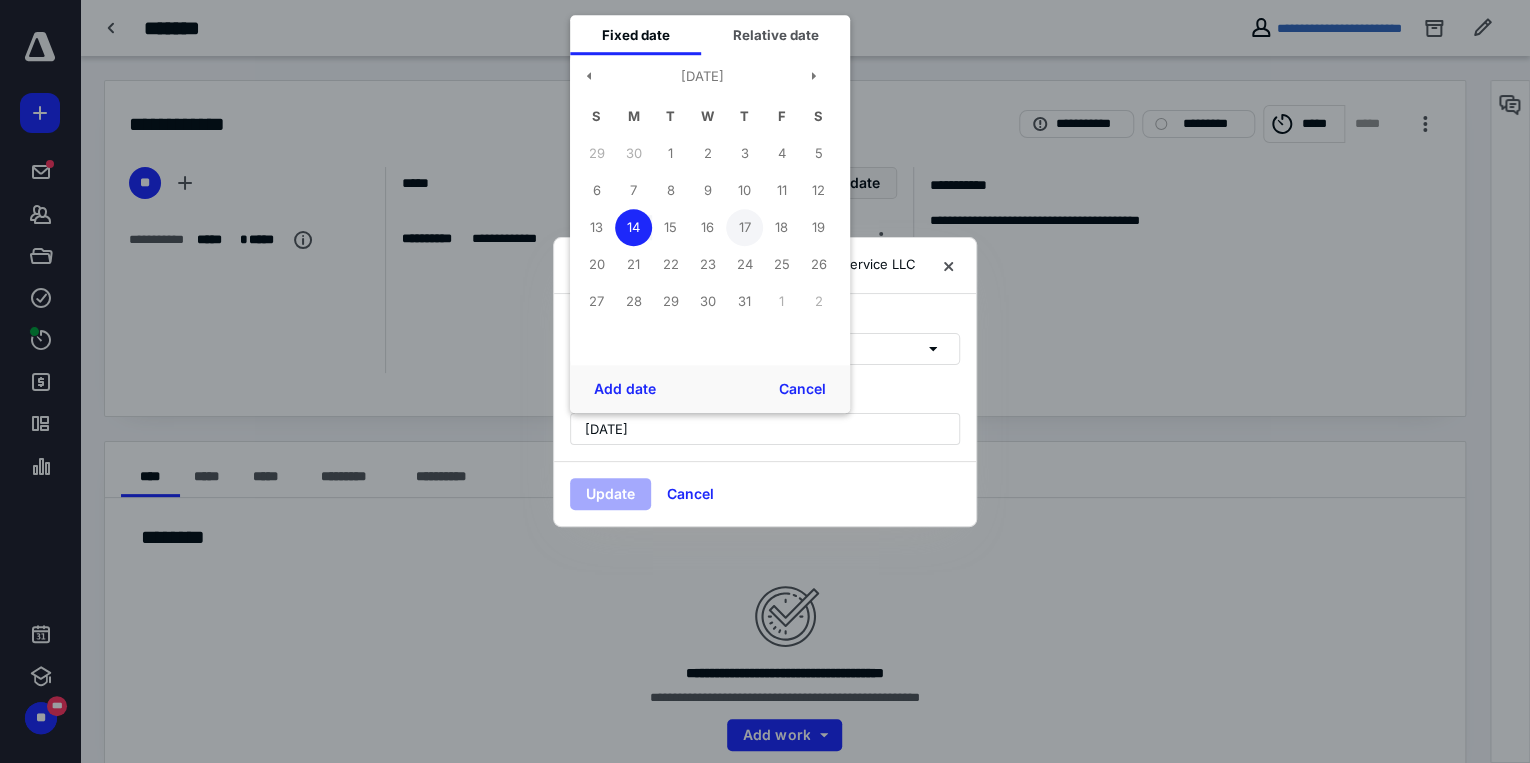 click on "17" at bounding box center (744, 227) 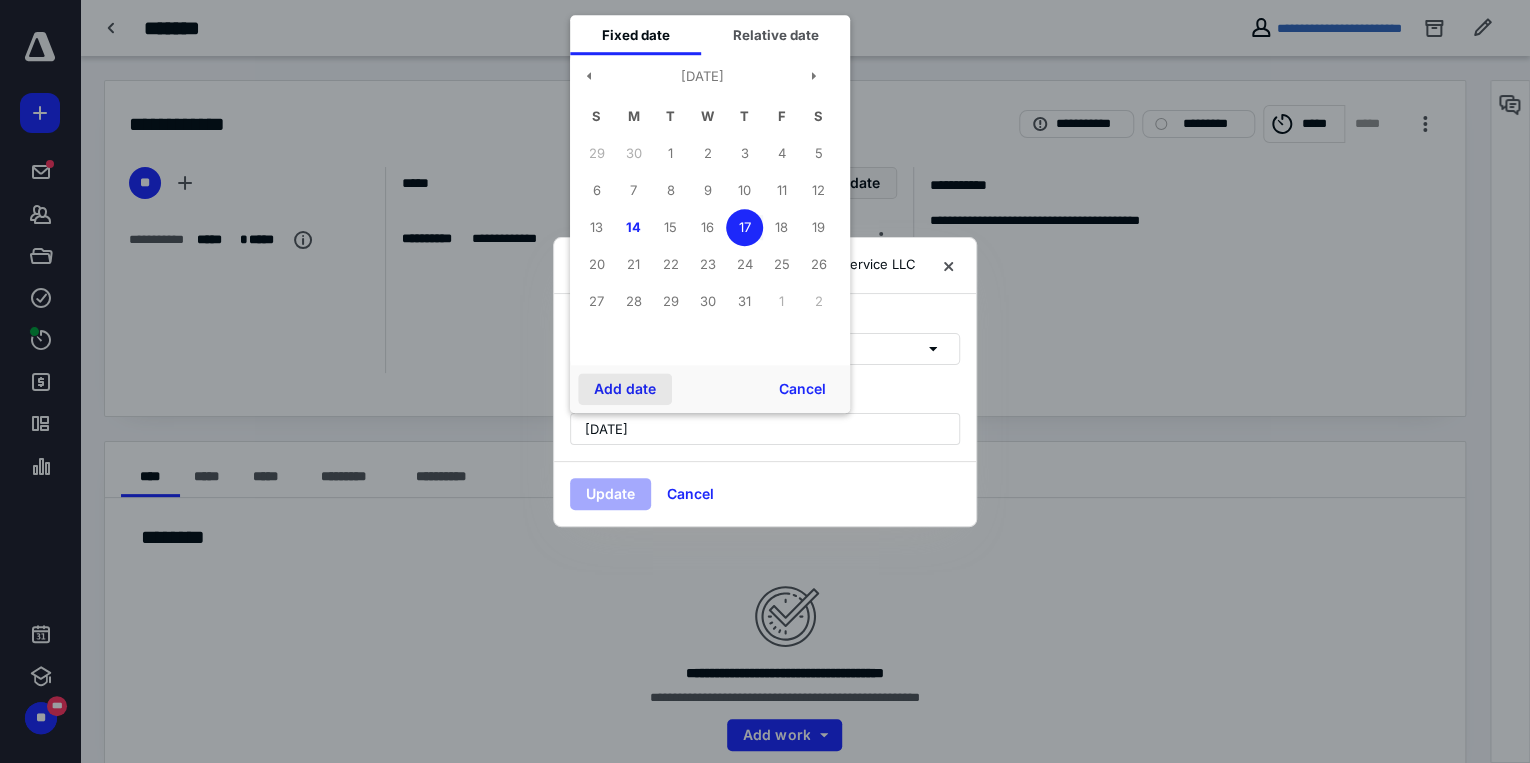 click on "Add date" at bounding box center [625, 389] 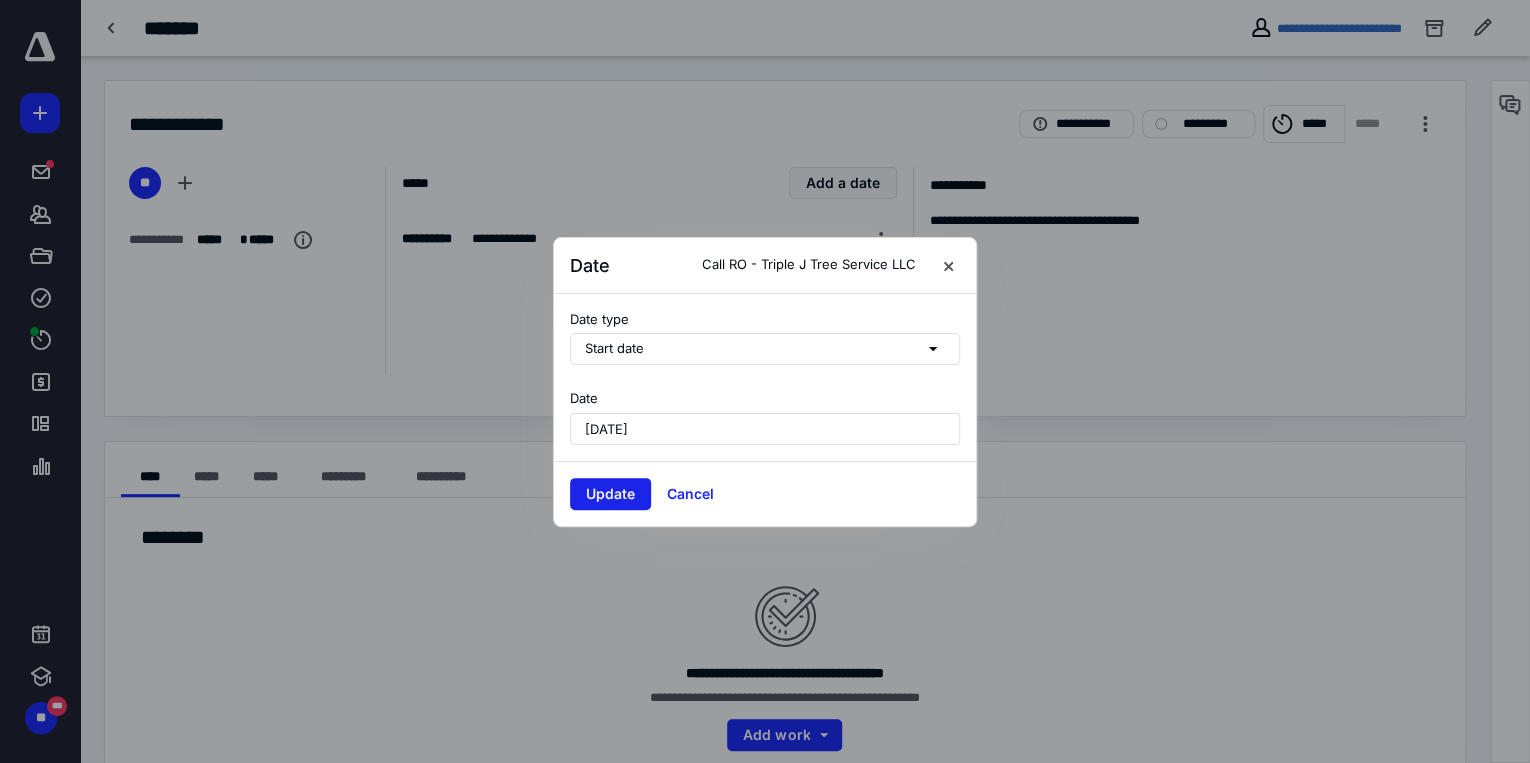 click on "Update" at bounding box center (610, 494) 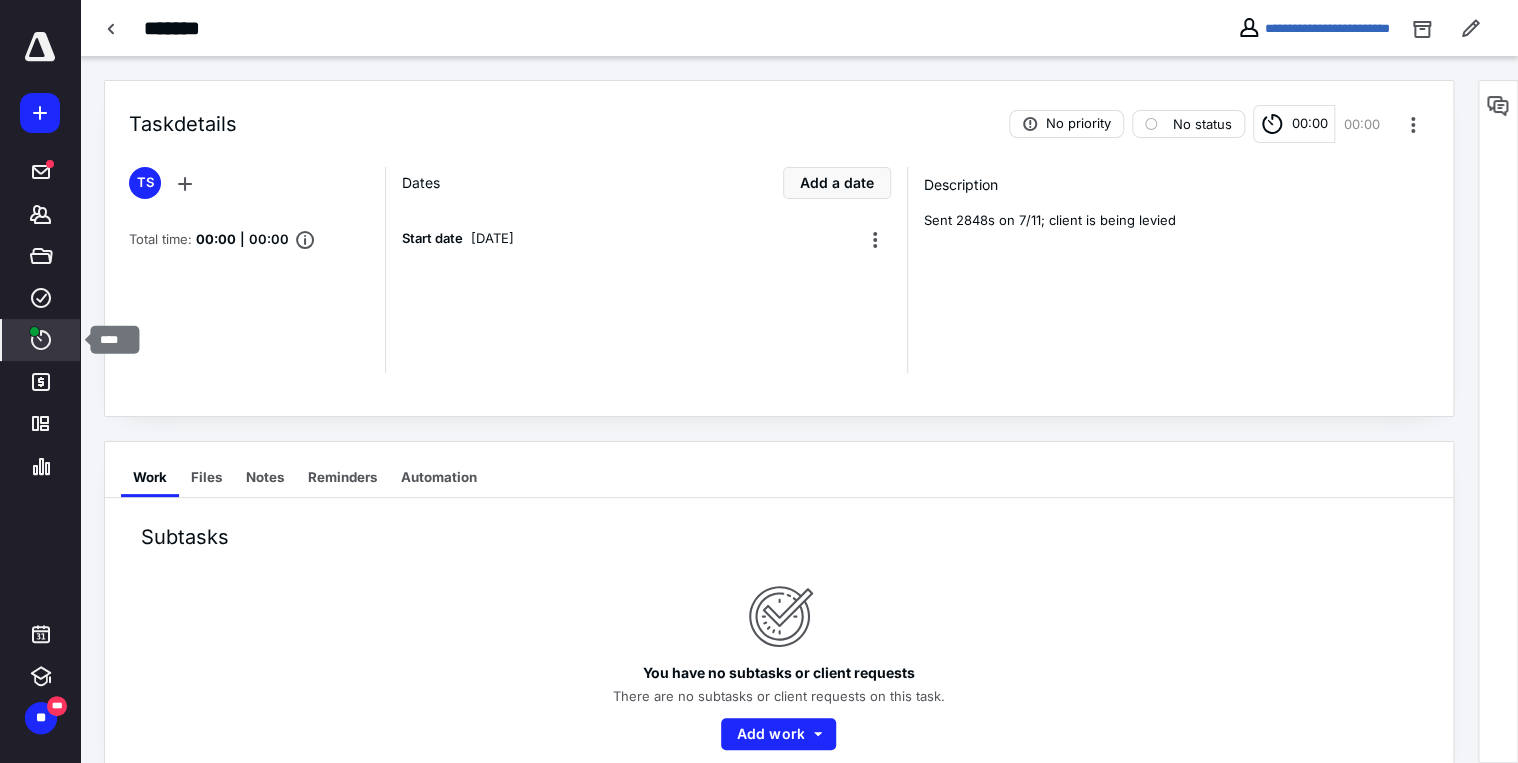 click on "****" at bounding box center (41, 340) 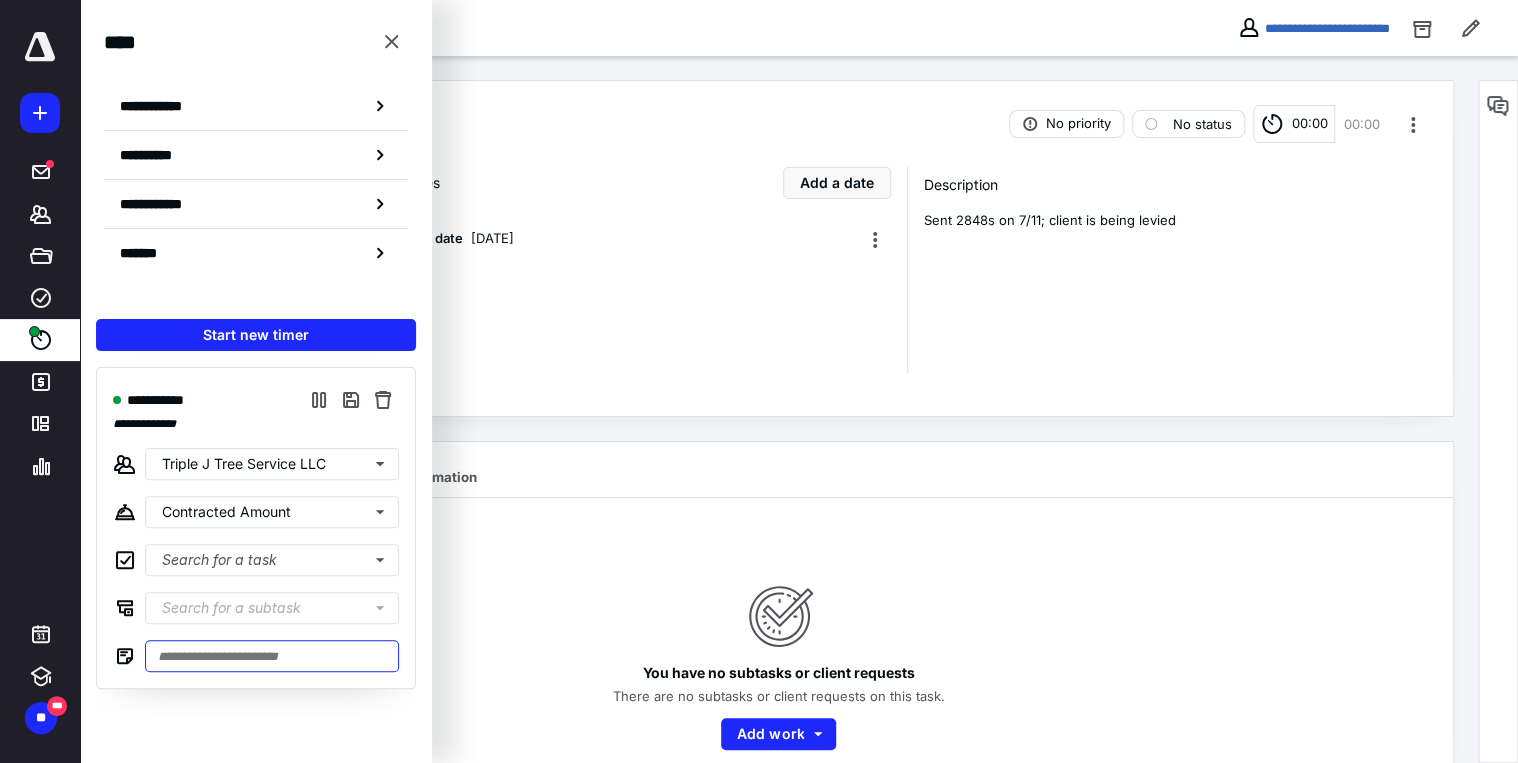 click at bounding box center (272, 656) 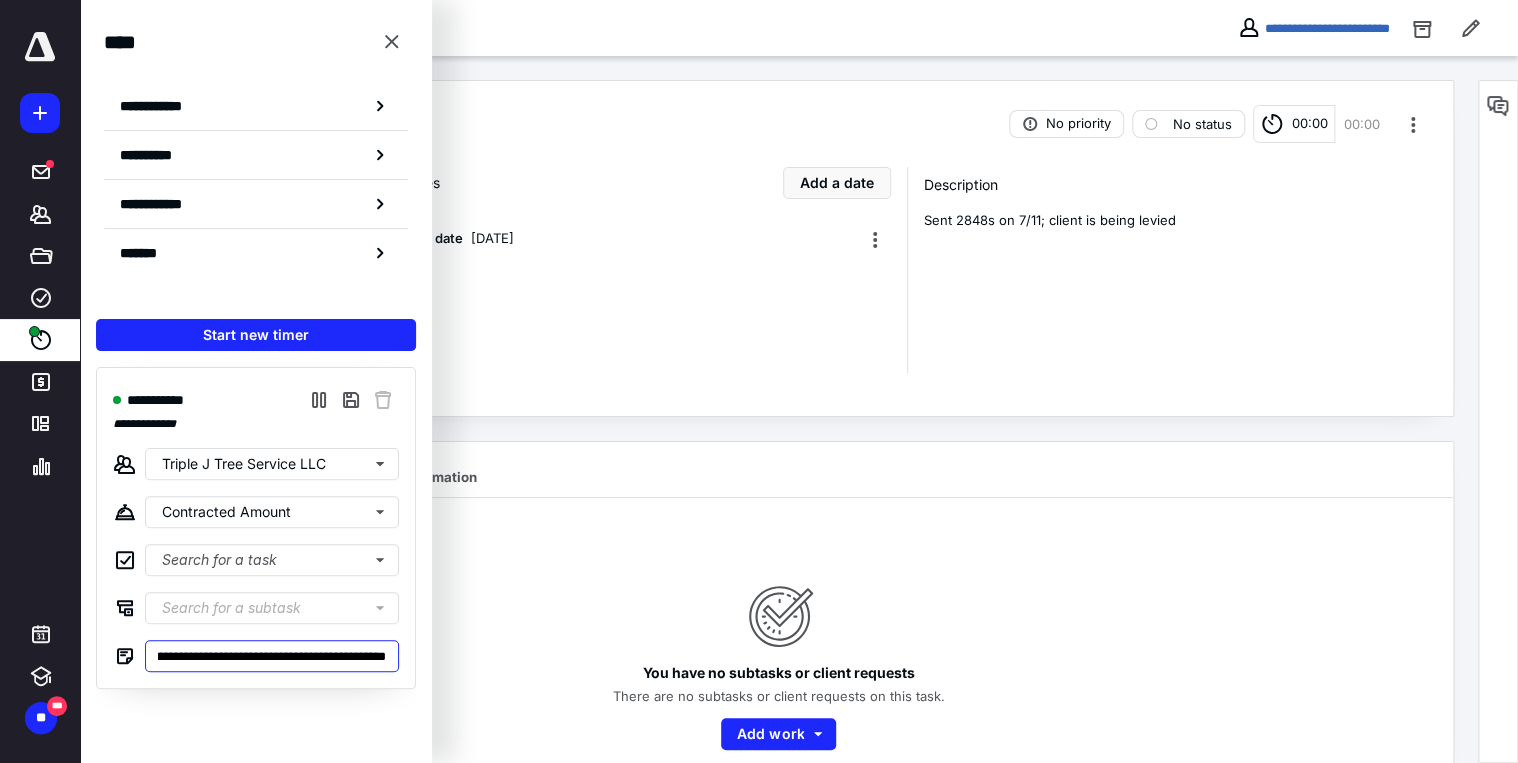 scroll, scrollTop: 0, scrollLeft: 192, axis: horizontal 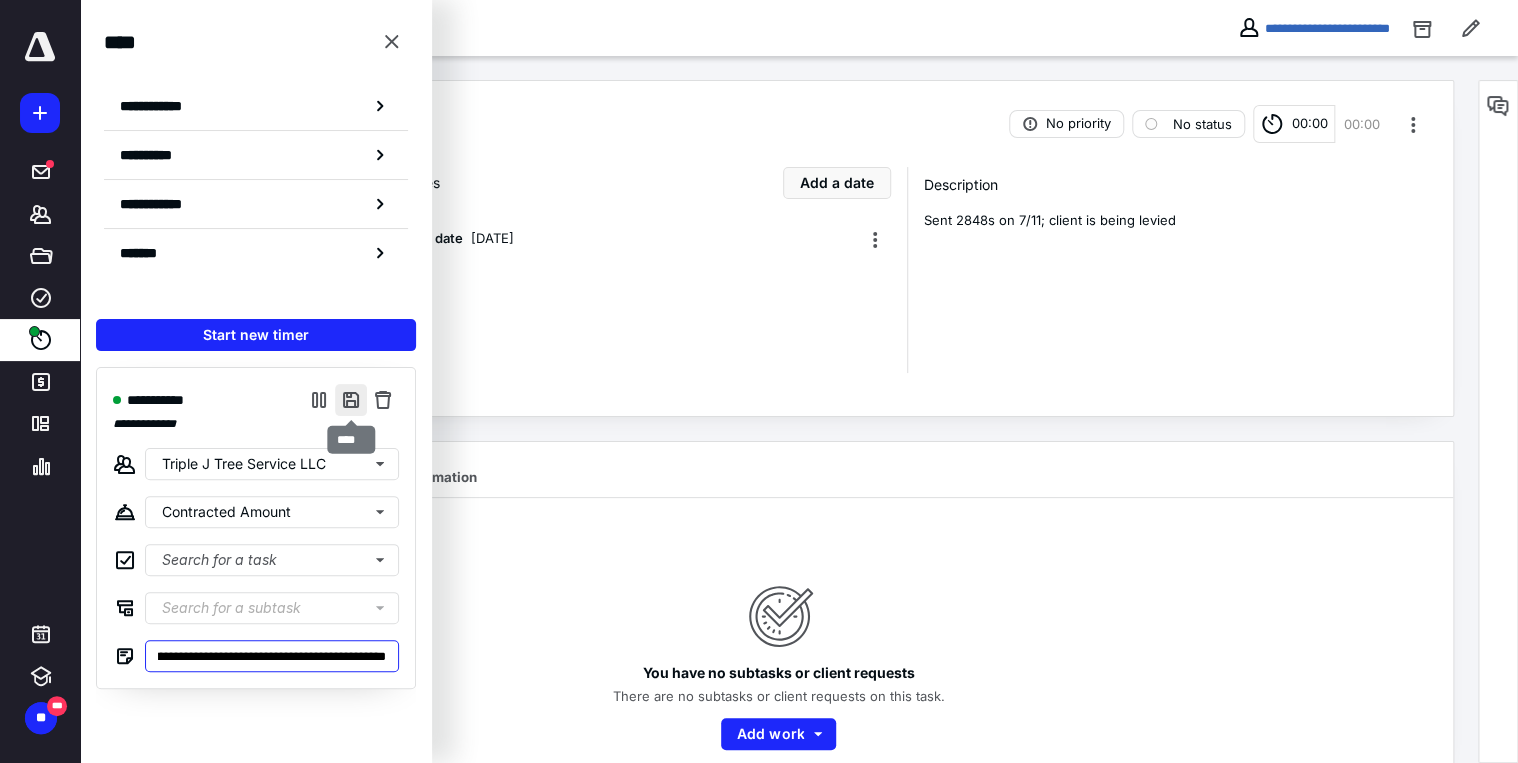 type on "**********" 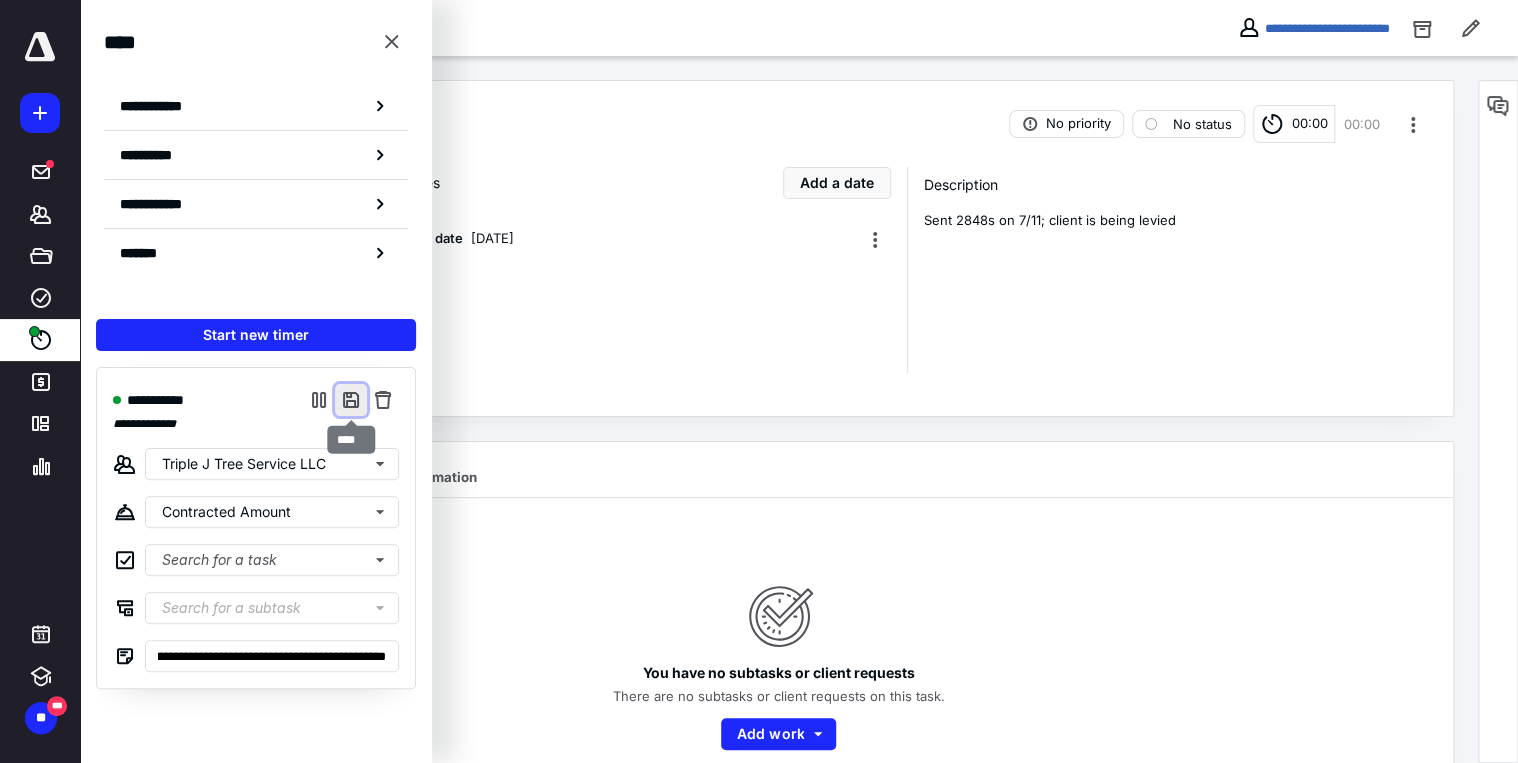 click at bounding box center [351, 400] 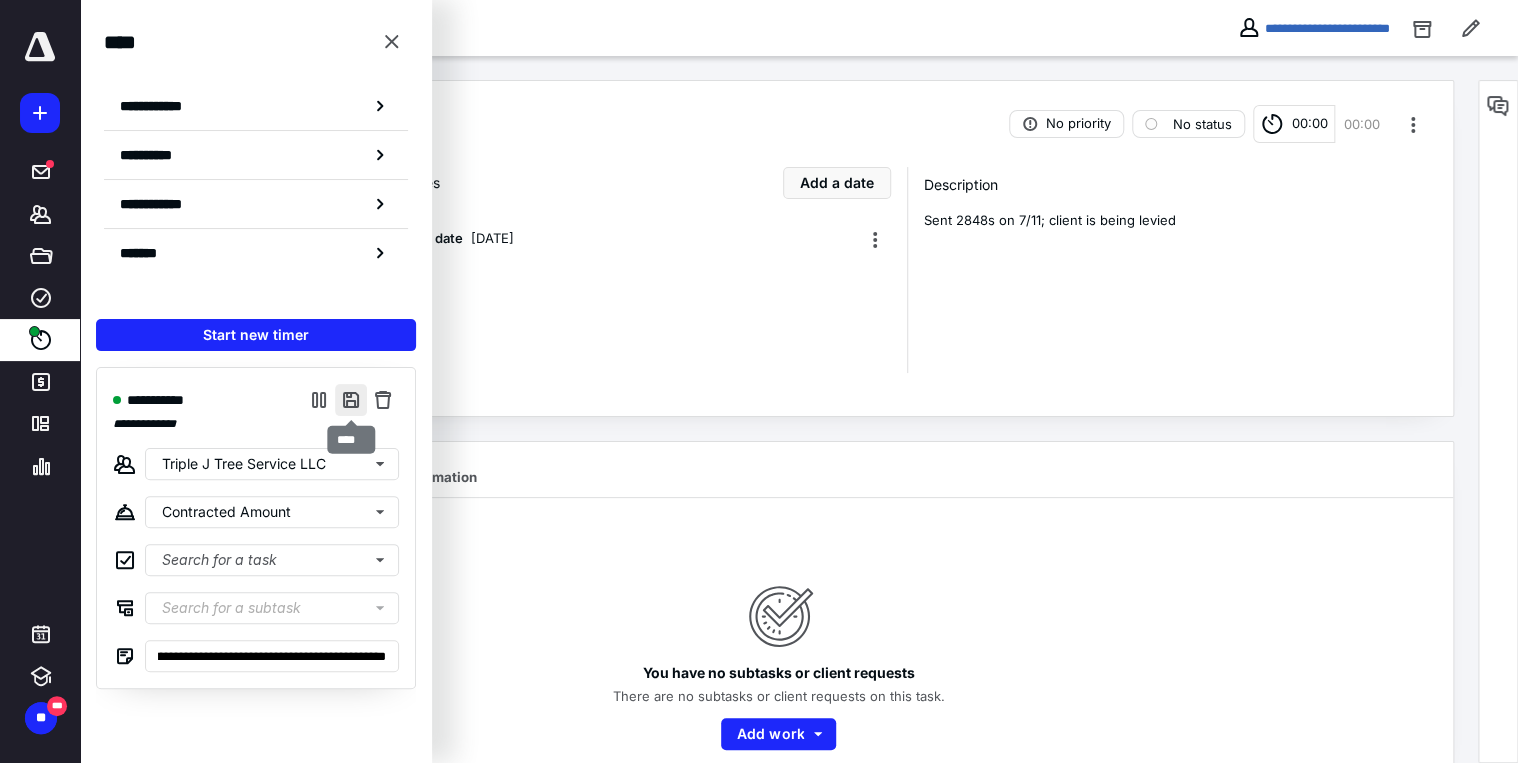 scroll, scrollTop: 0, scrollLeft: 0, axis: both 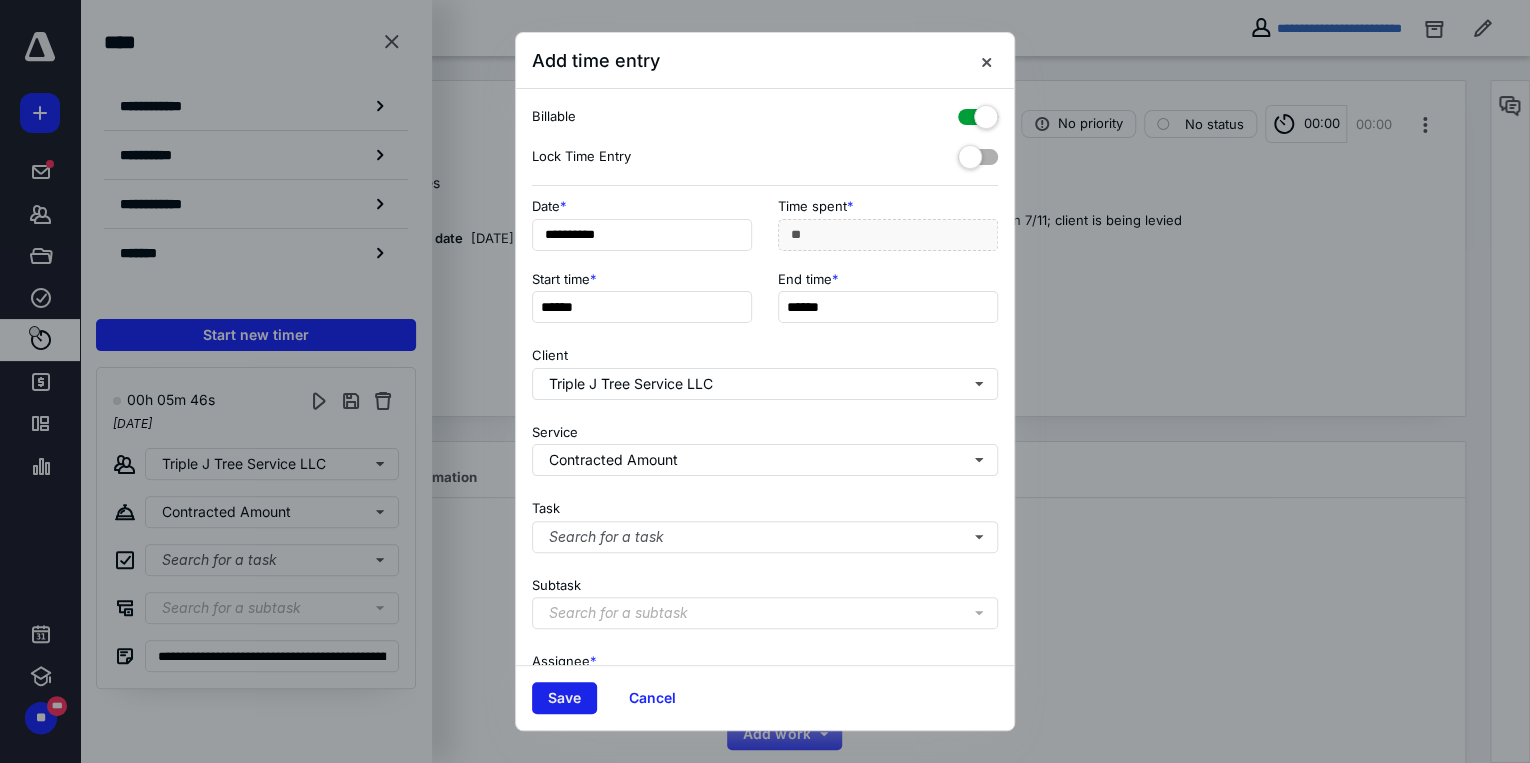 click on "Save" at bounding box center (564, 698) 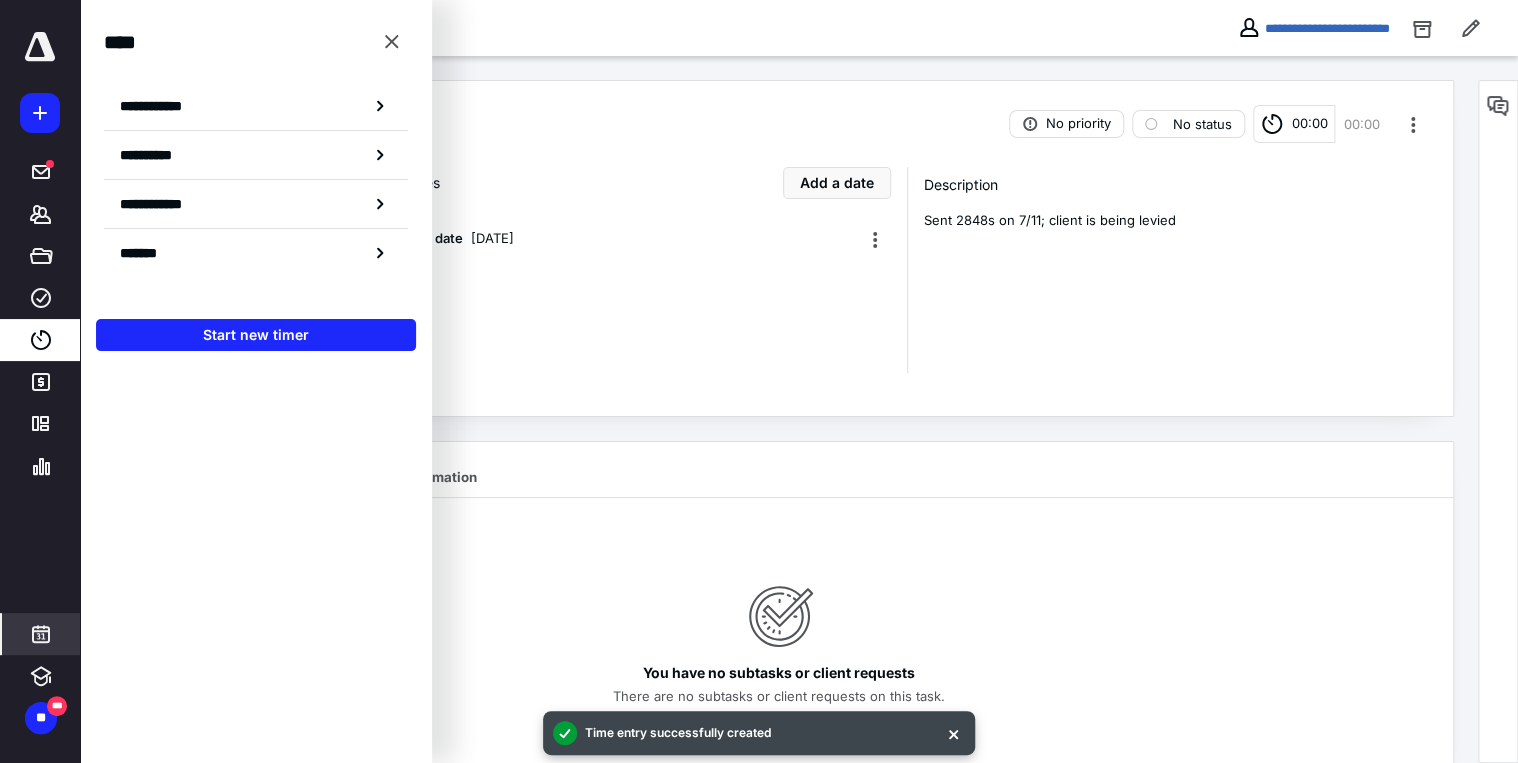 click 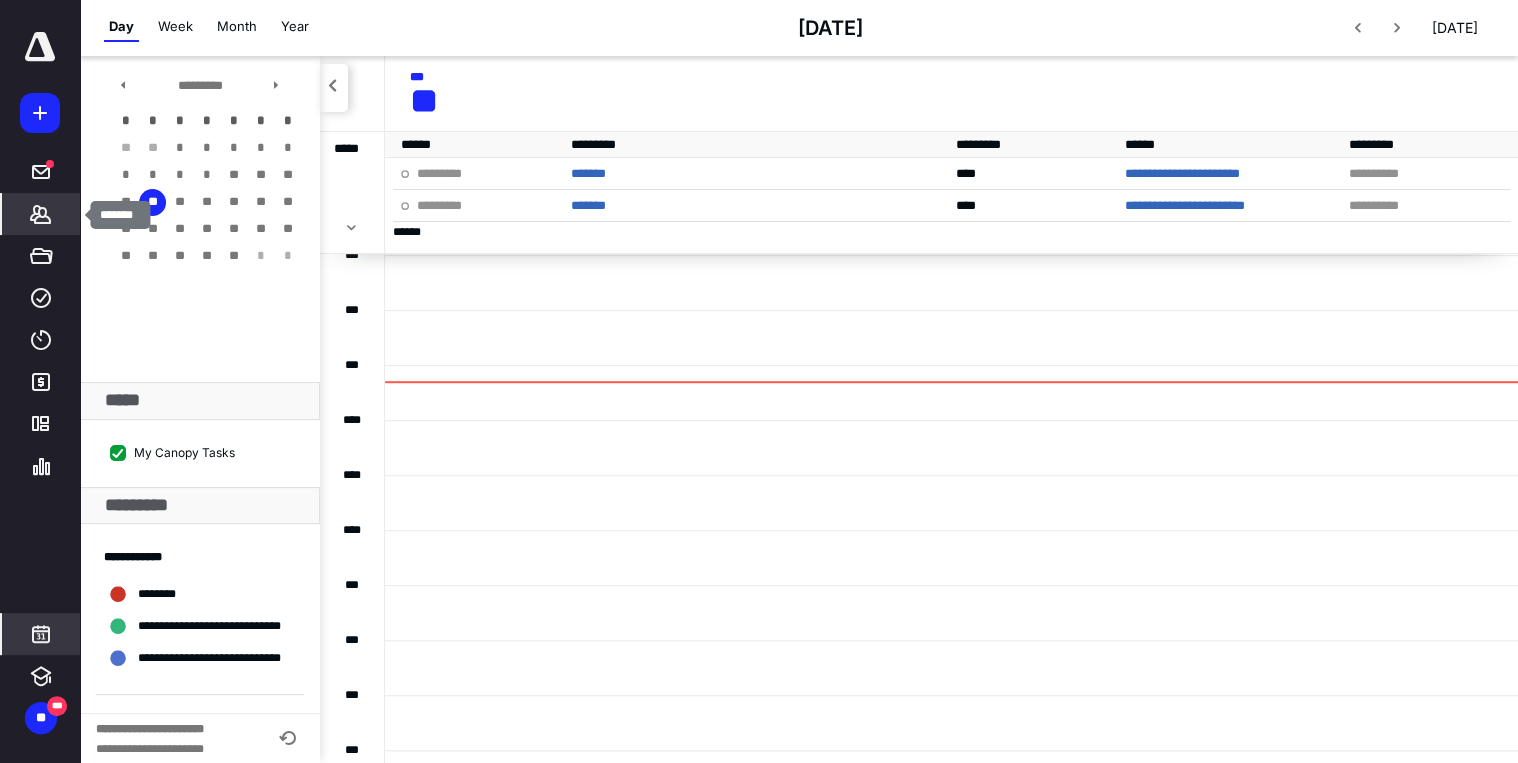 click 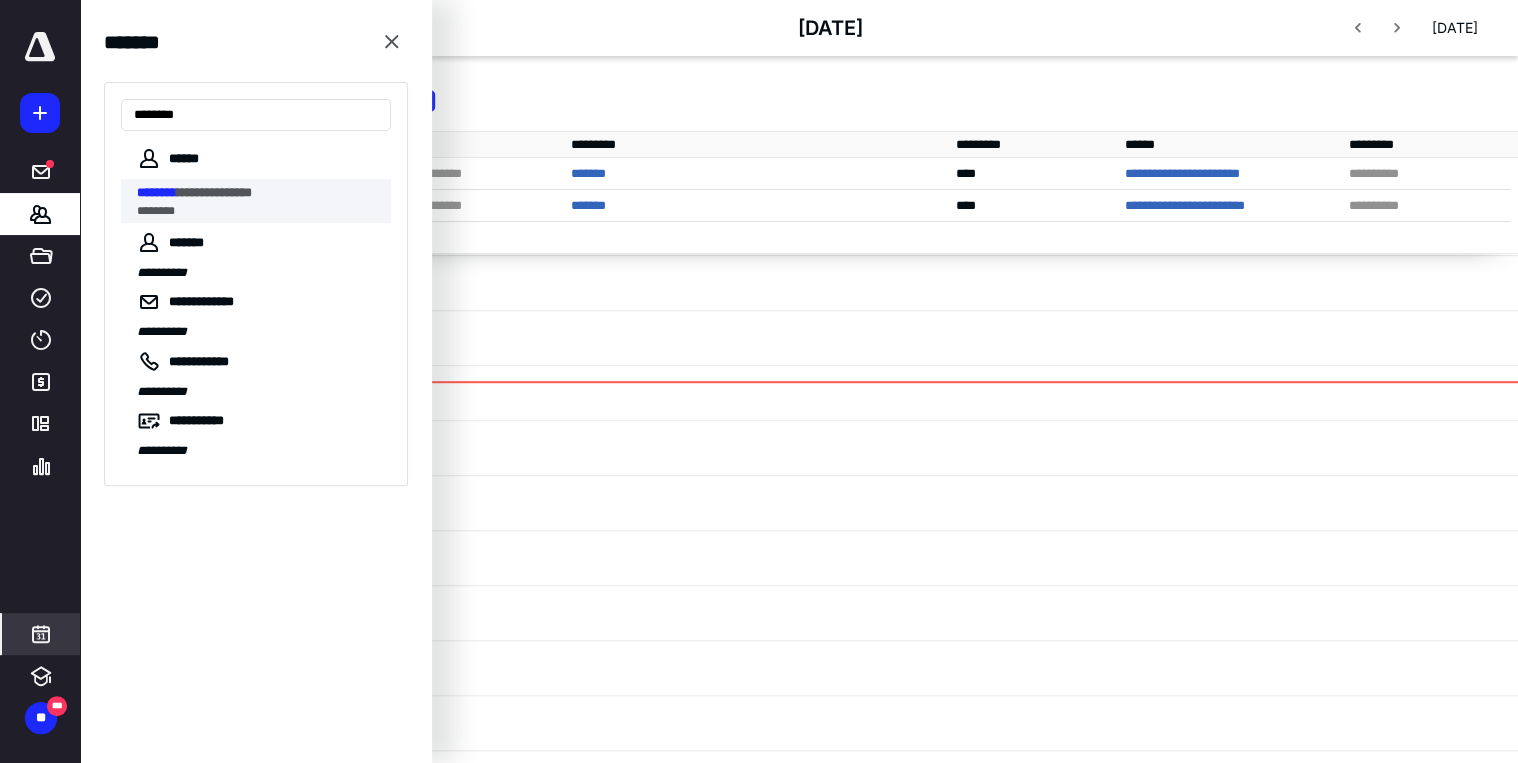 type on "********" 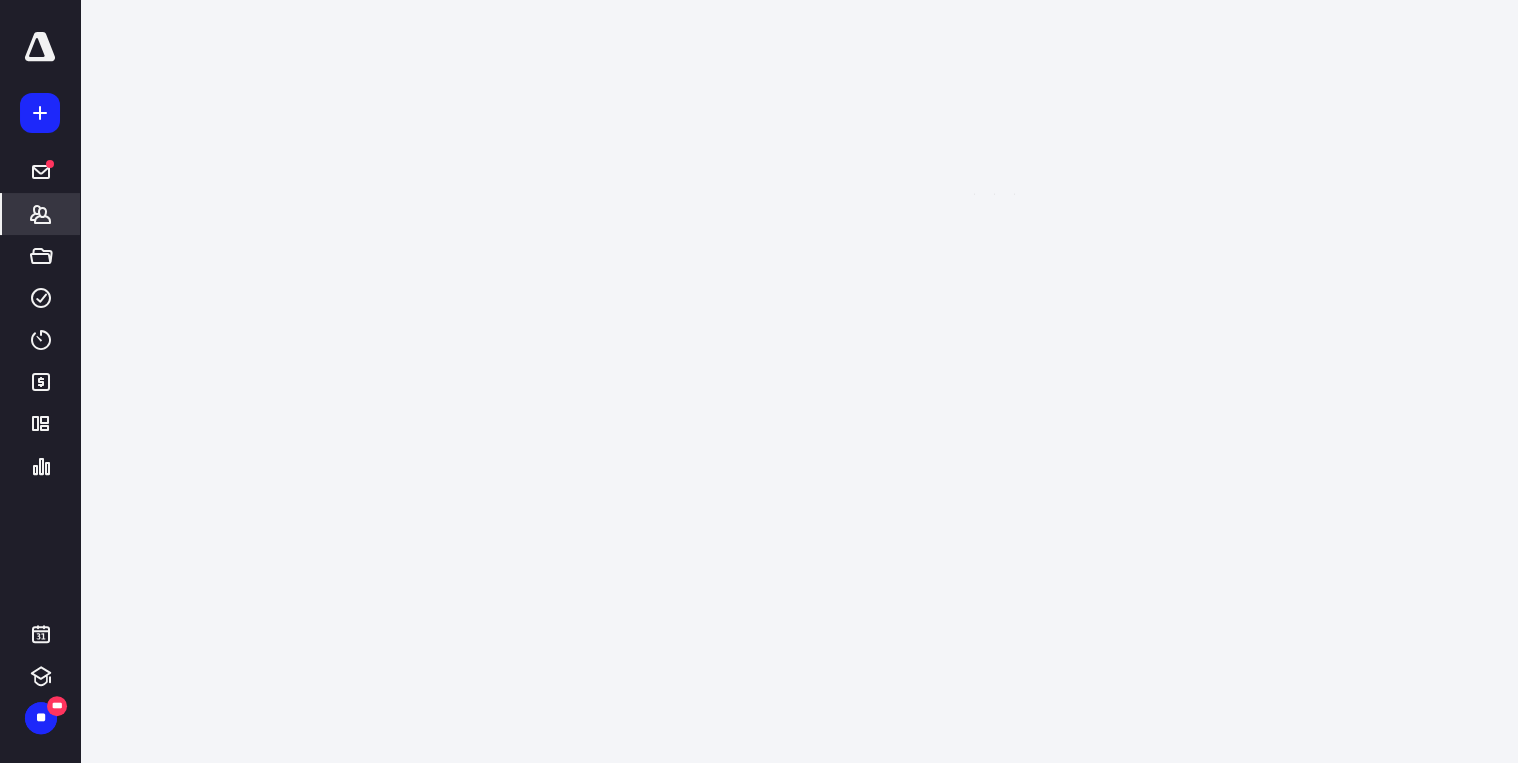 scroll, scrollTop: 0, scrollLeft: 0, axis: both 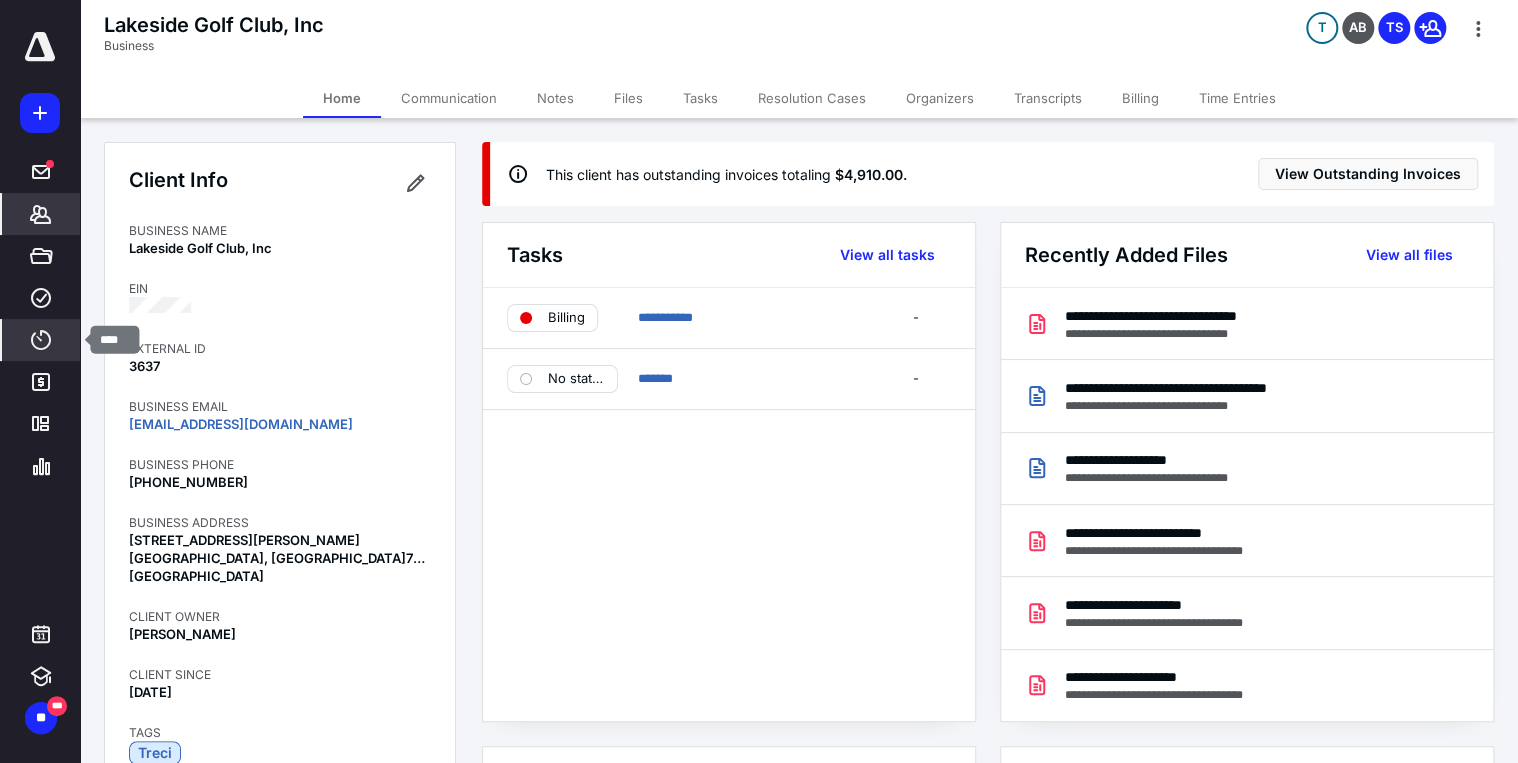 click on "****" at bounding box center (41, 340) 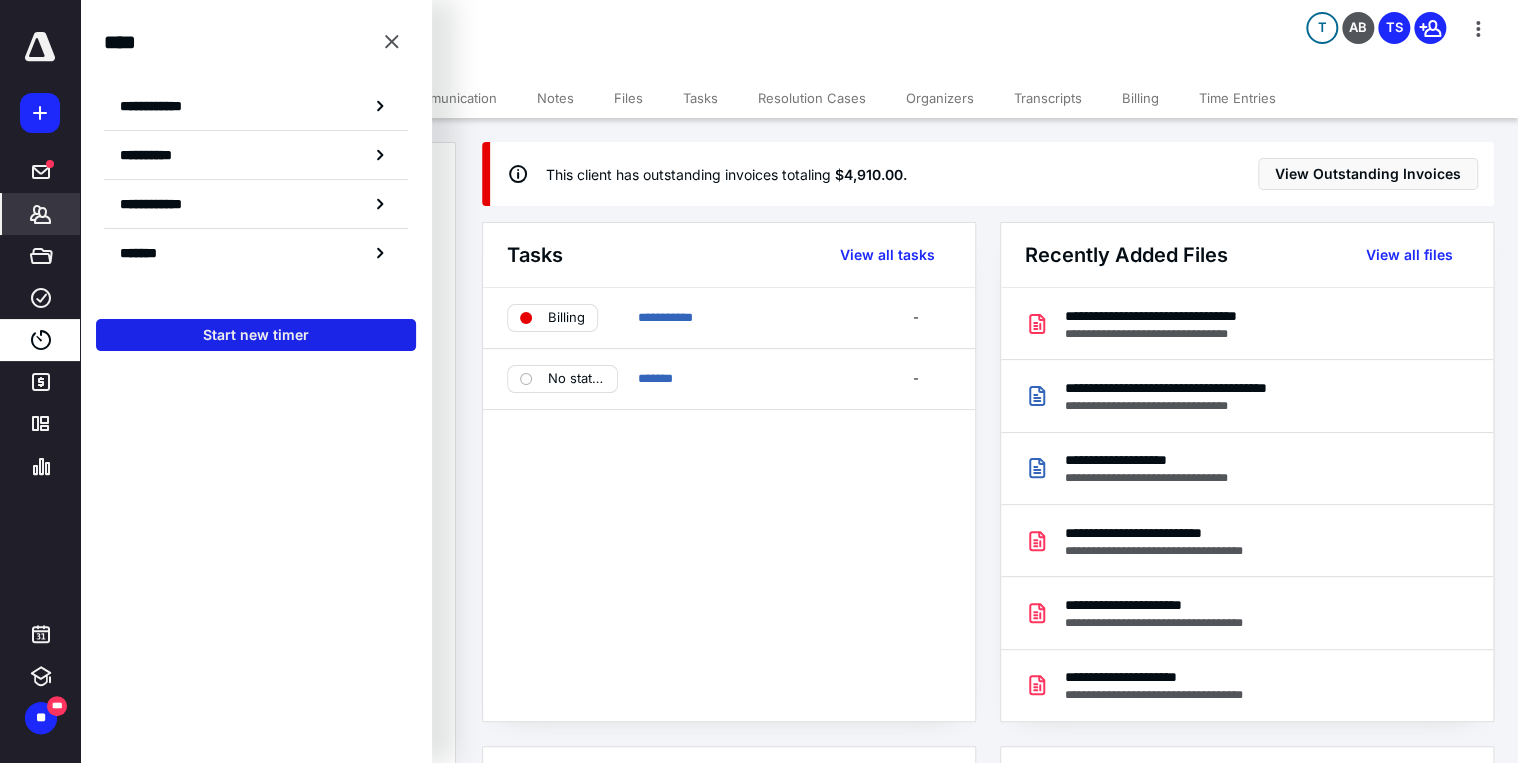click on "Start new timer" at bounding box center (256, 335) 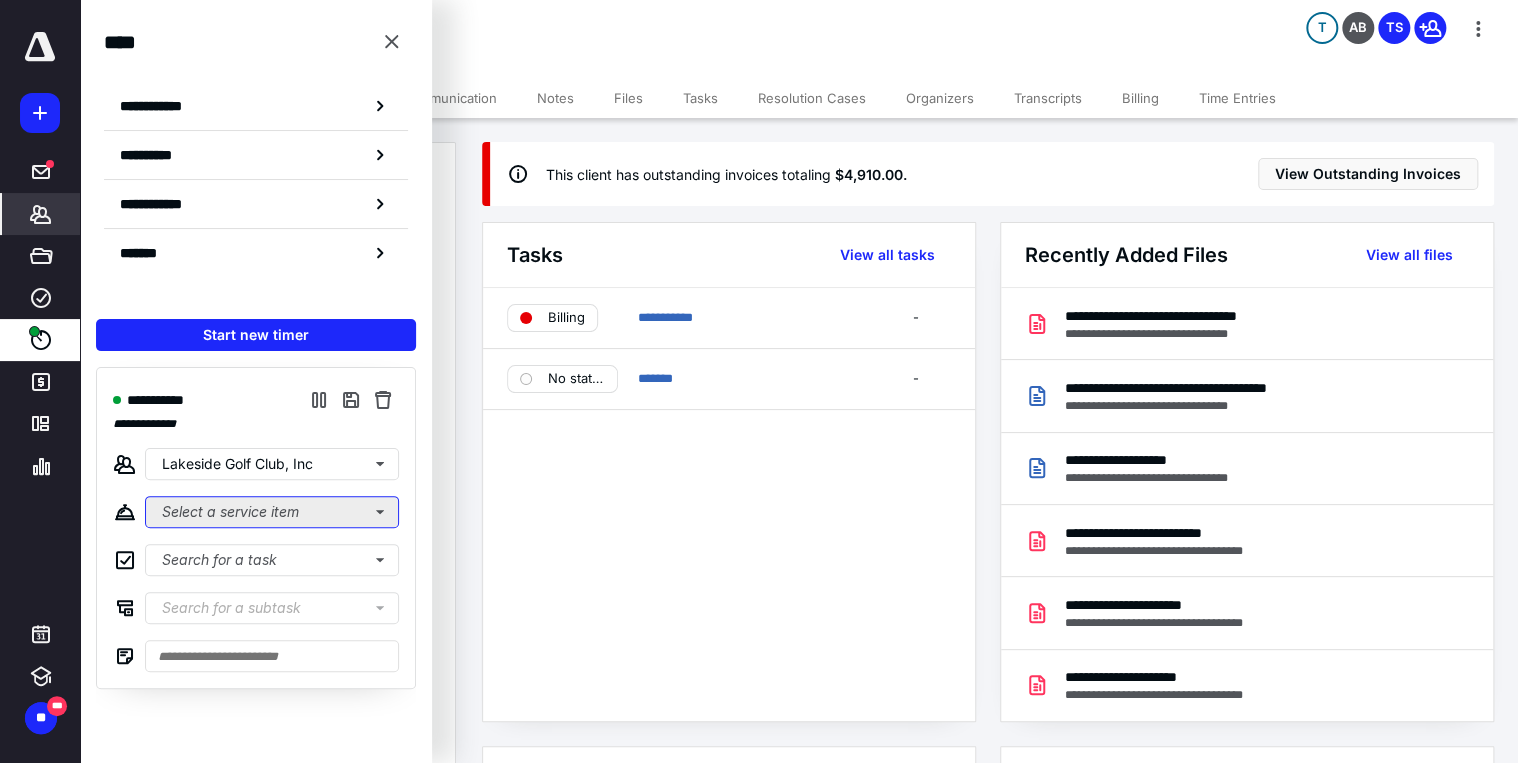 click on "Select a service item" at bounding box center (272, 512) 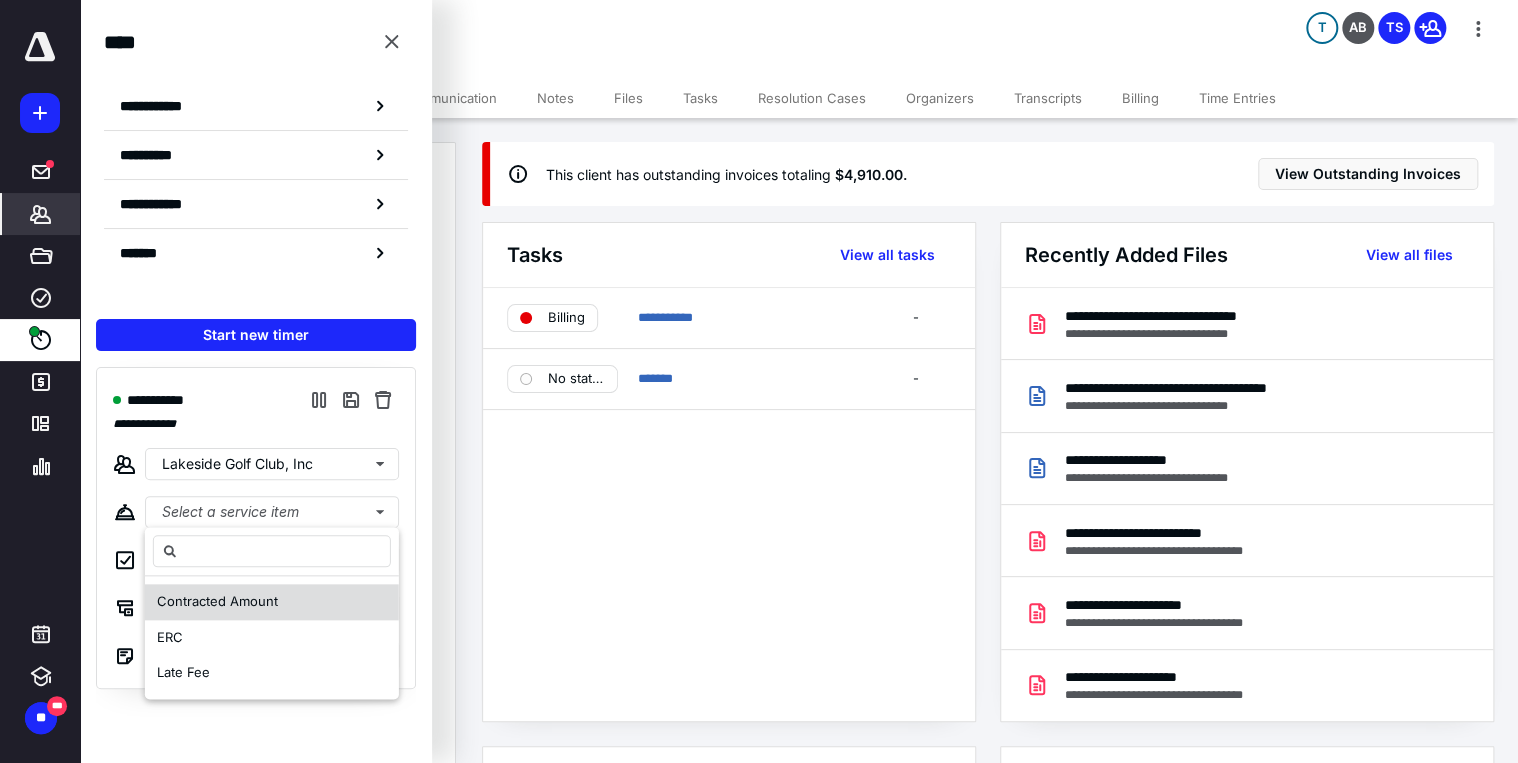 click on "Contracted Amount" at bounding box center (217, 601) 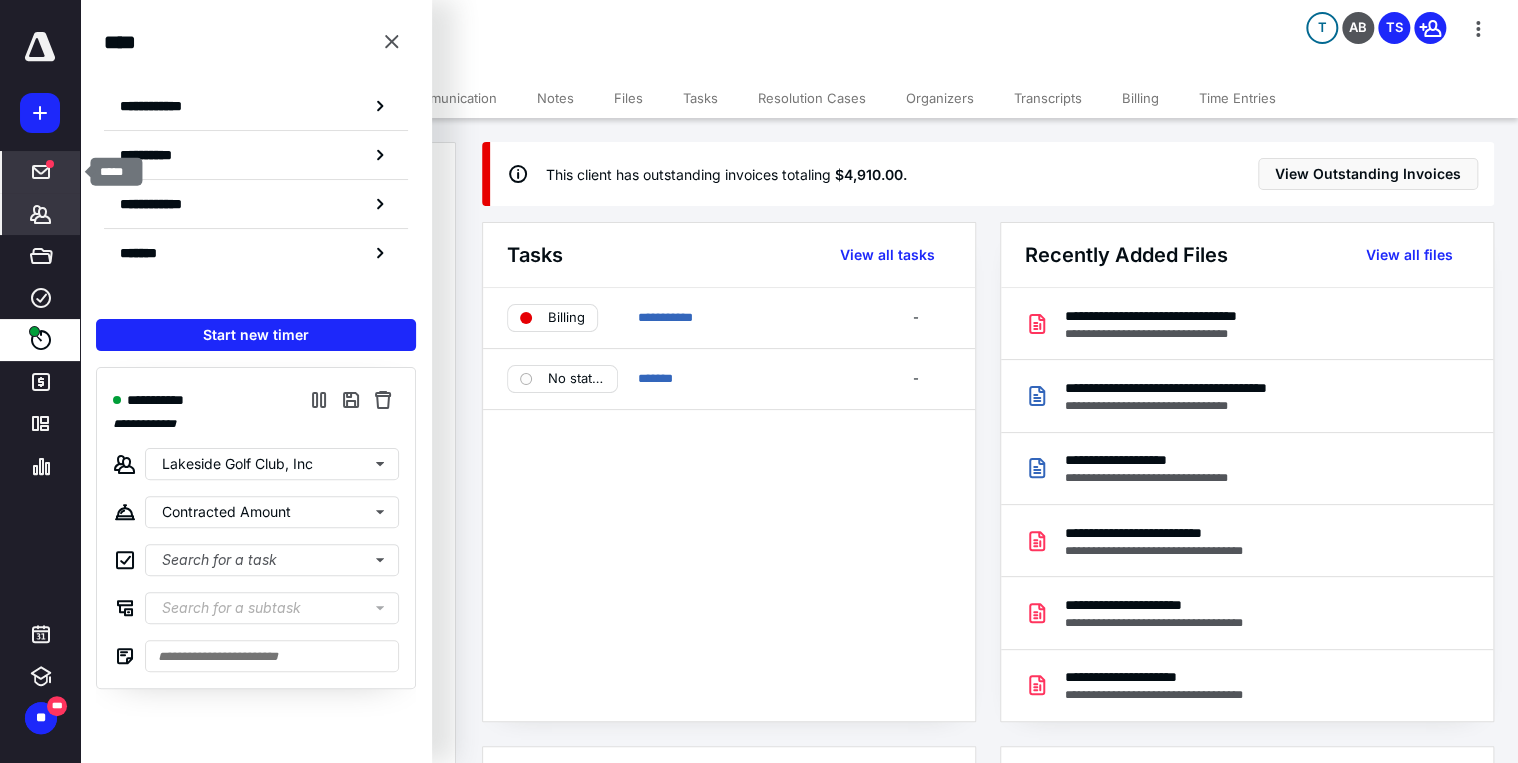 click 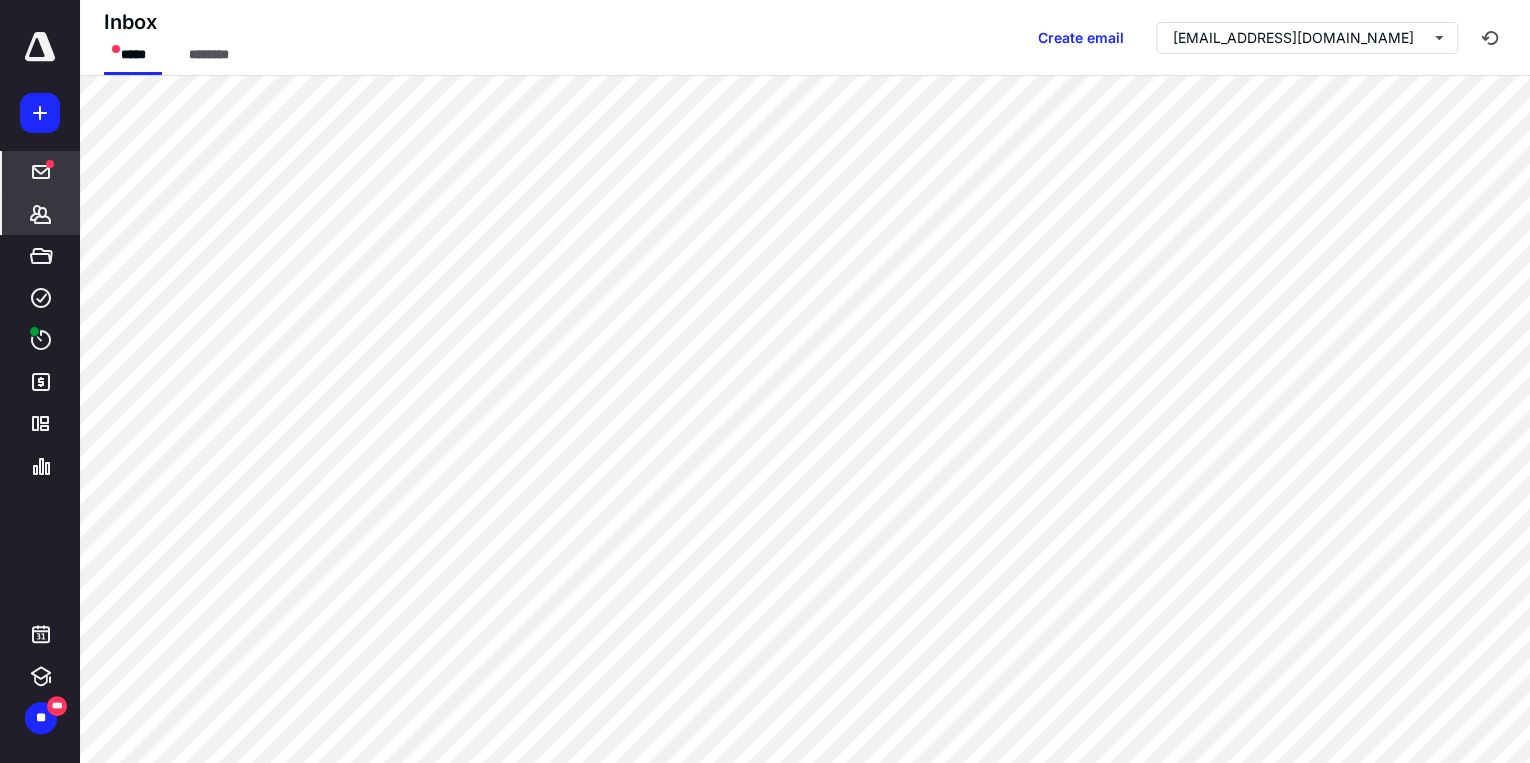click 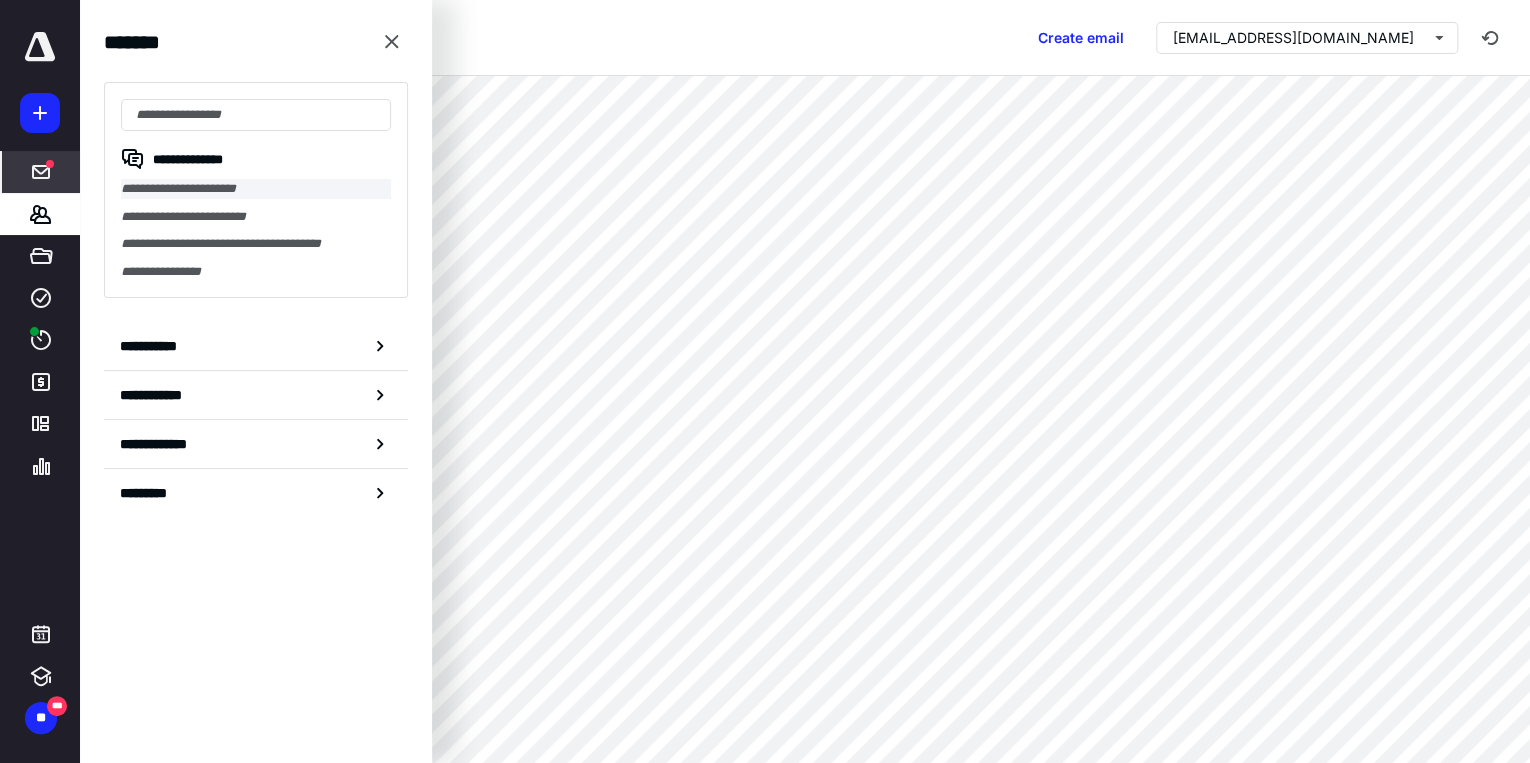 click on "**********" at bounding box center (256, 189) 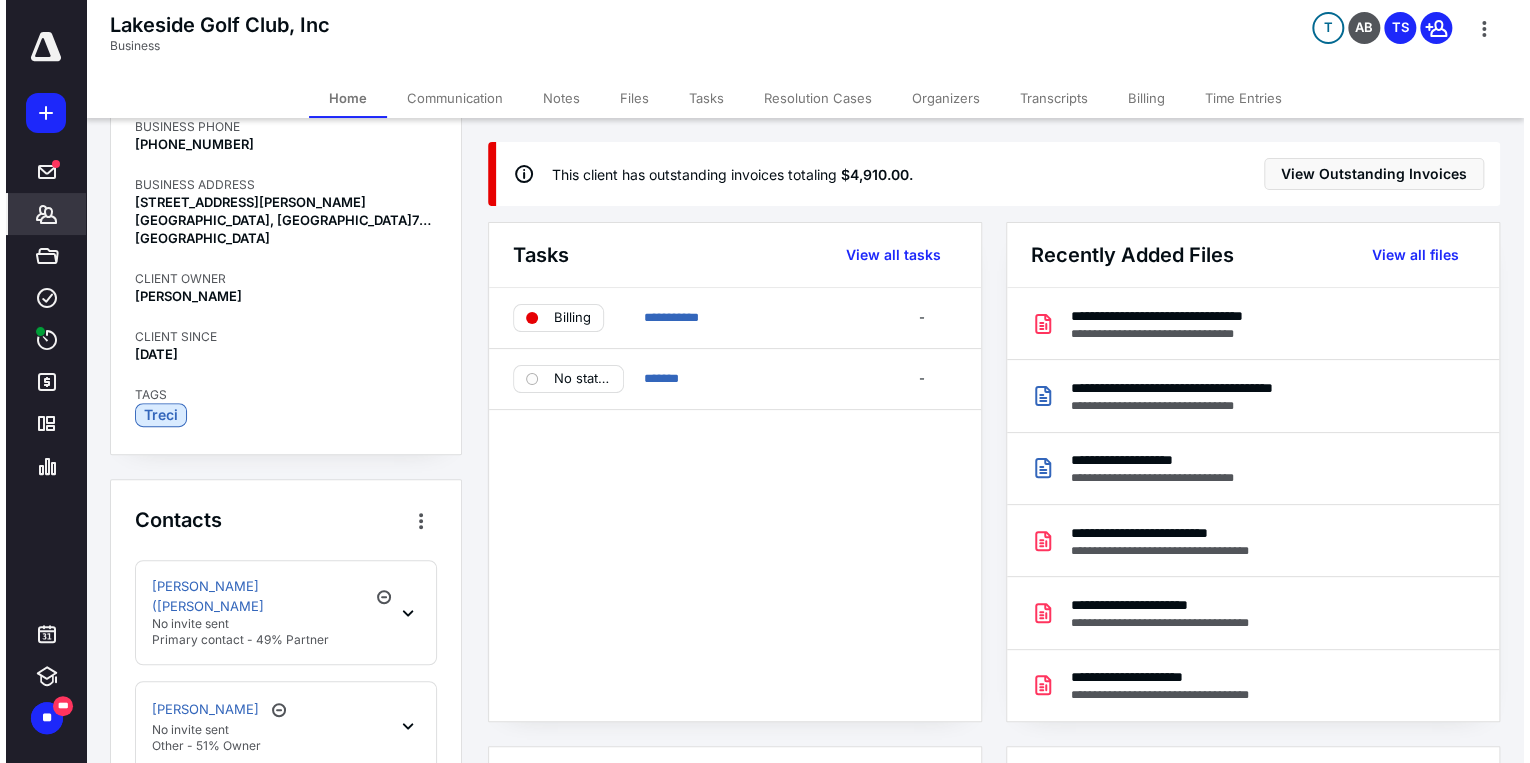 scroll, scrollTop: 480, scrollLeft: 0, axis: vertical 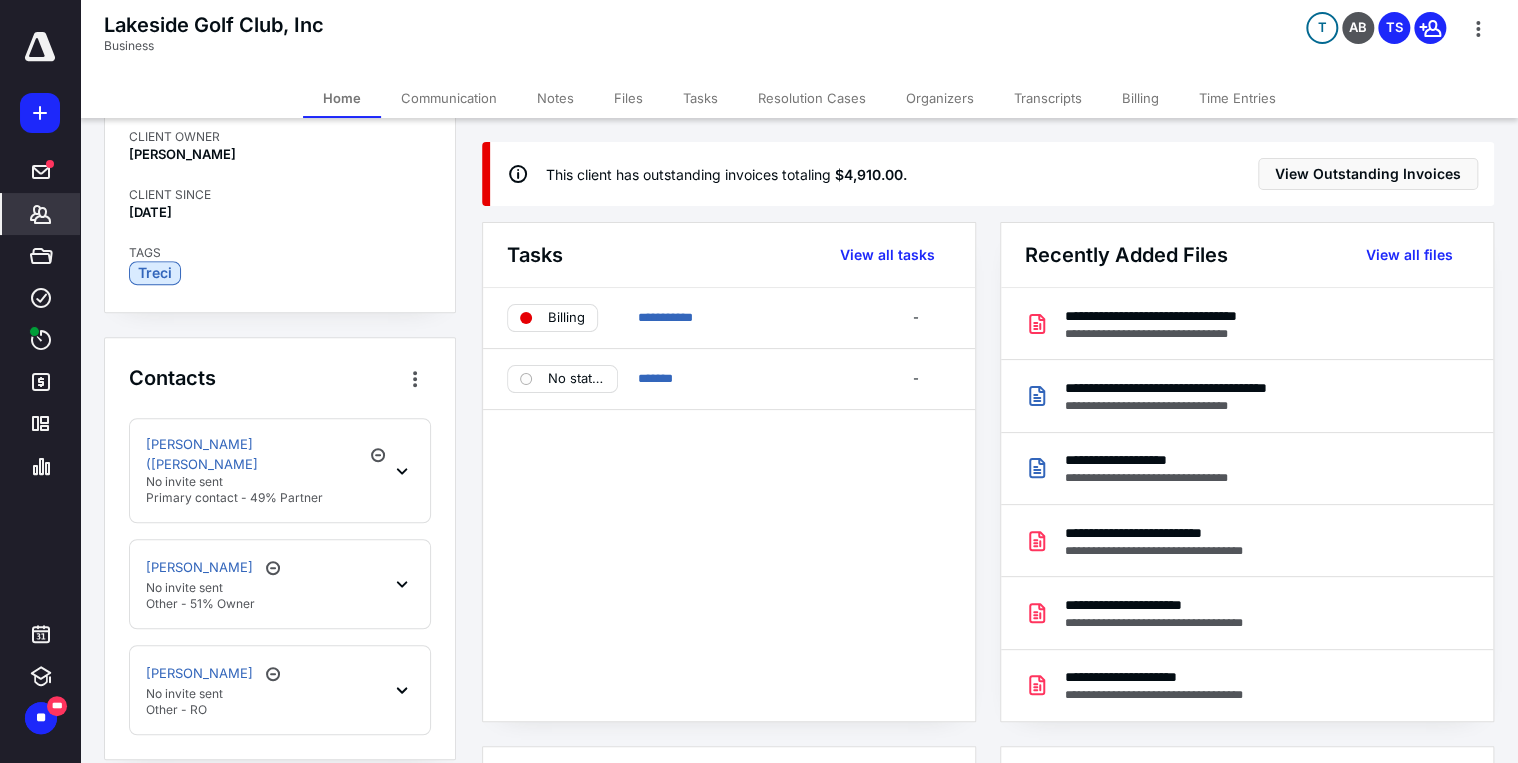 click on "Communication" at bounding box center [449, 98] 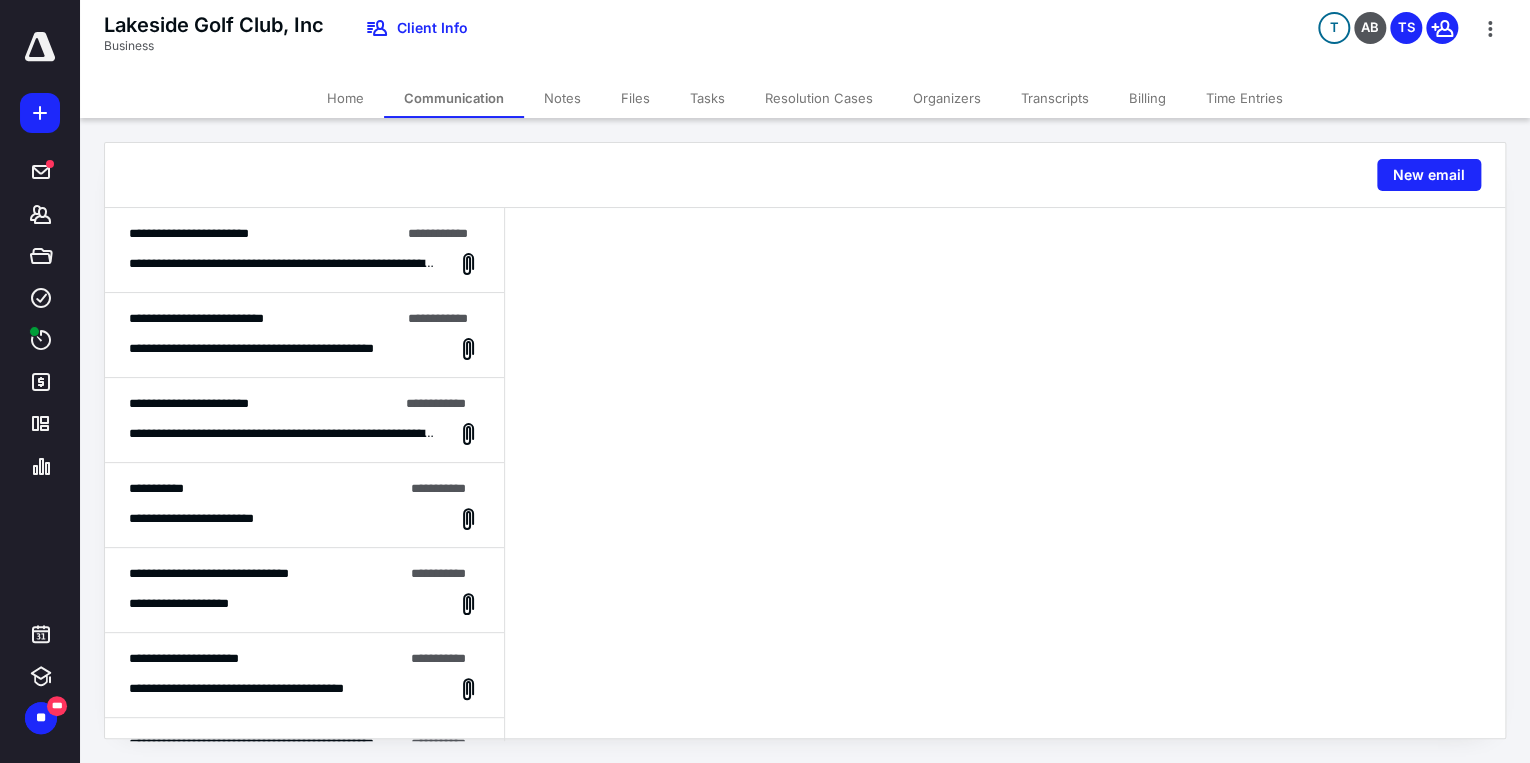 click on "Files" at bounding box center [635, 98] 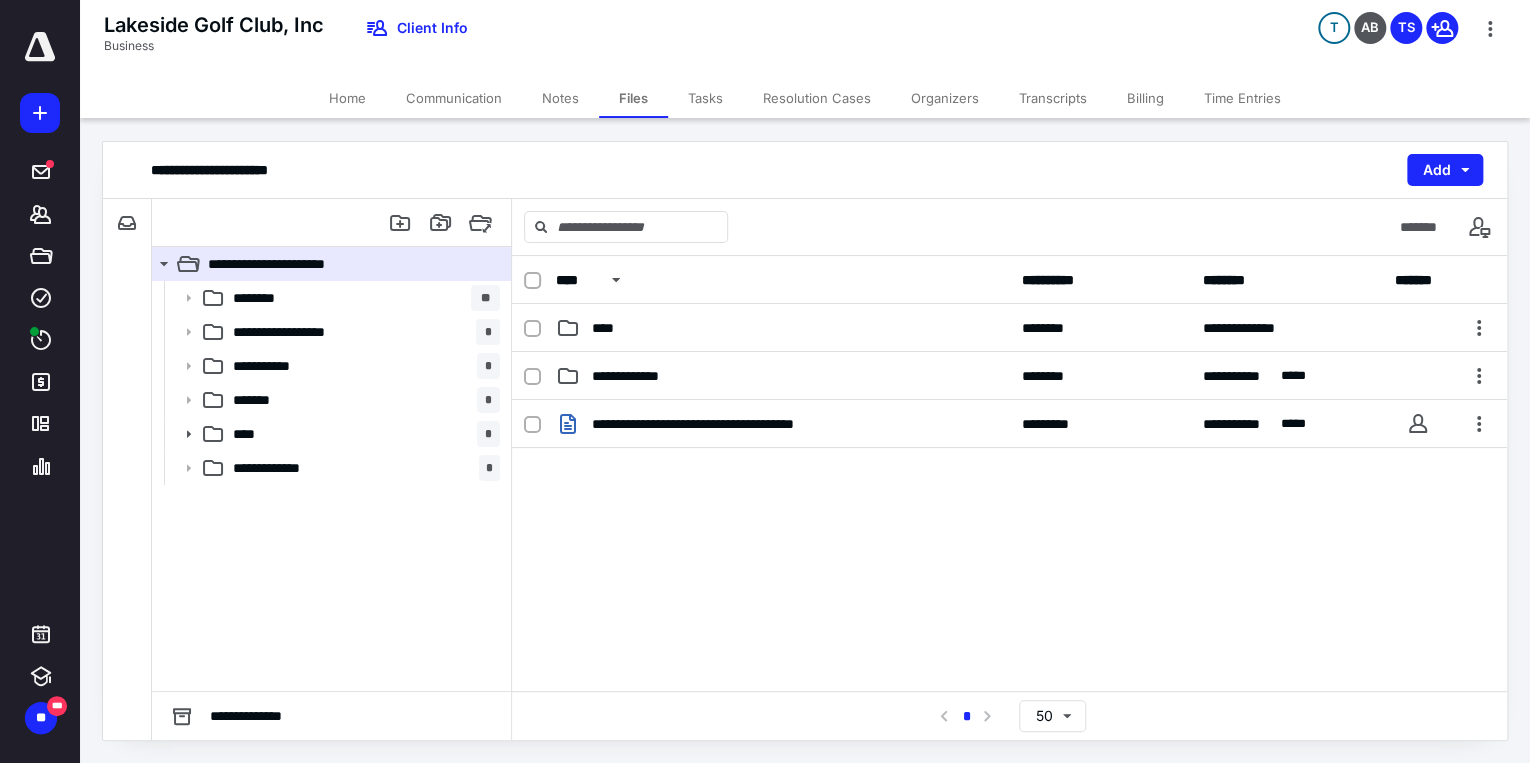 scroll, scrollTop: 199, scrollLeft: 0, axis: vertical 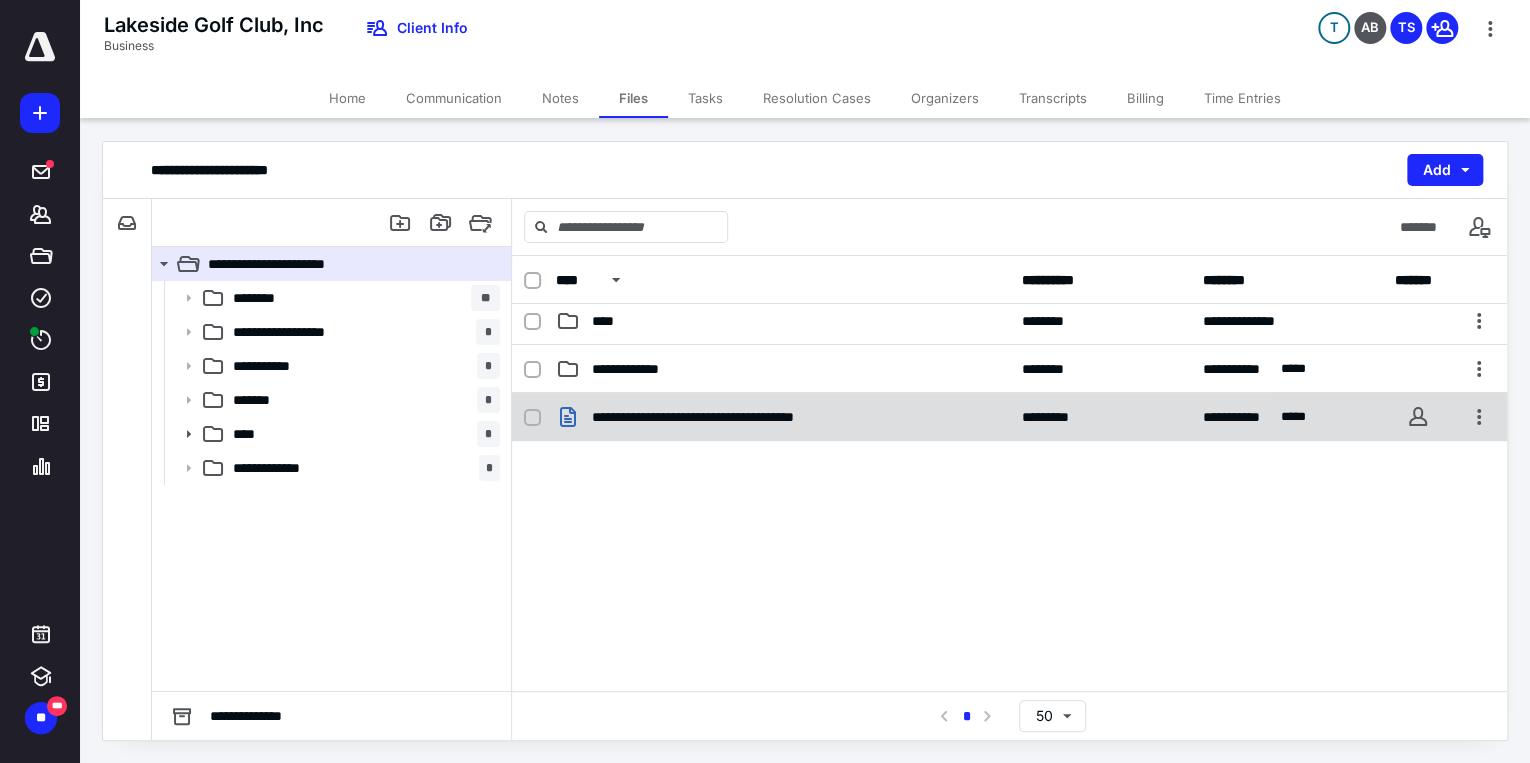 click on "**********" at bounding box center (783, 417) 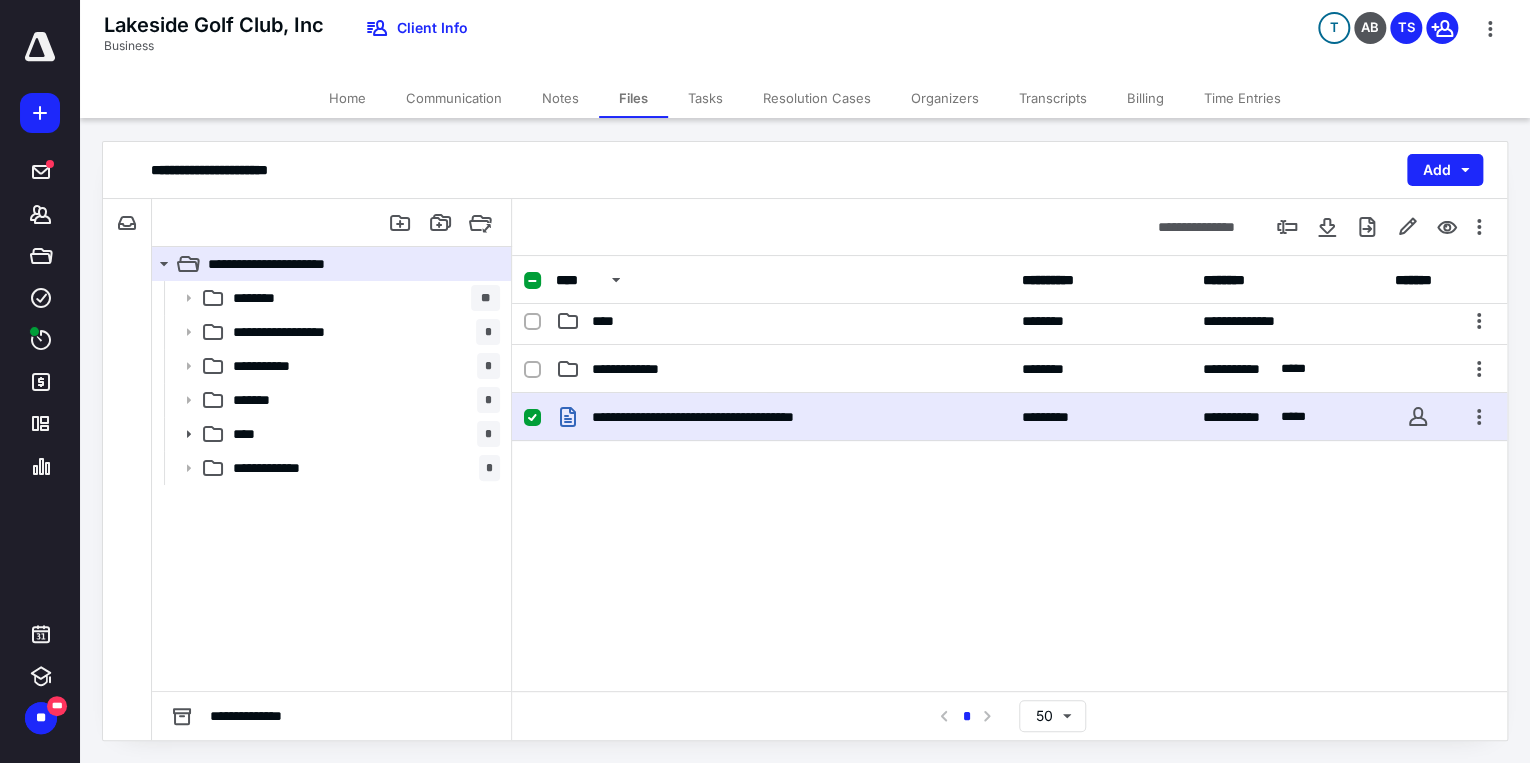 click on "**********" at bounding box center (783, 417) 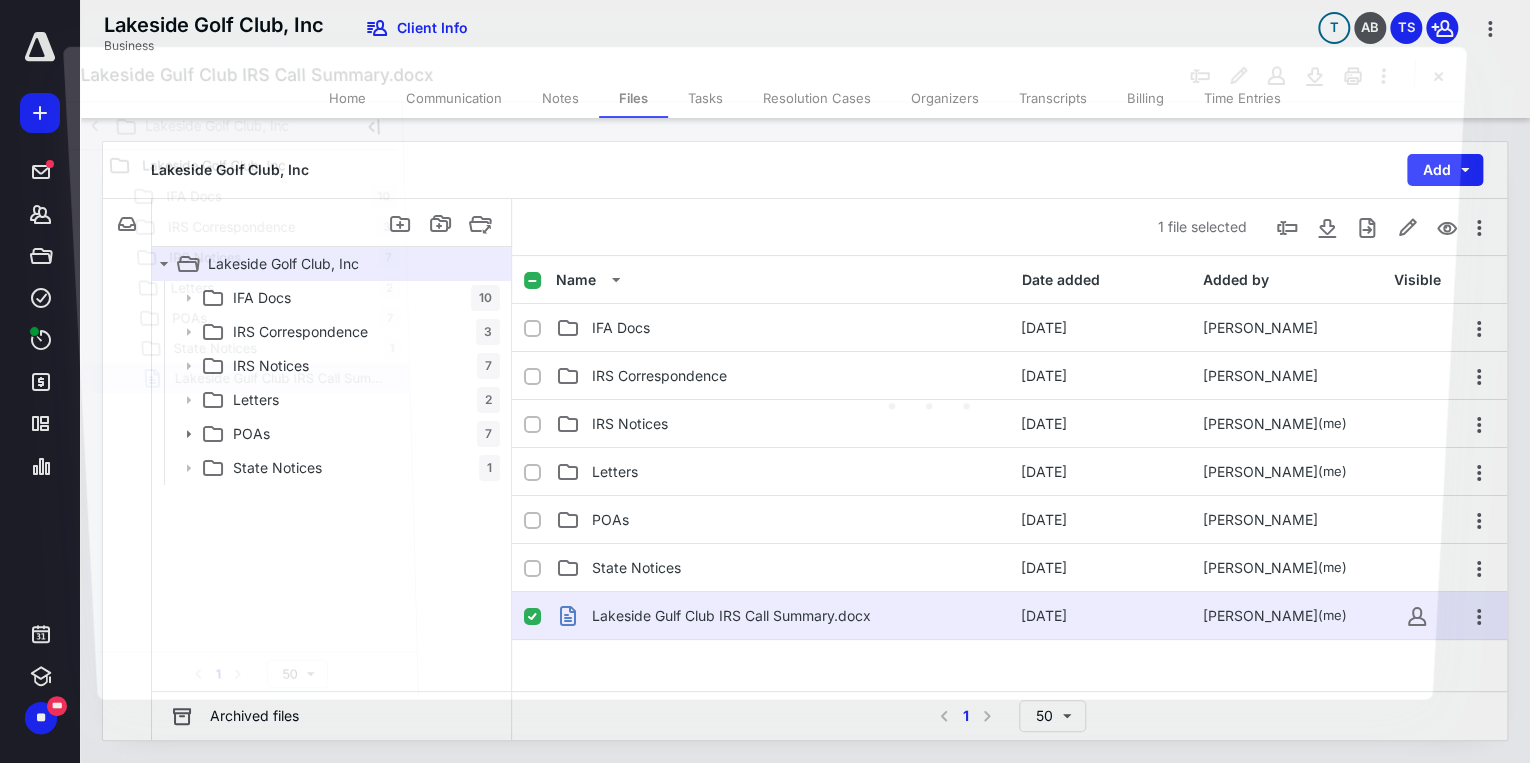 scroll, scrollTop: 199, scrollLeft: 0, axis: vertical 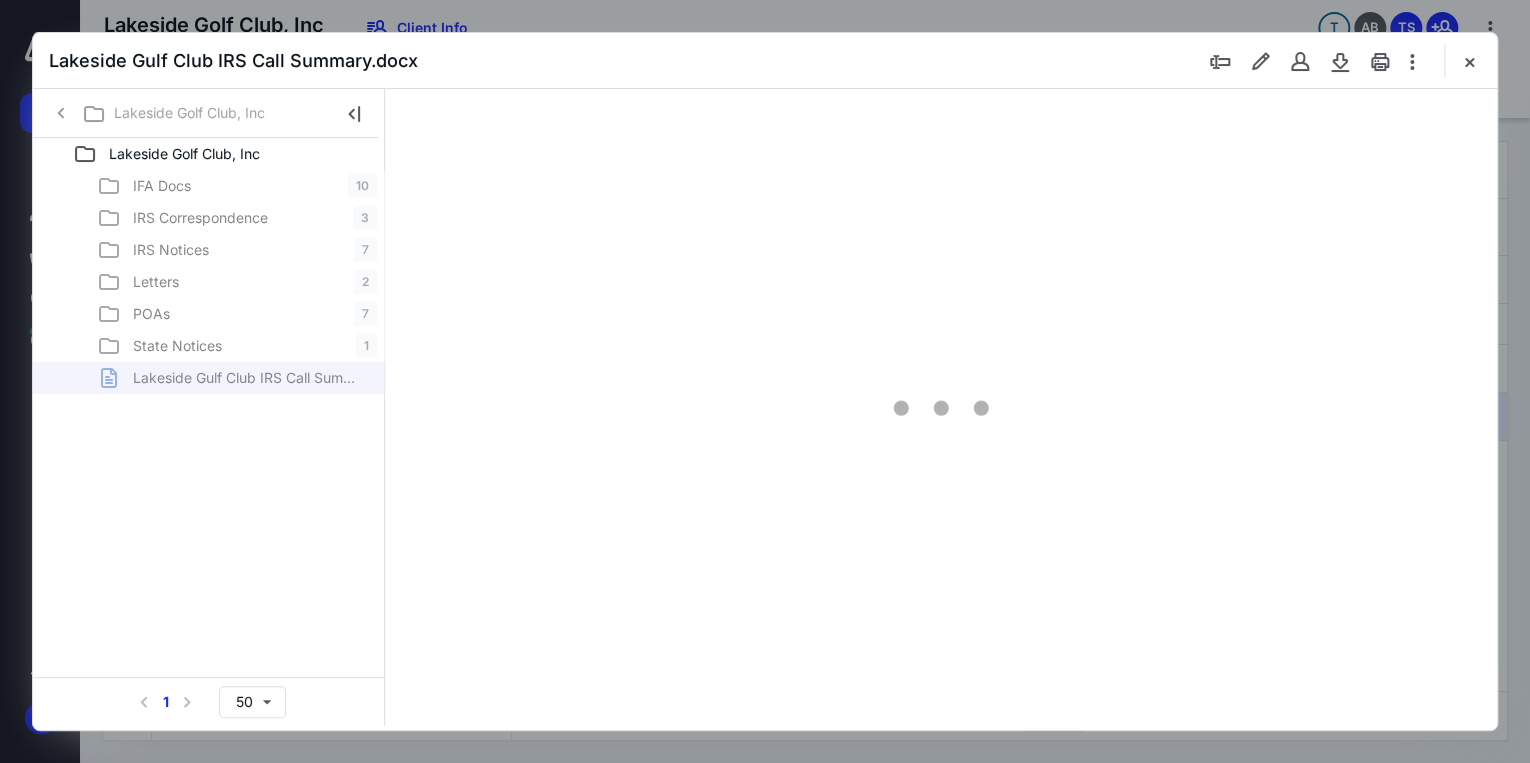 type on "71" 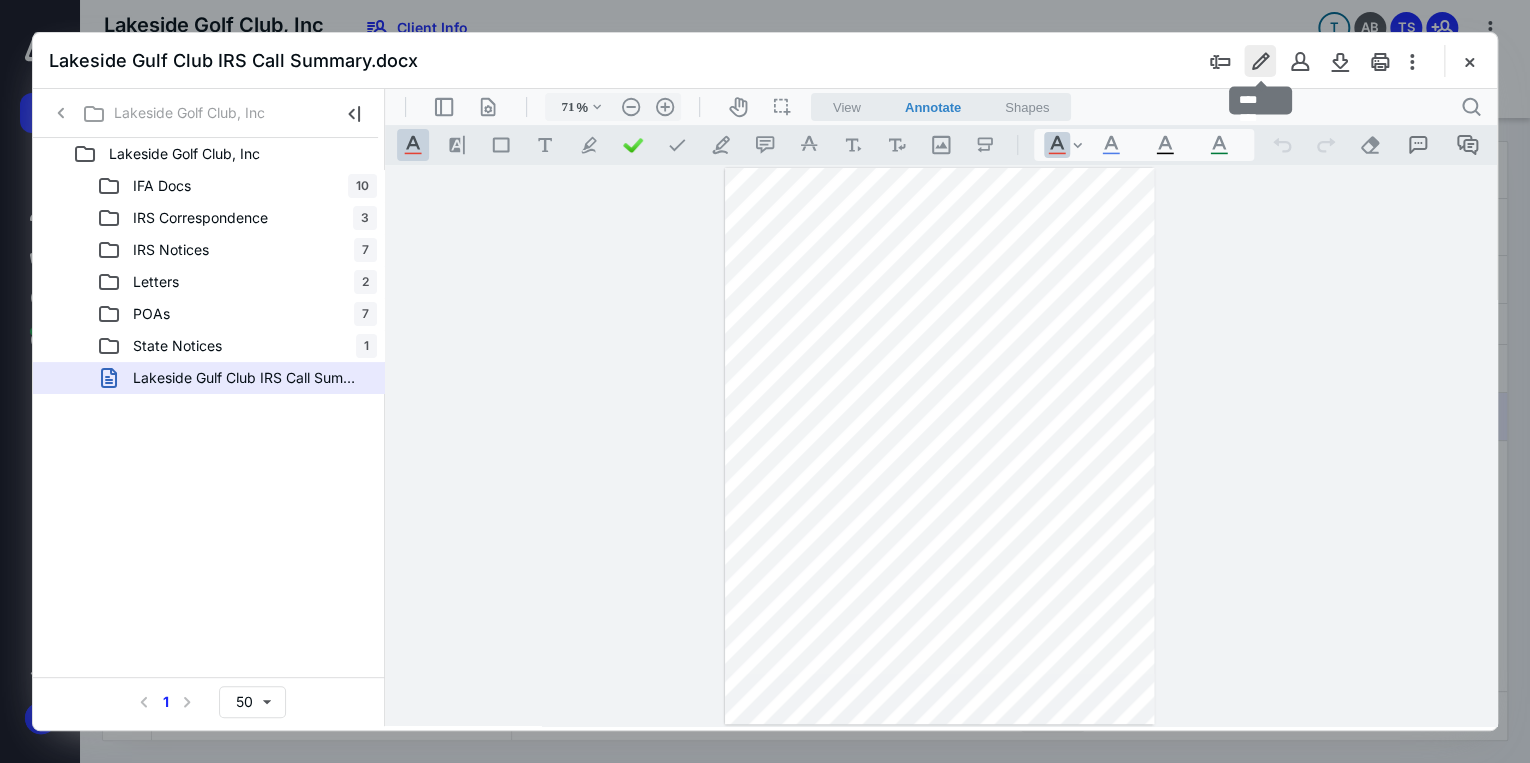 click at bounding box center [1260, 61] 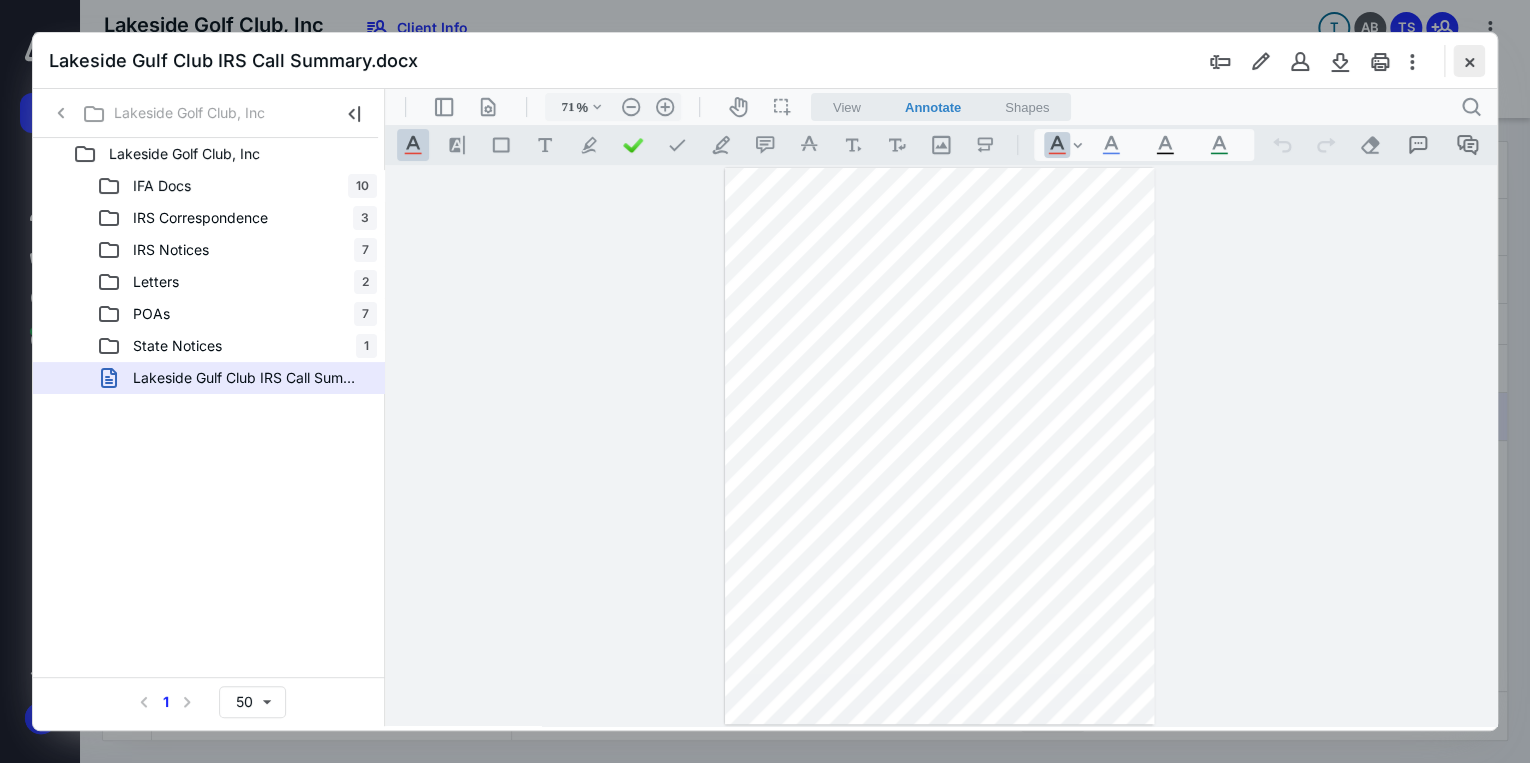click at bounding box center [1469, 61] 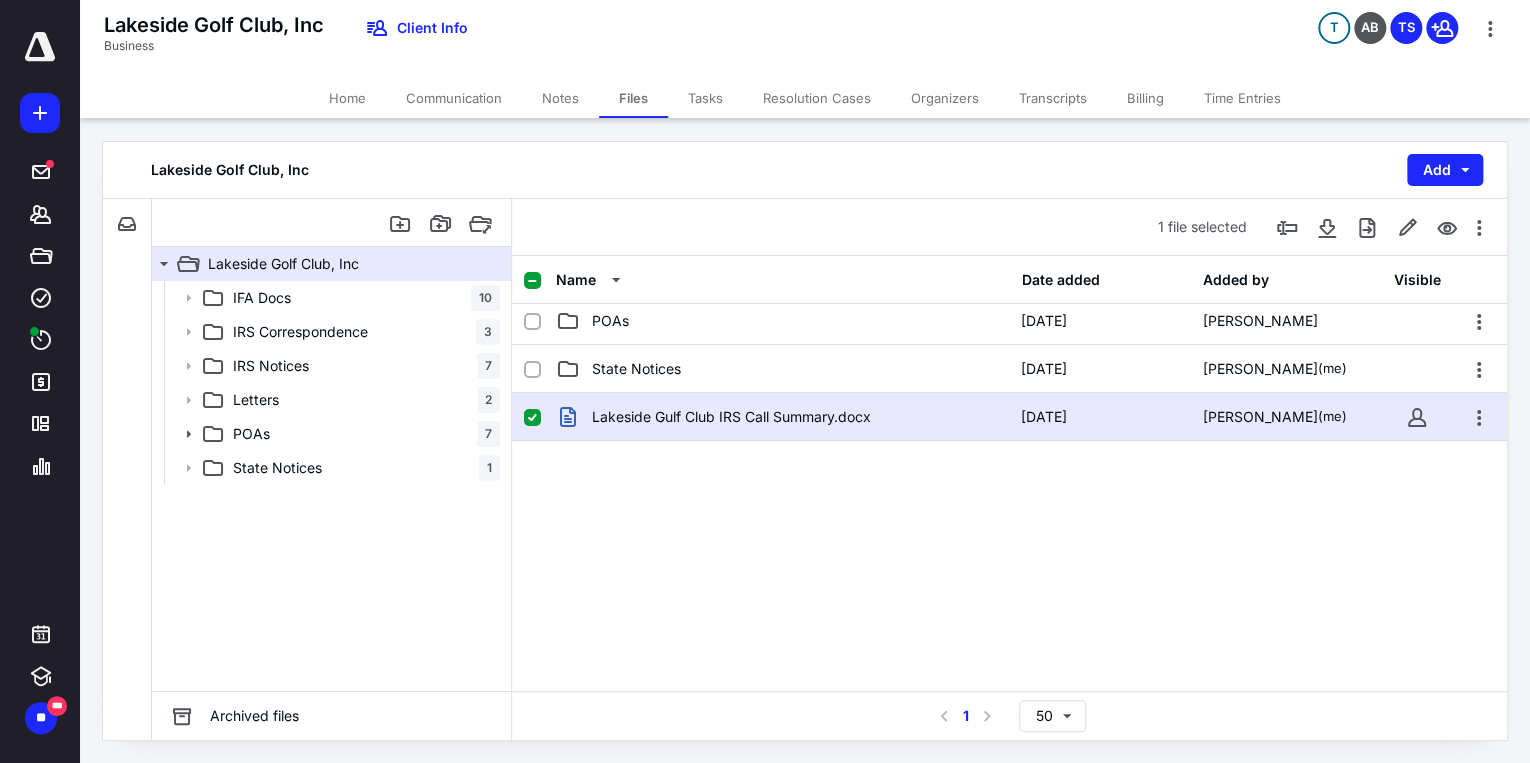 click on "Communication" at bounding box center (454, 98) 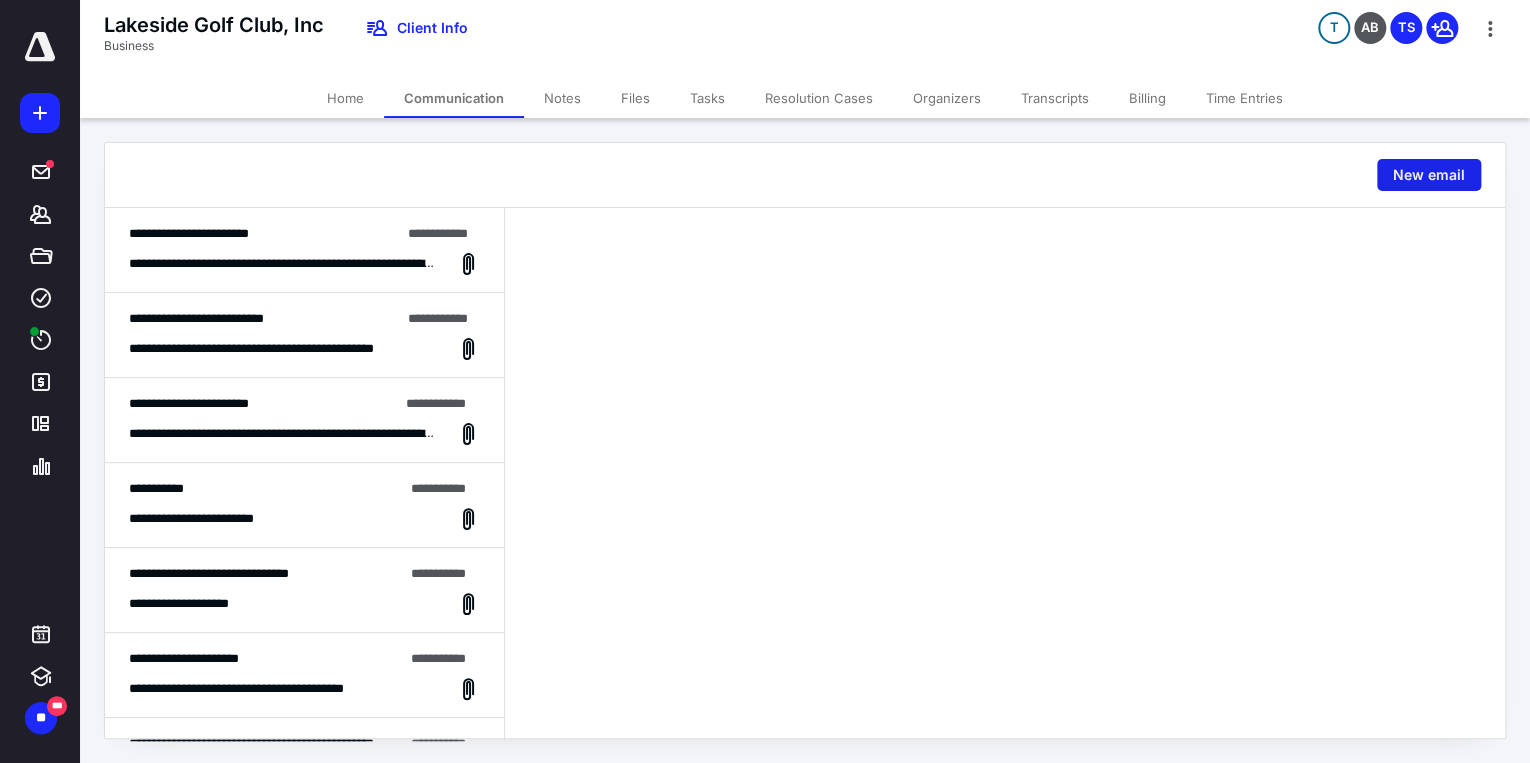 click on "New email" at bounding box center (1429, 175) 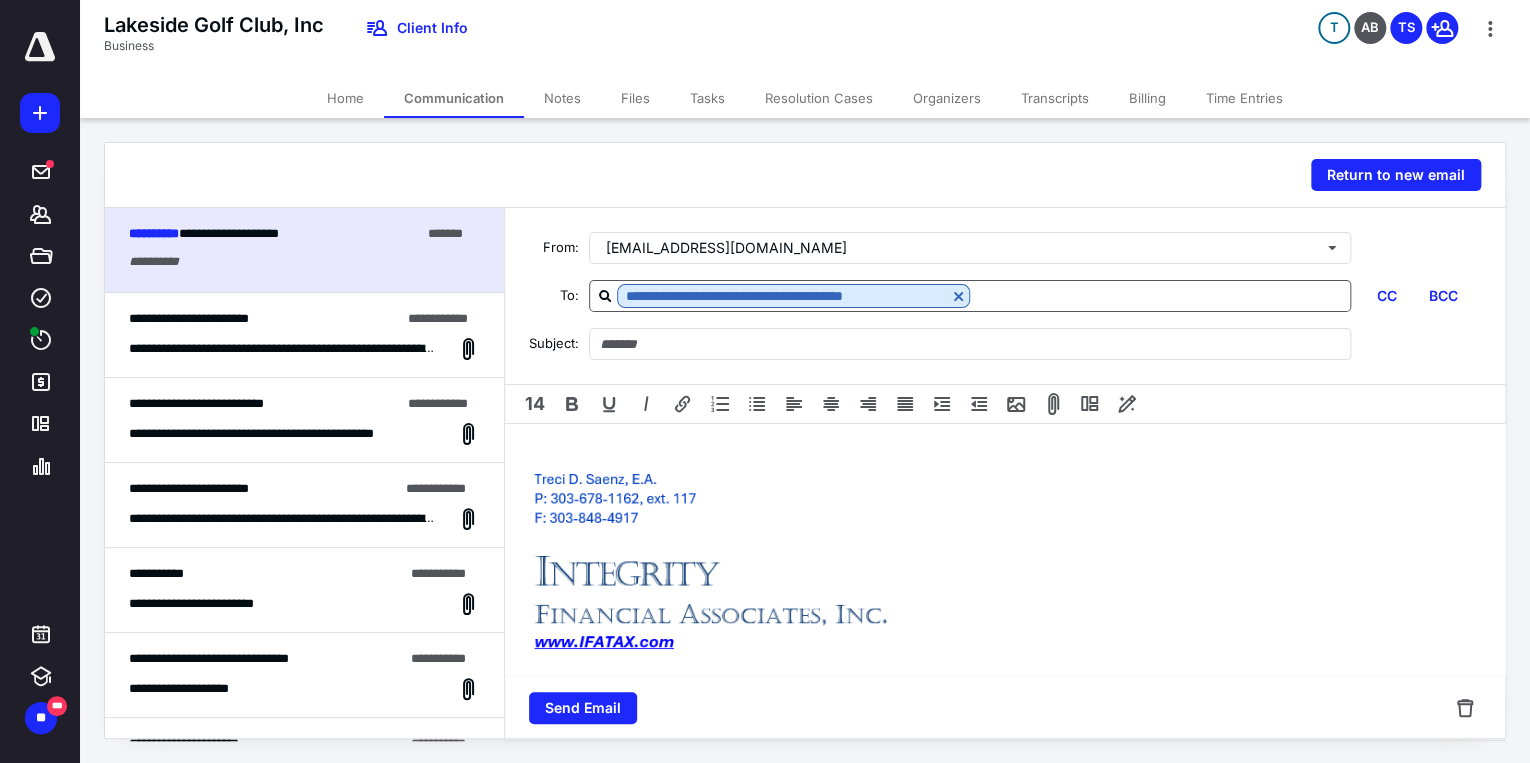 click at bounding box center [1160, 295] 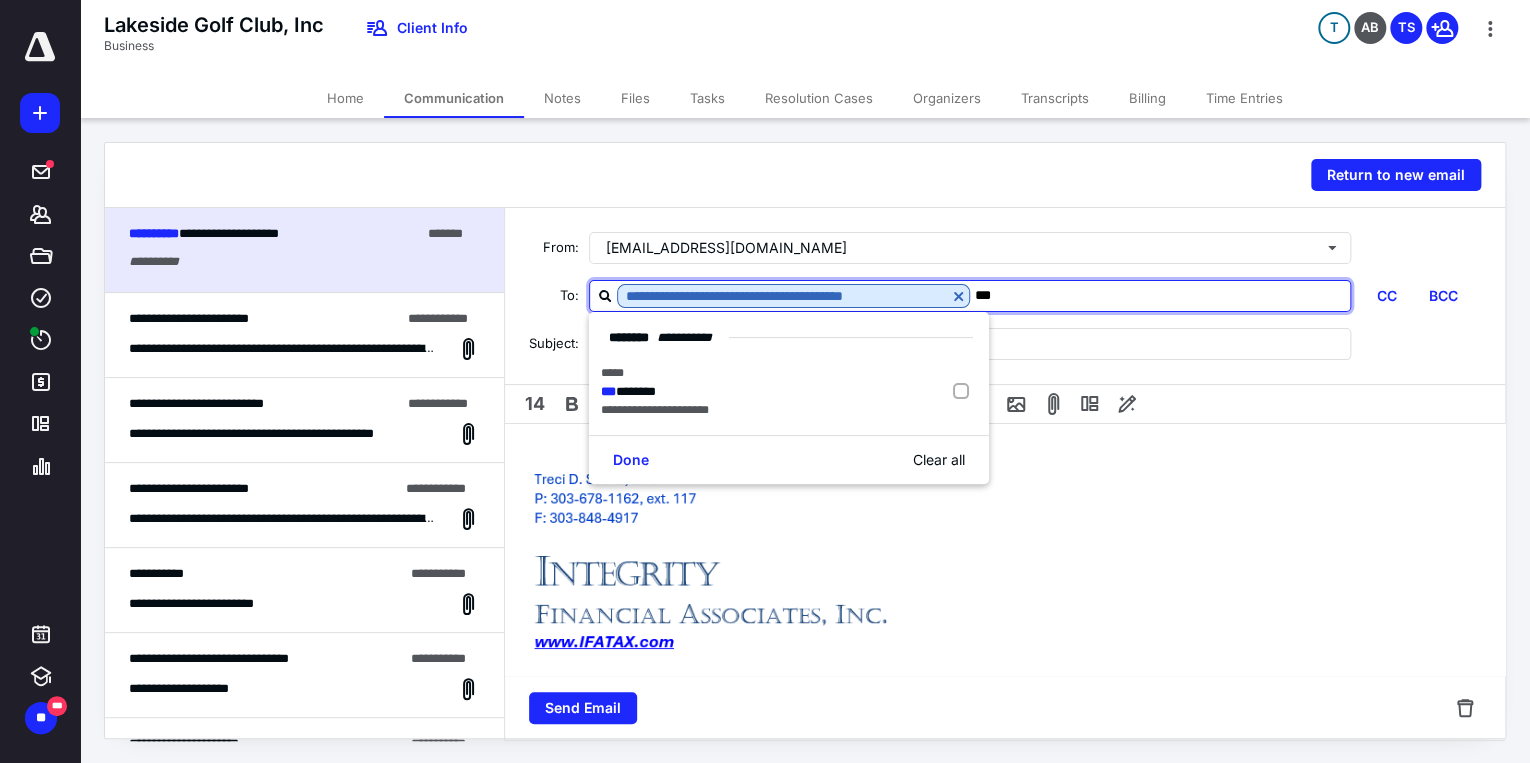 type on "****" 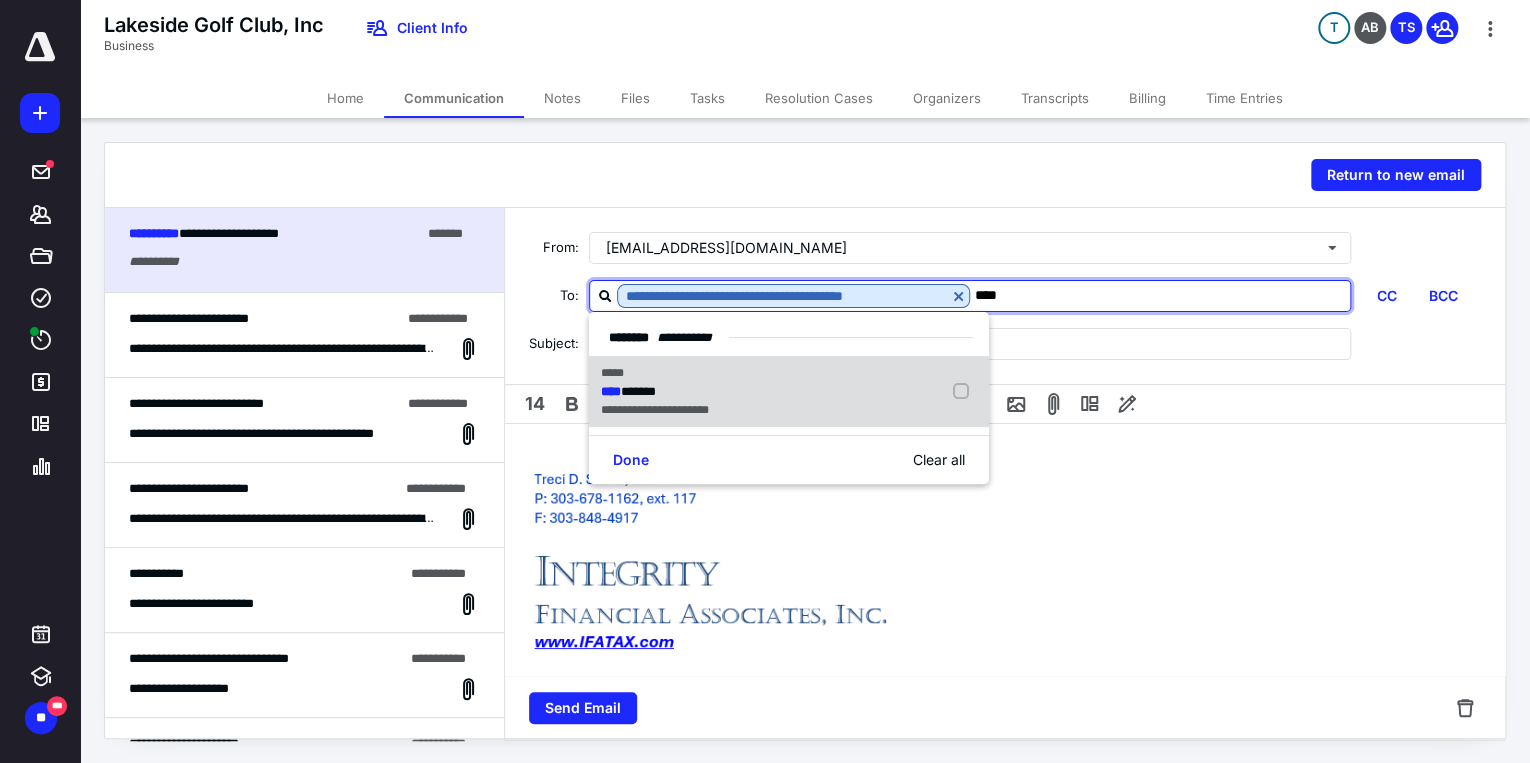 click on "**********" at bounding box center (655, 410) 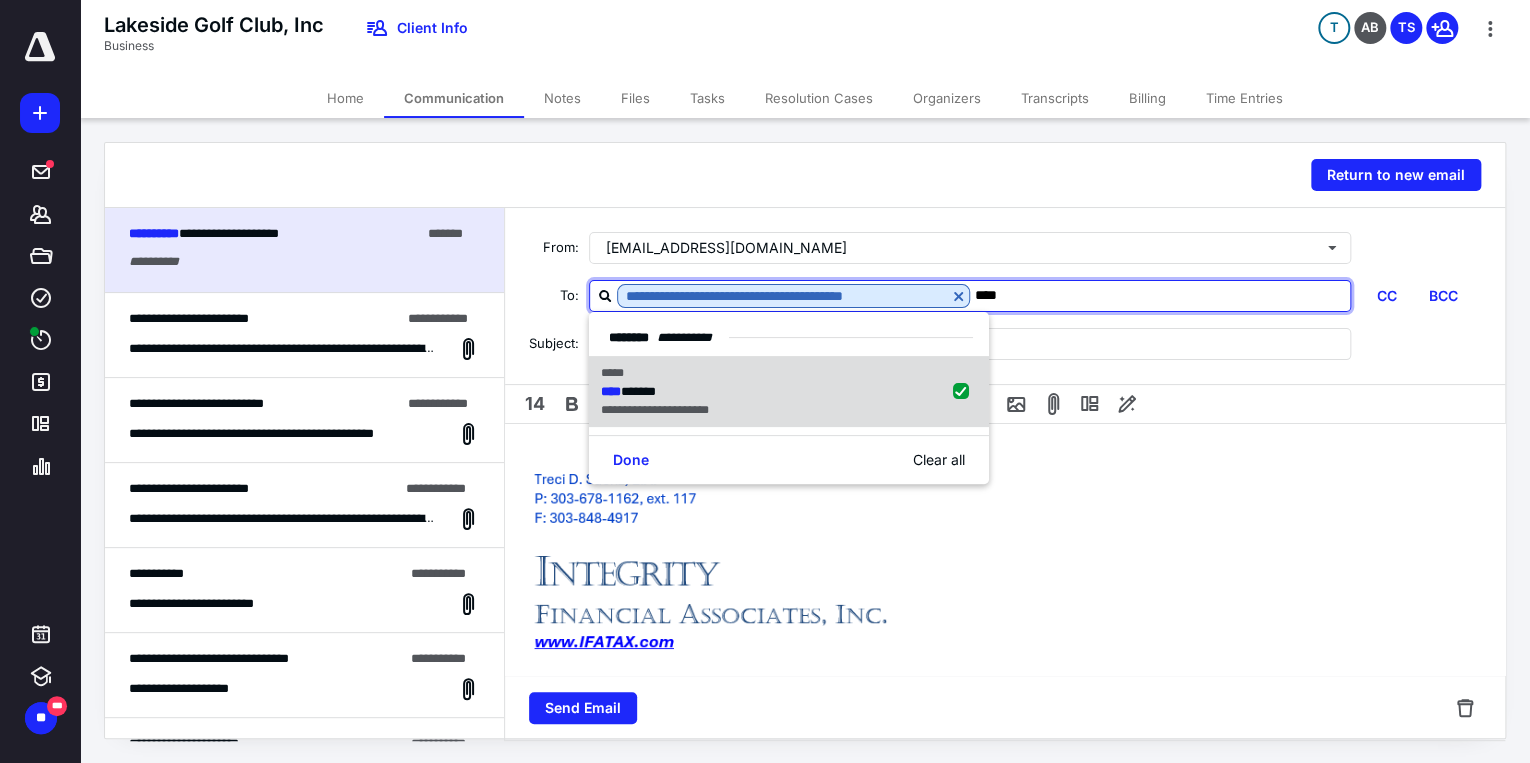 checkbox on "true" 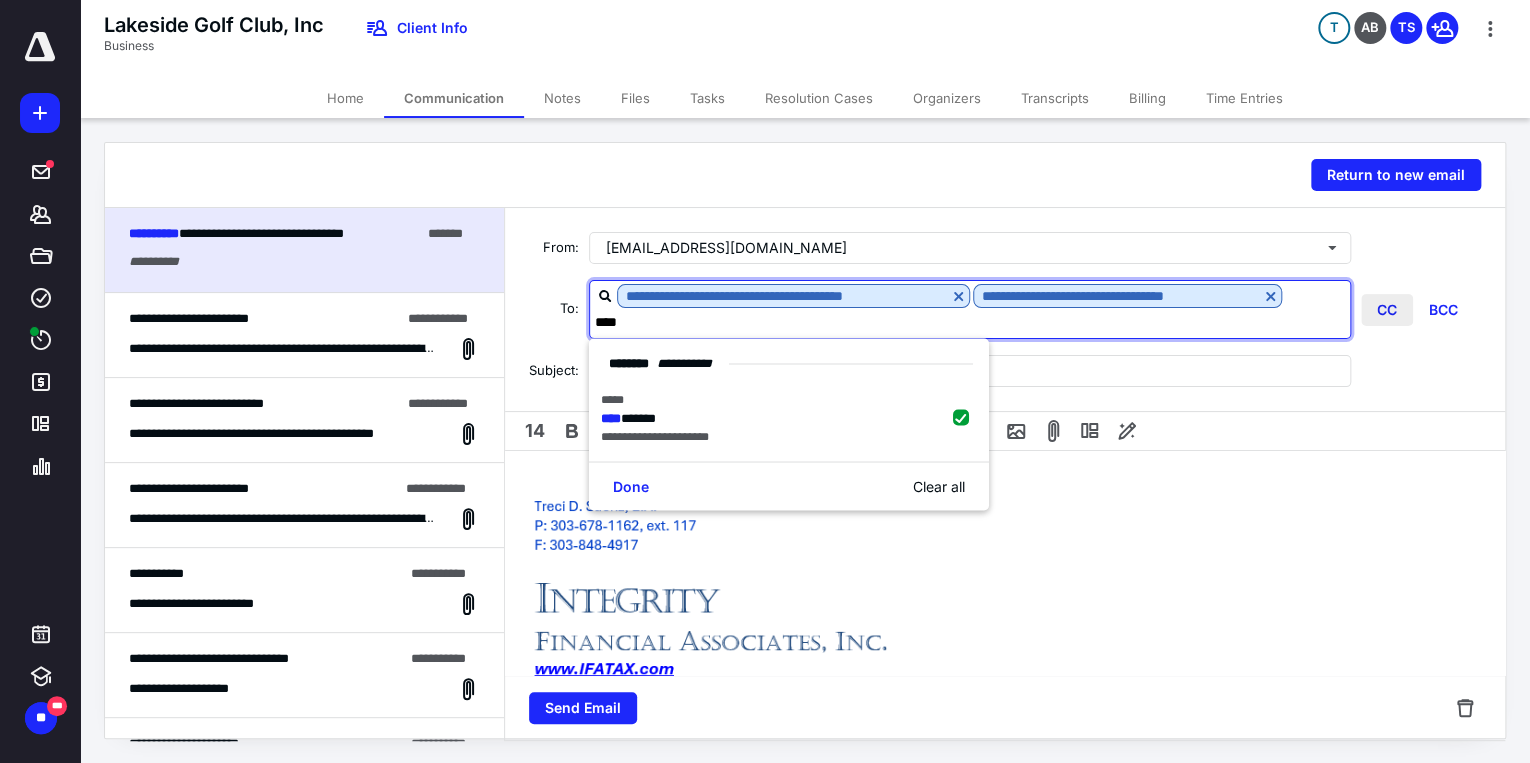 type on "****" 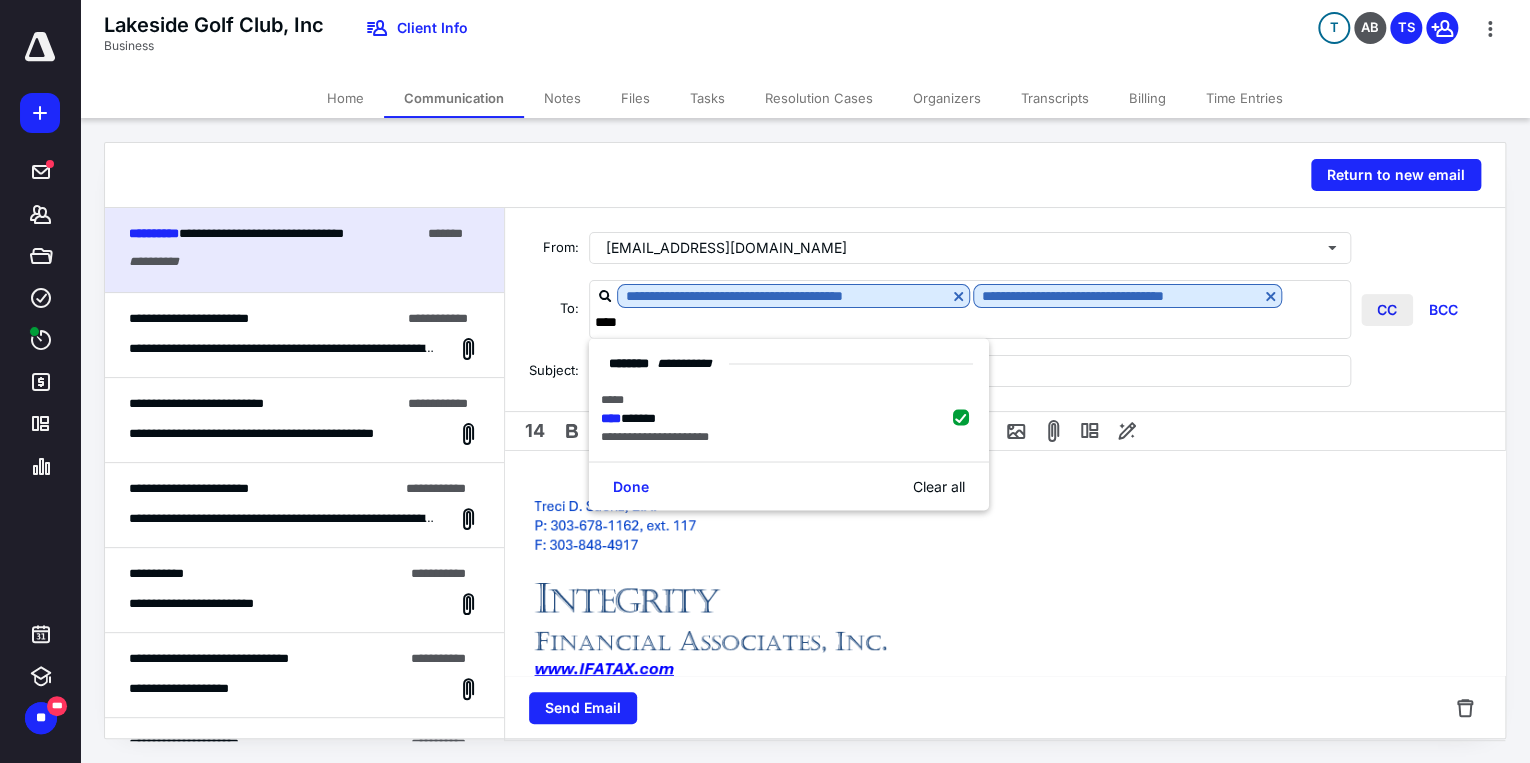 click on "CC" at bounding box center [1387, 310] 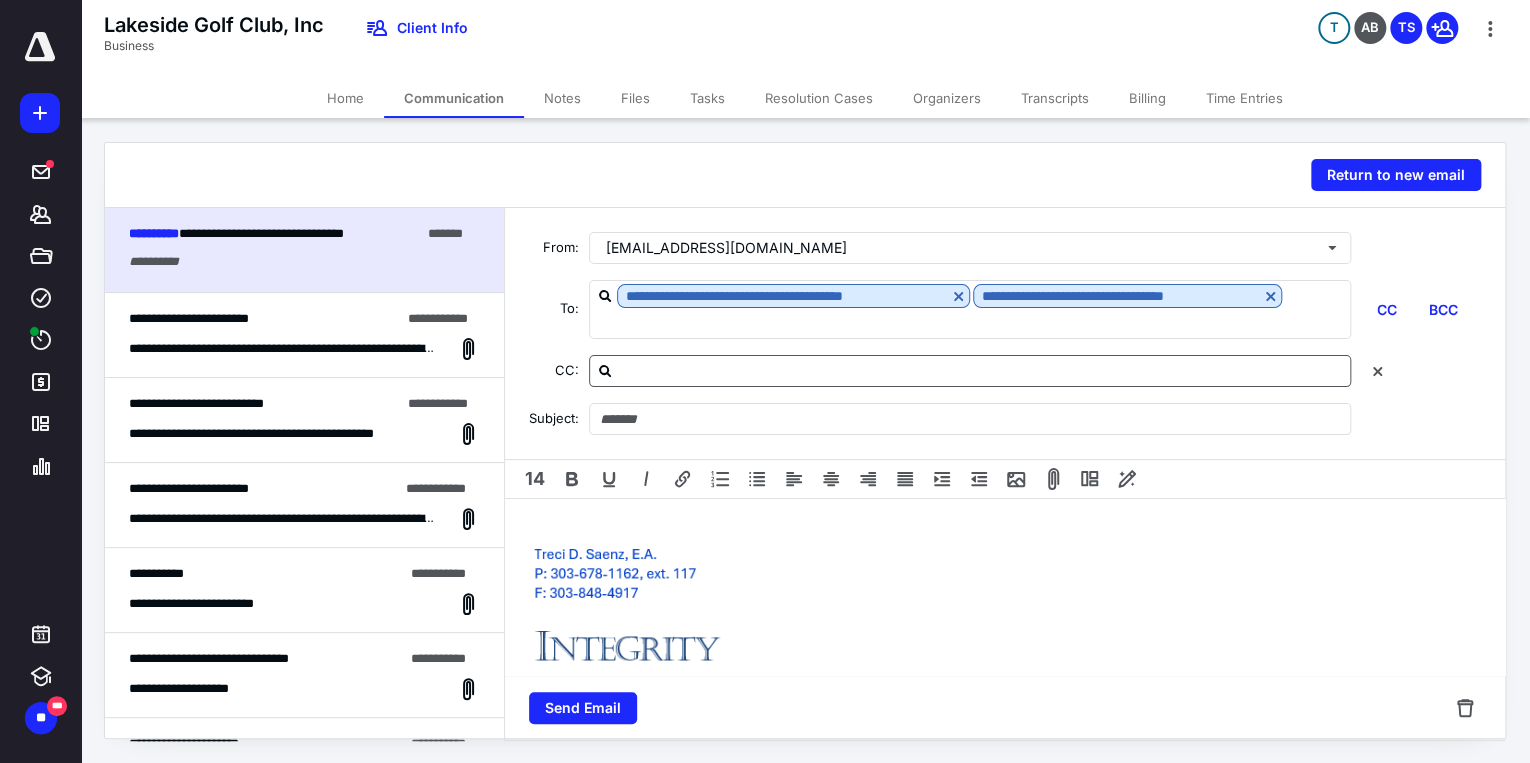 click at bounding box center [970, 371] 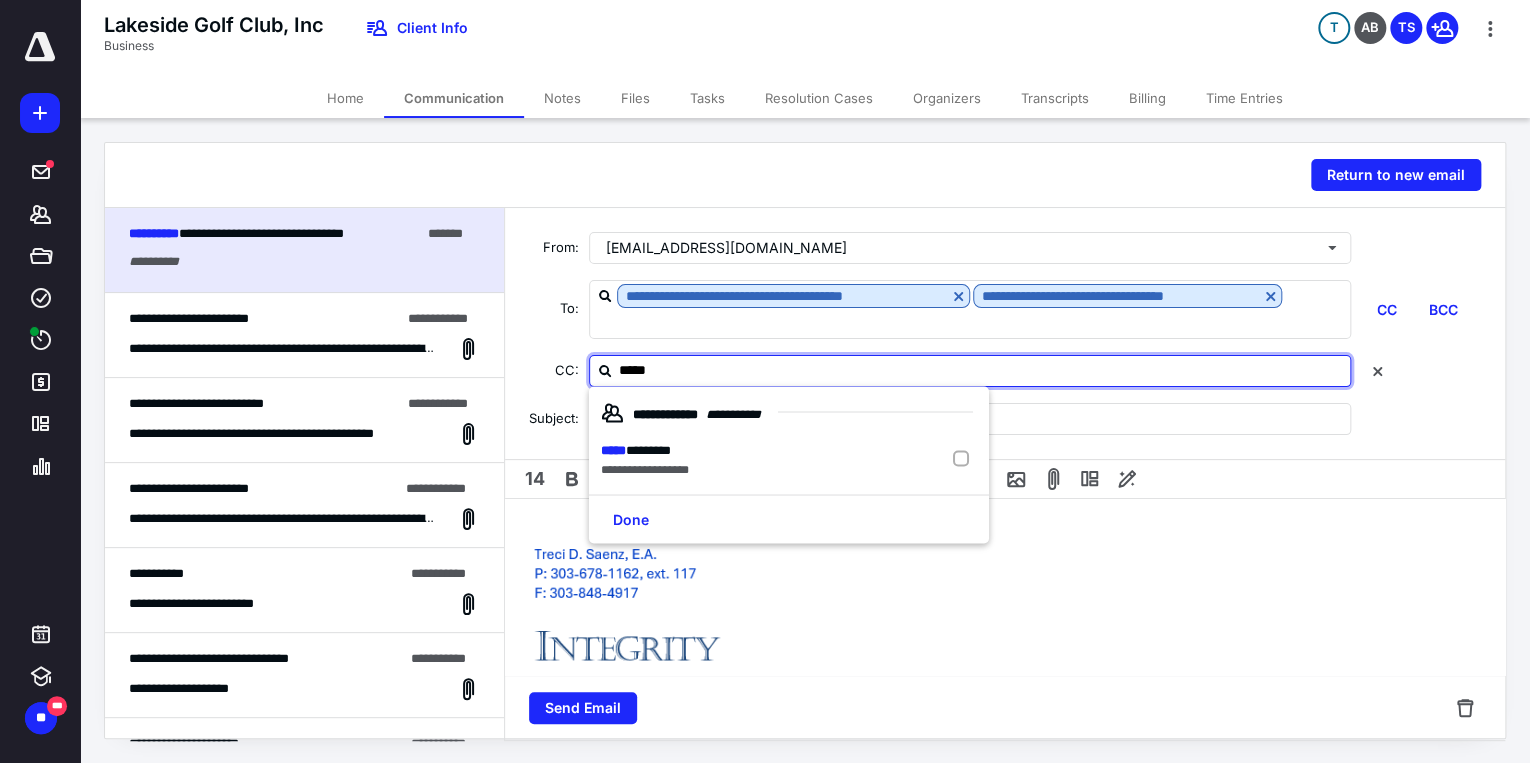 type on "******" 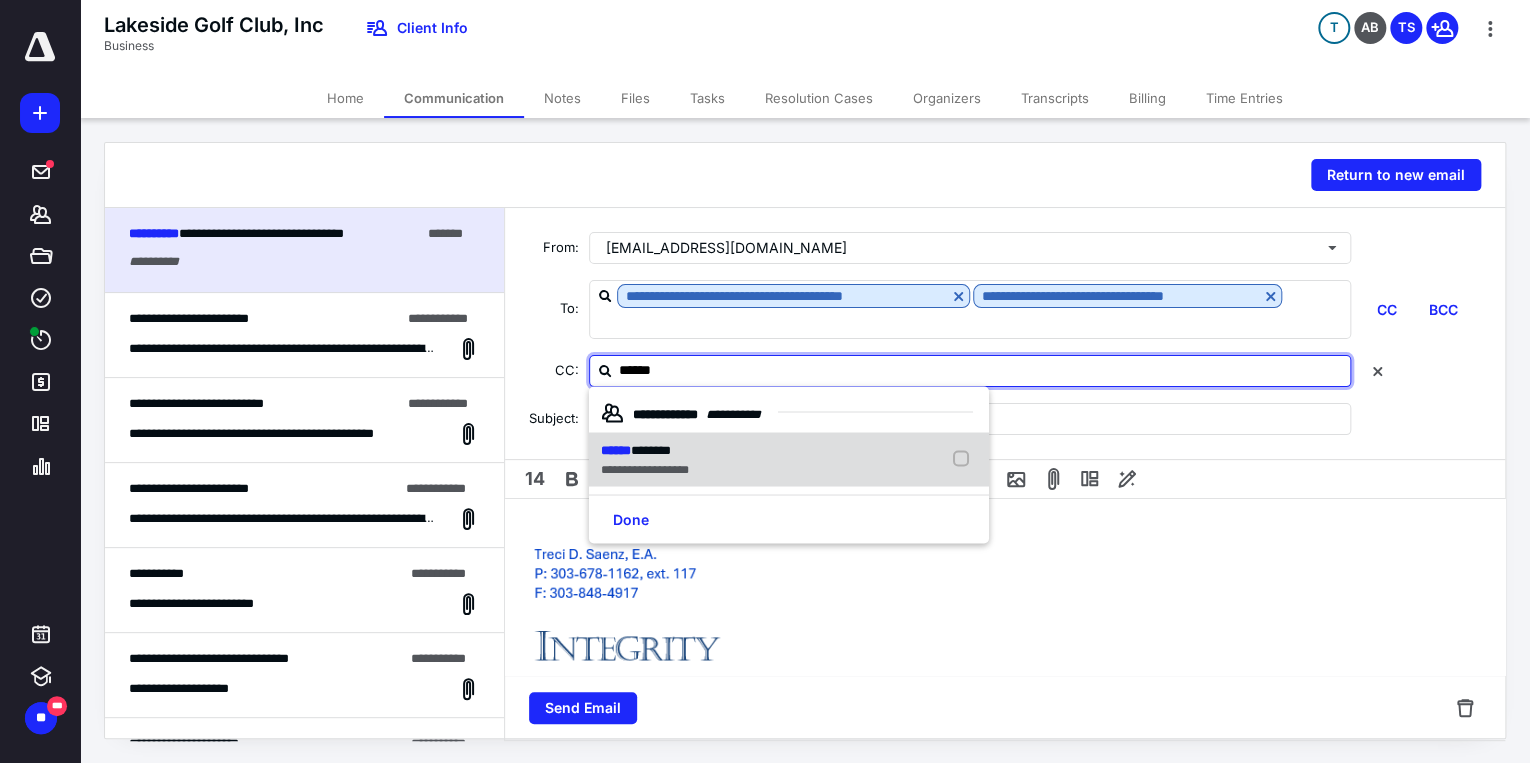 click on "******" at bounding box center [616, 449] 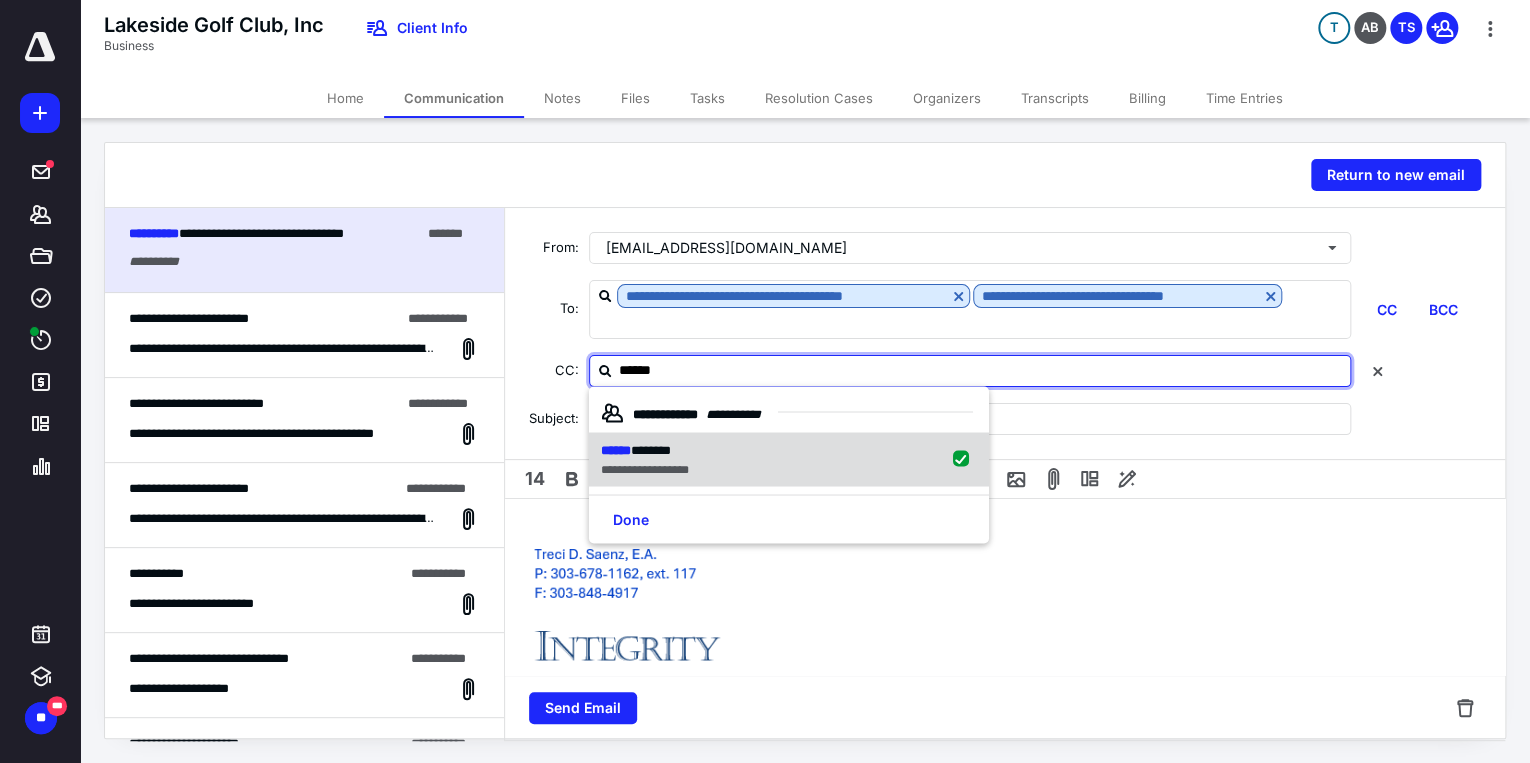 checkbox on "true" 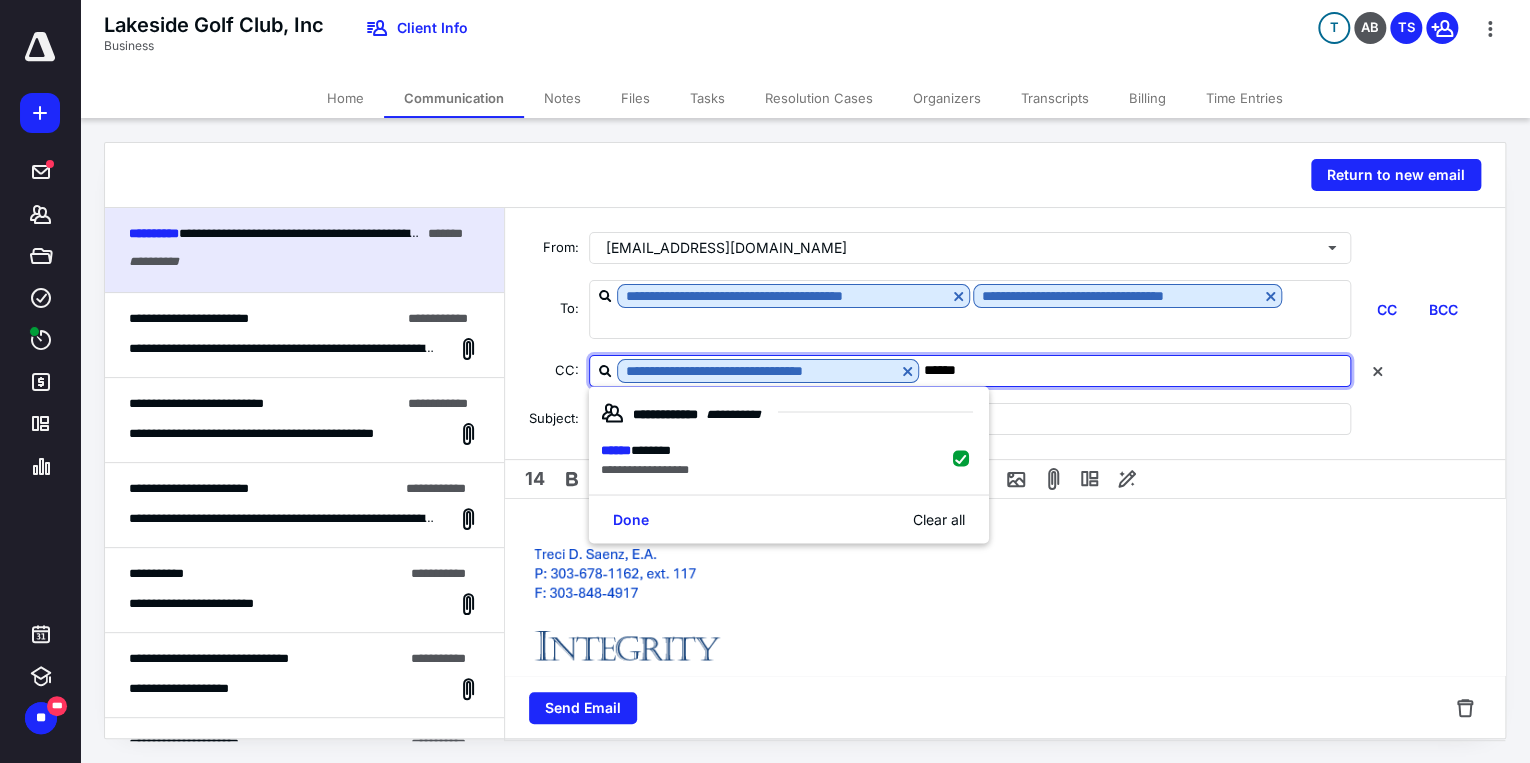 type on "******" 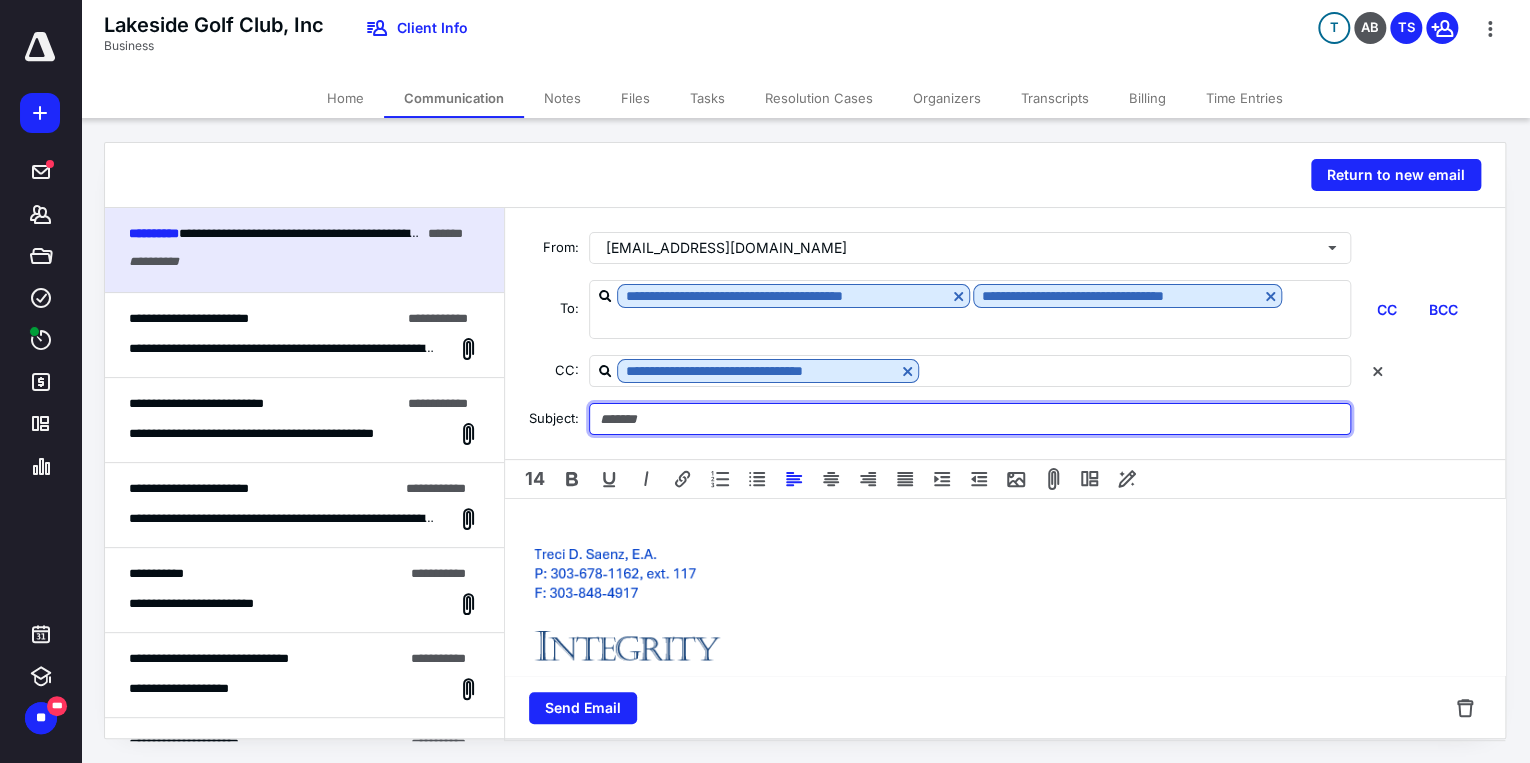 click at bounding box center (970, 419) 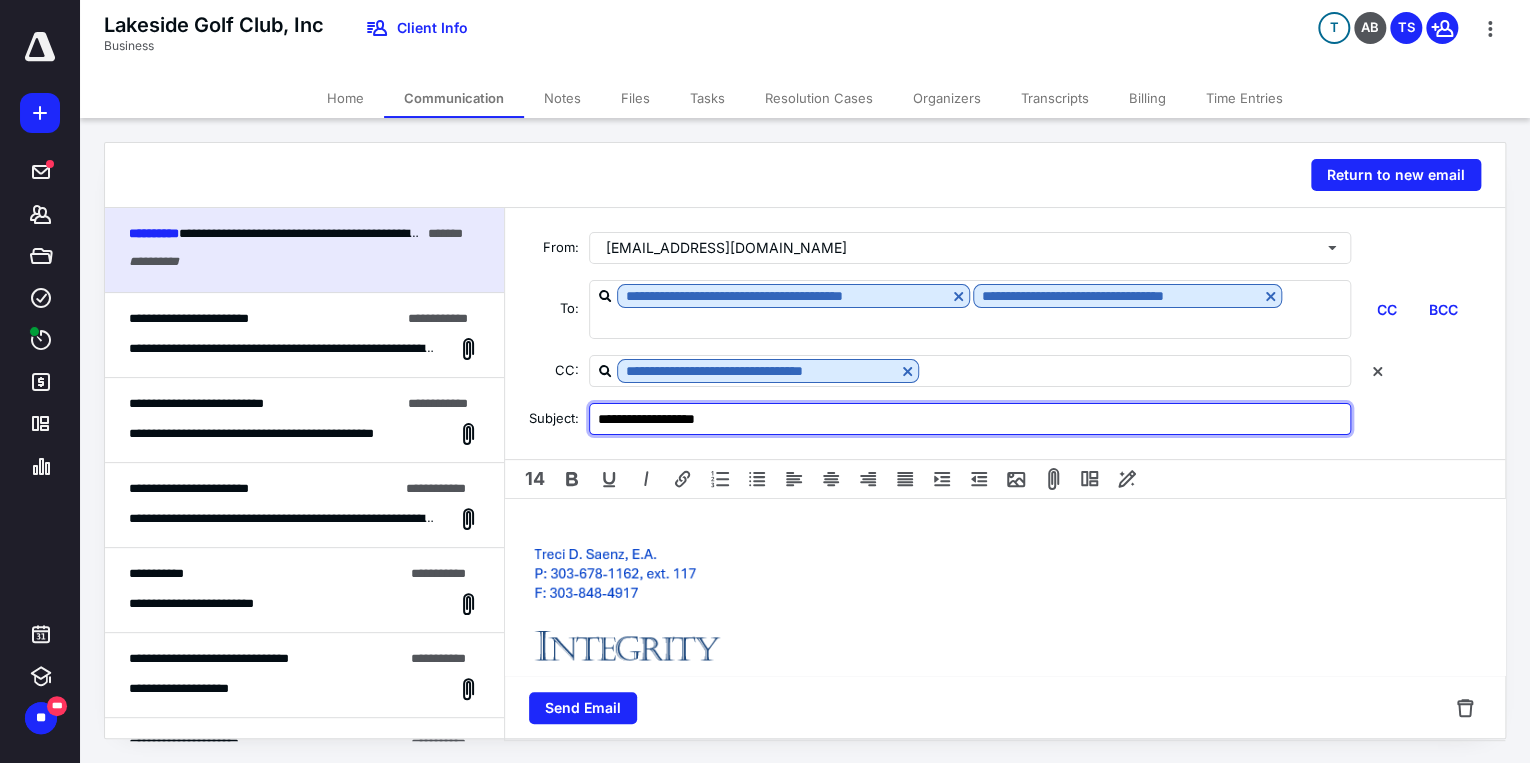 type on "**********" 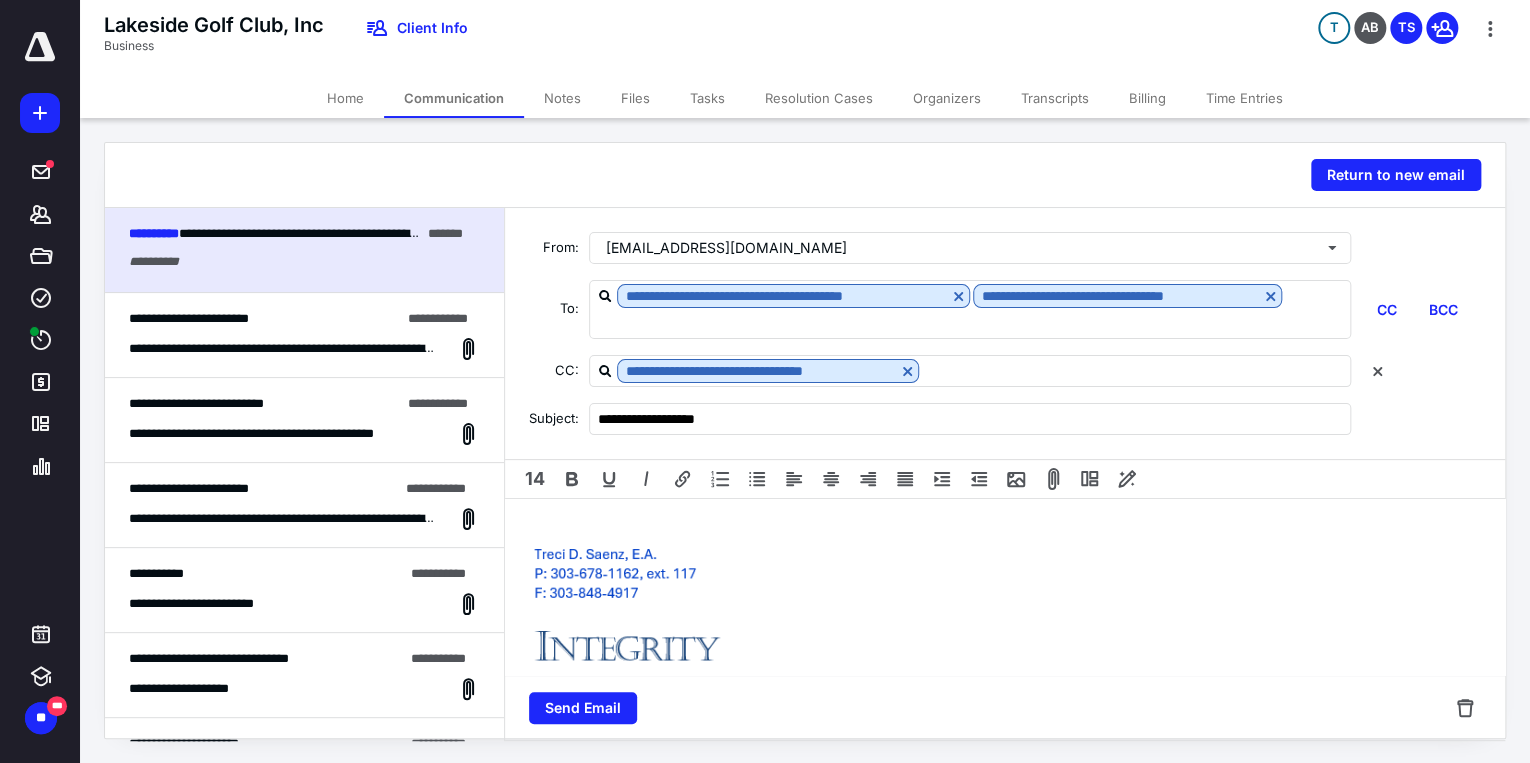 click on "**********" at bounding box center (1005, 664) 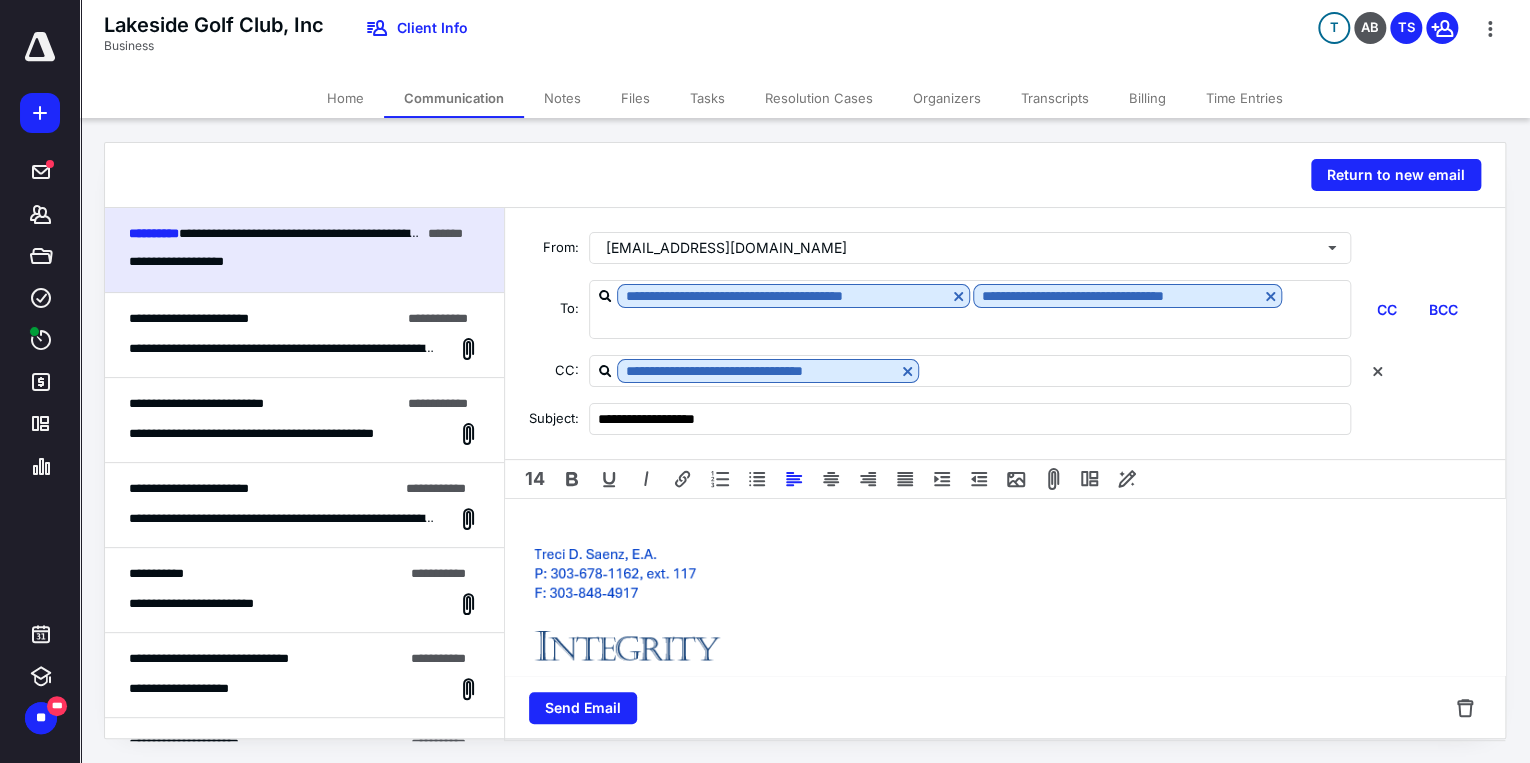 type 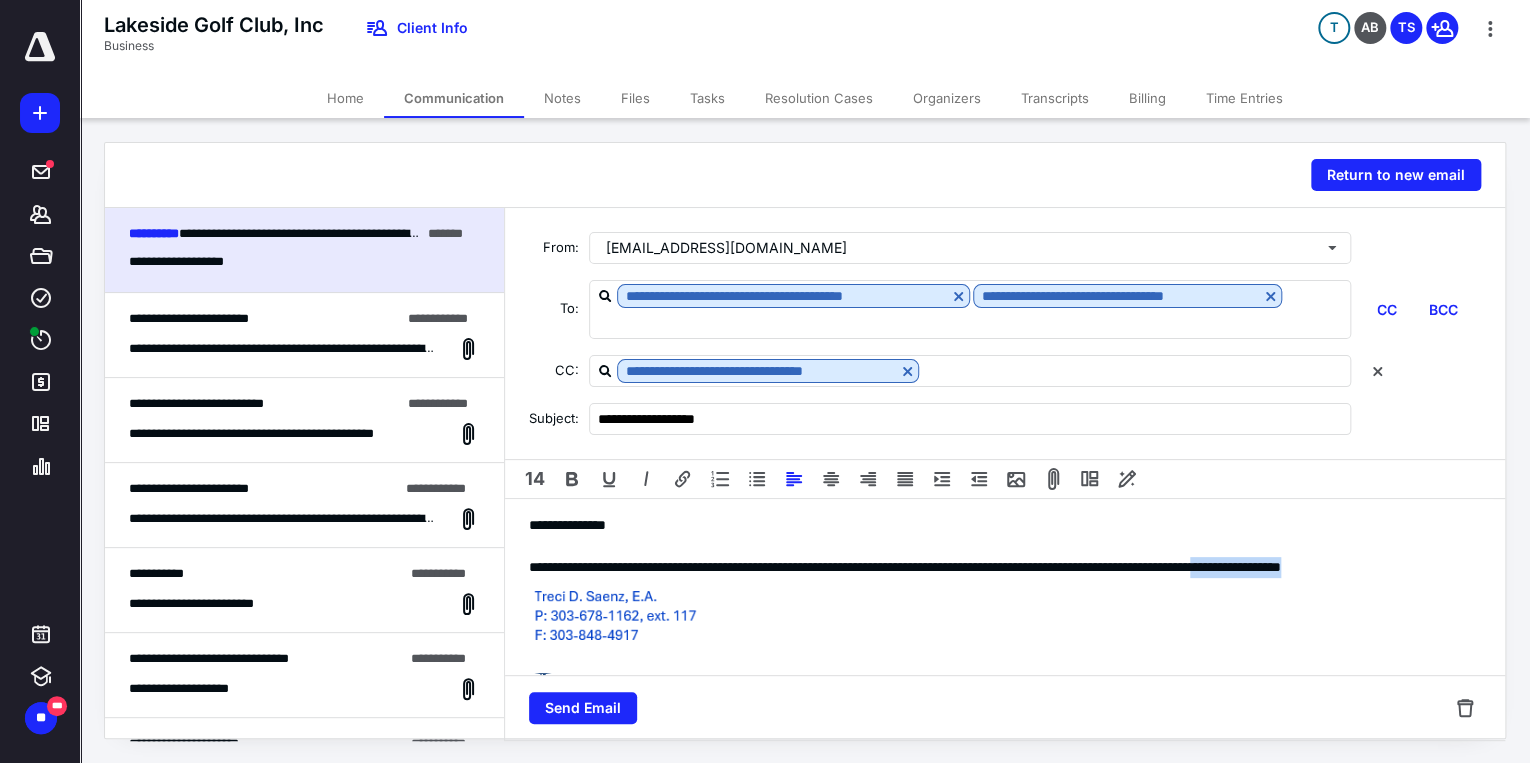 drag, startPoint x: 1388, startPoint y: 568, endPoint x: 1437, endPoint y: 588, distance: 52.924473 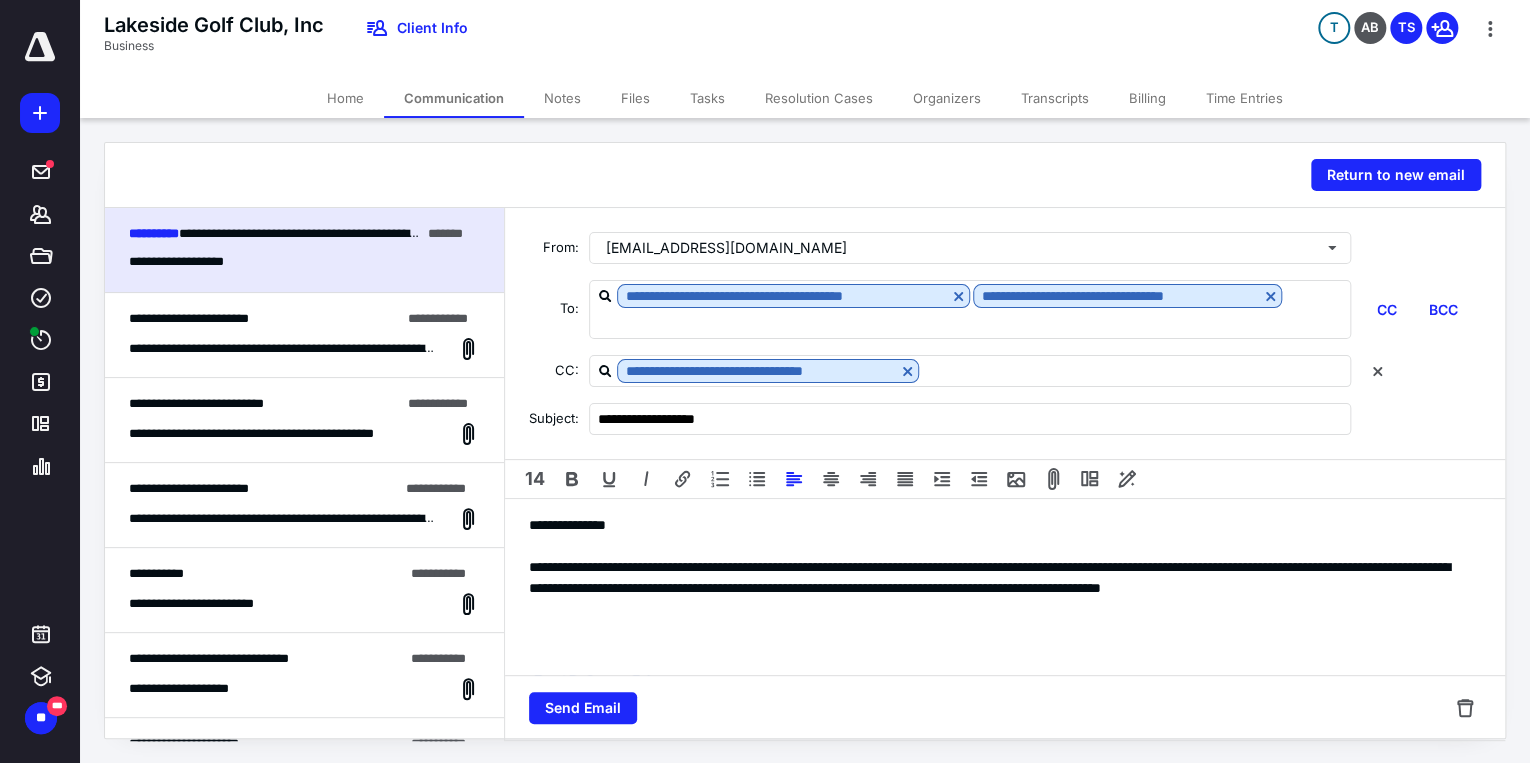 click on "Files" at bounding box center [635, 98] 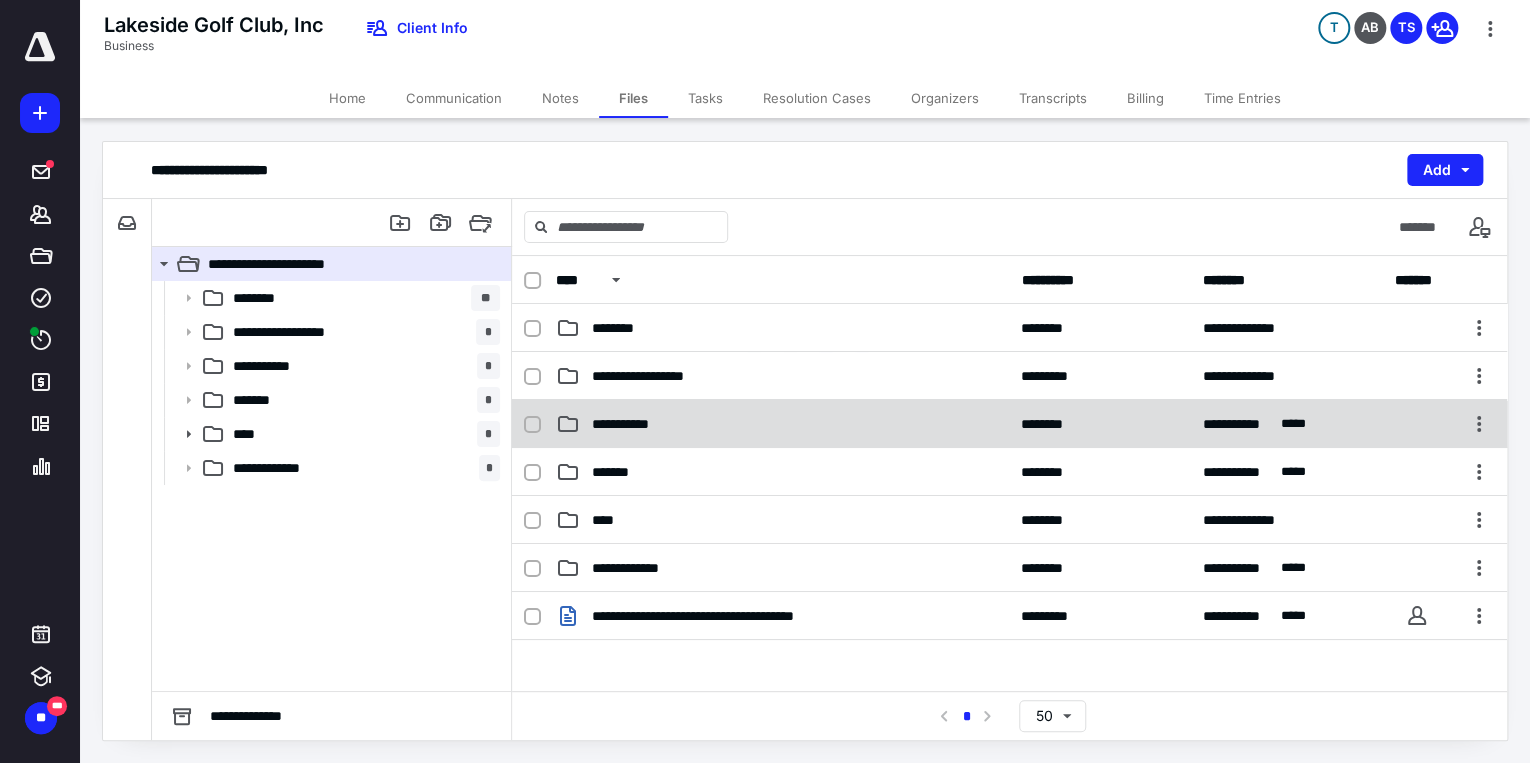 click on "**********" at bounding box center (630, 424) 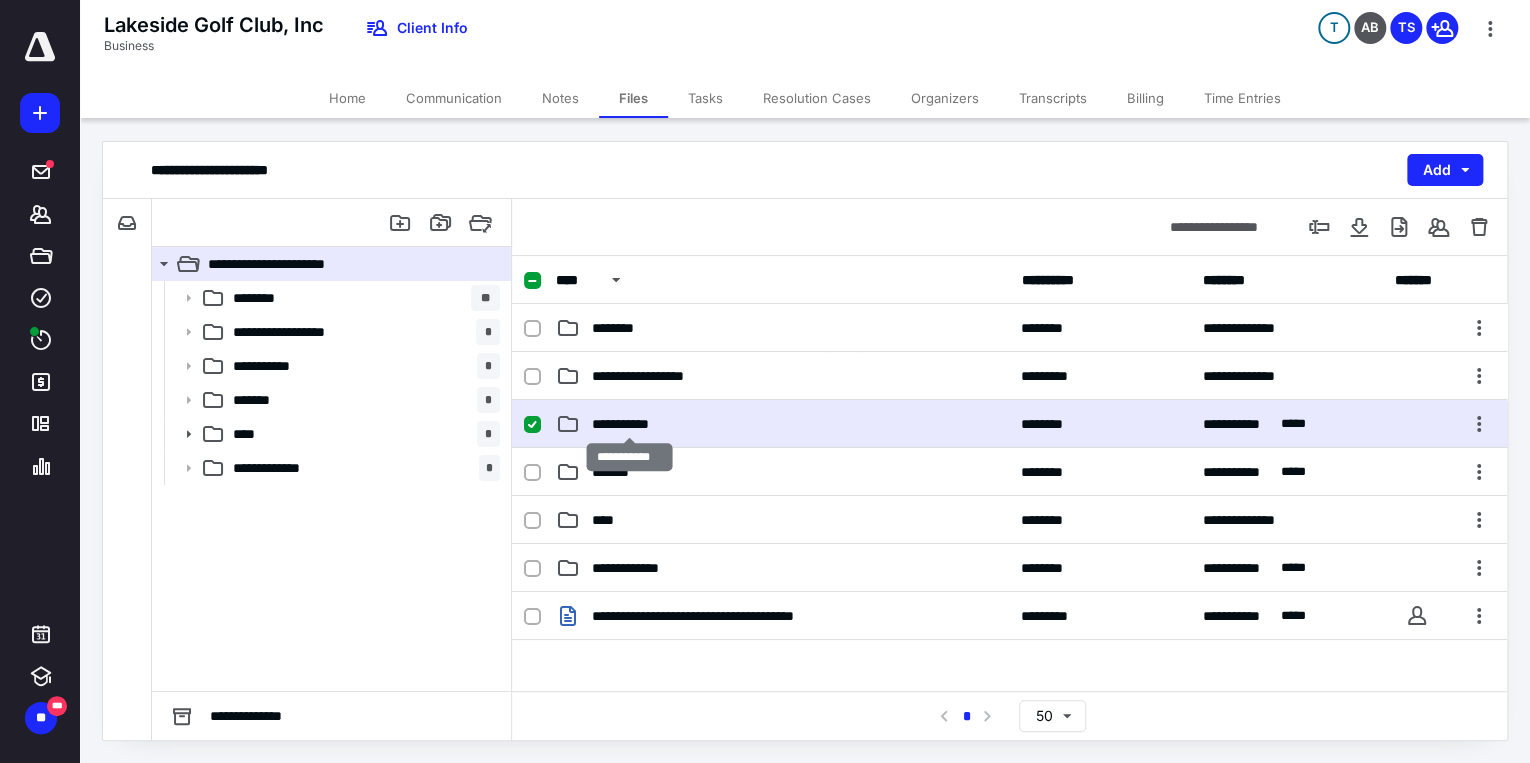 click on "**********" at bounding box center (630, 424) 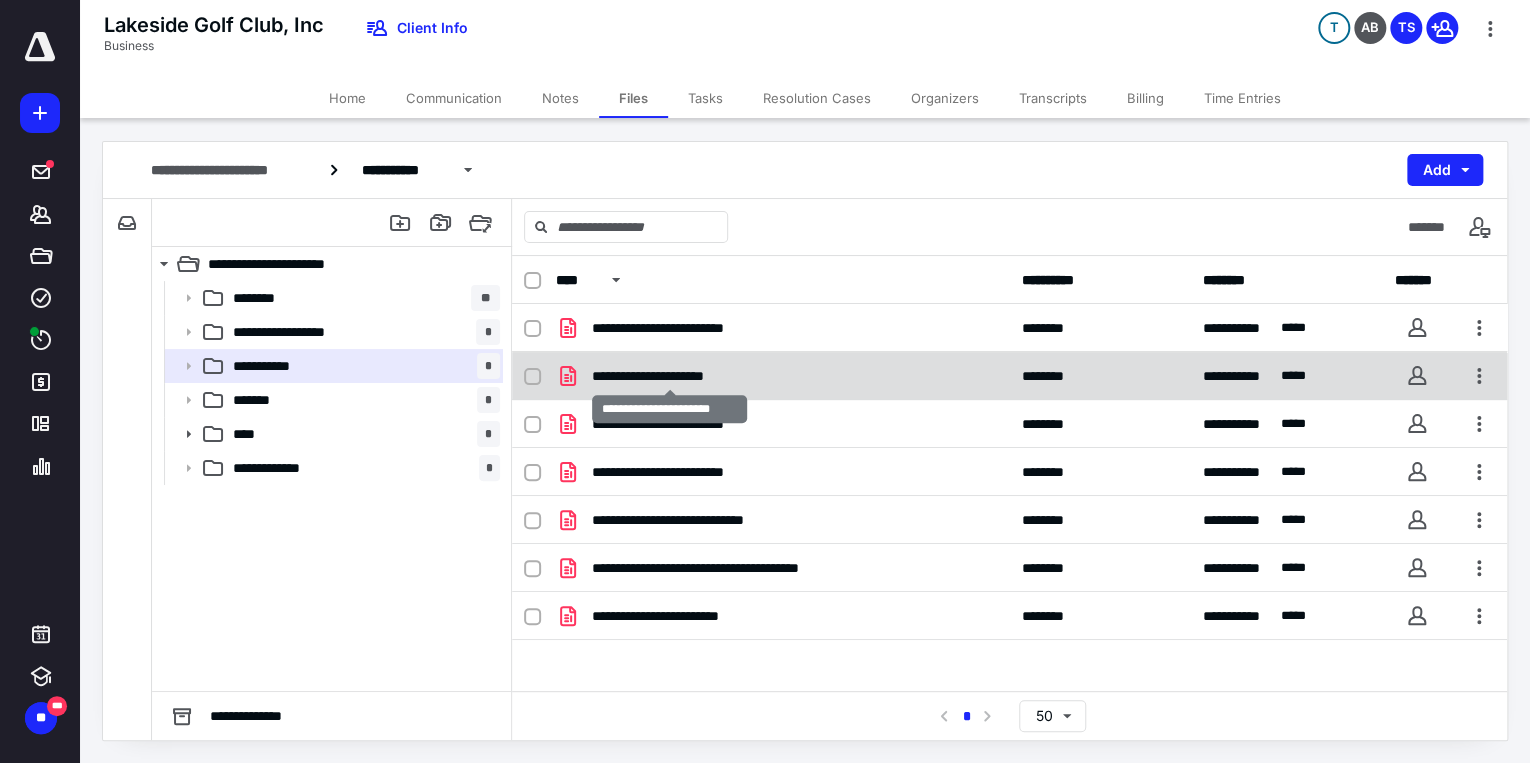 click on "**********" at bounding box center [669, 376] 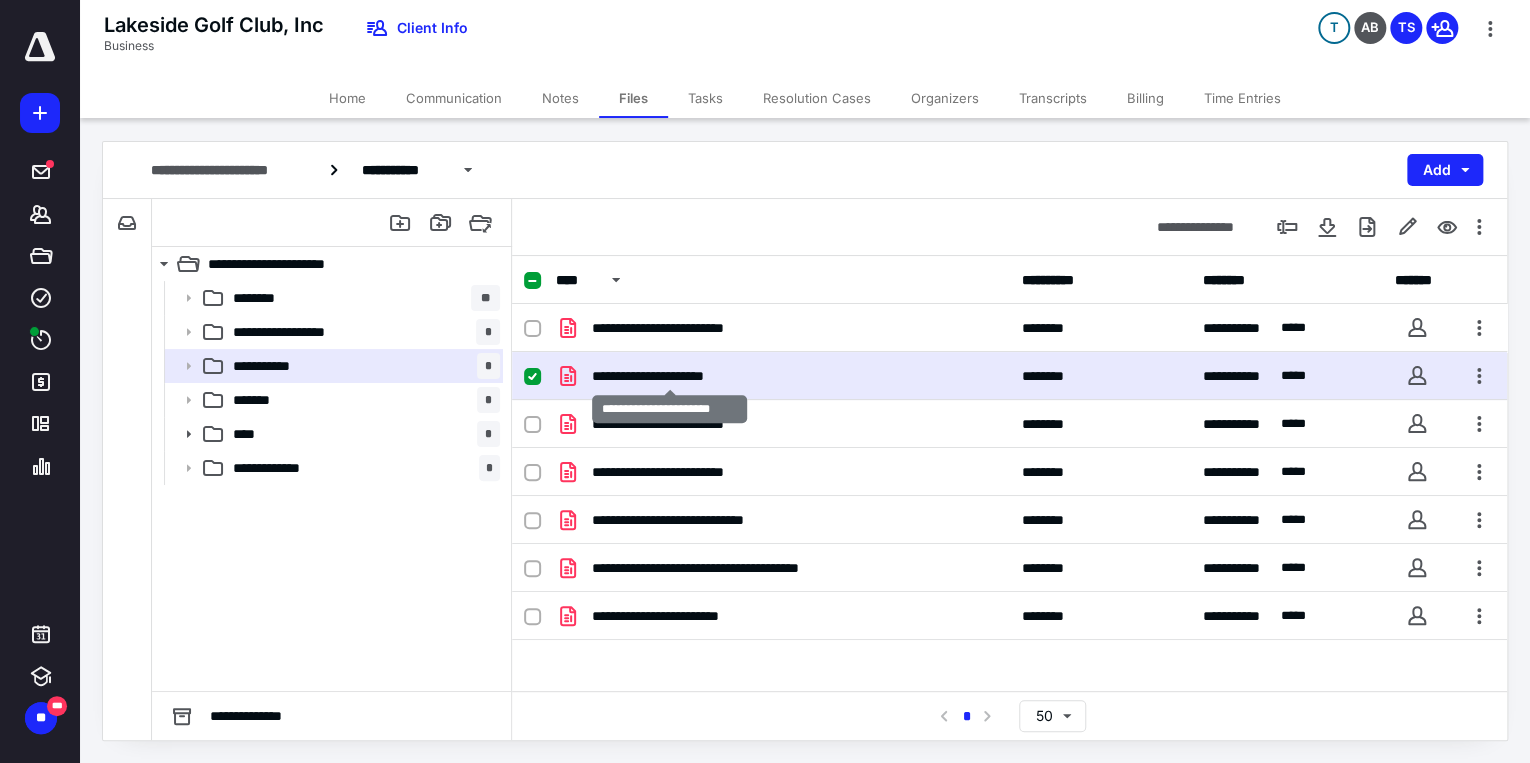 click on "**********" at bounding box center [669, 376] 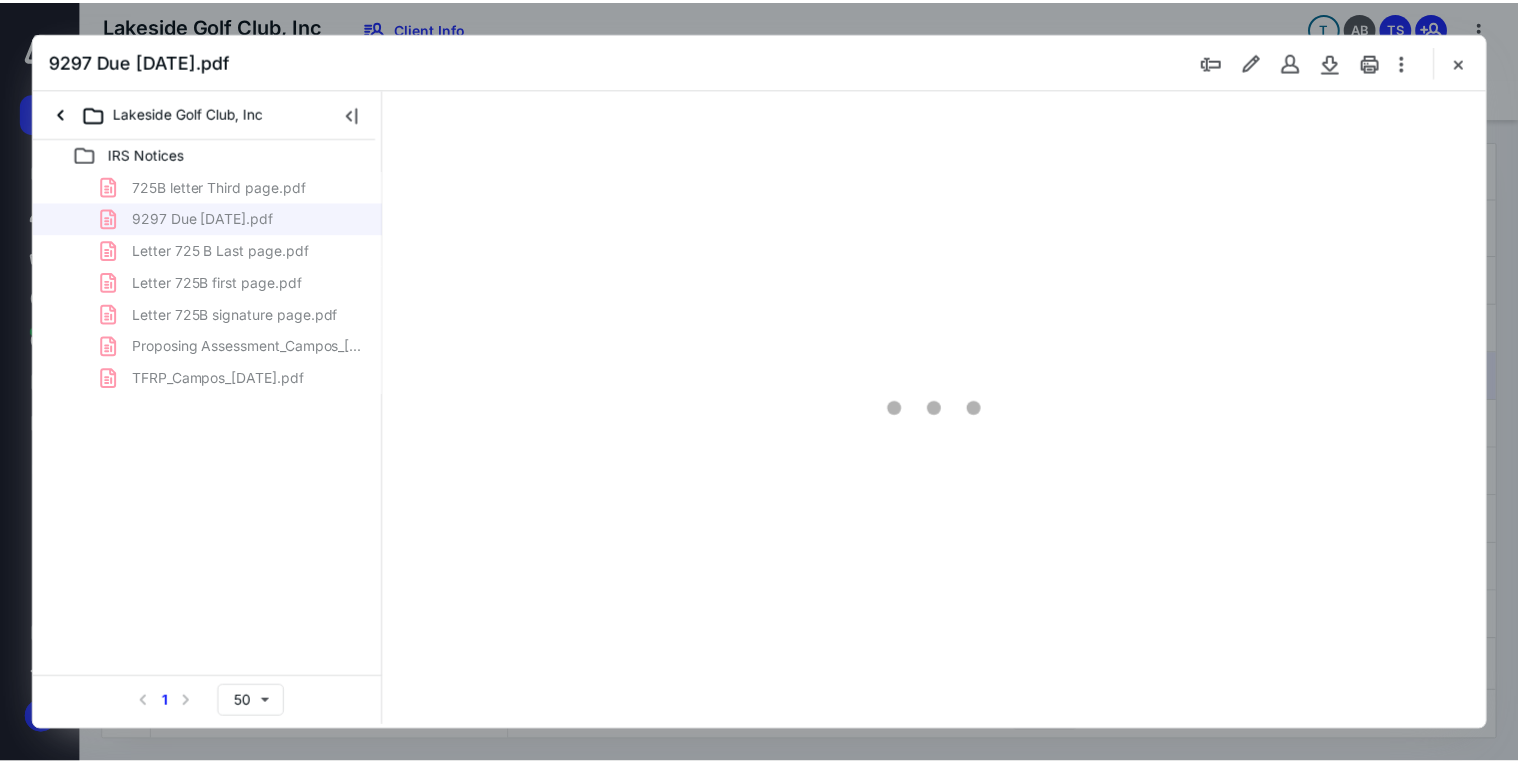 scroll, scrollTop: 0, scrollLeft: 0, axis: both 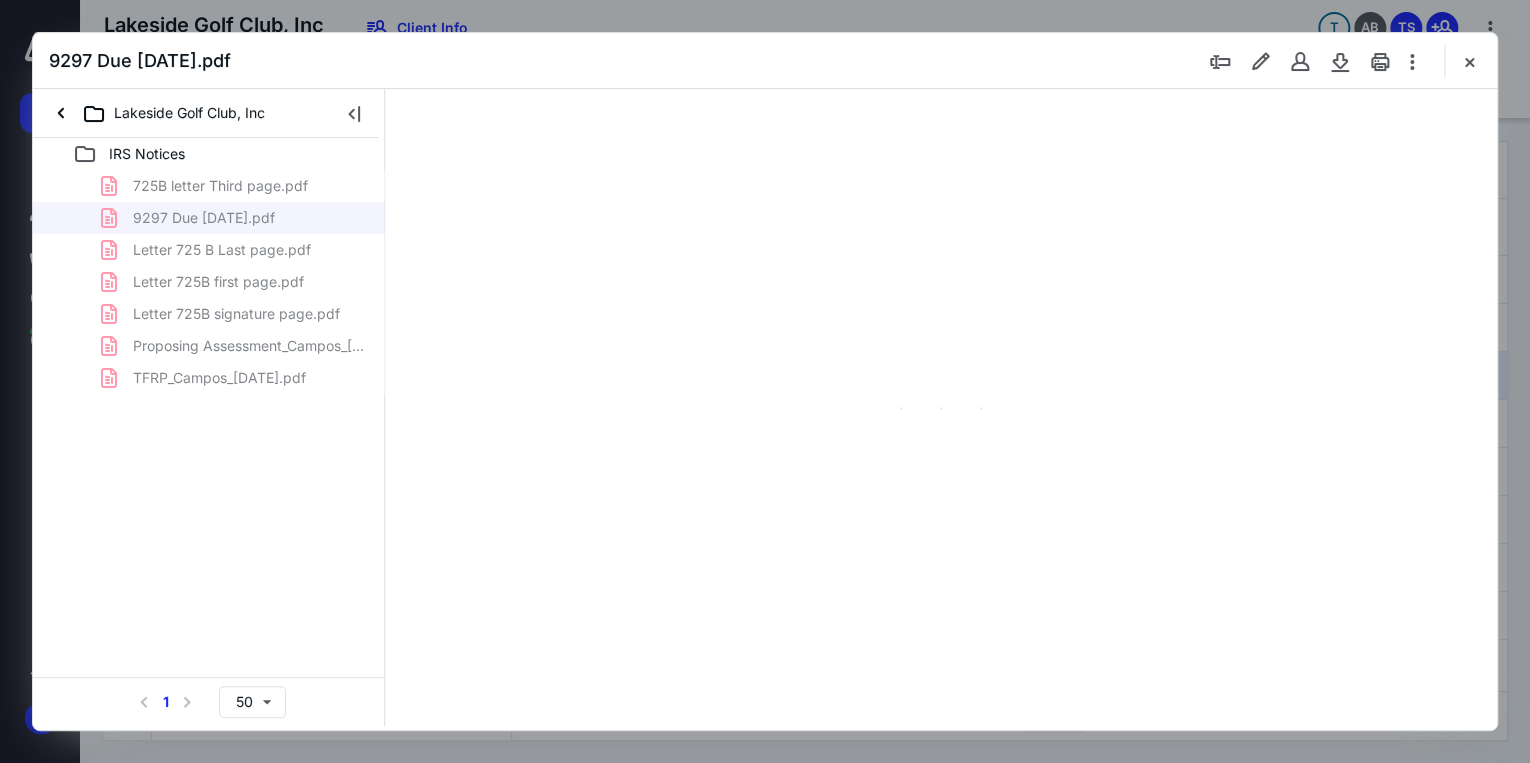 type on "67" 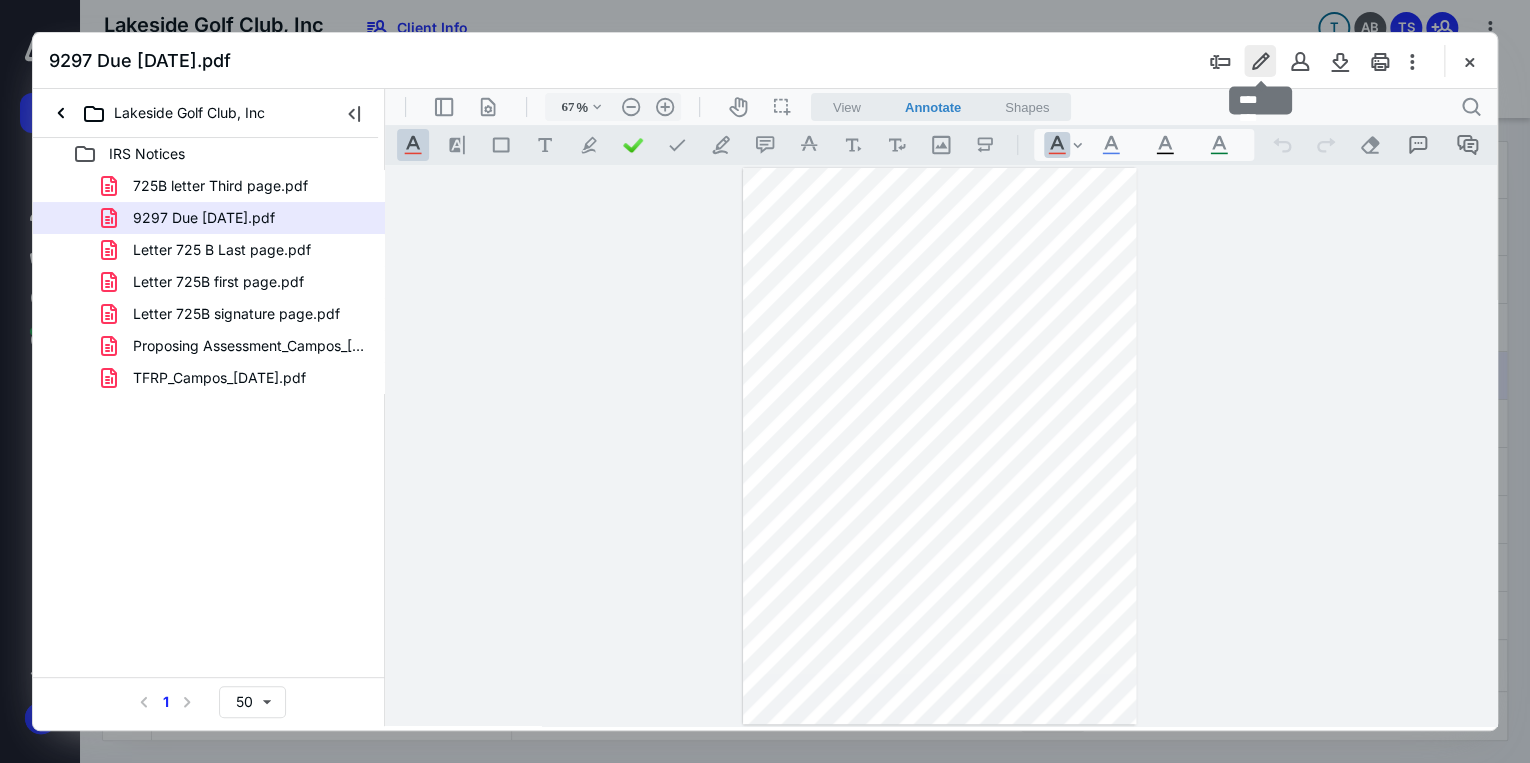 click at bounding box center [1260, 61] 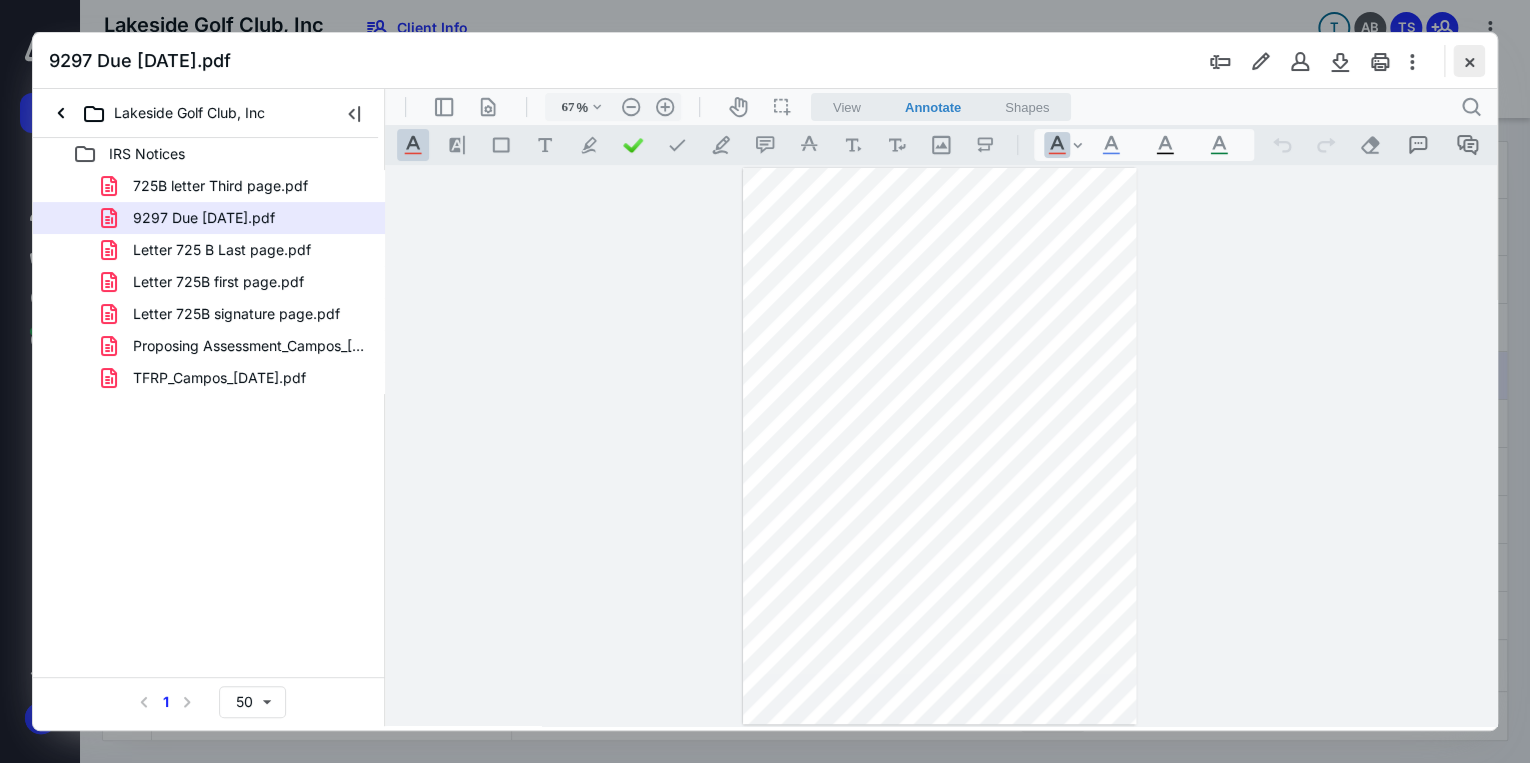 click at bounding box center (1469, 61) 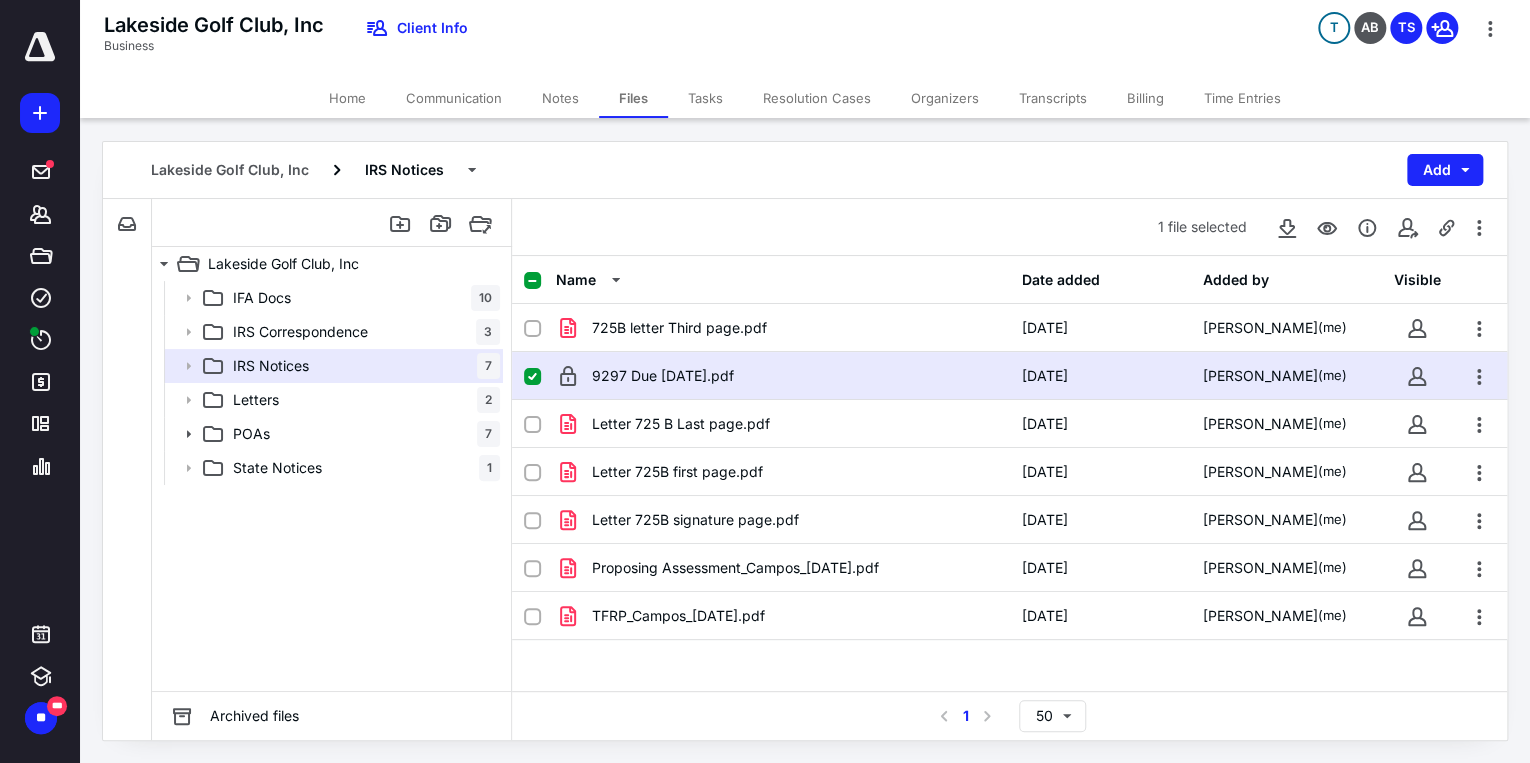 click on "Communication" at bounding box center (454, 98) 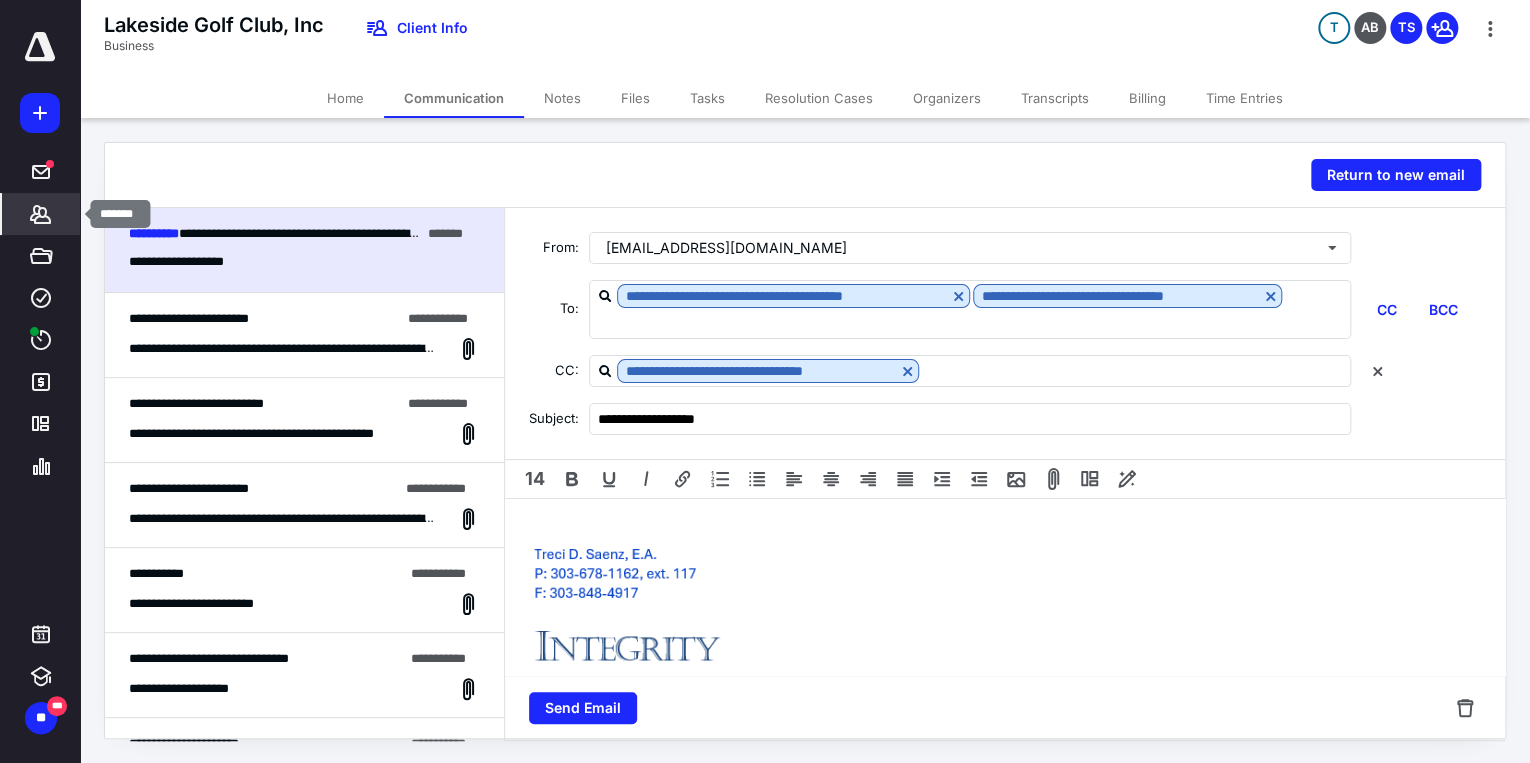 click on "*******" at bounding box center (41, 214) 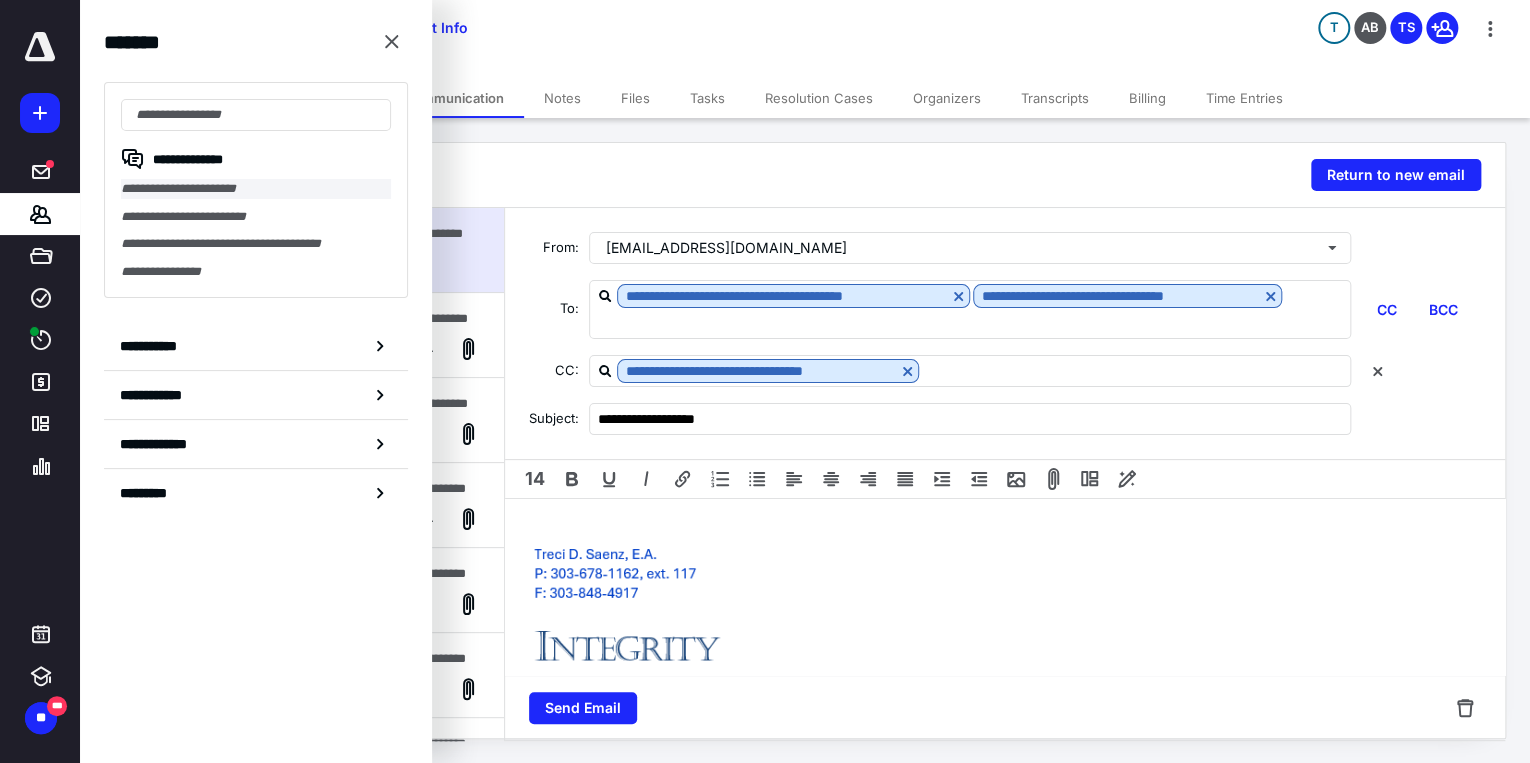 click on "**********" at bounding box center (256, 189) 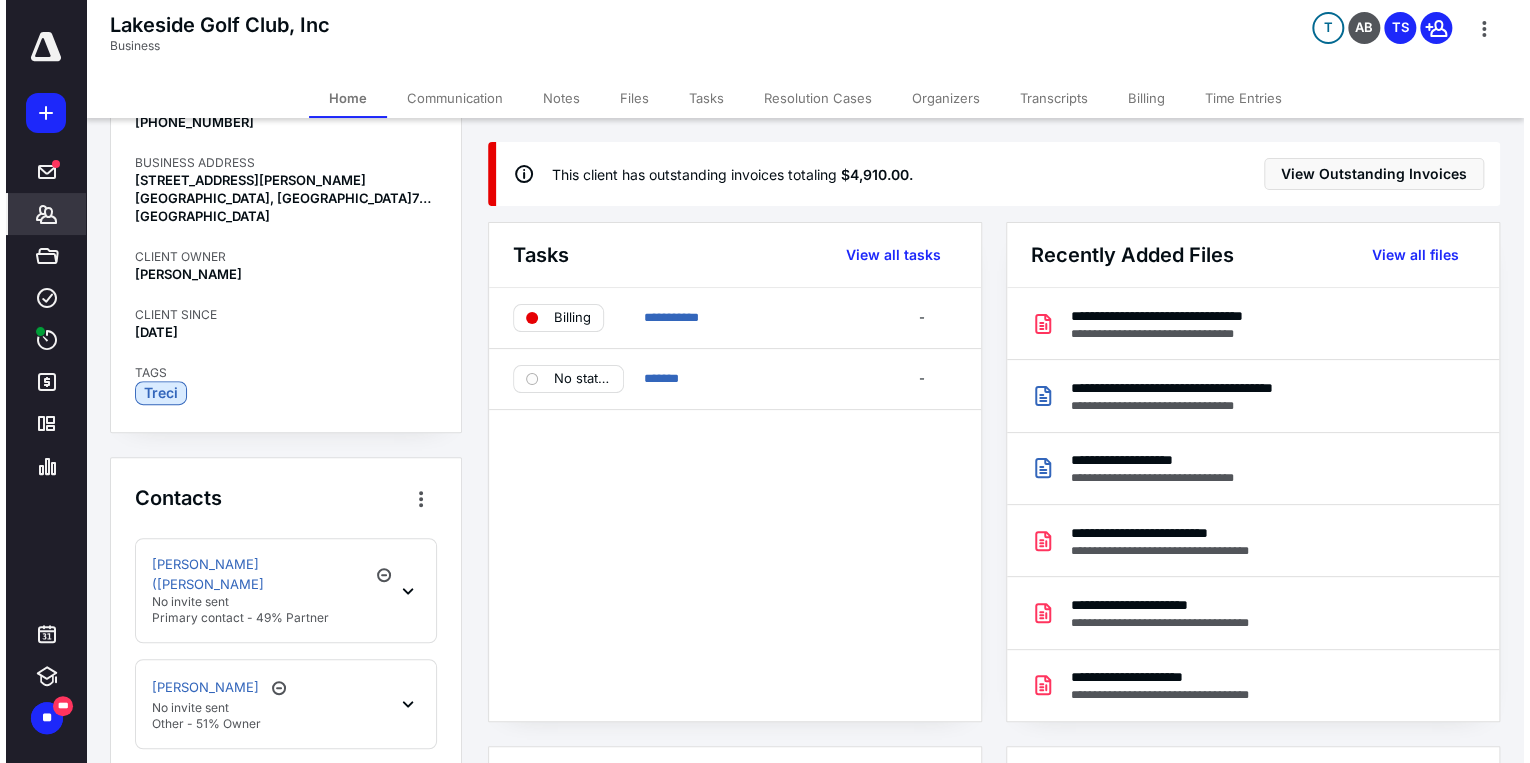 scroll, scrollTop: 400, scrollLeft: 0, axis: vertical 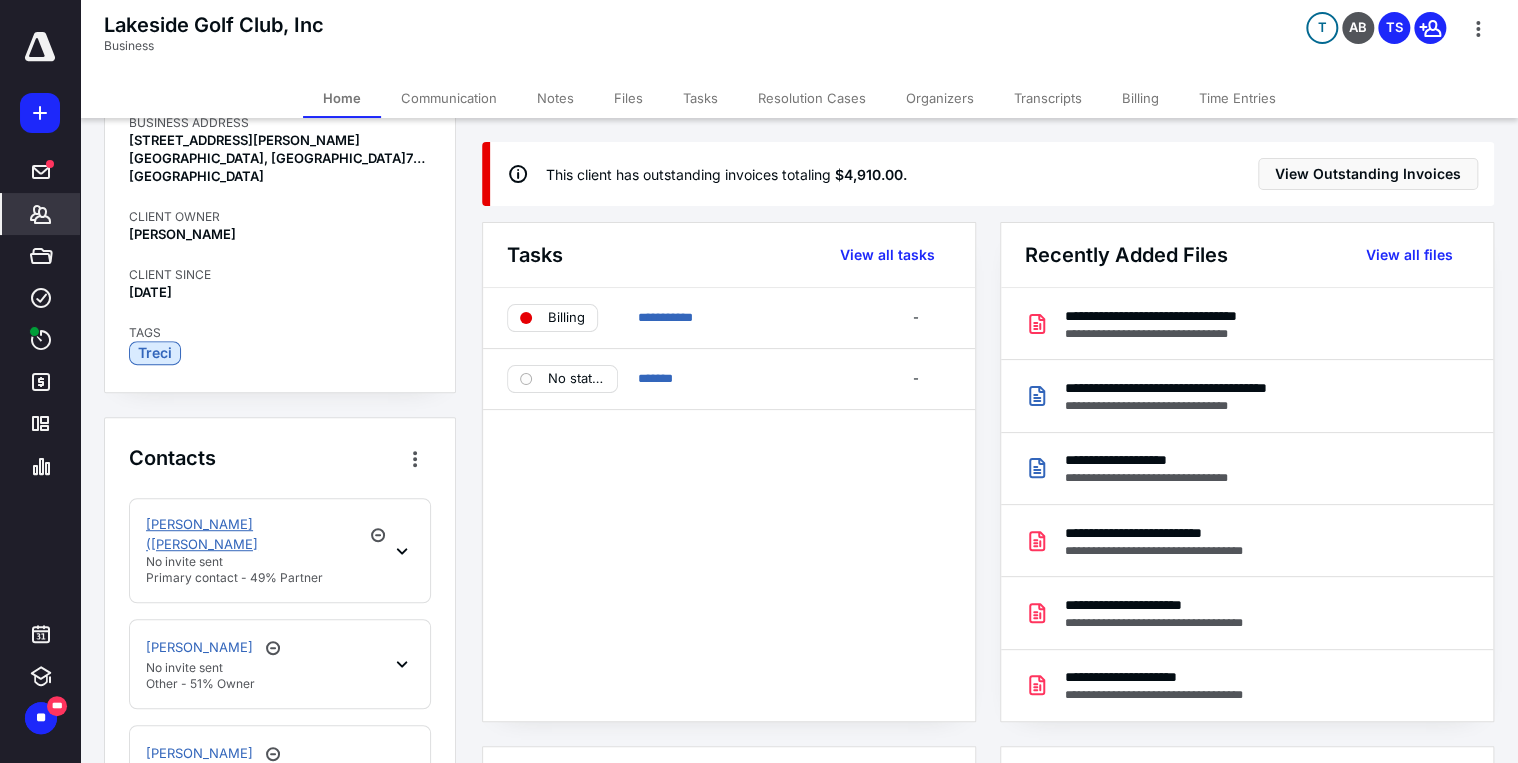 click on "[PERSON_NAME] ([PERSON_NAME]" at bounding box center (252, 534) 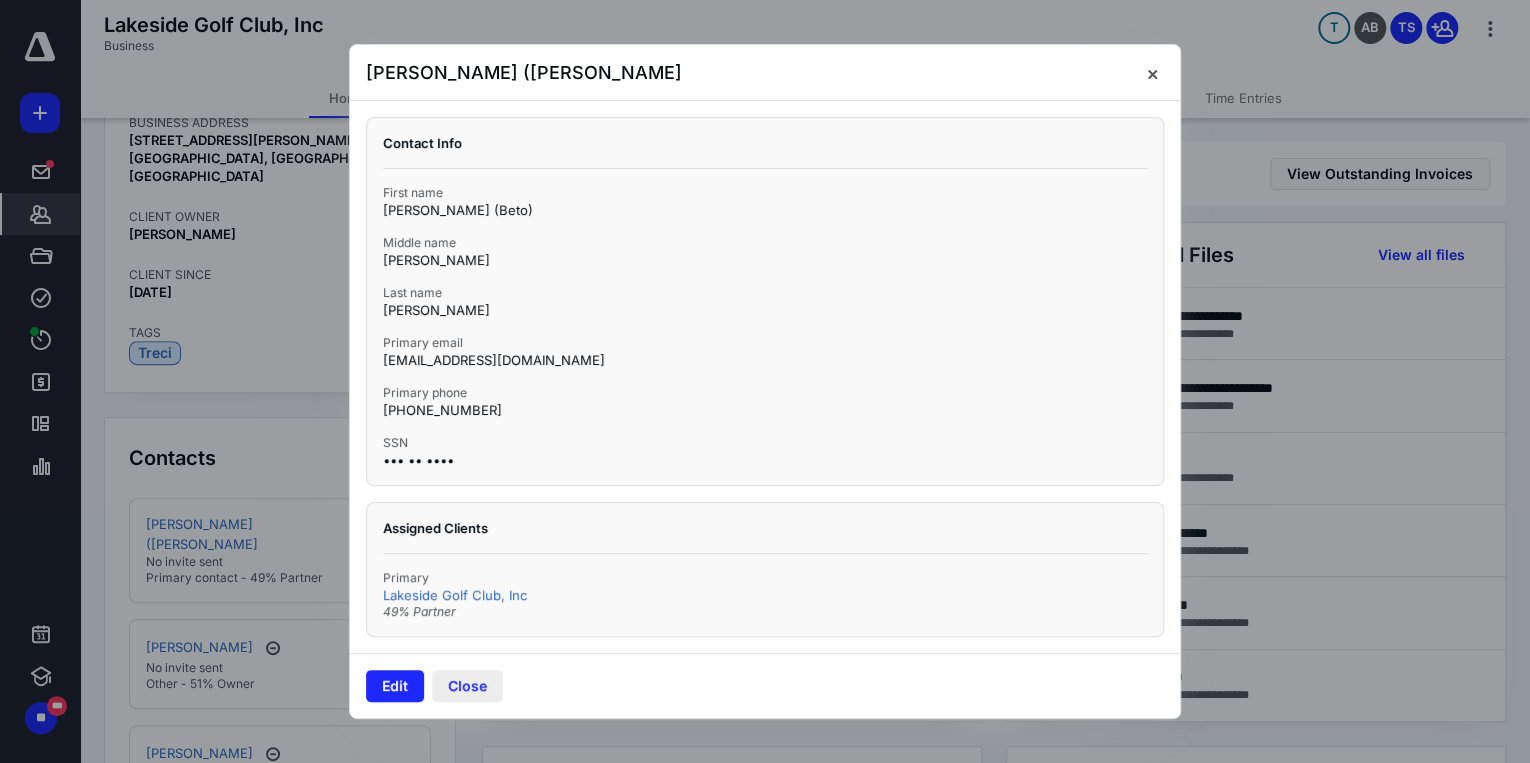 click on "Close" at bounding box center [467, 686] 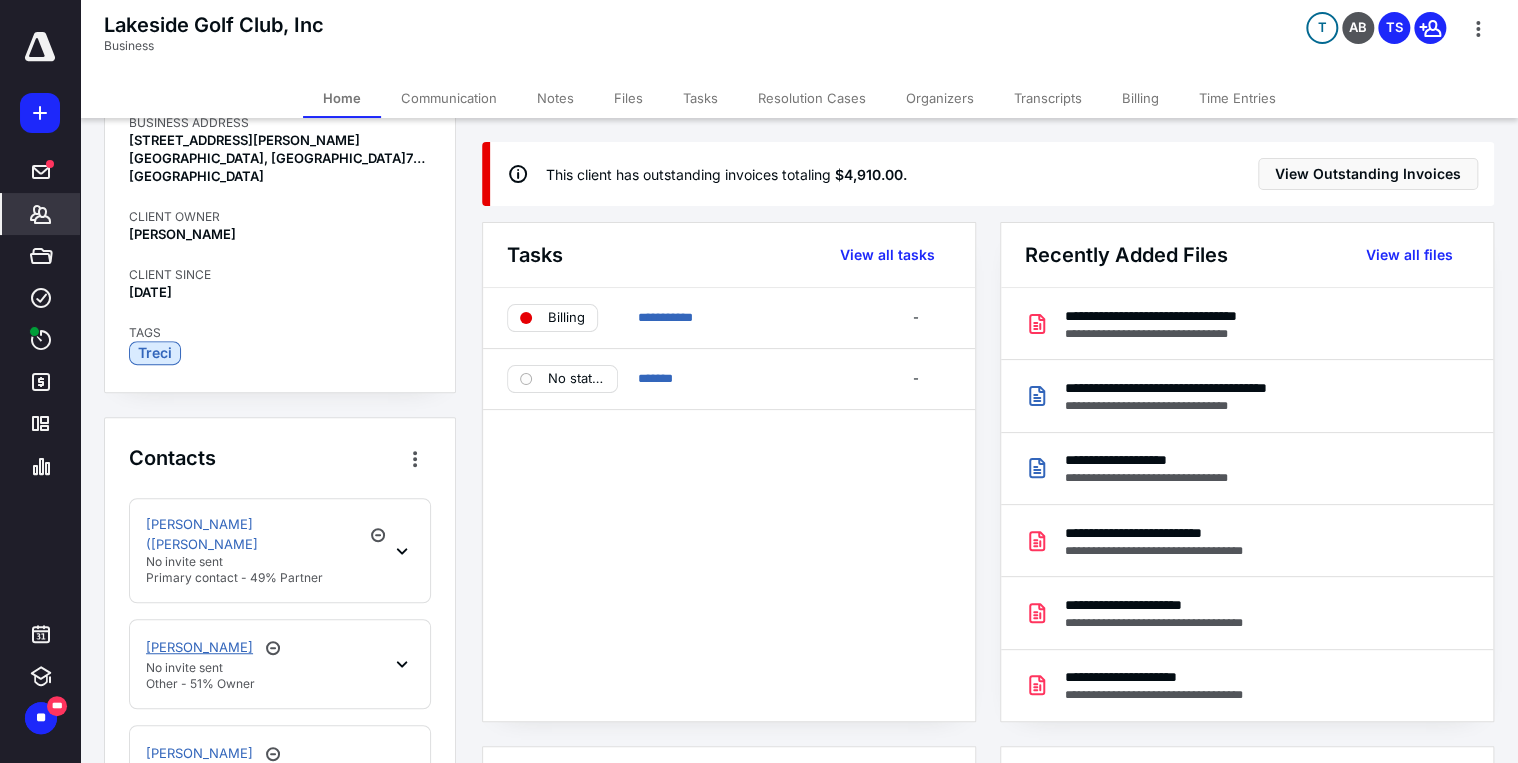 click on "[PERSON_NAME]" at bounding box center (199, 648) 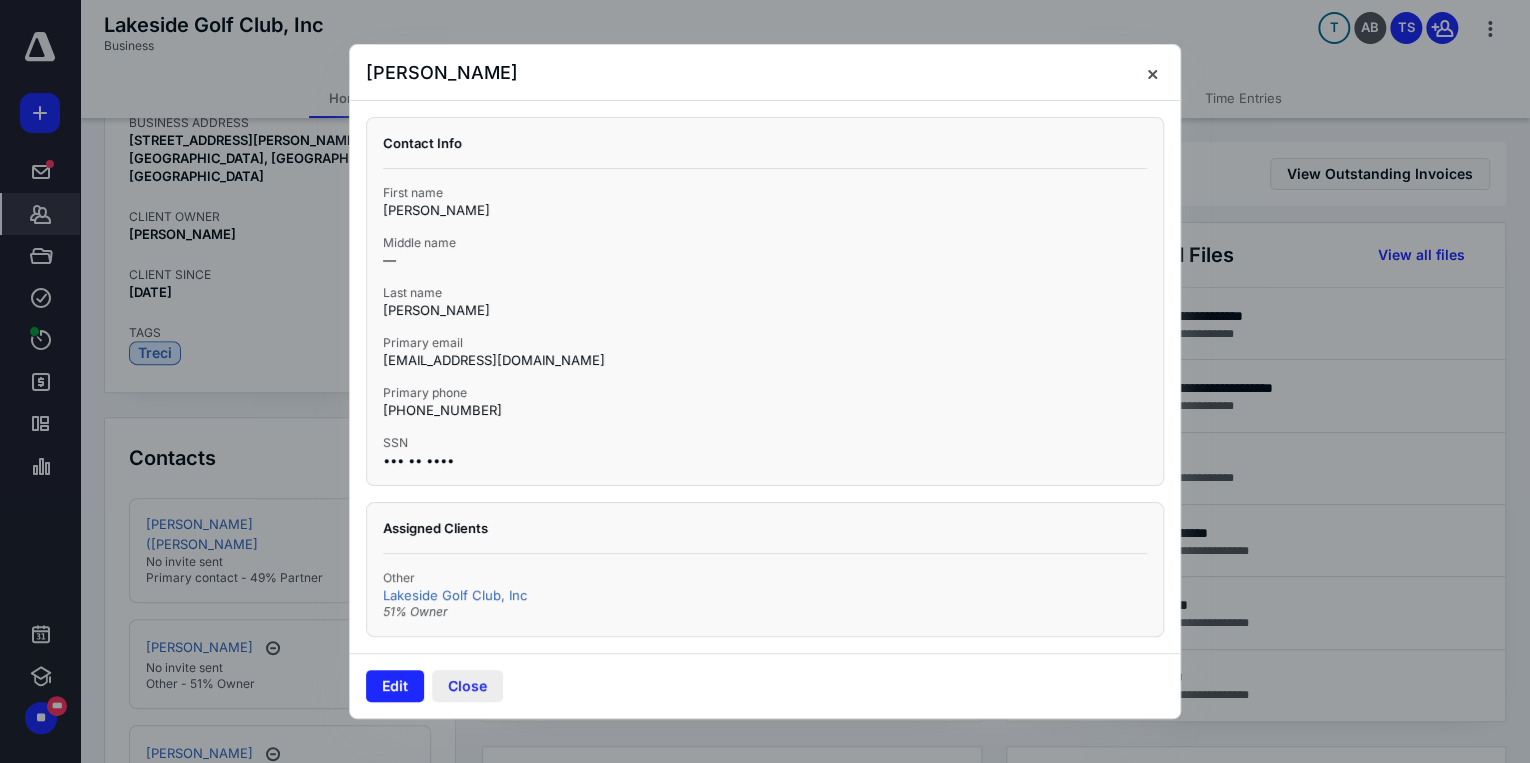 click on "Close" at bounding box center (467, 686) 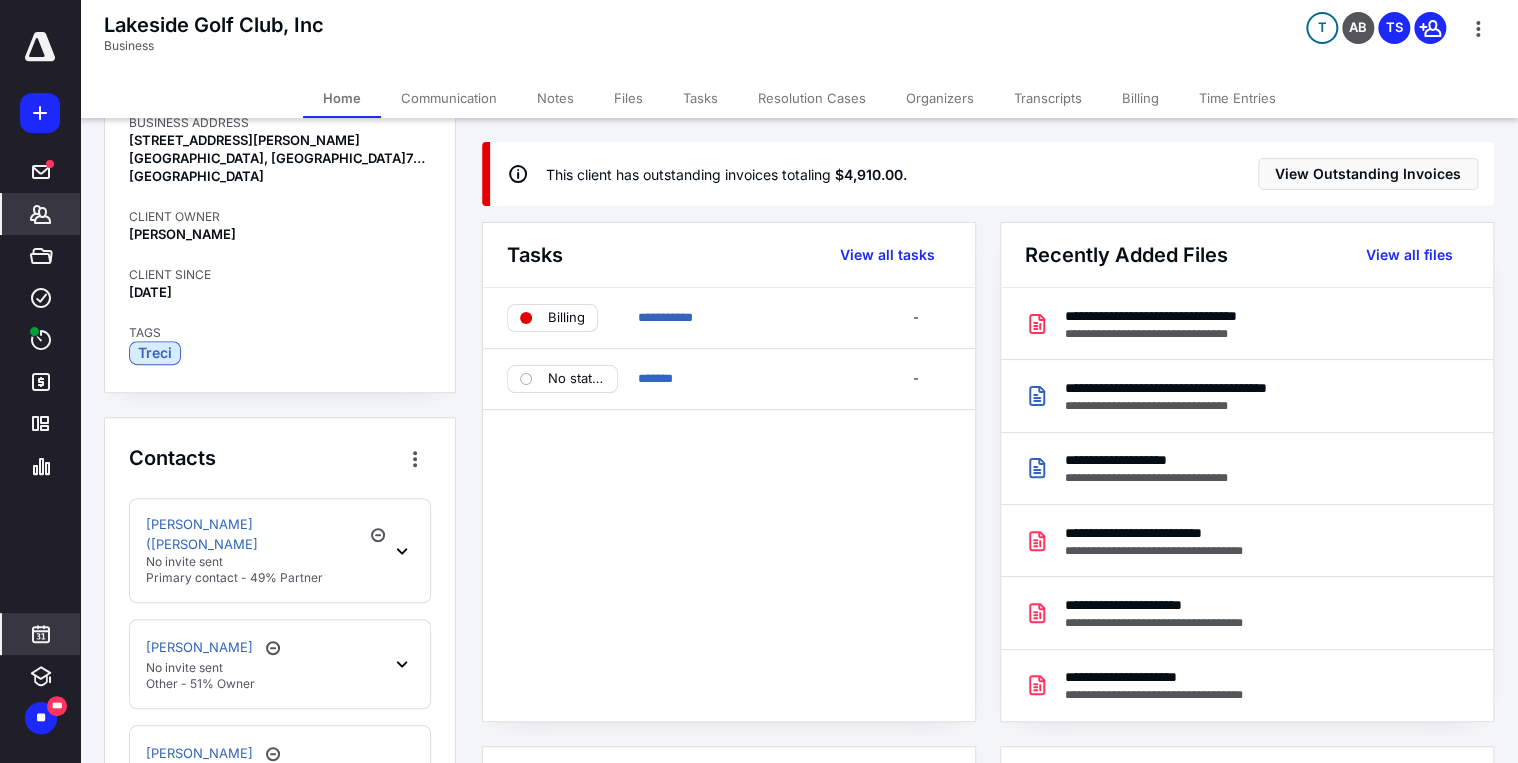 click 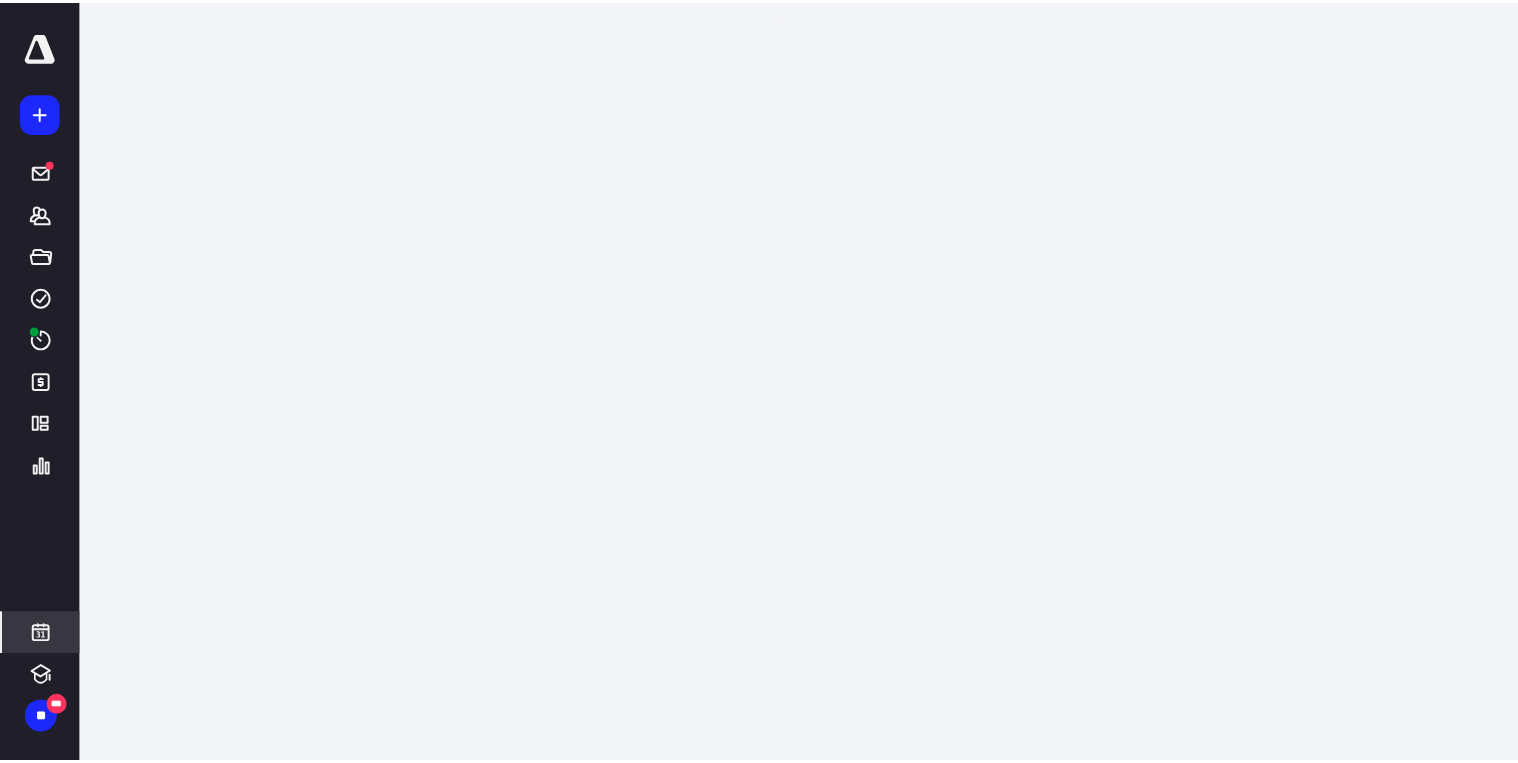 scroll, scrollTop: 384, scrollLeft: 0, axis: vertical 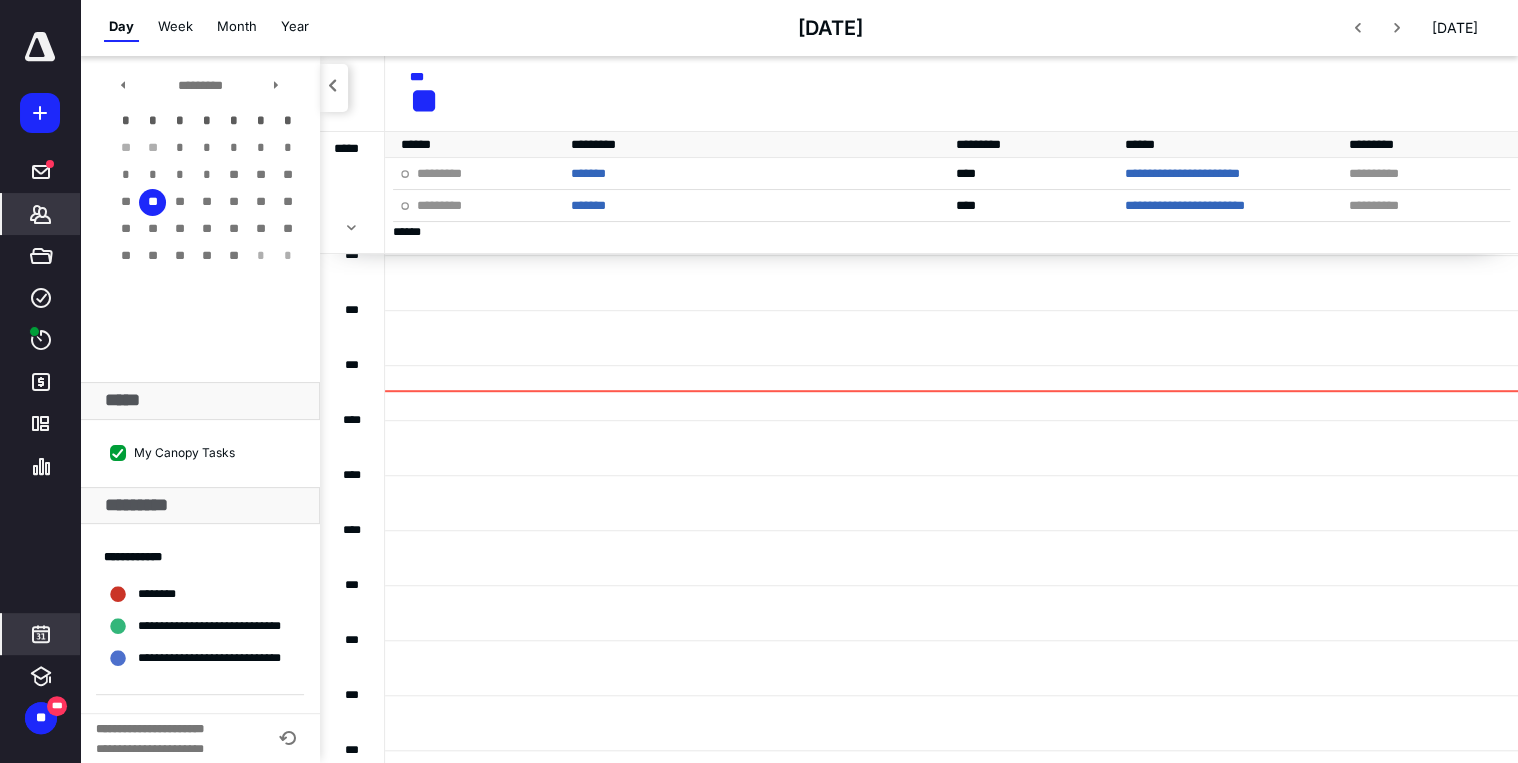 click 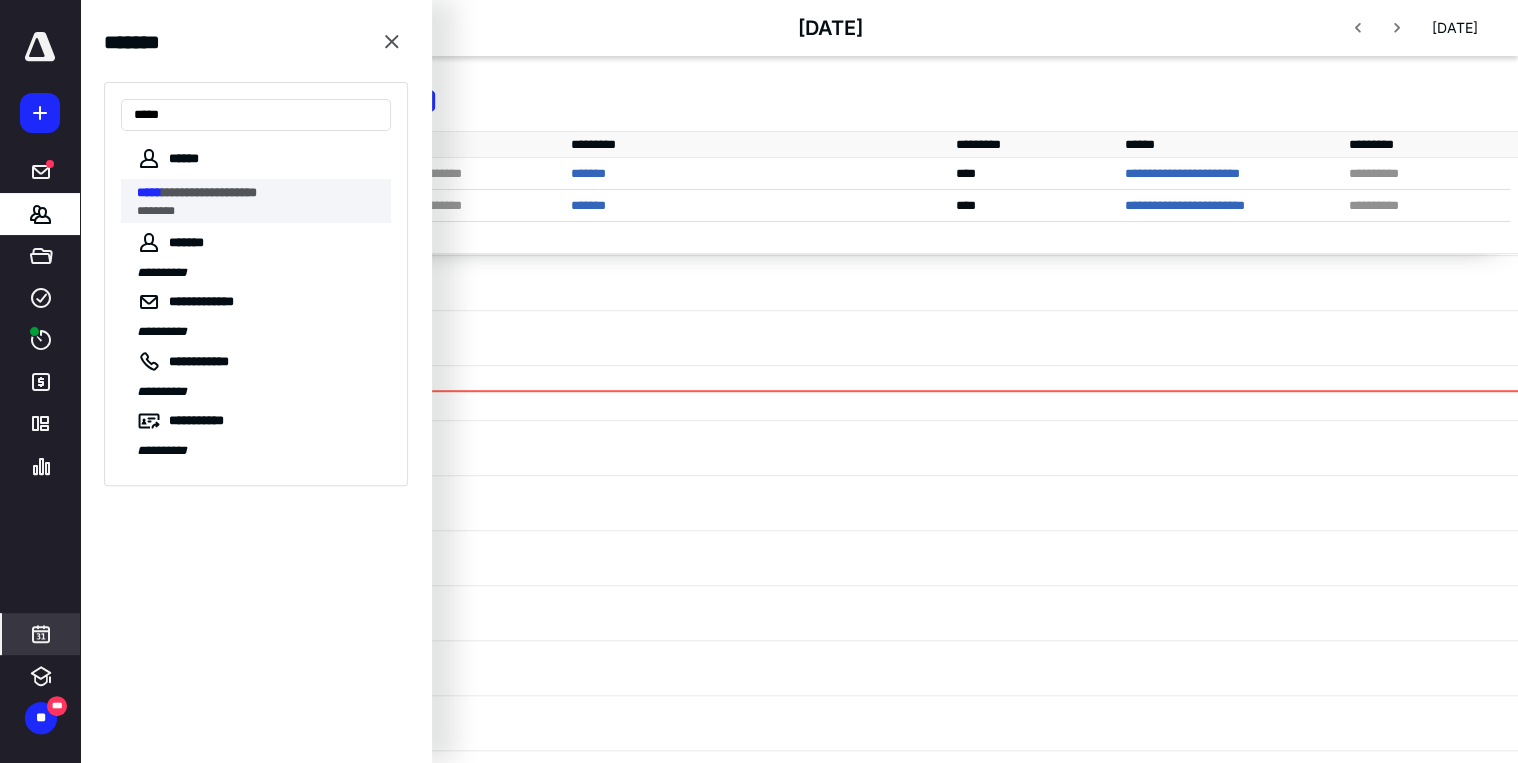 type on "*****" 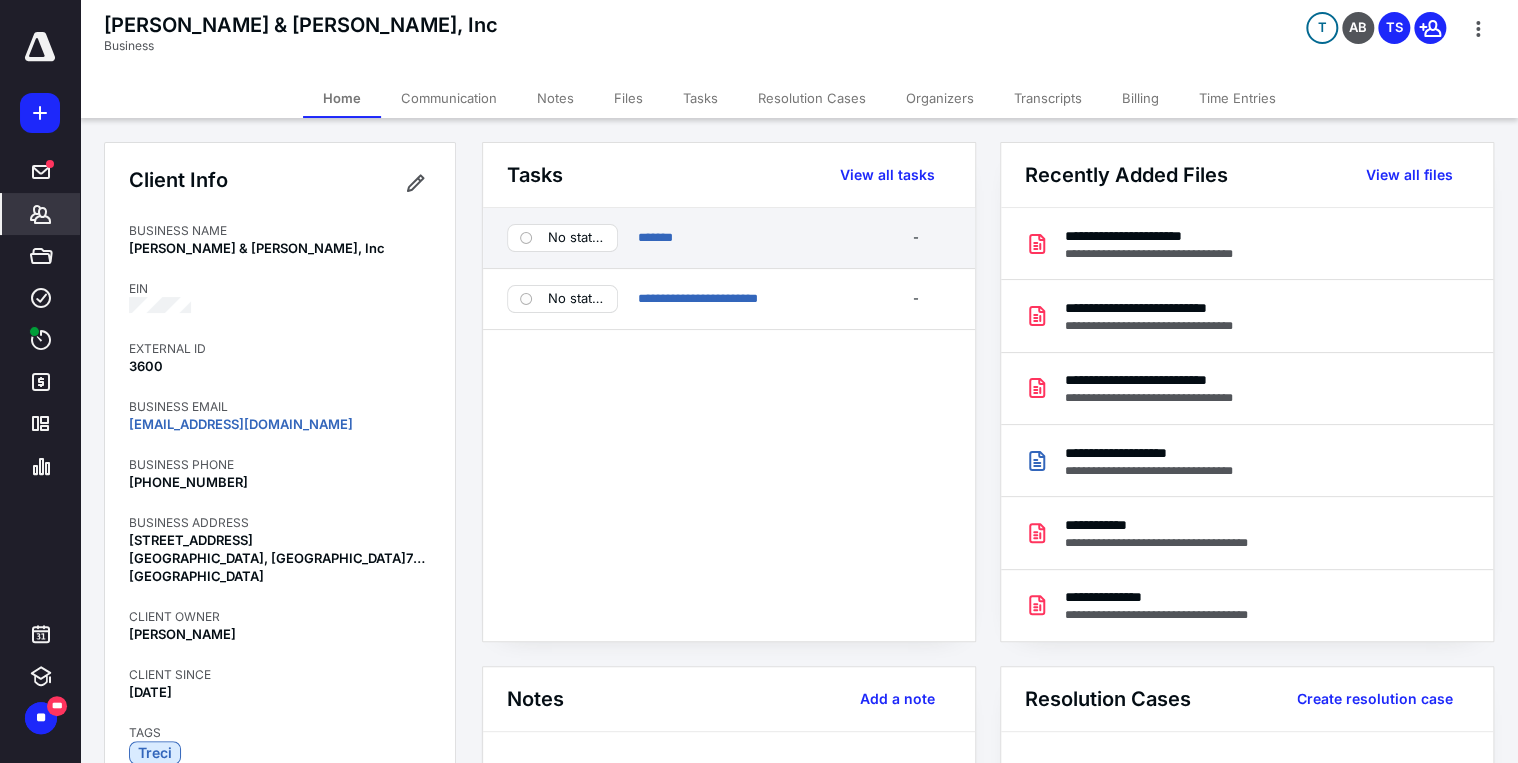 click on "No status ******* -" at bounding box center (729, 238) 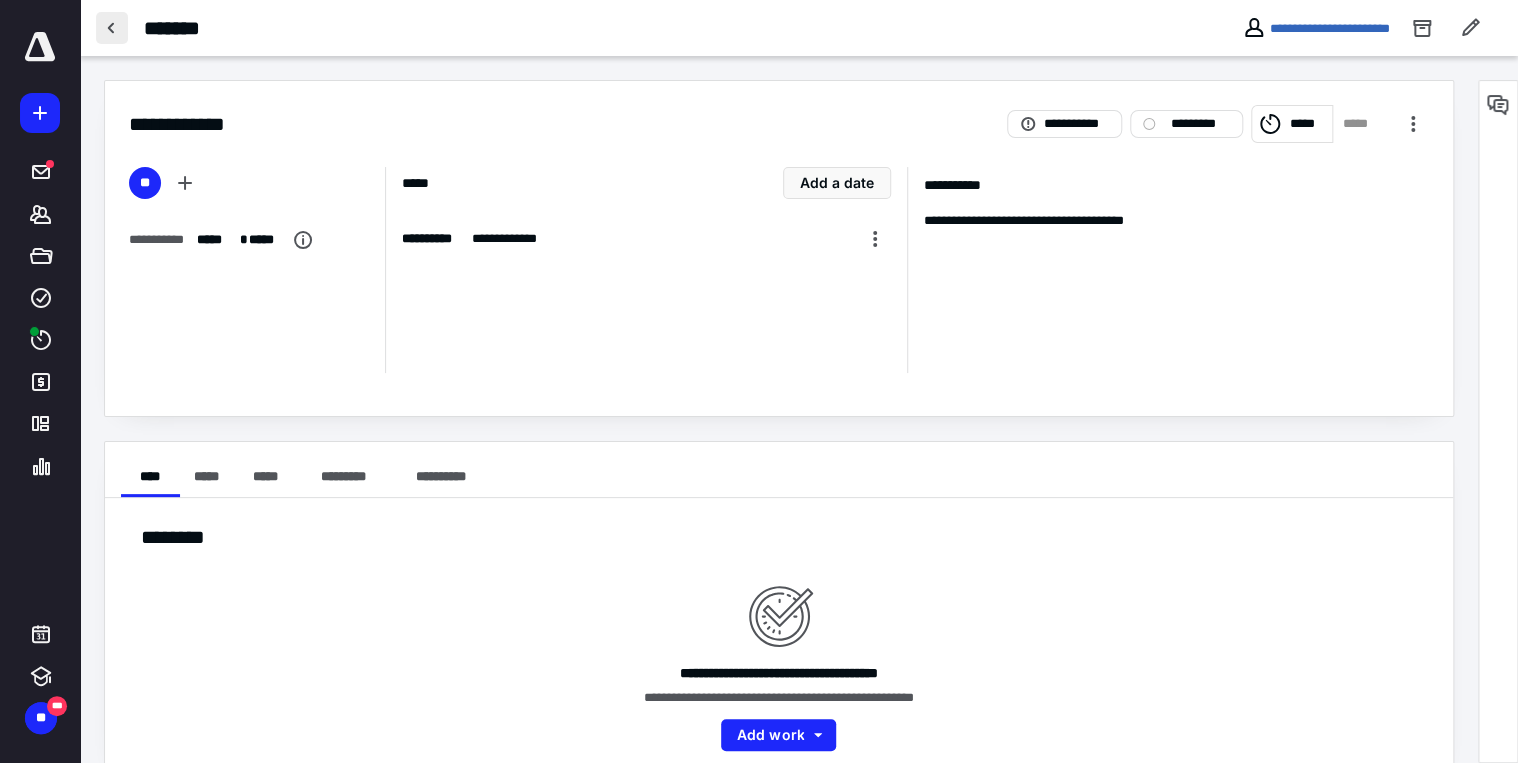 click at bounding box center [112, 28] 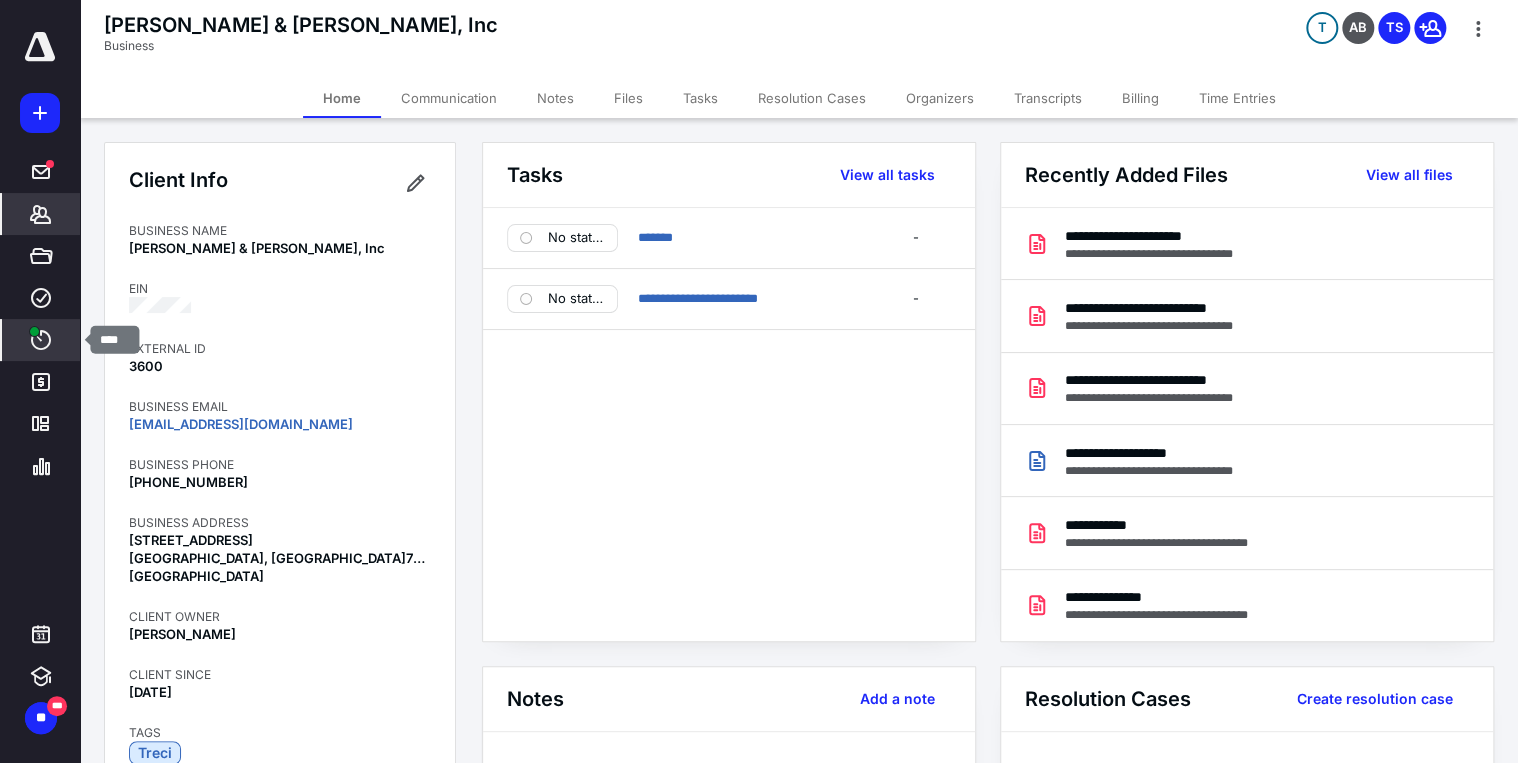 click on "****" at bounding box center [41, 340] 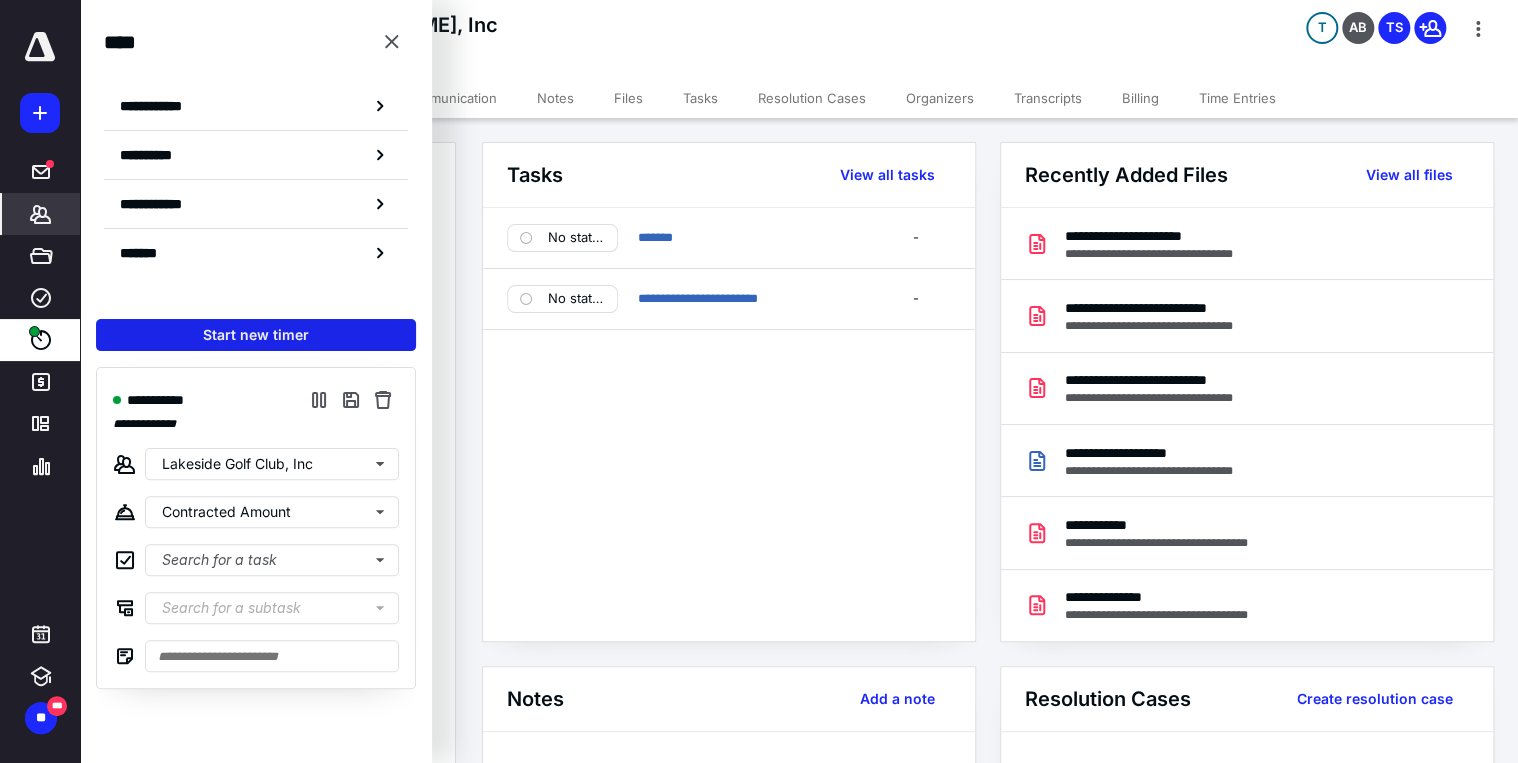 click on "Start new timer" at bounding box center [256, 335] 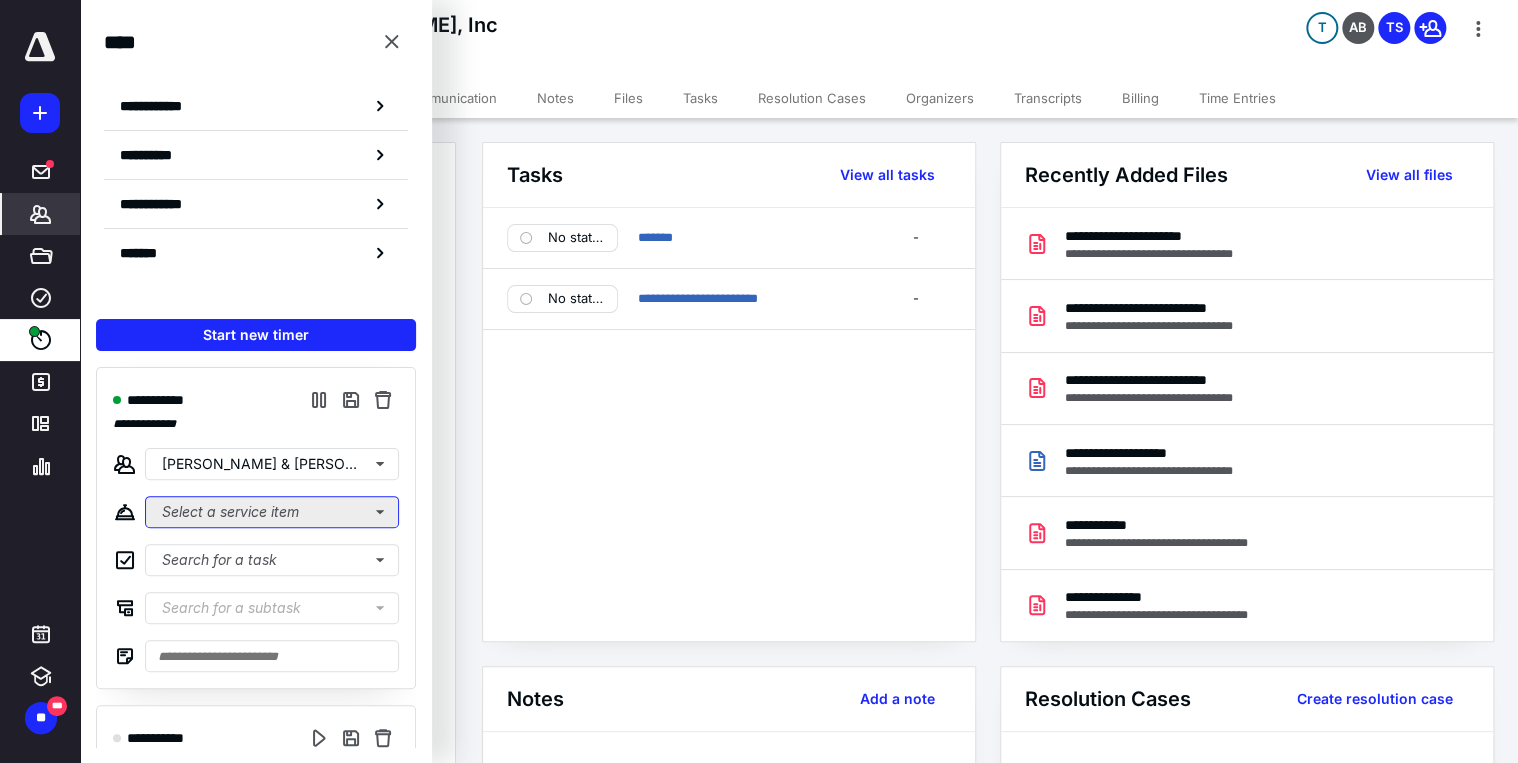 click on "Select a service item" at bounding box center (272, 512) 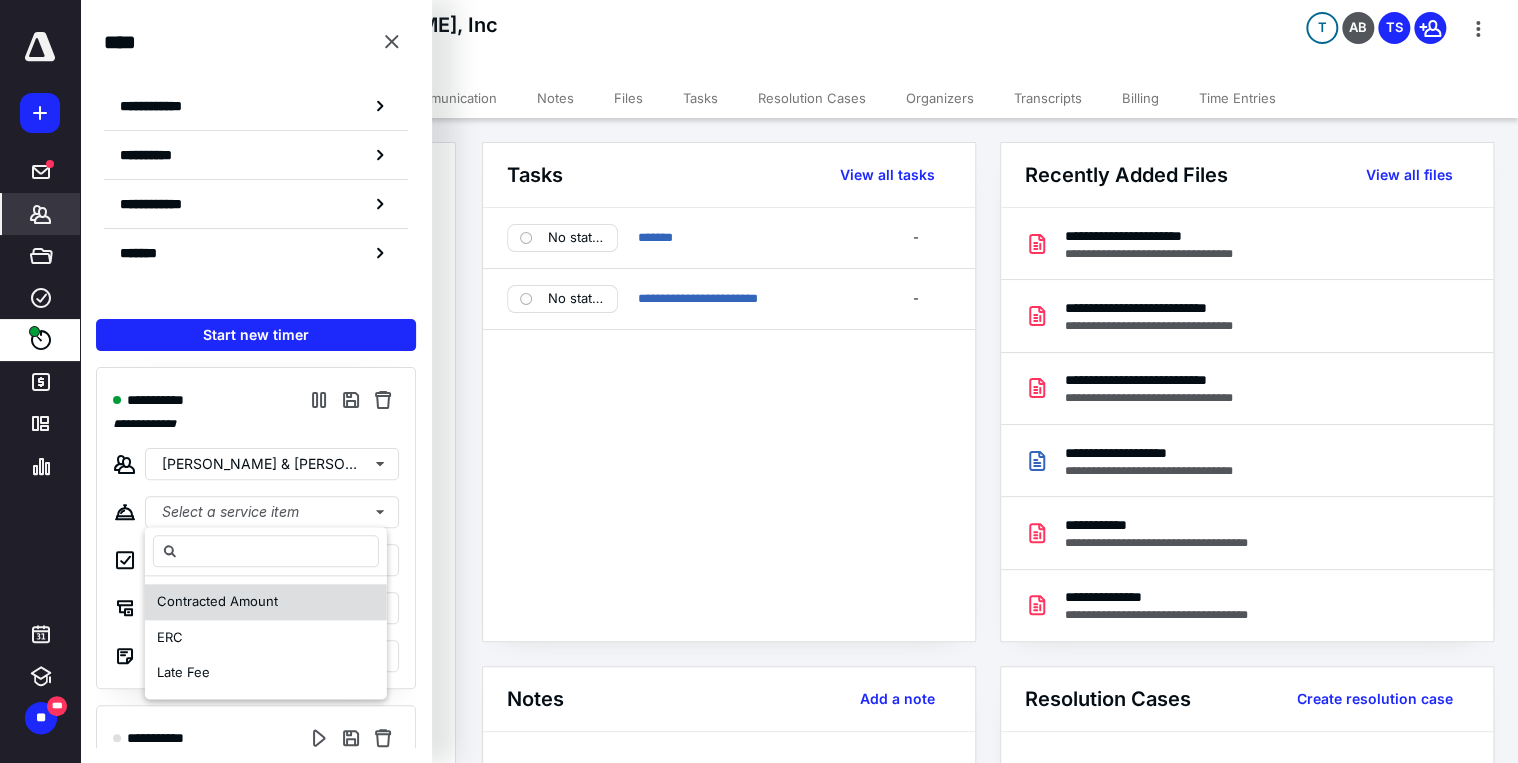 click on "Contracted Amount" at bounding box center [266, 602] 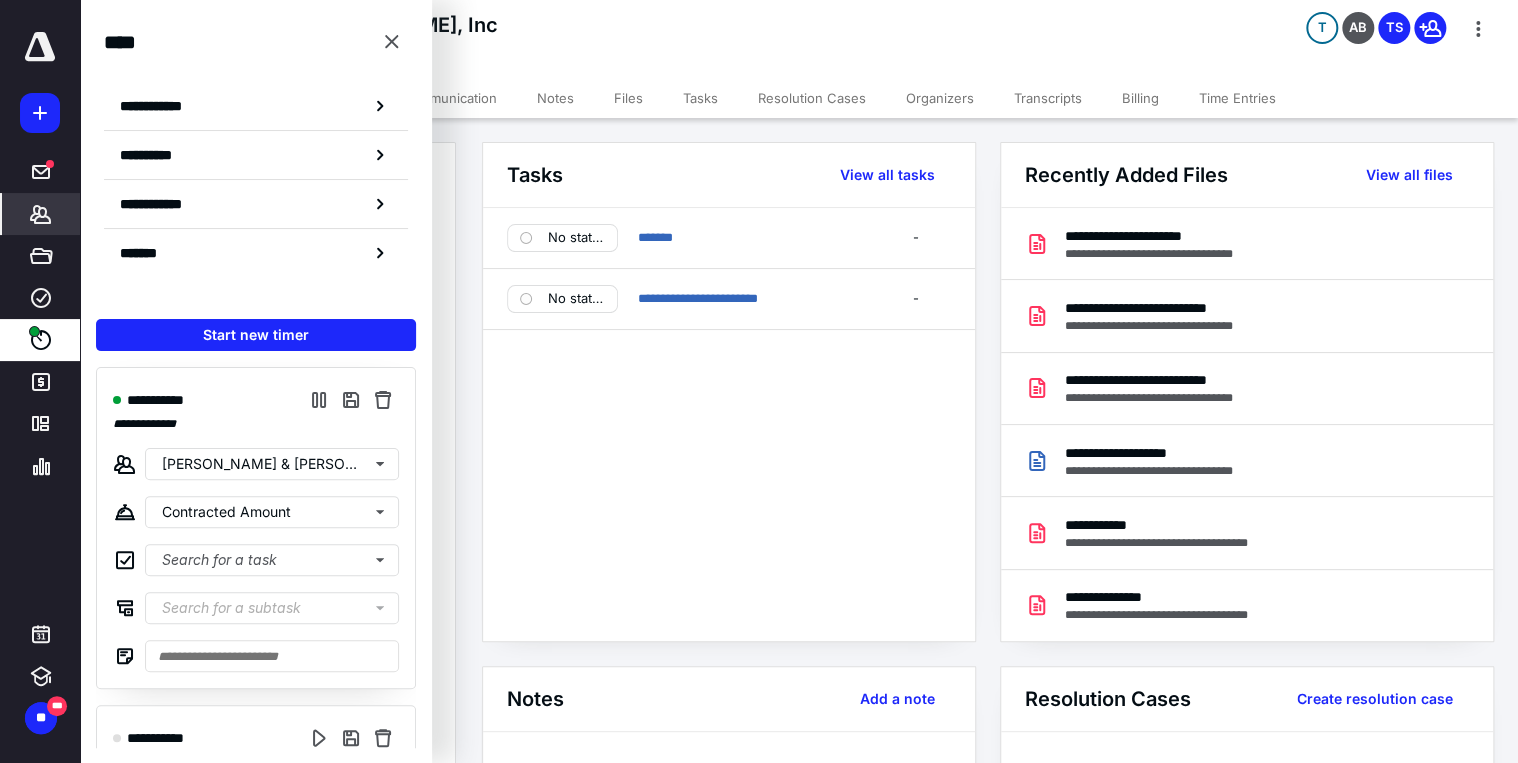 click on "Communication" at bounding box center [449, 98] 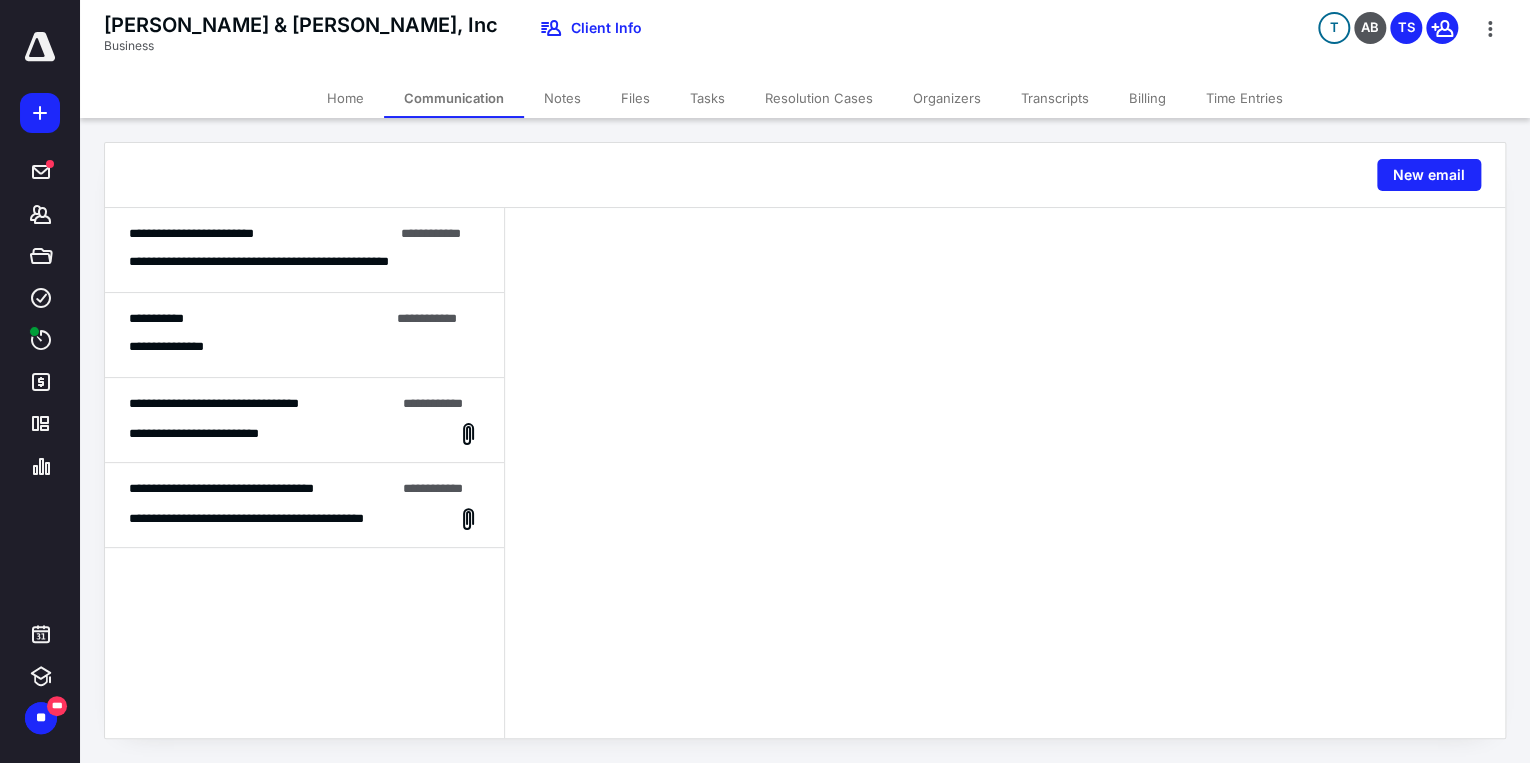 click on "Files" at bounding box center [635, 98] 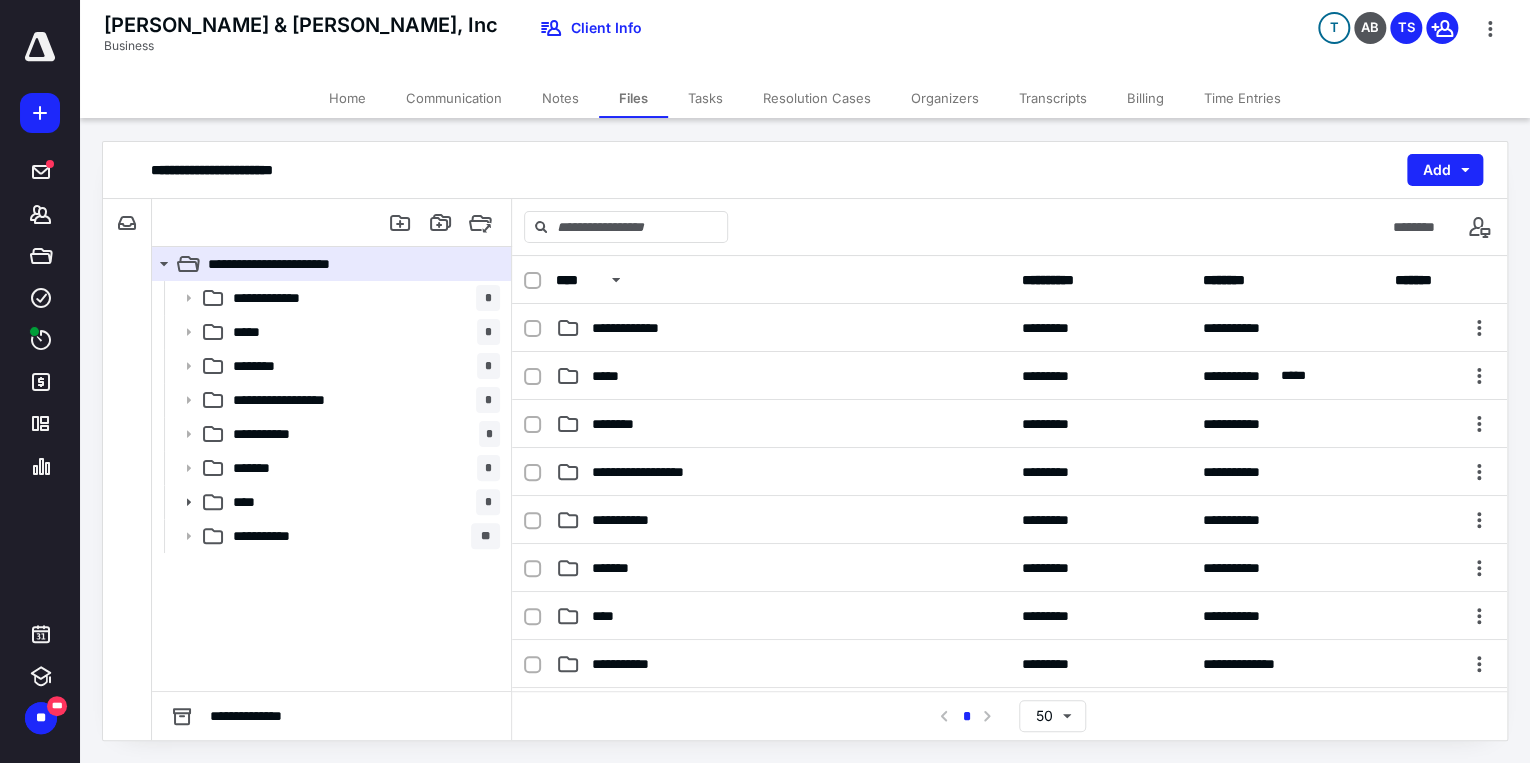 click on "Home" at bounding box center [347, 98] 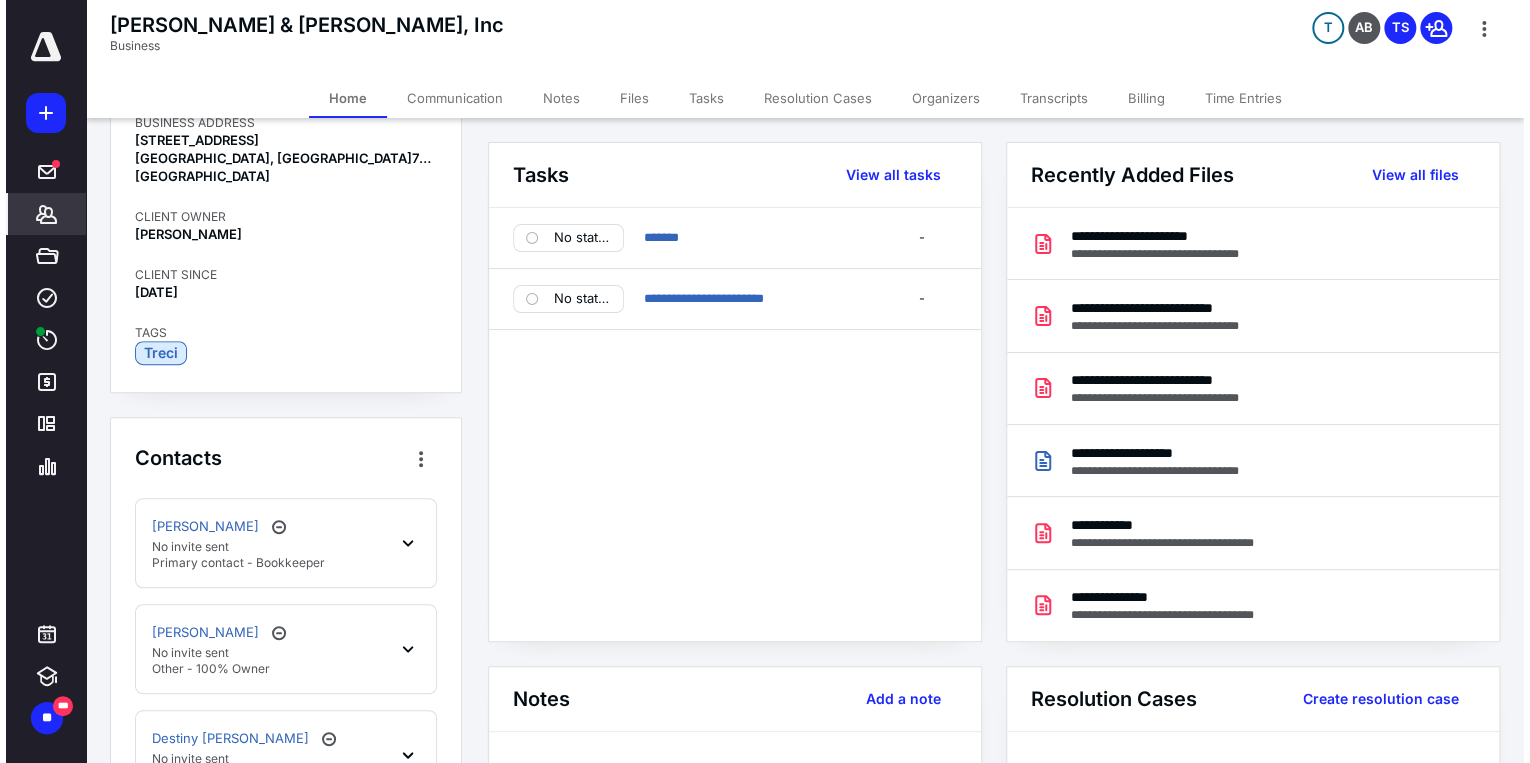 scroll, scrollTop: 587, scrollLeft: 0, axis: vertical 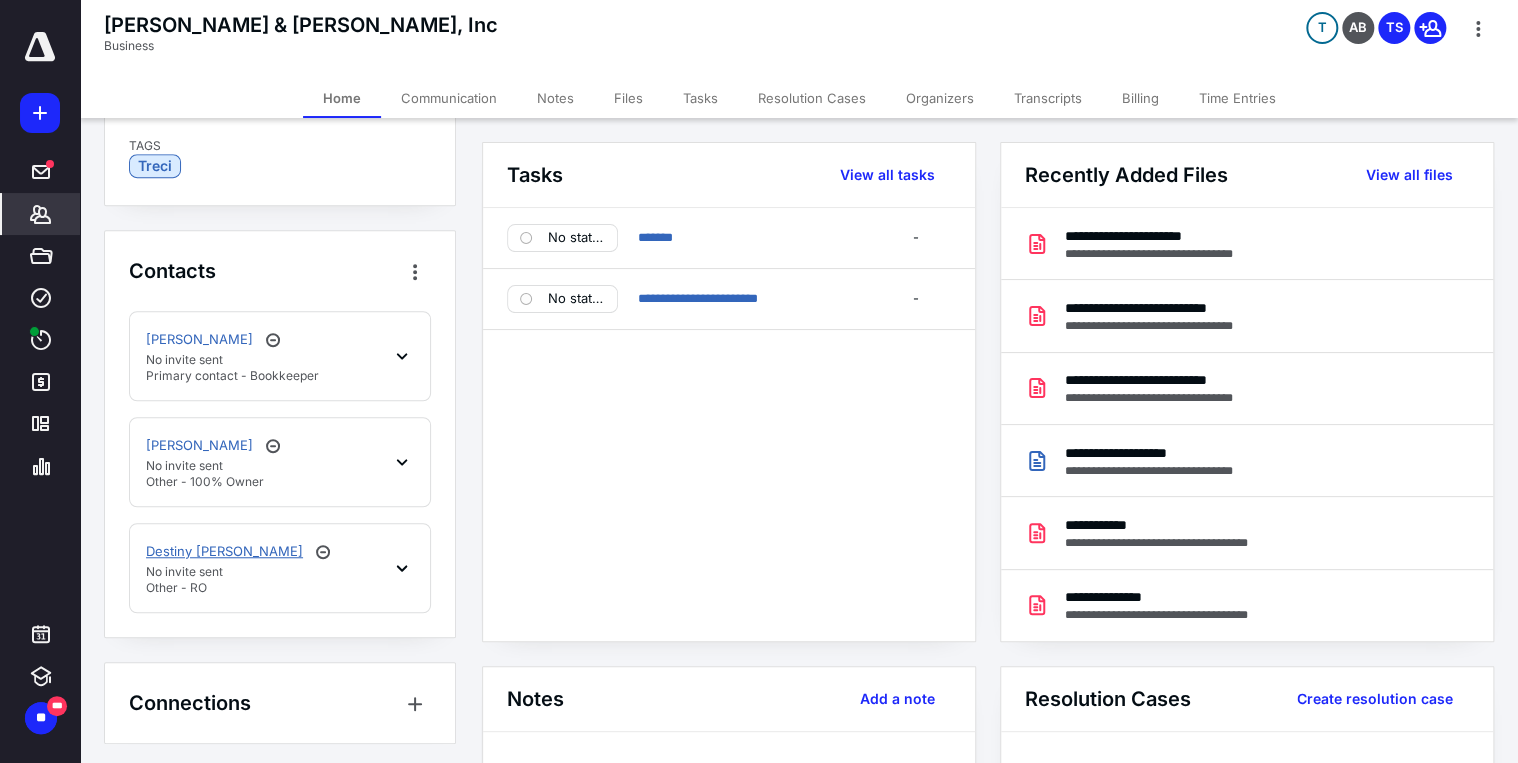 click on "Destiny [PERSON_NAME]" at bounding box center [224, 552] 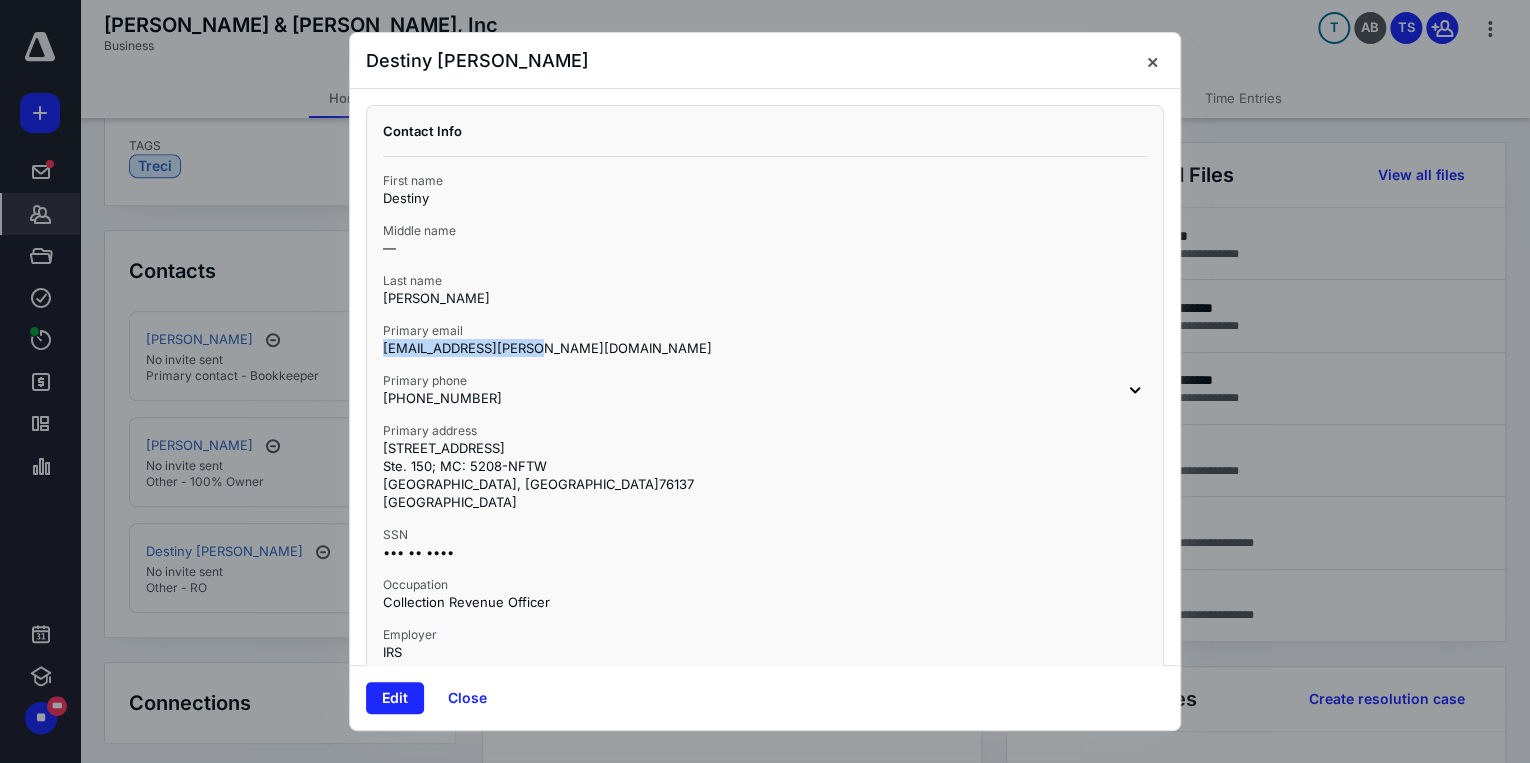 drag, startPoint x: 538, startPoint y: 346, endPoint x: 368, endPoint y: 342, distance: 170.04706 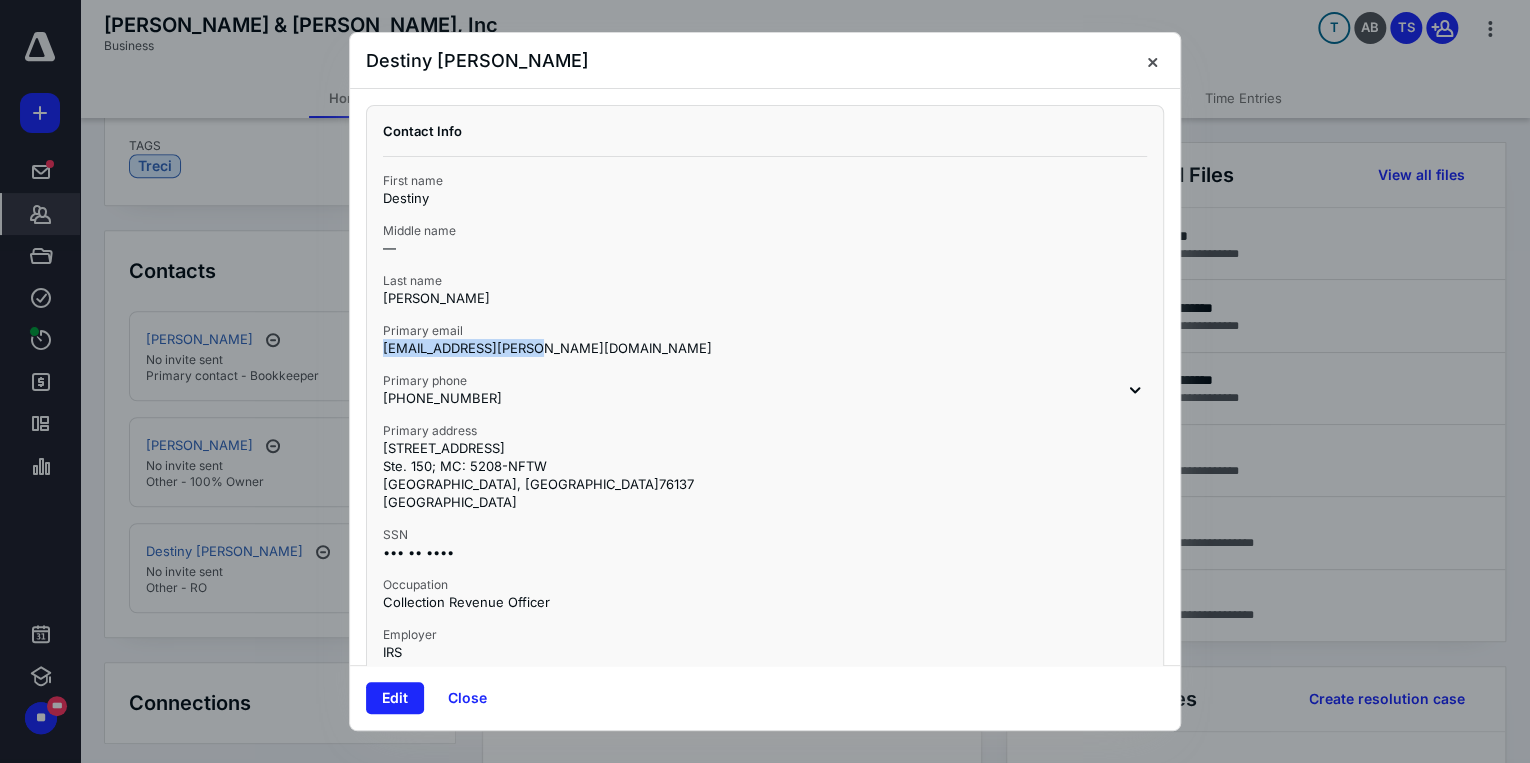 copy on "[EMAIL_ADDRESS][PERSON_NAME][DOMAIN_NAME]" 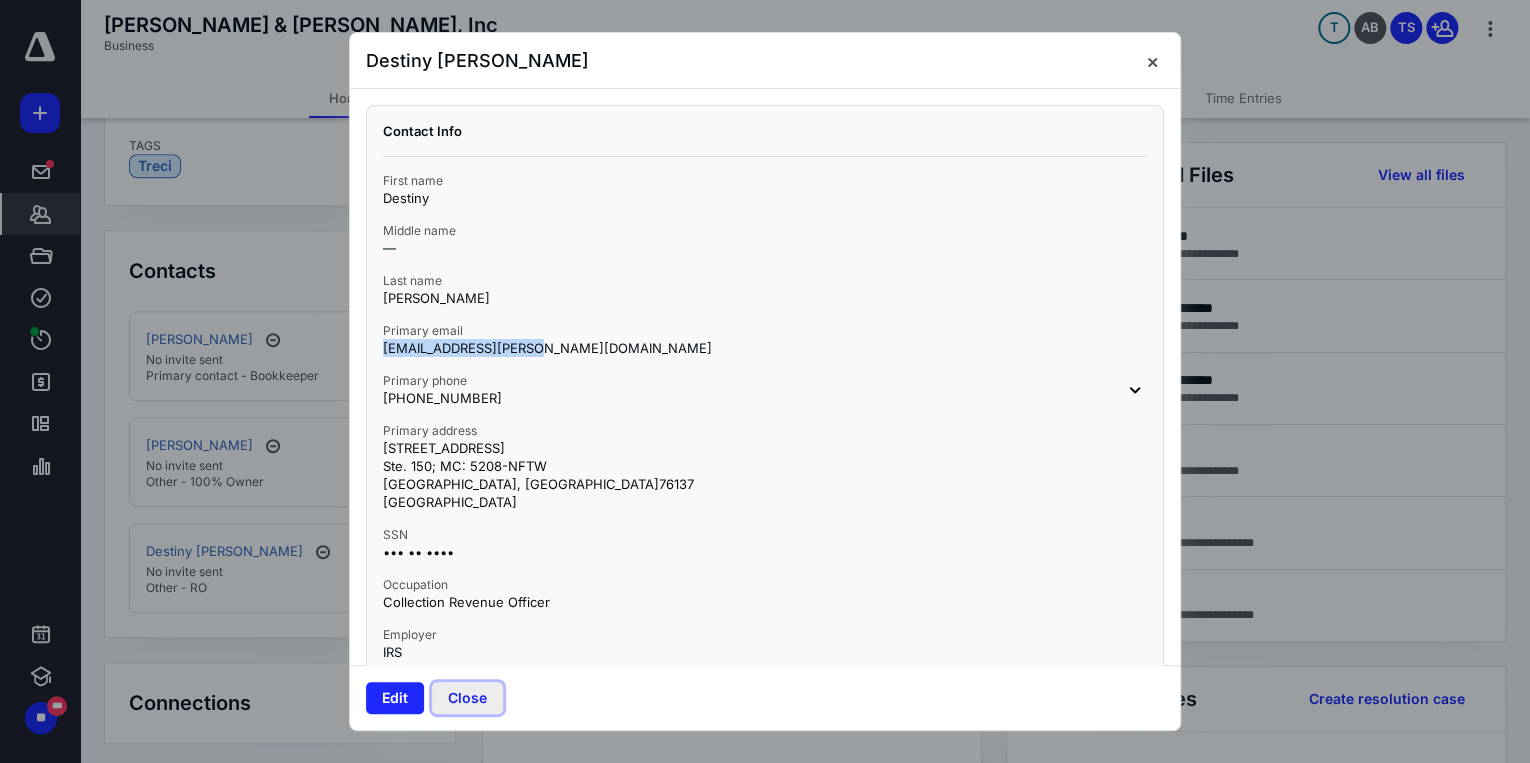 click on "Close" at bounding box center [467, 698] 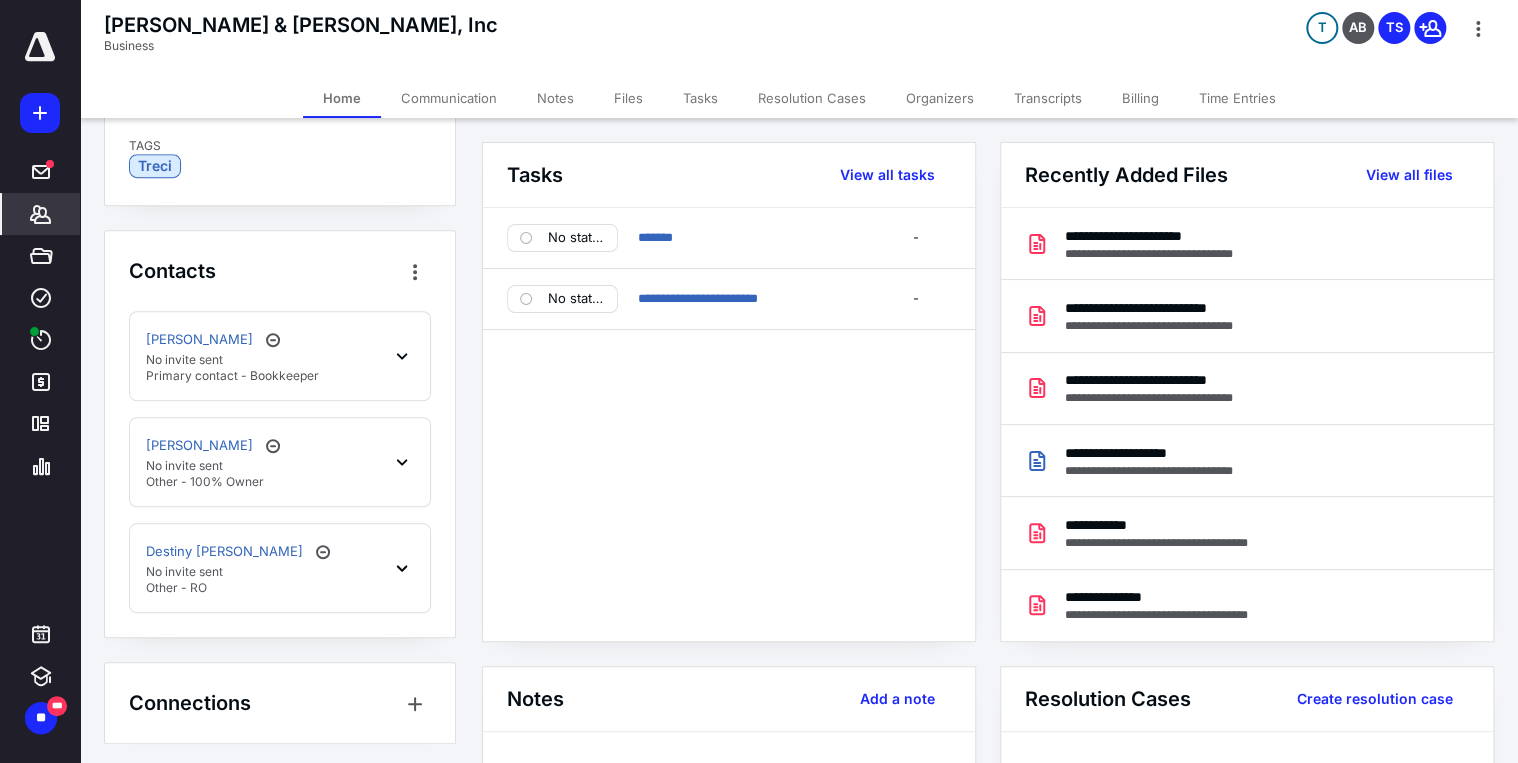 click on "Communication" at bounding box center [449, 98] 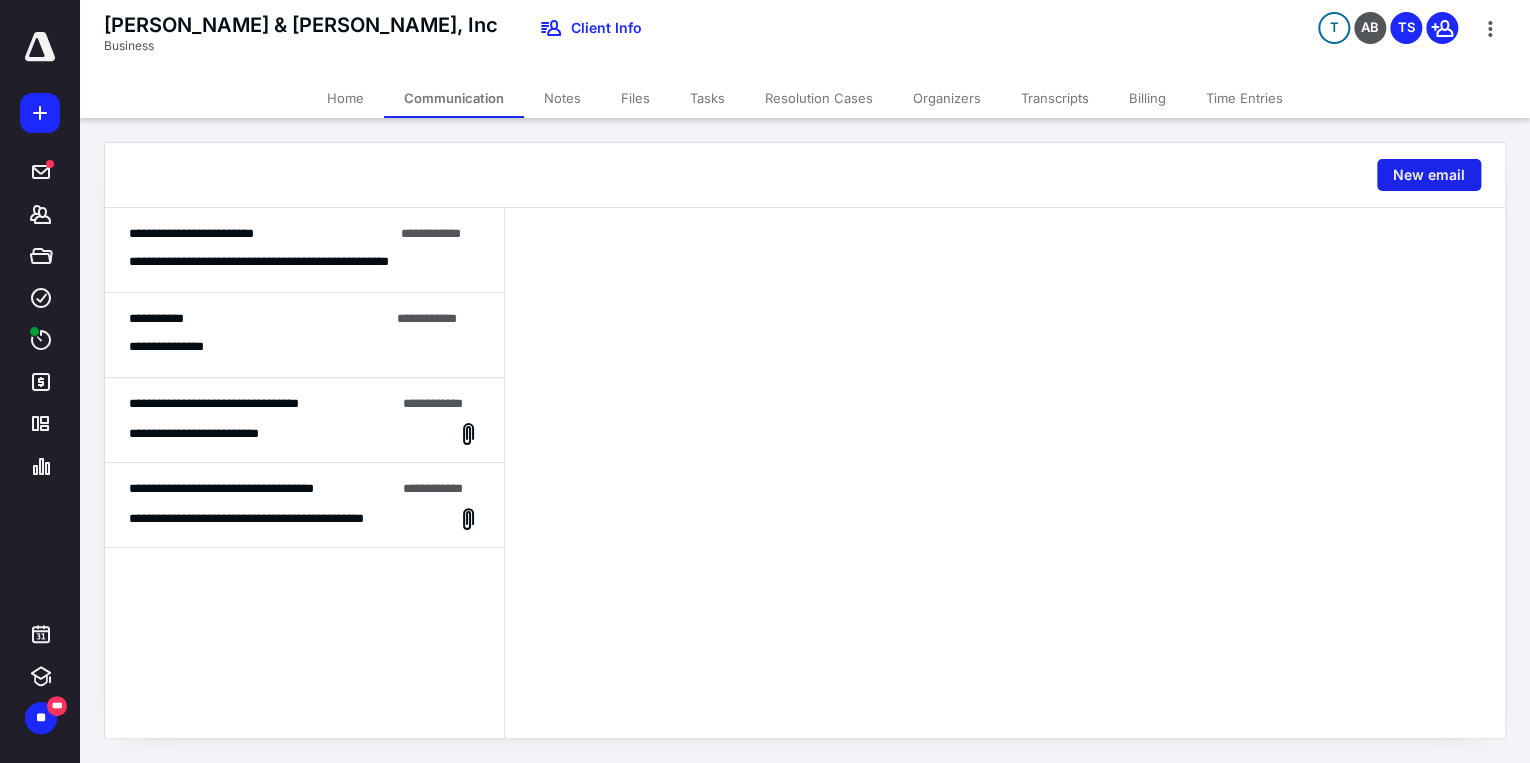 click on "New email" at bounding box center (1429, 175) 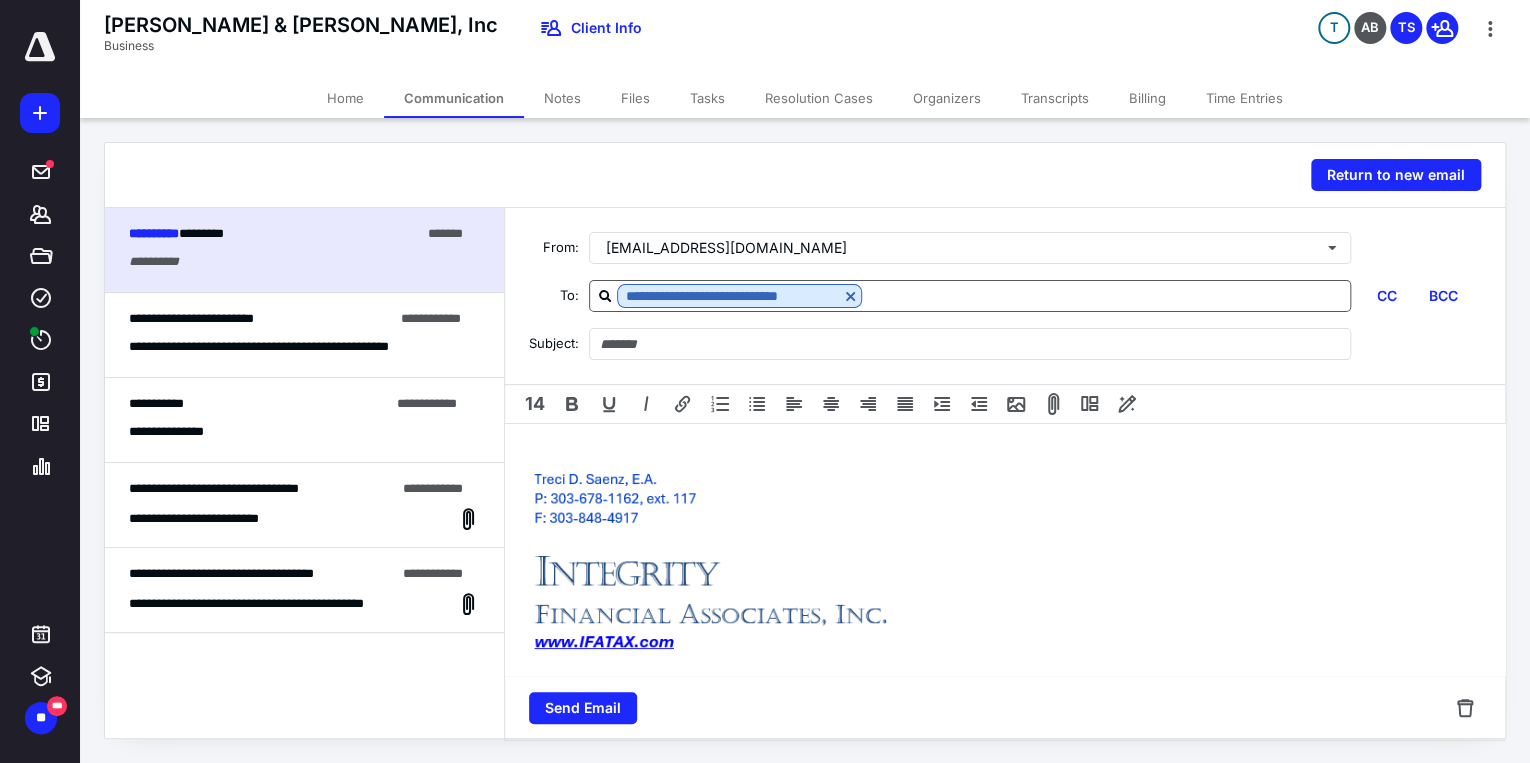 click at bounding box center [1105, 295] 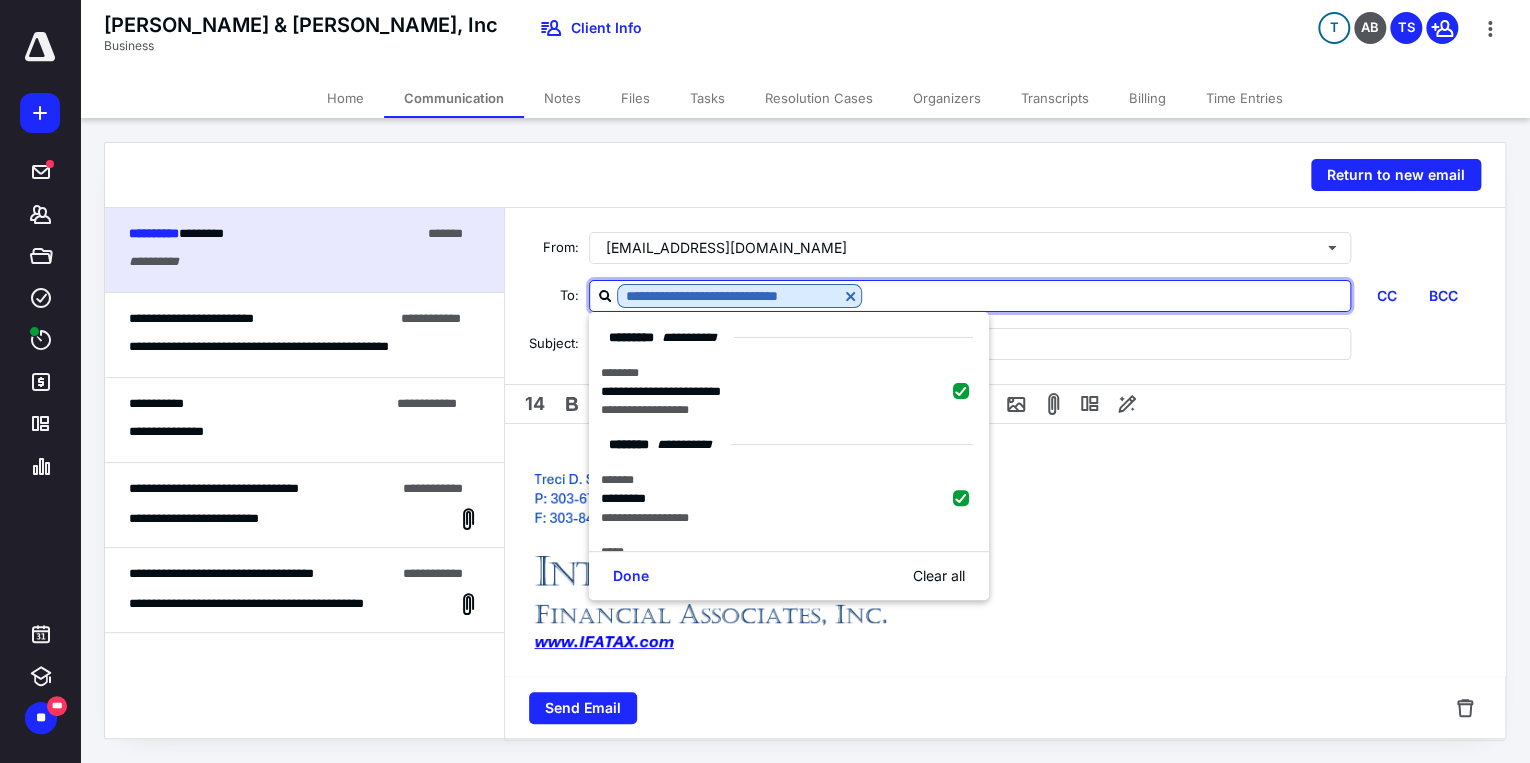 paste on "**********" 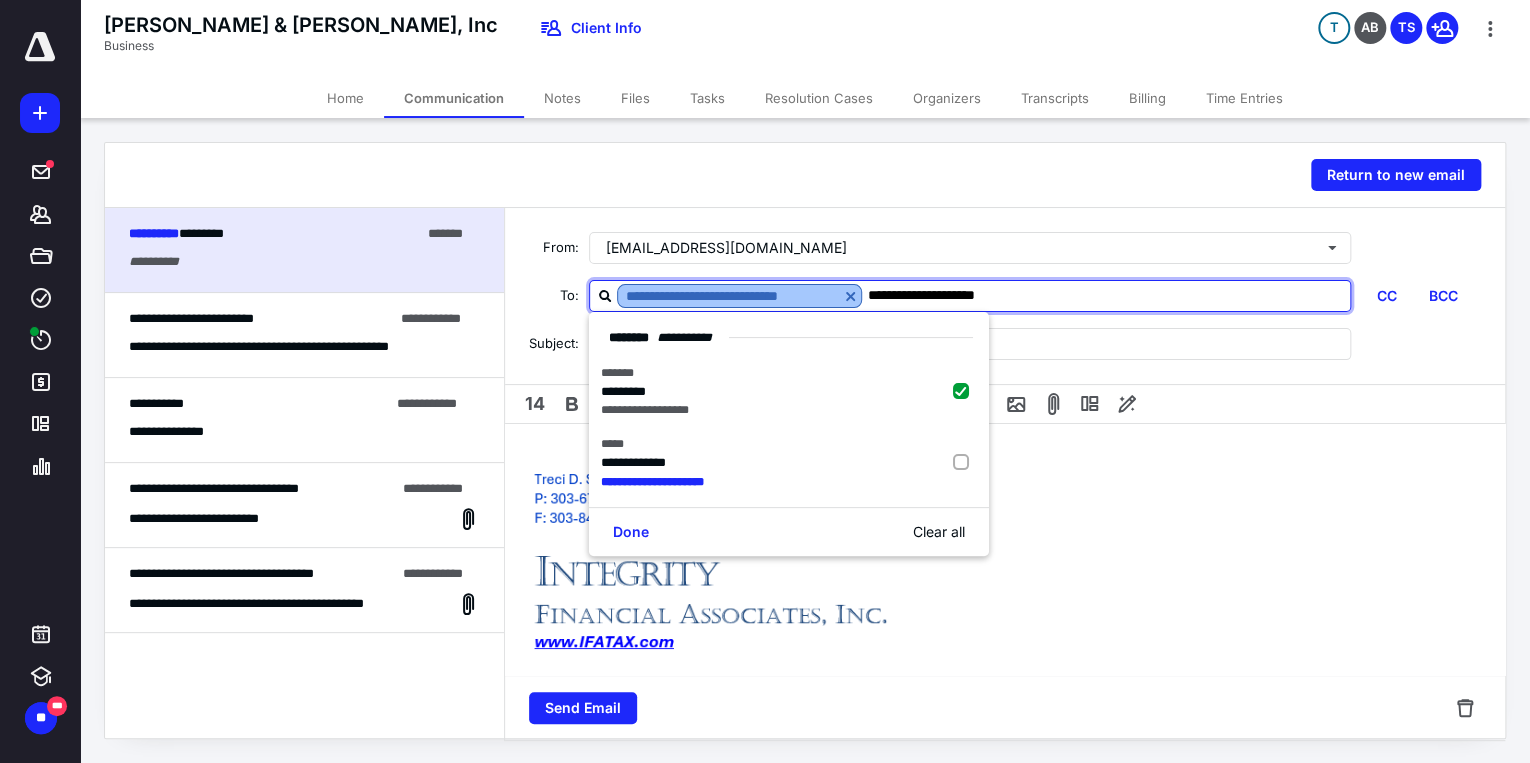 type on "**********" 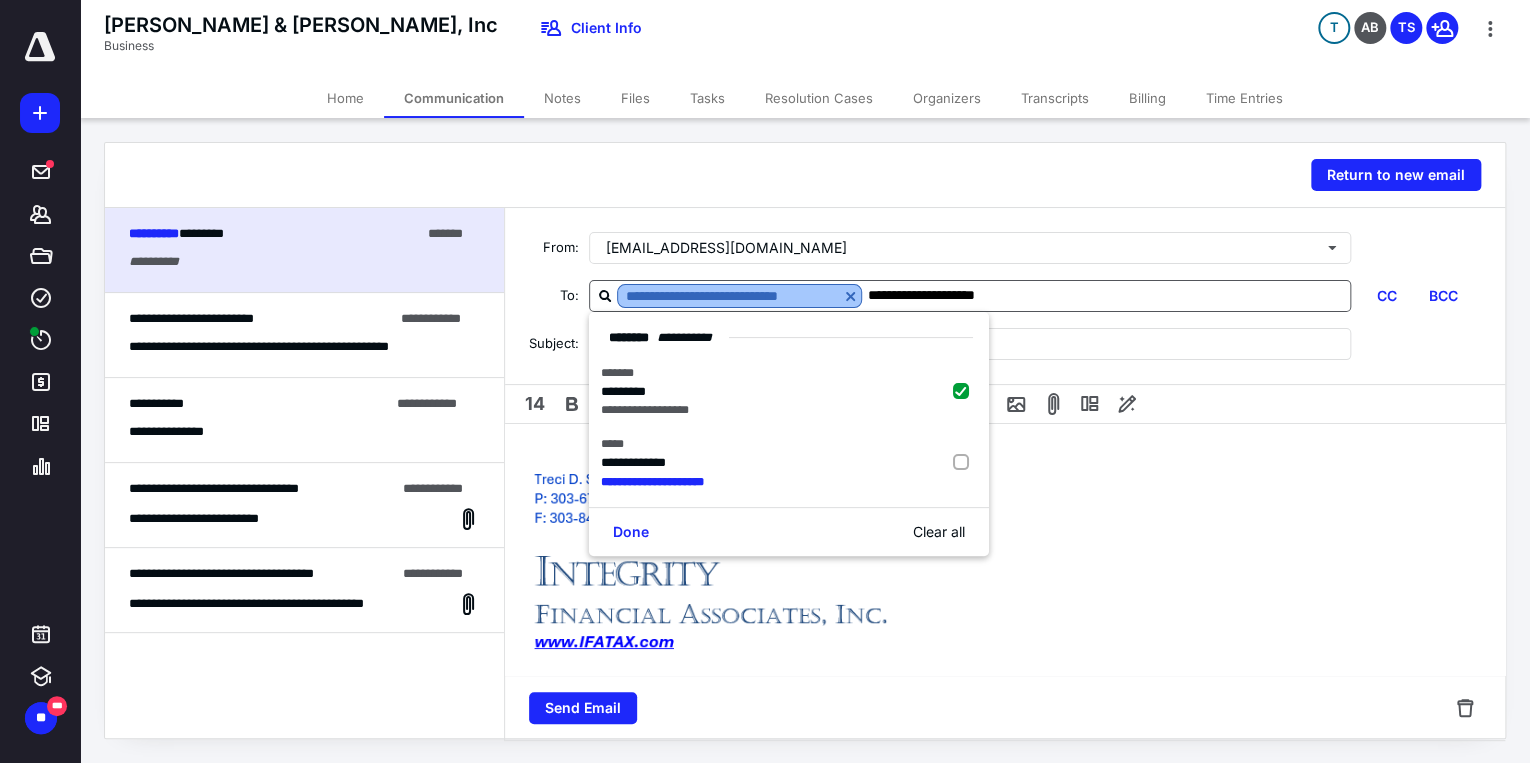 click at bounding box center [850, 296] 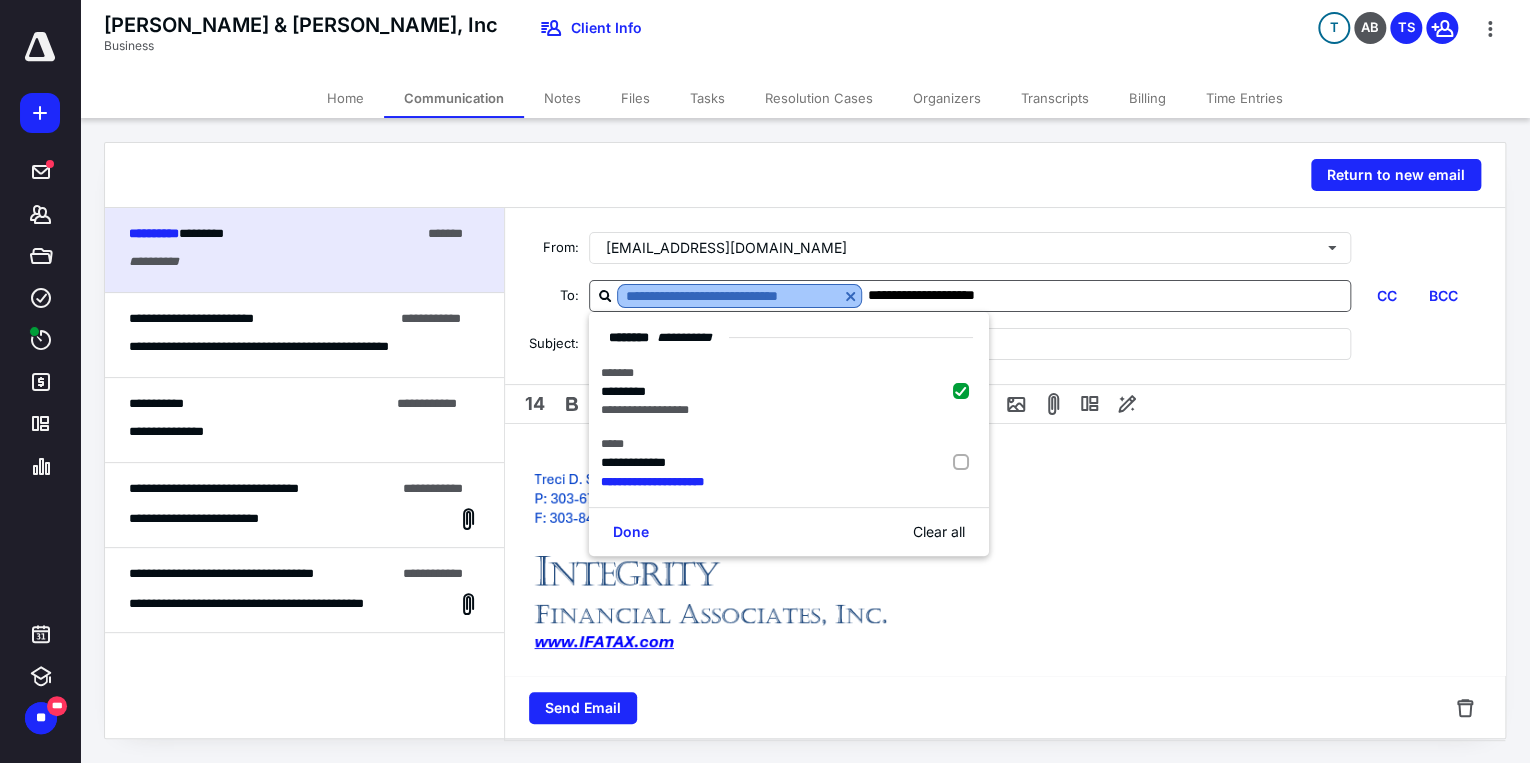 click at bounding box center (850, 296) 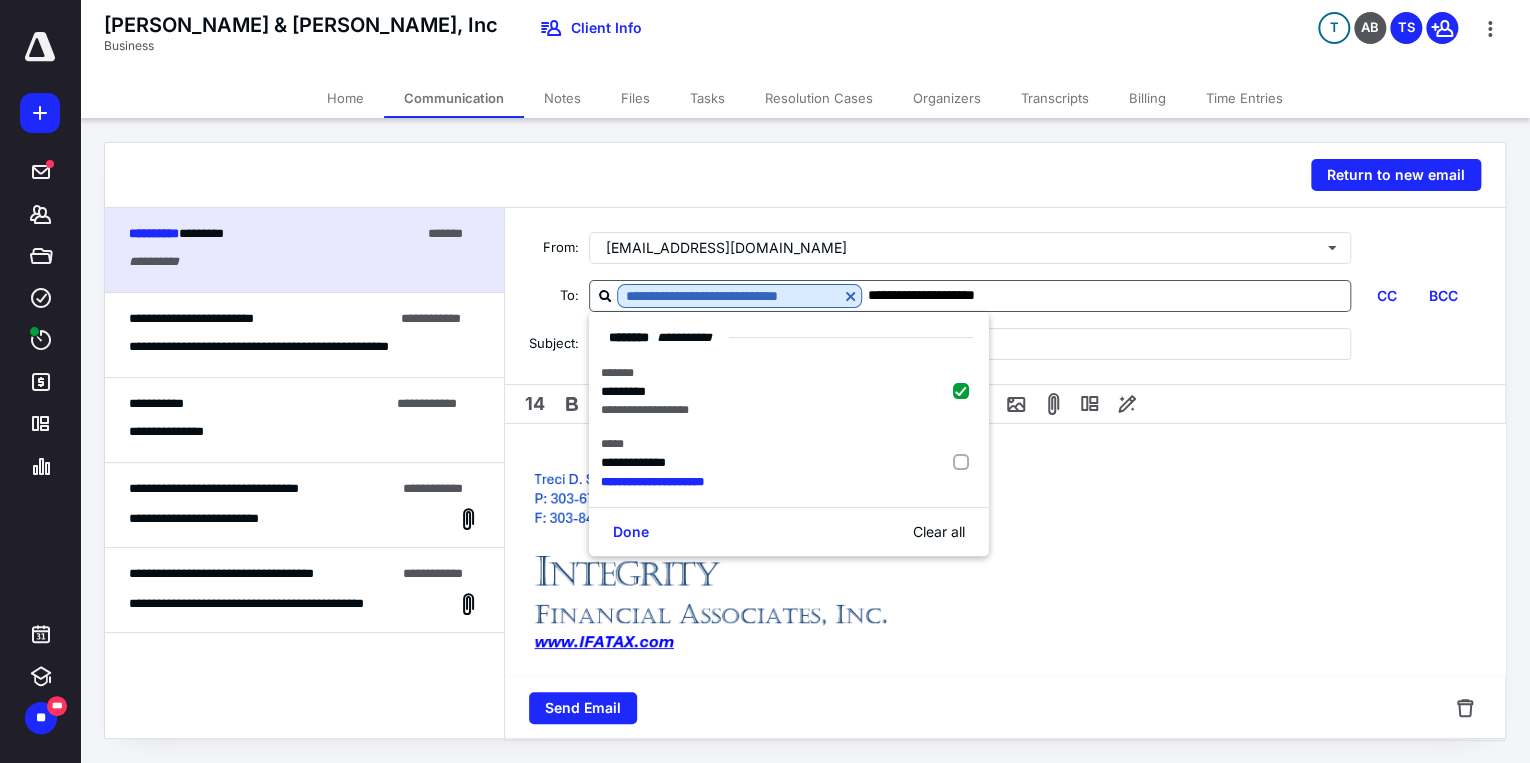 click on "**********" at bounding box center [1105, 295] 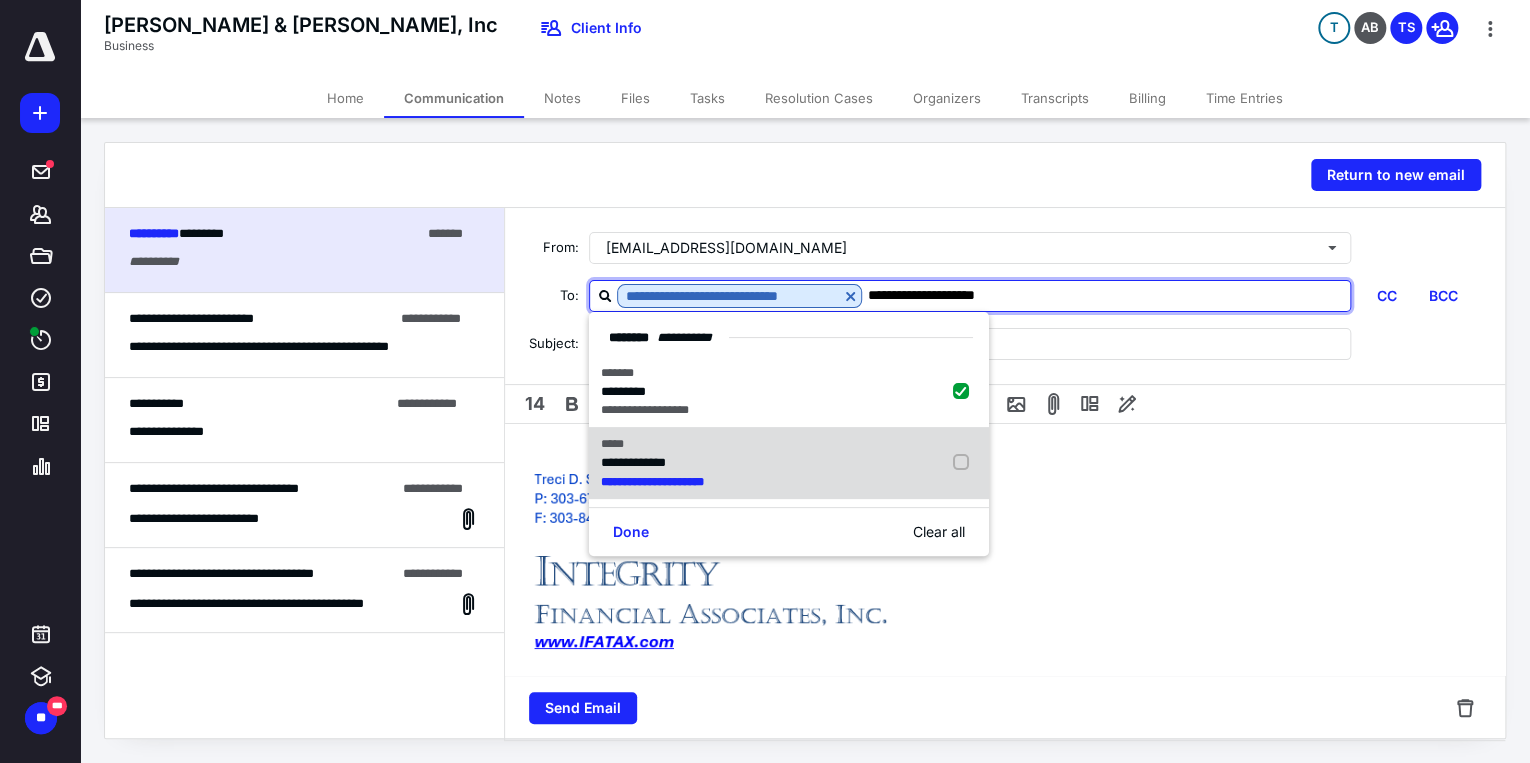 click on "**********" at bounding box center [789, 463] 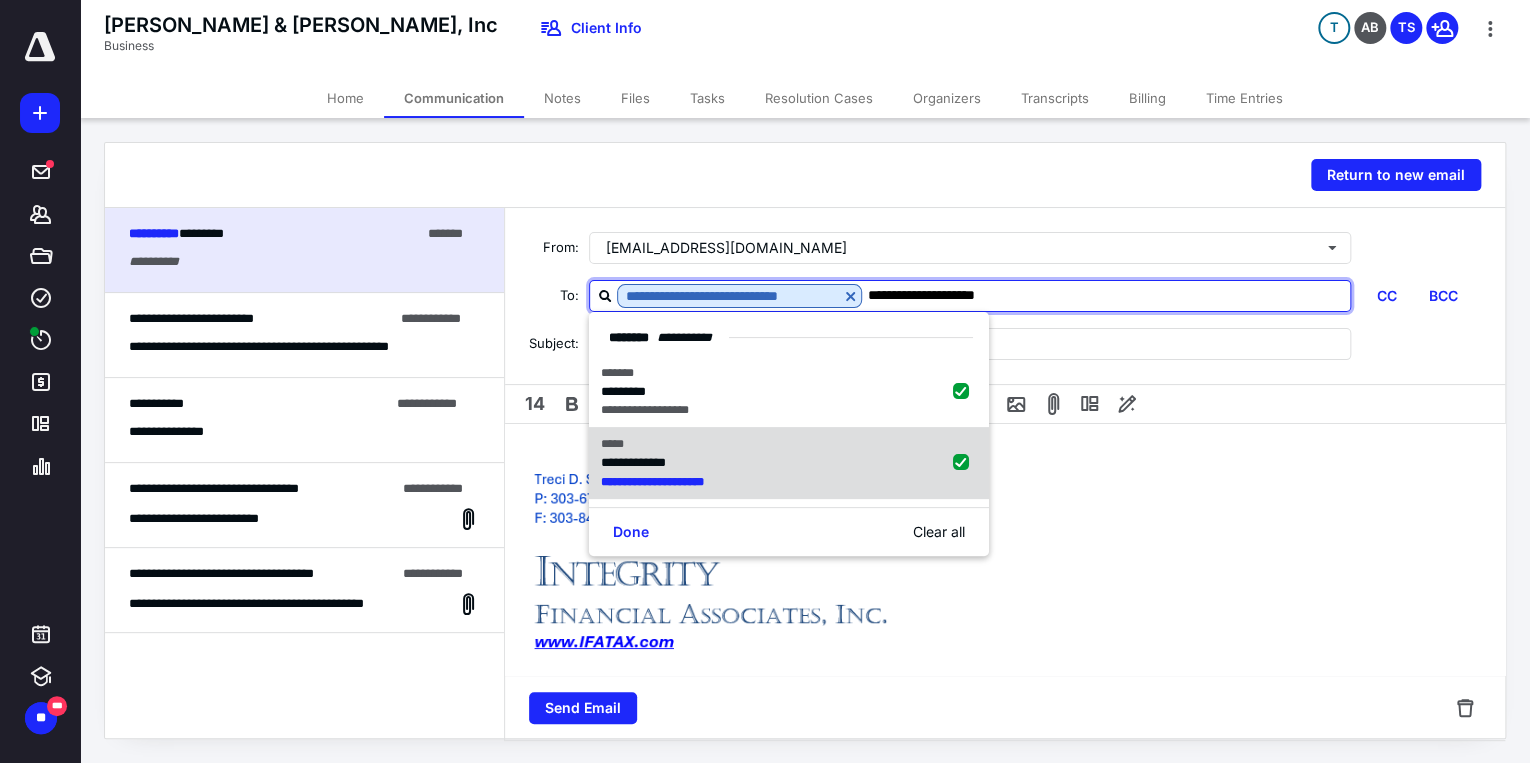 checkbox on "true" 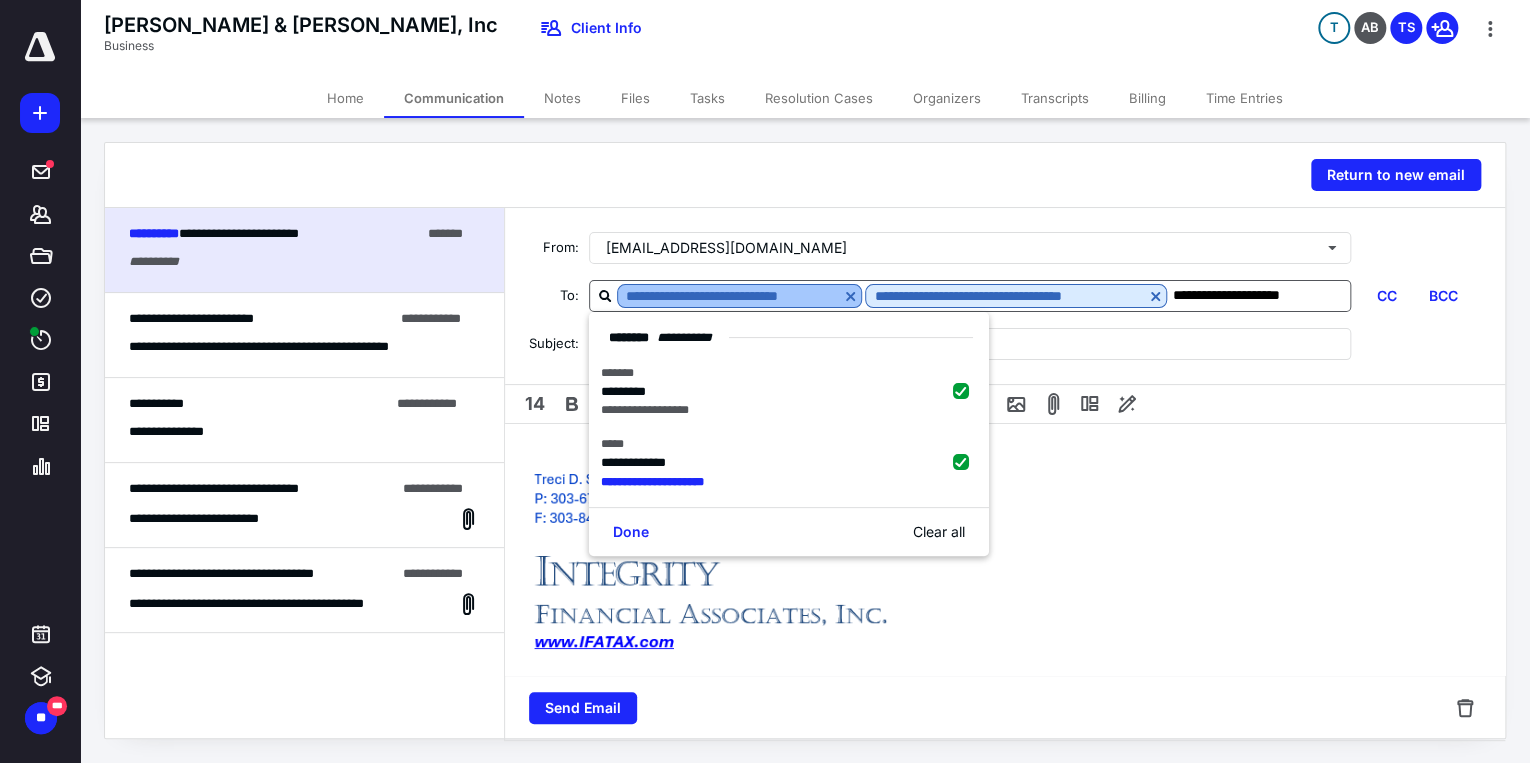 click at bounding box center (850, 296) 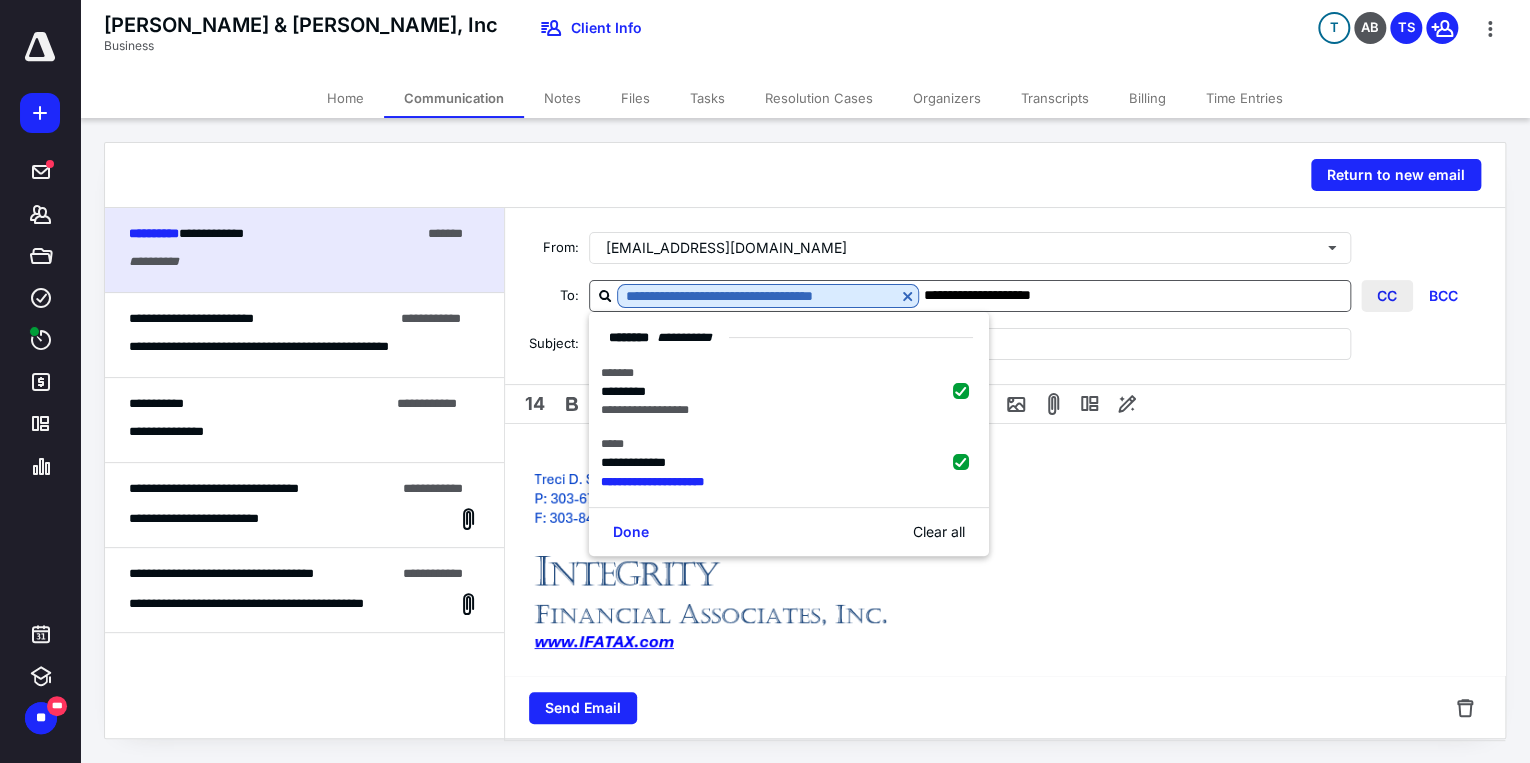 click on "CC" at bounding box center [1387, 296] 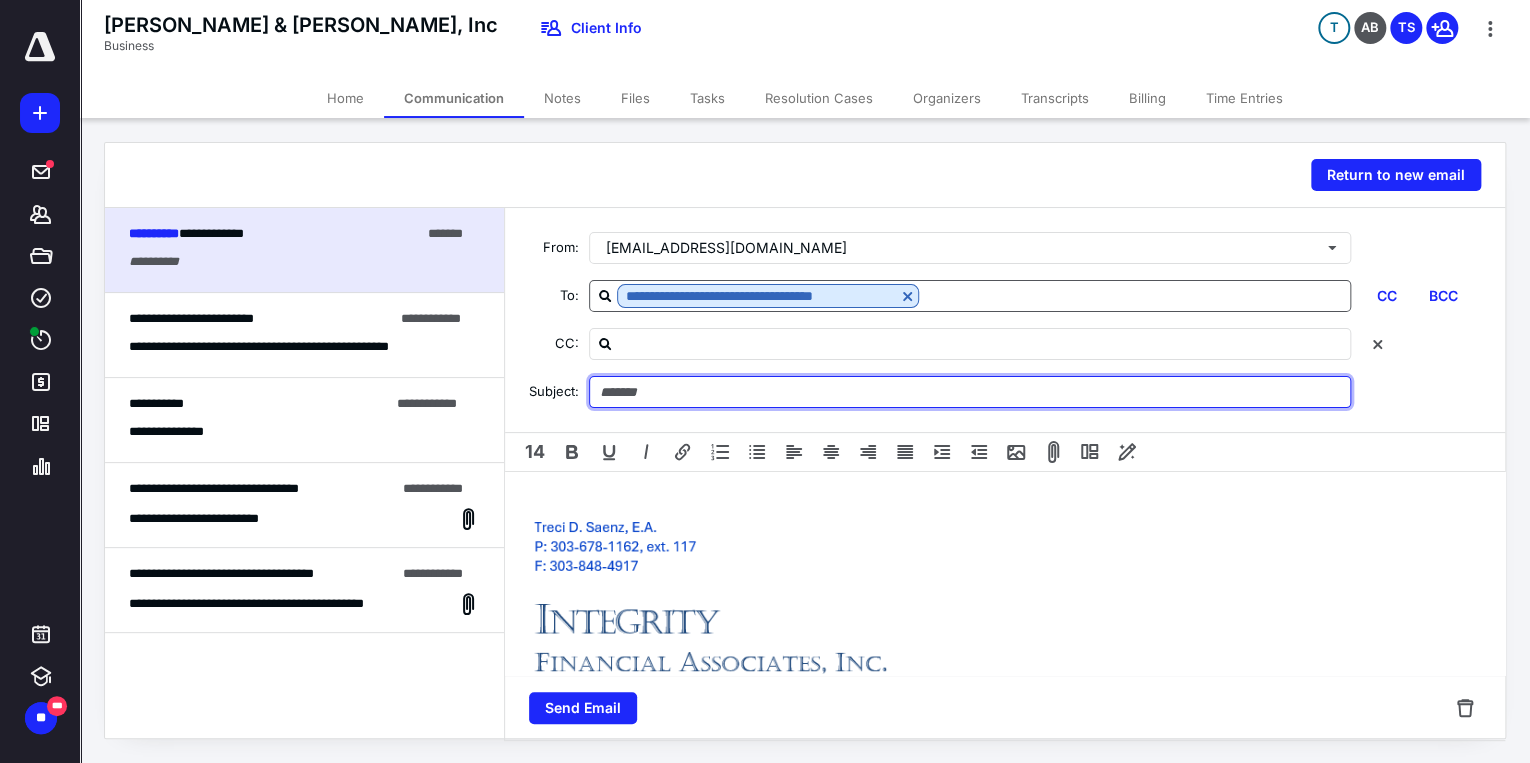 click at bounding box center [970, 392] 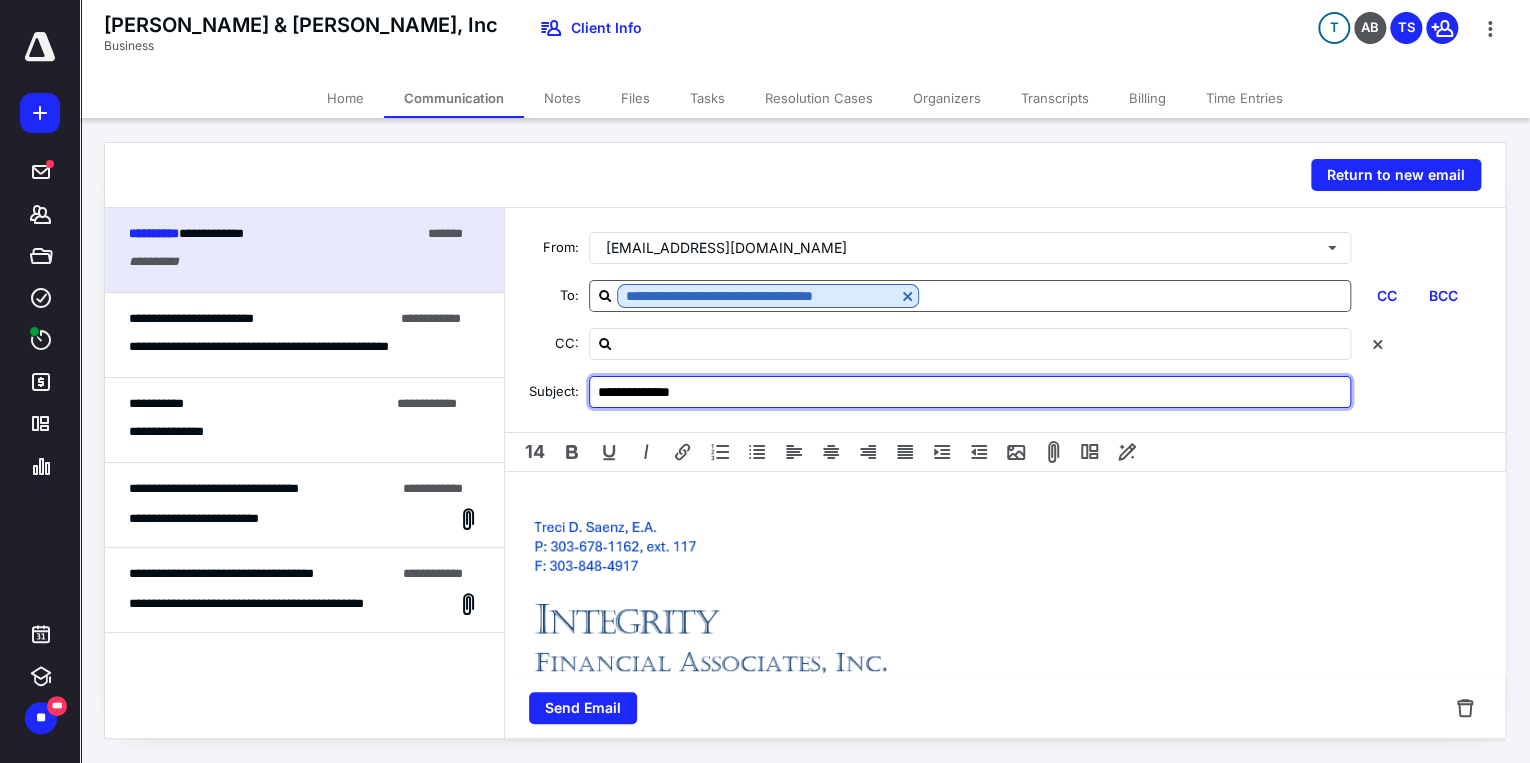 type on "**********" 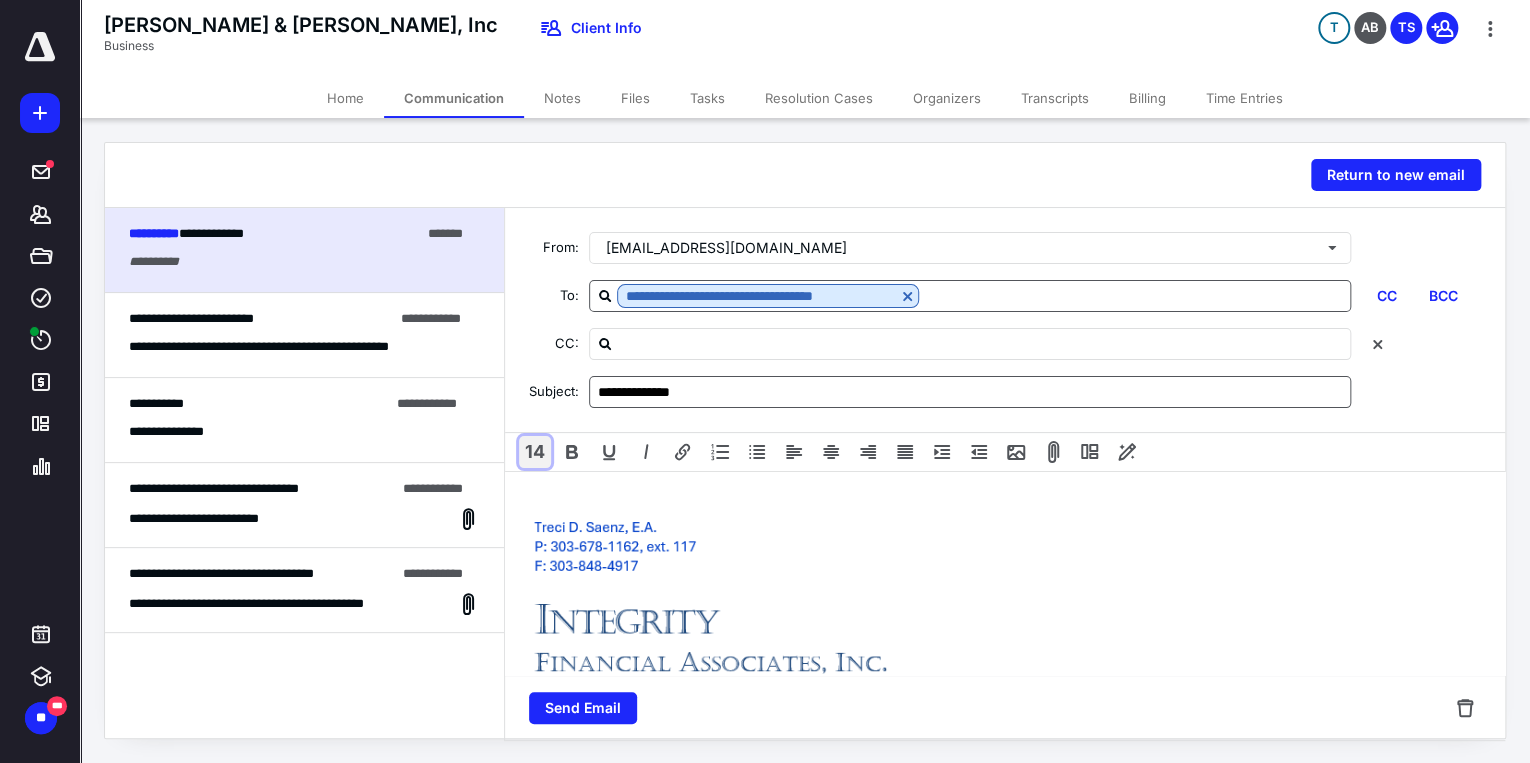 type 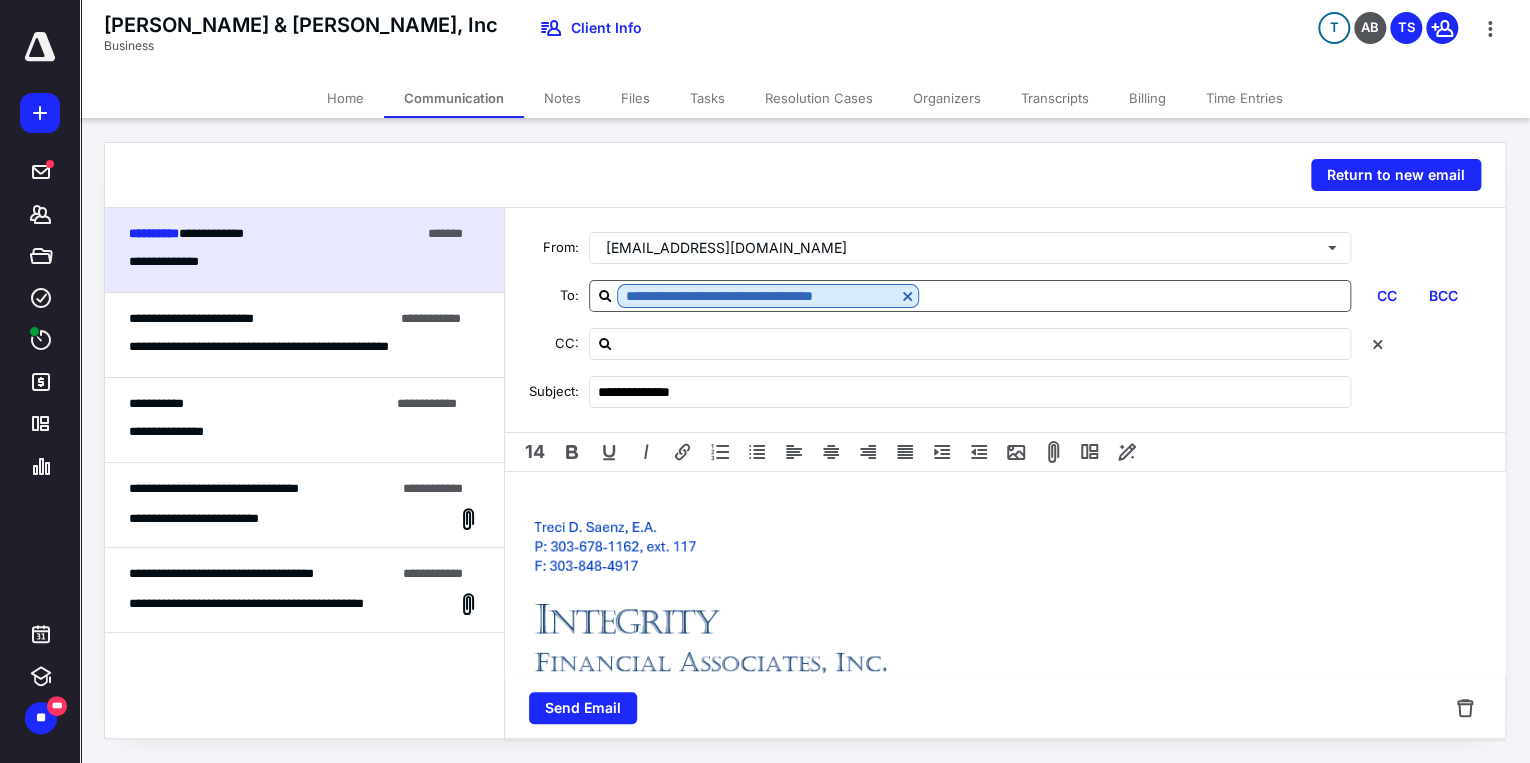 click on "**********" at bounding box center (1005, 637) 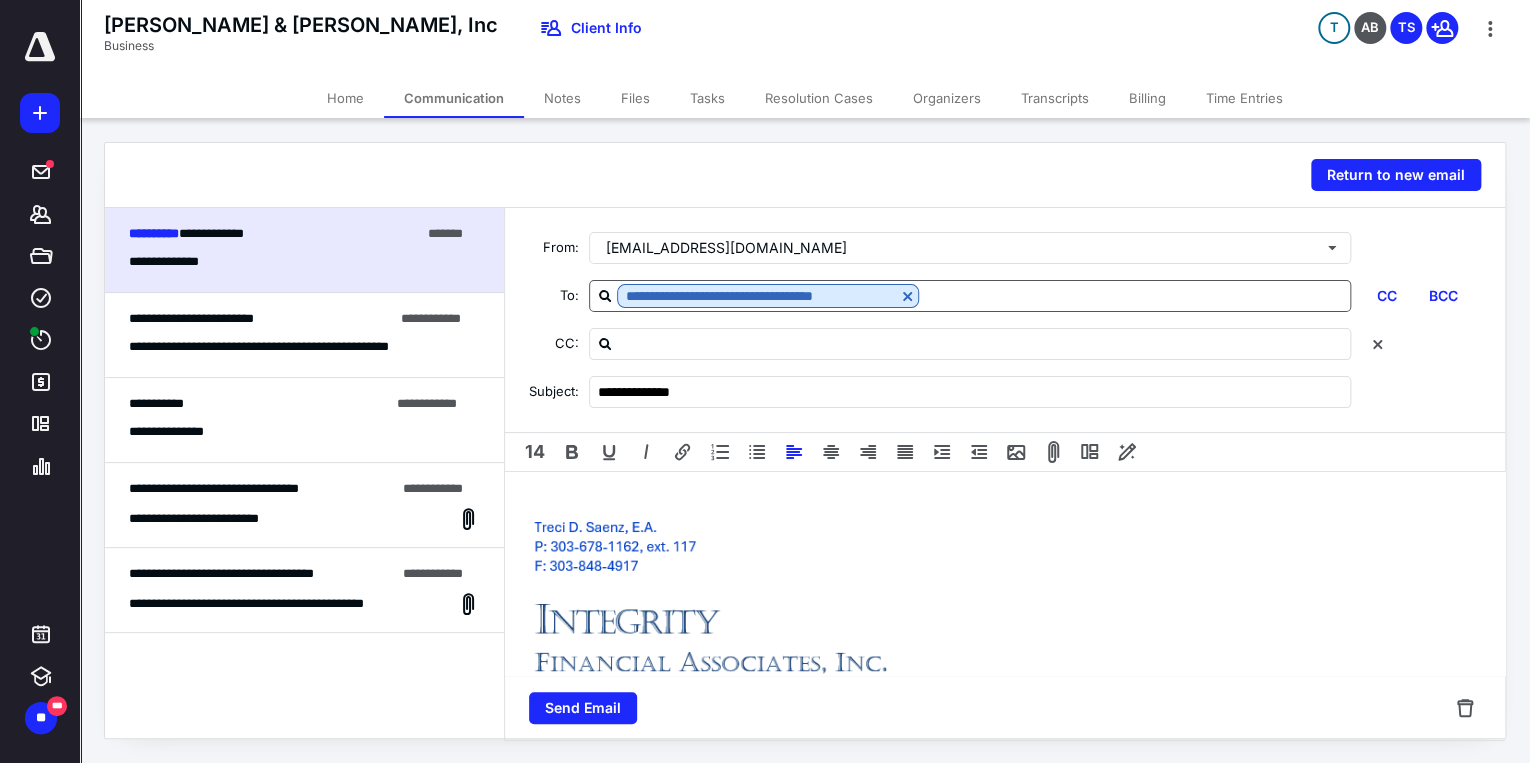 type 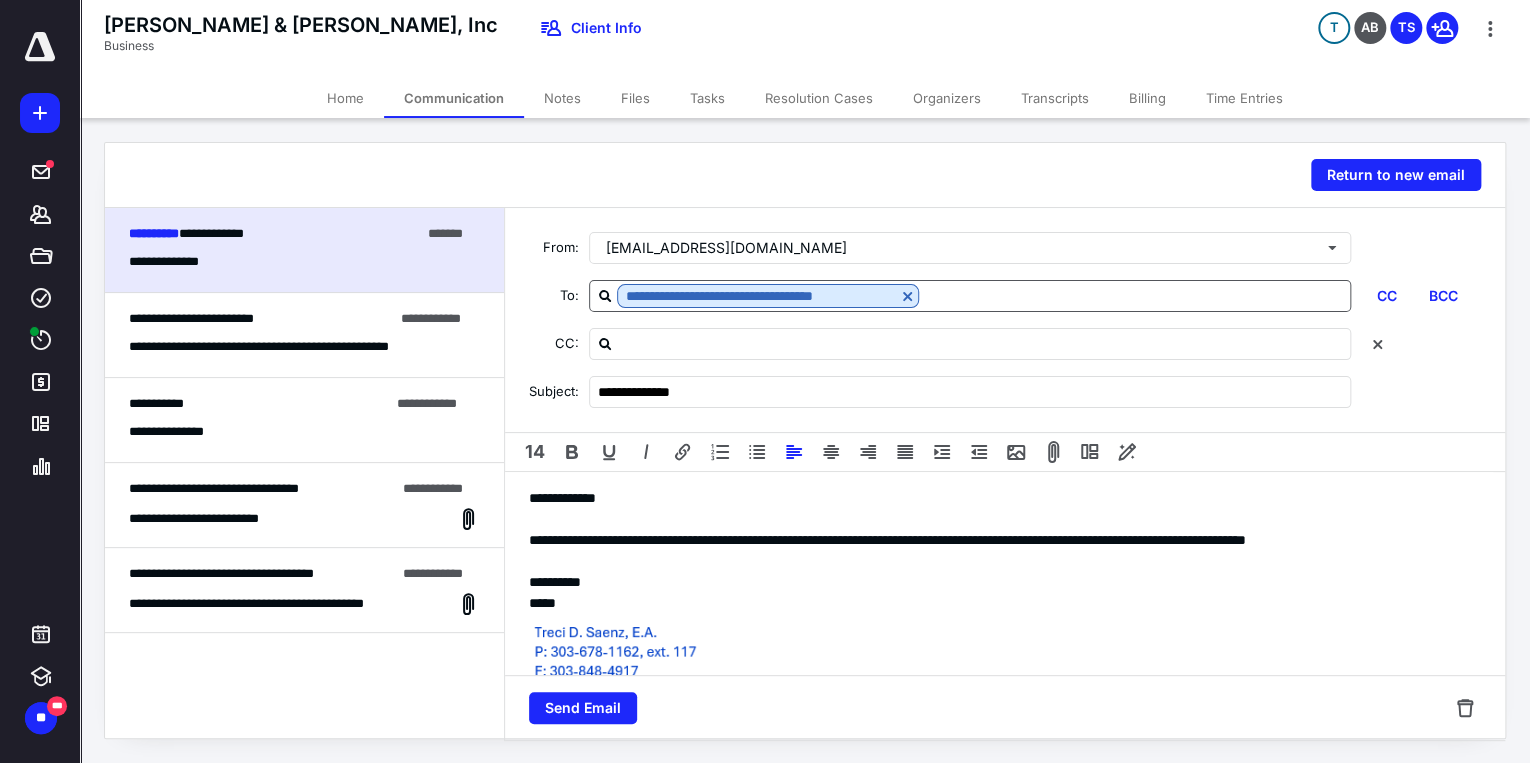 click on "**********" at bounding box center (999, 582) 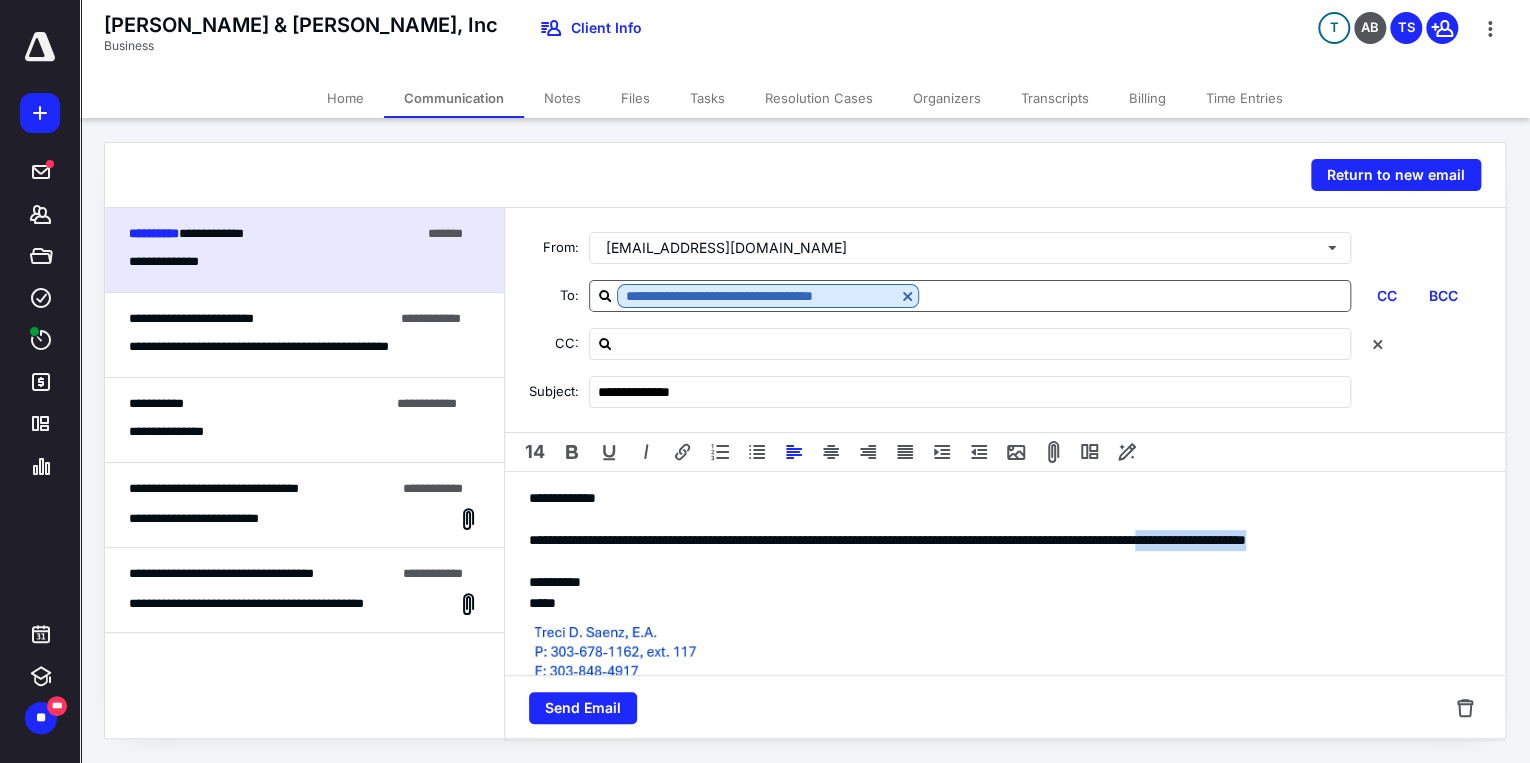 drag, startPoint x: 1324, startPoint y: 536, endPoint x: 1472, endPoint y: 536, distance: 148 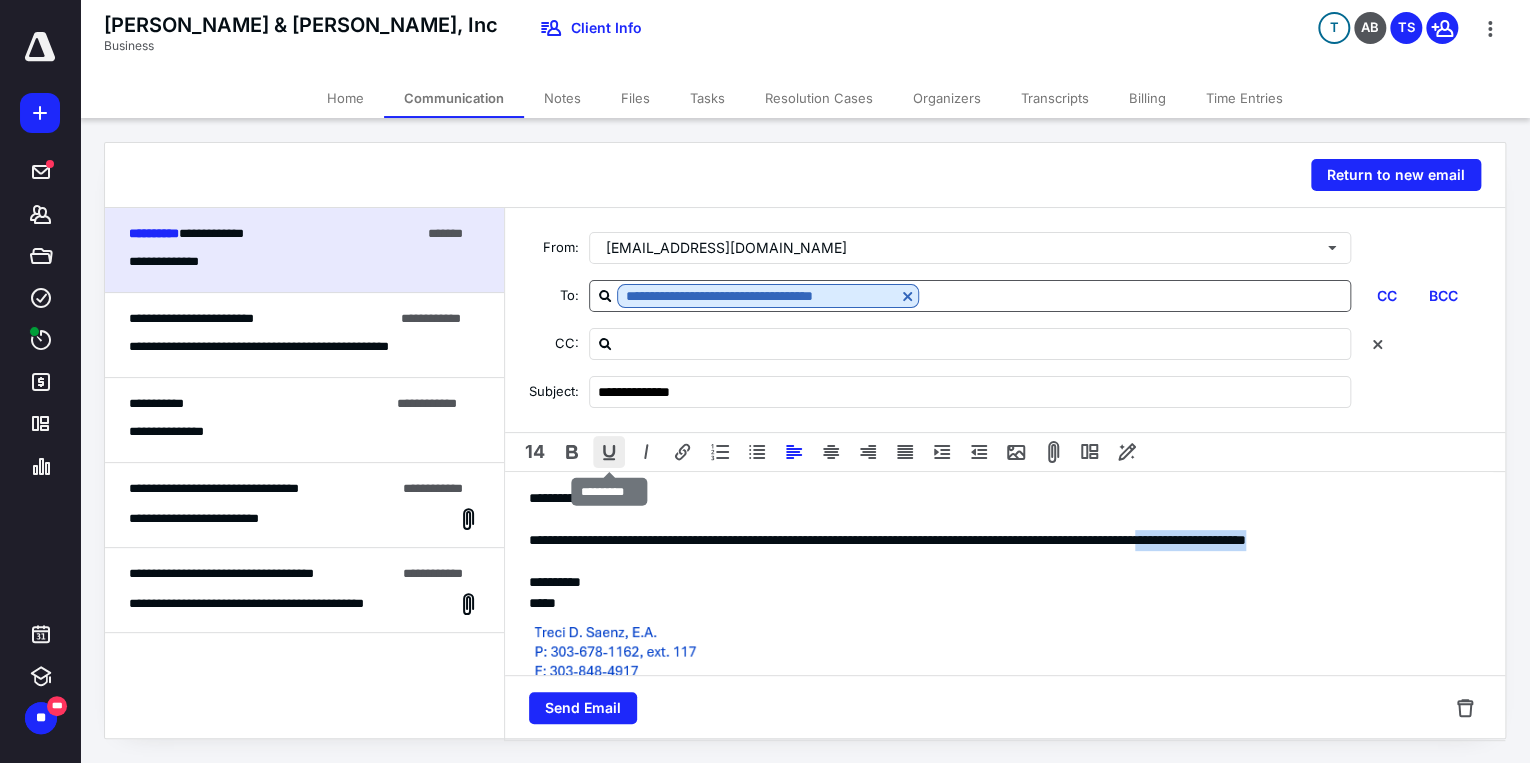 click at bounding box center [609, 452] 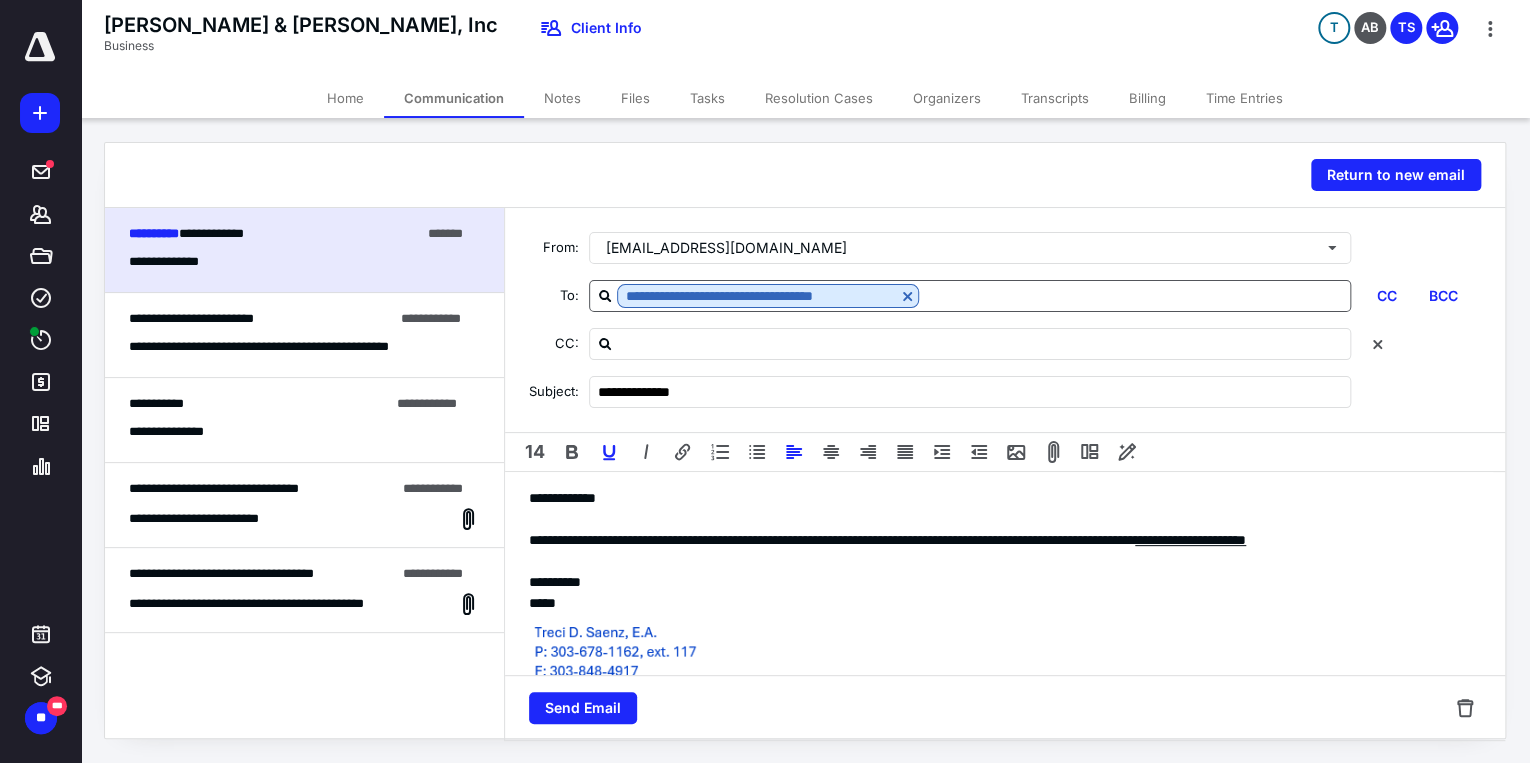 click on "**********" at bounding box center (999, 540) 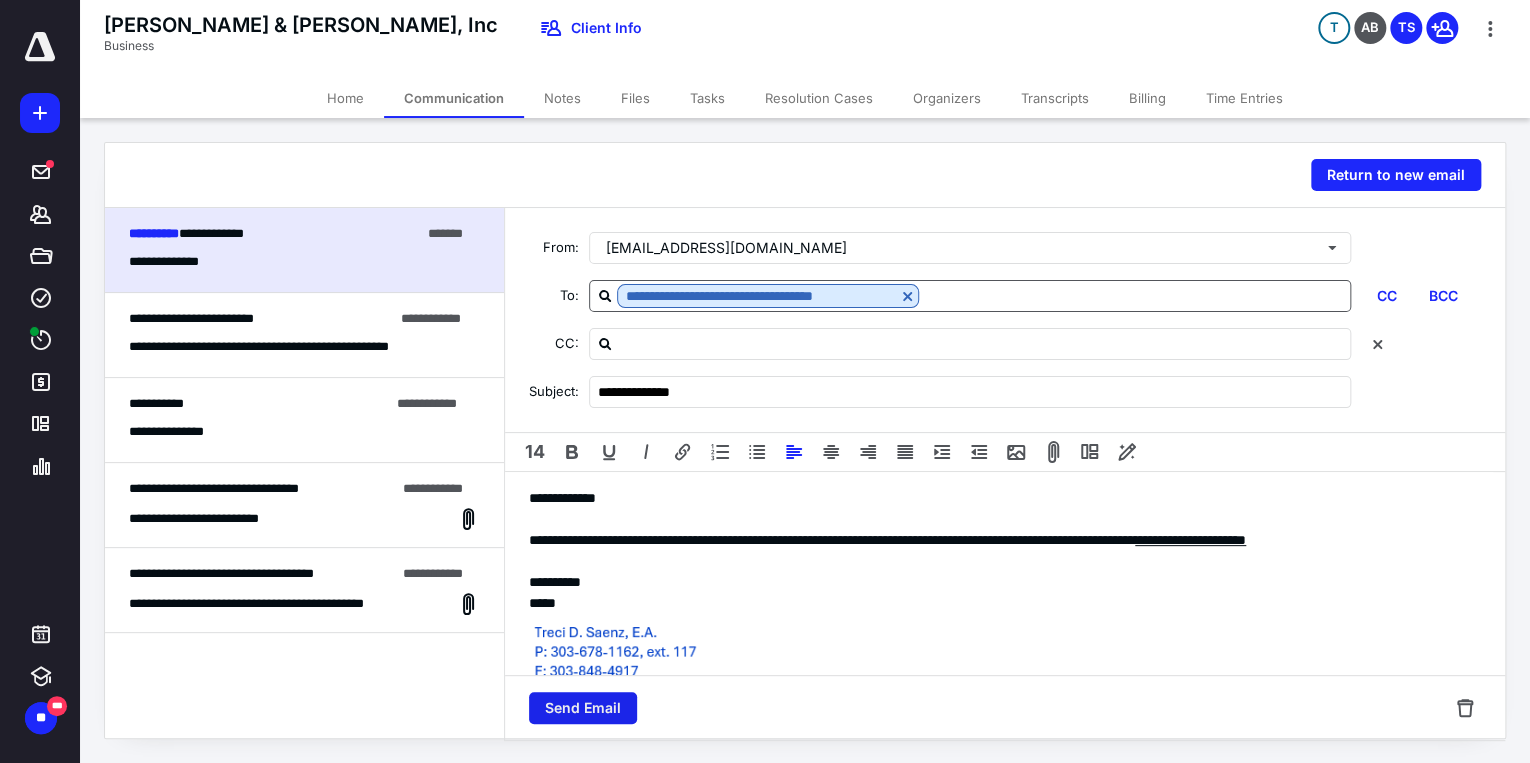 click on "Send Email" at bounding box center [583, 708] 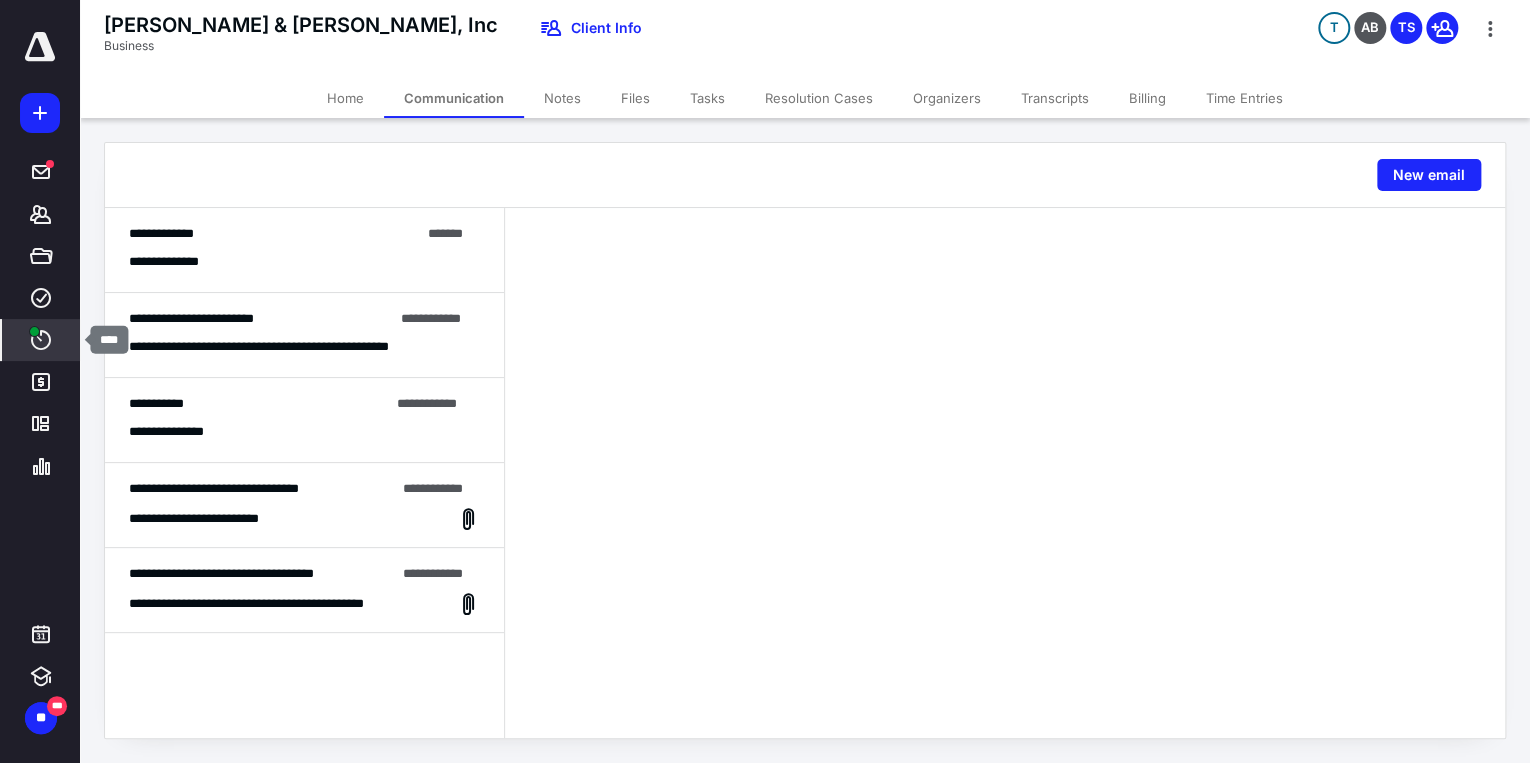 click on "****" at bounding box center (41, 340) 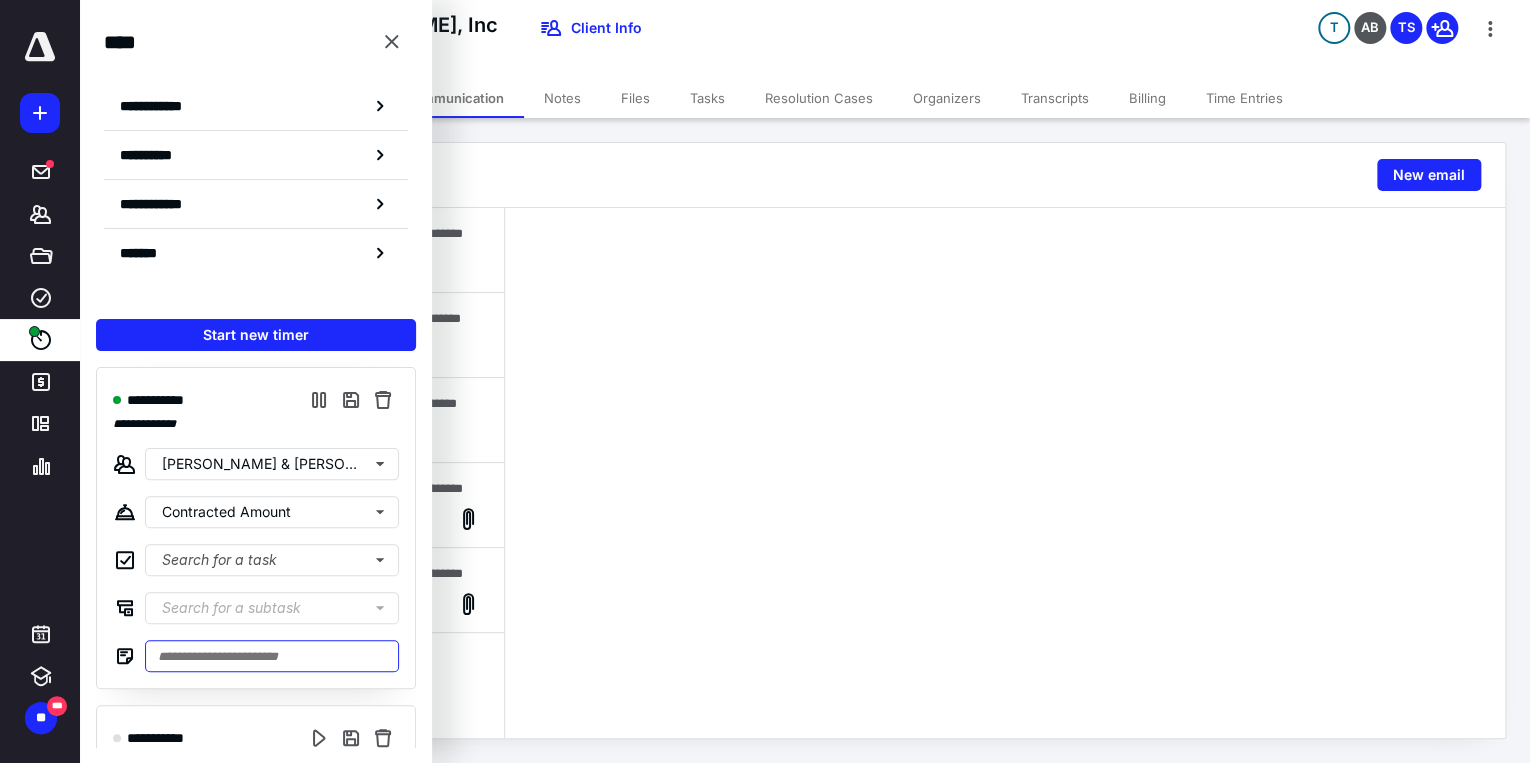 click at bounding box center [272, 656] 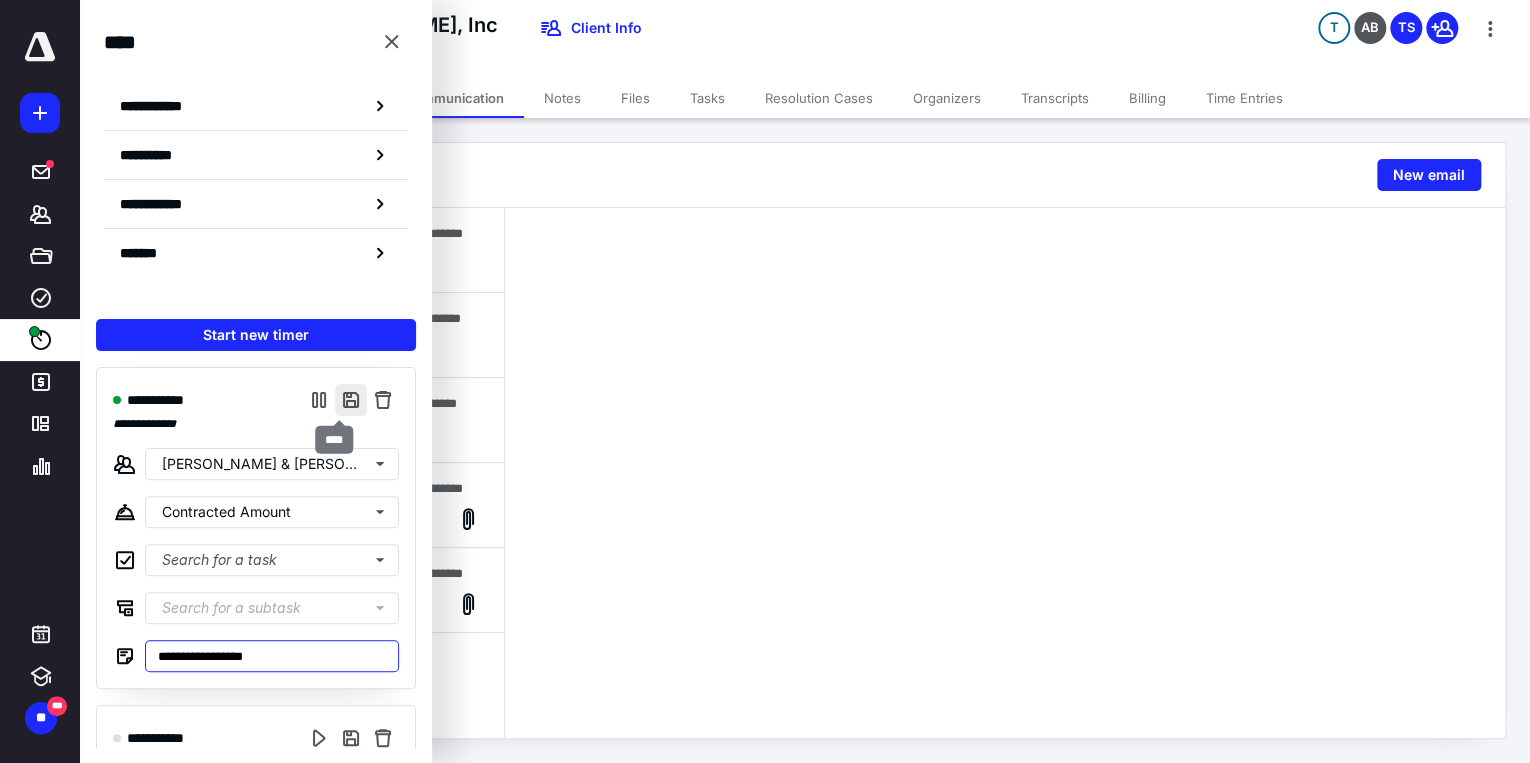 type on "**********" 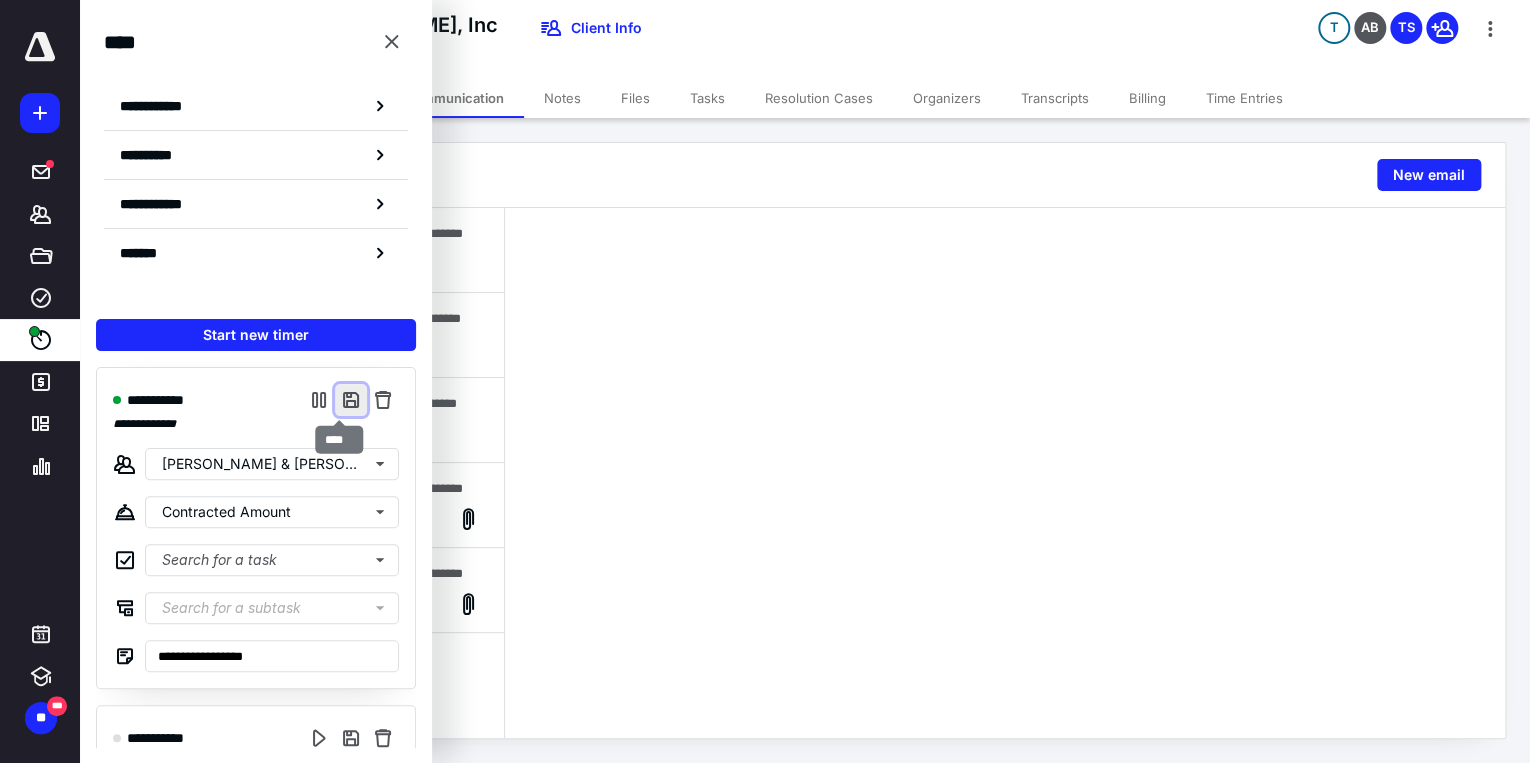click at bounding box center (351, 400) 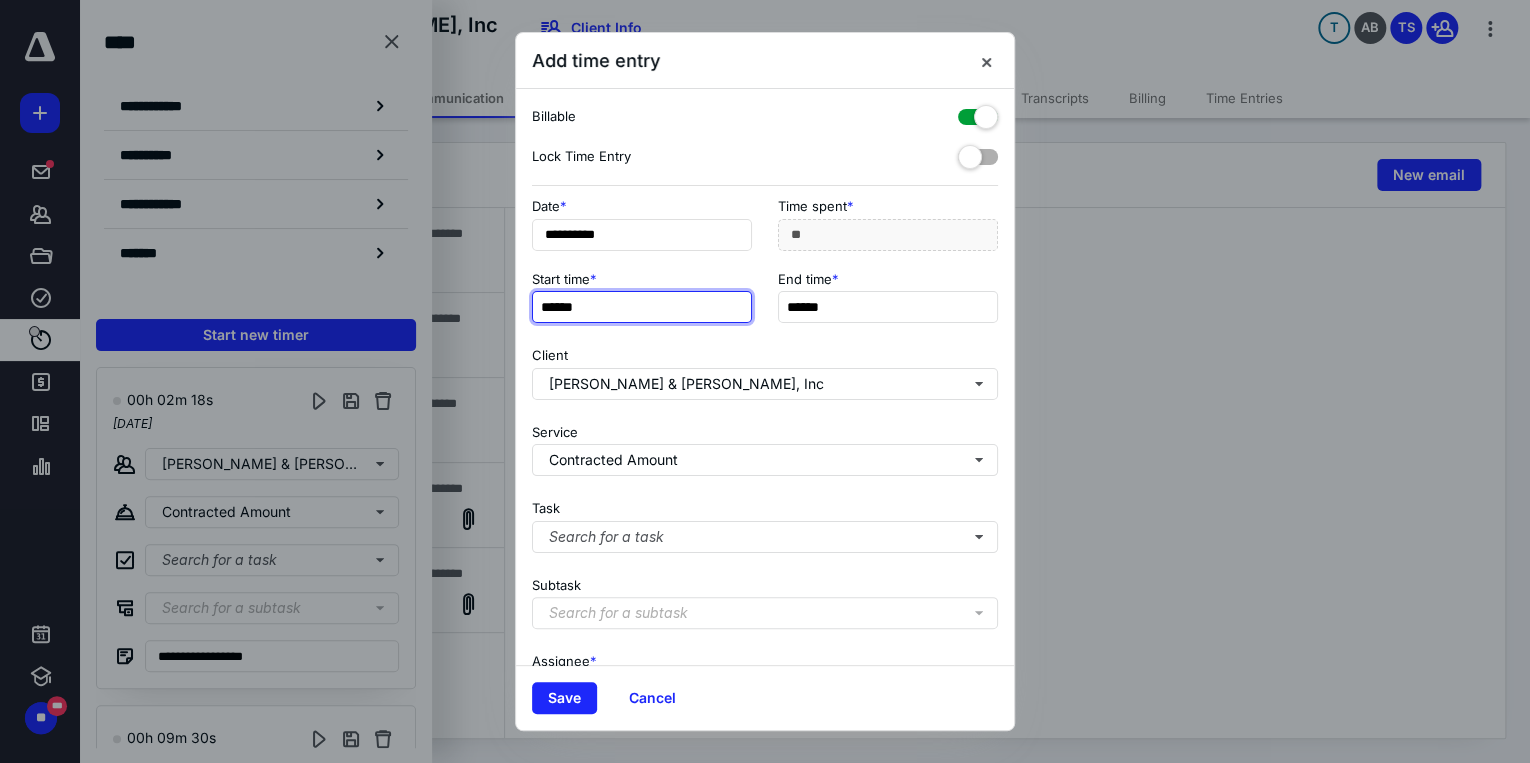 click on "******" at bounding box center (642, 307) 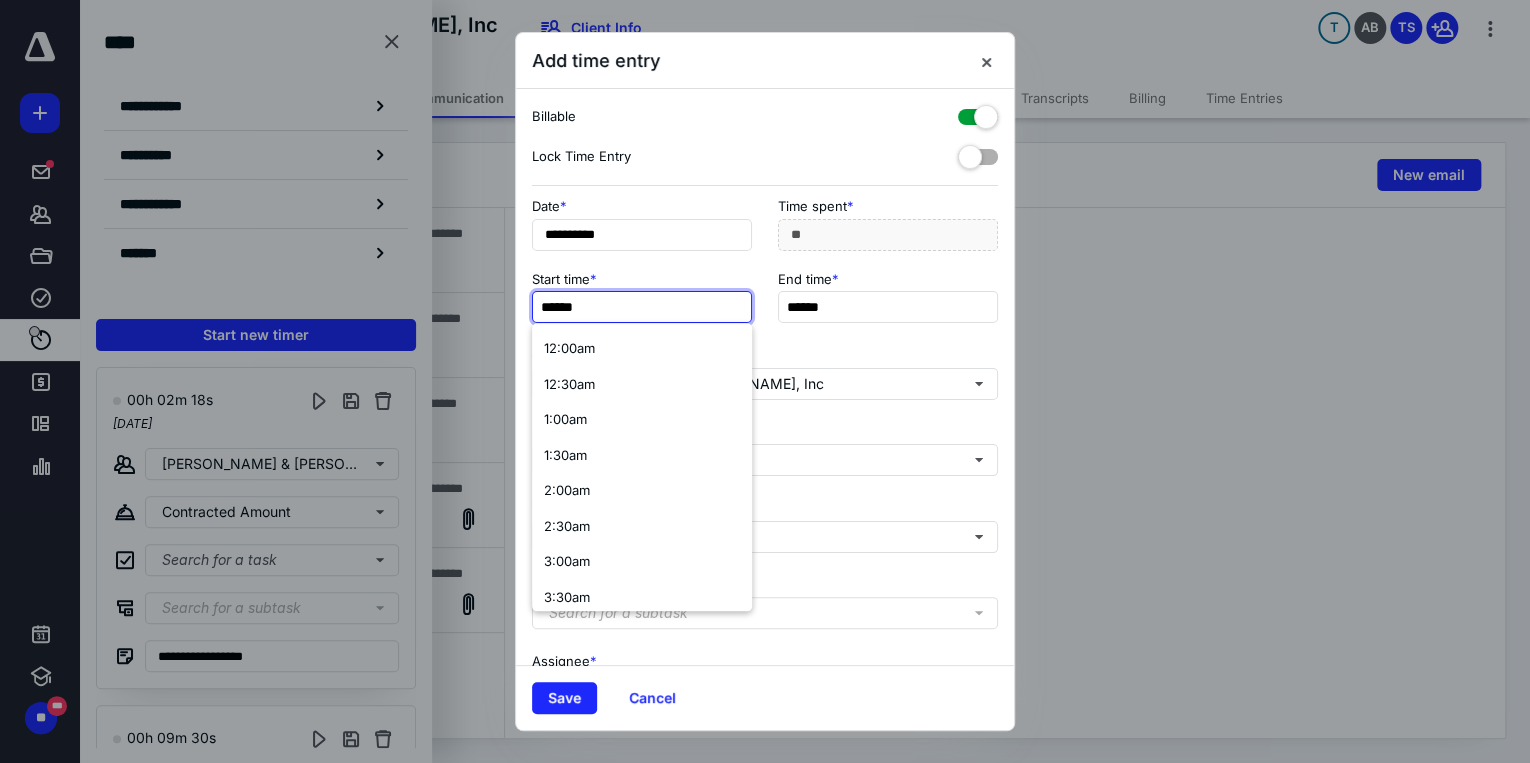 click on "******" at bounding box center [642, 307] 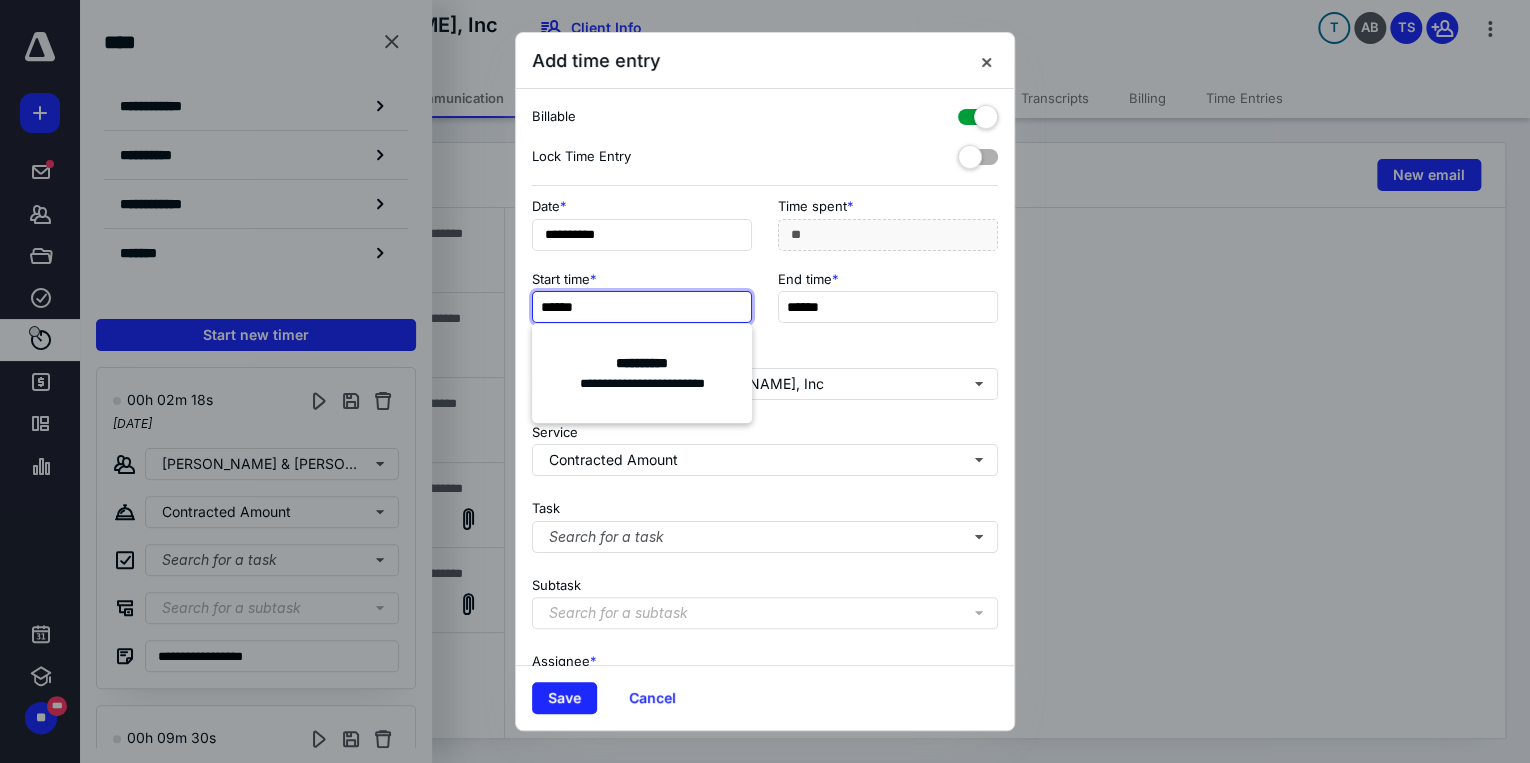 type on "******" 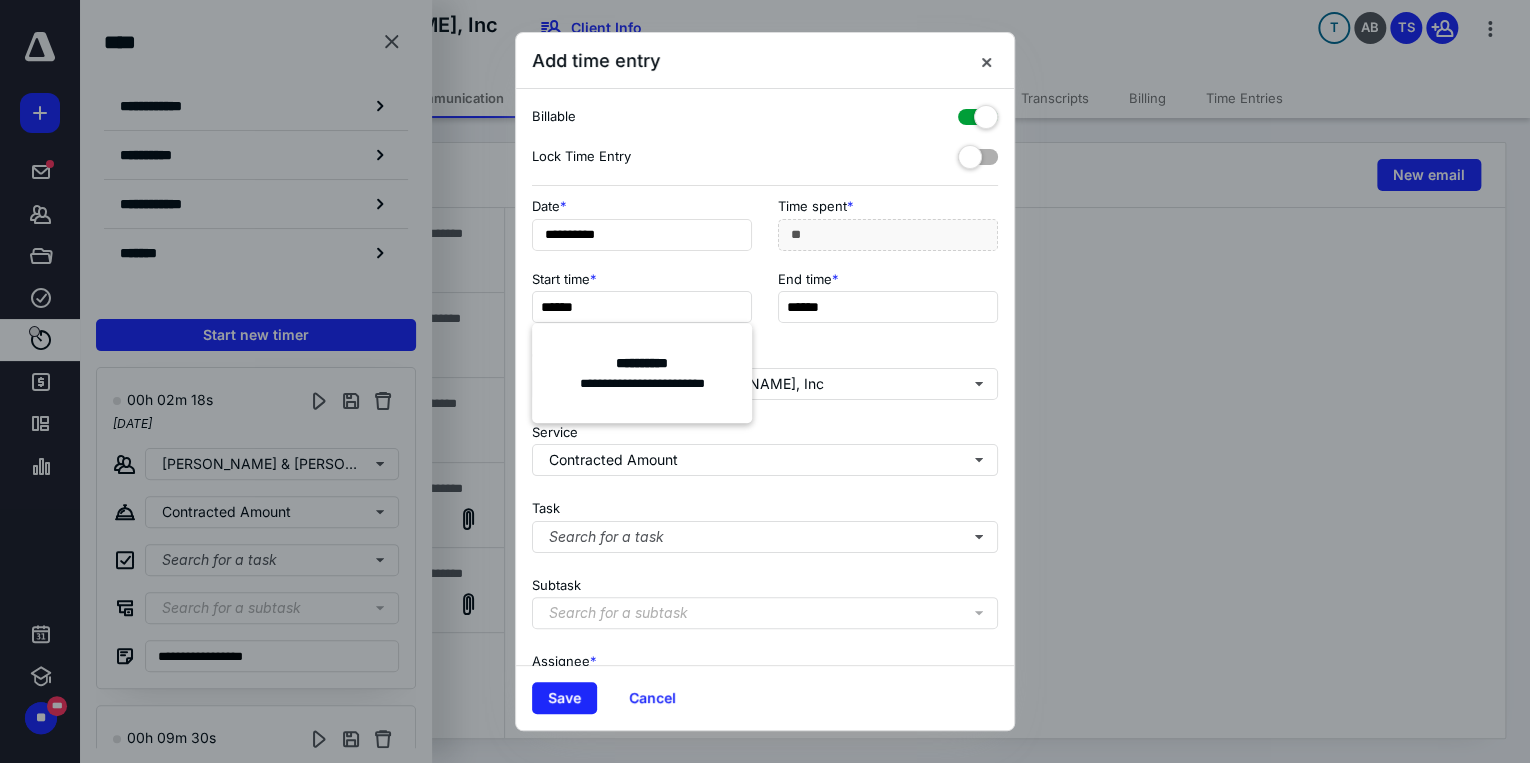 type on "**" 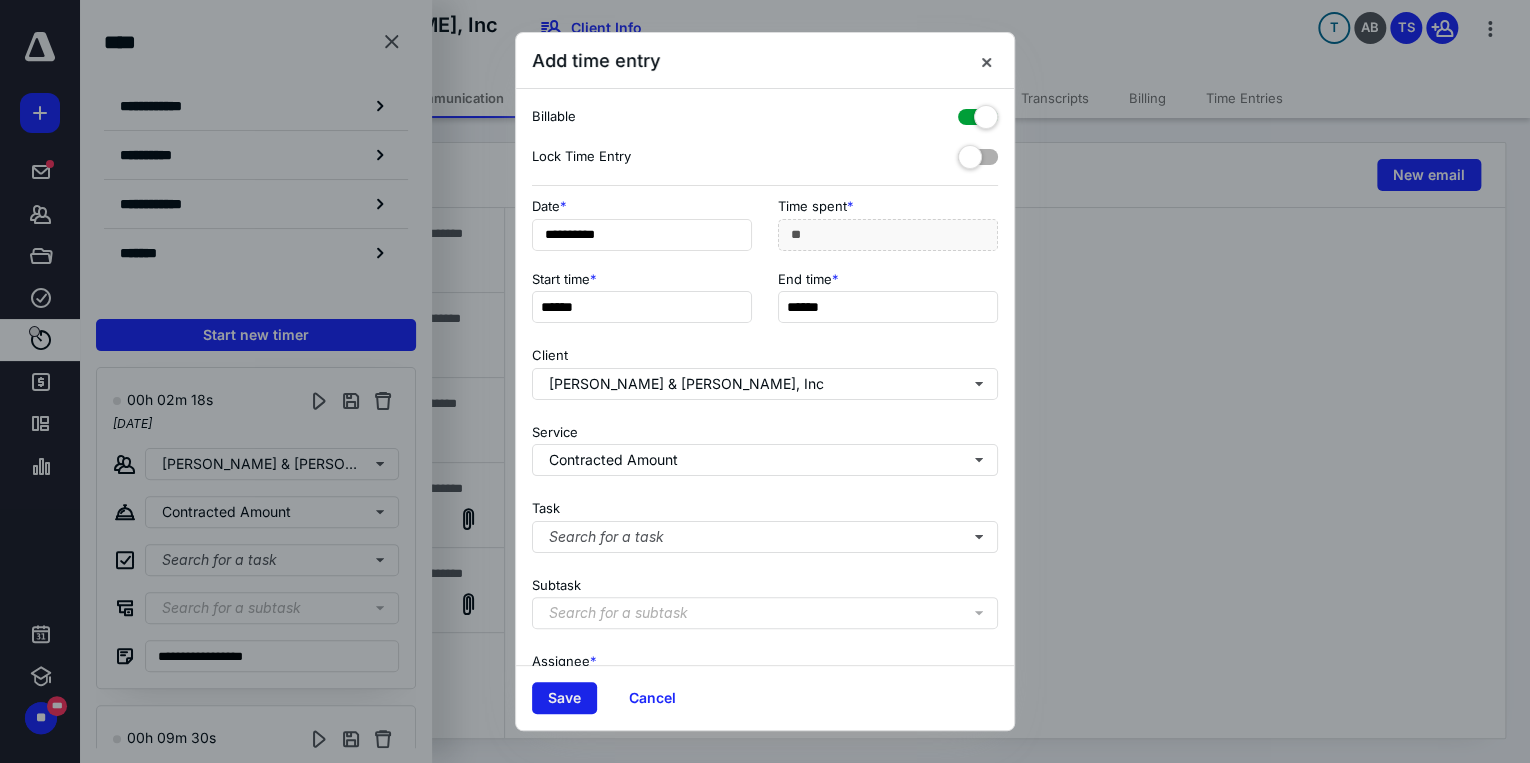 click on "Save" at bounding box center [564, 698] 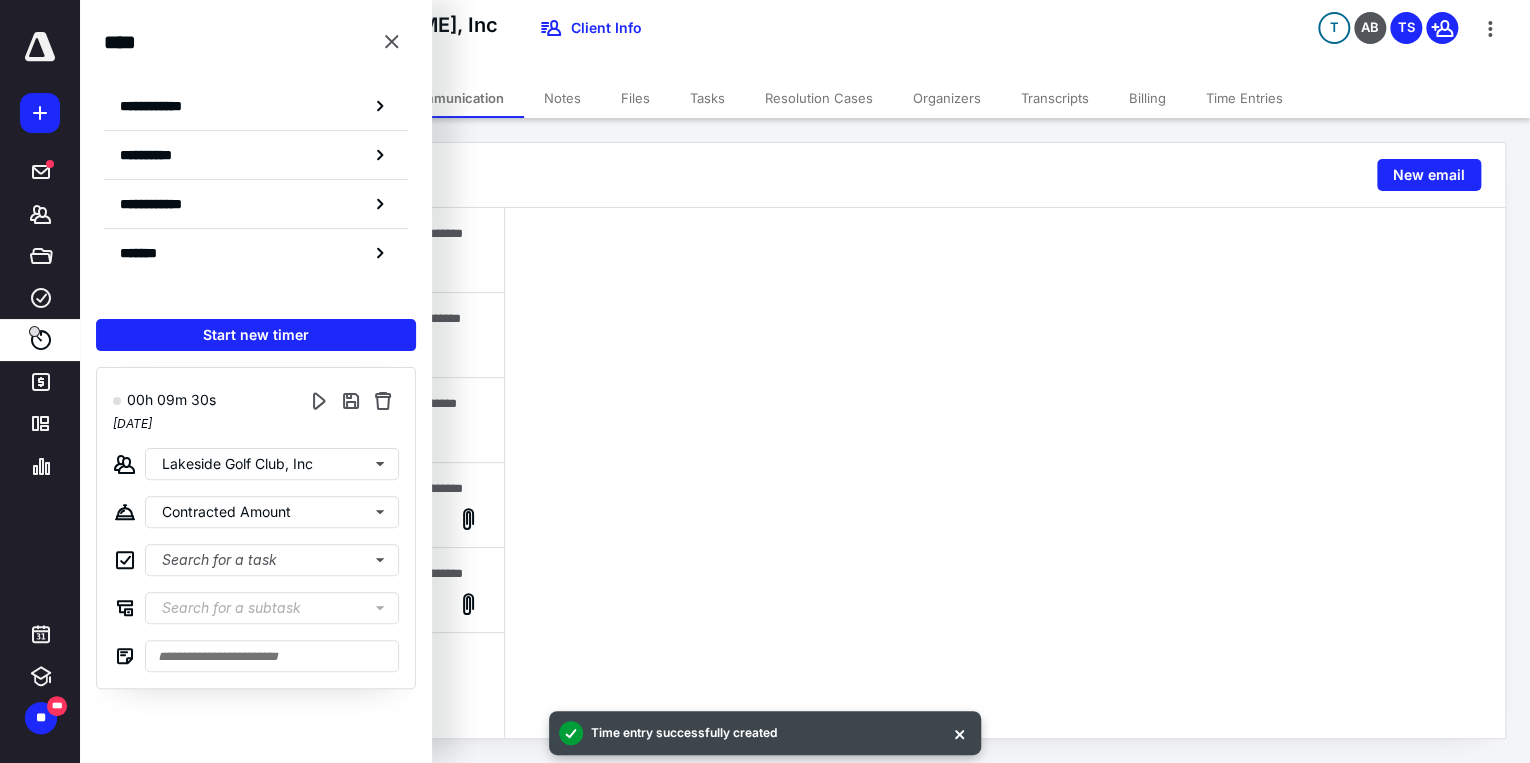 click on "Files" at bounding box center [635, 98] 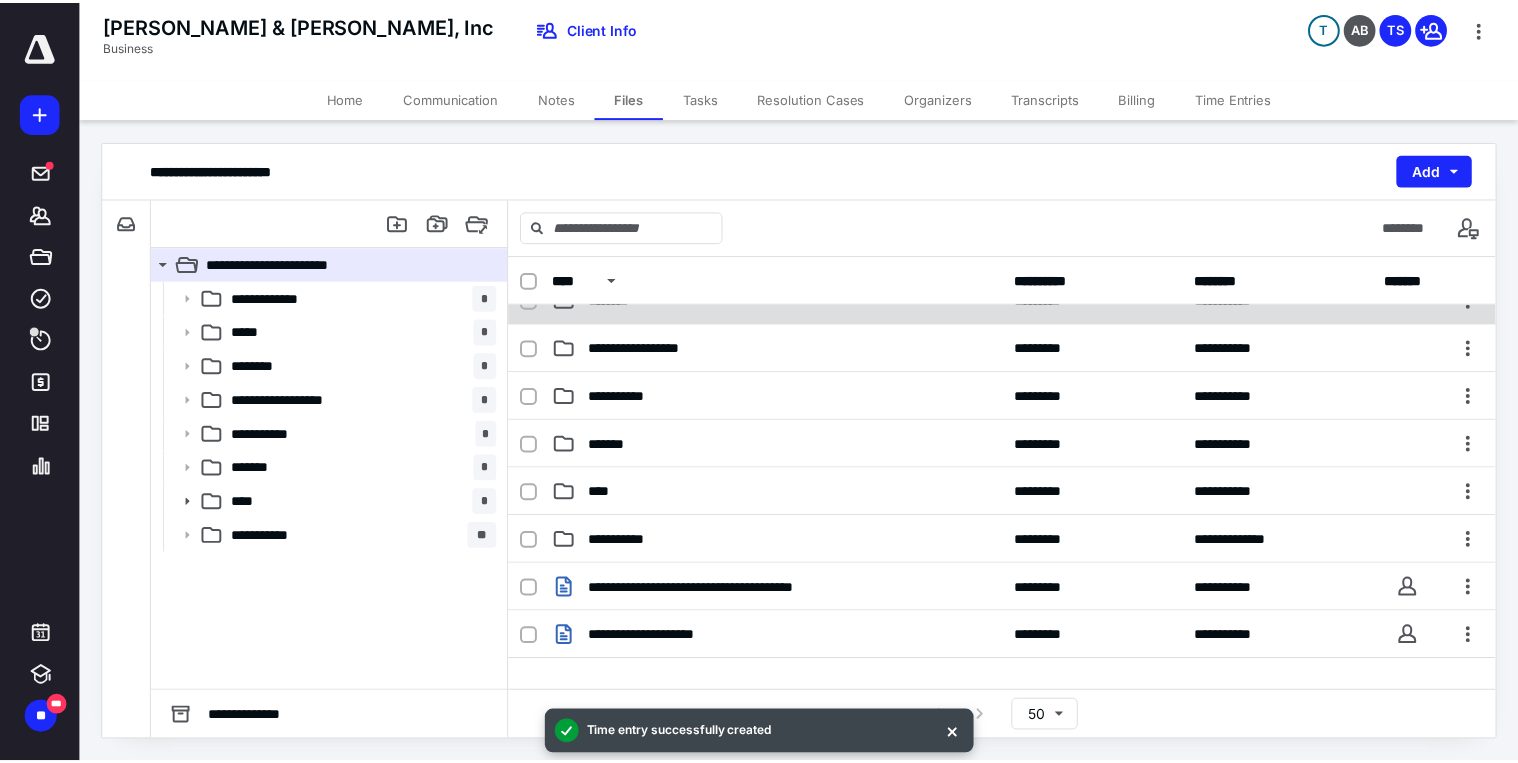 scroll, scrollTop: 0, scrollLeft: 0, axis: both 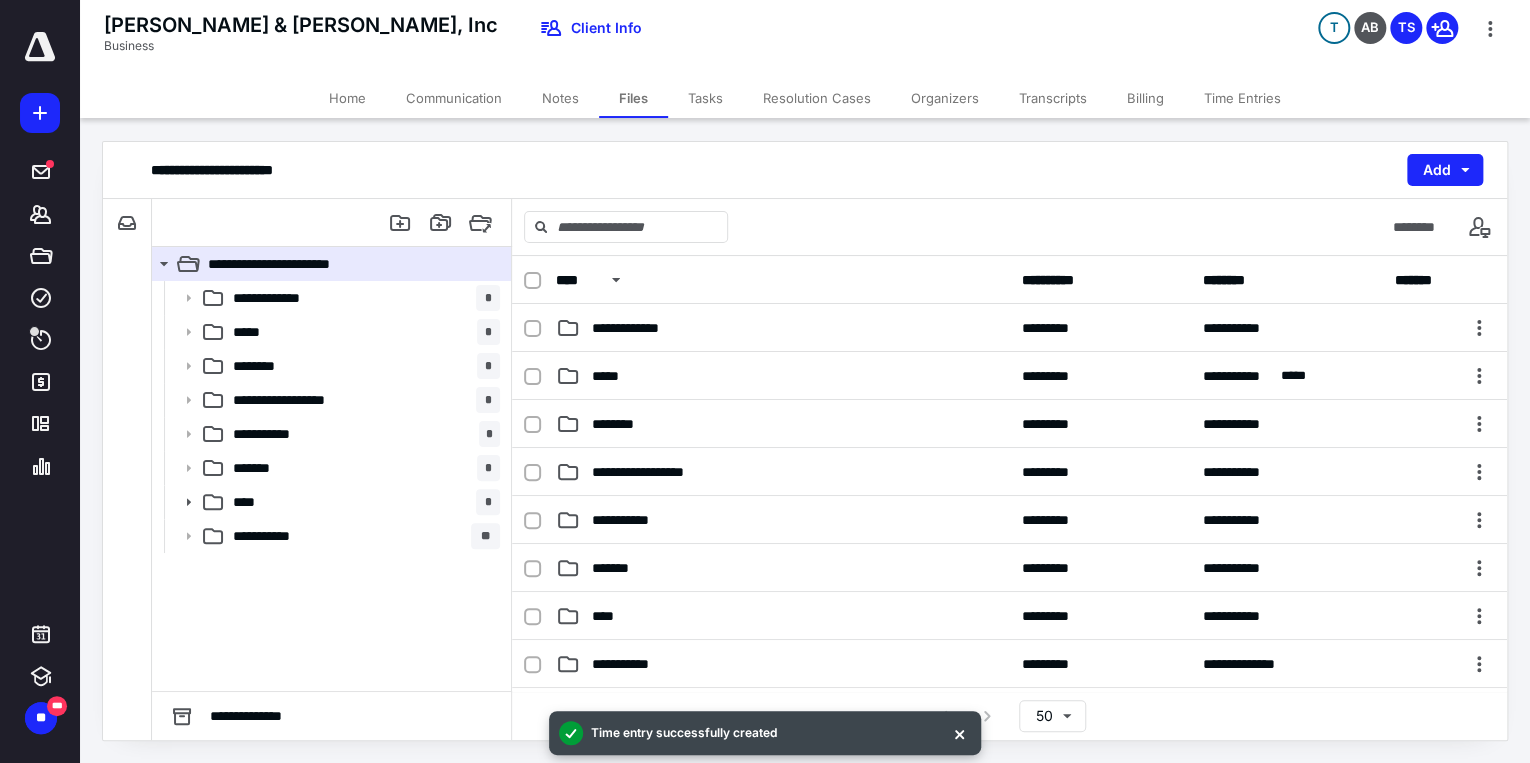 click on "Tasks" at bounding box center [705, 98] 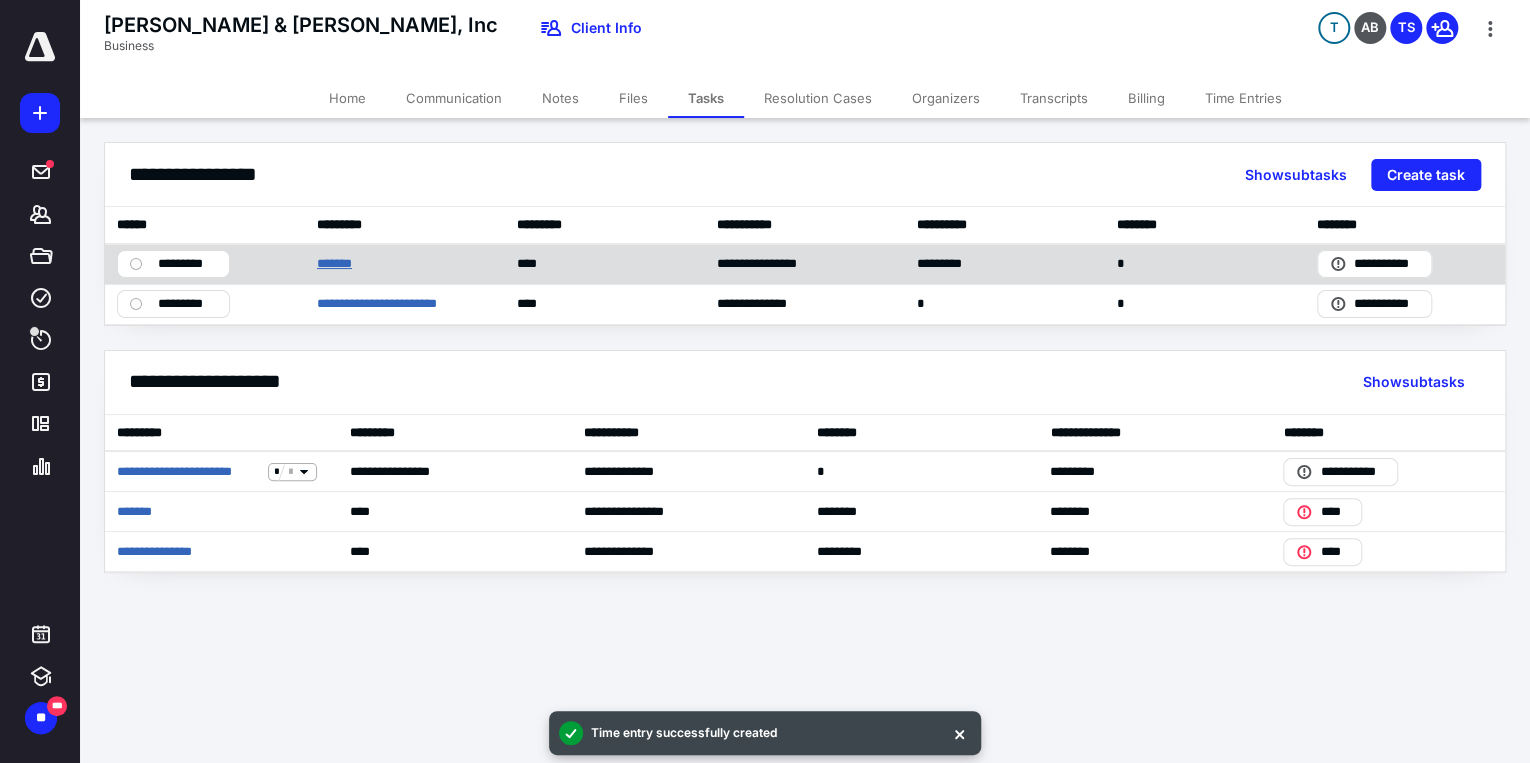 click on "*******" at bounding box center [339, 264] 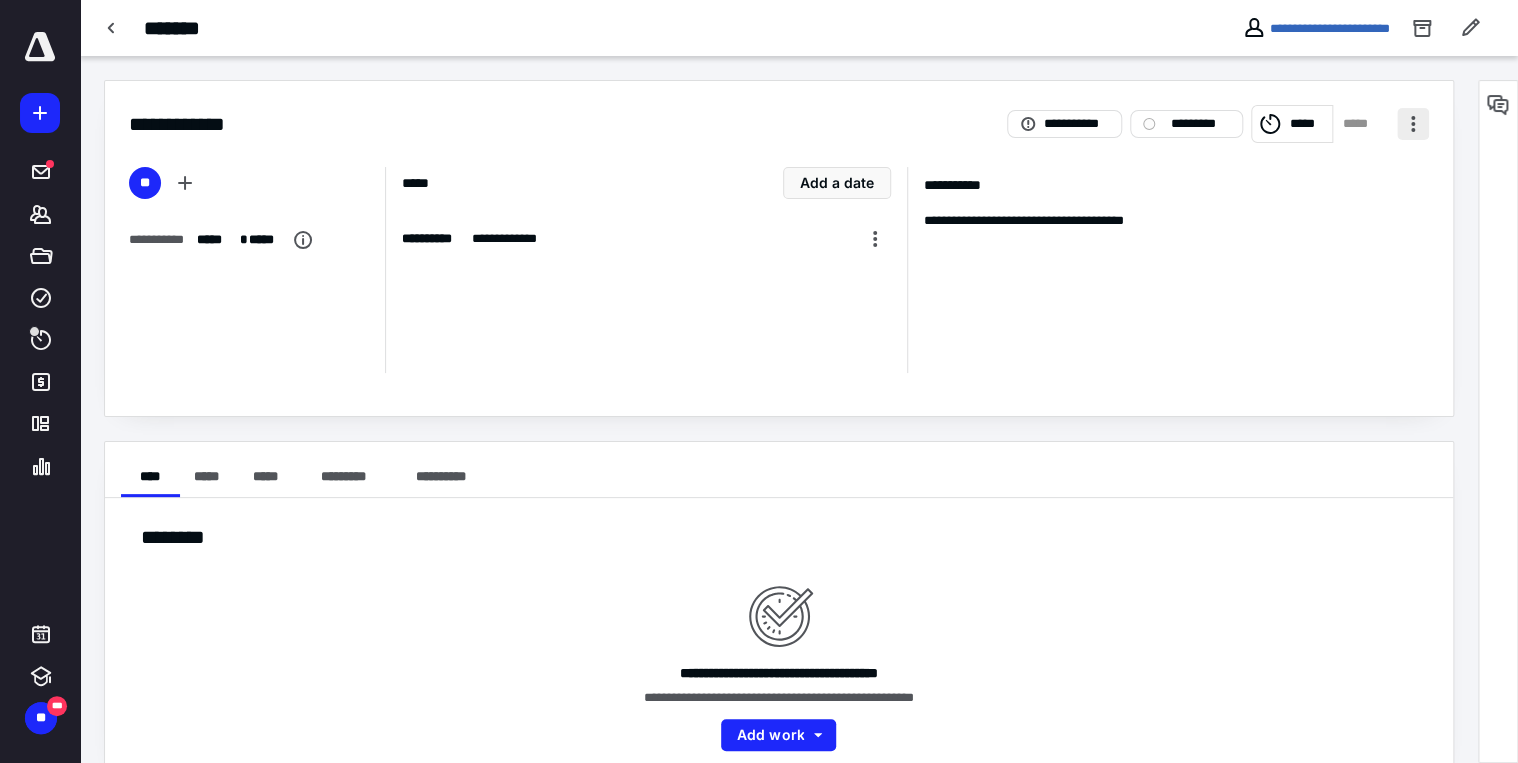 click at bounding box center [1413, 124] 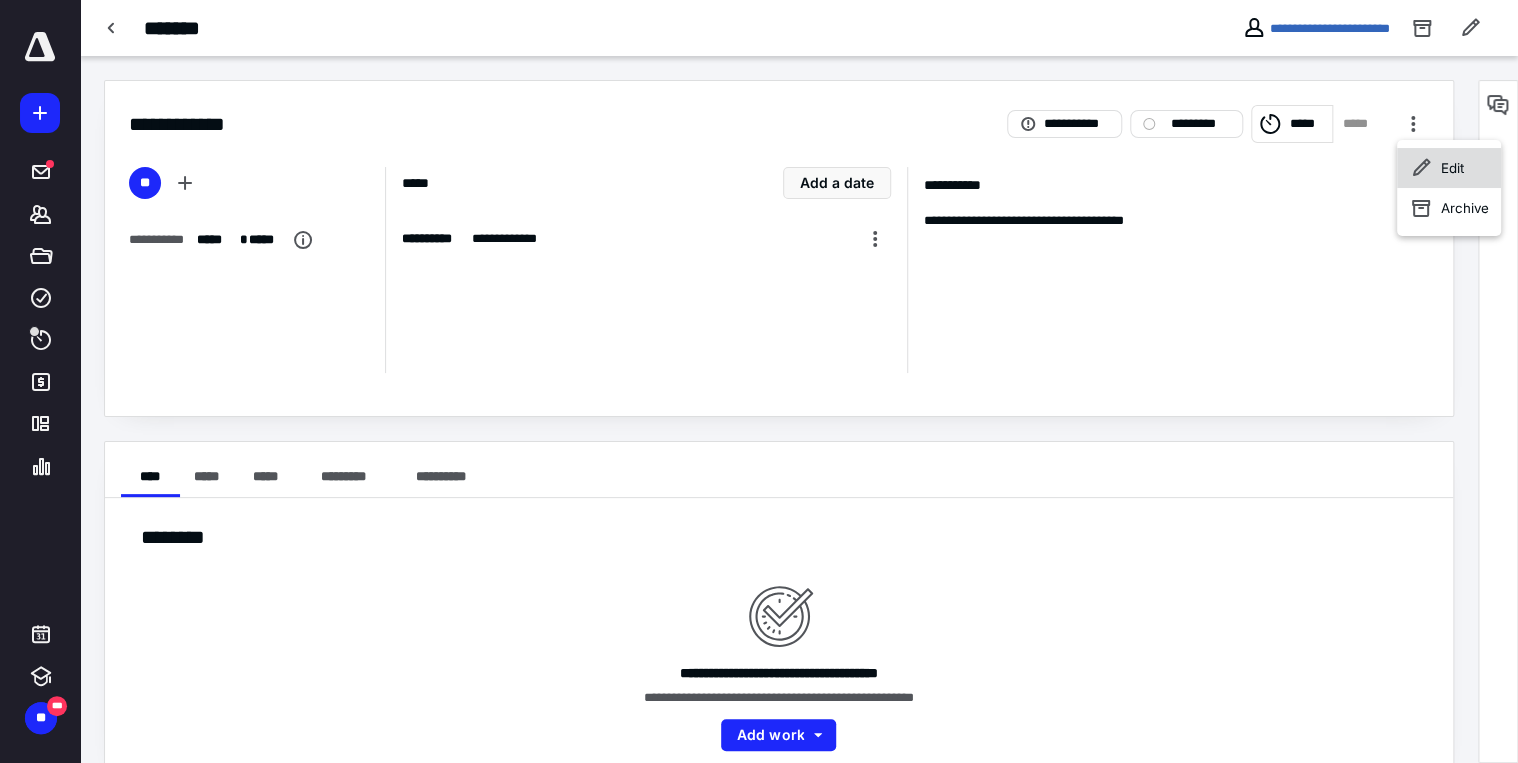 click on "Edit" at bounding box center [1449, 168] 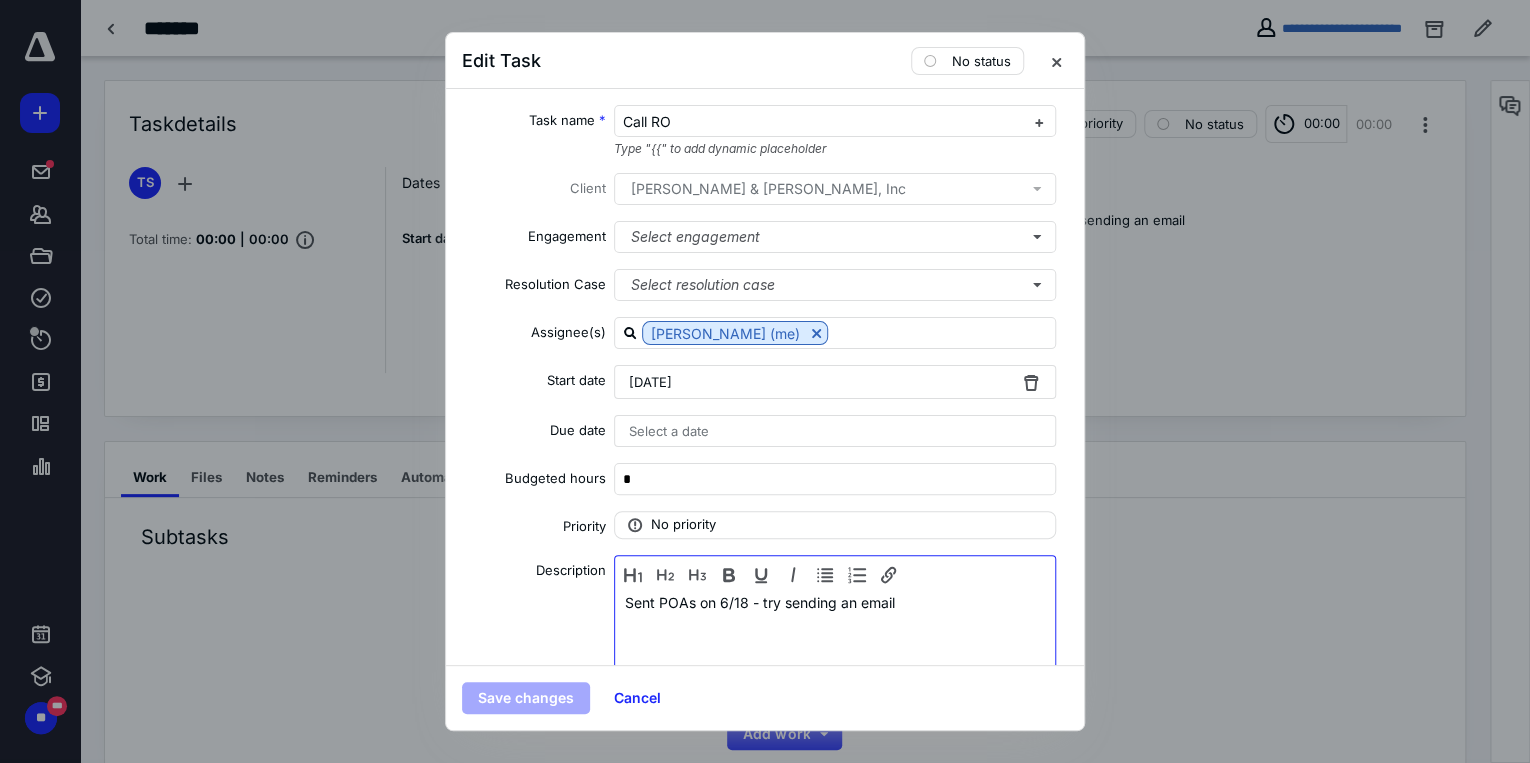 click on "Sent POAs on 6/18 - try sending an email" at bounding box center (835, 644) 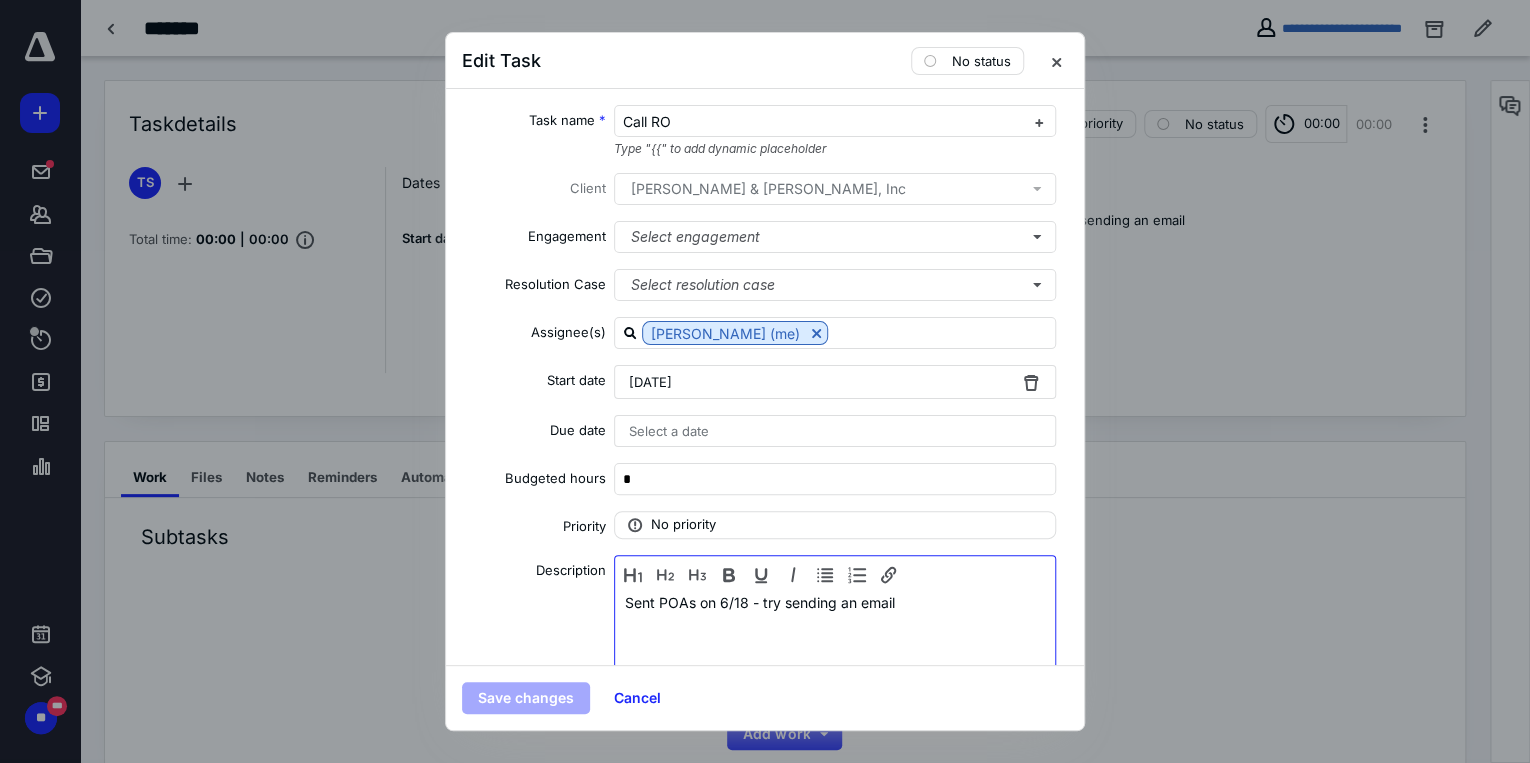 type 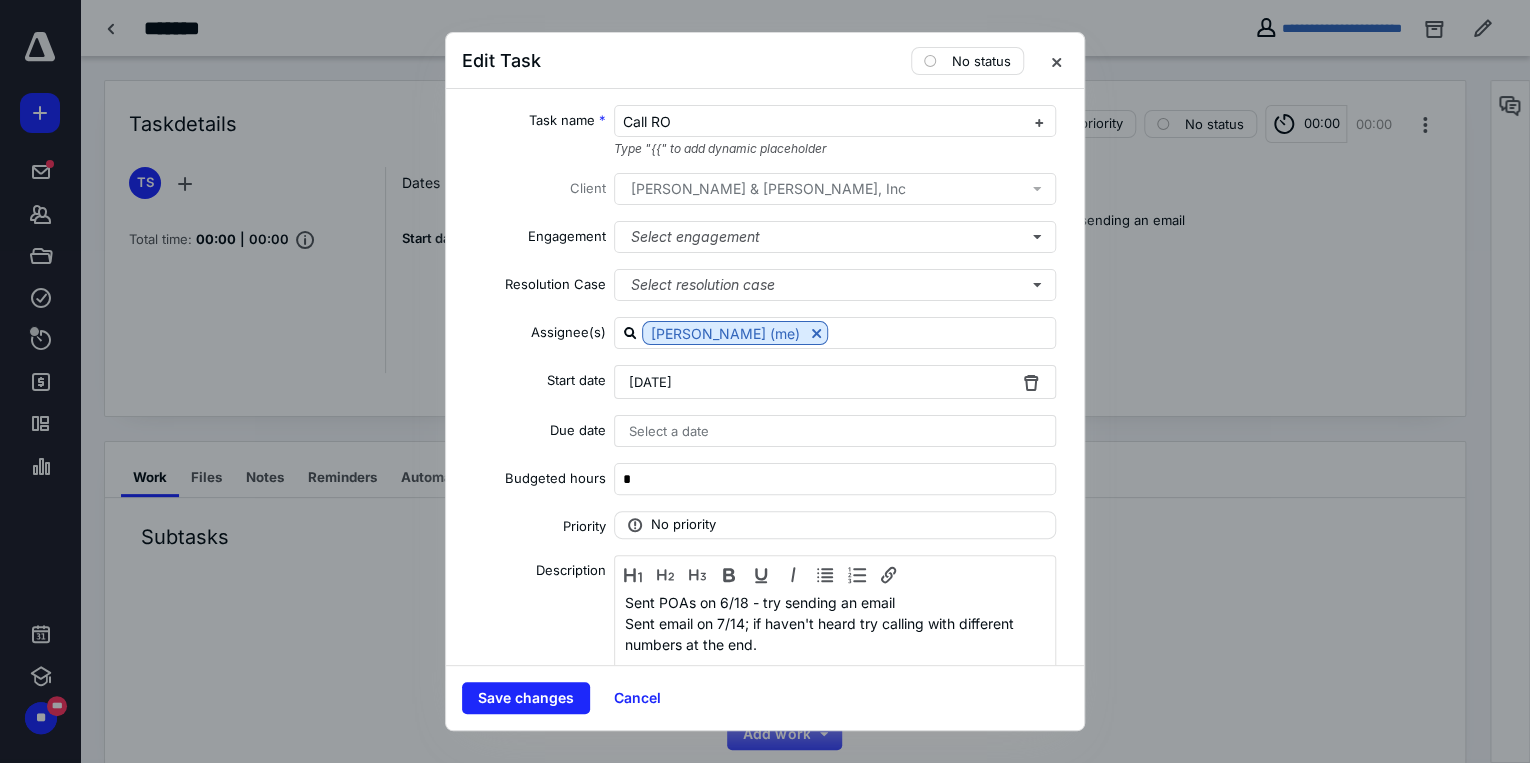 click on "[DATE]" at bounding box center (835, 382) 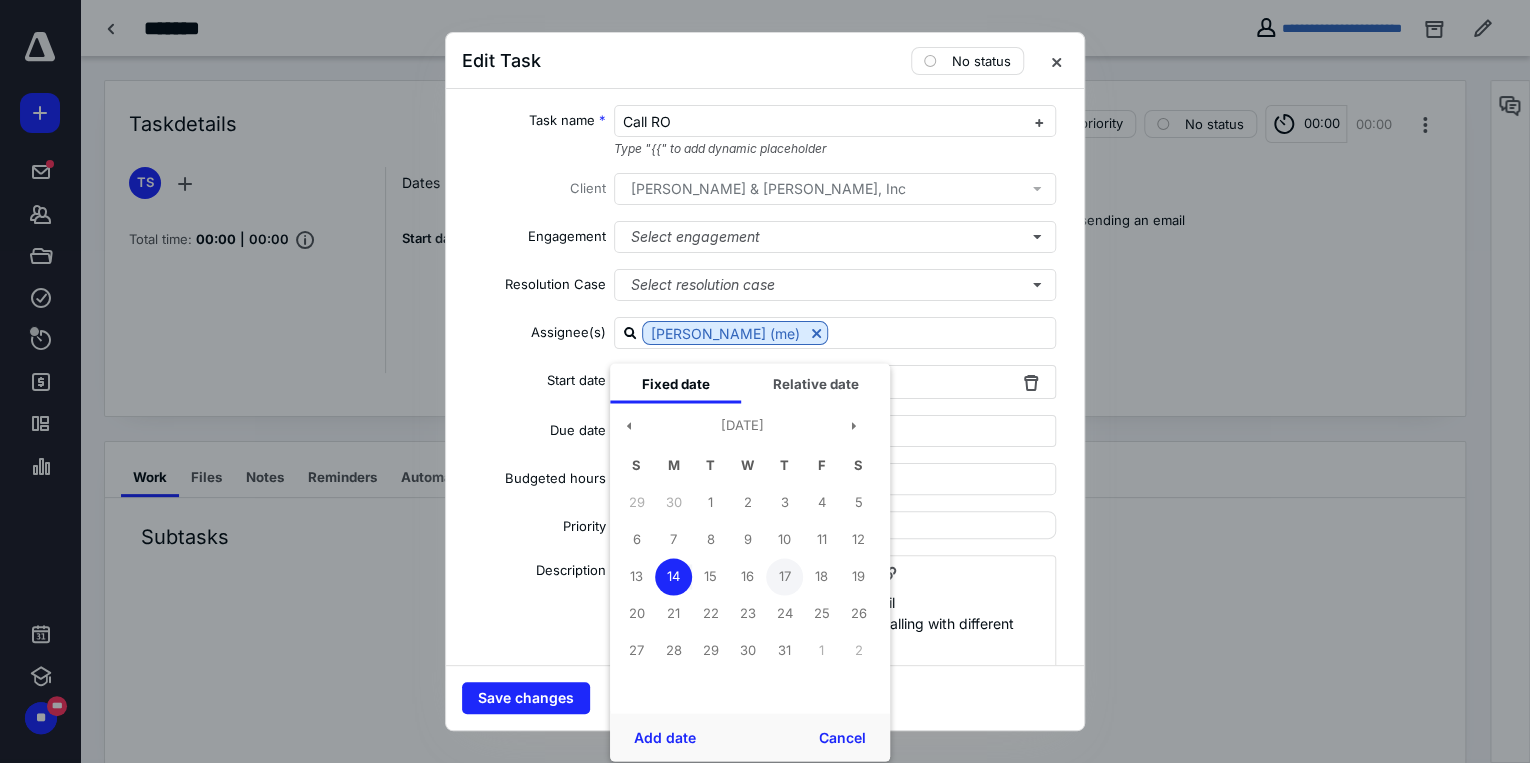 click on "17" at bounding box center (784, 576) 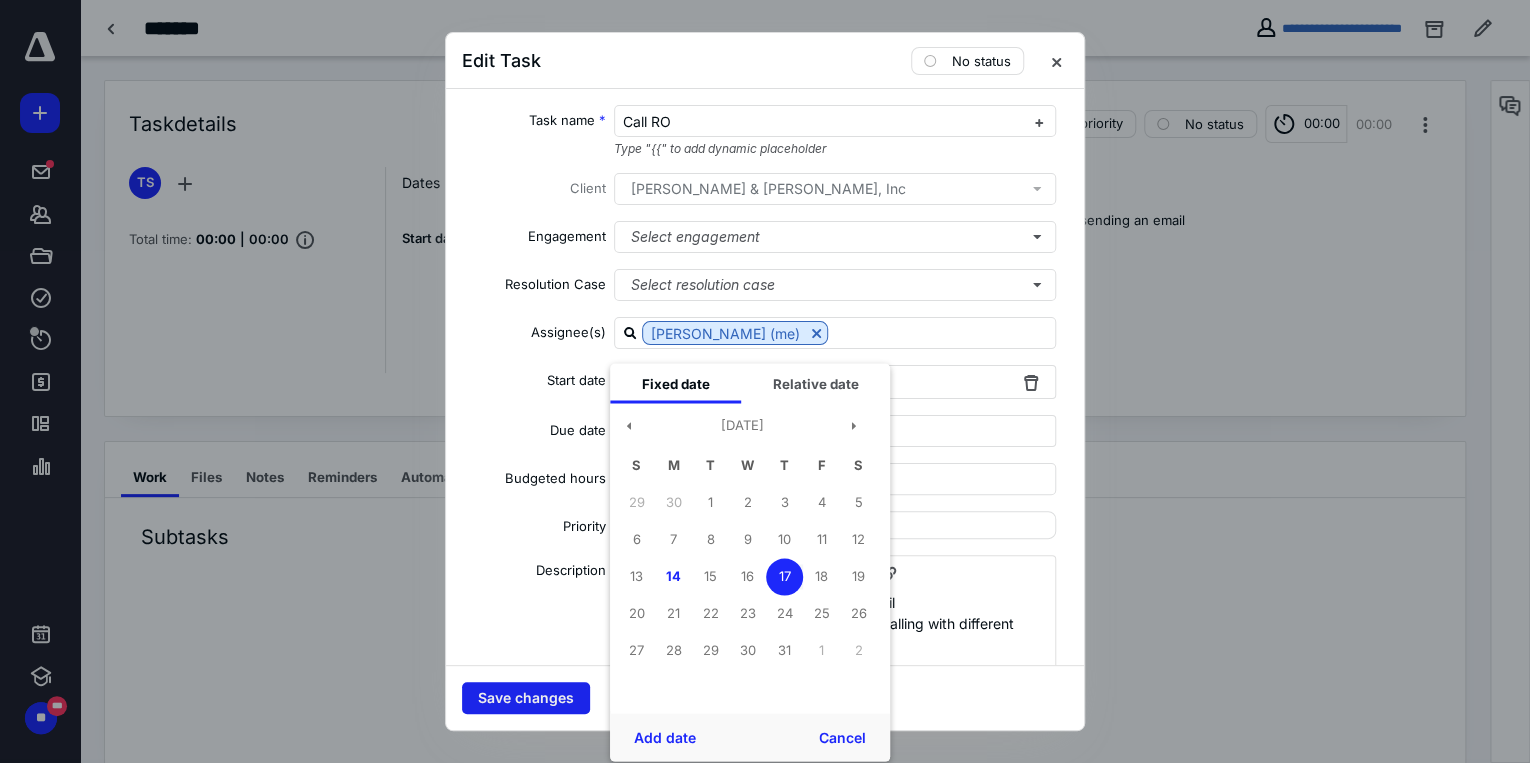 click on "Save changes" at bounding box center (526, 698) 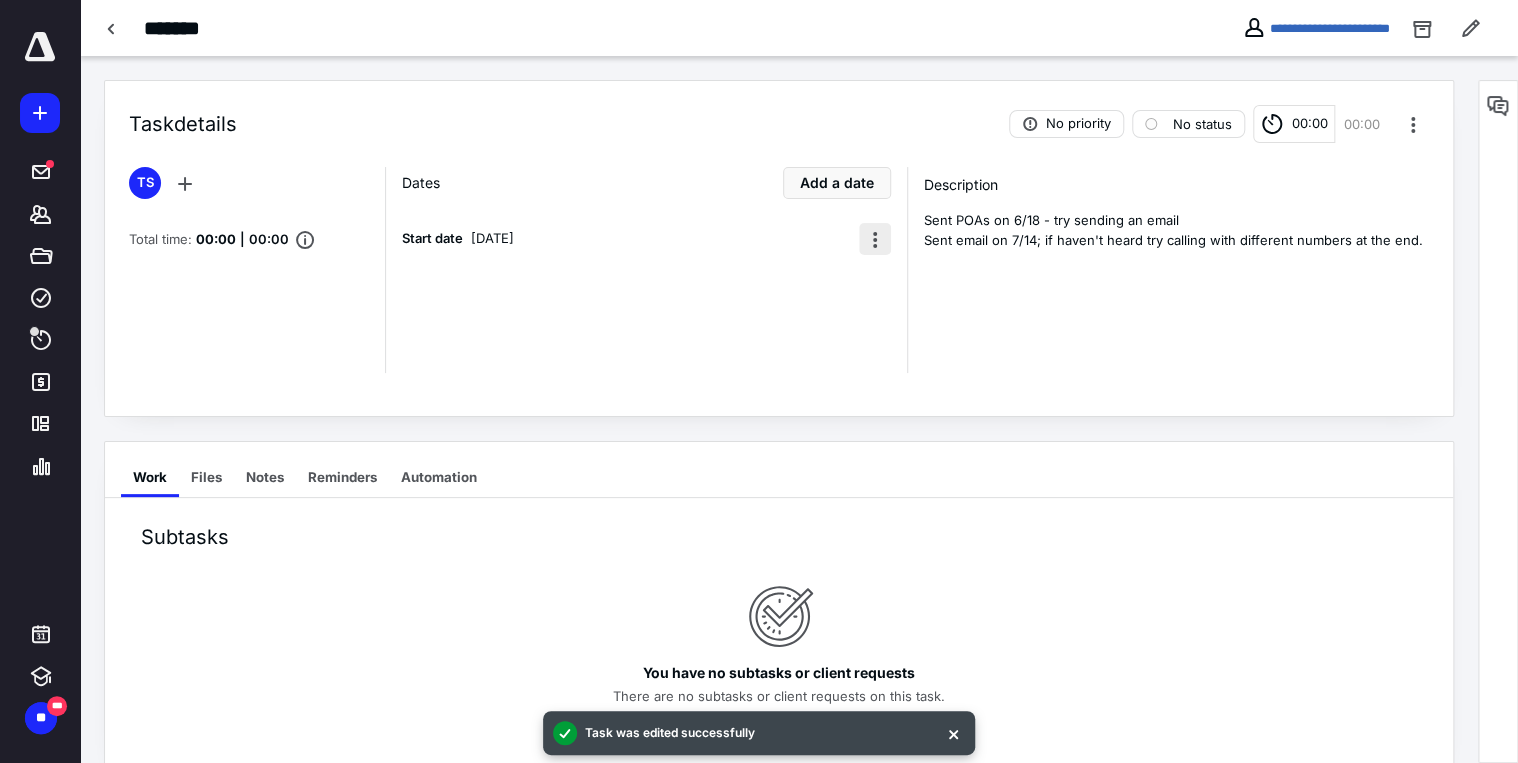 click at bounding box center (875, 239) 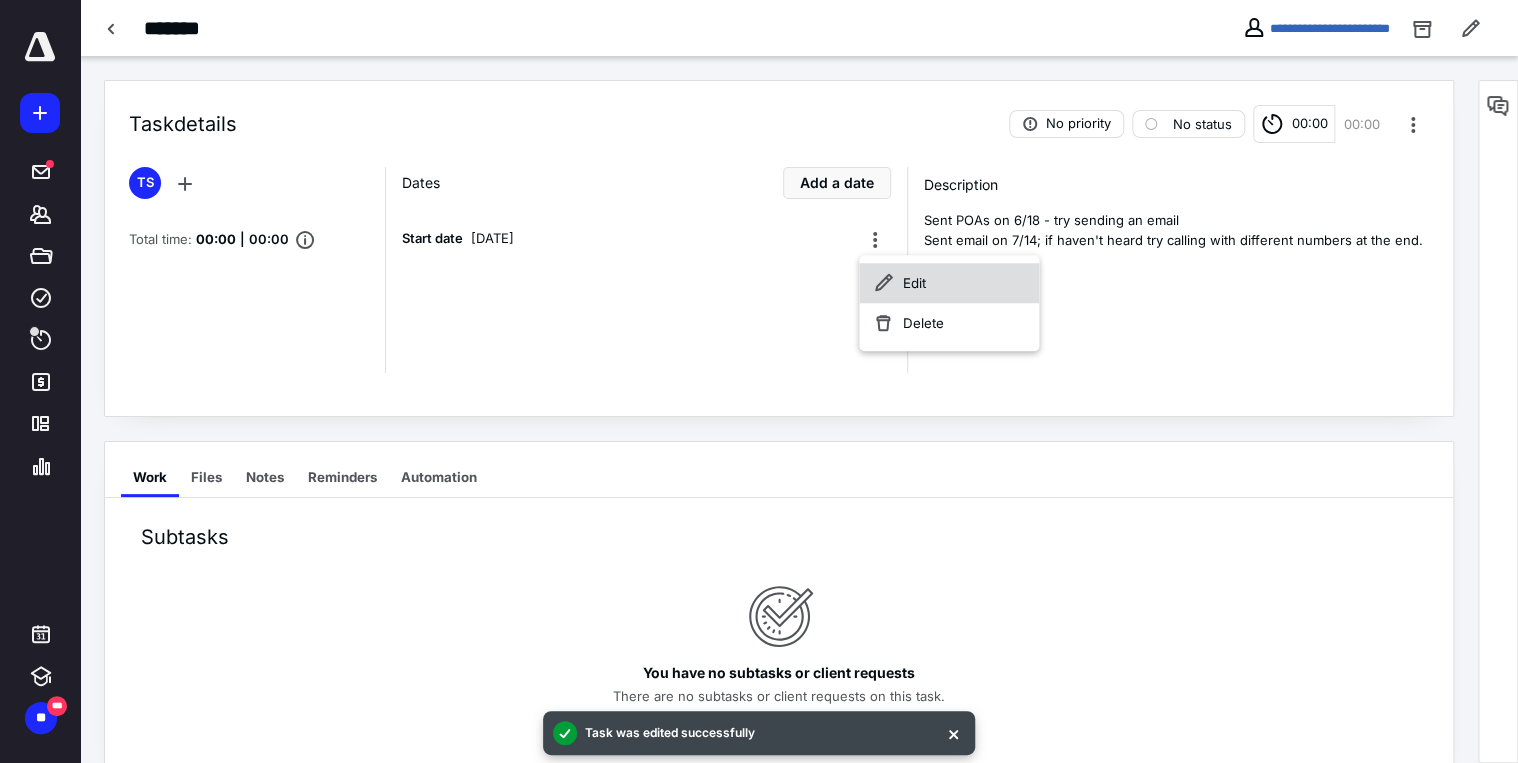 click on "Edit" at bounding box center (949, 283) 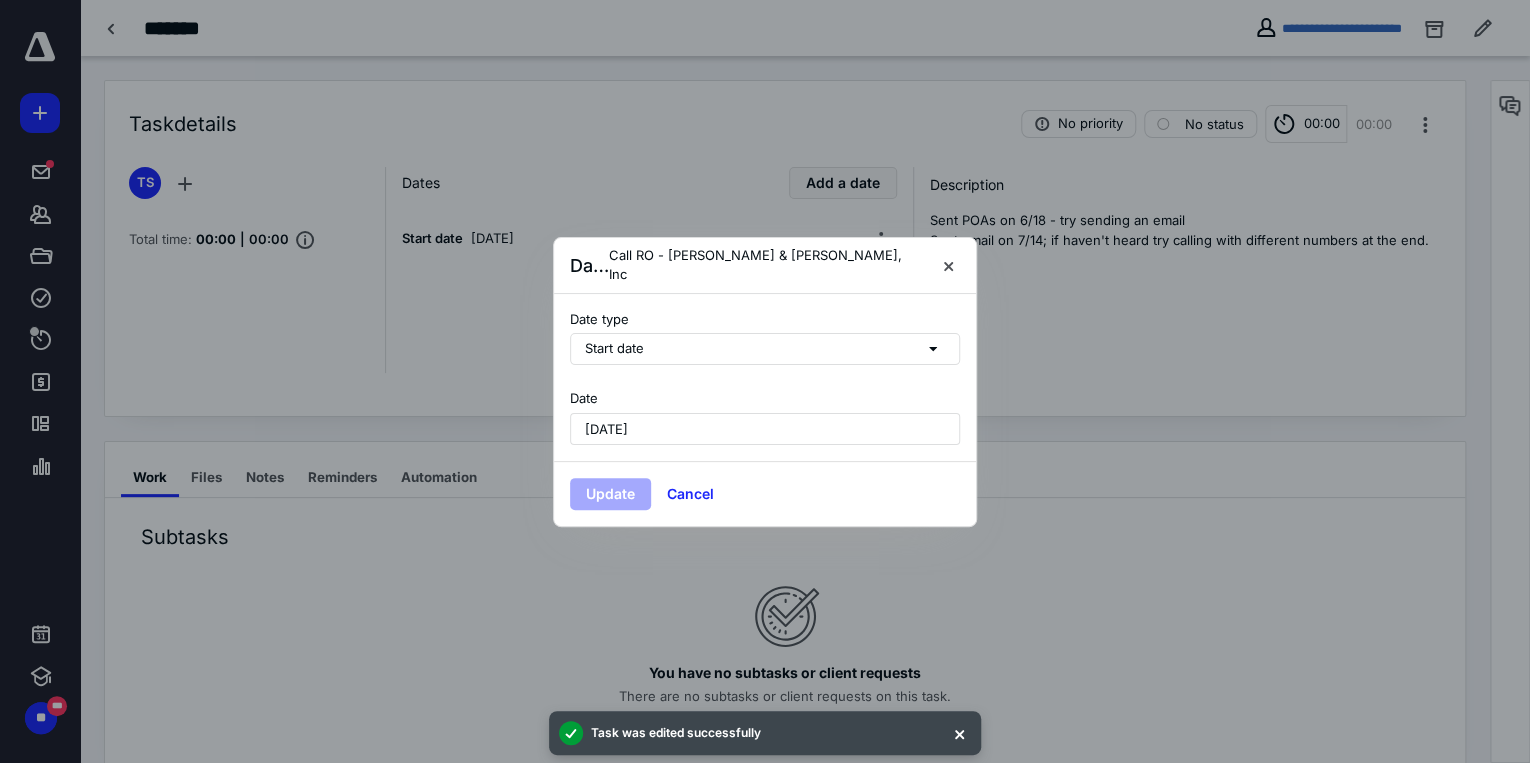 click on "[DATE]" at bounding box center [765, 429] 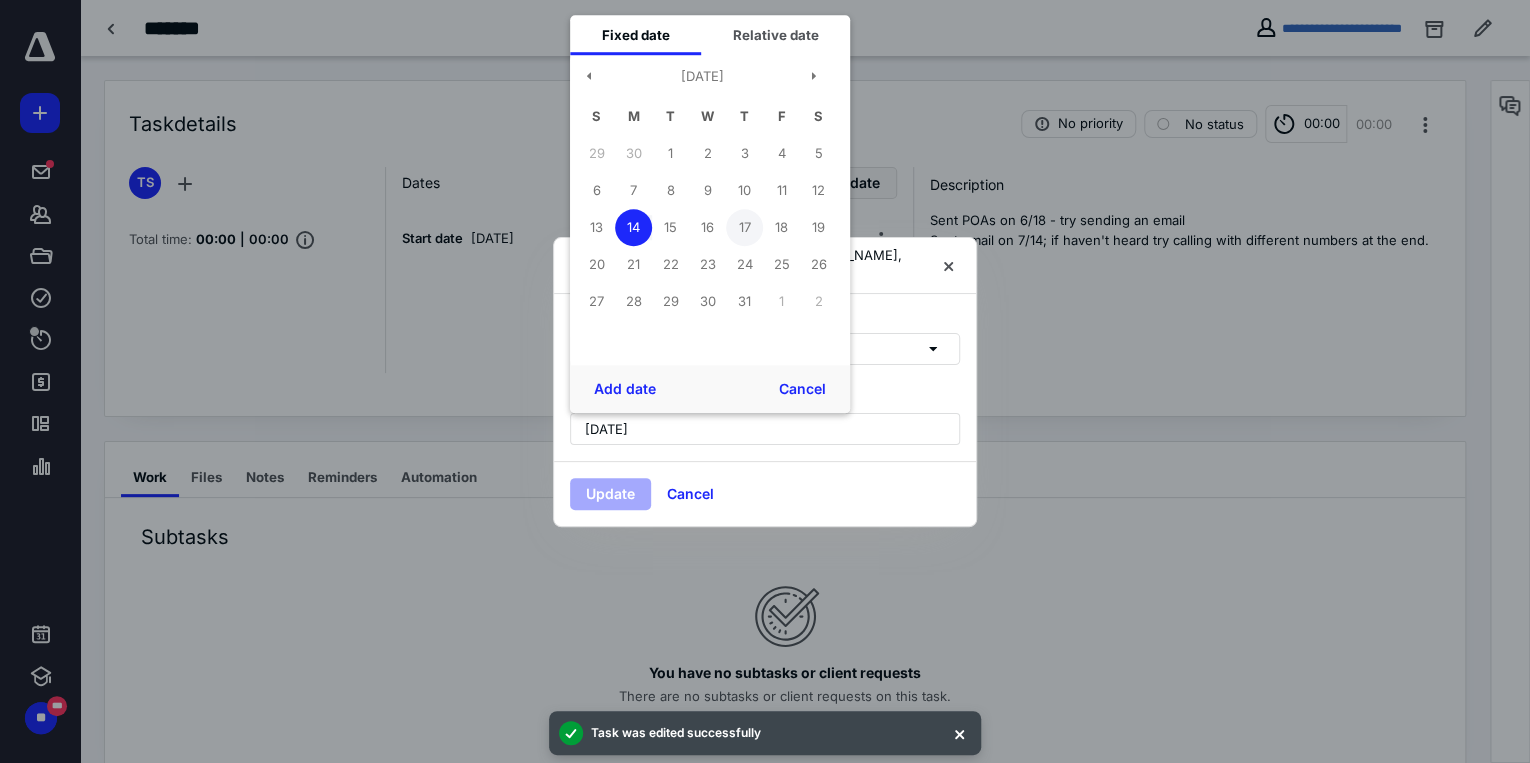 click on "17" at bounding box center [744, 227] 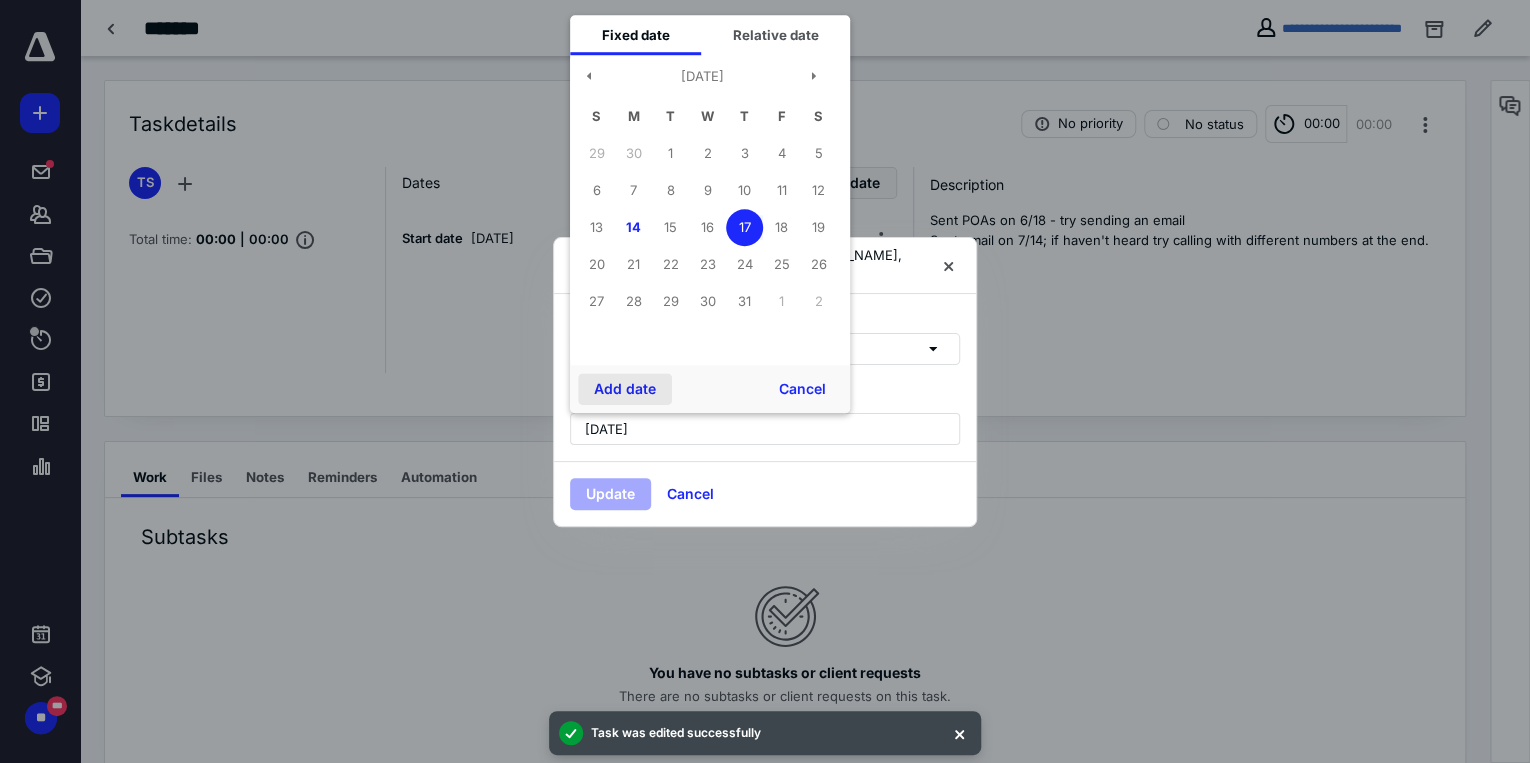 click on "Add date" at bounding box center [625, 389] 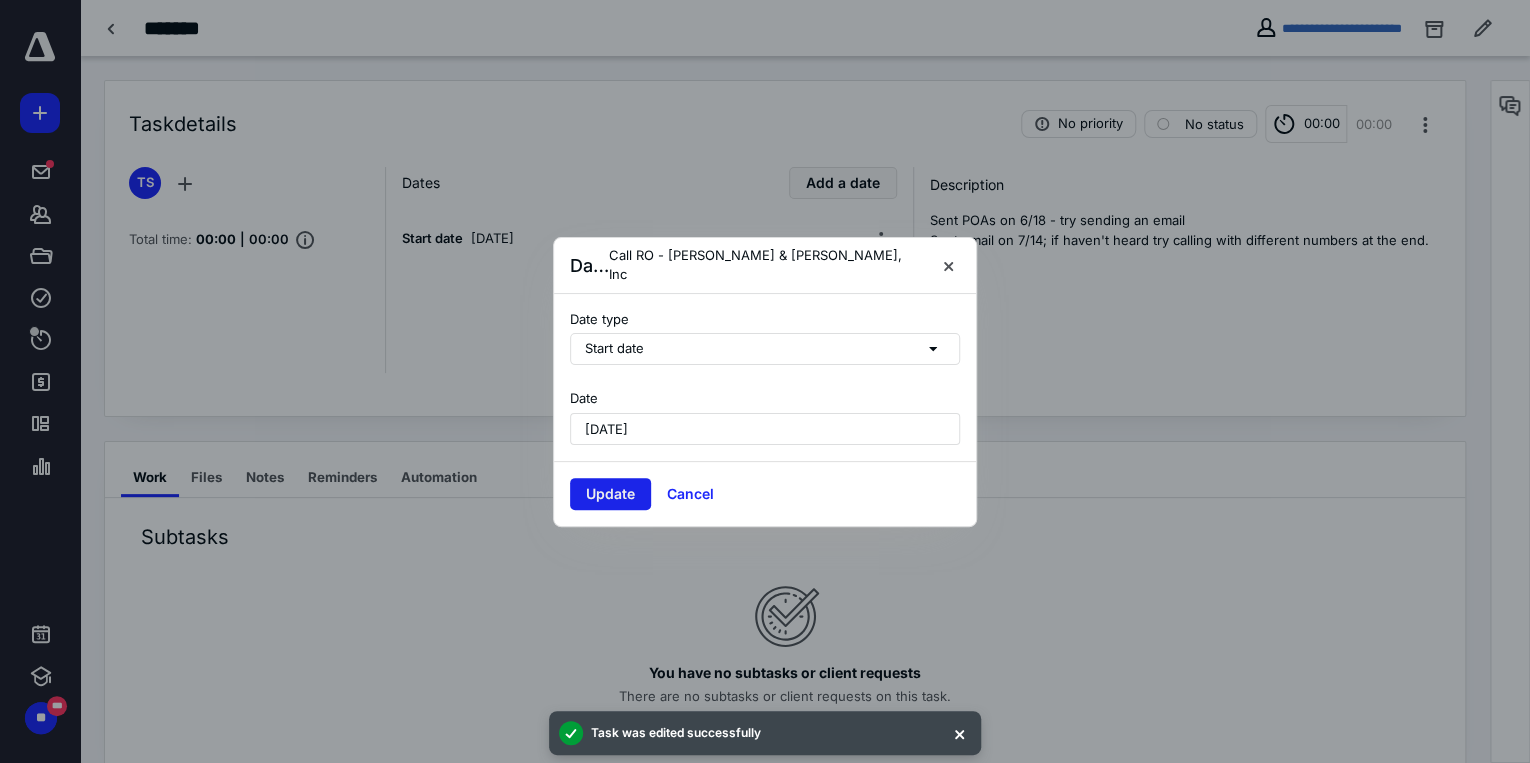 click on "Update" at bounding box center (610, 494) 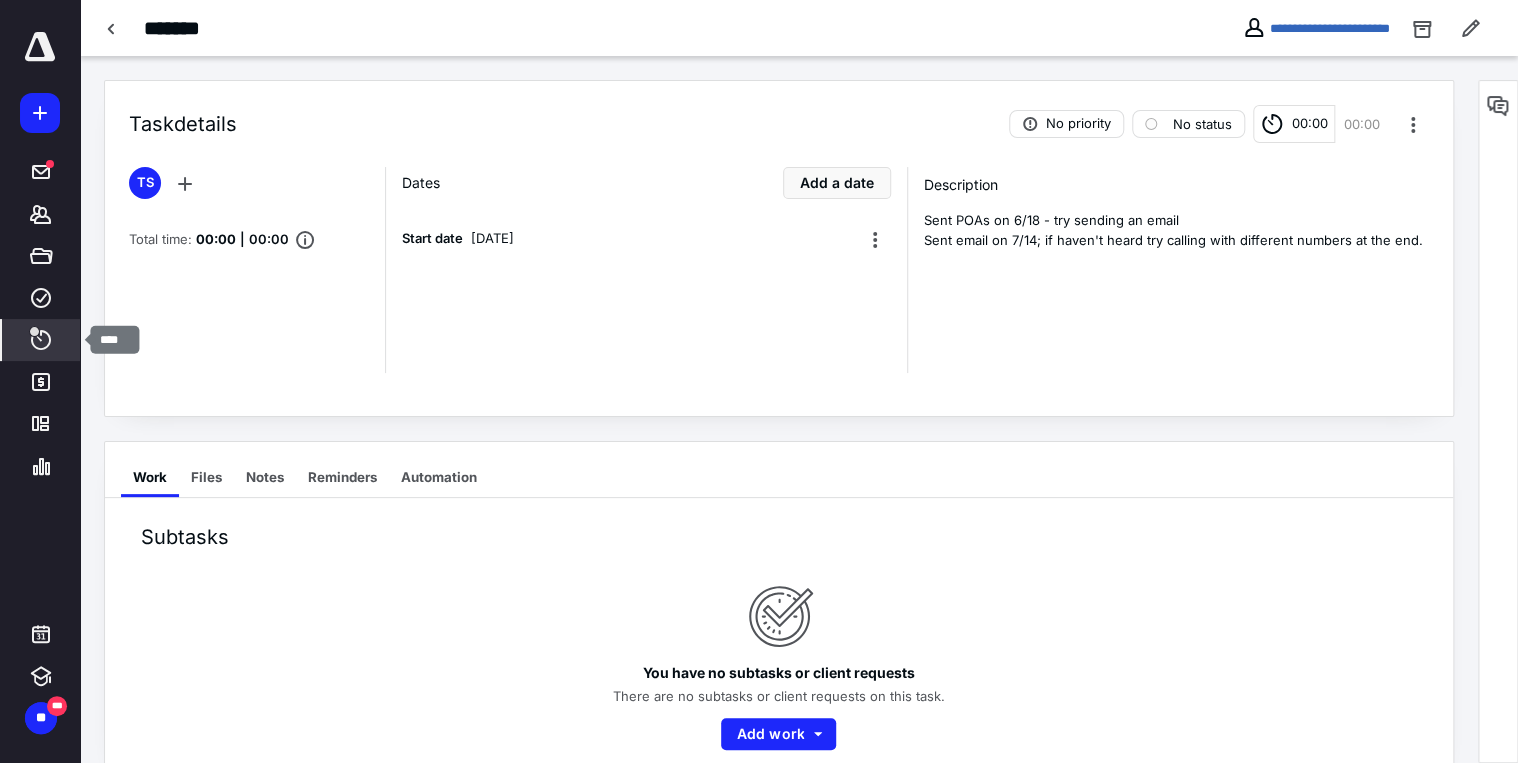 click at bounding box center (34, 331) 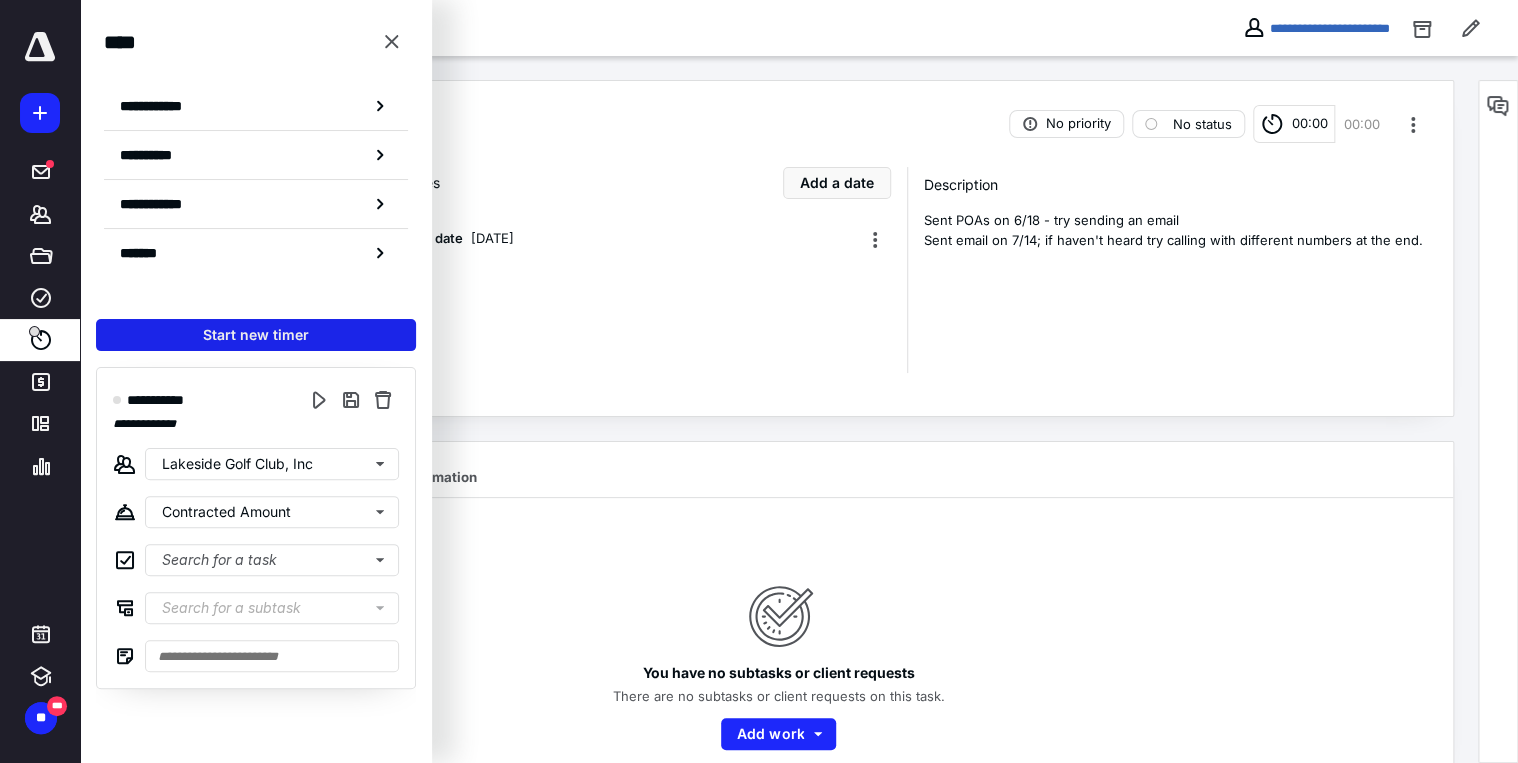 click on "Start new timer" at bounding box center [256, 335] 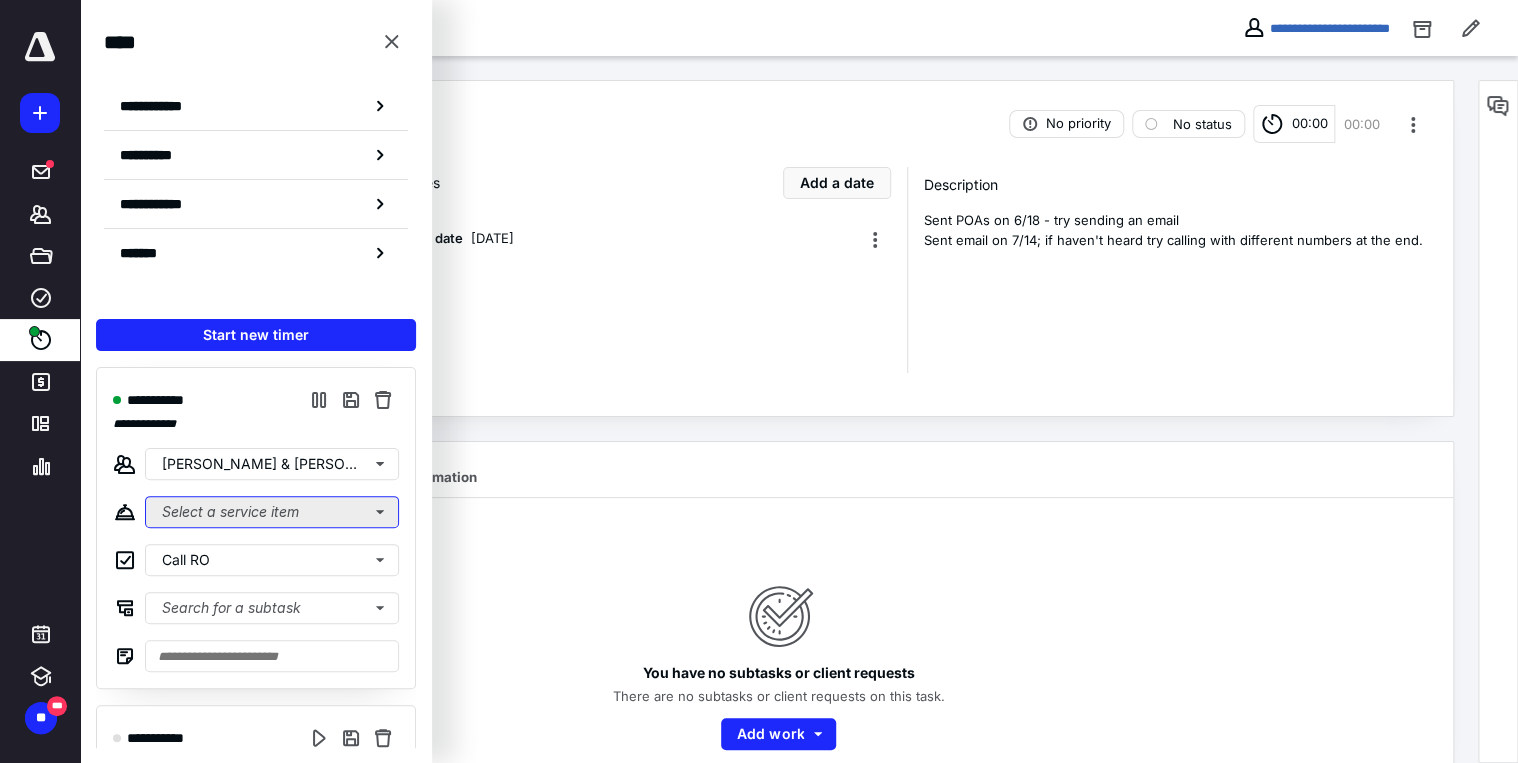 click on "Select a service item" at bounding box center (272, 512) 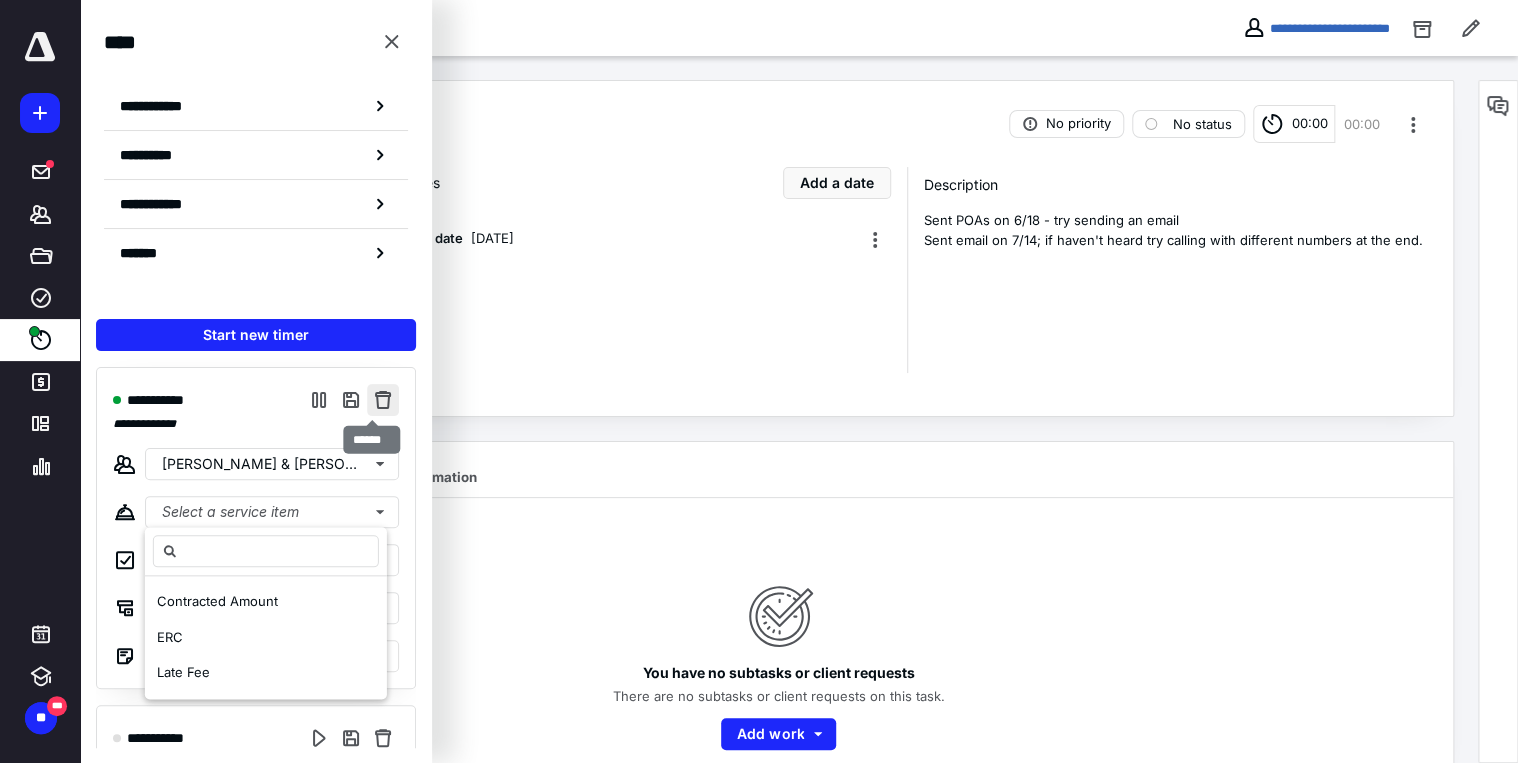 click at bounding box center (383, 400) 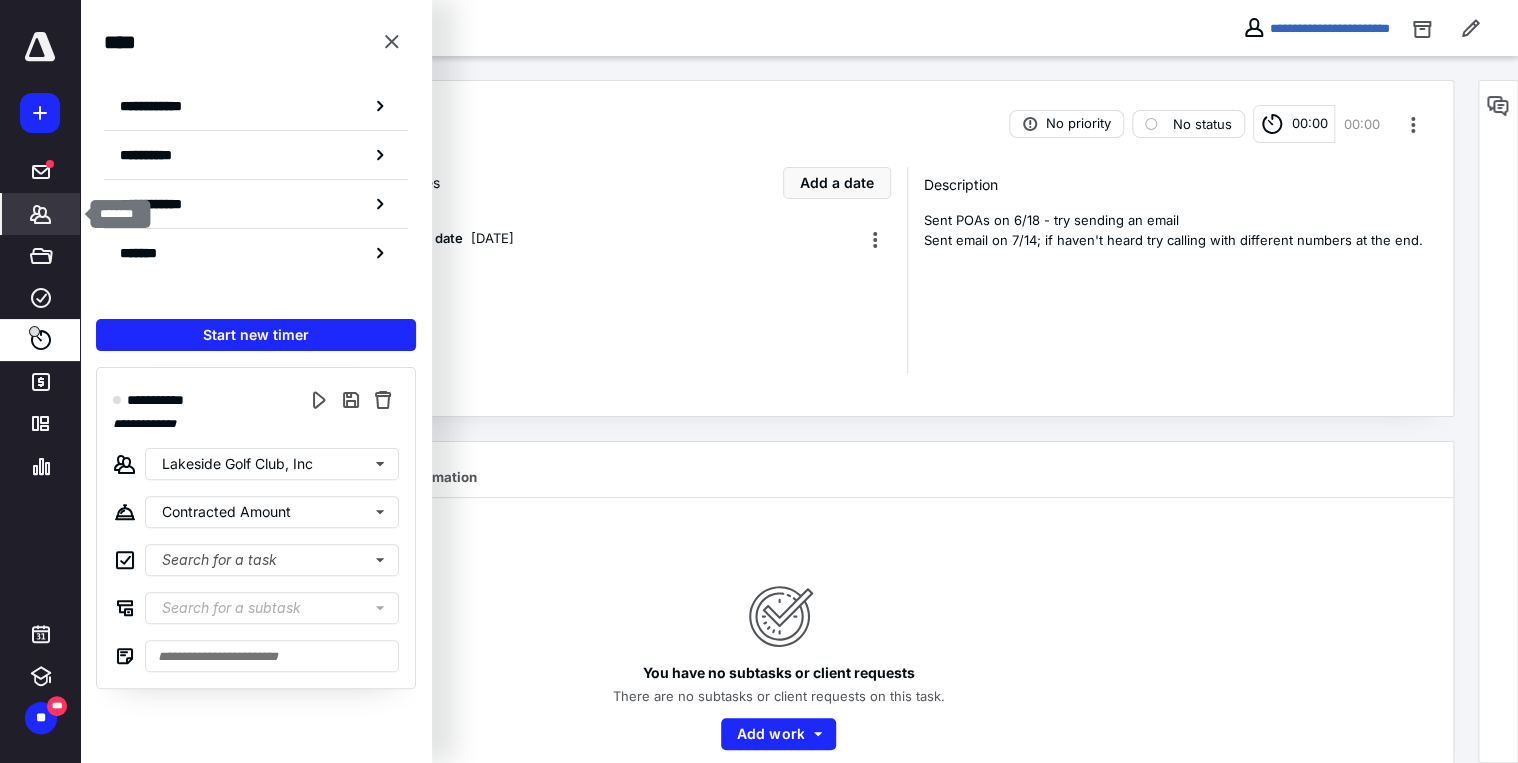 click on "*******" at bounding box center (41, 214) 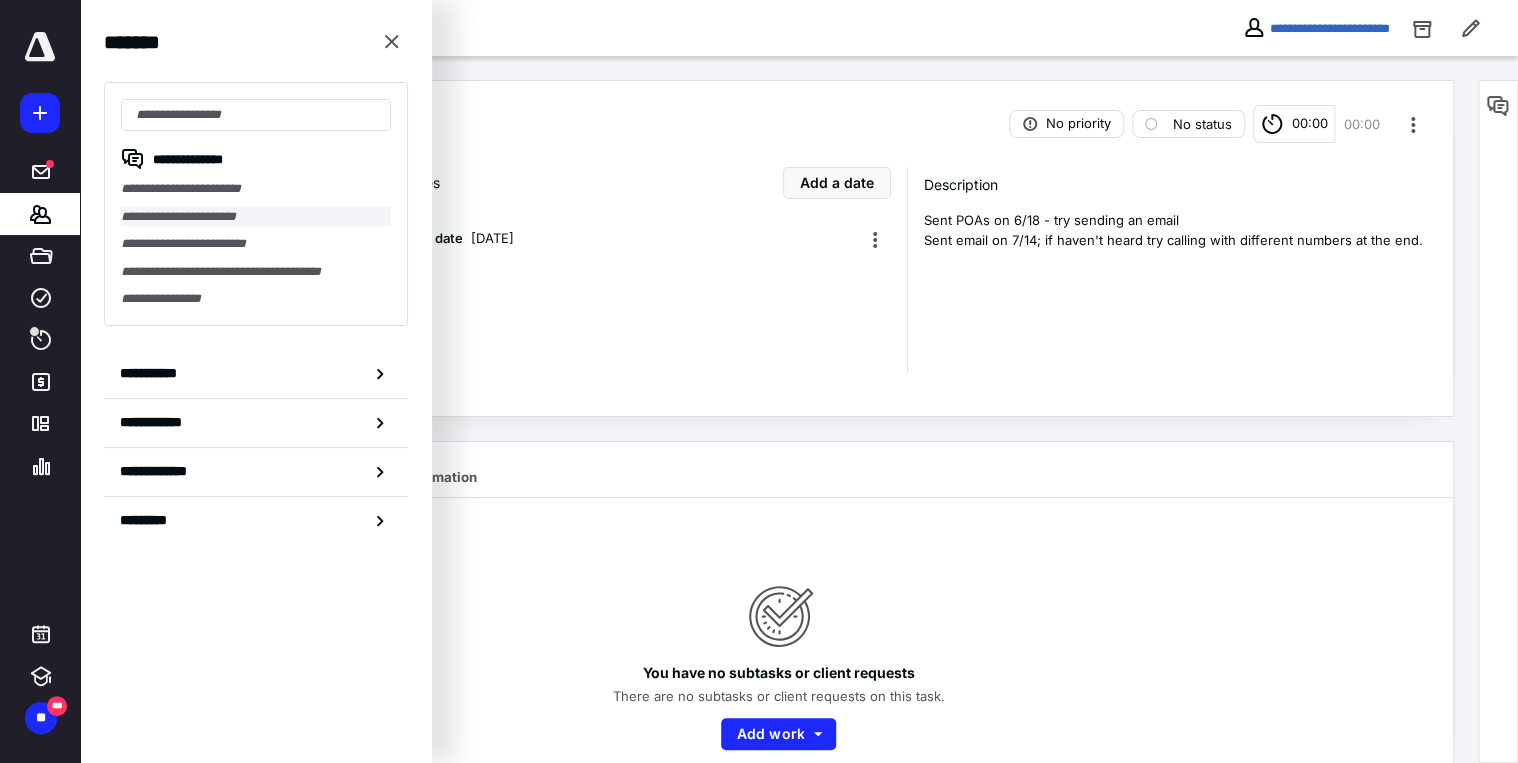 click on "**********" at bounding box center (256, 217) 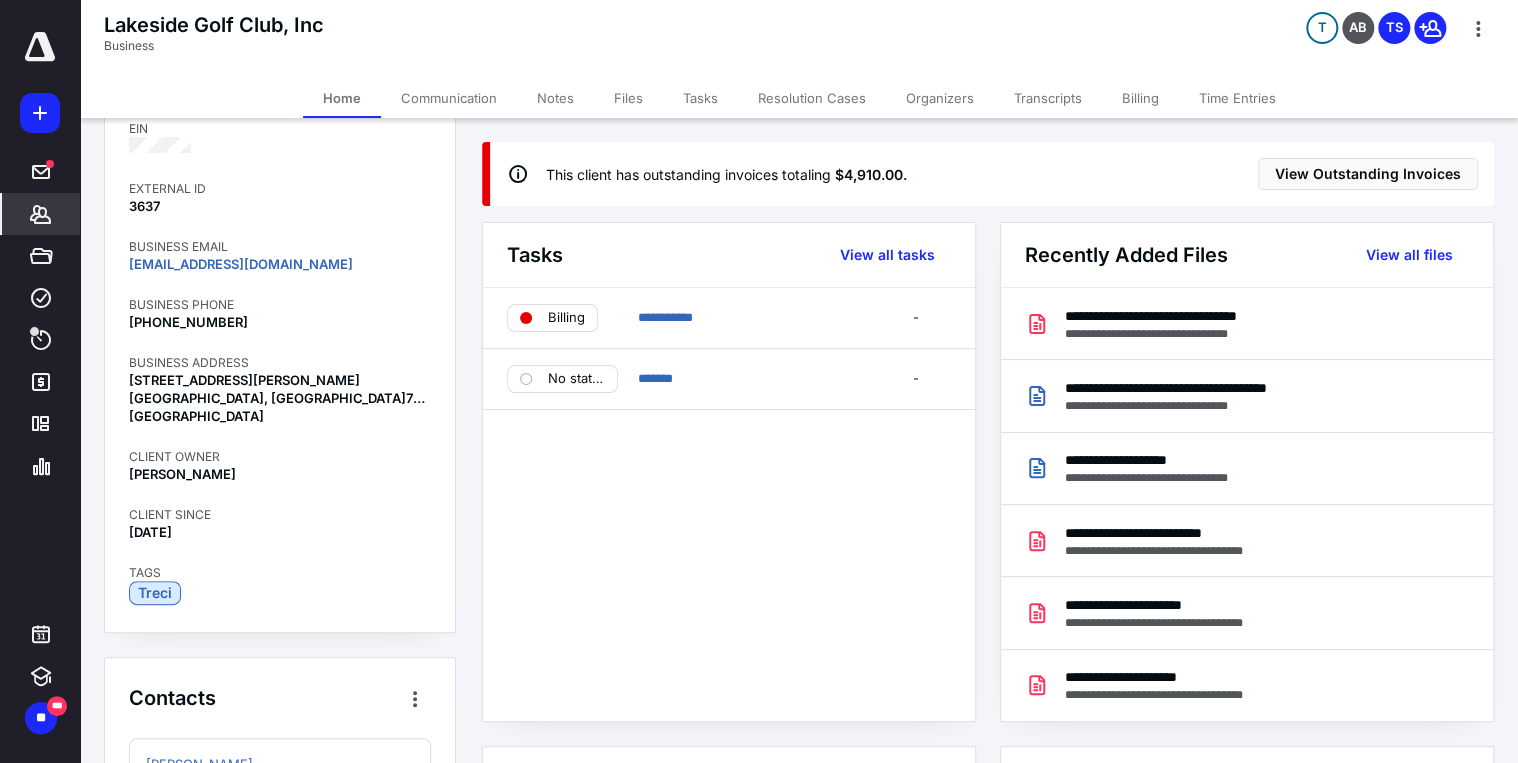scroll, scrollTop: 400, scrollLeft: 0, axis: vertical 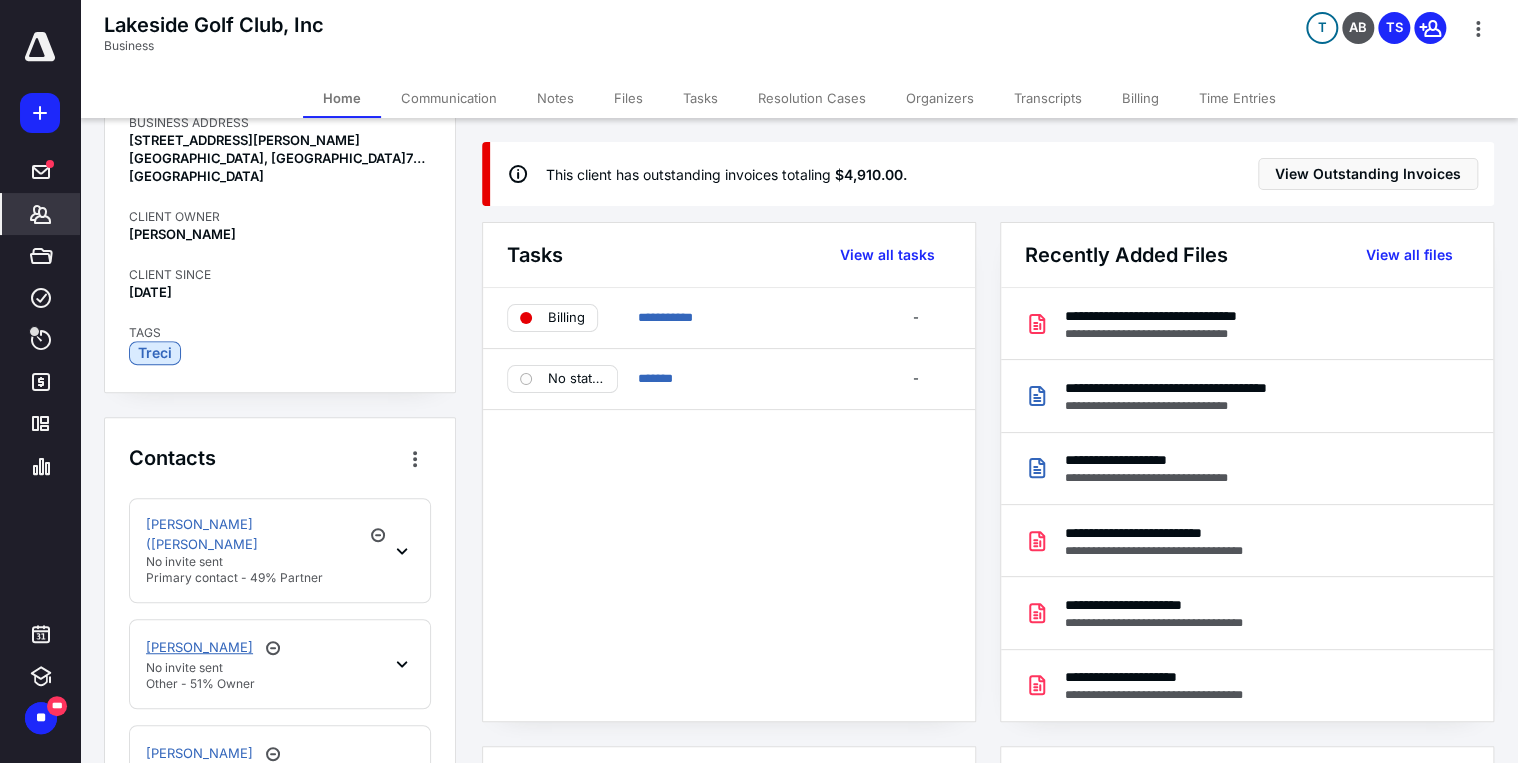 click on "[PERSON_NAME]" at bounding box center [199, 648] 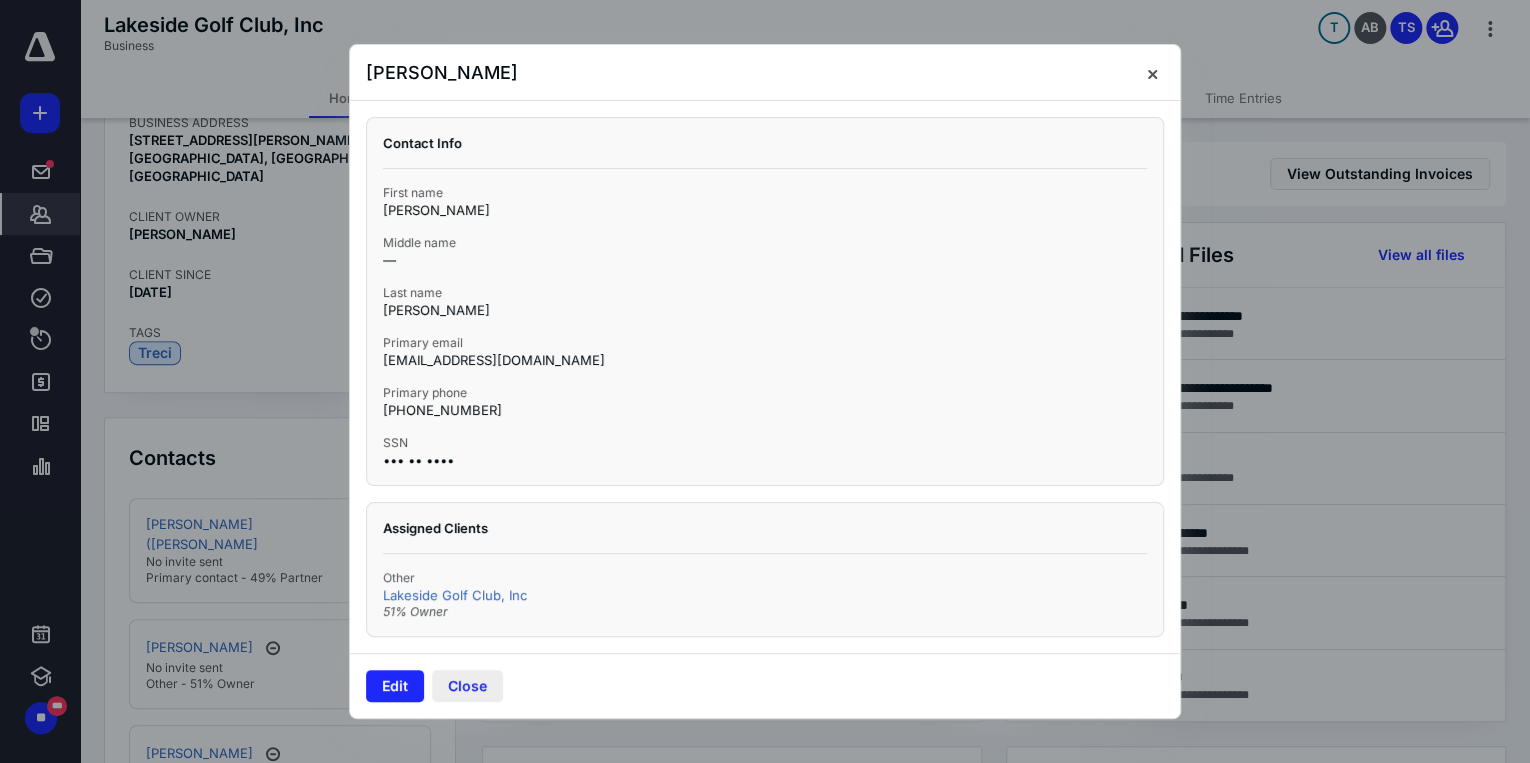 click on "Close" at bounding box center [467, 686] 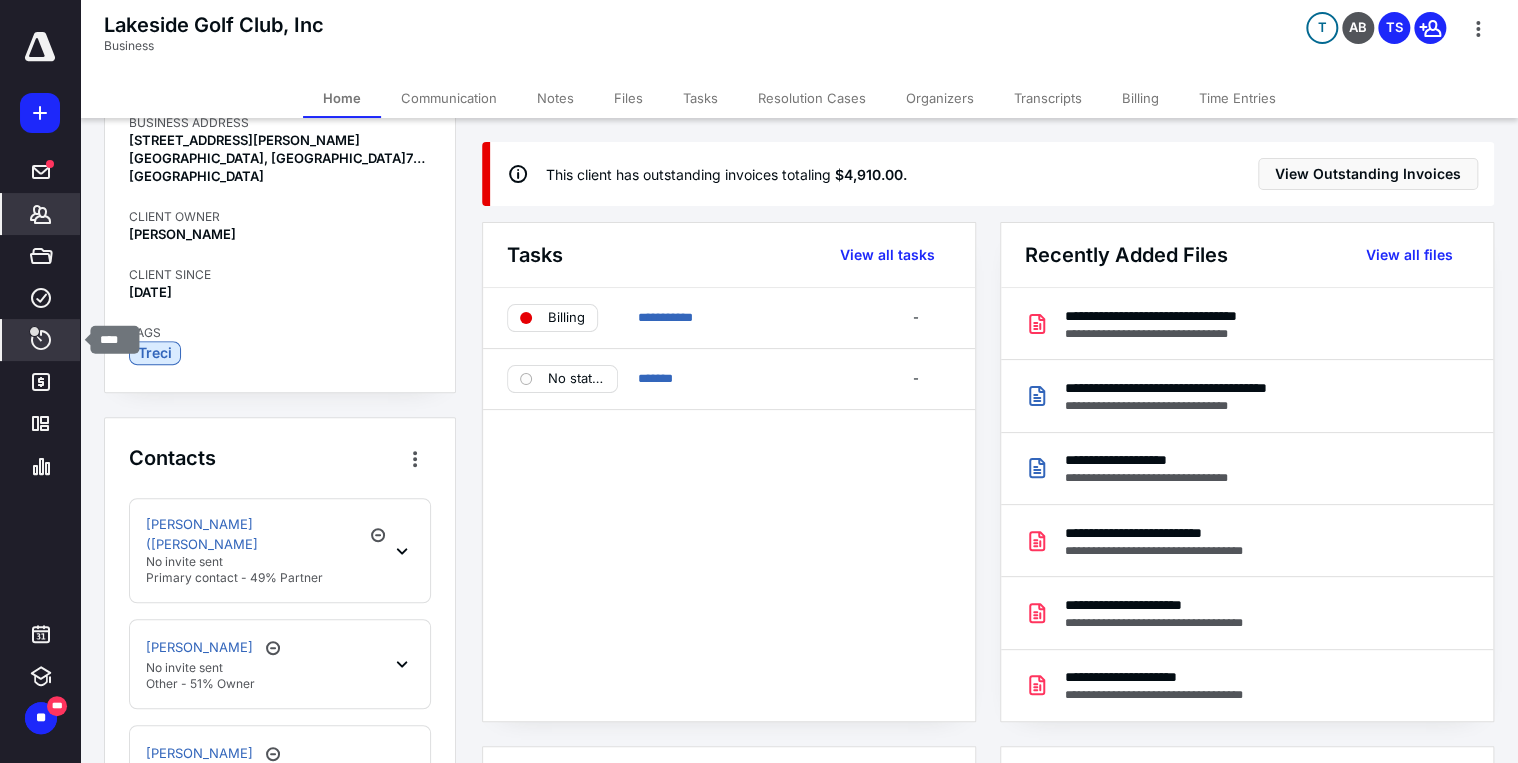 click 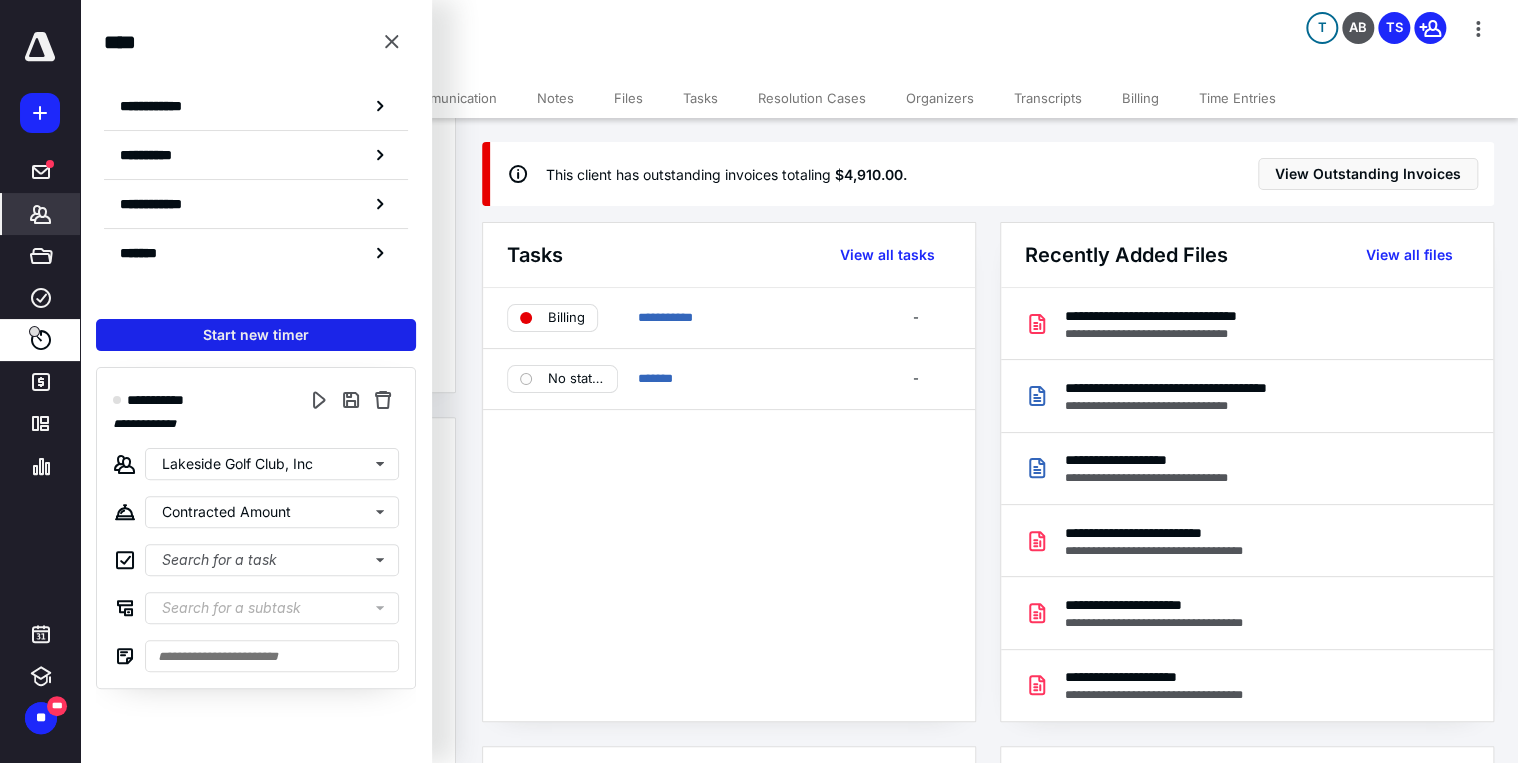 click on "Start new timer" at bounding box center [256, 335] 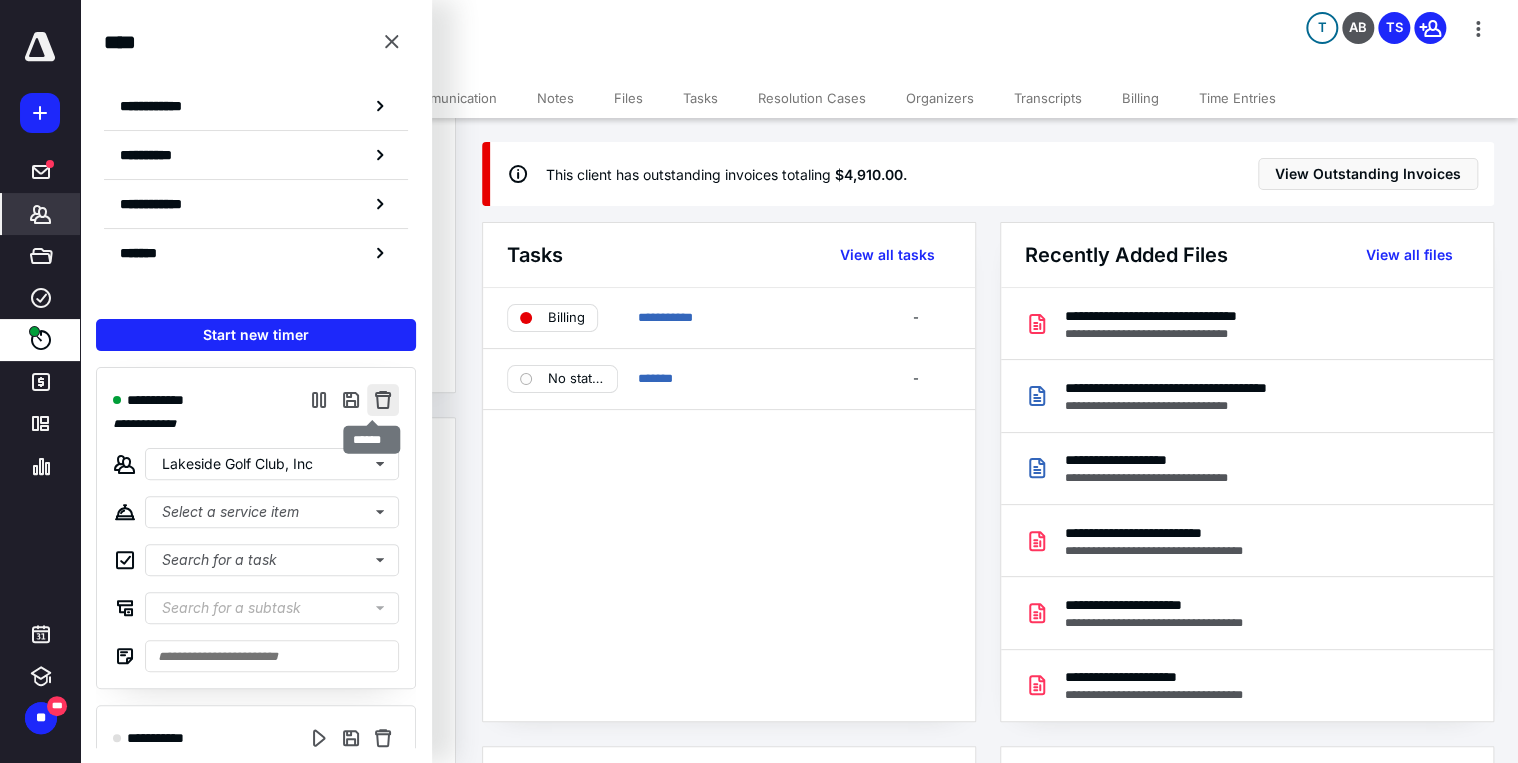 click at bounding box center (383, 400) 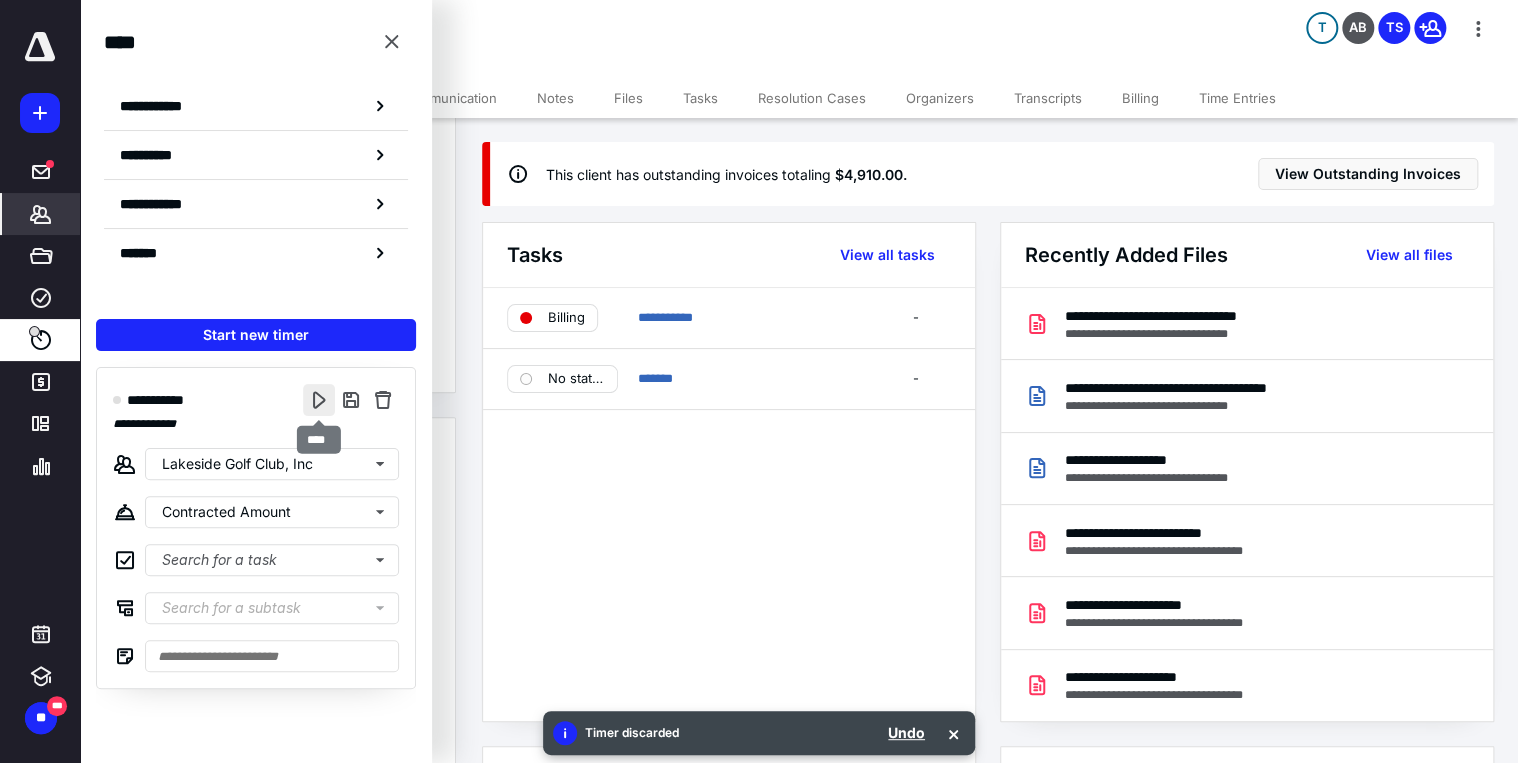 click at bounding box center (319, 400) 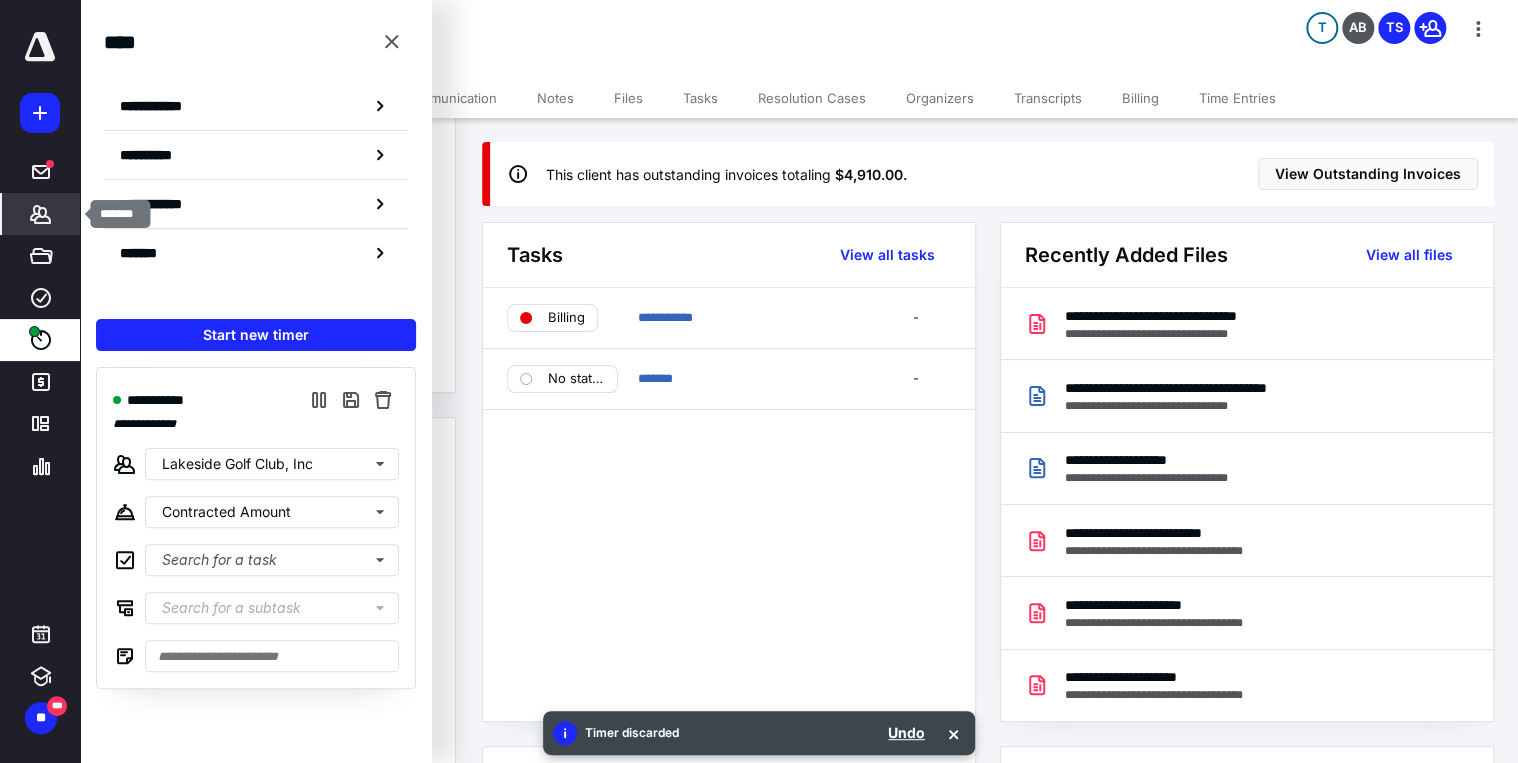 click 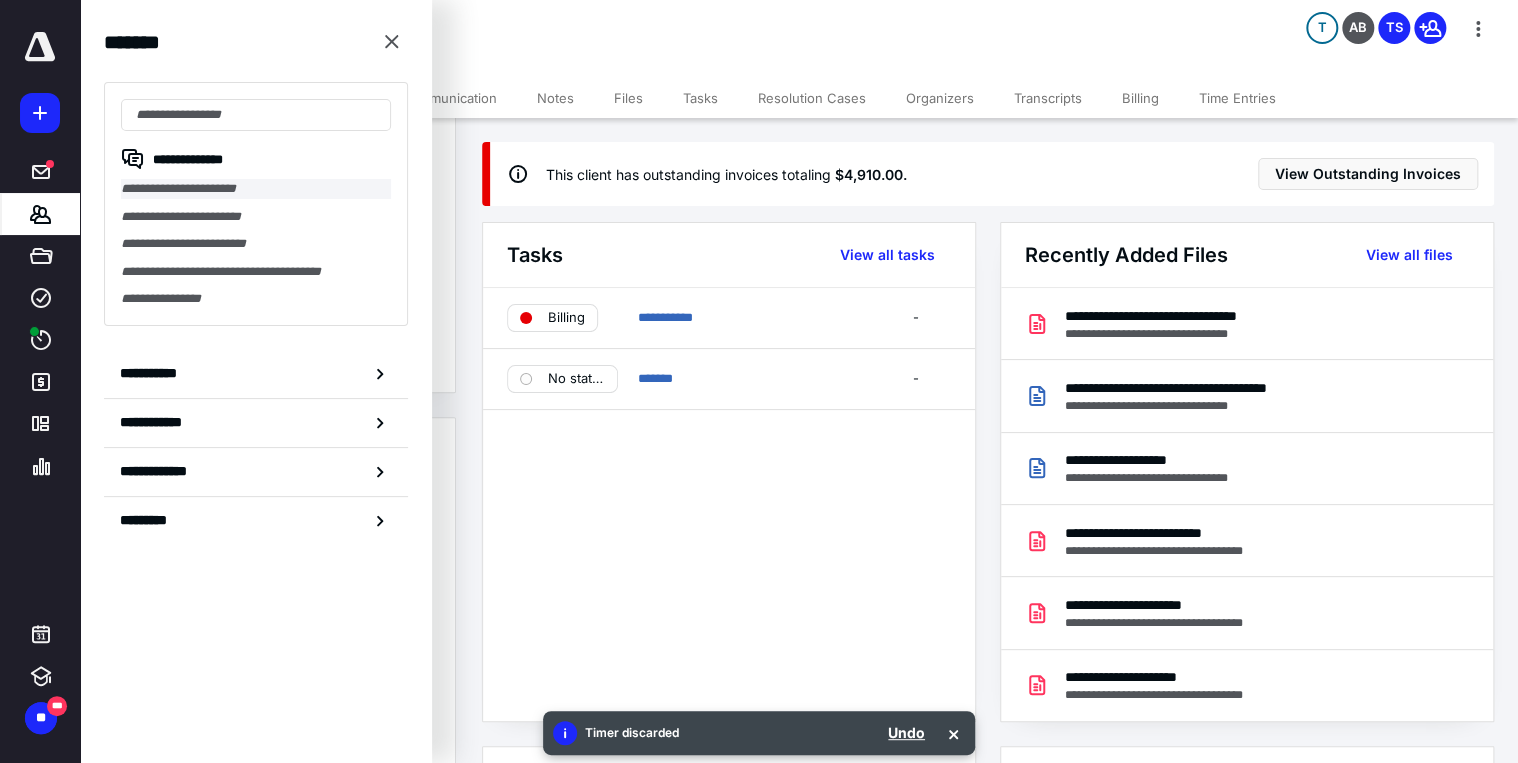 click on "**********" at bounding box center (256, 189) 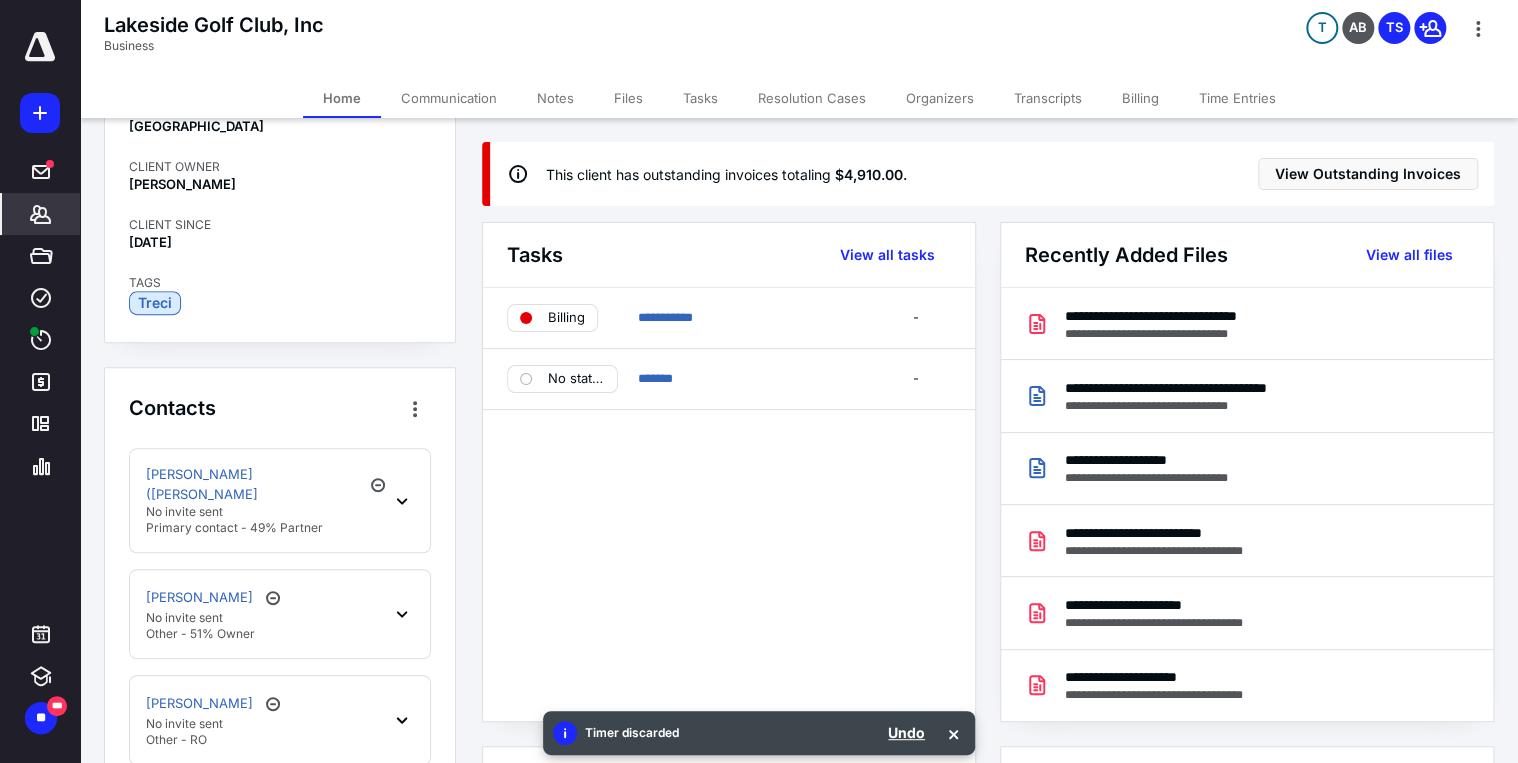scroll, scrollTop: 480, scrollLeft: 0, axis: vertical 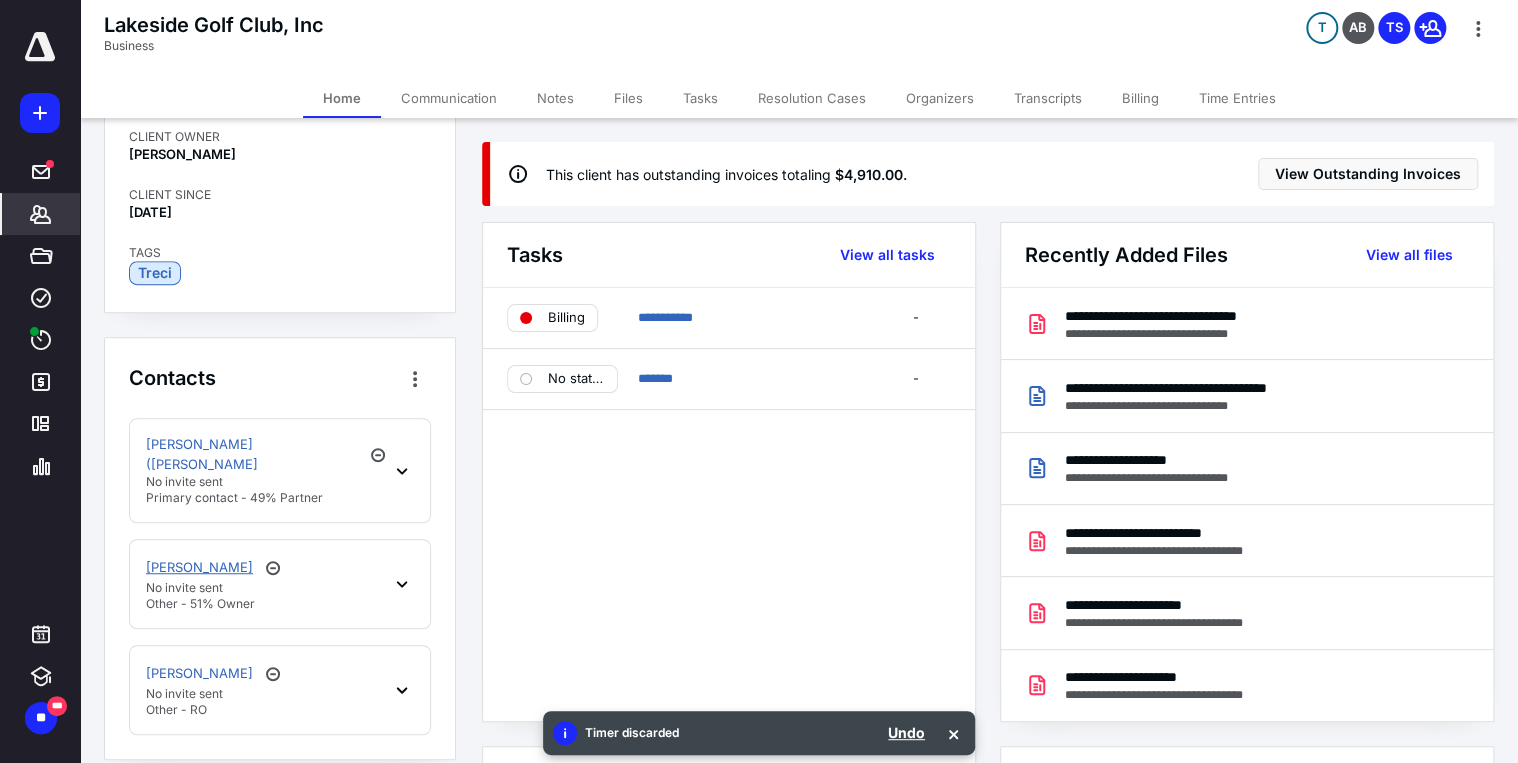 click on "[PERSON_NAME]" at bounding box center [199, 568] 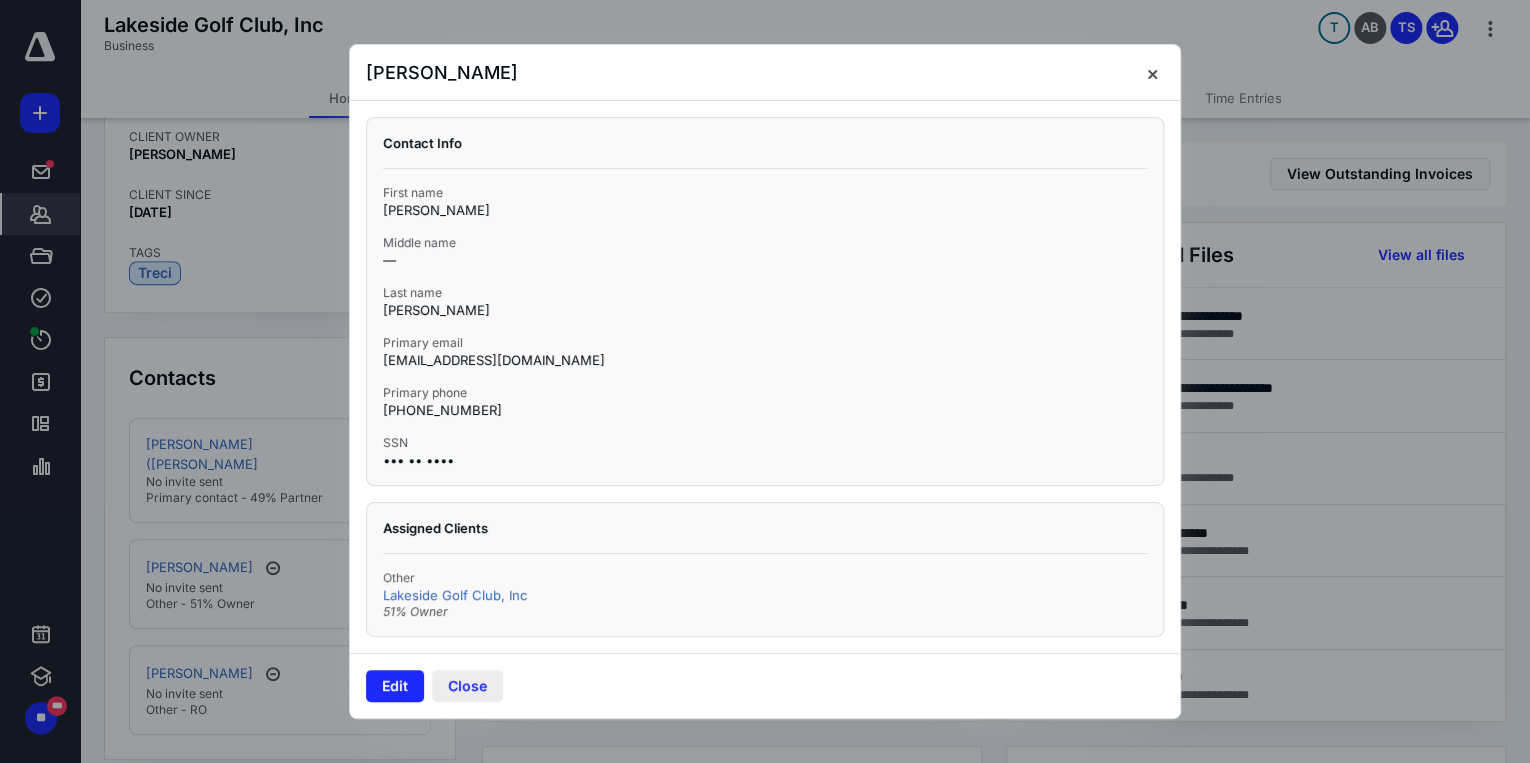 click on "Close" at bounding box center [467, 686] 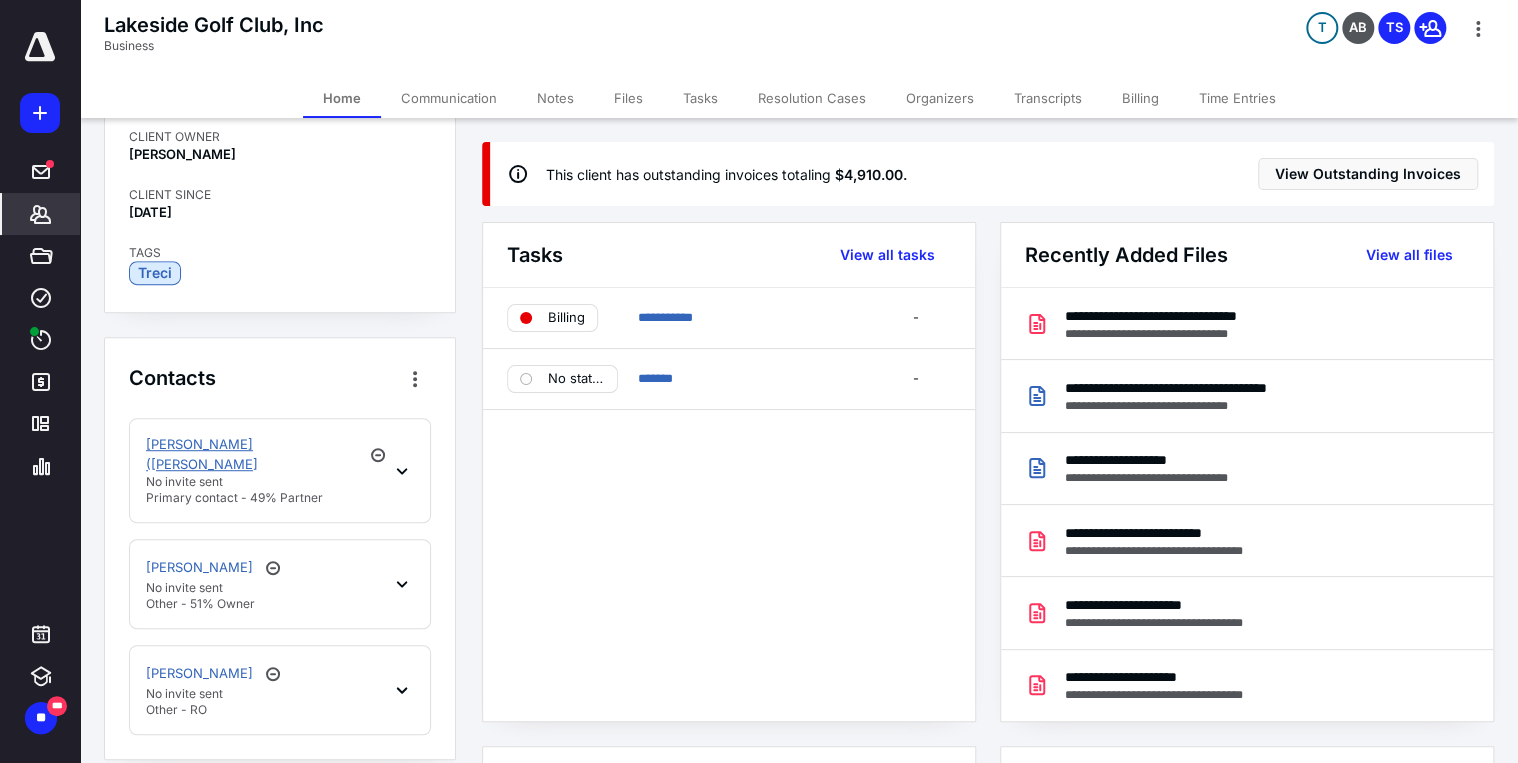click on "[PERSON_NAME] ([PERSON_NAME]" at bounding box center (252, 454) 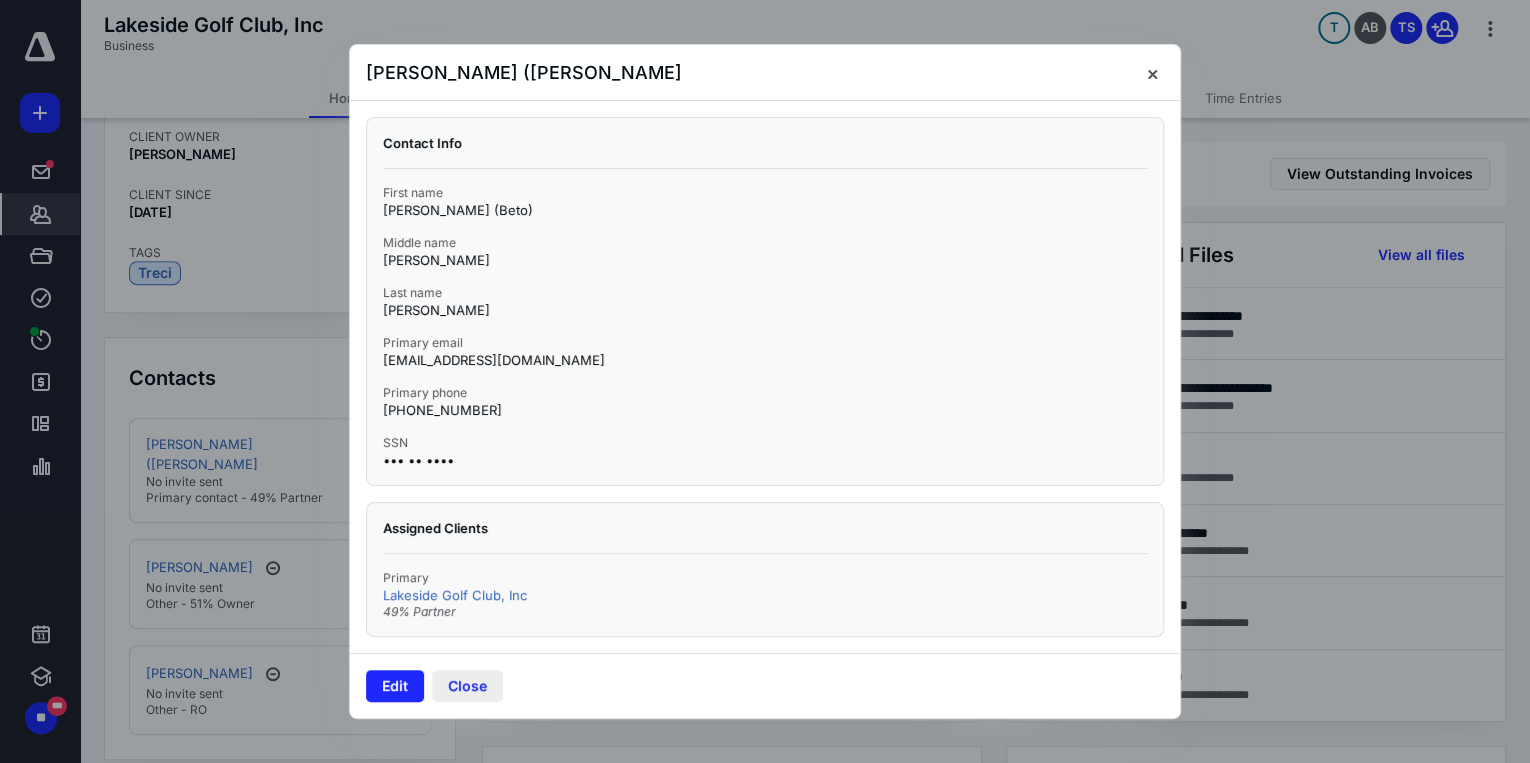click on "Close" at bounding box center [467, 686] 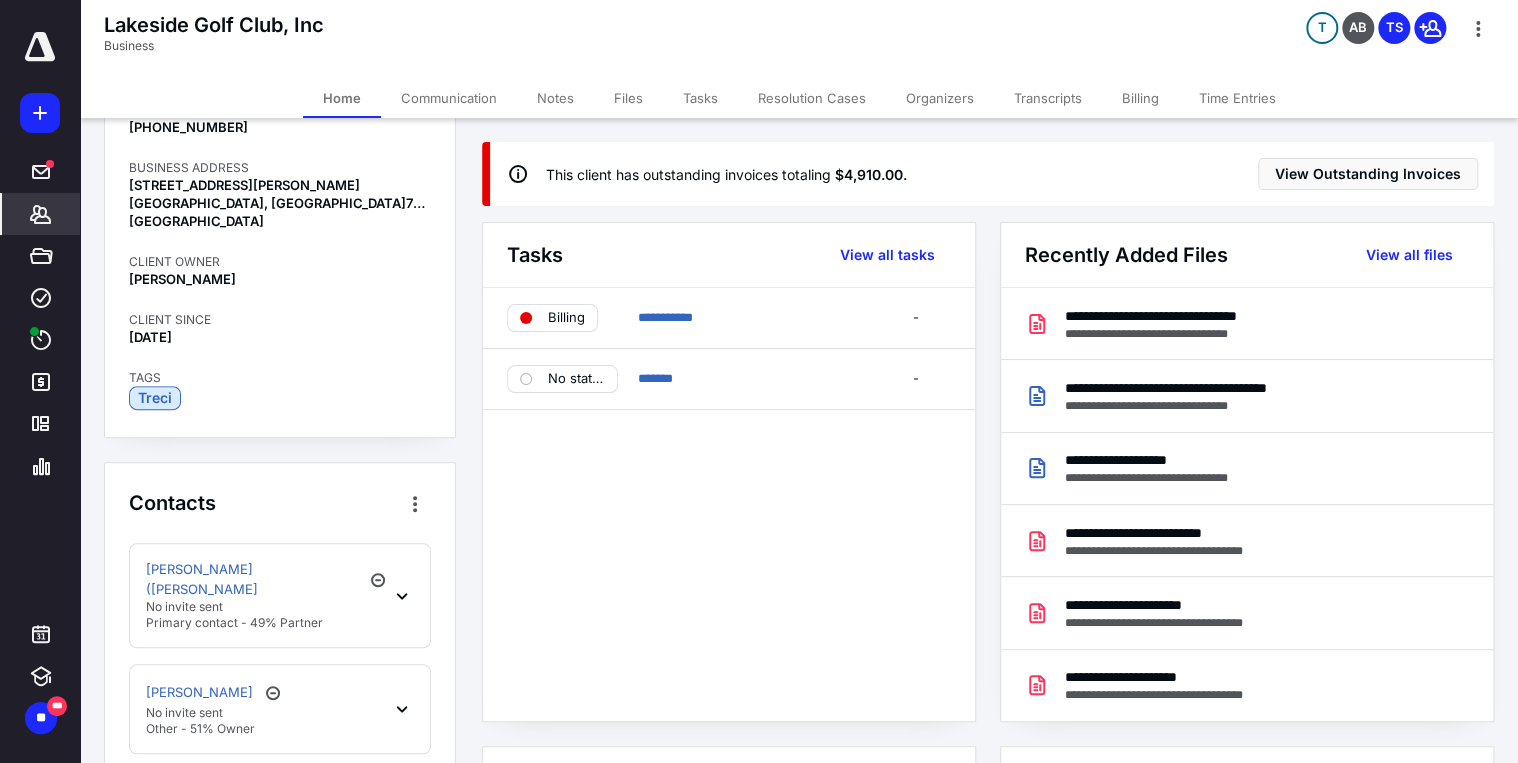 scroll, scrollTop: 587, scrollLeft: 0, axis: vertical 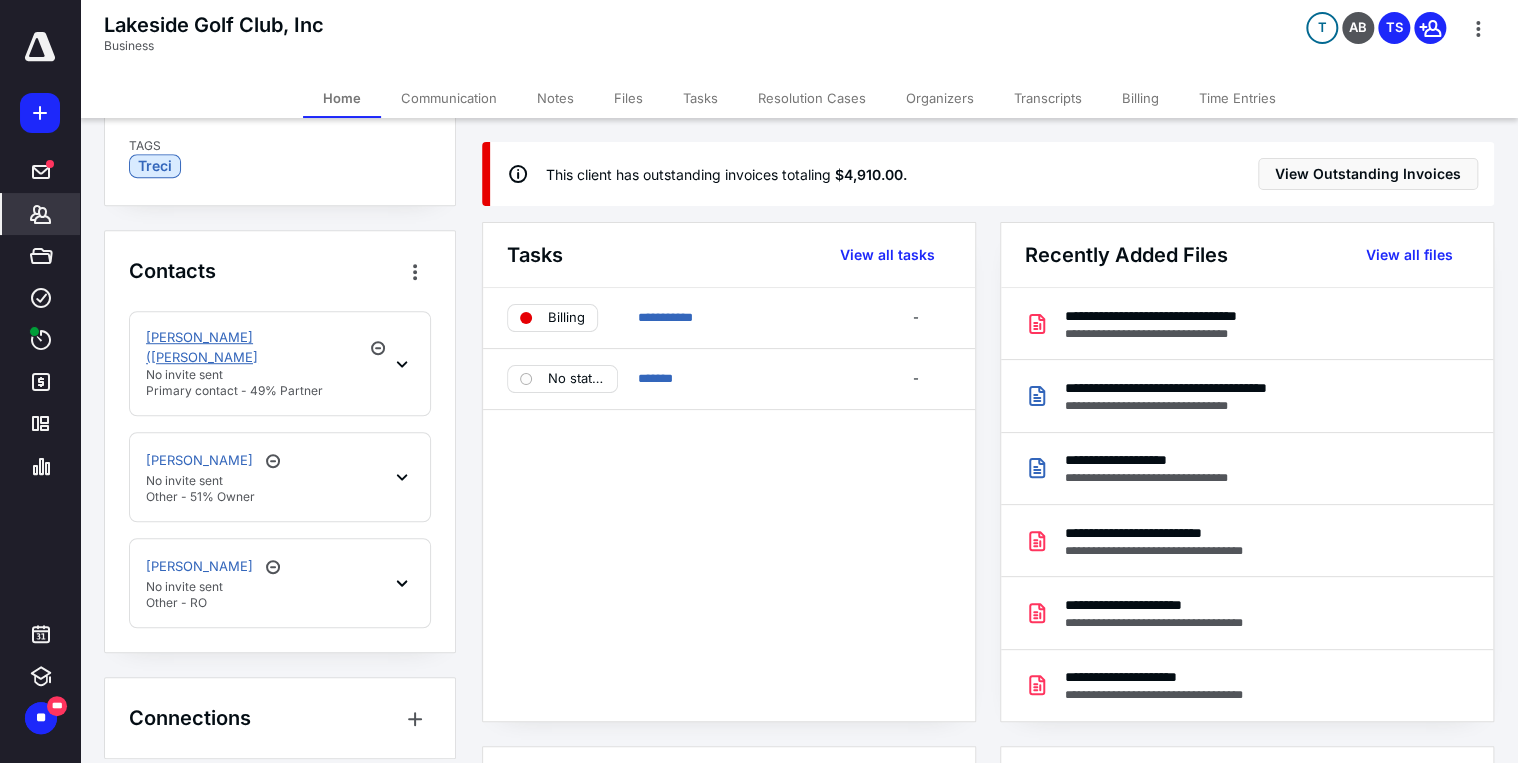 click on "[PERSON_NAME] ([PERSON_NAME]" at bounding box center (252, 347) 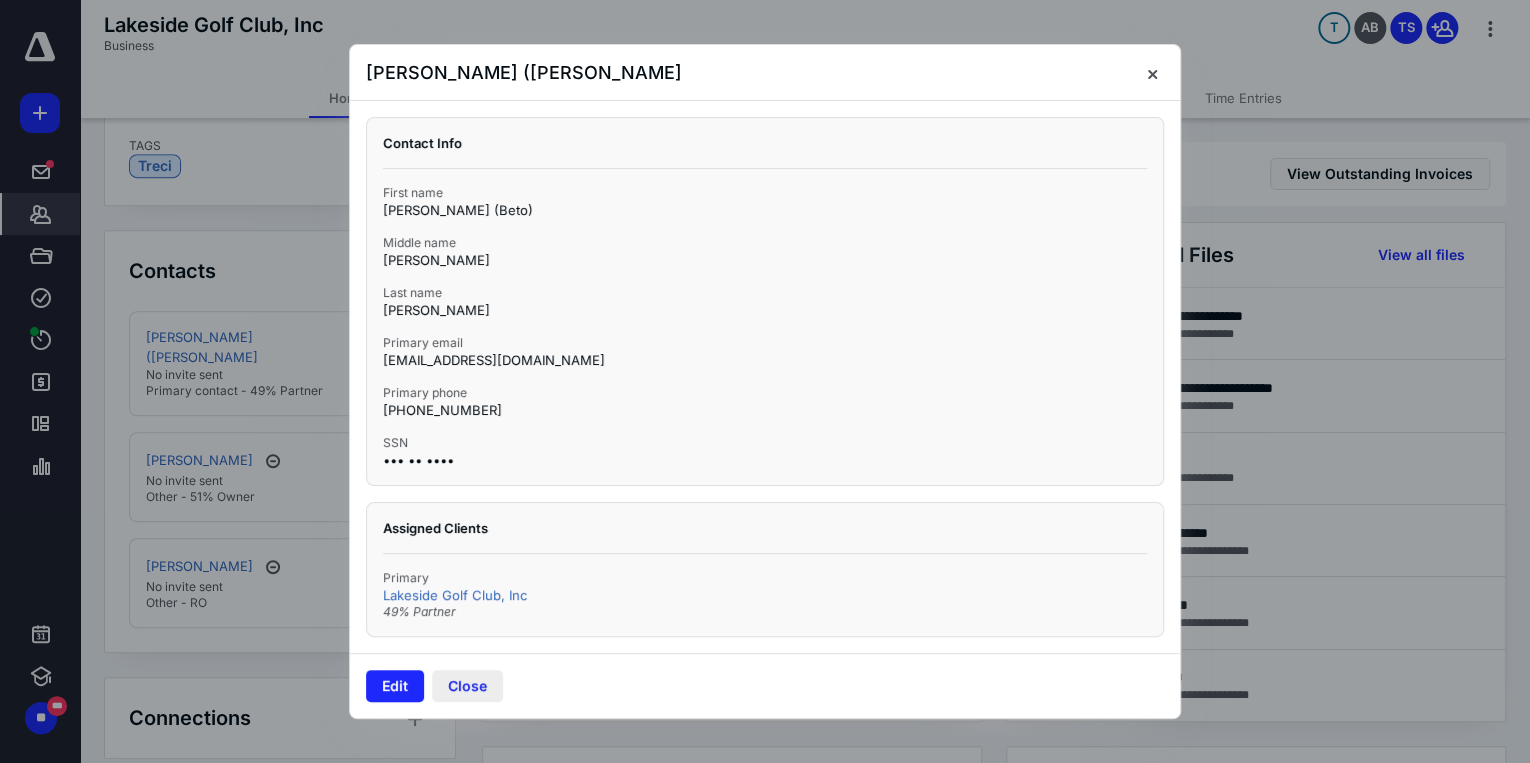 click on "Close" at bounding box center (467, 686) 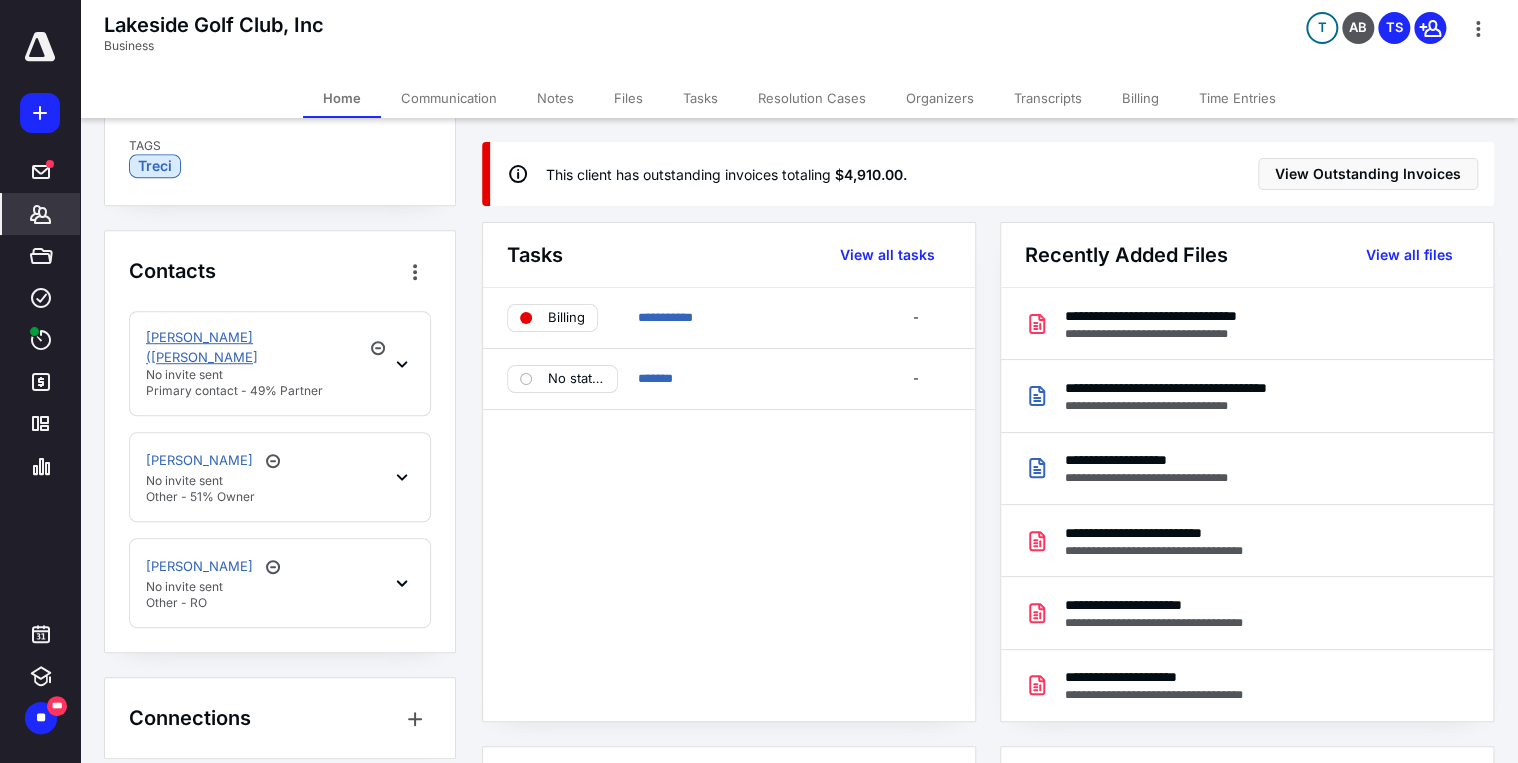 click on "[PERSON_NAME] ([PERSON_NAME]" at bounding box center [252, 347] 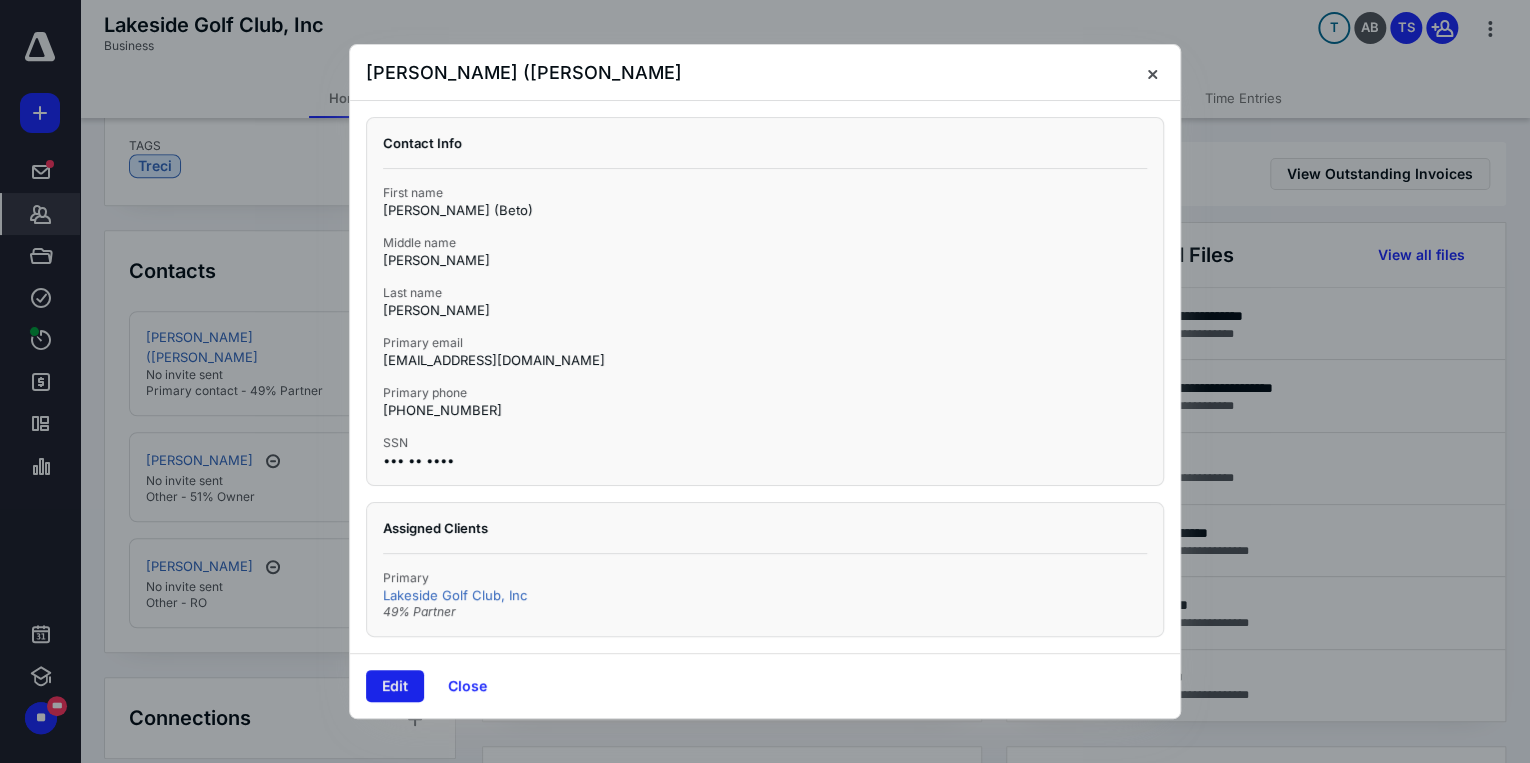 click on "Edit" at bounding box center [395, 686] 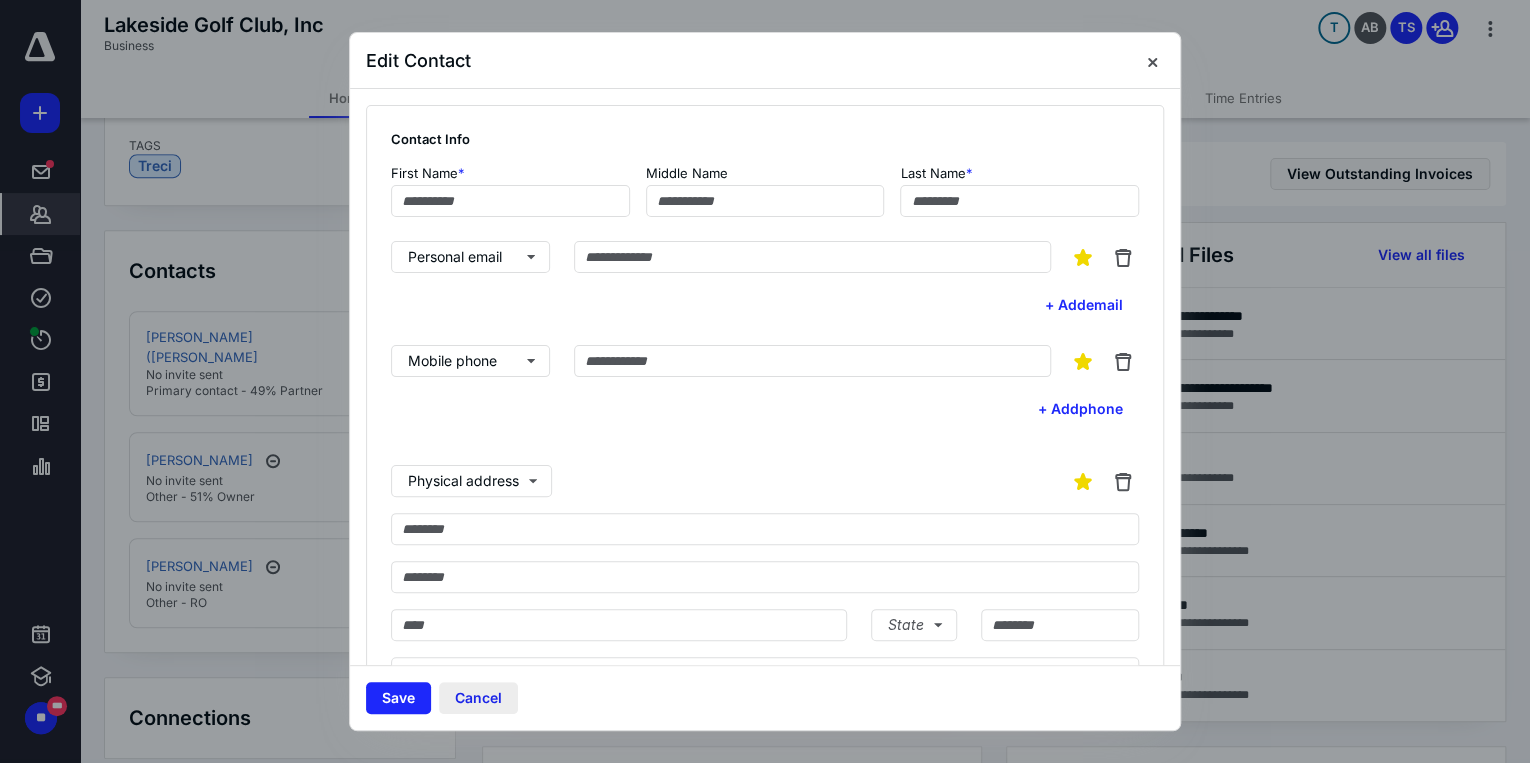type on "**********" 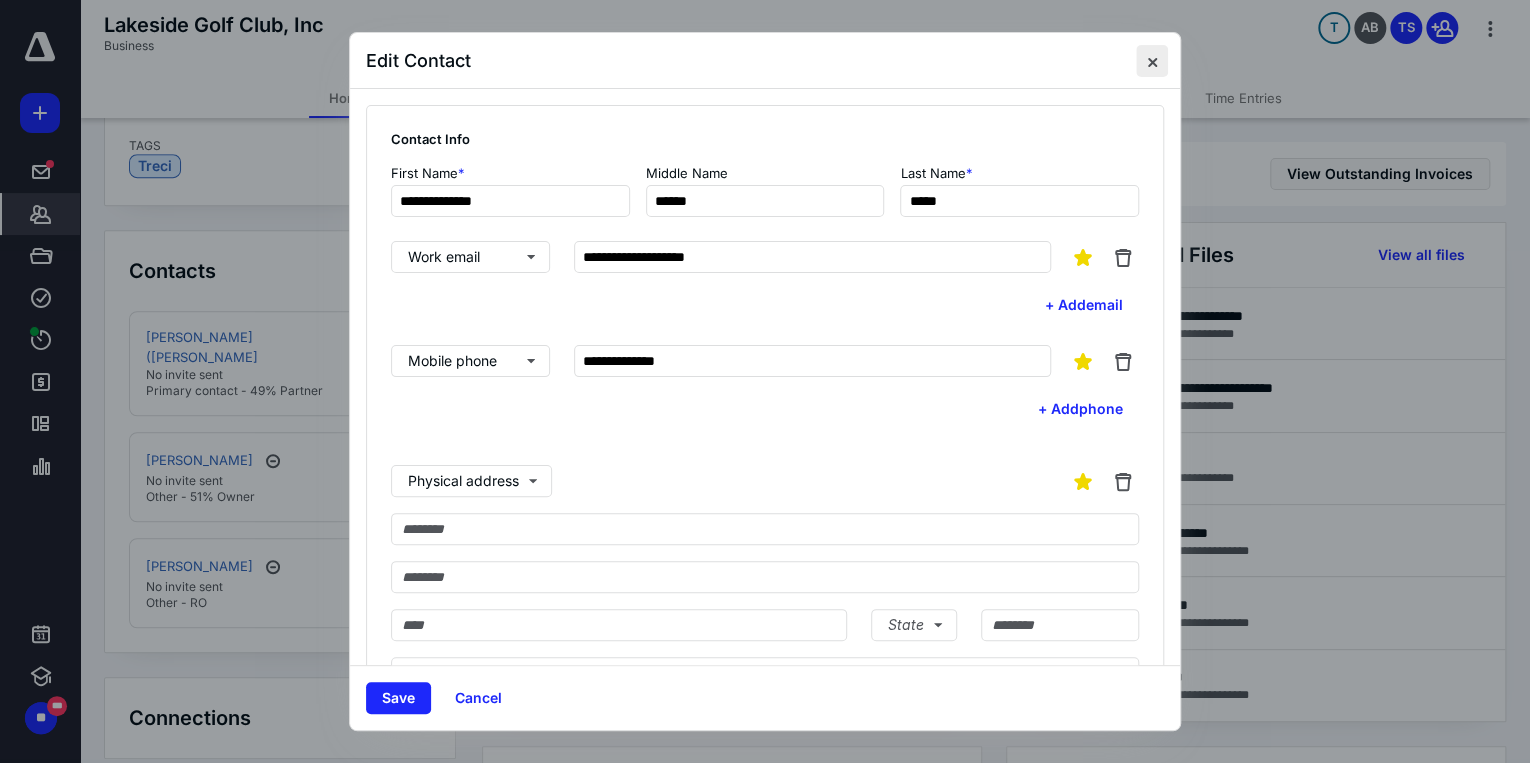 click at bounding box center [1152, 61] 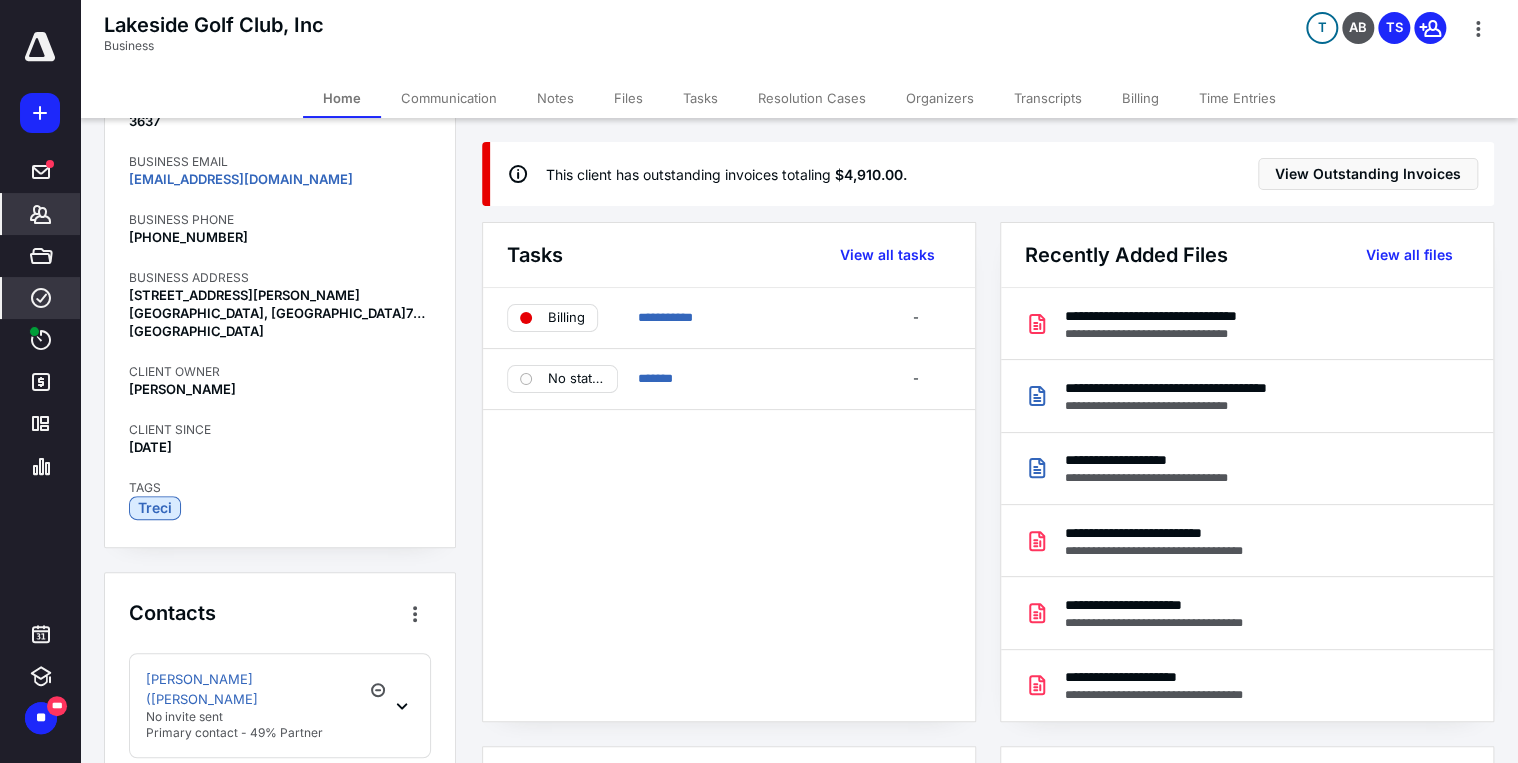 scroll, scrollTop: 187, scrollLeft: 0, axis: vertical 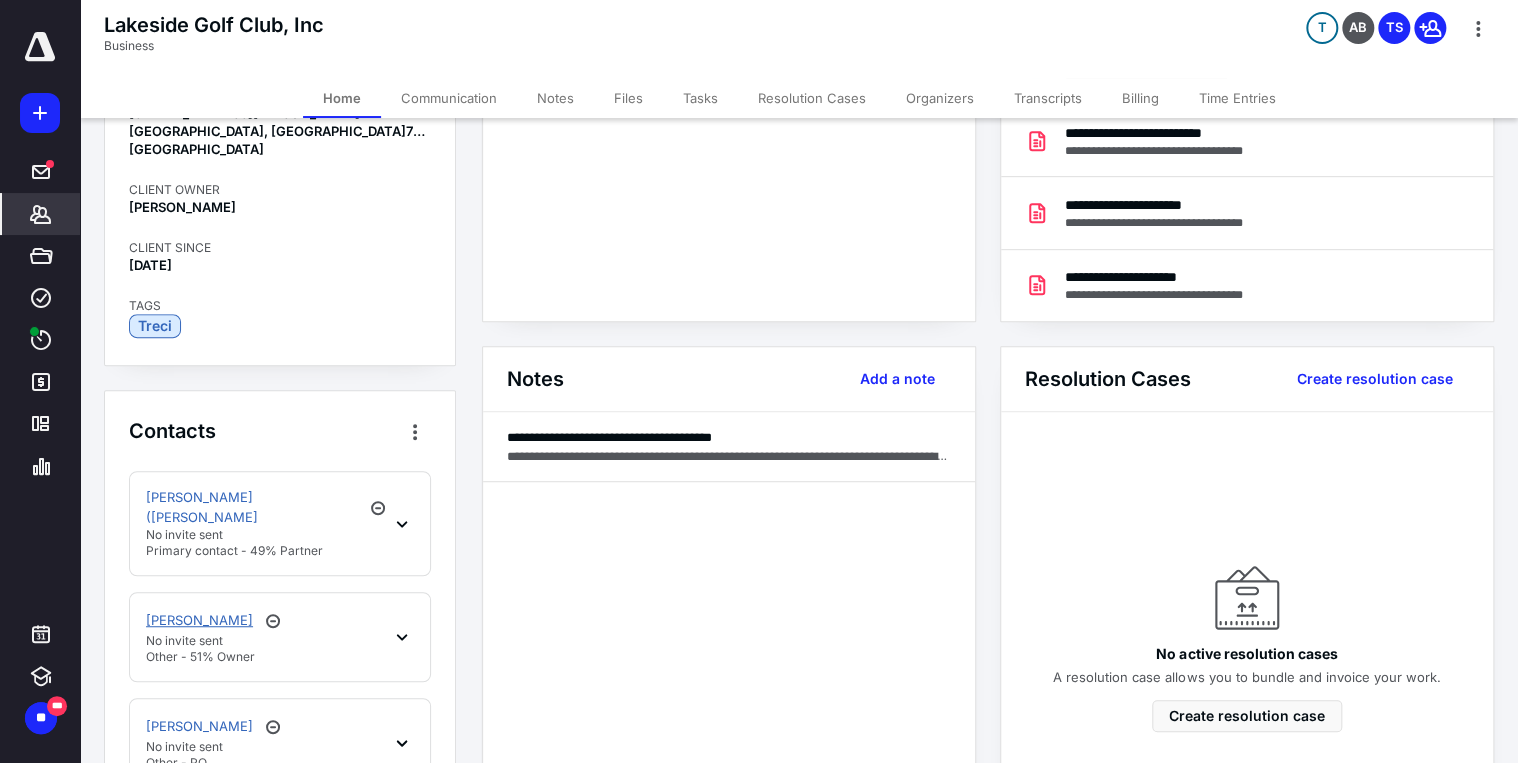 click on "[PERSON_NAME]" at bounding box center [199, 621] 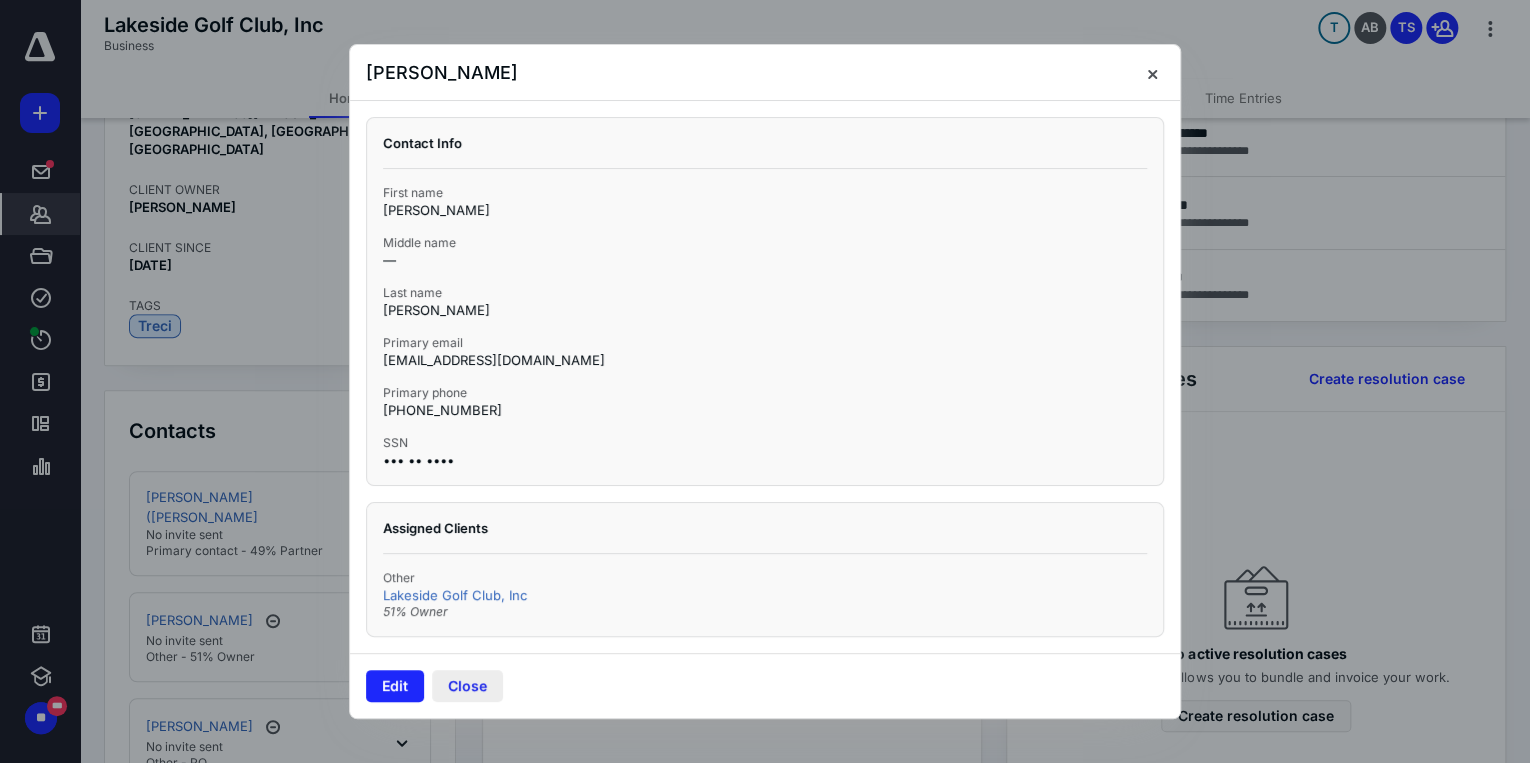 click on "Close" at bounding box center [467, 686] 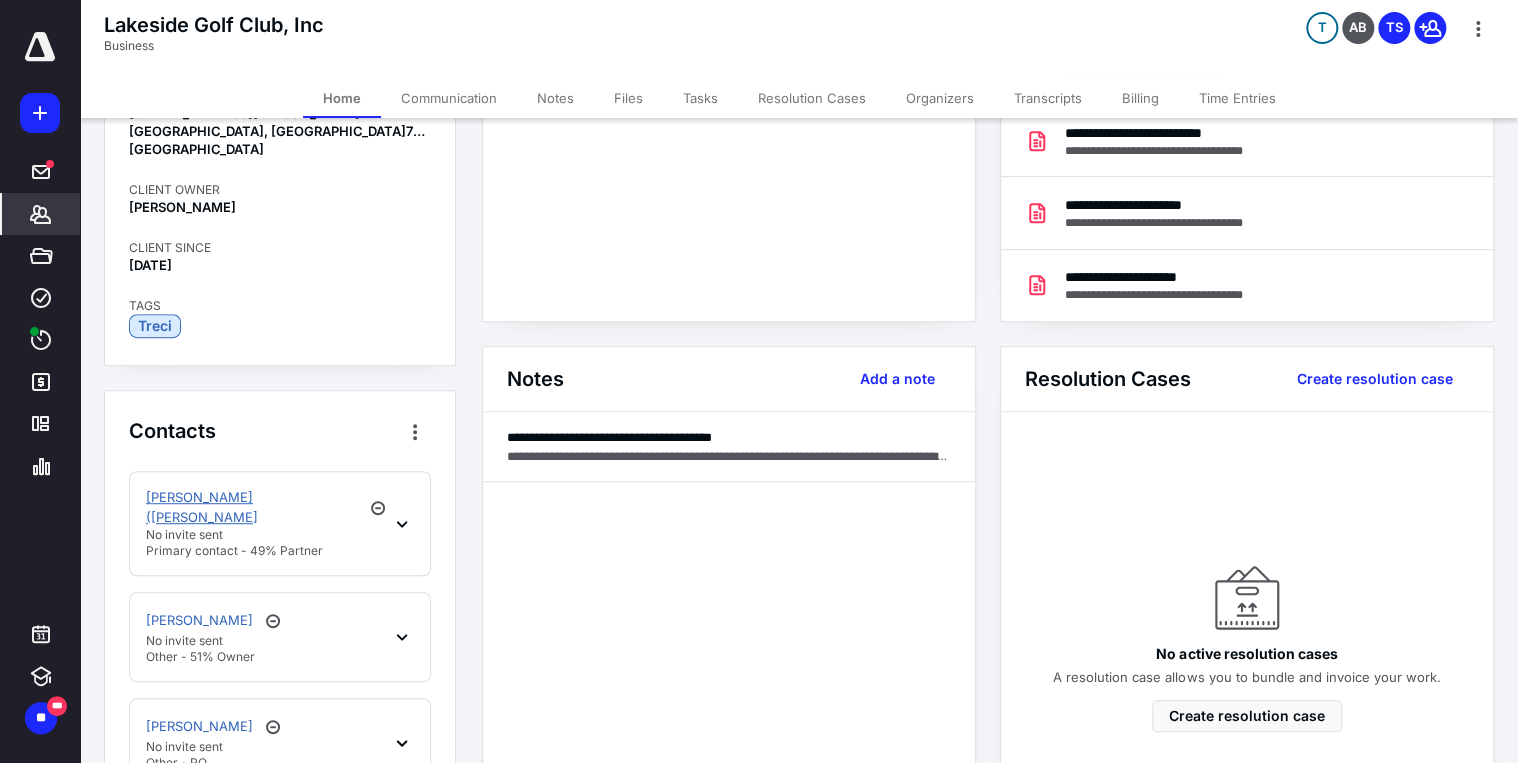 click on "[PERSON_NAME] ([PERSON_NAME]" at bounding box center [252, 507] 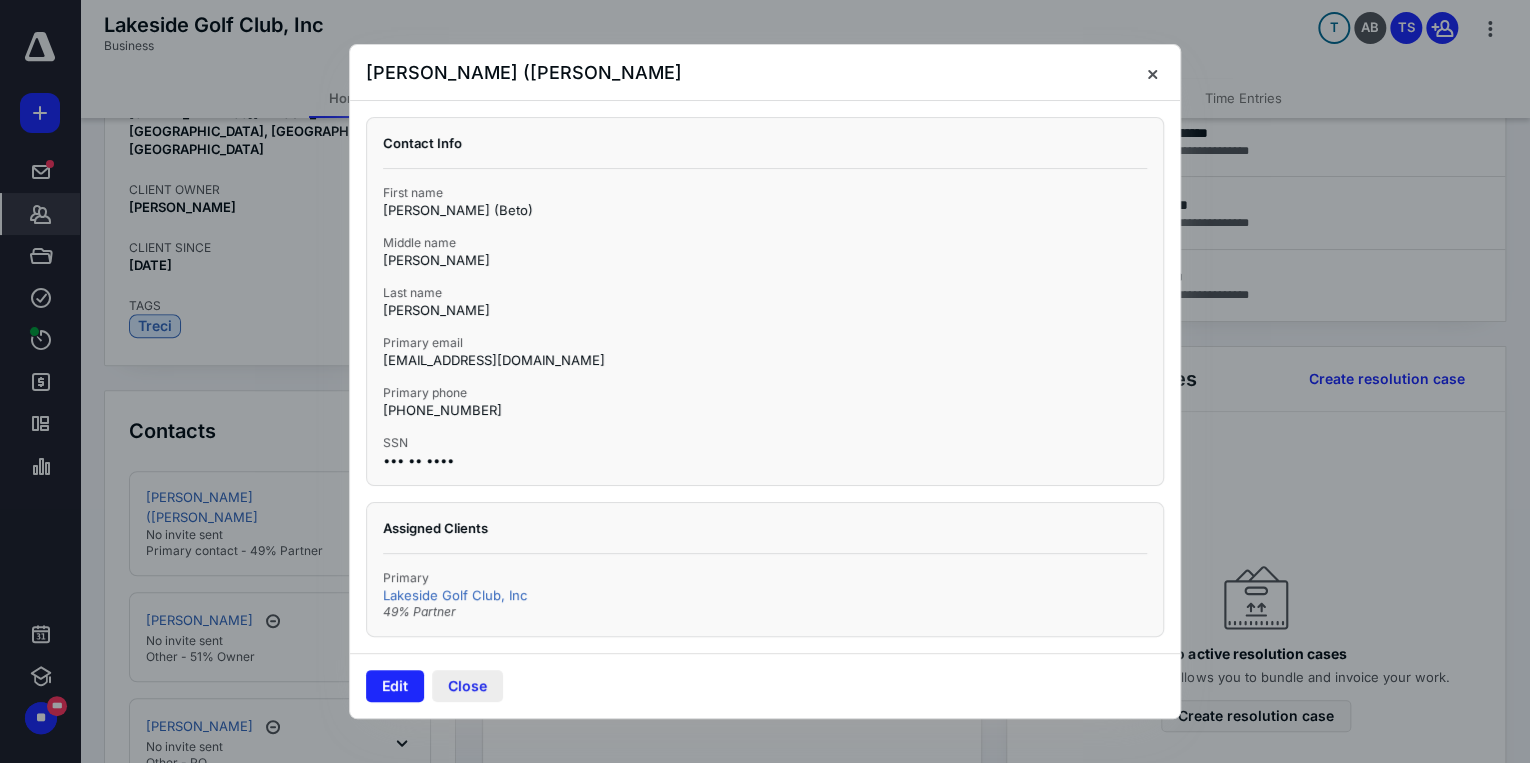 click on "Close" at bounding box center [467, 686] 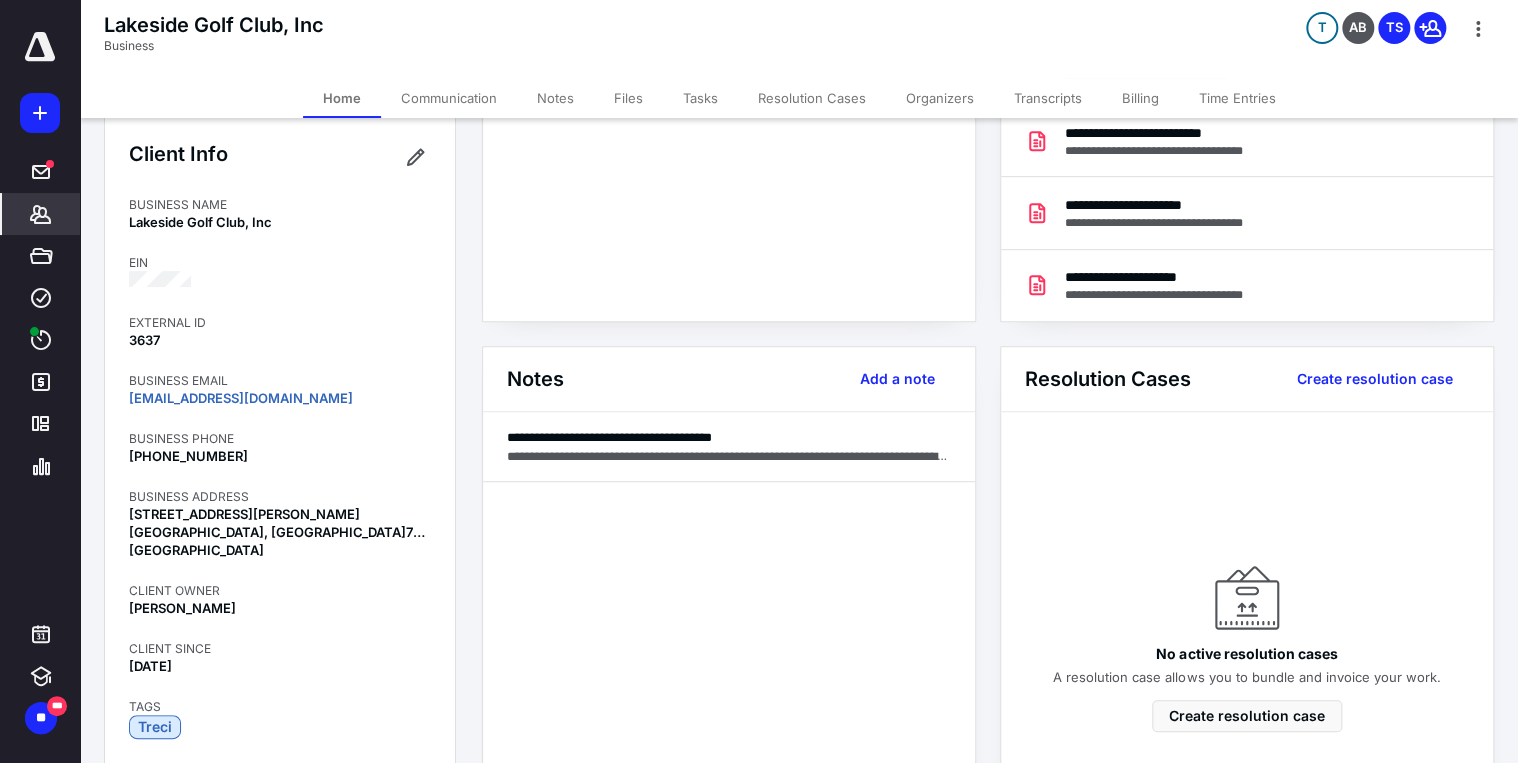 scroll, scrollTop: 0, scrollLeft: 0, axis: both 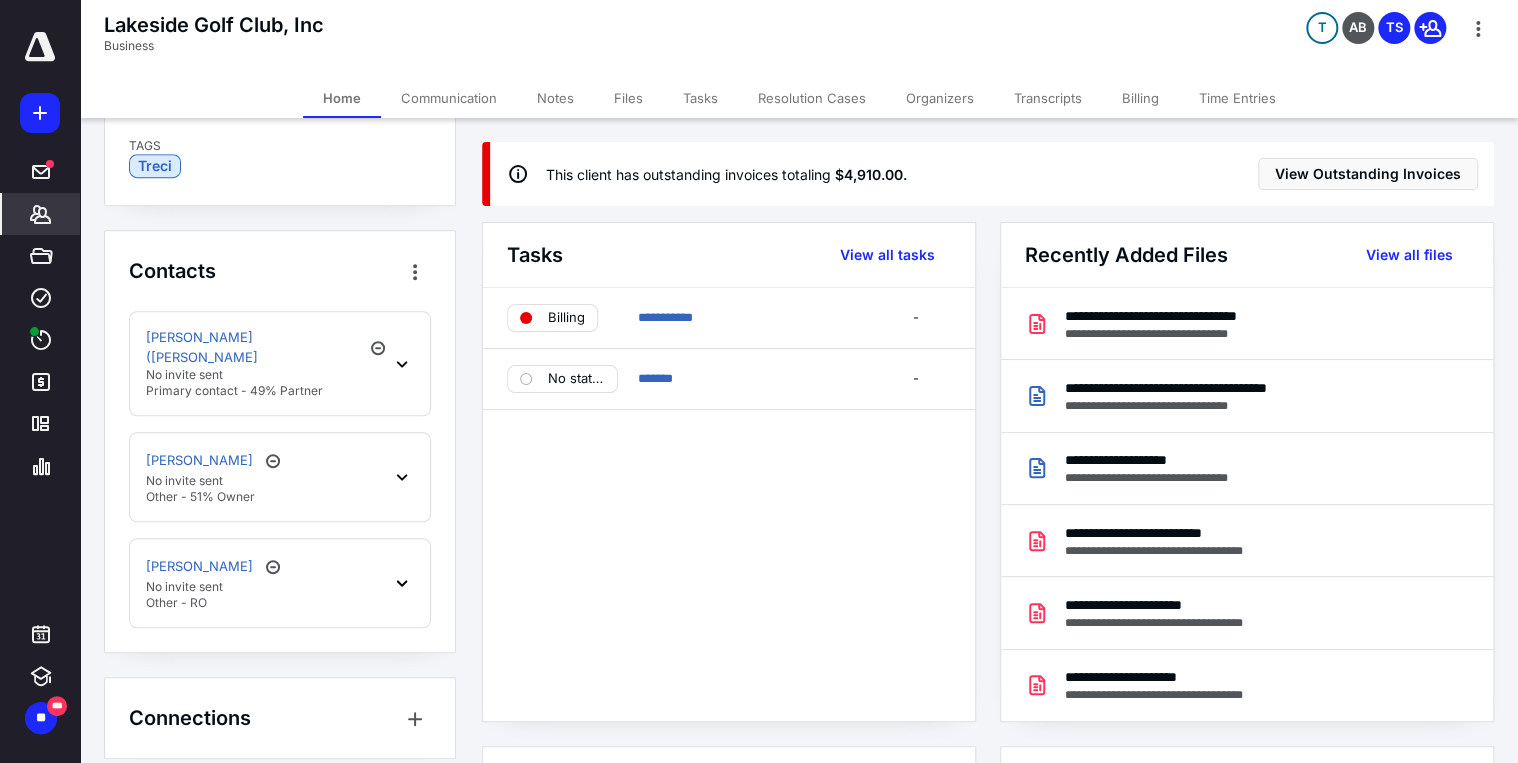 click on "Communication" at bounding box center (449, 98) 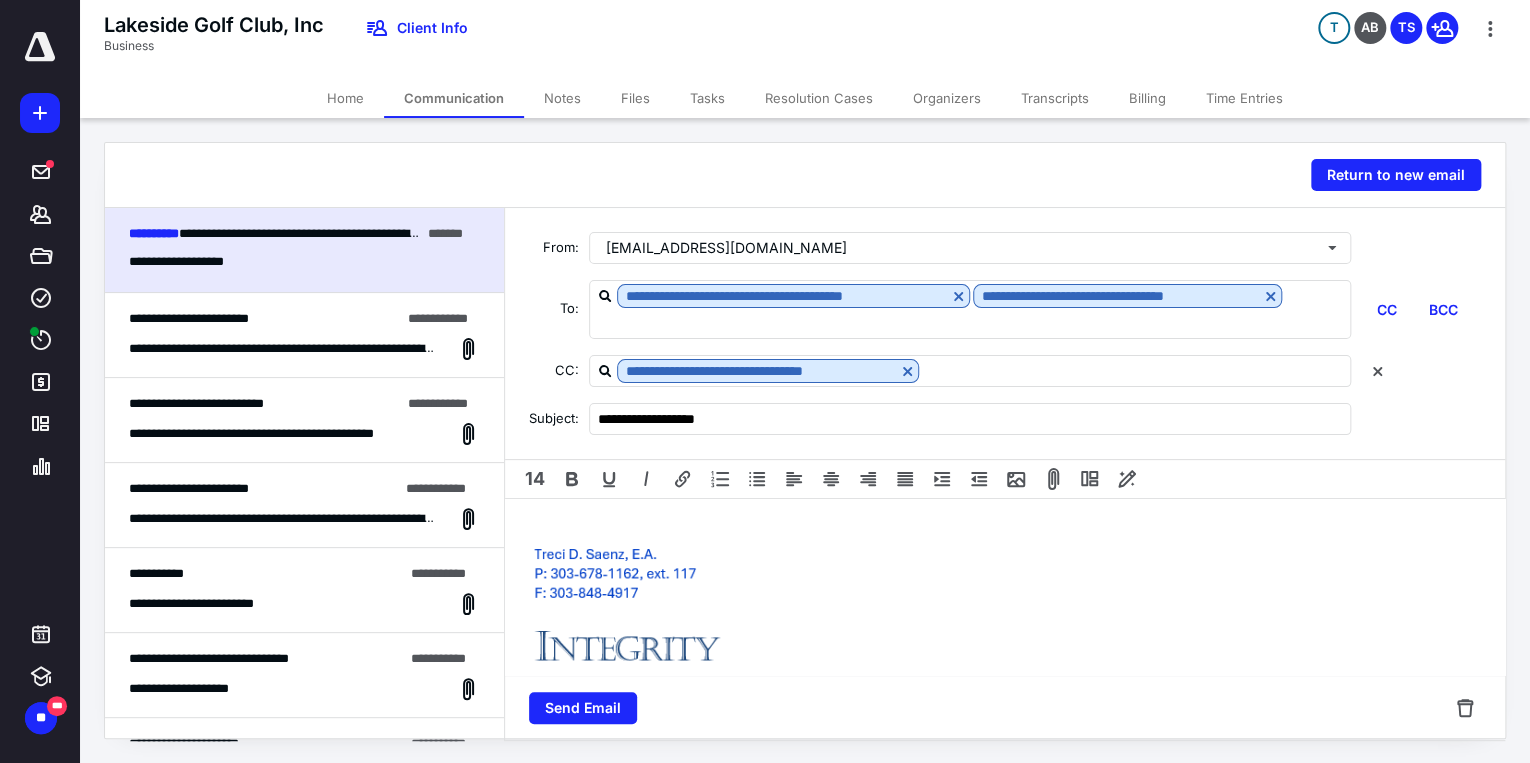 click at bounding box center [720, 636] 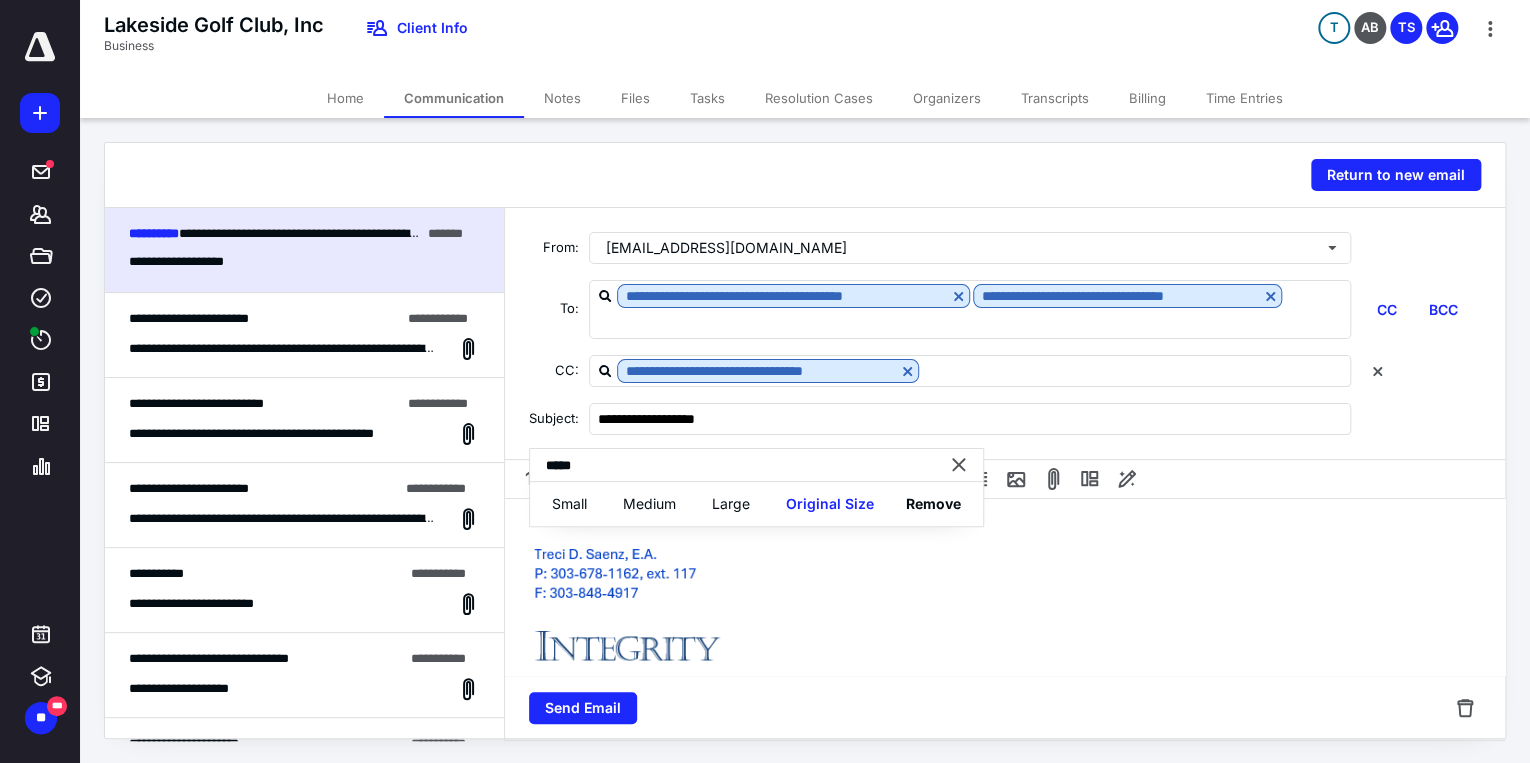 click at bounding box center (720, 636) 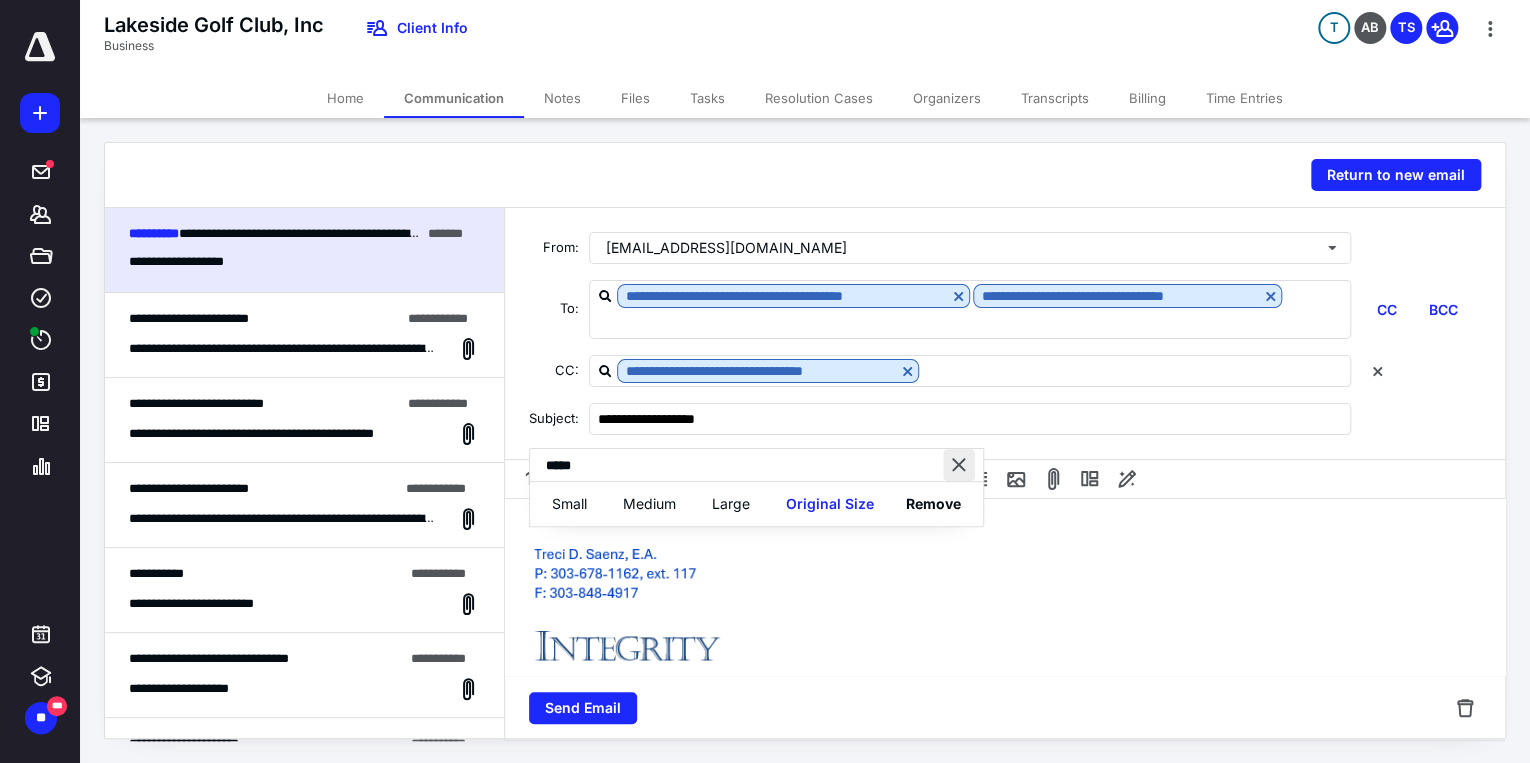 click at bounding box center [959, 465] 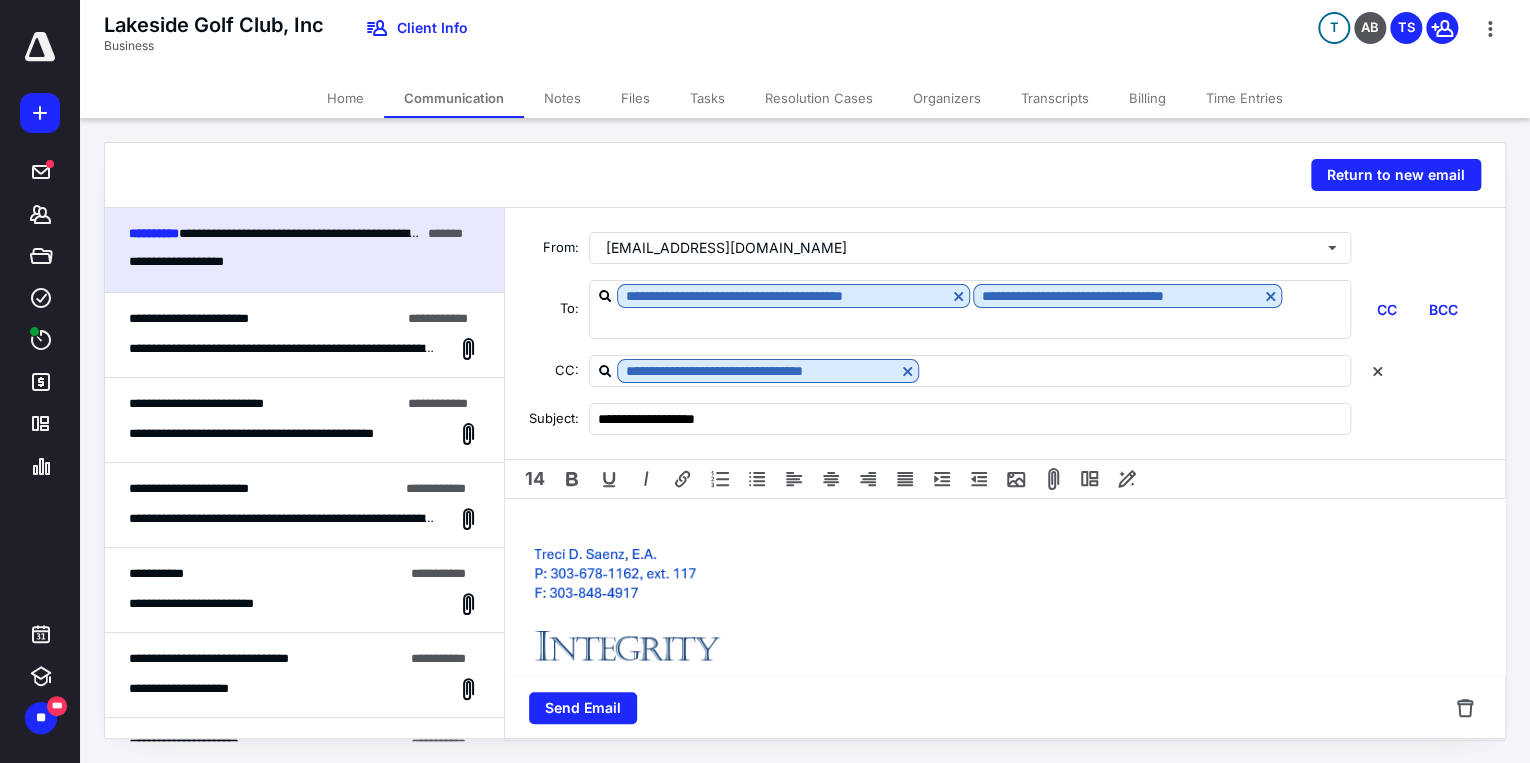 click on "**********" at bounding box center [1005, 664] 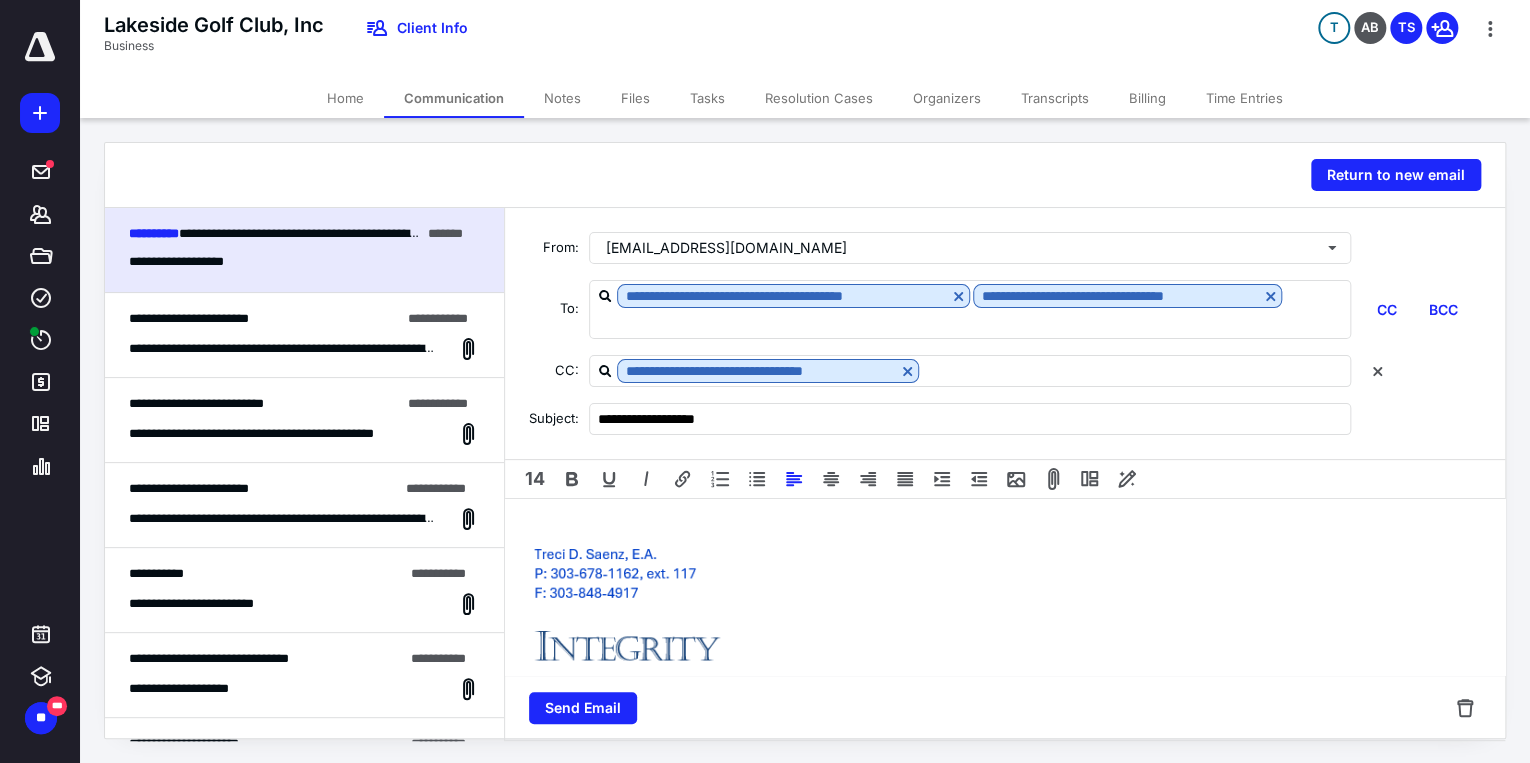 type 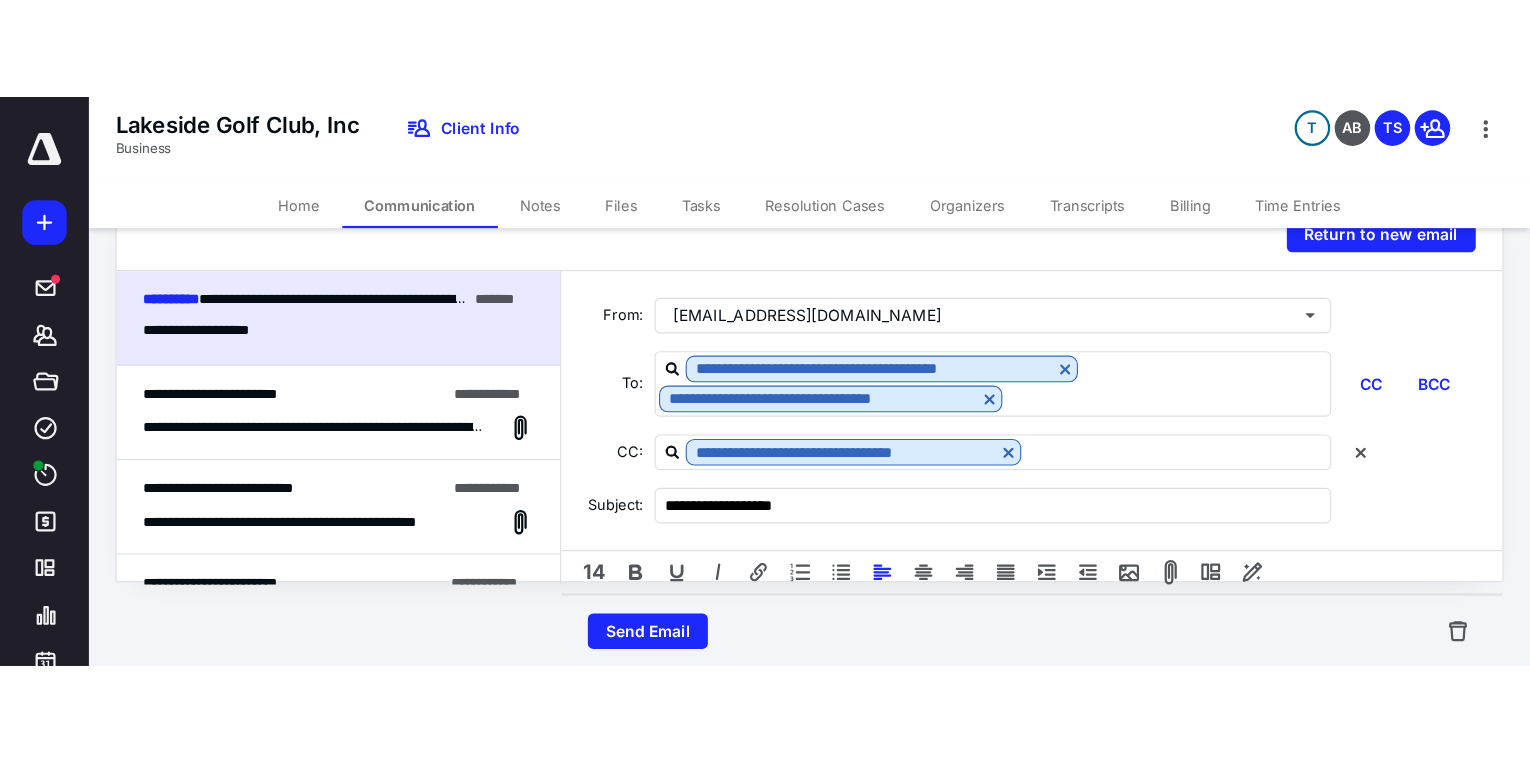 scroll, scrollTop: 0, scrollLeft: 0, axis: both 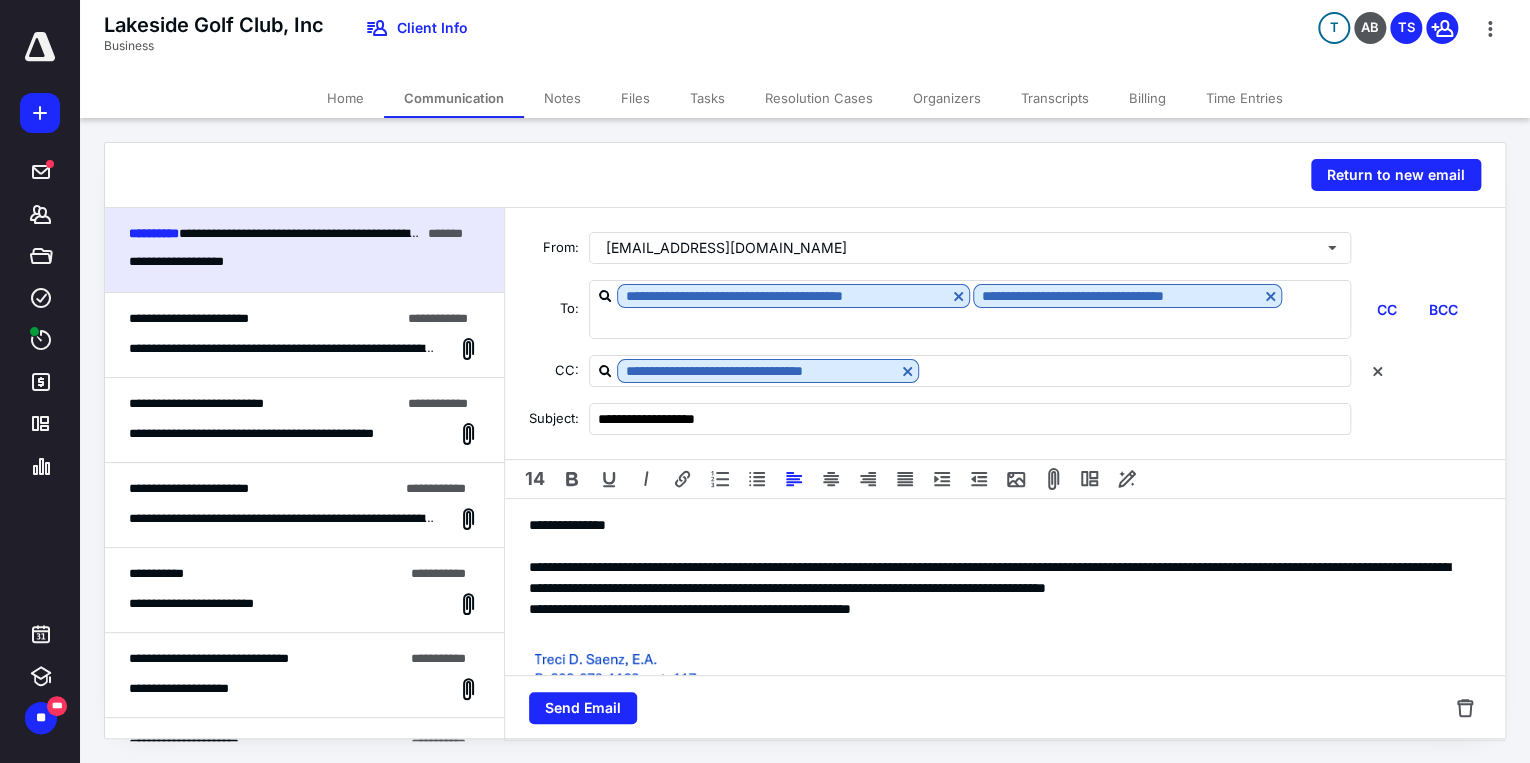 click on "**********" at bounding box center [999, 726] 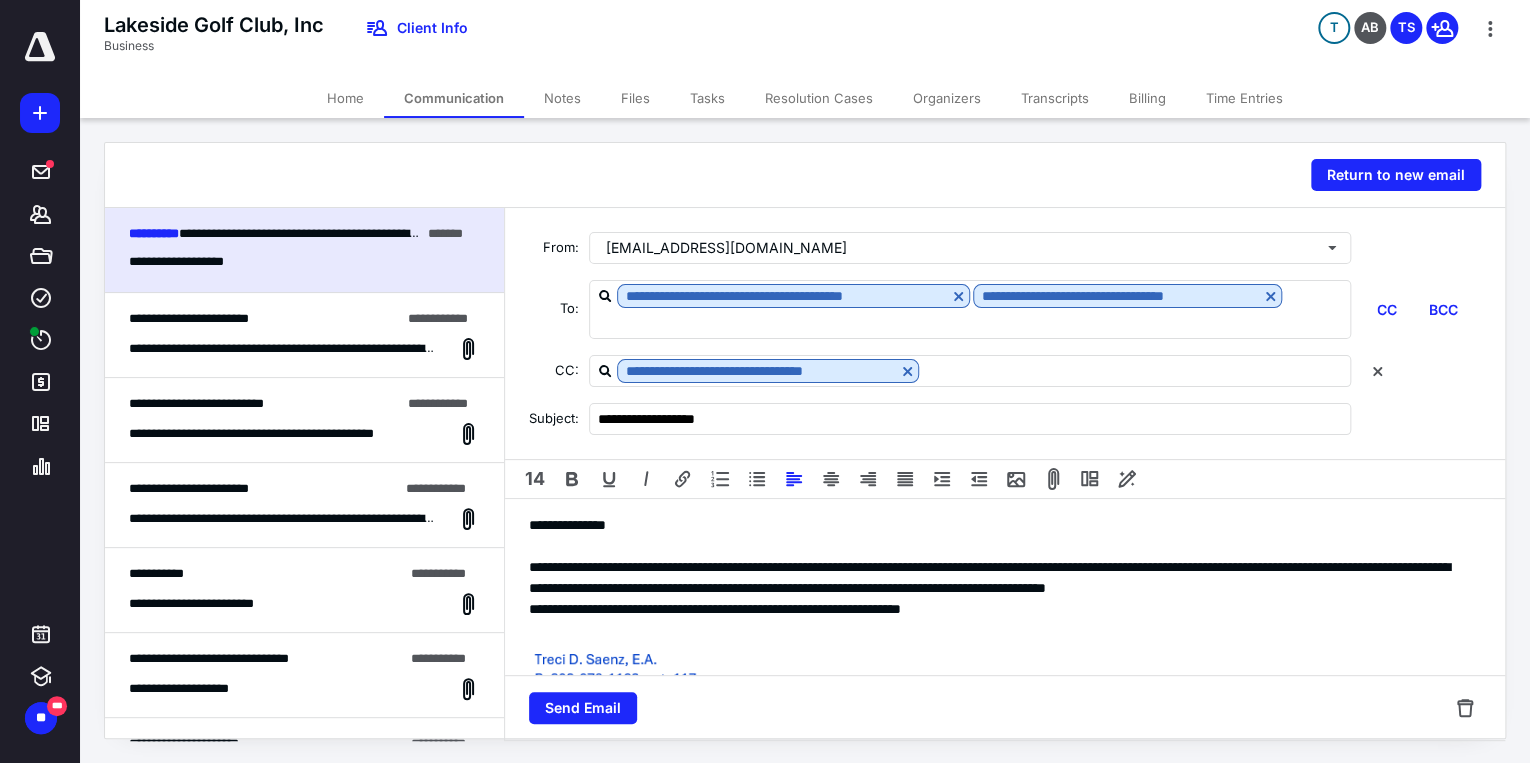 click on "**********" at bounding box center (999, 609) 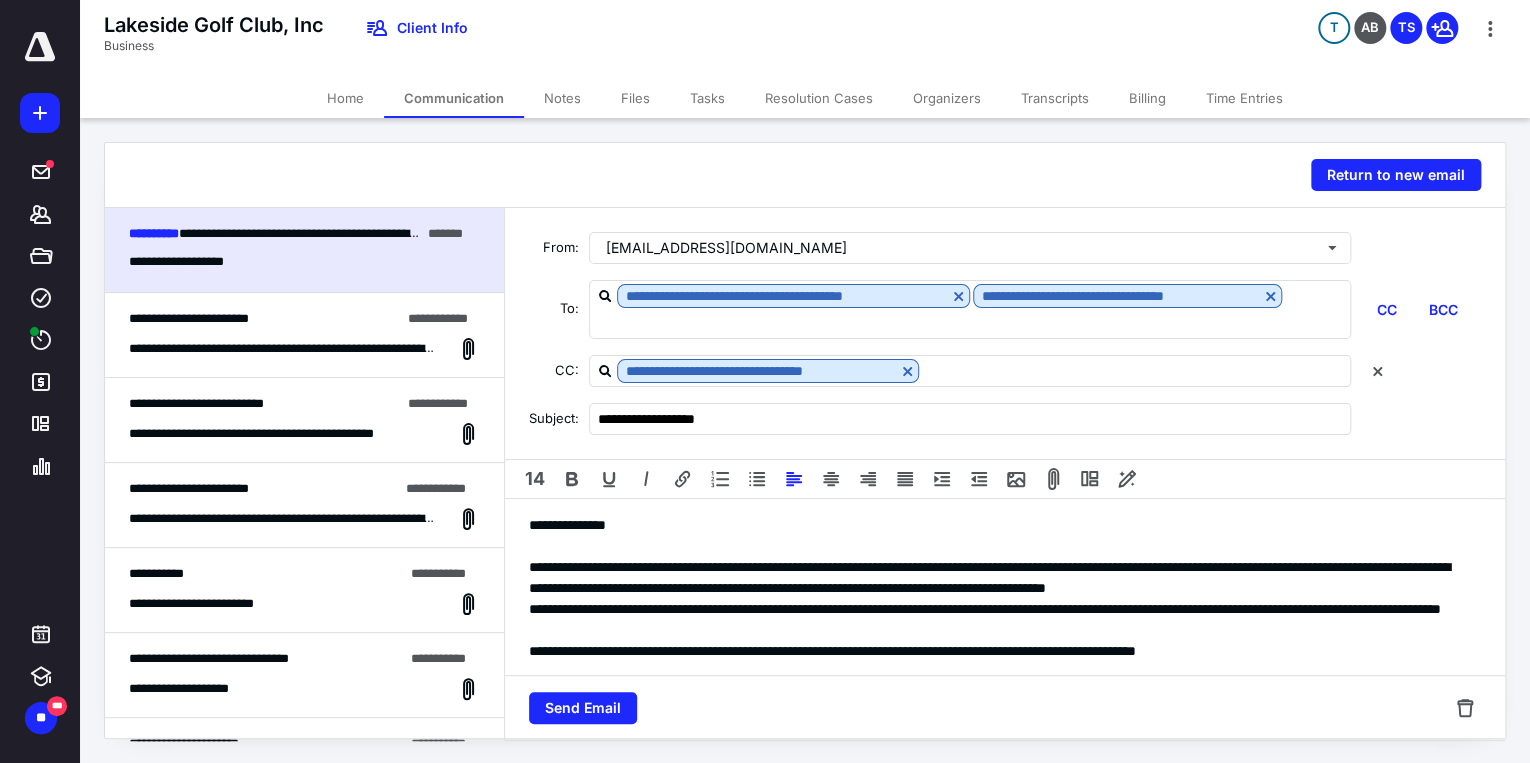 scroll, scrollTop: 4, scrollLeft: 0, axis: vertical 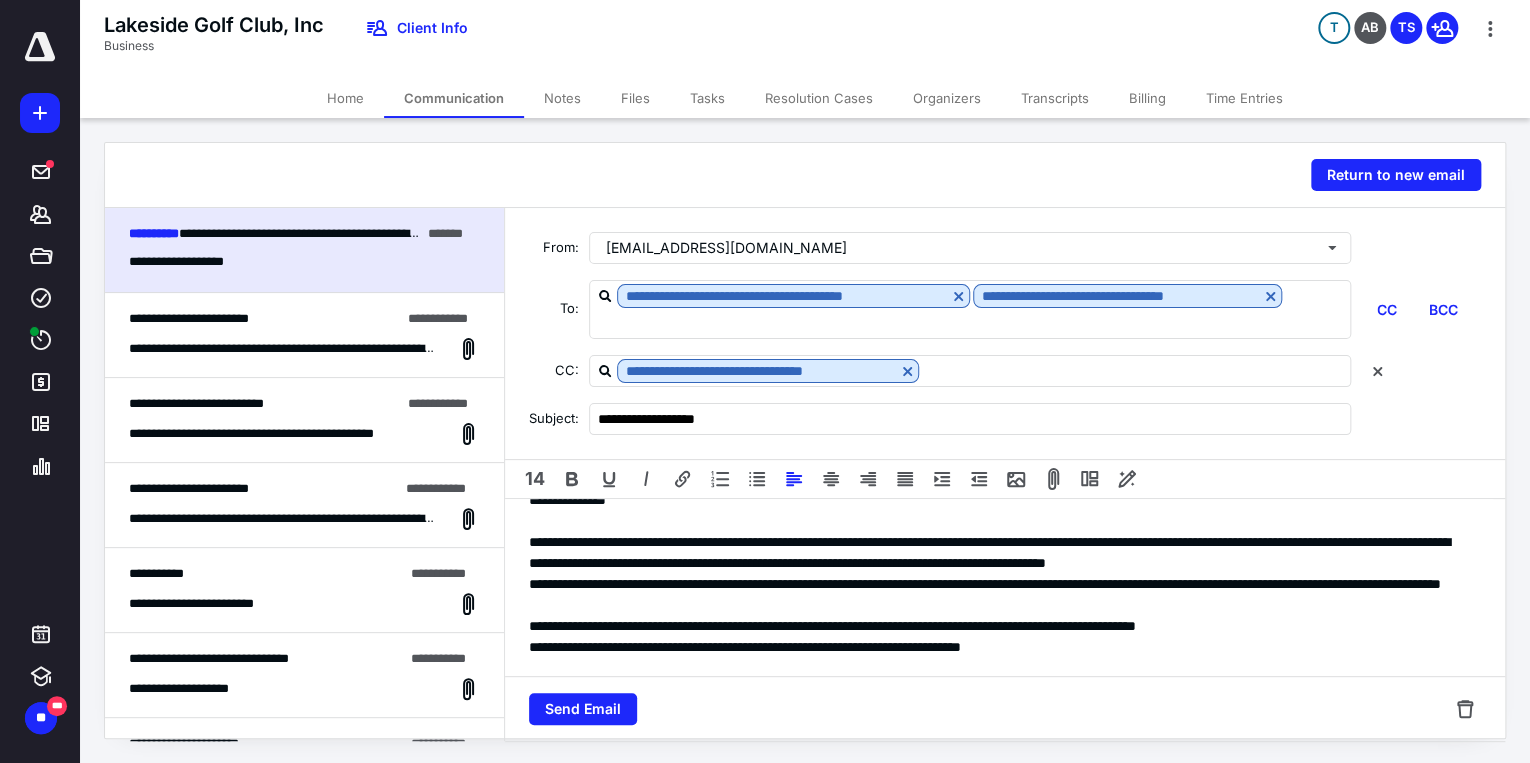 click on "**********" at bounding box center (999, 647) 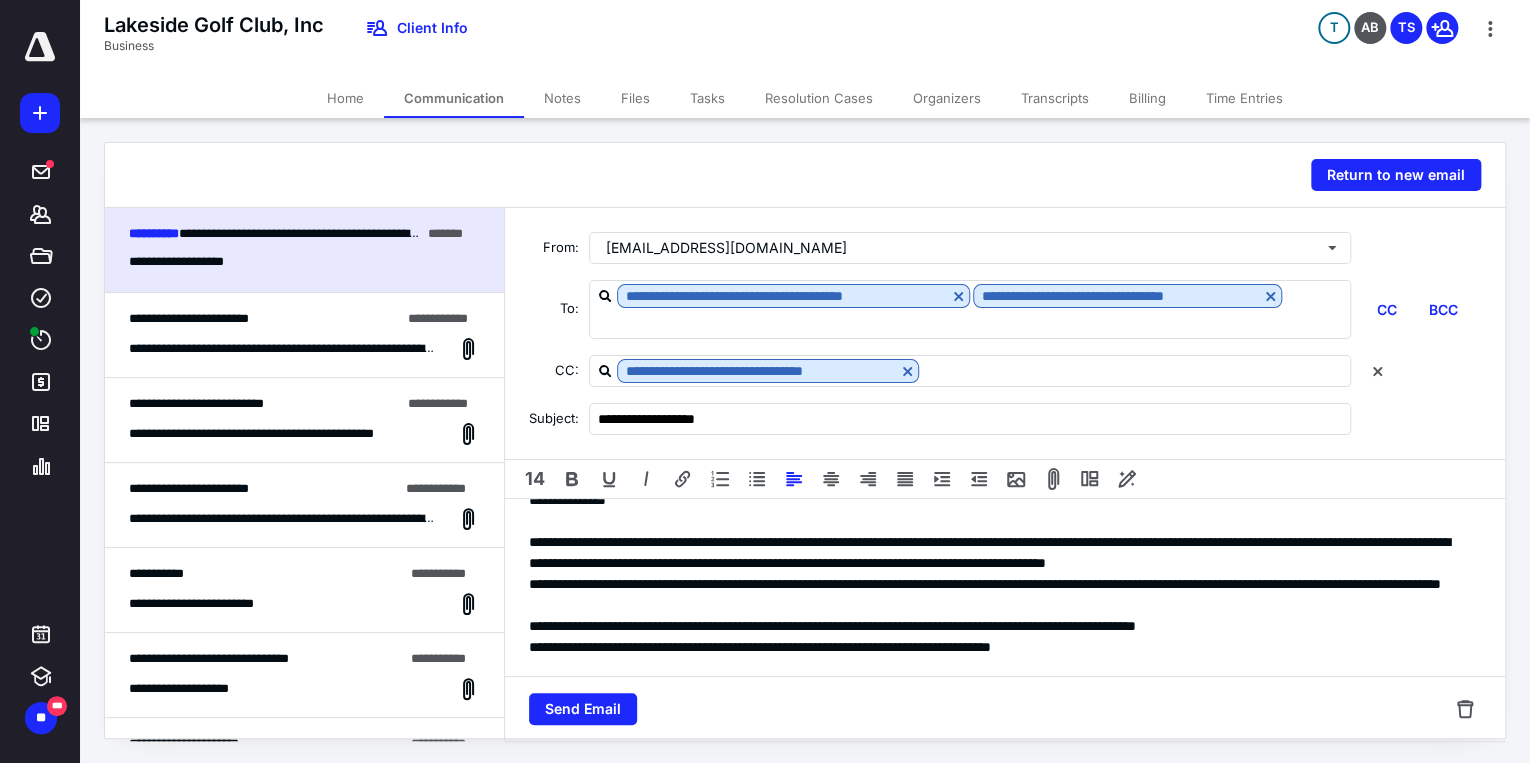 click on "**********" at bounding box center (999, 647) 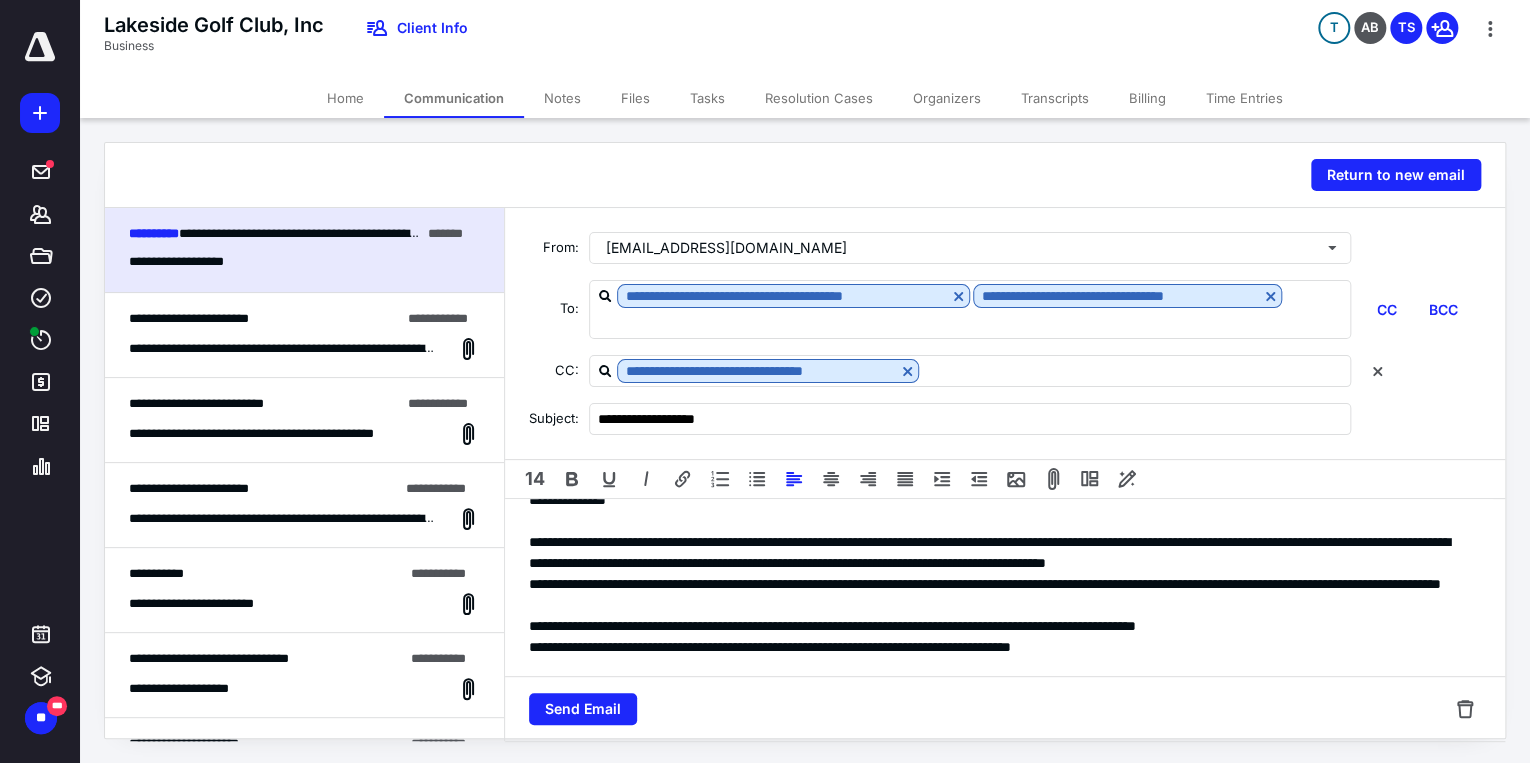 click on "**********" at bounding box center [999, 647] 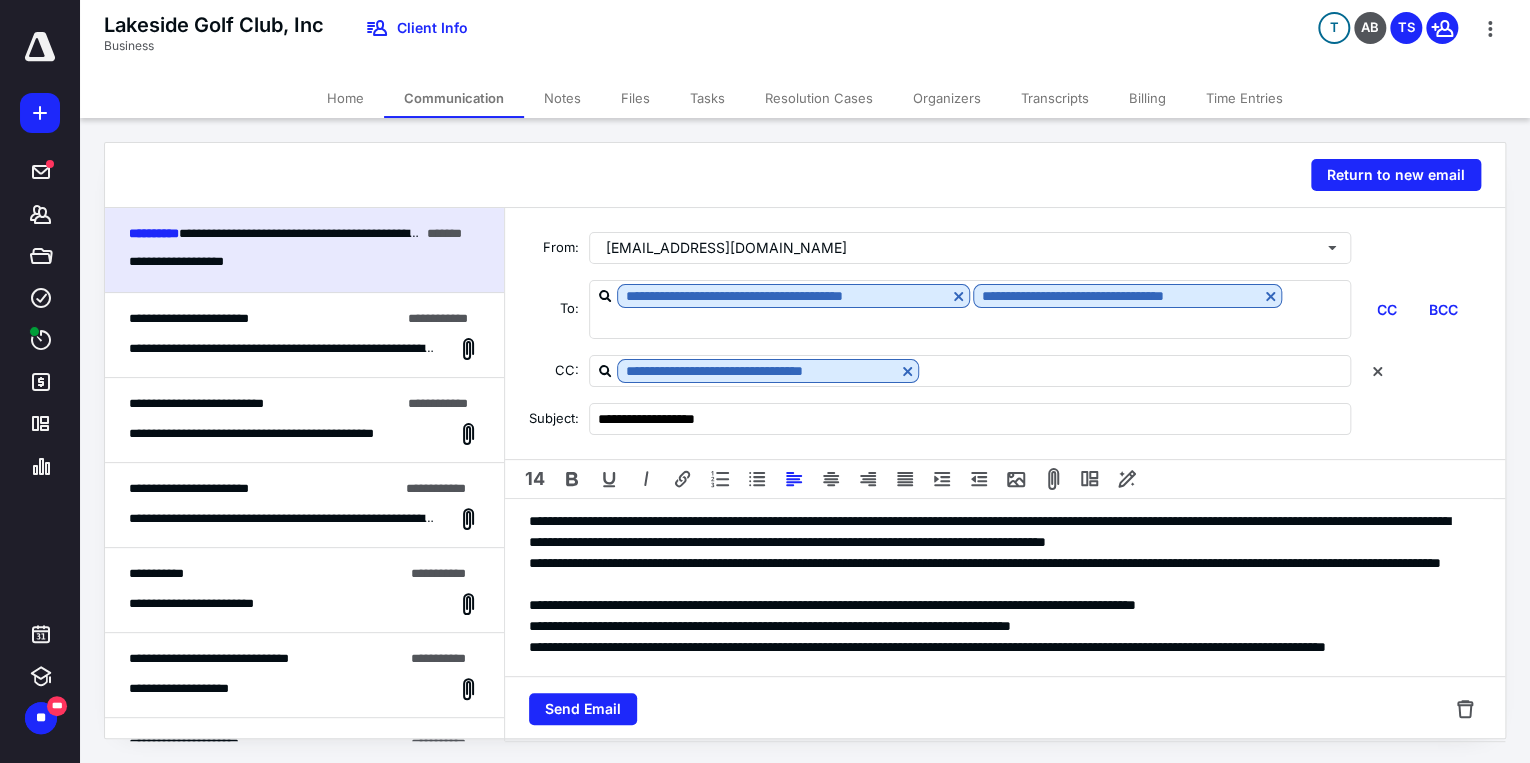 scroll, scrollTop: 67, scrollLeft: 0, axis: vertical 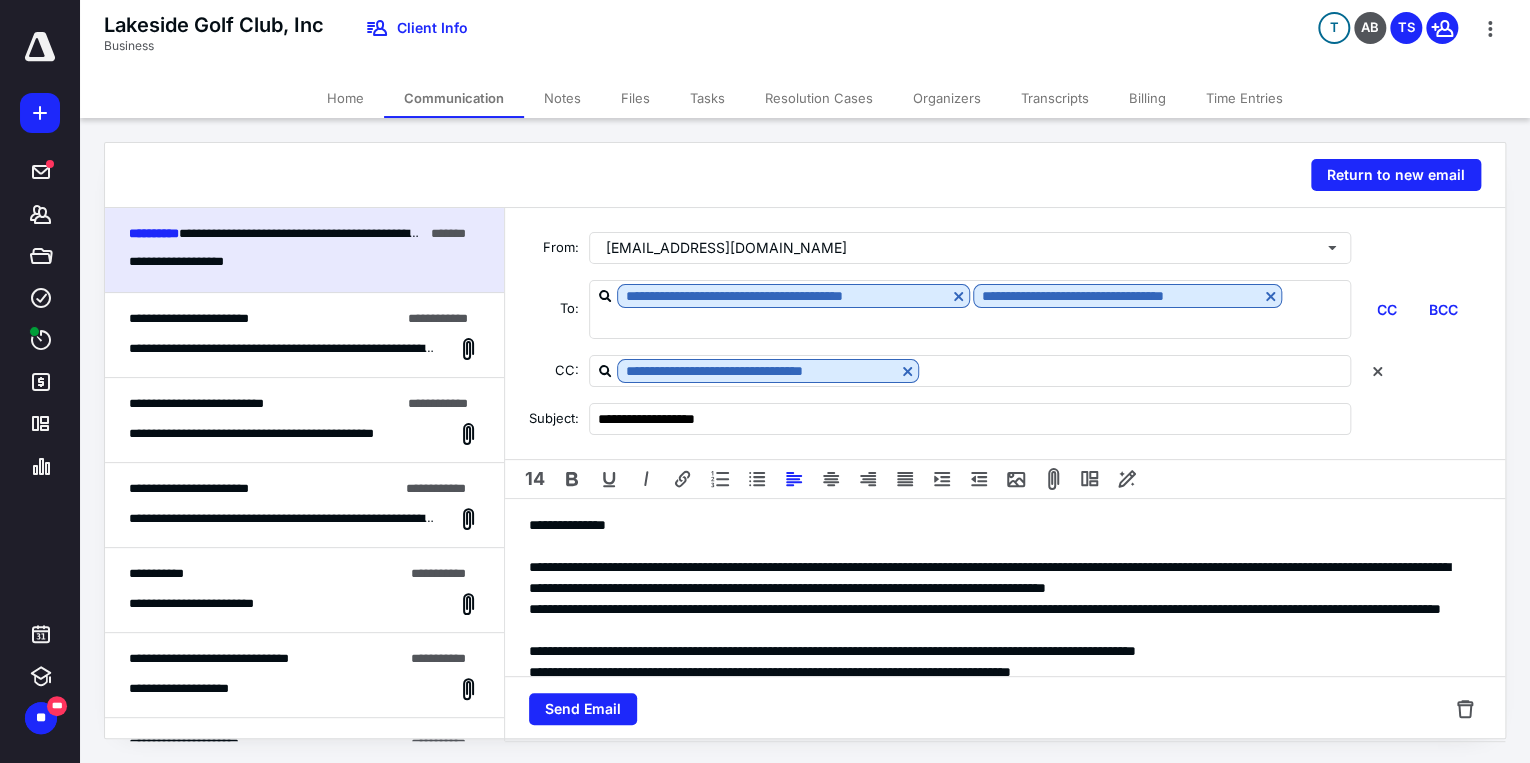 click on "**********" at bounding box center [999, 800] 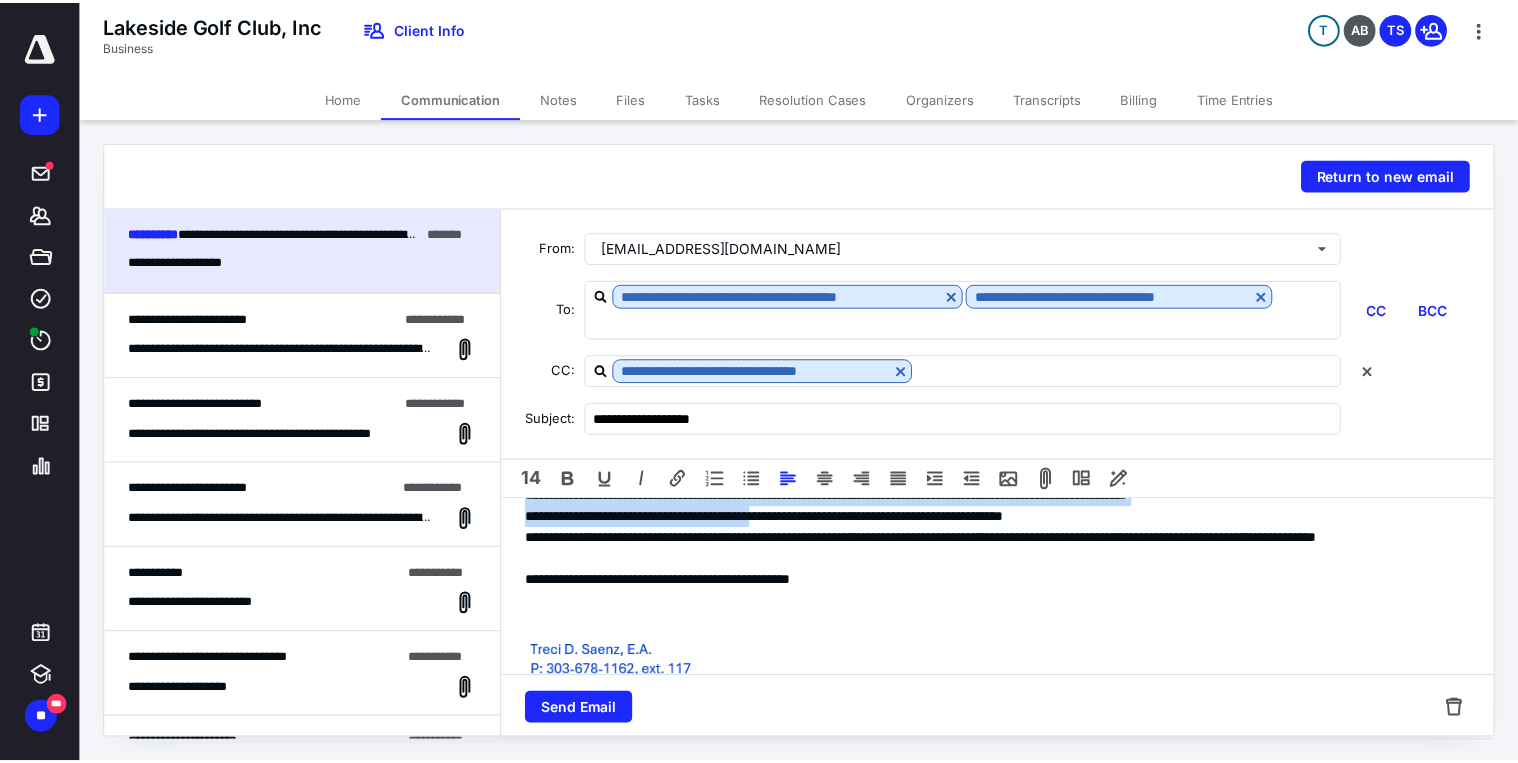 scroll, scrollTop: 123, scrollLeft: 0, axis: vertical 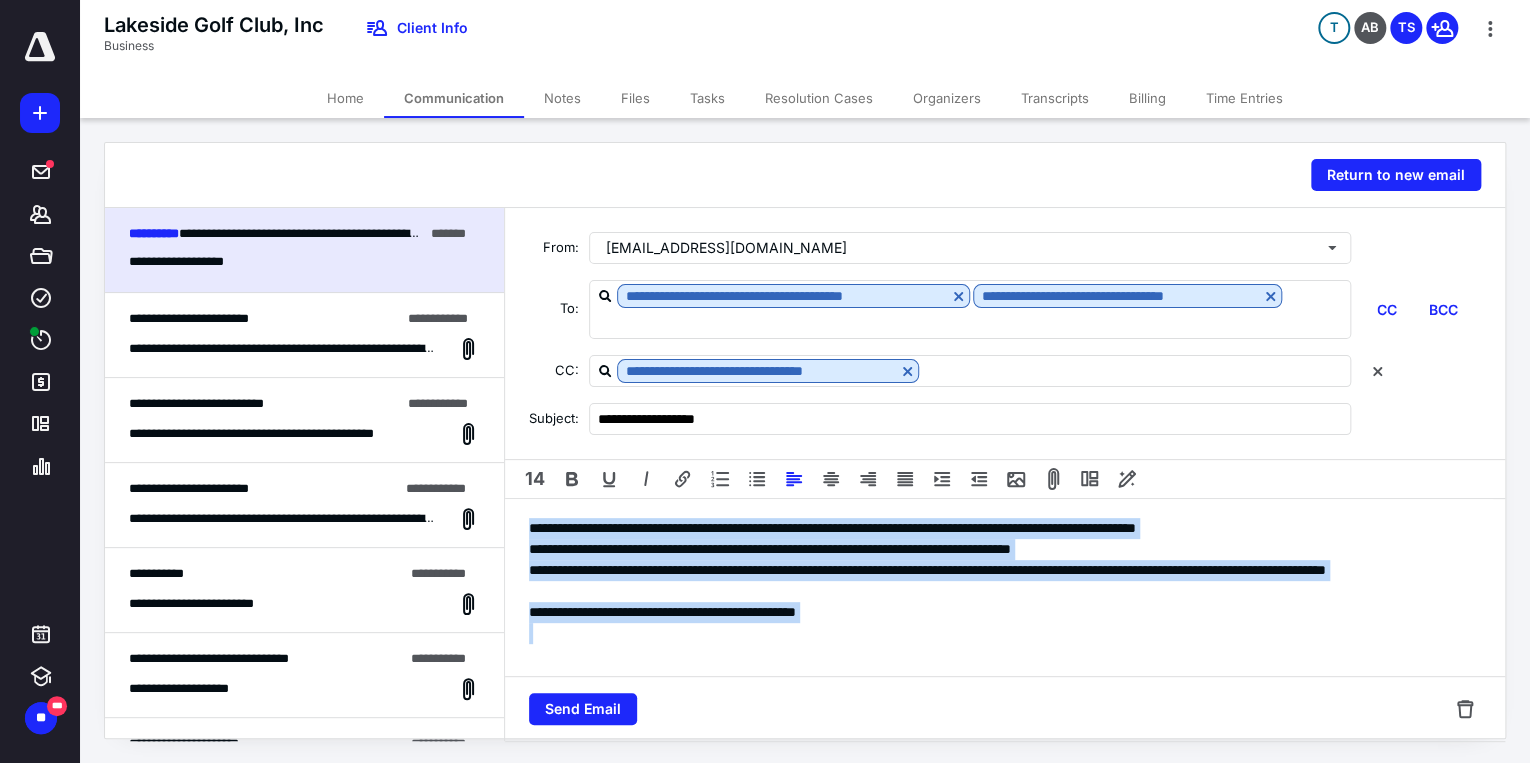 drag, startPoint x: 525, startPoint y: 524, endPoint x: 919, endPoint y: 624, distance: 406.4923 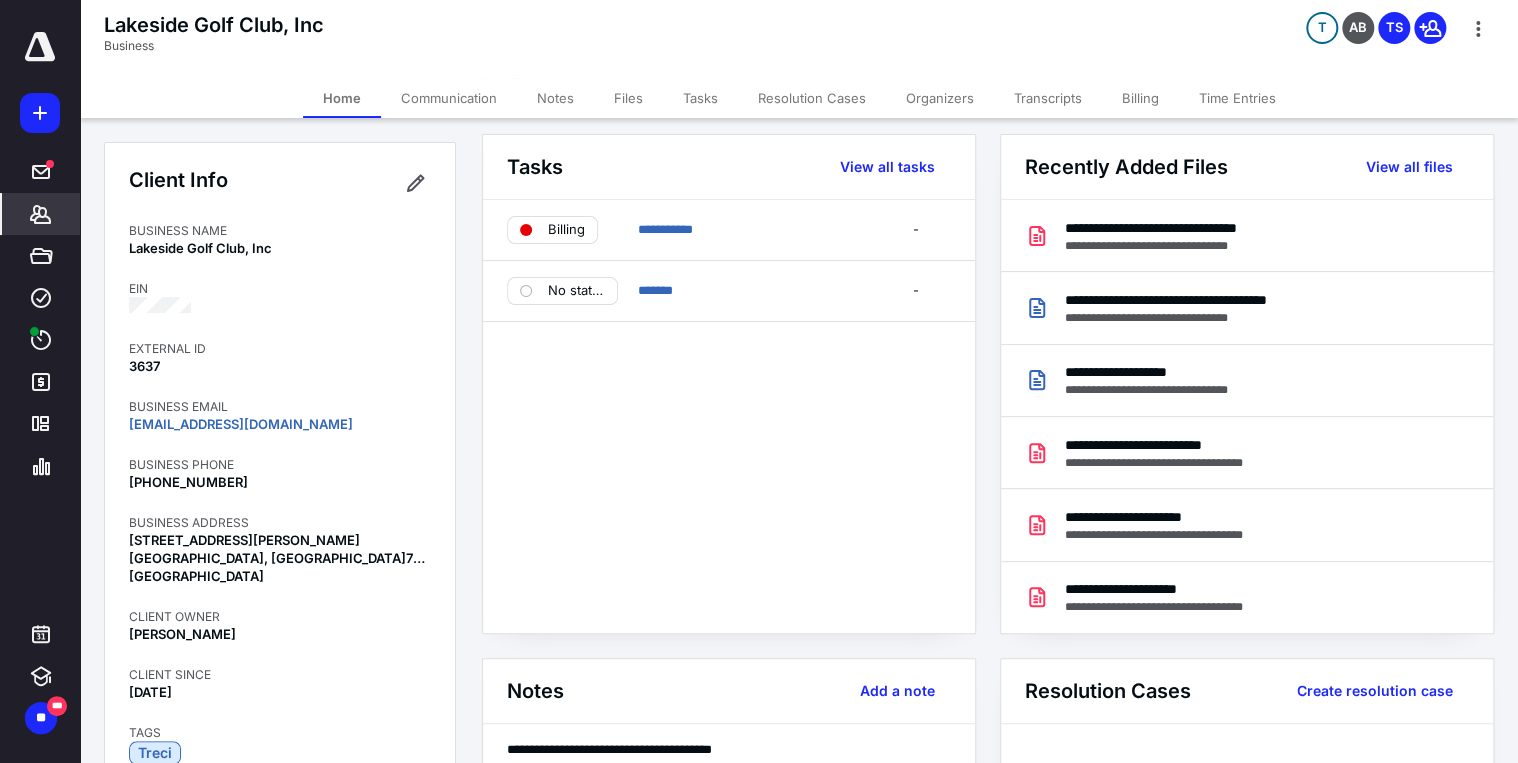 scroll, scrollTop: 240, scrollLeft: 0, axis: vertical 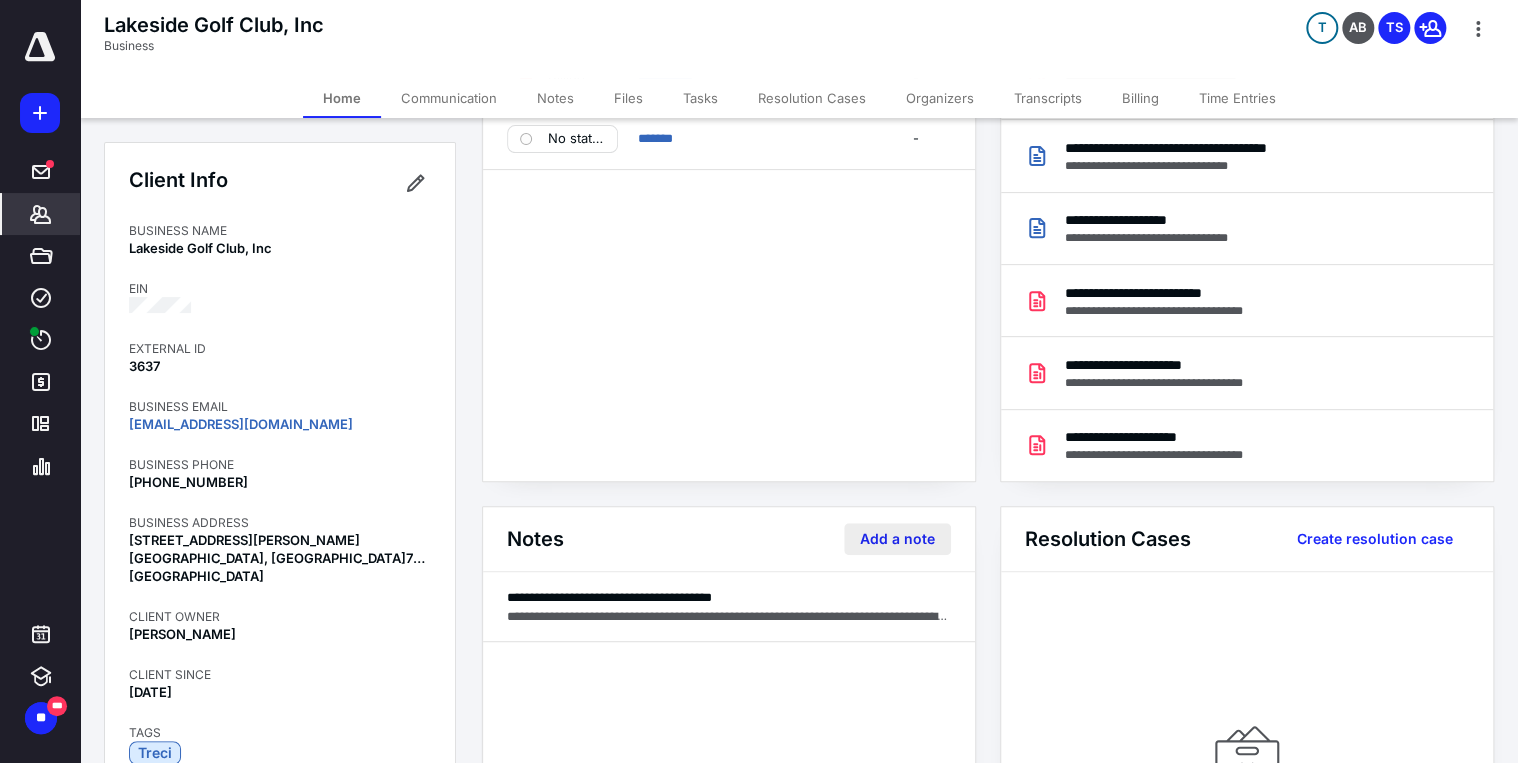 click on "Add a note" at bounding box center (897, 539) 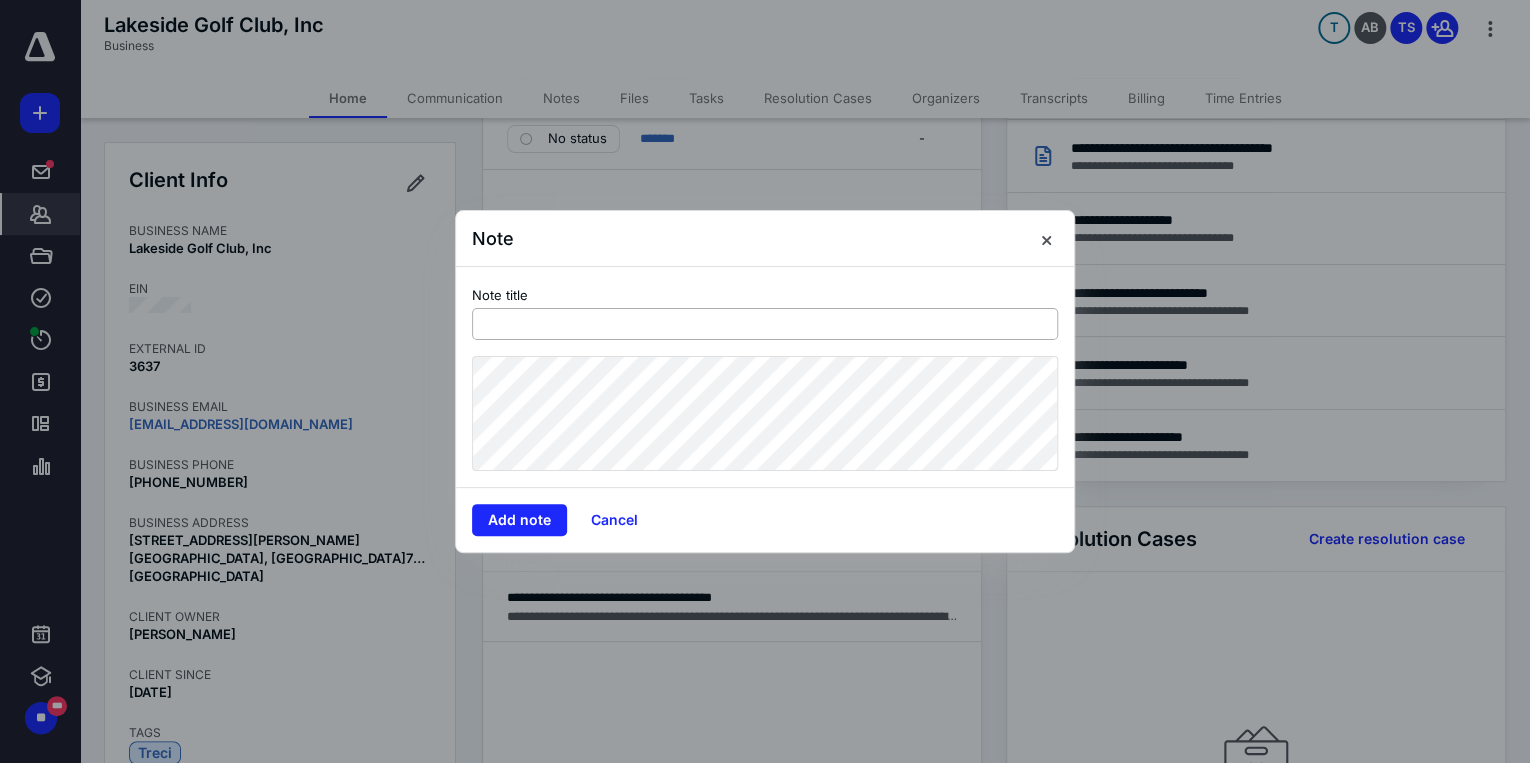 click at bounding box center (765, 324) 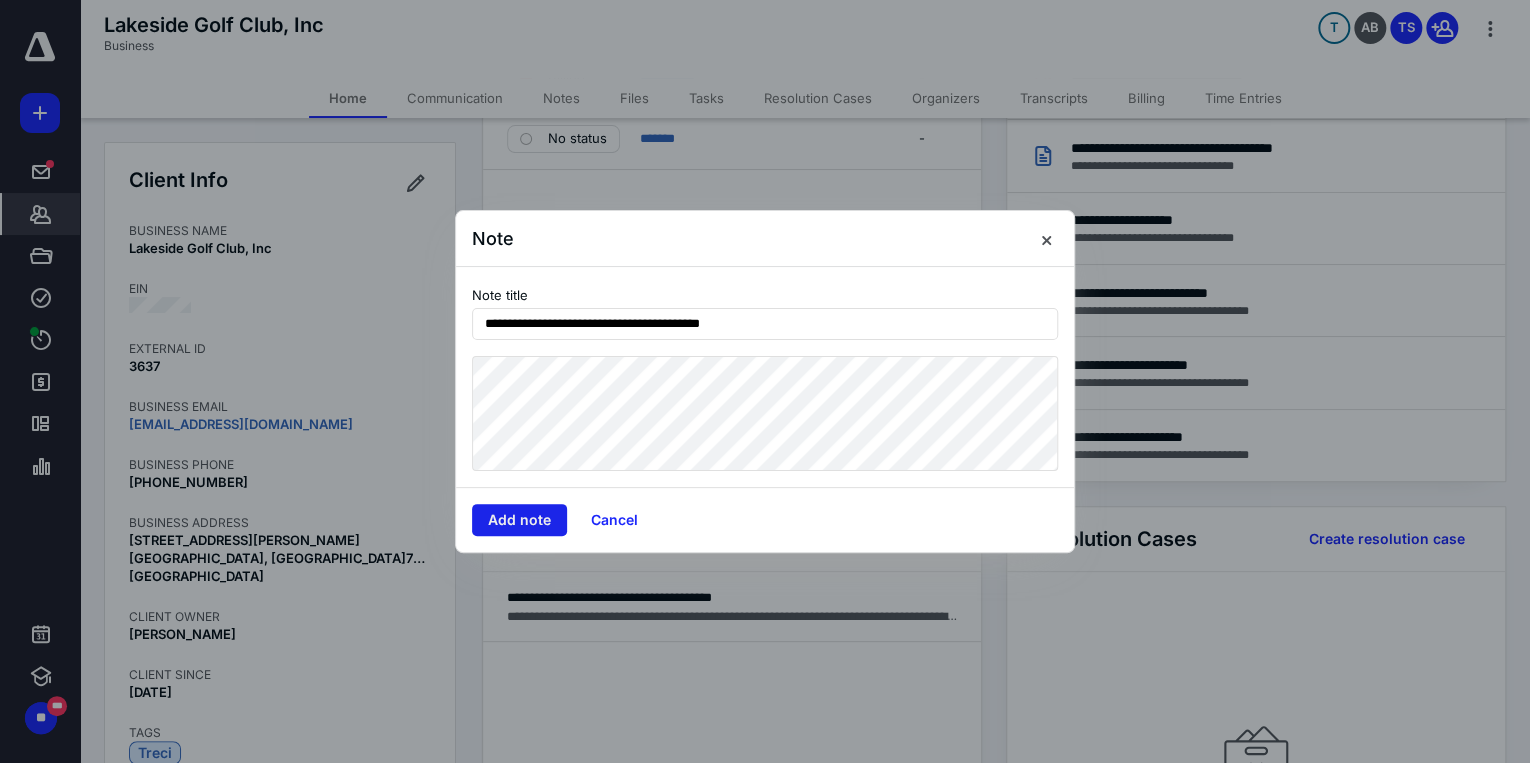 type on "**********" 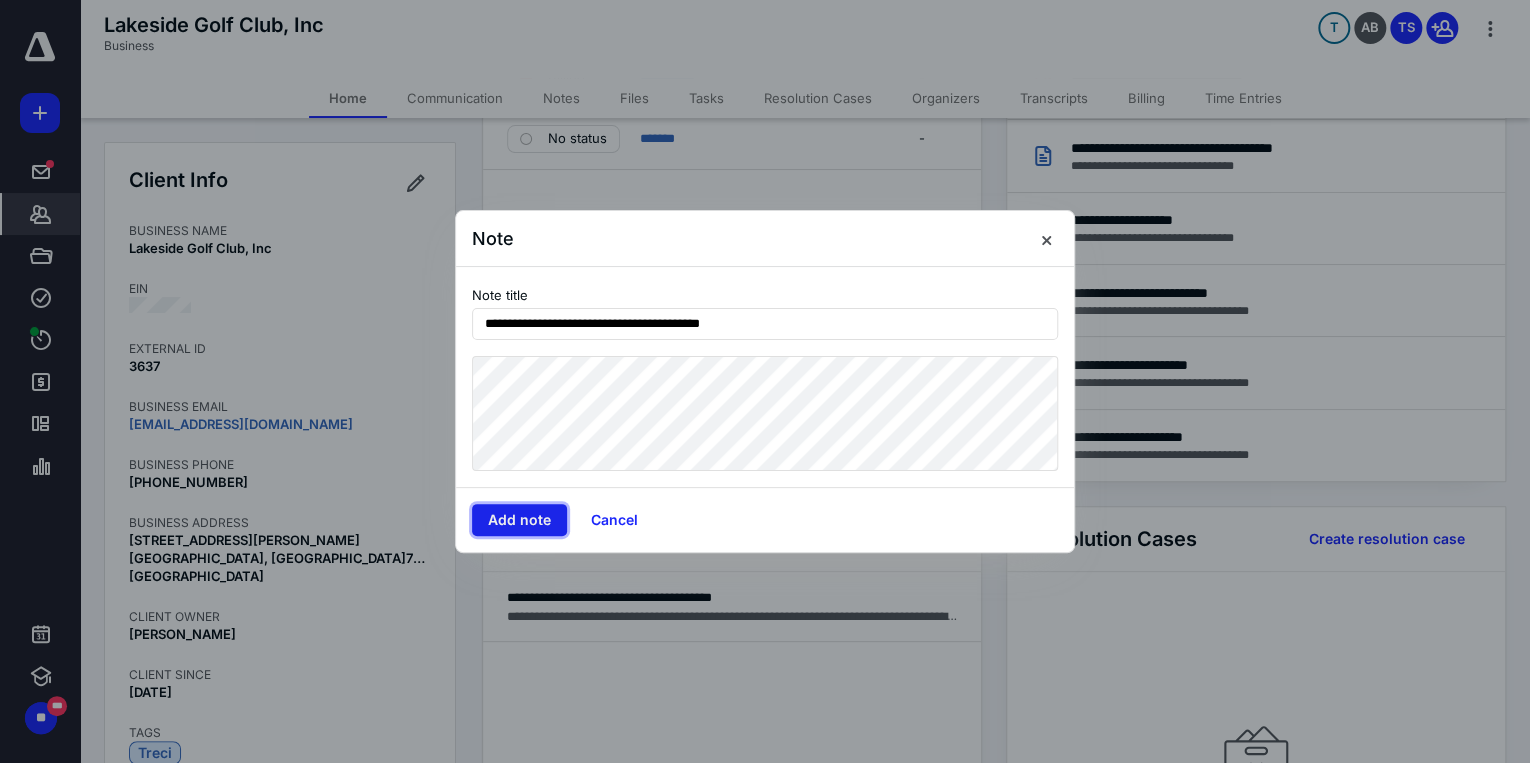 click on "Add note" at bounding box center [519, 520] 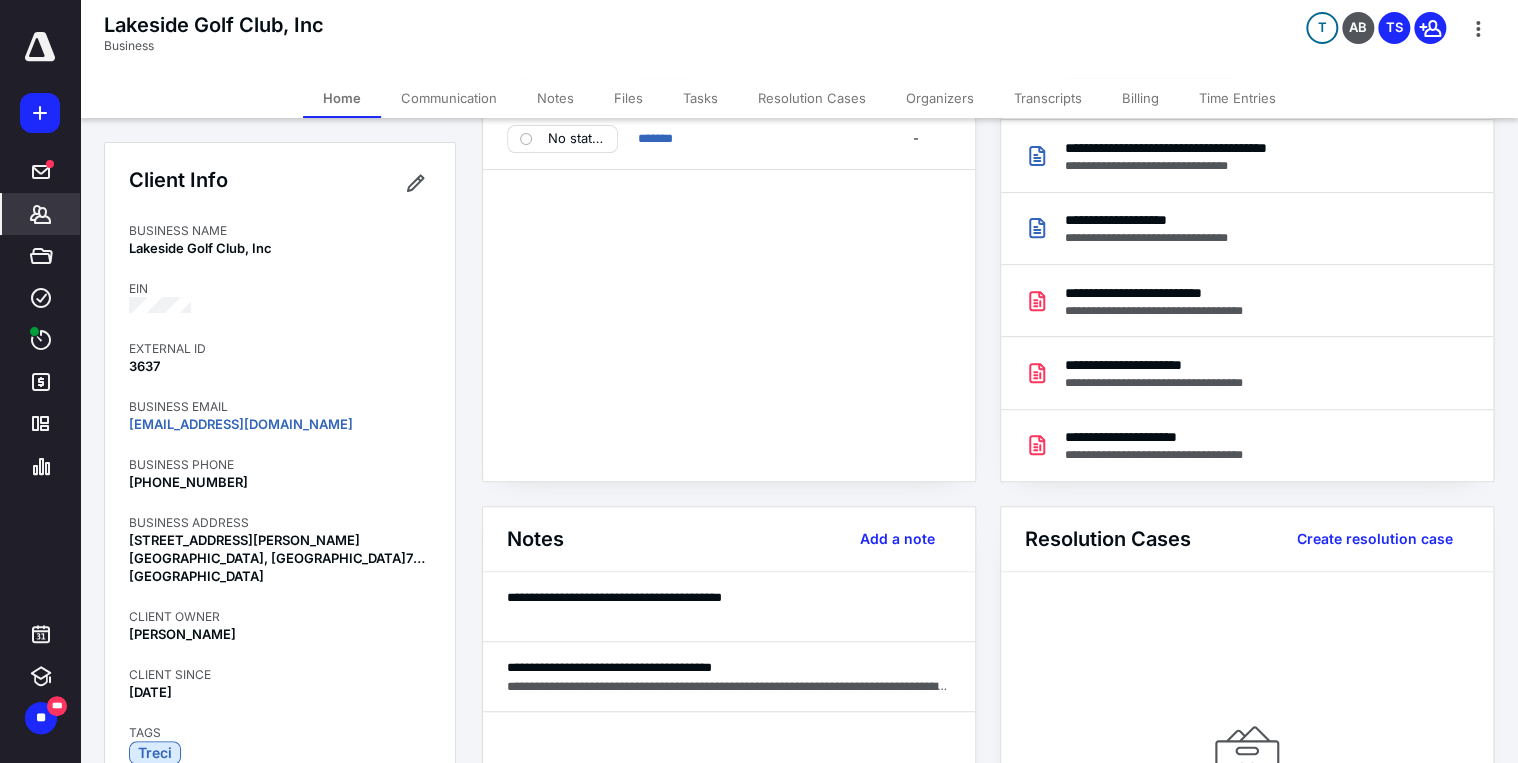 click on "Files" at bounding box center (628, 98) 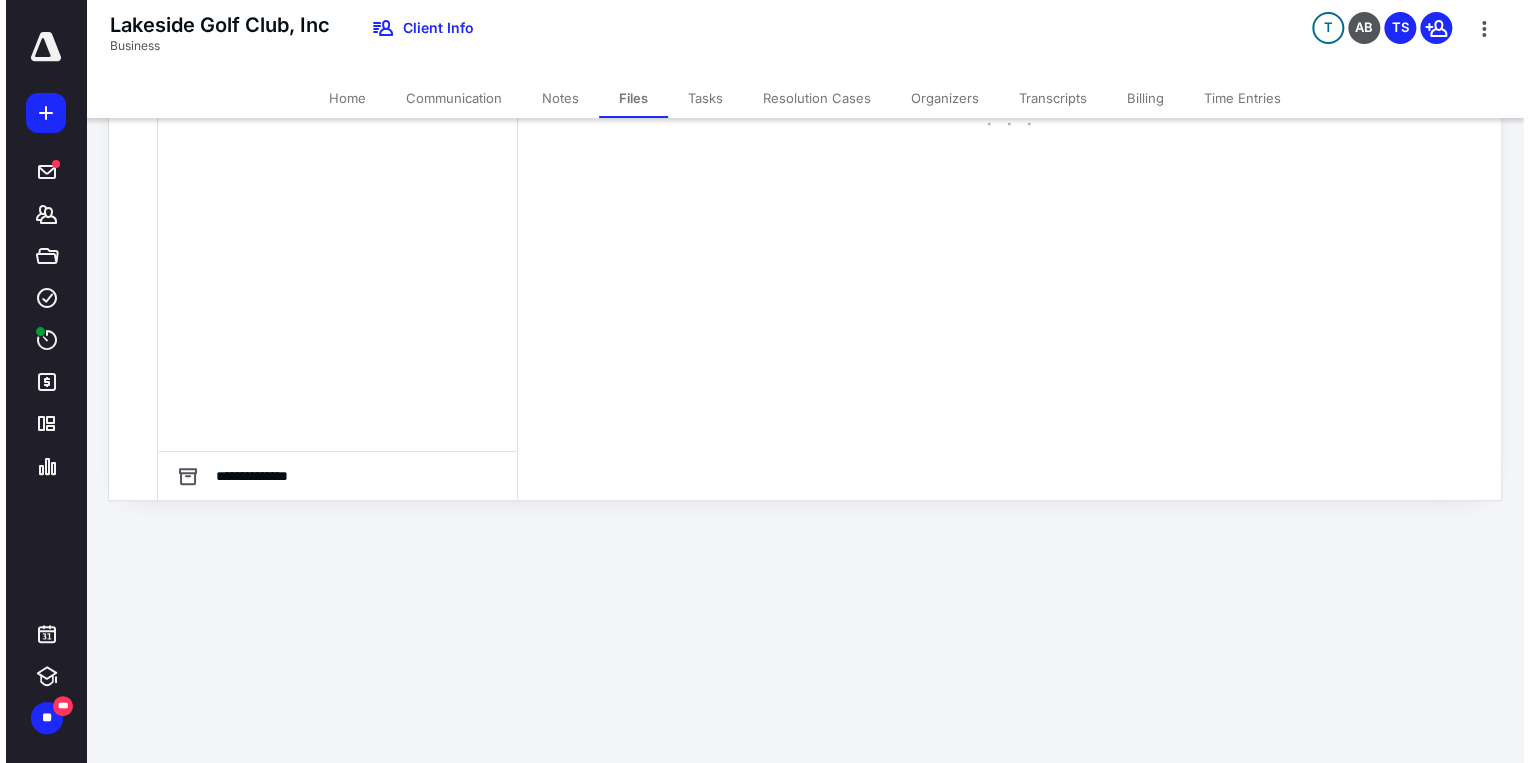 scroll, scrollTop: 0, scrollLeft: 0, axis: both 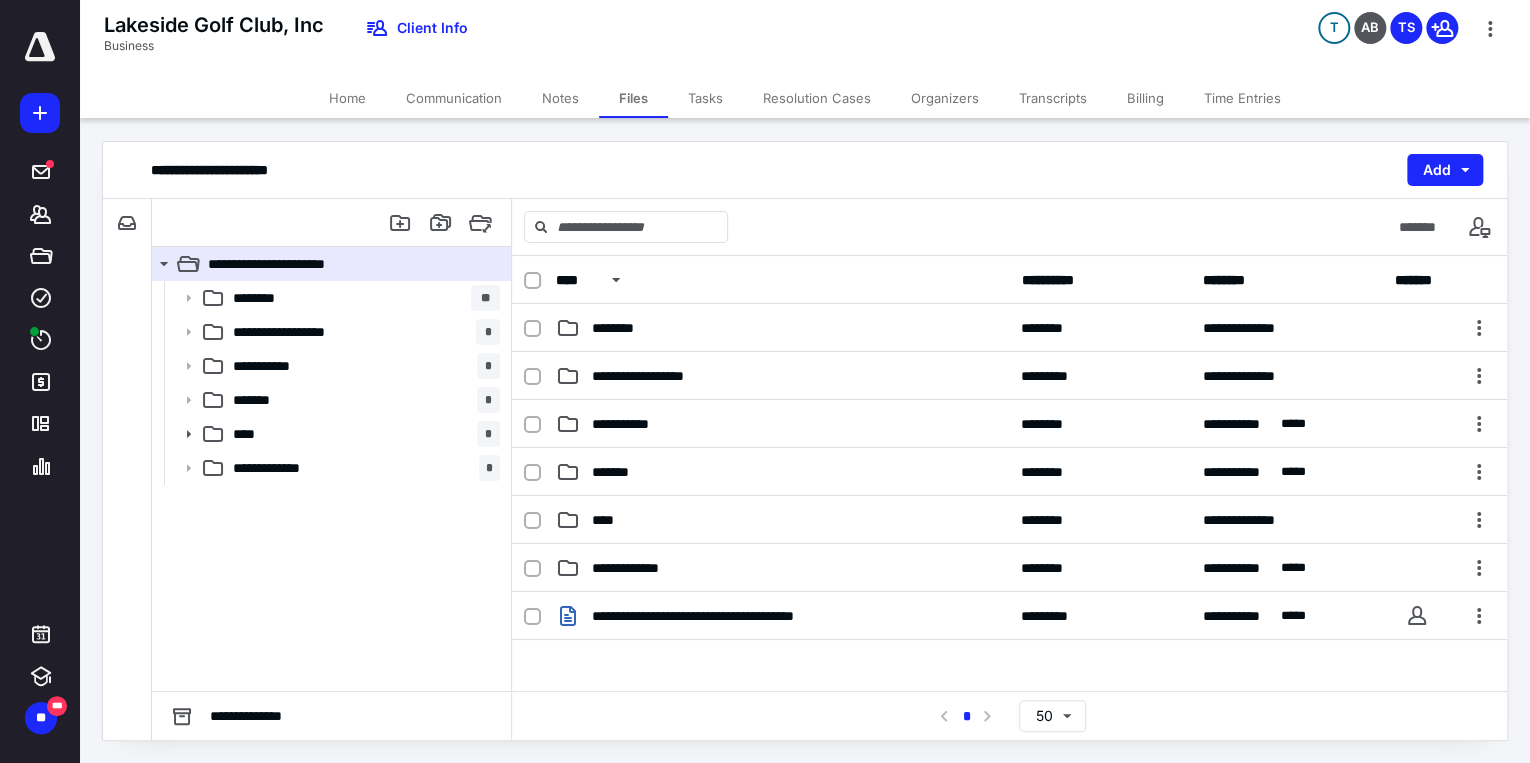 click on "Communication" at bounding box center [454, 98] 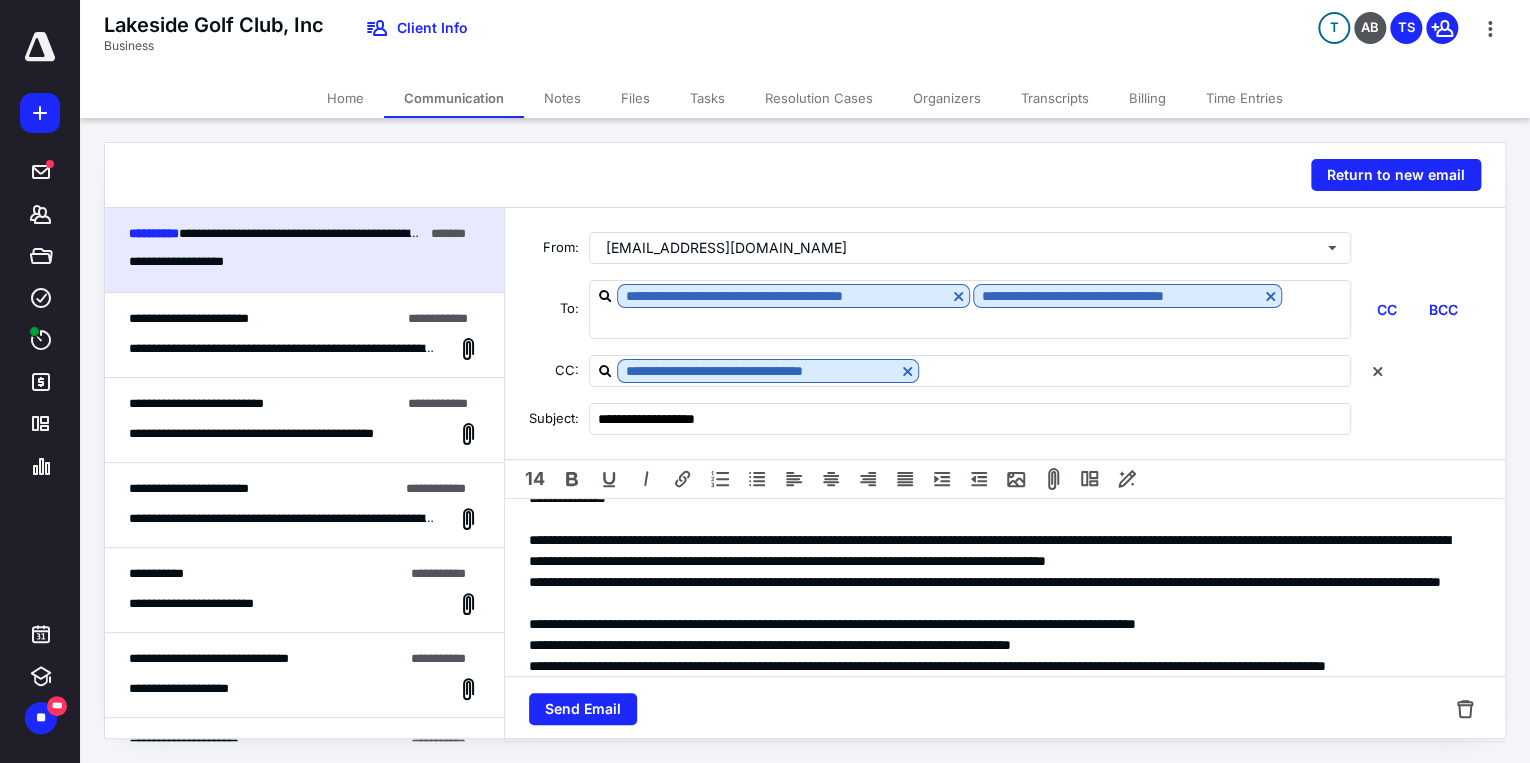 scroll, scrollTop: 0, scrollLeft: 0, axis: both 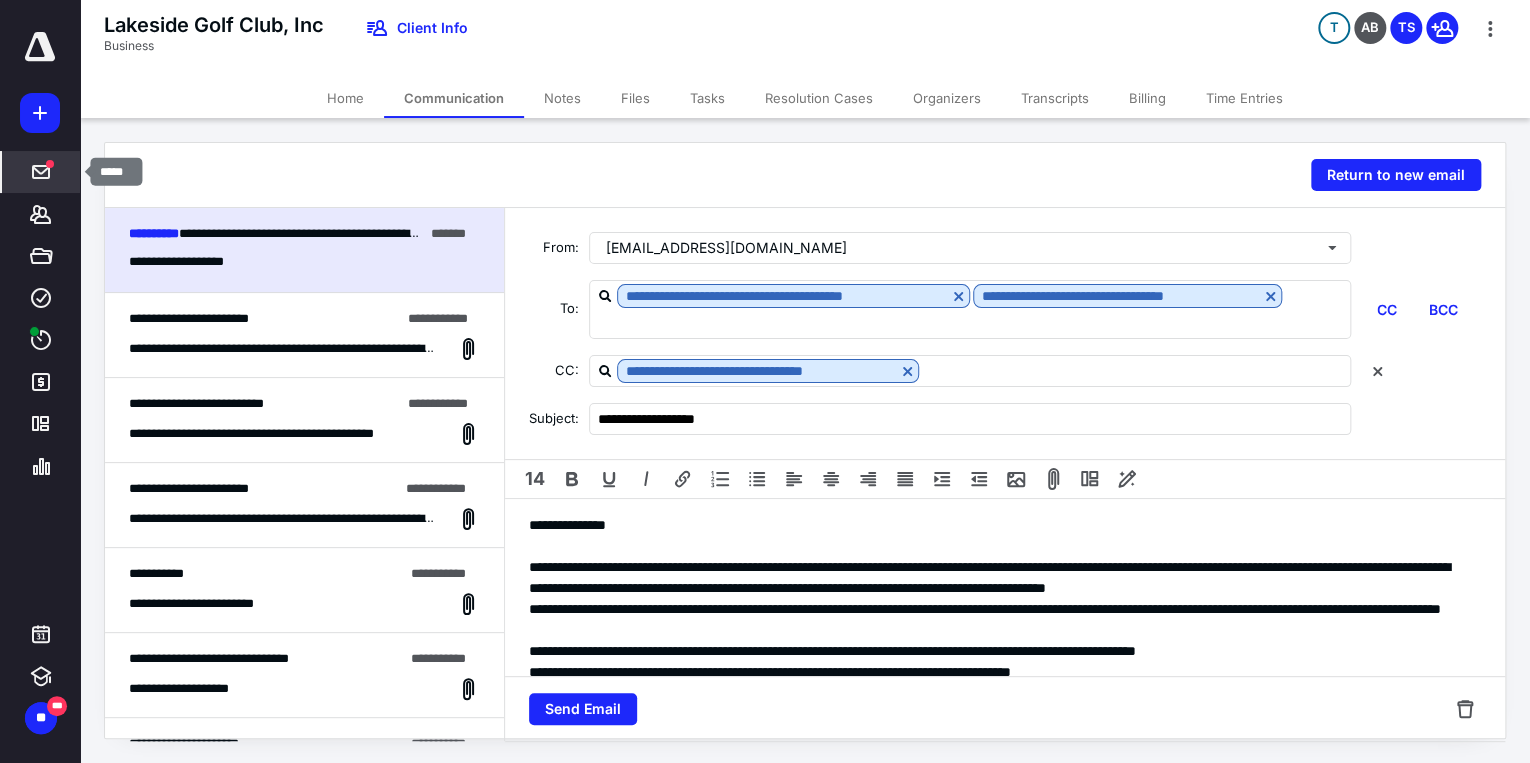 click 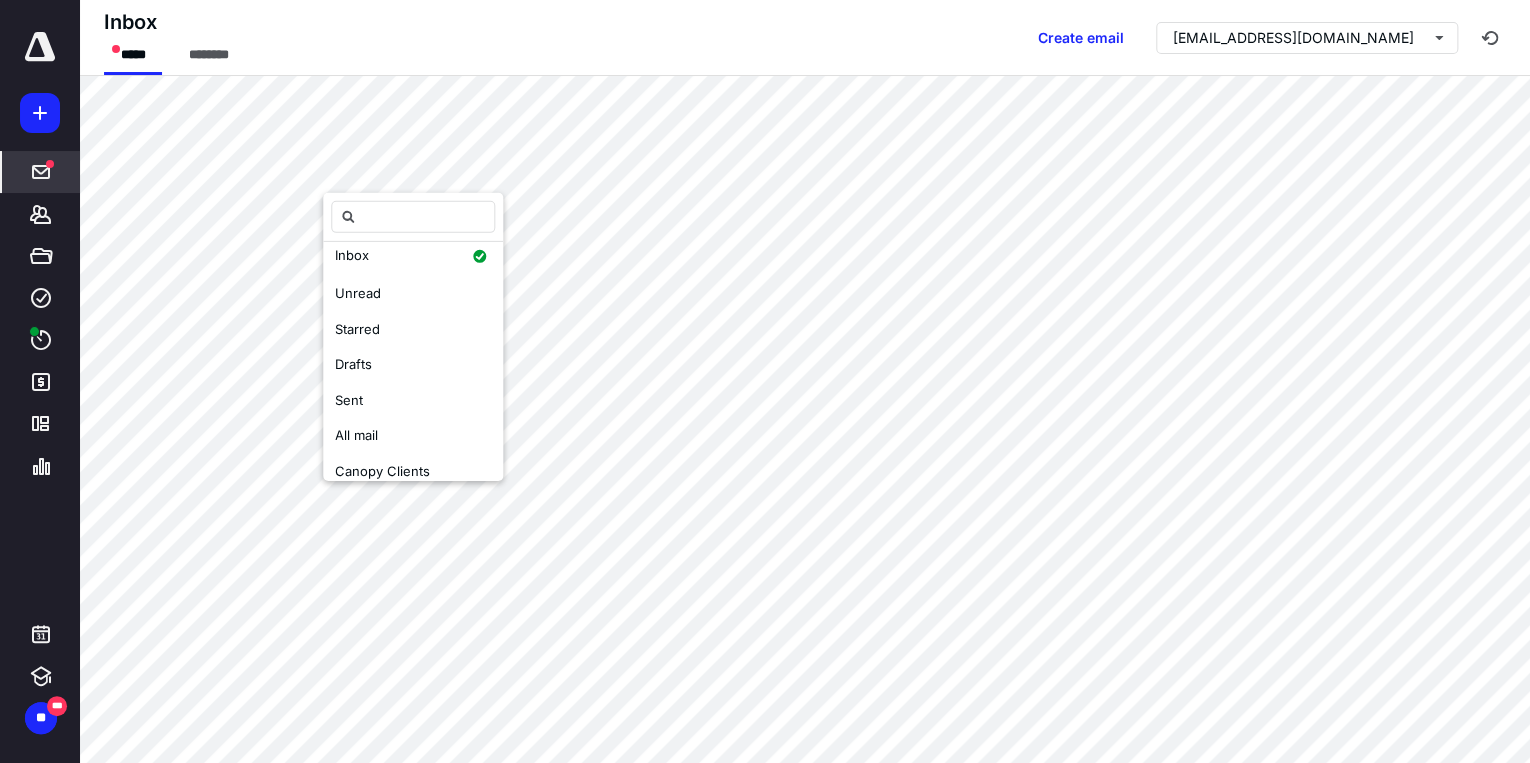 scroll, scrollTop: 0, scrollLeft: 0, axis: both 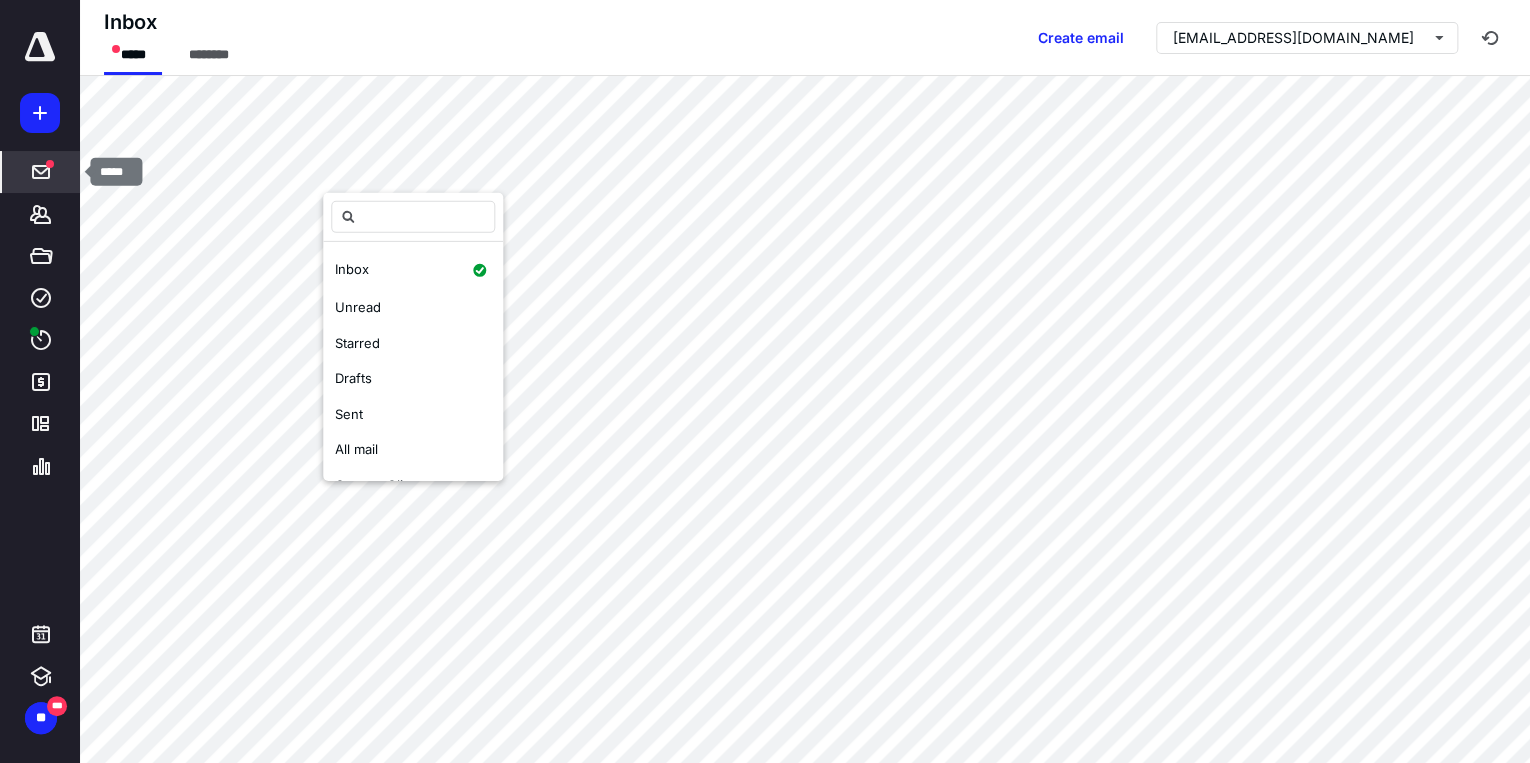 click 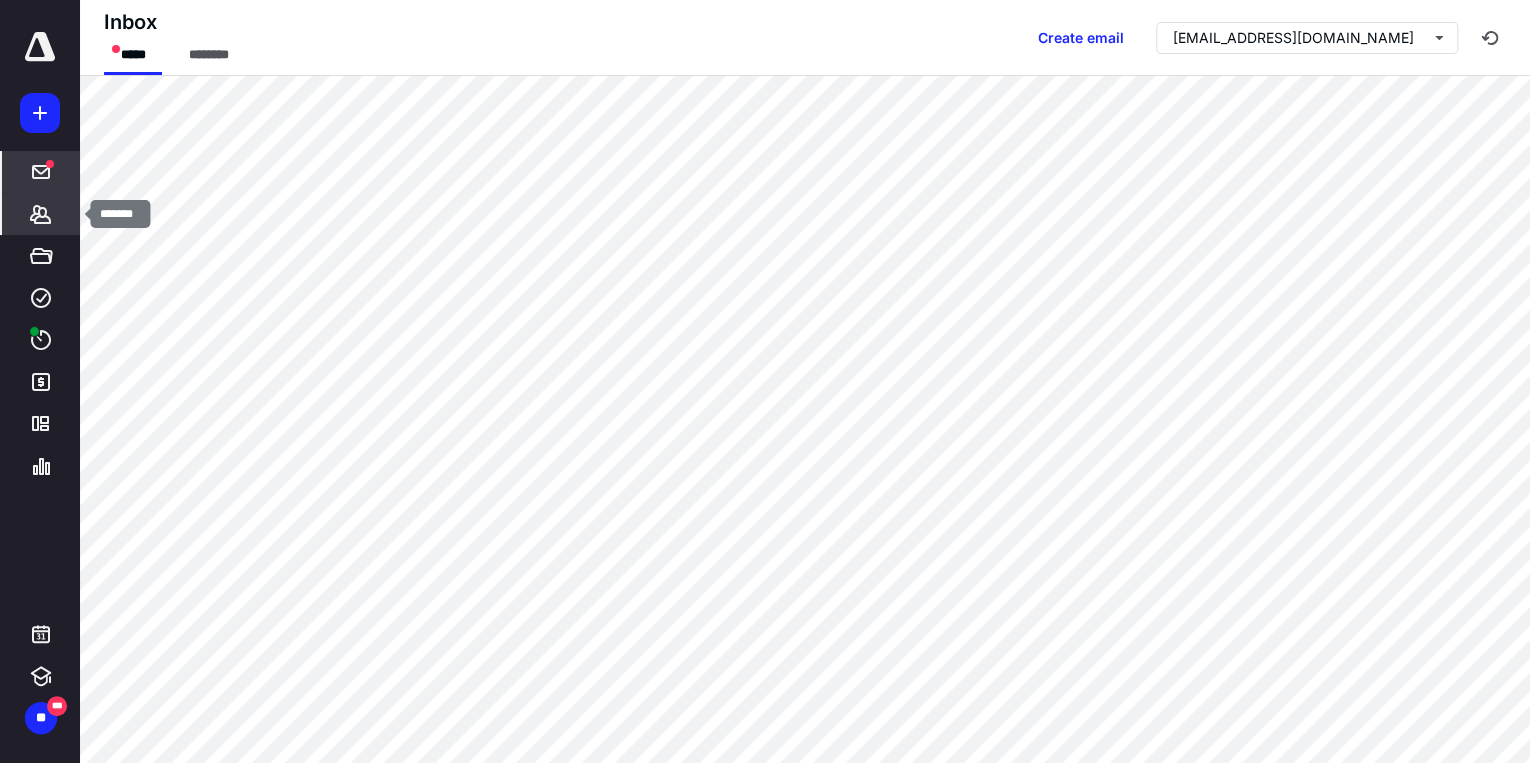 click 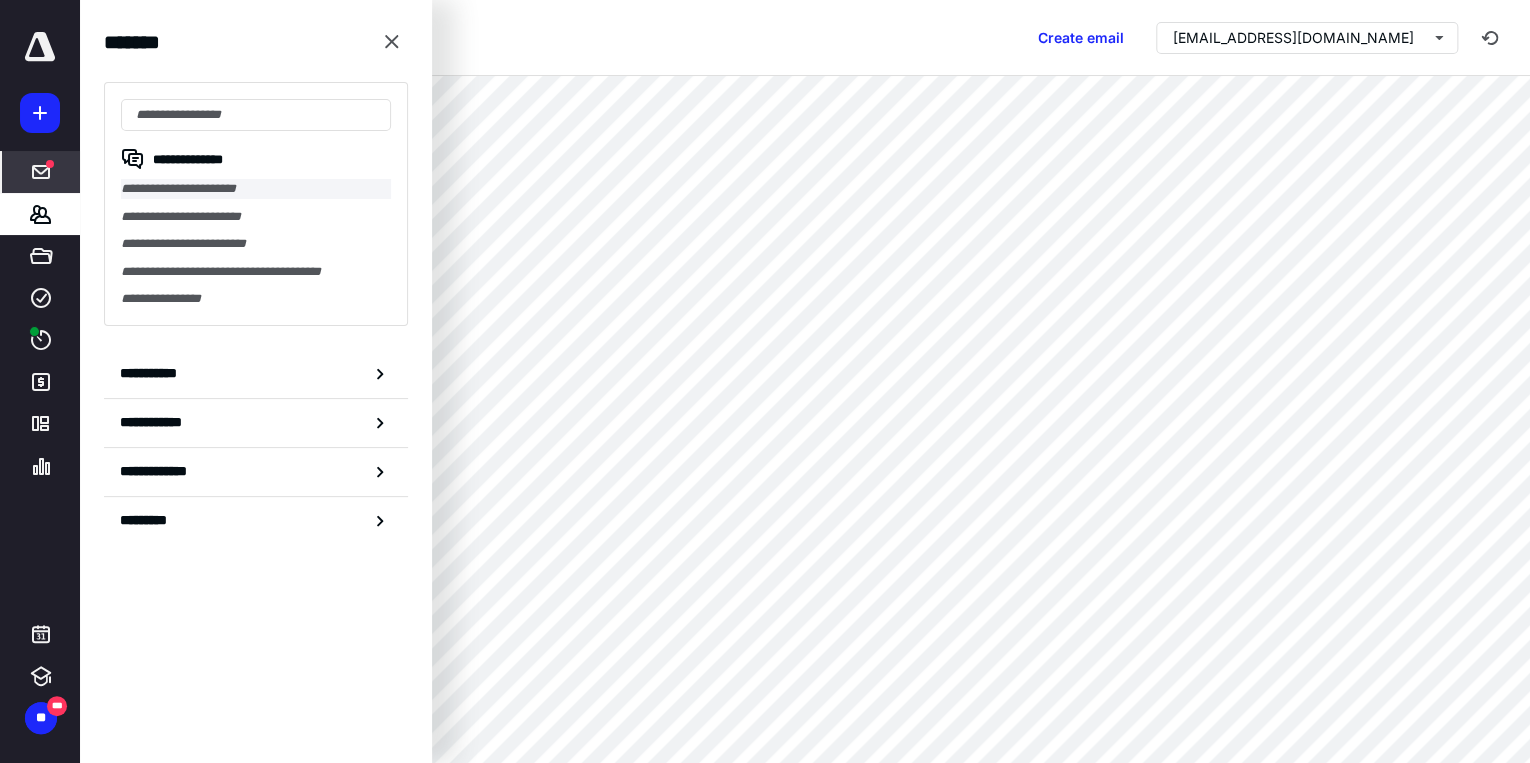 click on "**********" at bounding box center [256, 189] 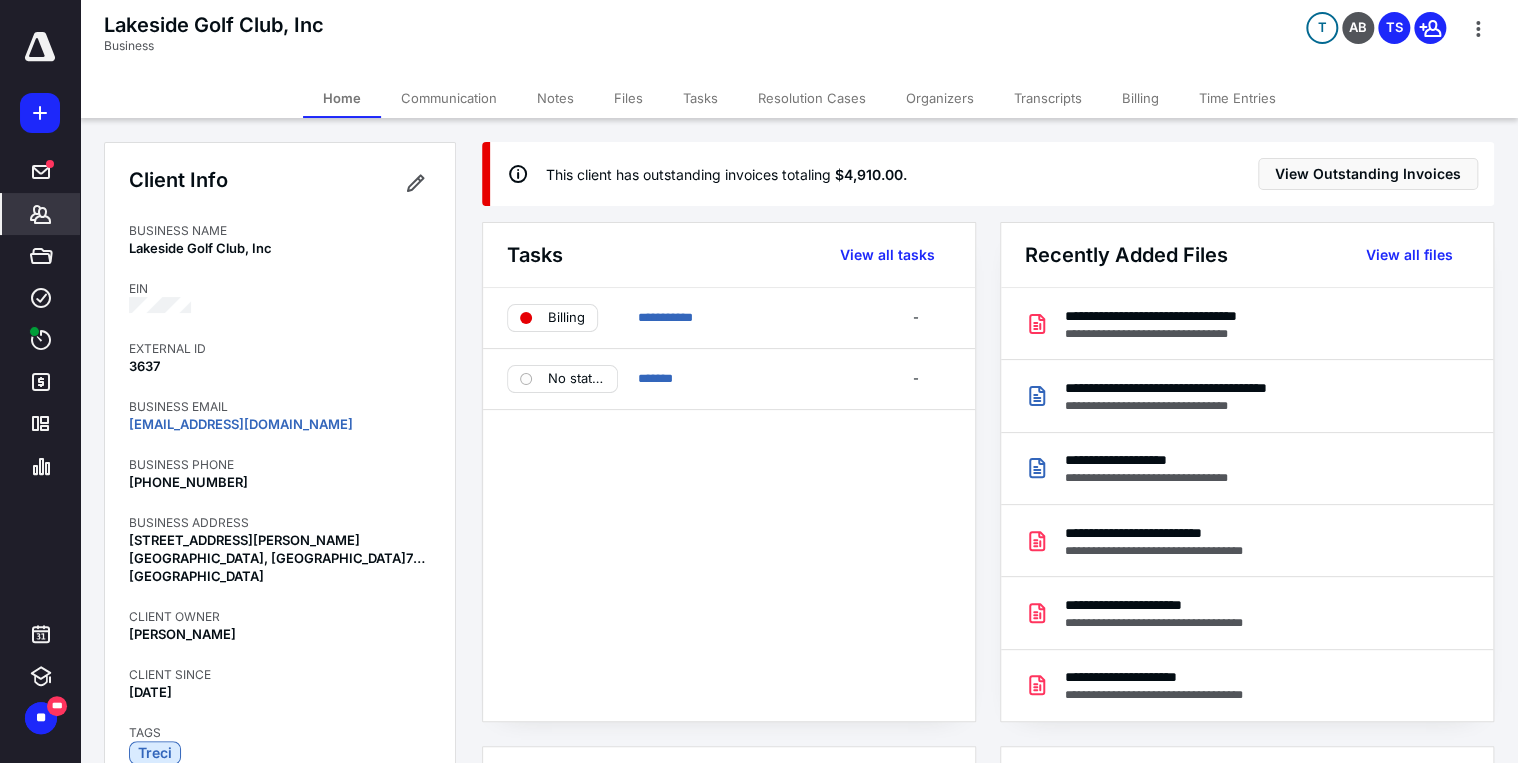 click on "Files" at bounding box center [628, 98] 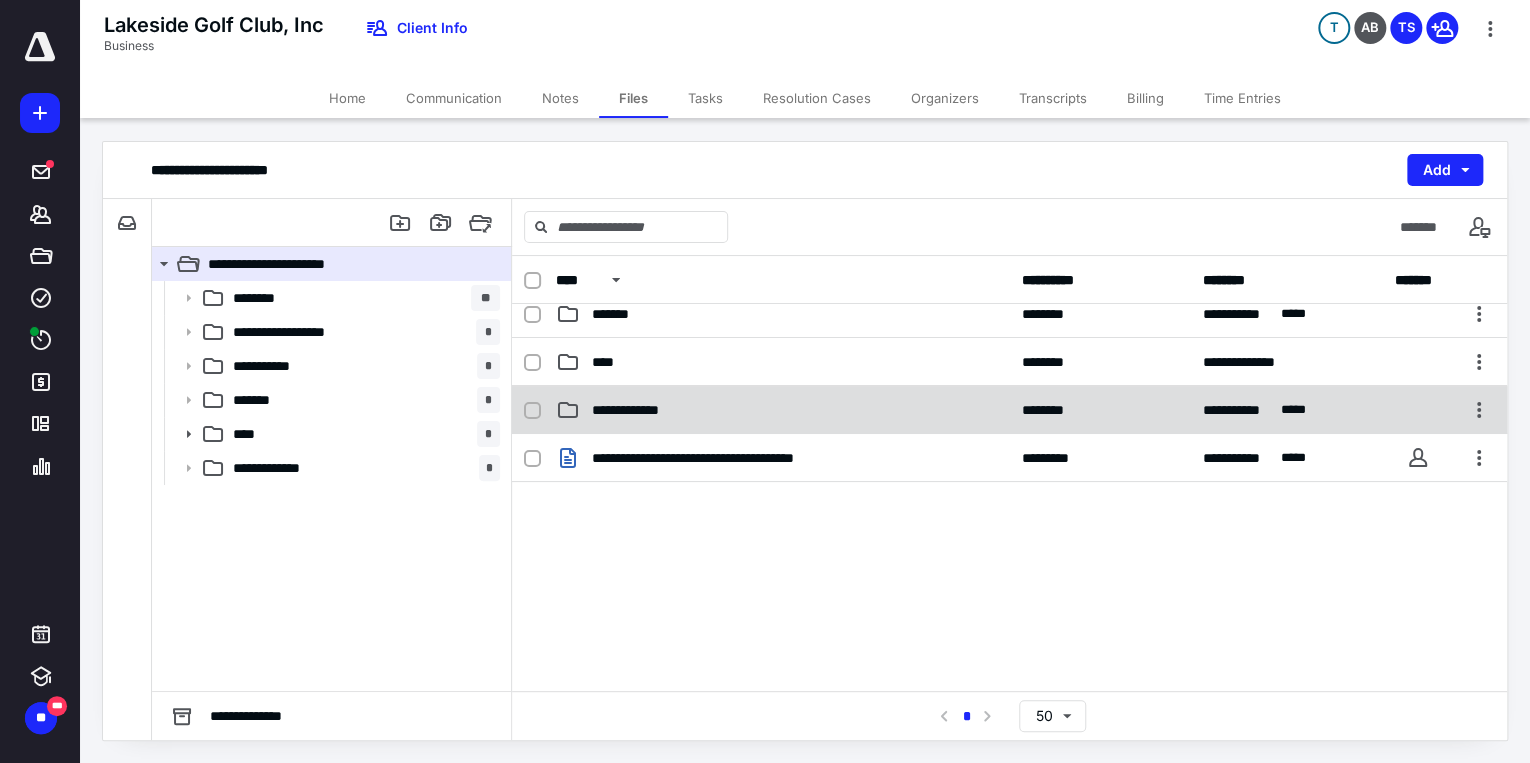 scroll, scrollTop: 160, scrollLeft: 0, axis: vertical 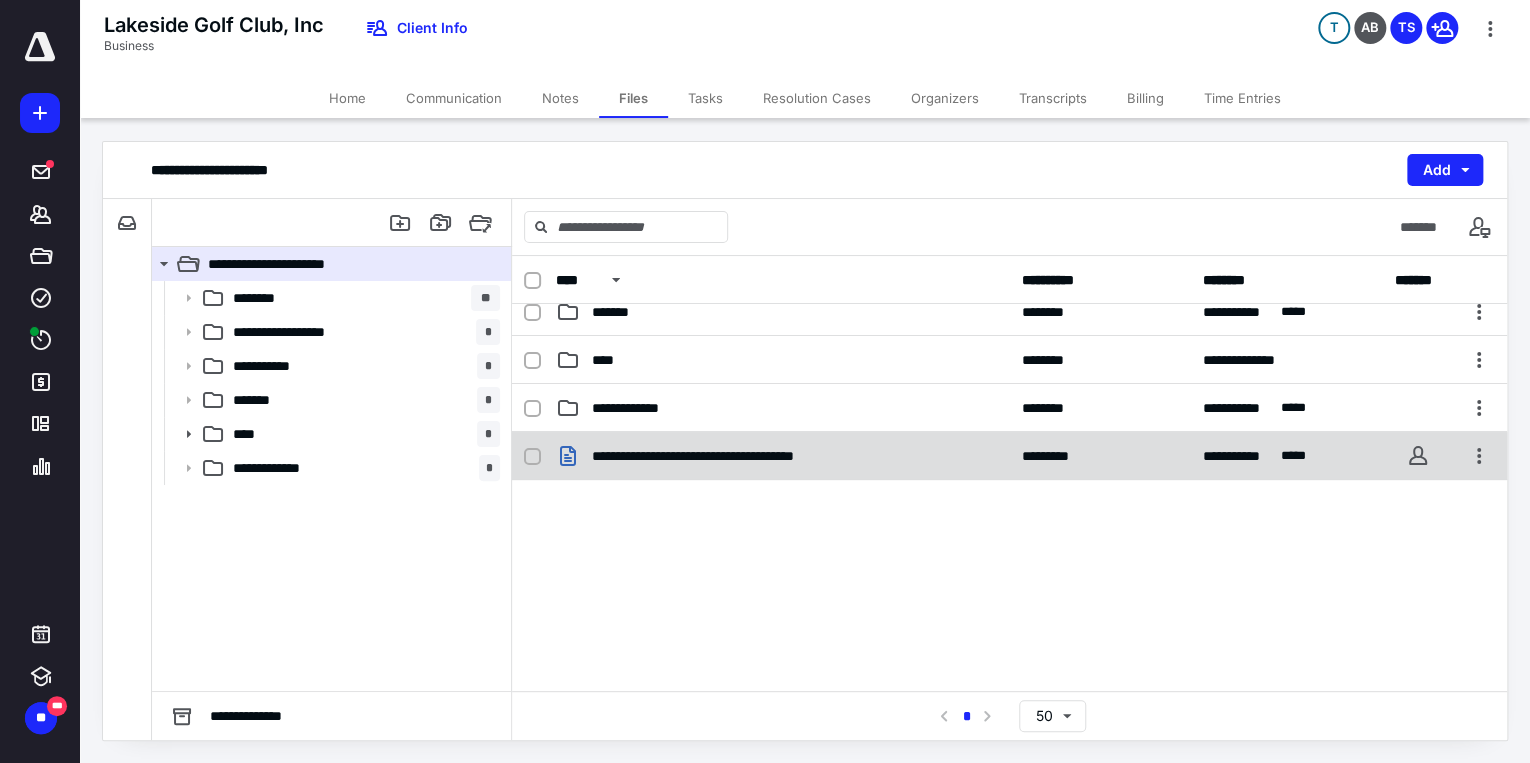 click on "**********" at bounding box center (733, 456) 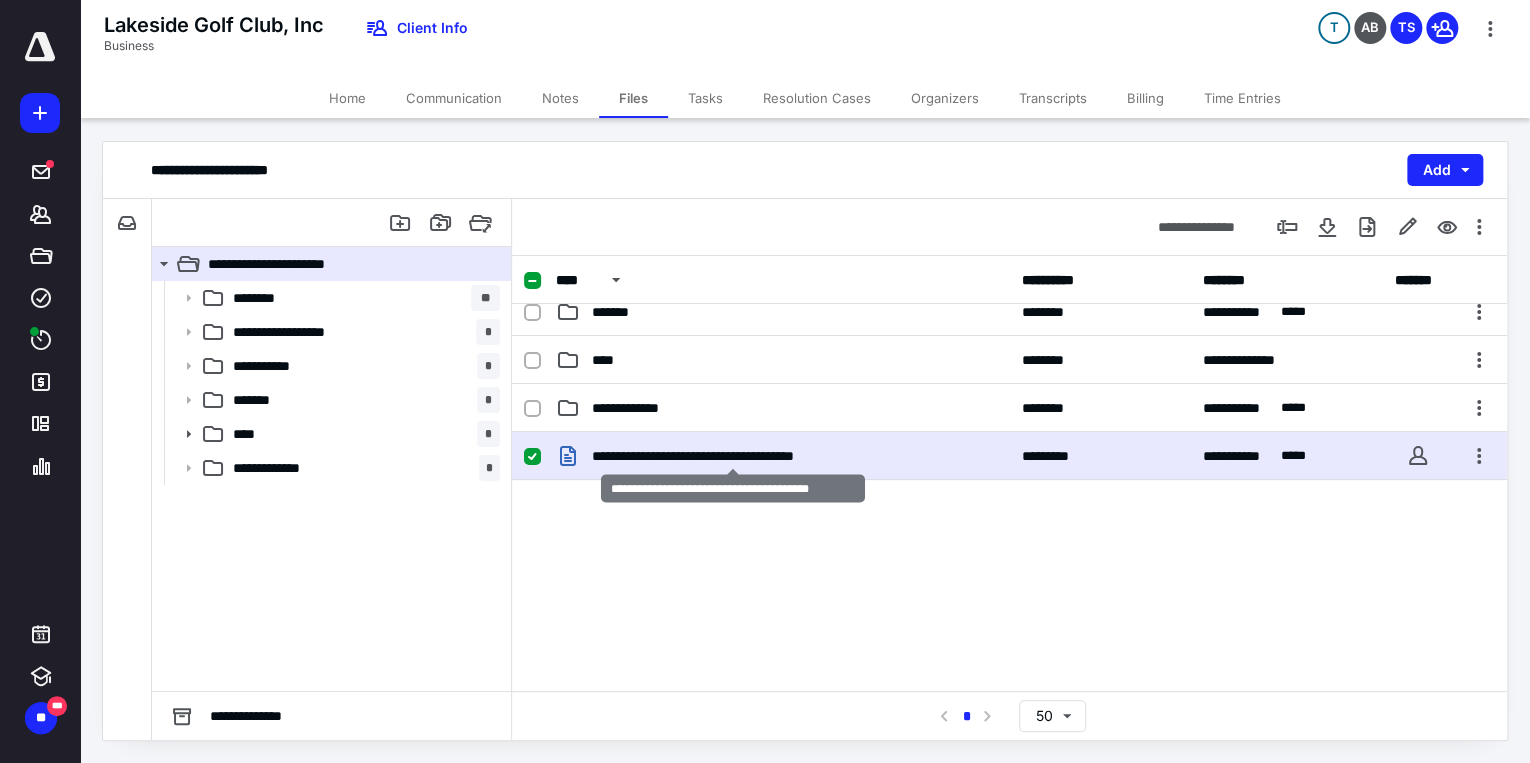 click on "**********" at bounding box center [733, 456] 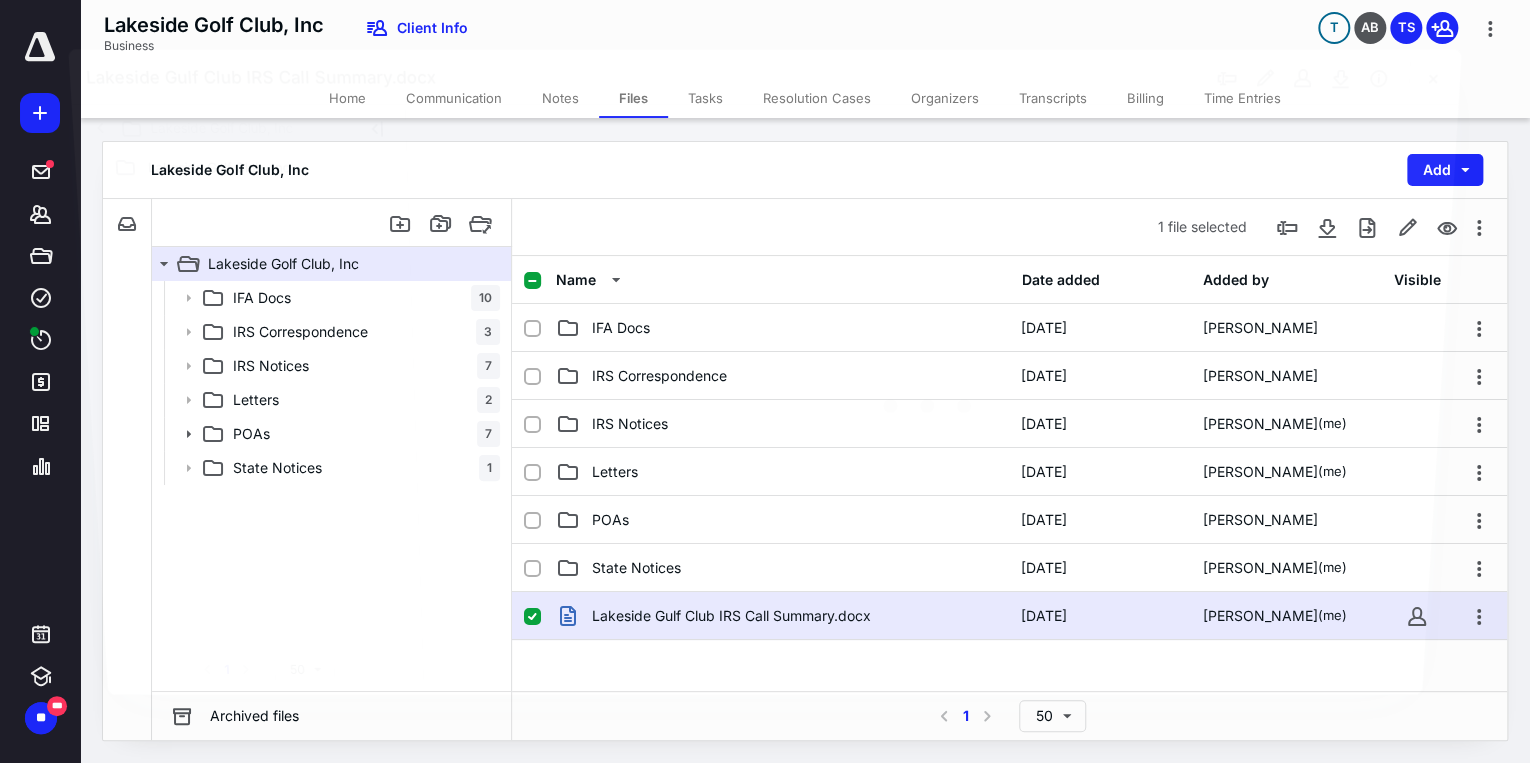scroll, scrollTop: 160, scrollLeft: 0, axis: vertical 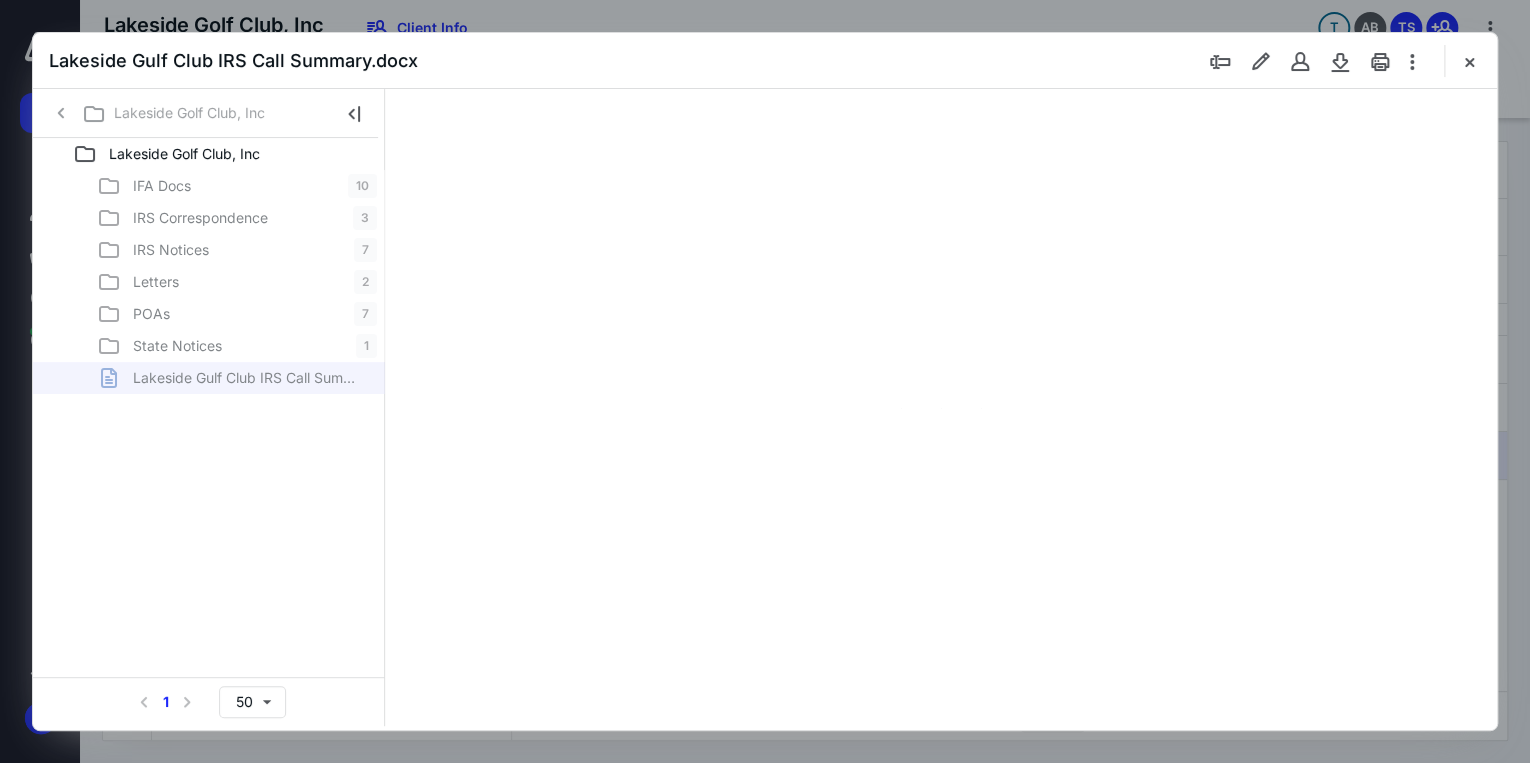 type on "71" 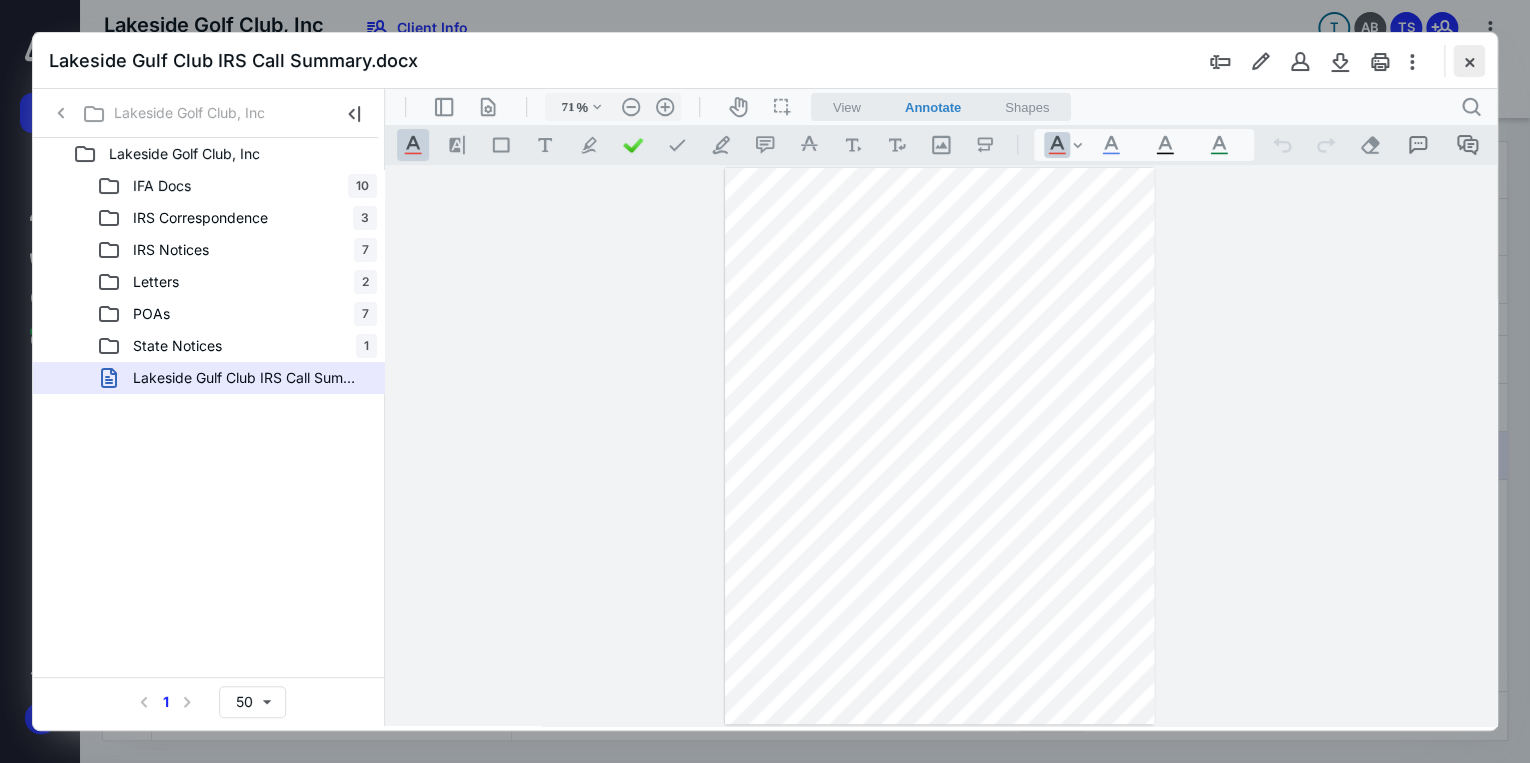 click at bounding box center (1469, 61) 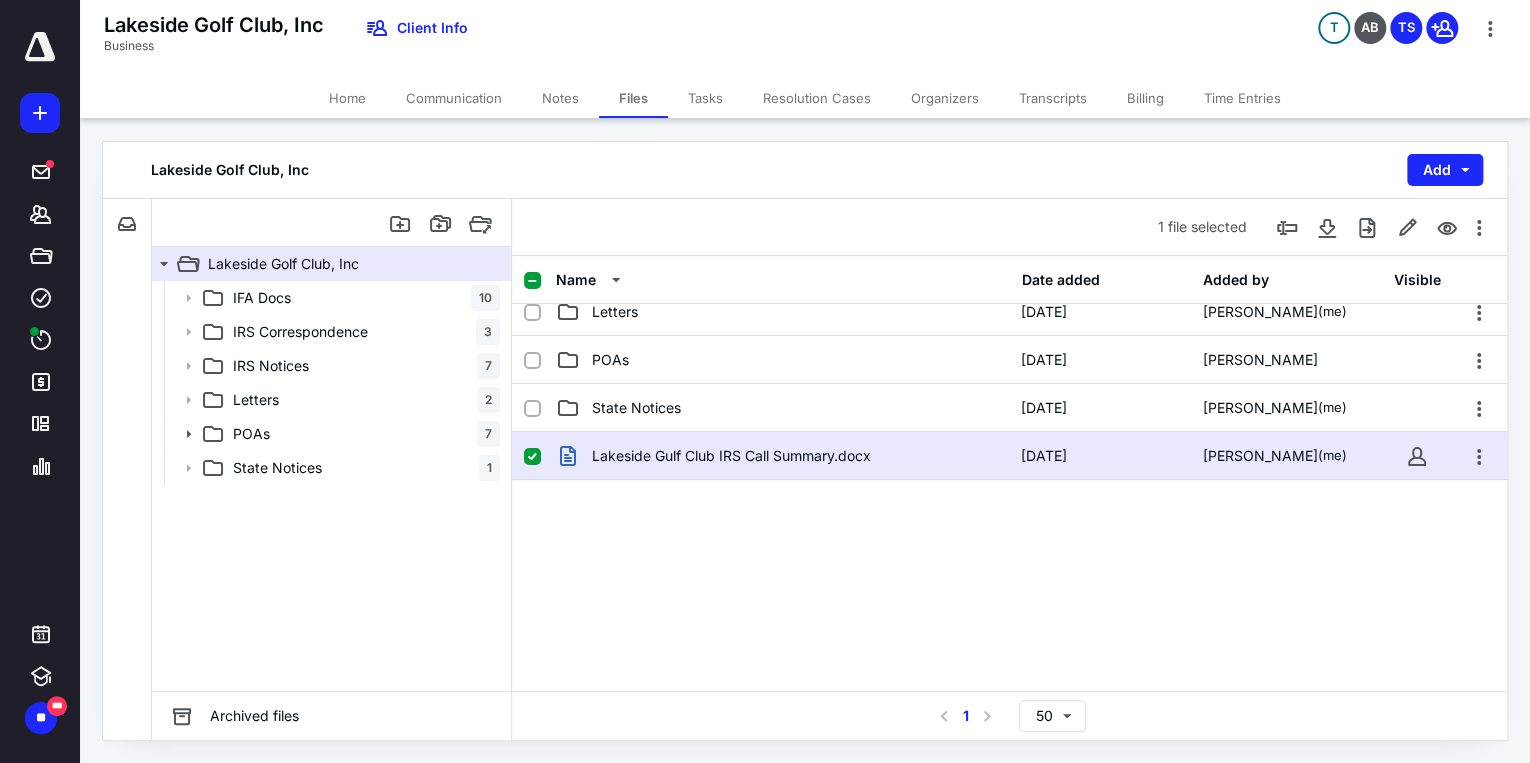 click on "Communication" at bounding box center [454, 98] 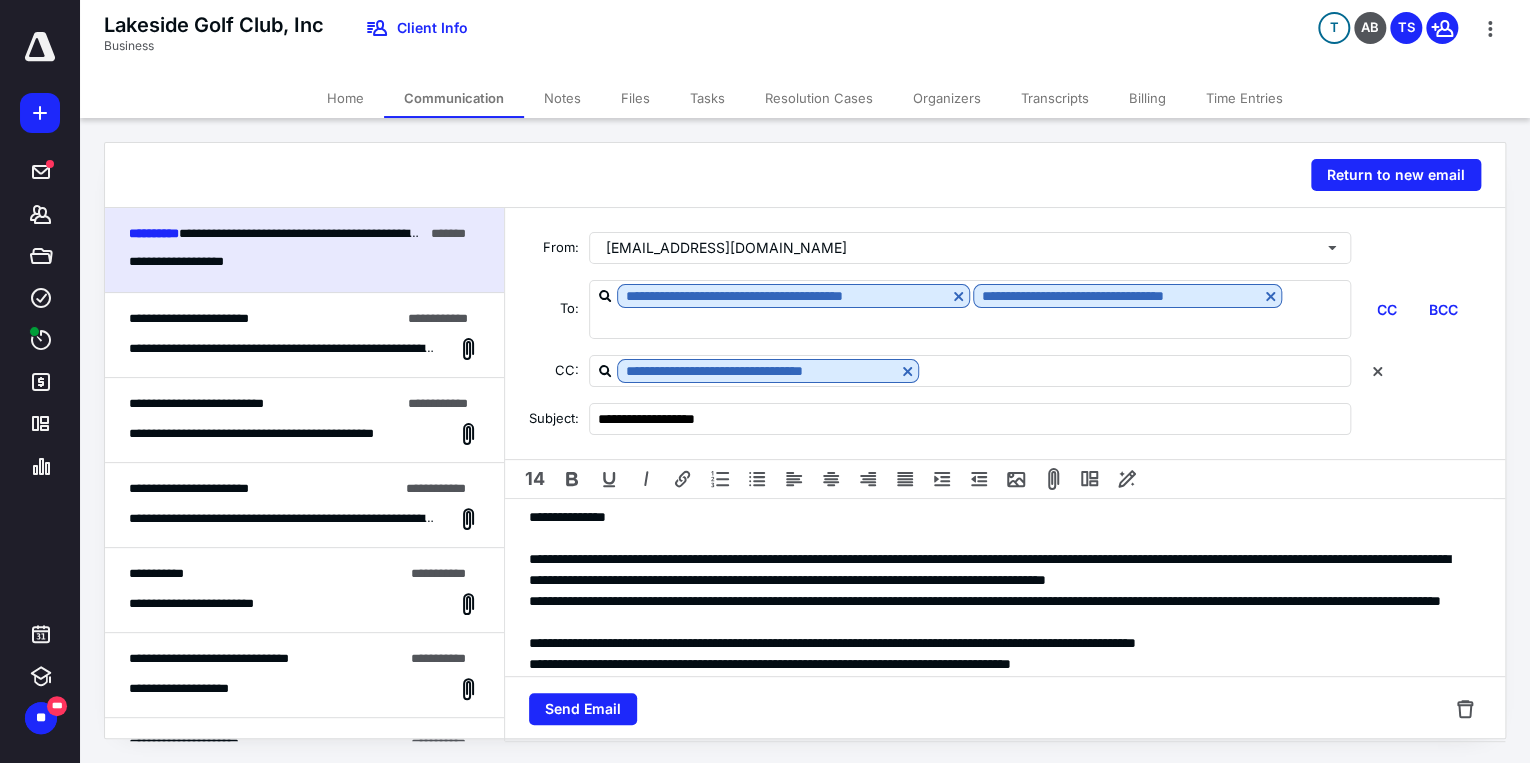 scroll, scrollTop: 0, scrollLeft: 0, axis: both 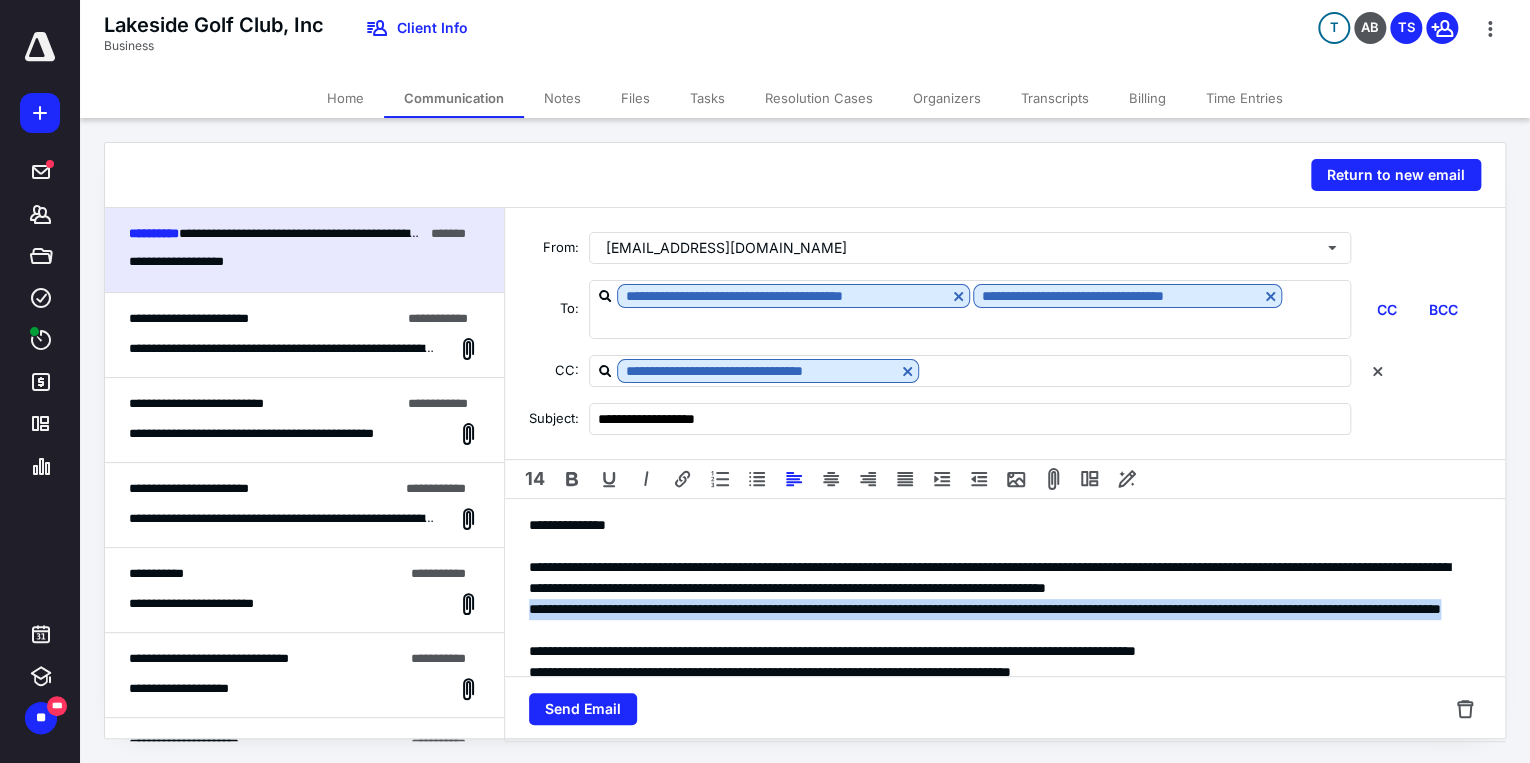 drag, startPoint x: 528, startPoint y: 608, endPoint x: 861, endPoint y: 636, distance: 334.1751 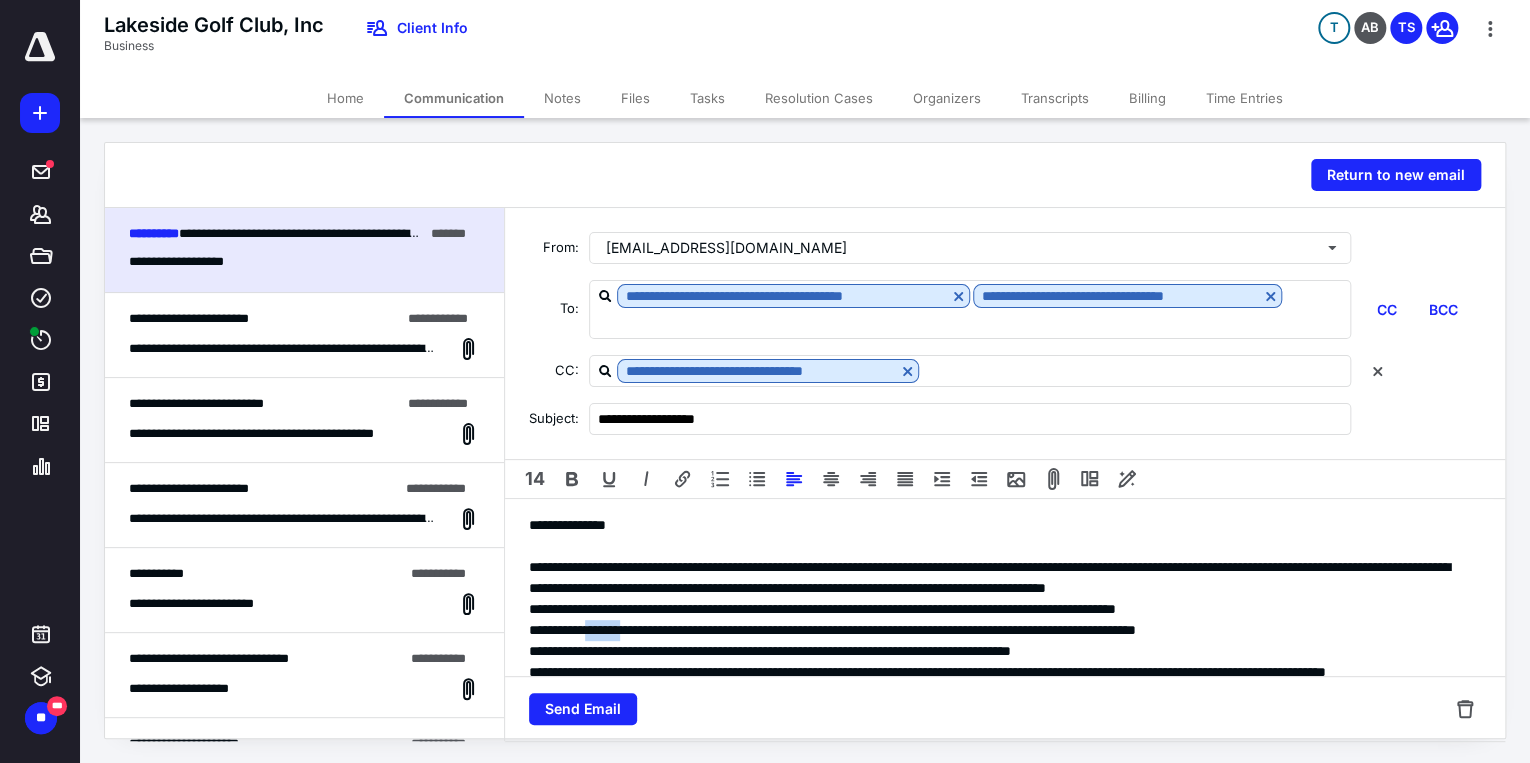 drag, startPoint x: 602, startPoint y: 627, endPoint x: 654, endPoint y: 630, distance: 52.086468 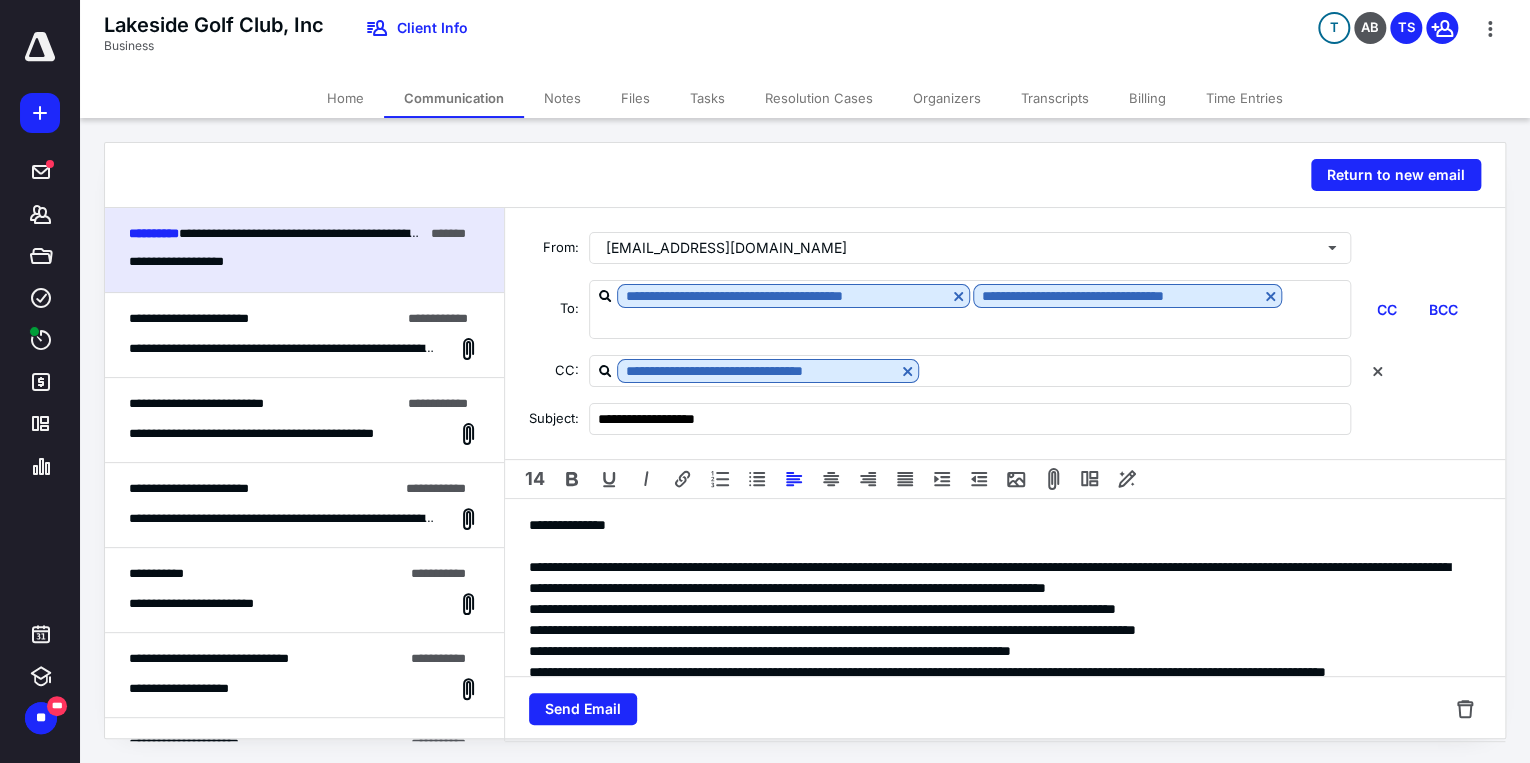 click on "**********" at bounding box center (999, 630) 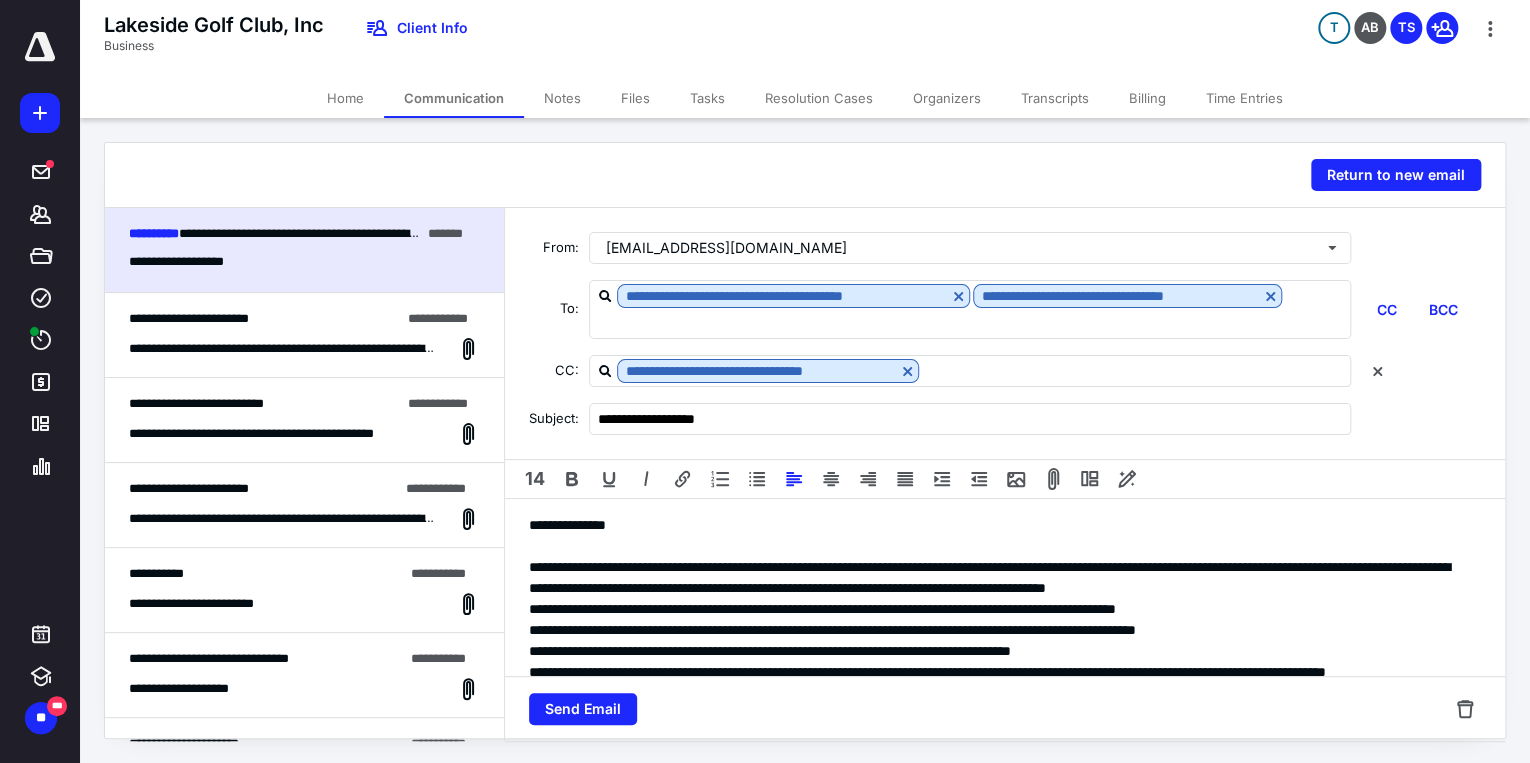 click on "**********" at bounding box center [999, 630] 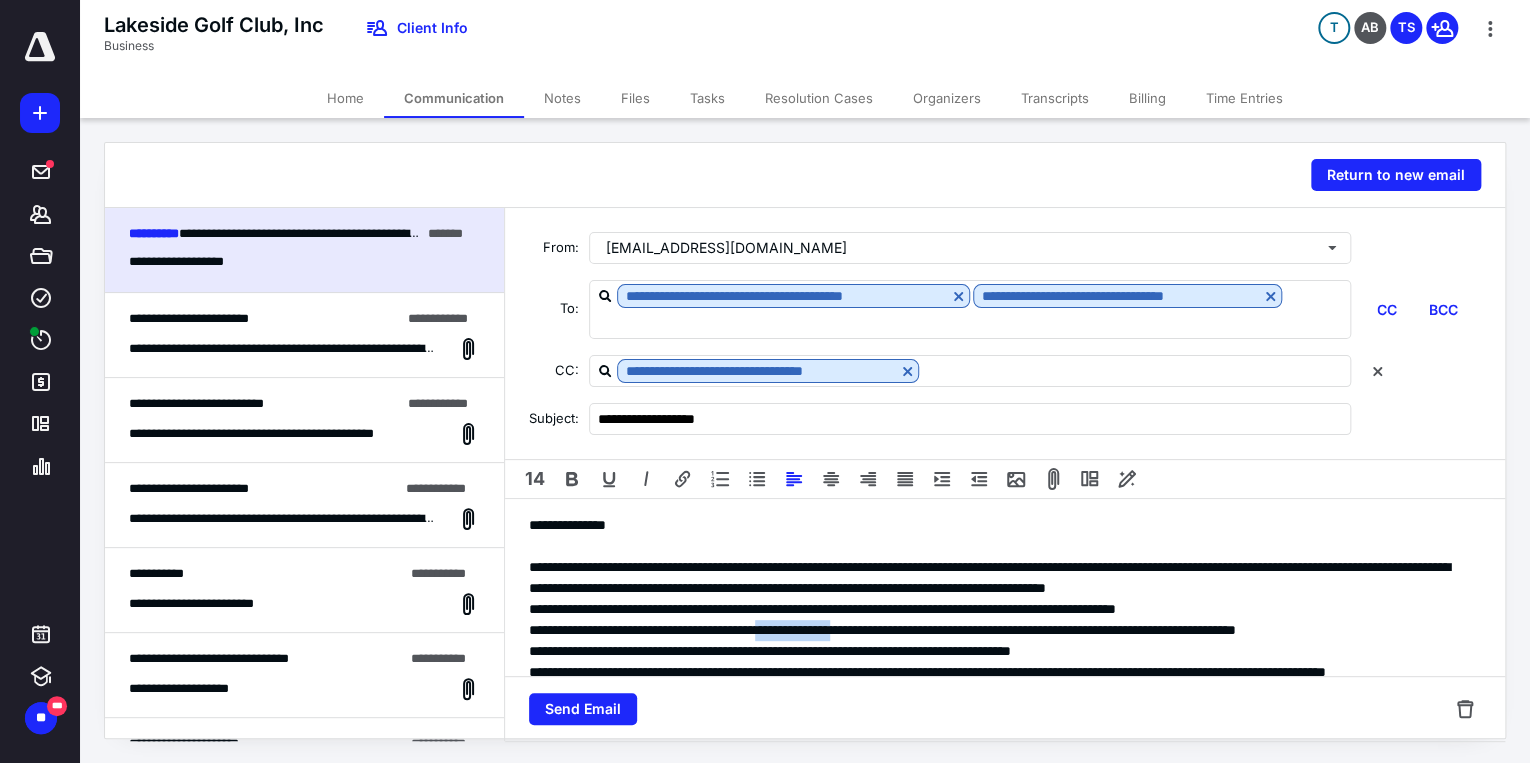 drag, startPoint x: 835, startPoint y: 631, endPoint x: 943, endPoint y: 628, distance: 108.04166 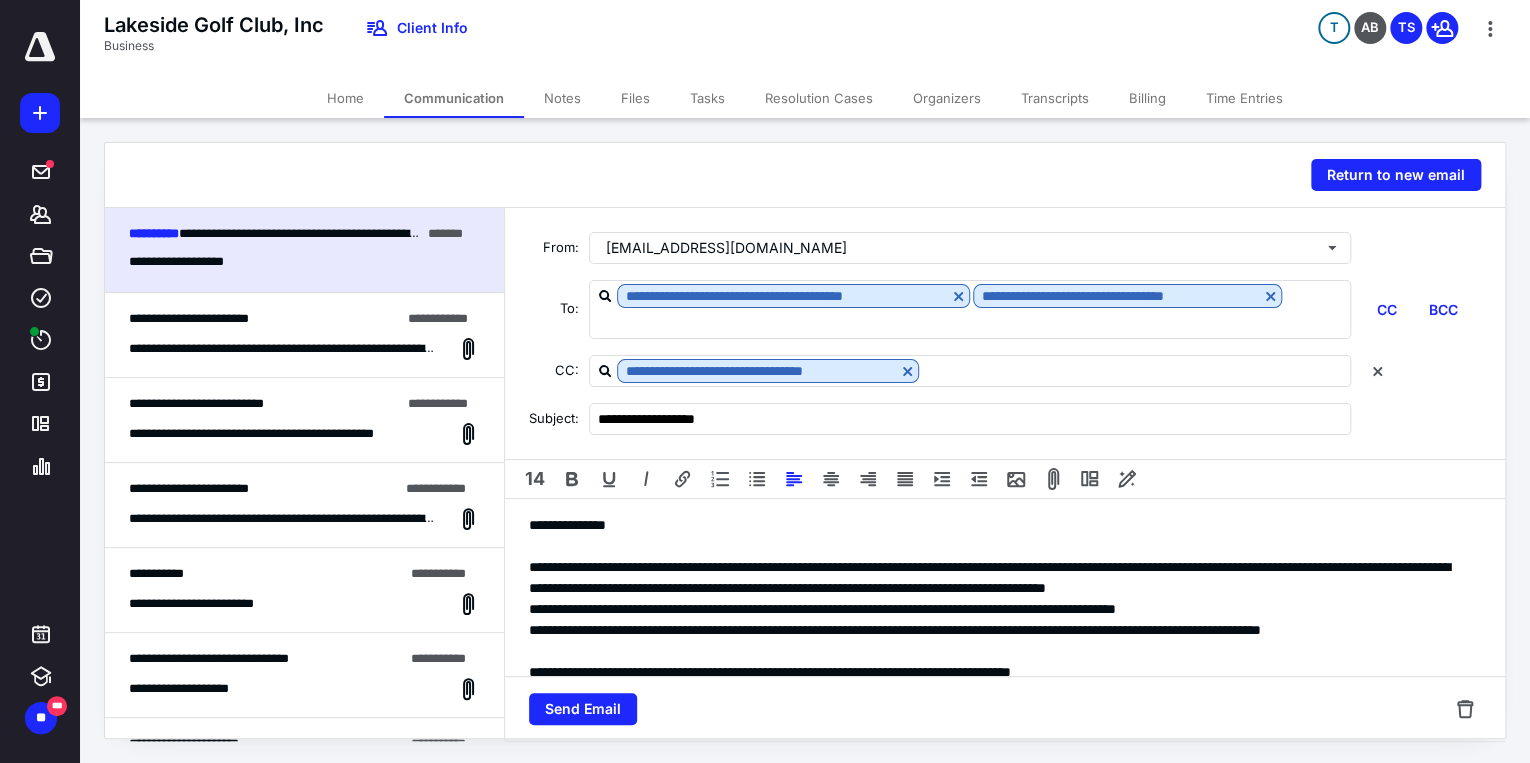 click on "**********" at bounding box center (999, 641) 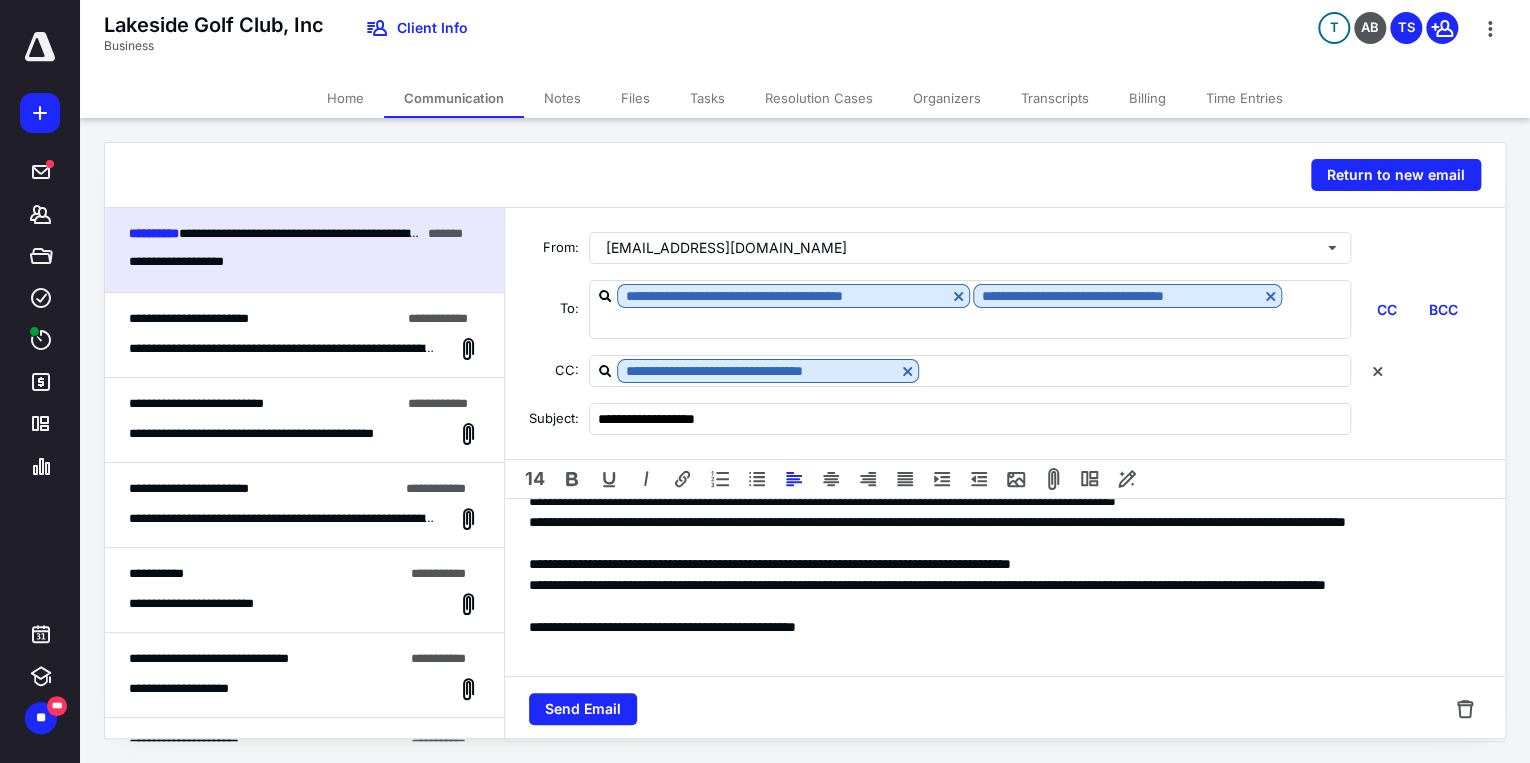 scroll, scrollTop: 80, scrollLeft: 0, axis: vertical 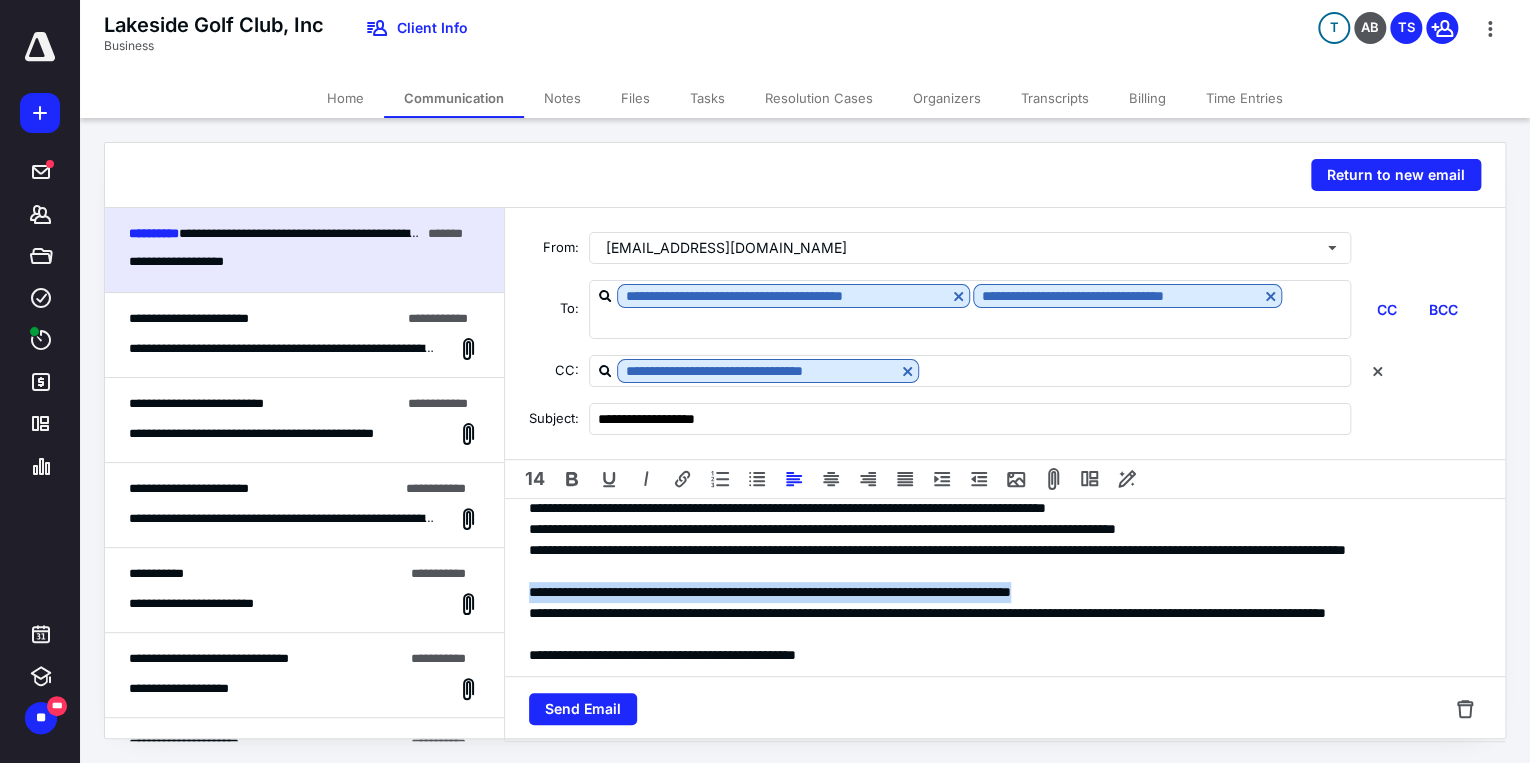 drag, startPoint x: 517, startPoint y: 591, endPoint x: 1176, endPoint y: 584, distance: 659.0372 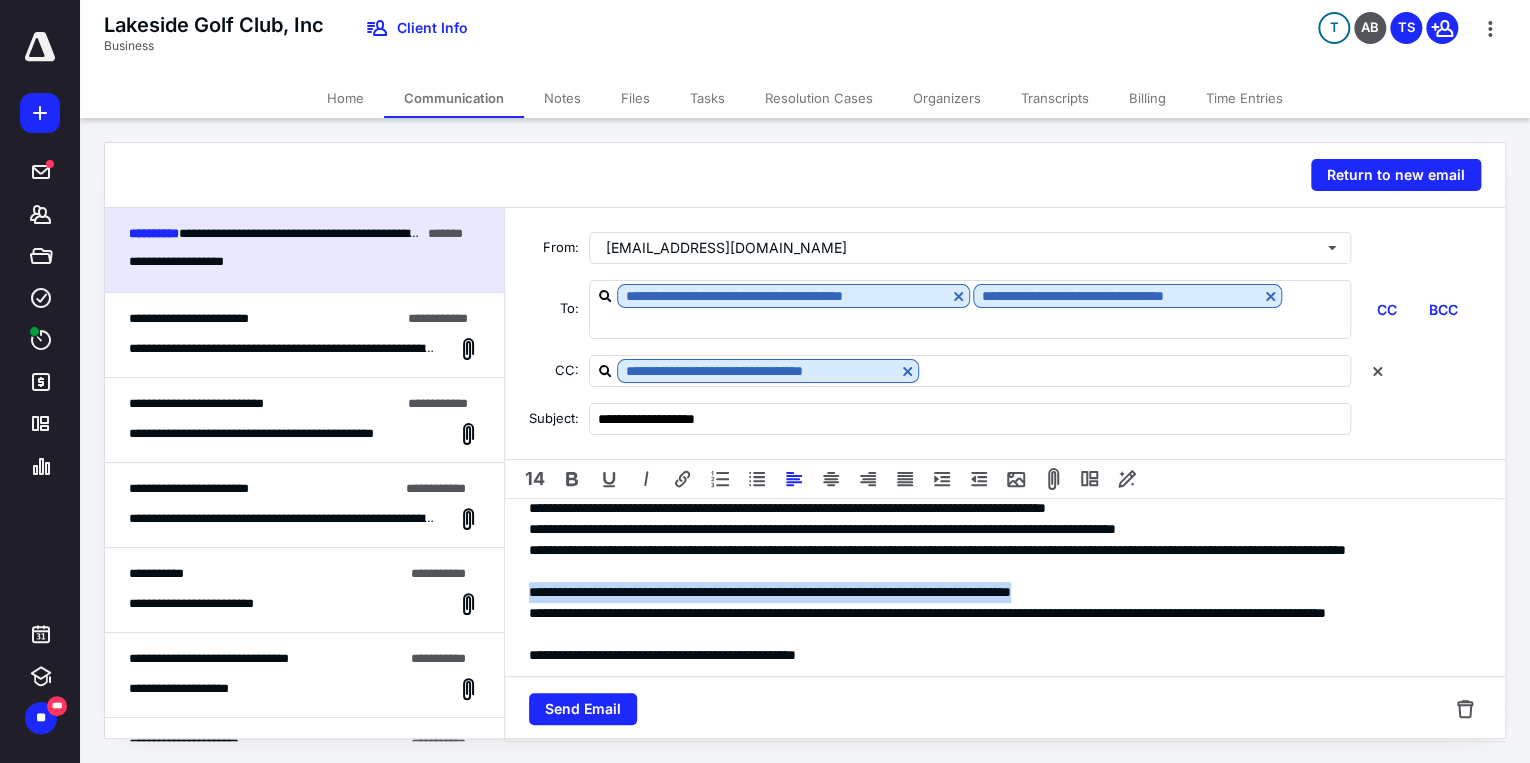 click on "**********" at bounding box center [999, 720] 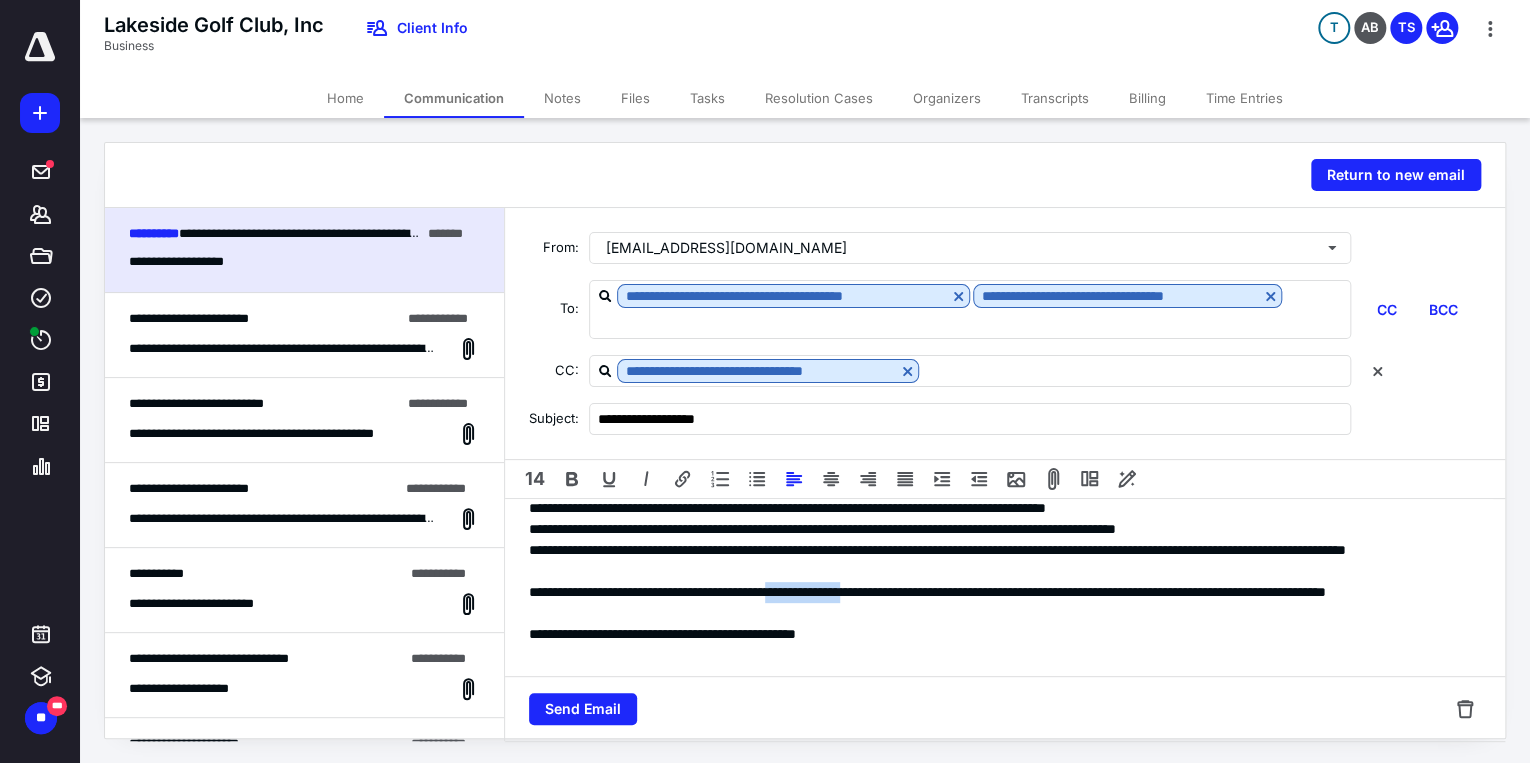 drag, startPoint x: 836, startPoint y: 588, endPoint x: 931, endPoint y: 593, distance: 95.131485 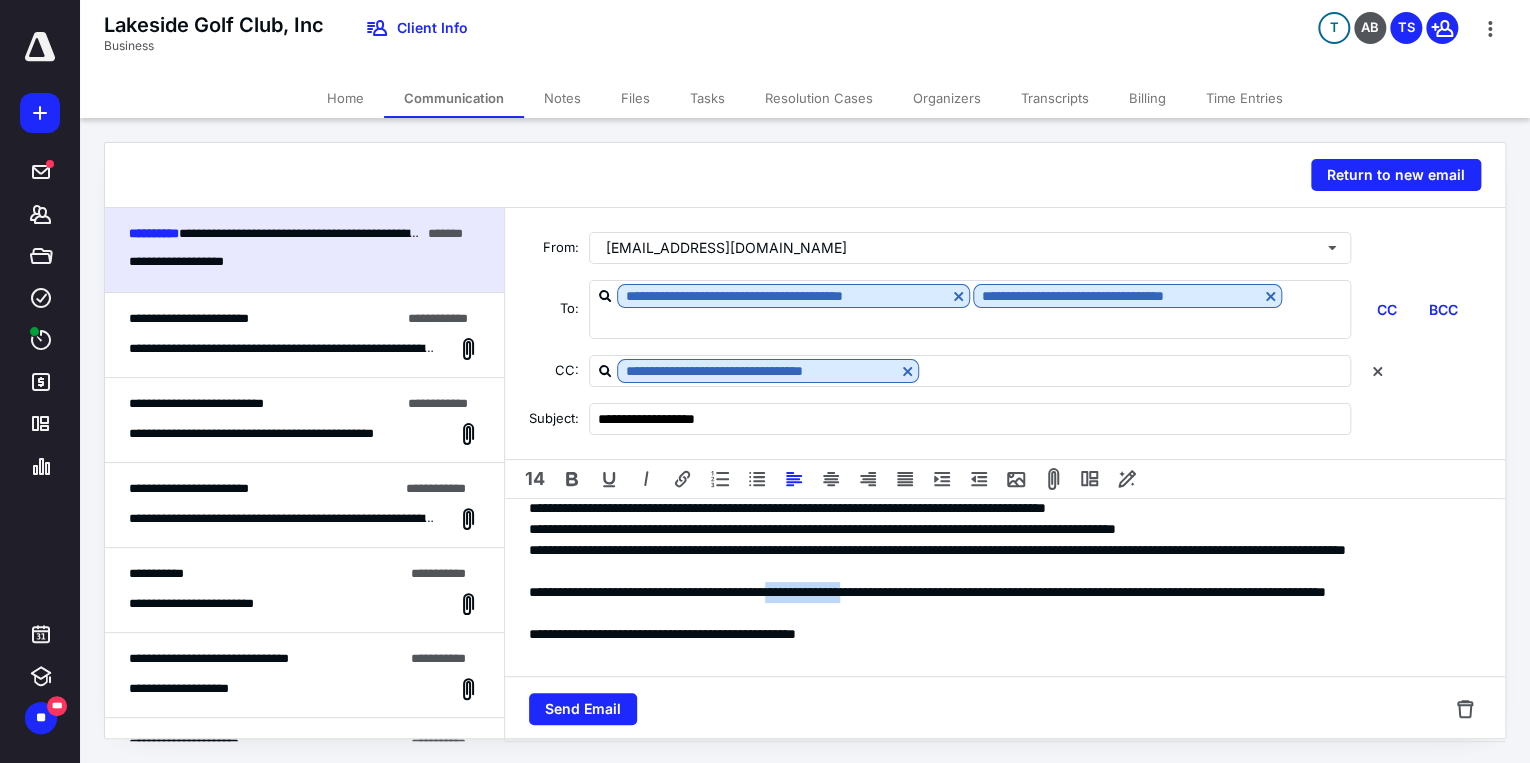click on "**********" at bounding box center (999, 603) 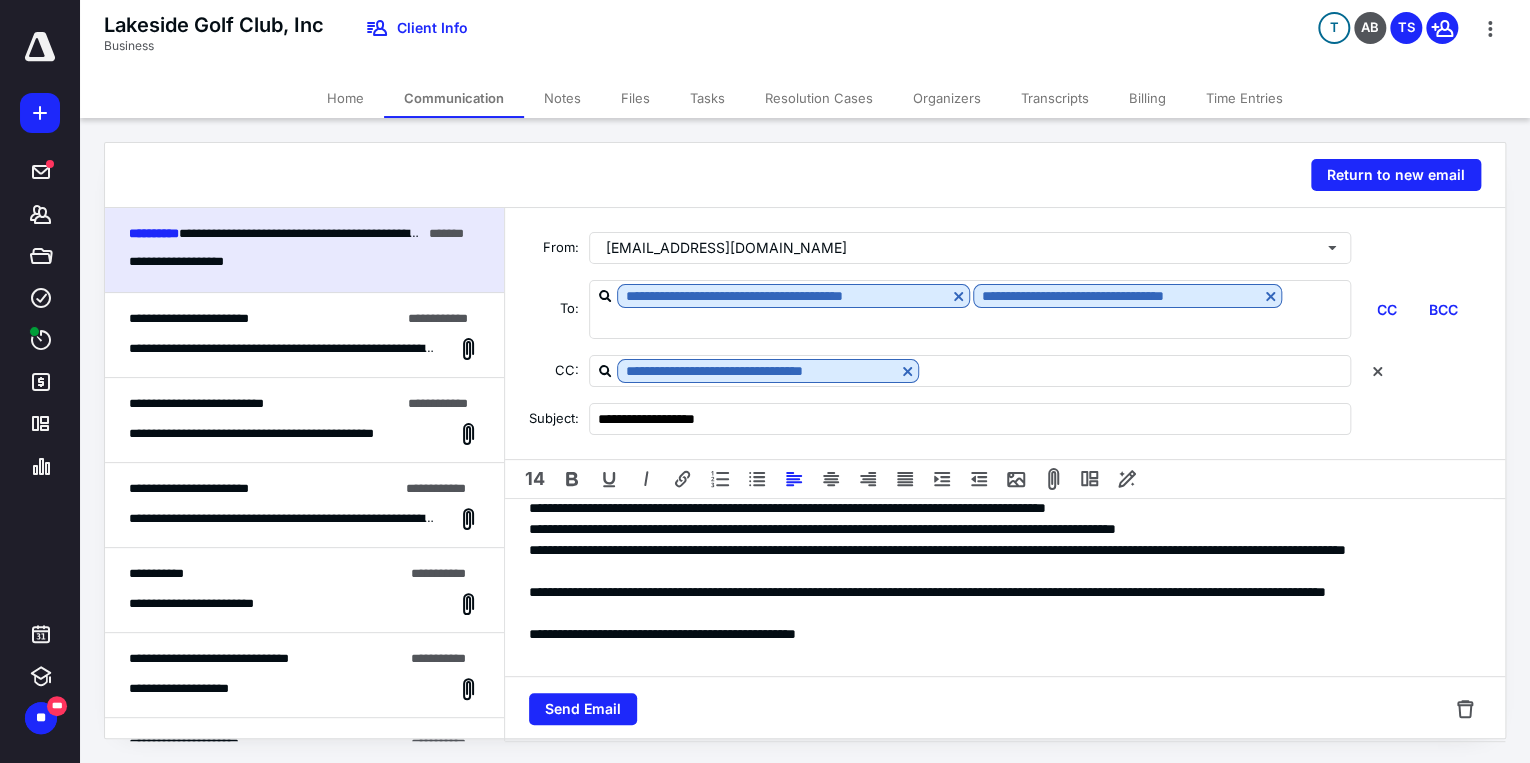 click on "**********" at bounding box center (999, 603) 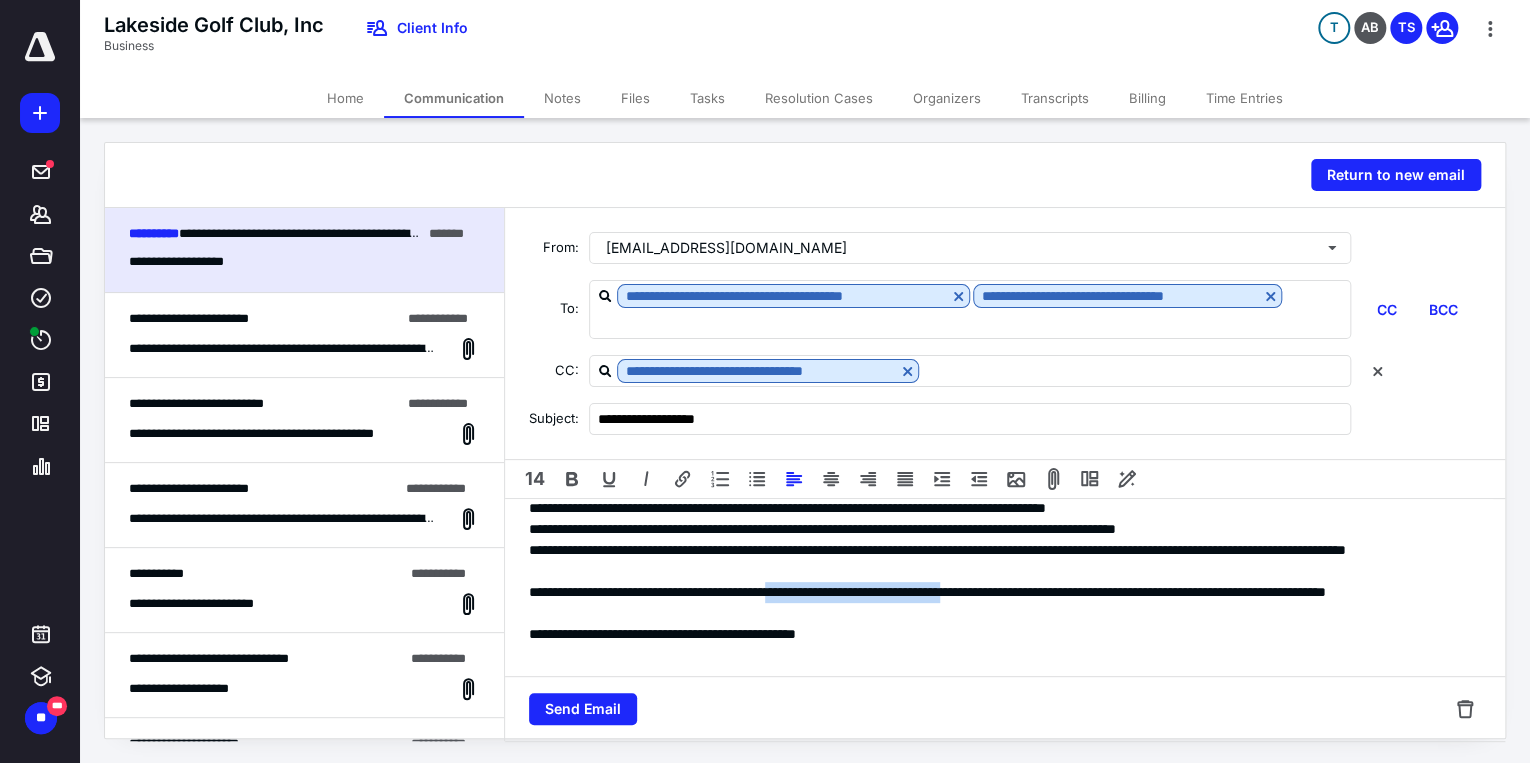 drag, startPoint x: 834, startPoint y: 593, endPoint x: 1070, endPoint y: 599, distance: 236.07626 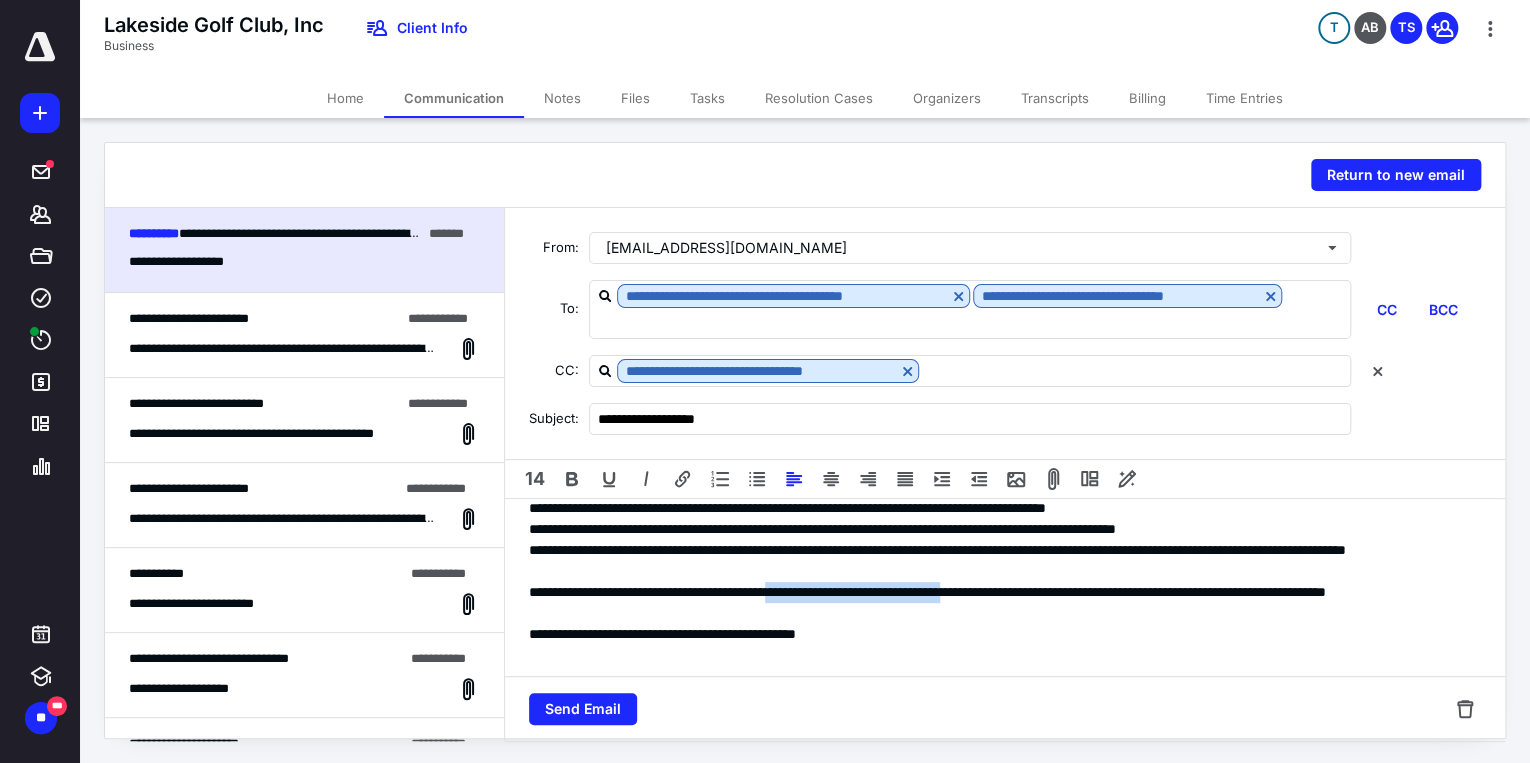 click on "**********" at bounding box center [999, 603] 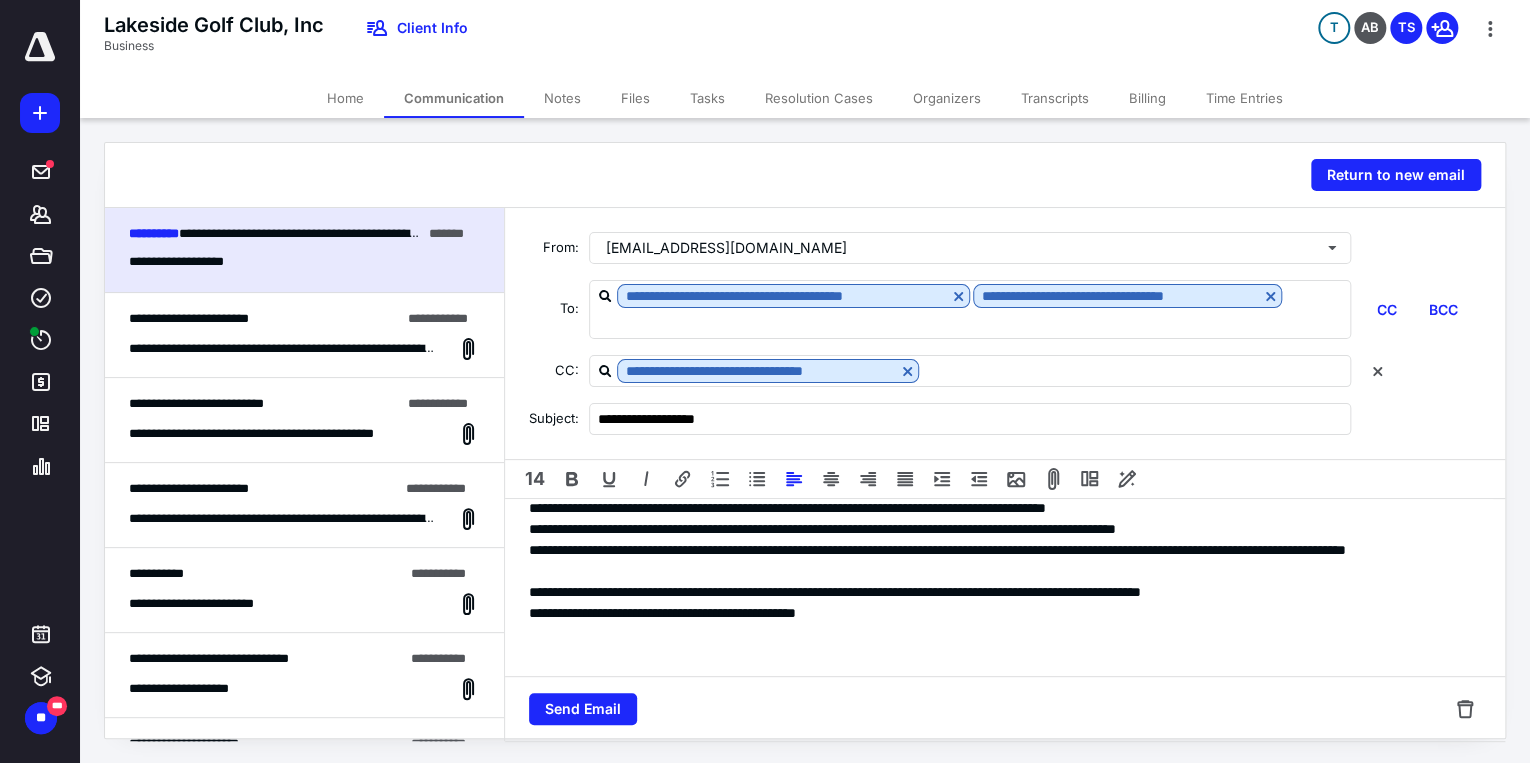 click on "**********" at bounding box center (999, 592) 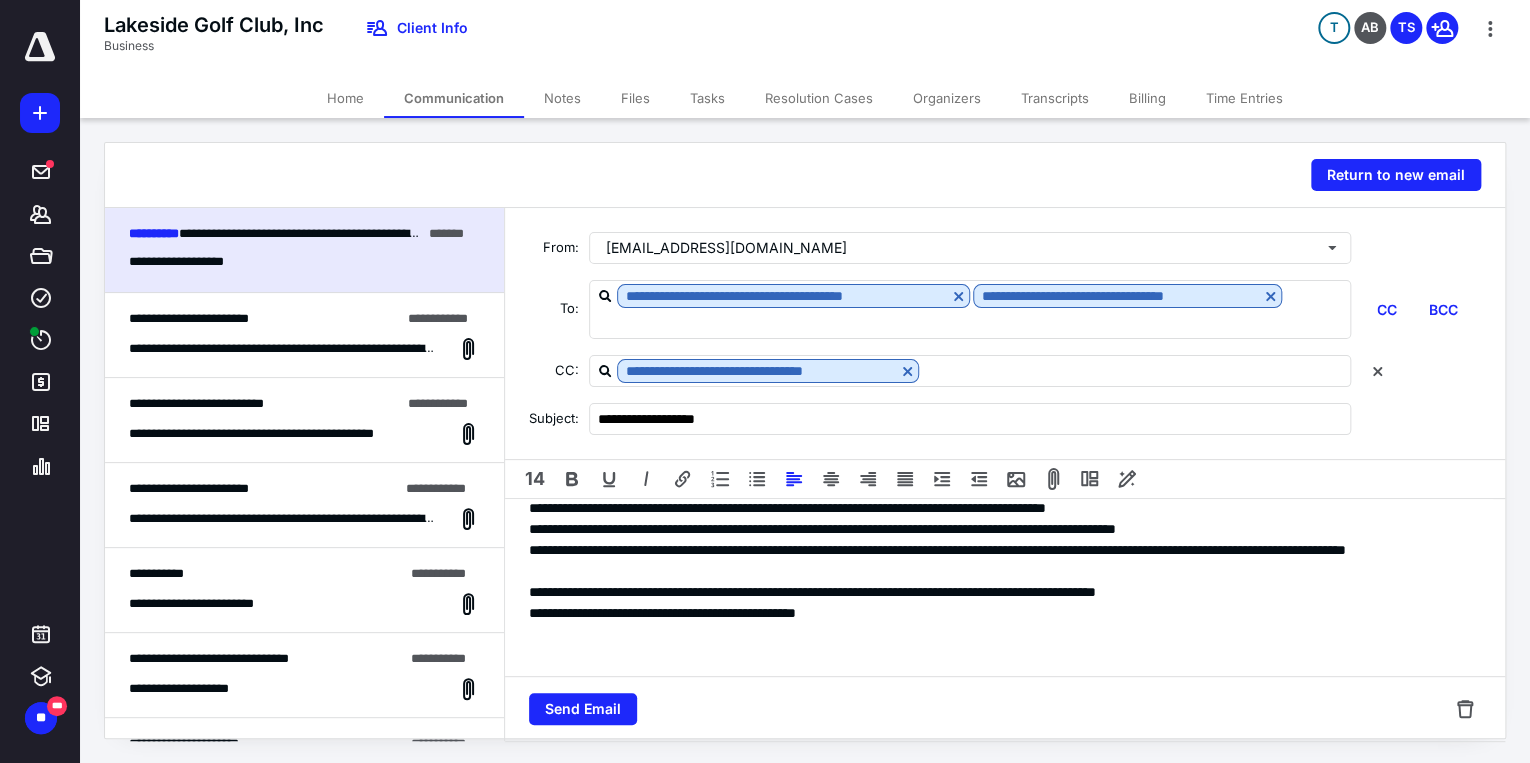 click at bounding box center [999, 634] 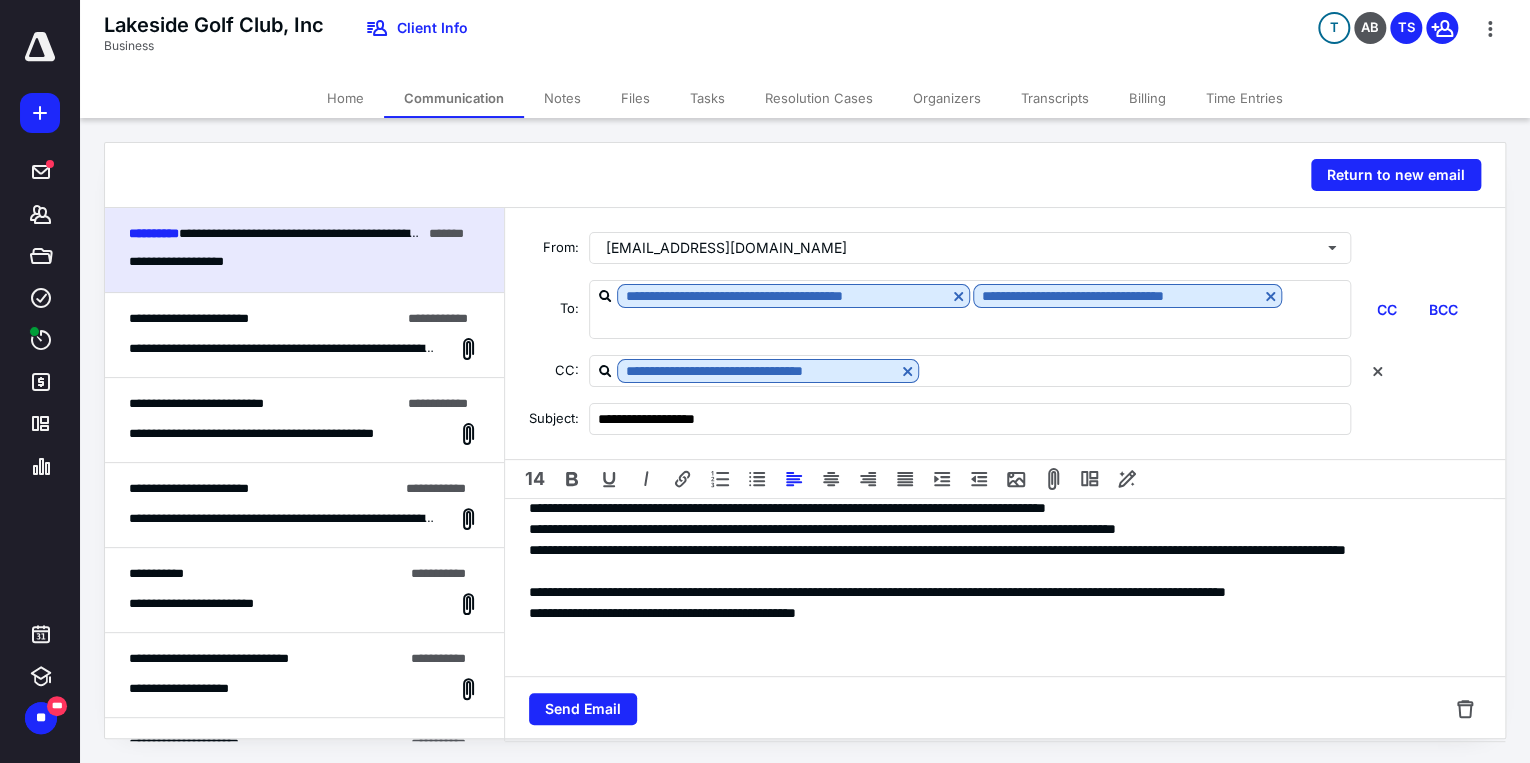 click on "**********" at bounding box center (999, 592) 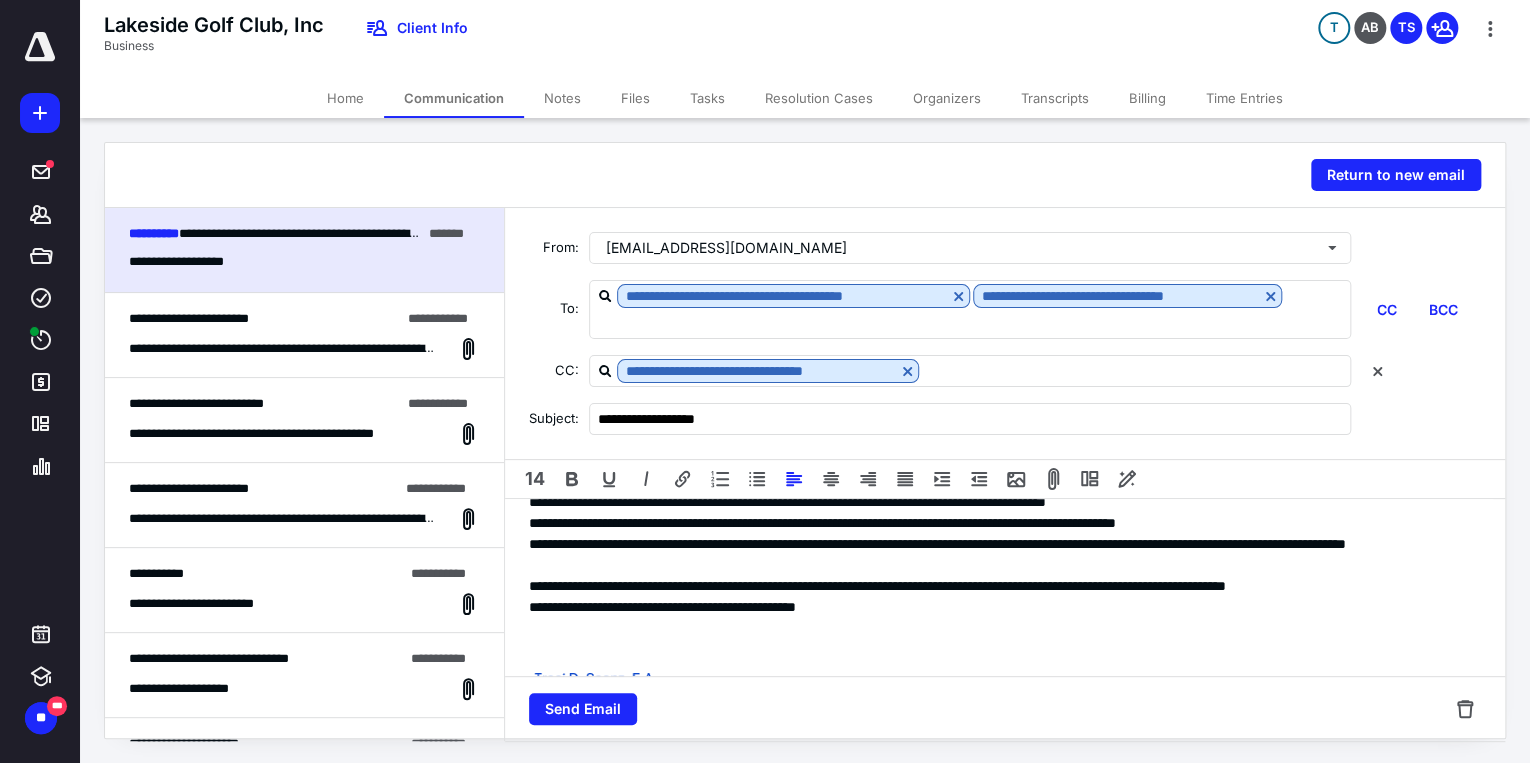 scroll, scrollTop: 80, scrollLeft: 0, axis: vertical 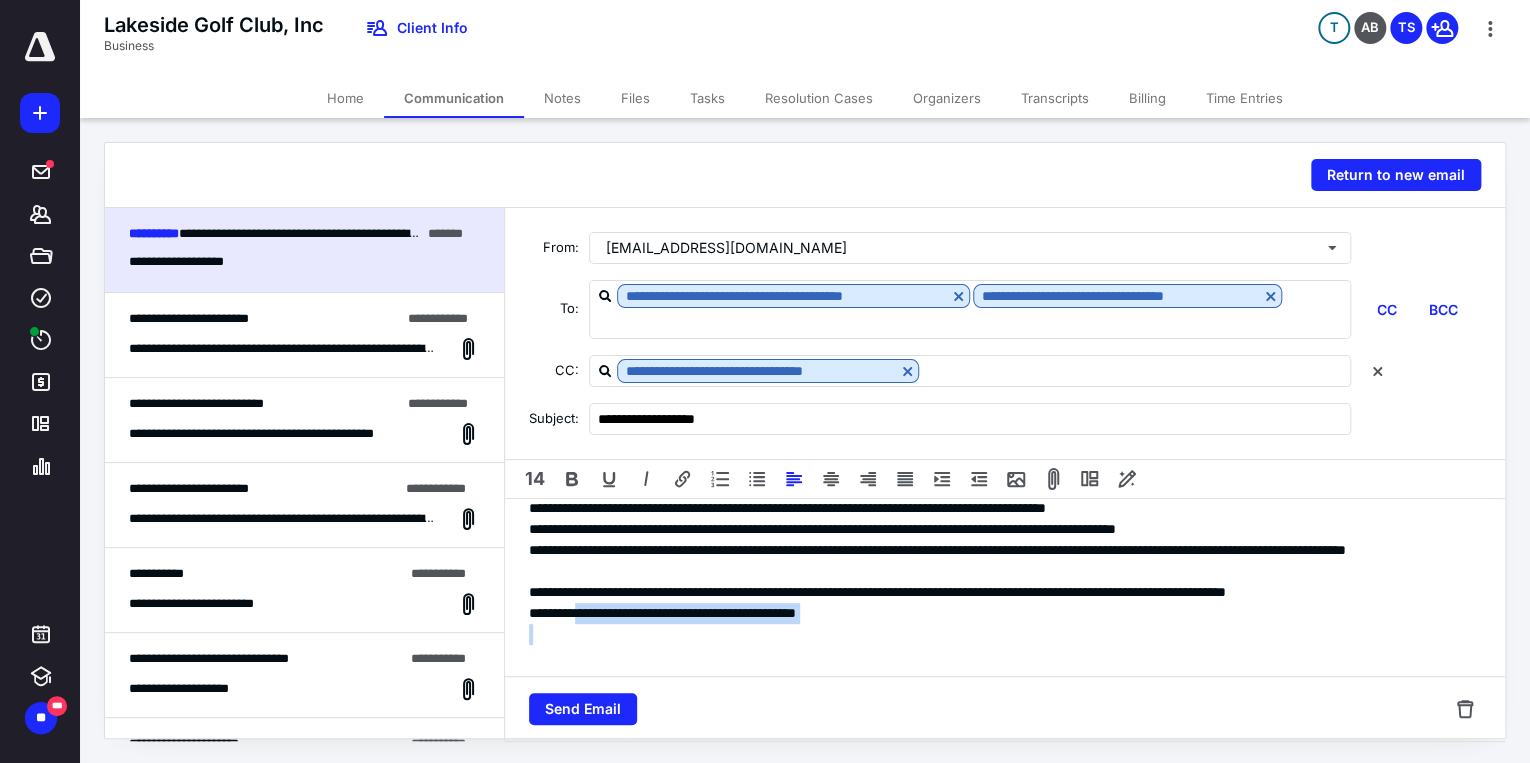 drag, startPoint x: 588, startPoint y: 611, endPoint x: 890, endPoint y: 630, distance: 302.5971 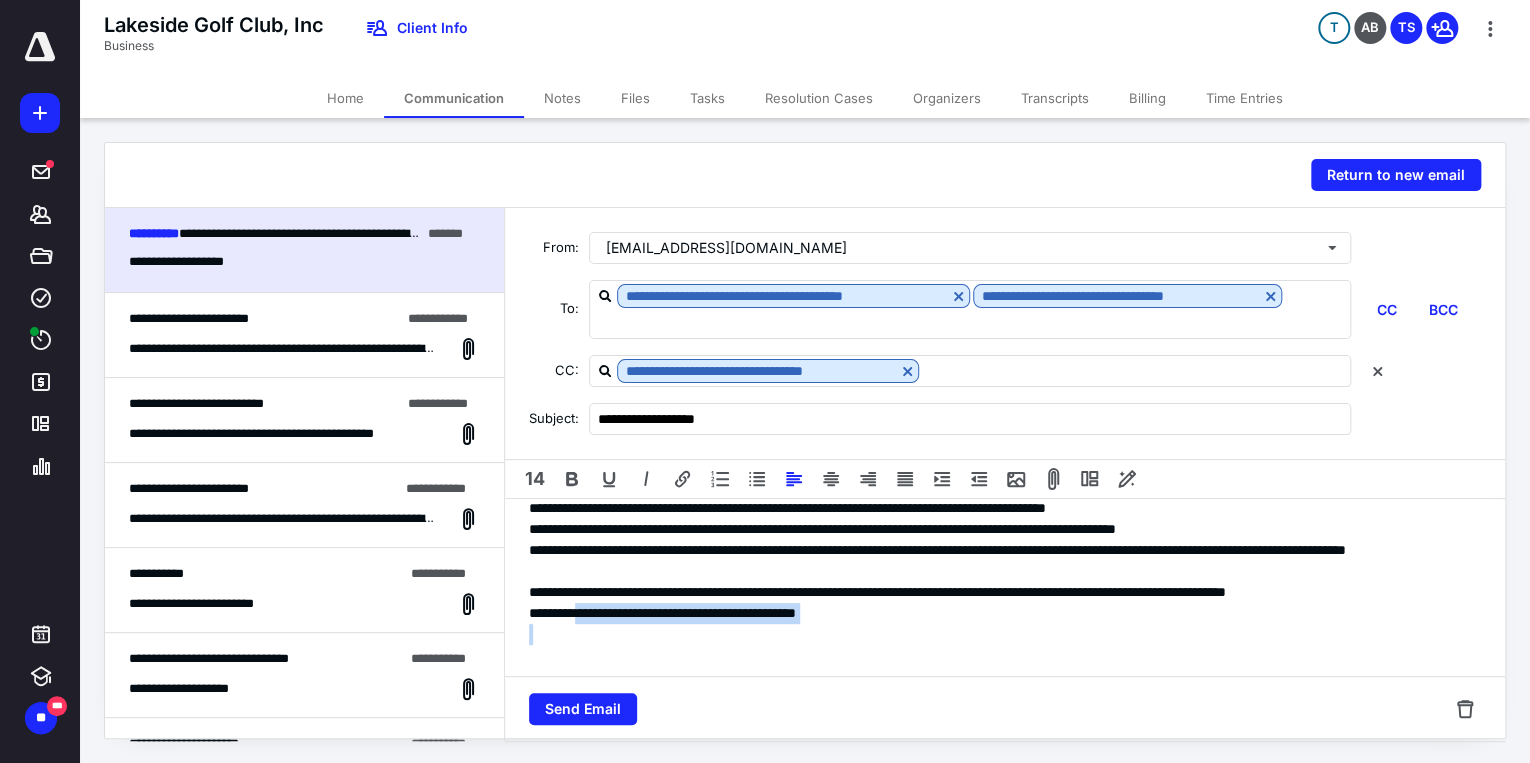 click on "**********" at bounding box center [999, 699] 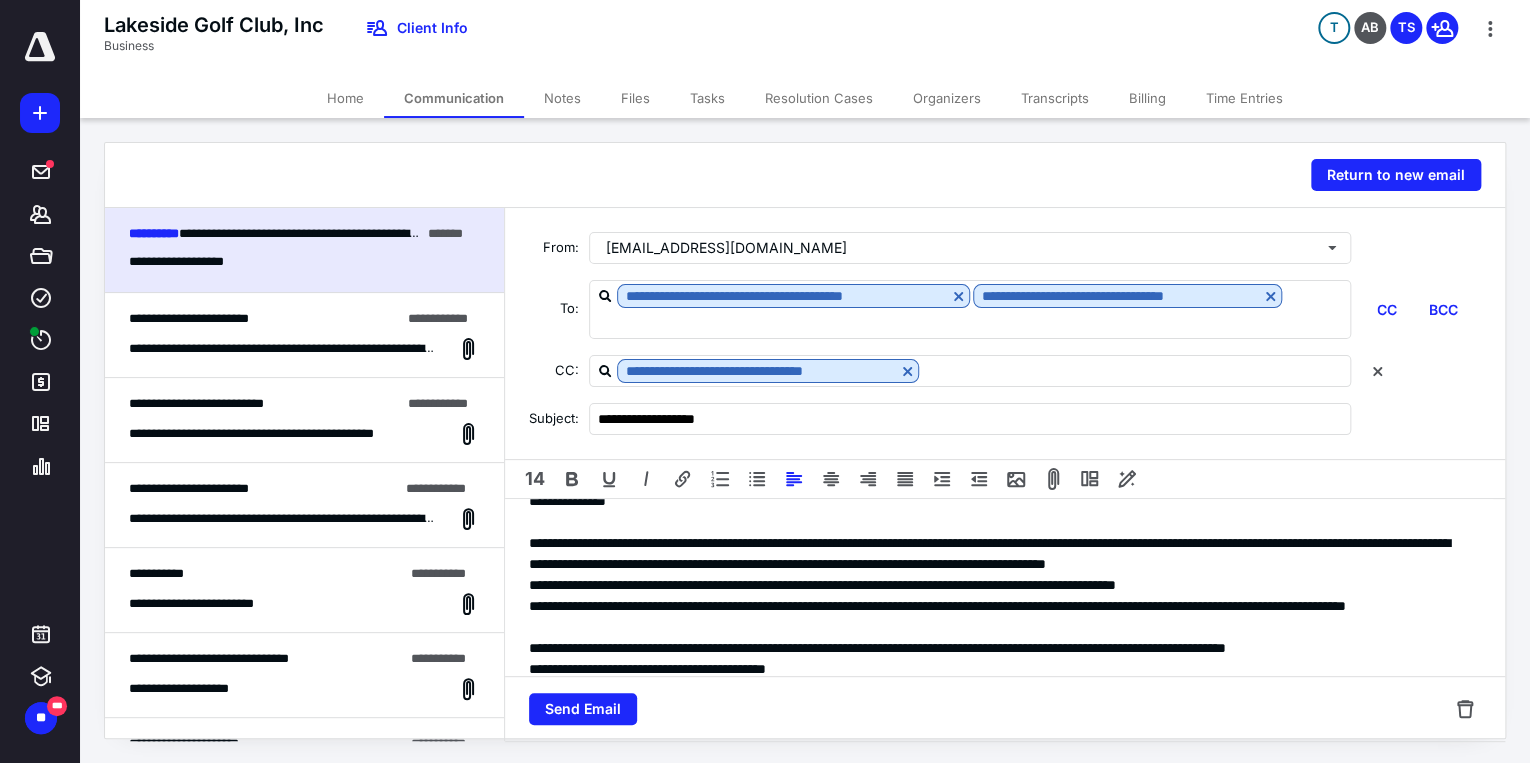 scroll, scrollTop: 0, scrollLeft: 0, axis: both 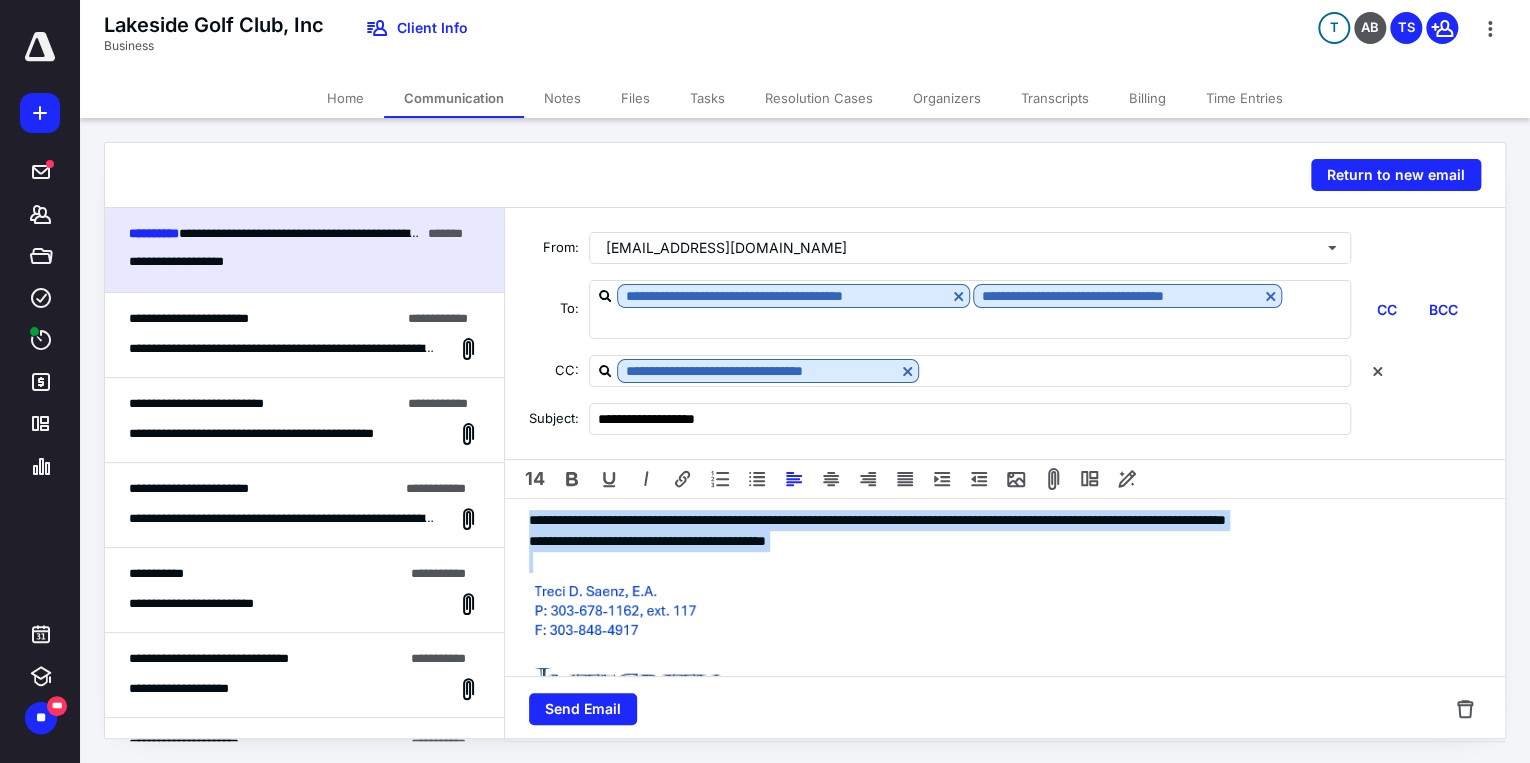 drag, startPoint x: 516, startPoint y: 521, endPoint x: 882, endPoint y: 553, distance: 367.39624 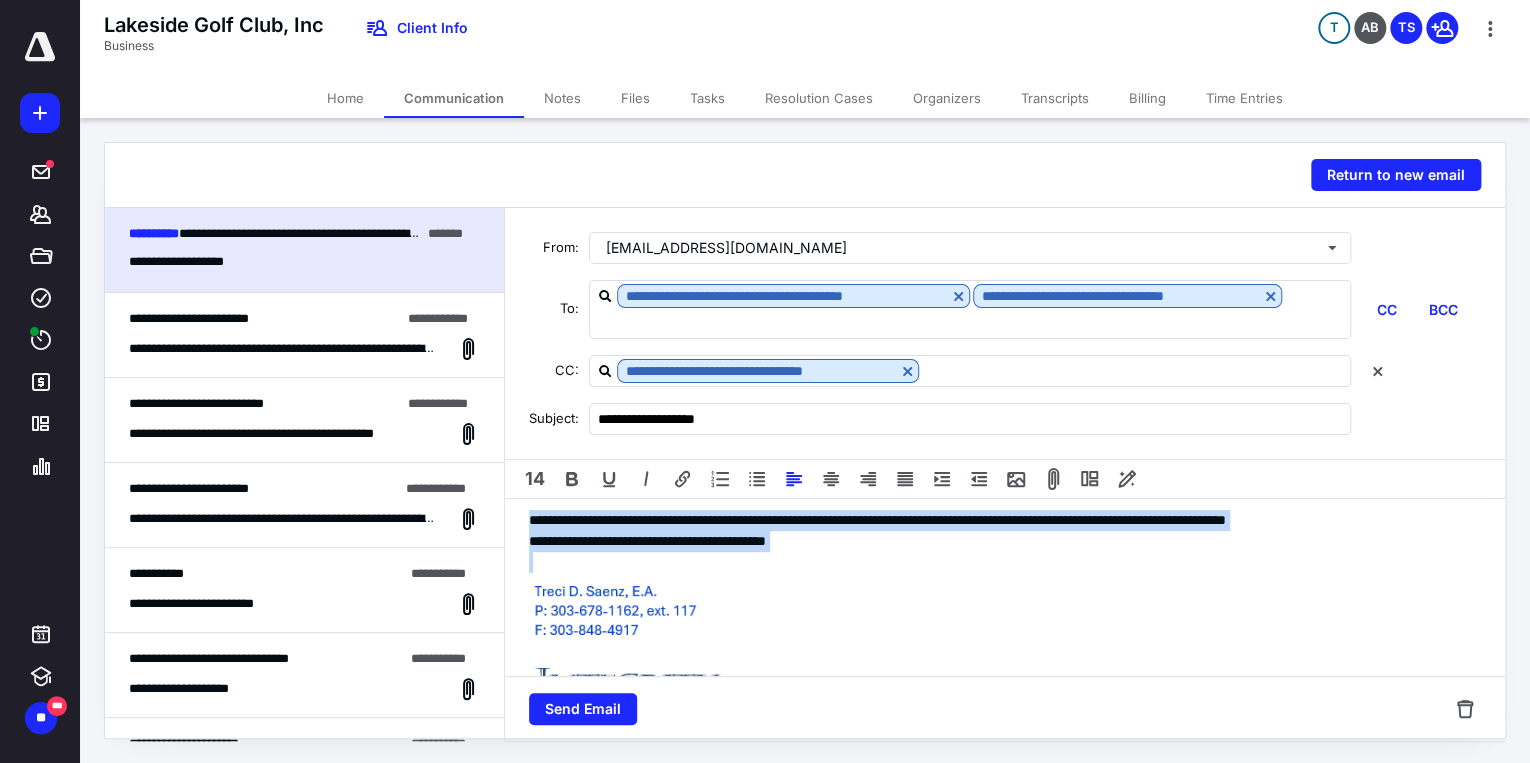 click on "**********" at bounding box center (999, 616) 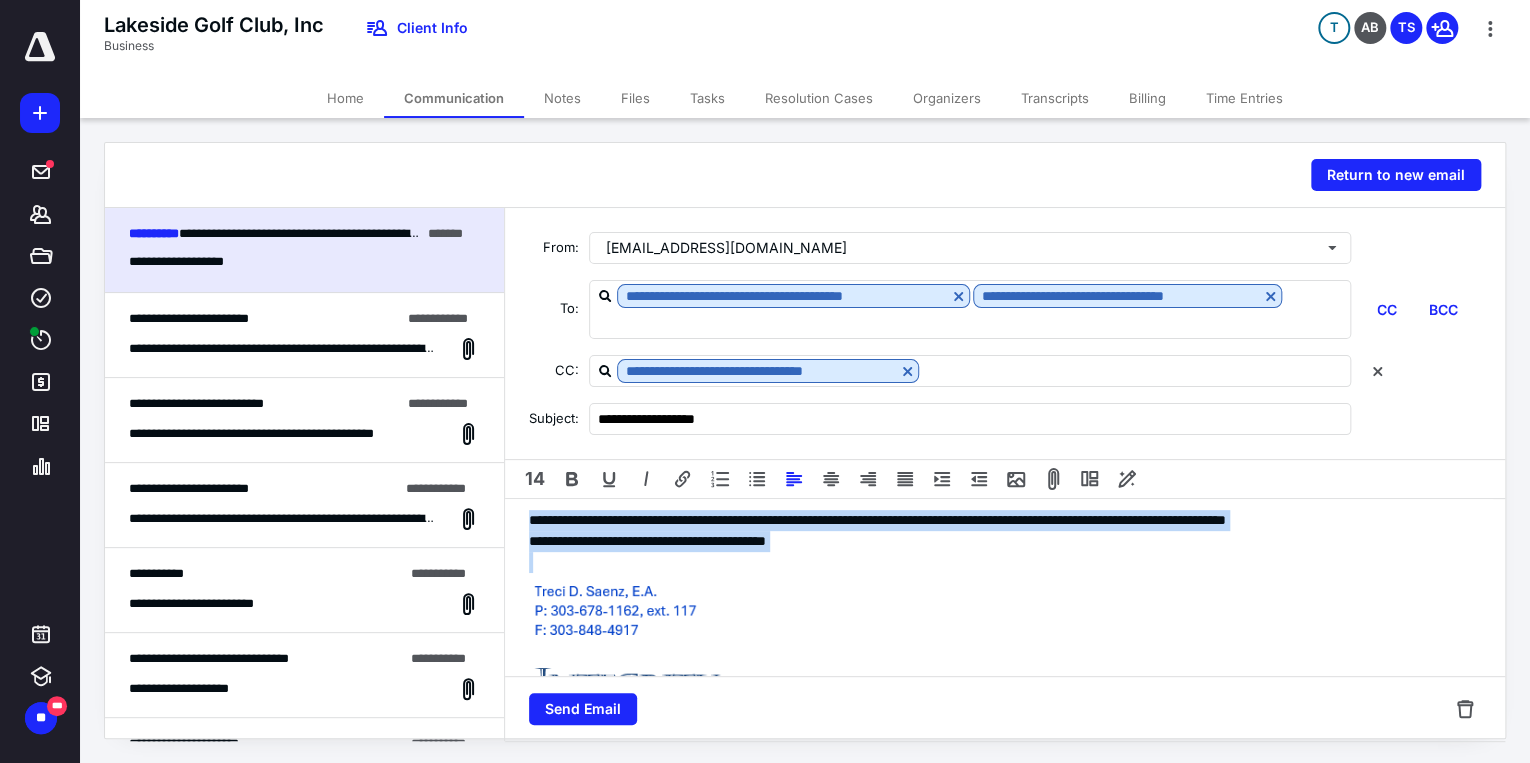 copy on "**********" 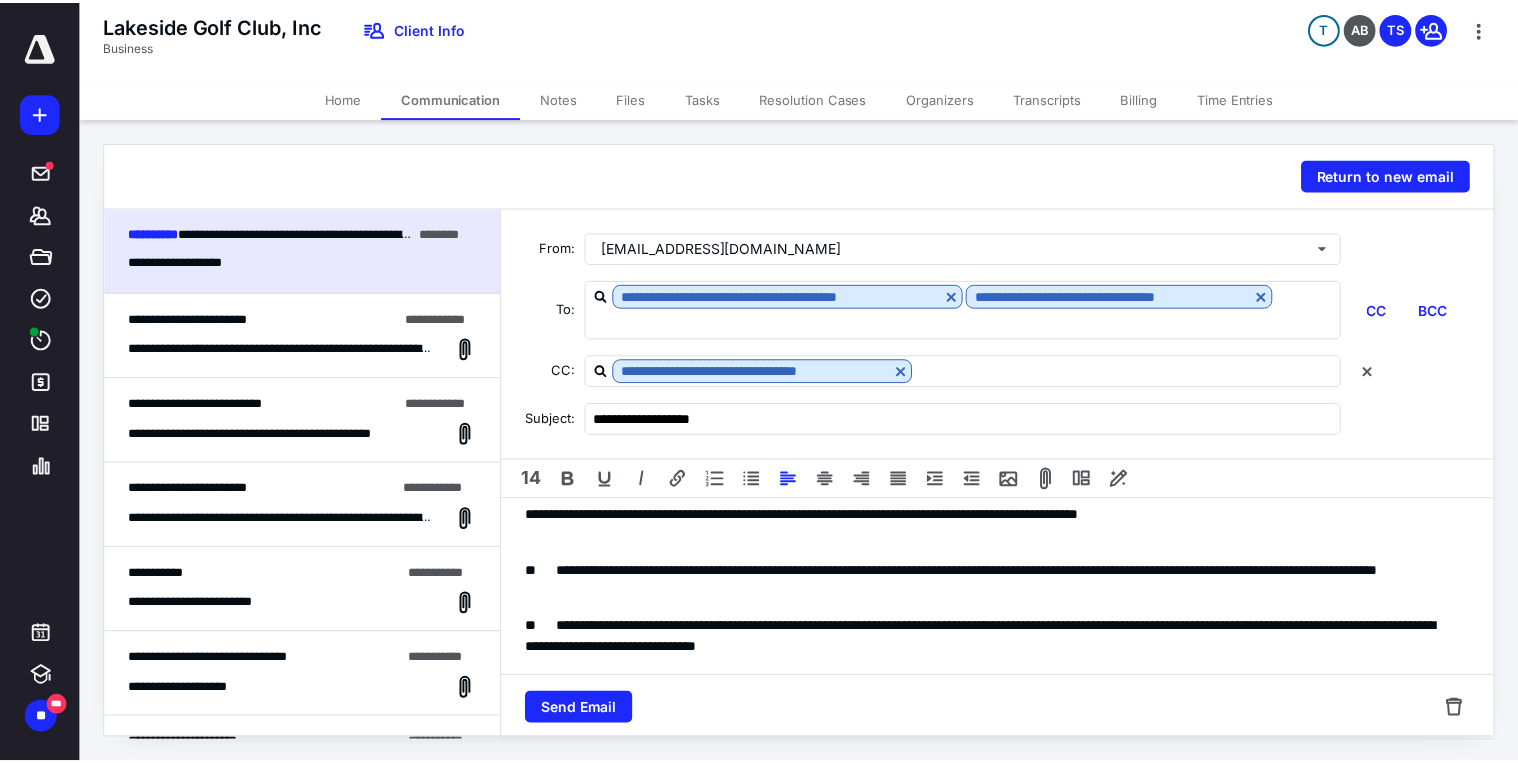 scroll, scrollTop: 0, scrollLeft: 0, axis: both 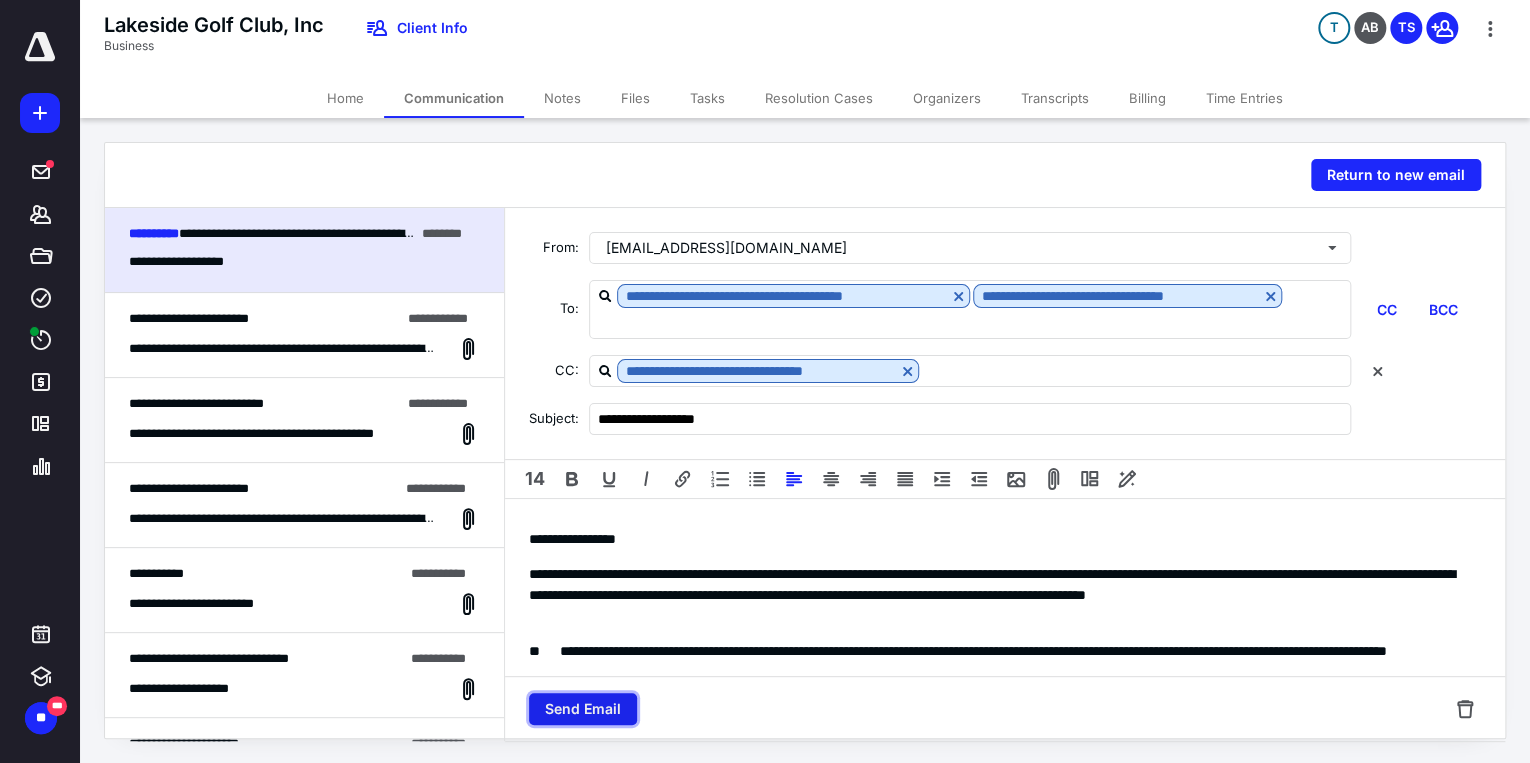 click on "Send Email" at bounding box center (583, 709) 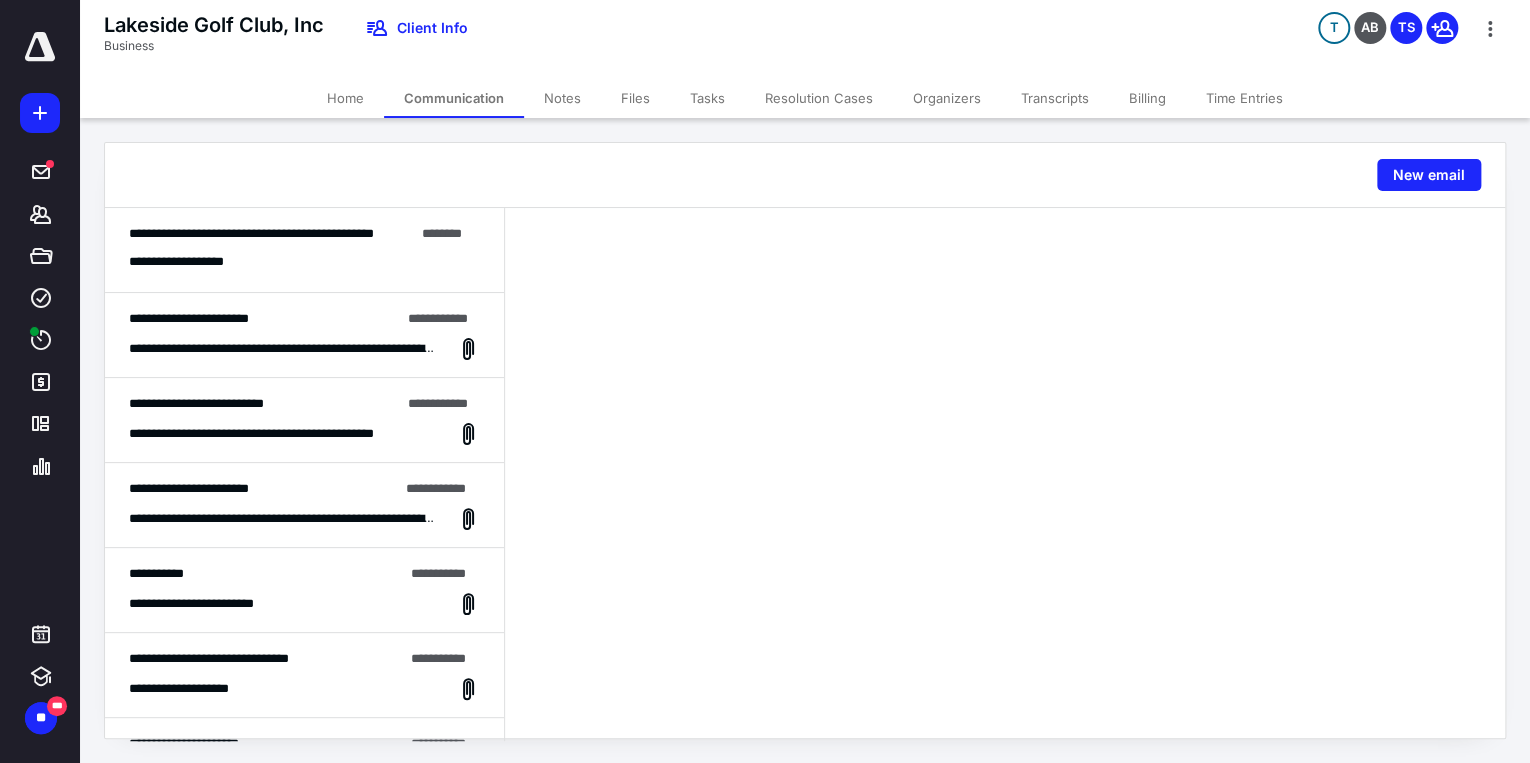 click on "Home" at bounding box center (345, 98) 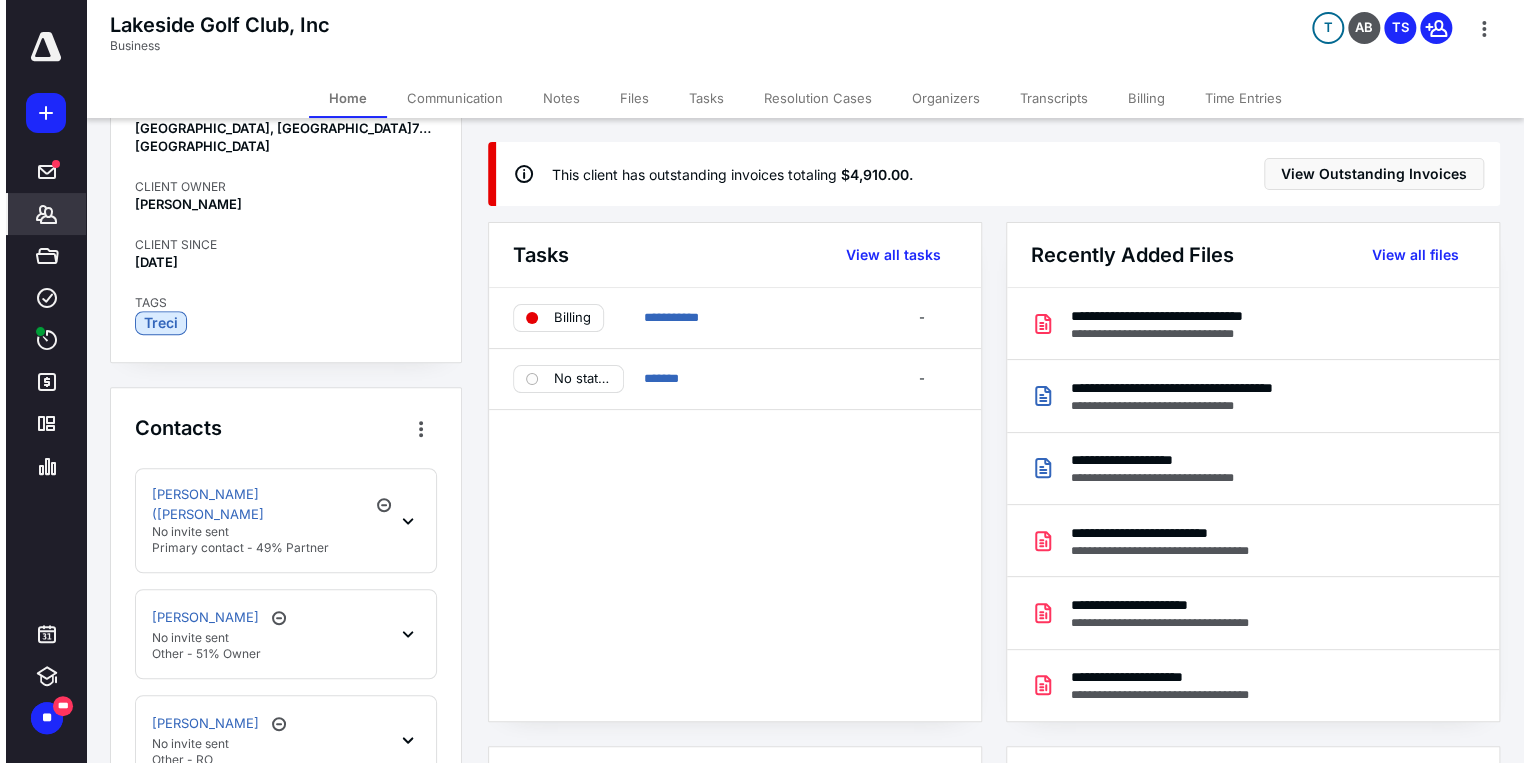 scroll, scrollTop: 587, scrollLeft: 0, axis: vertical 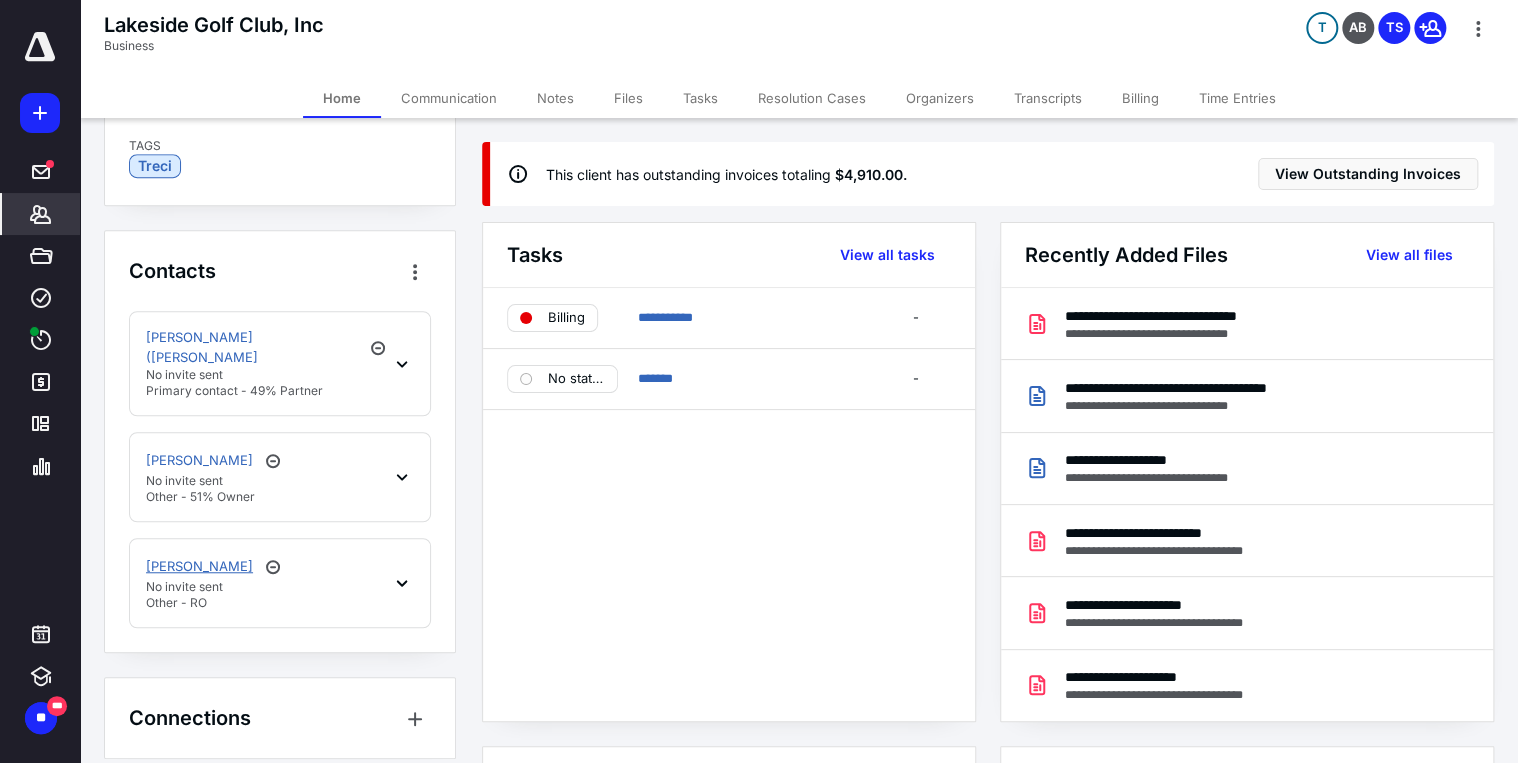 click on "[PERSON_NAME]" at bounding box center [199, 567] 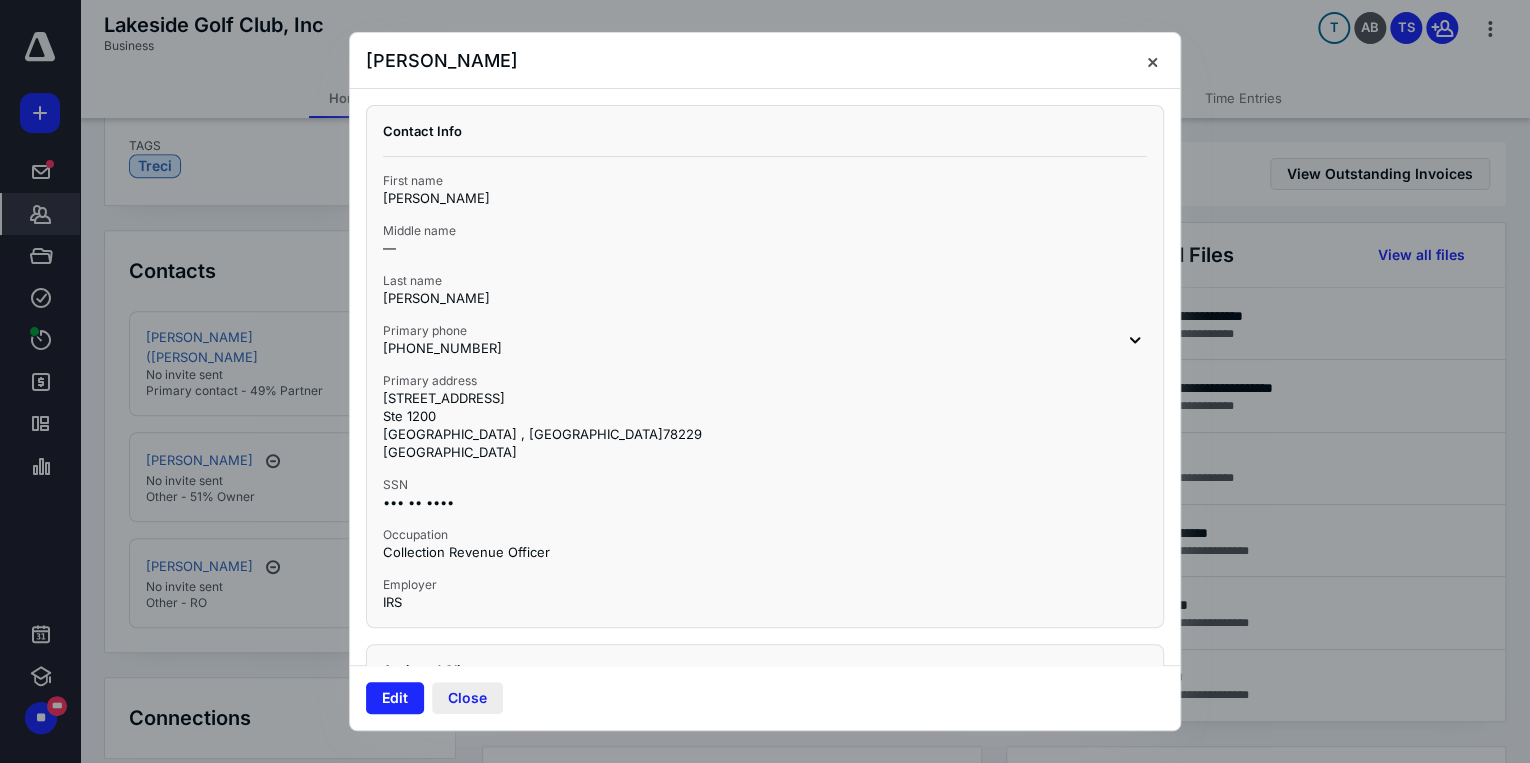 click on "Close" at bounding box center [467, 698] 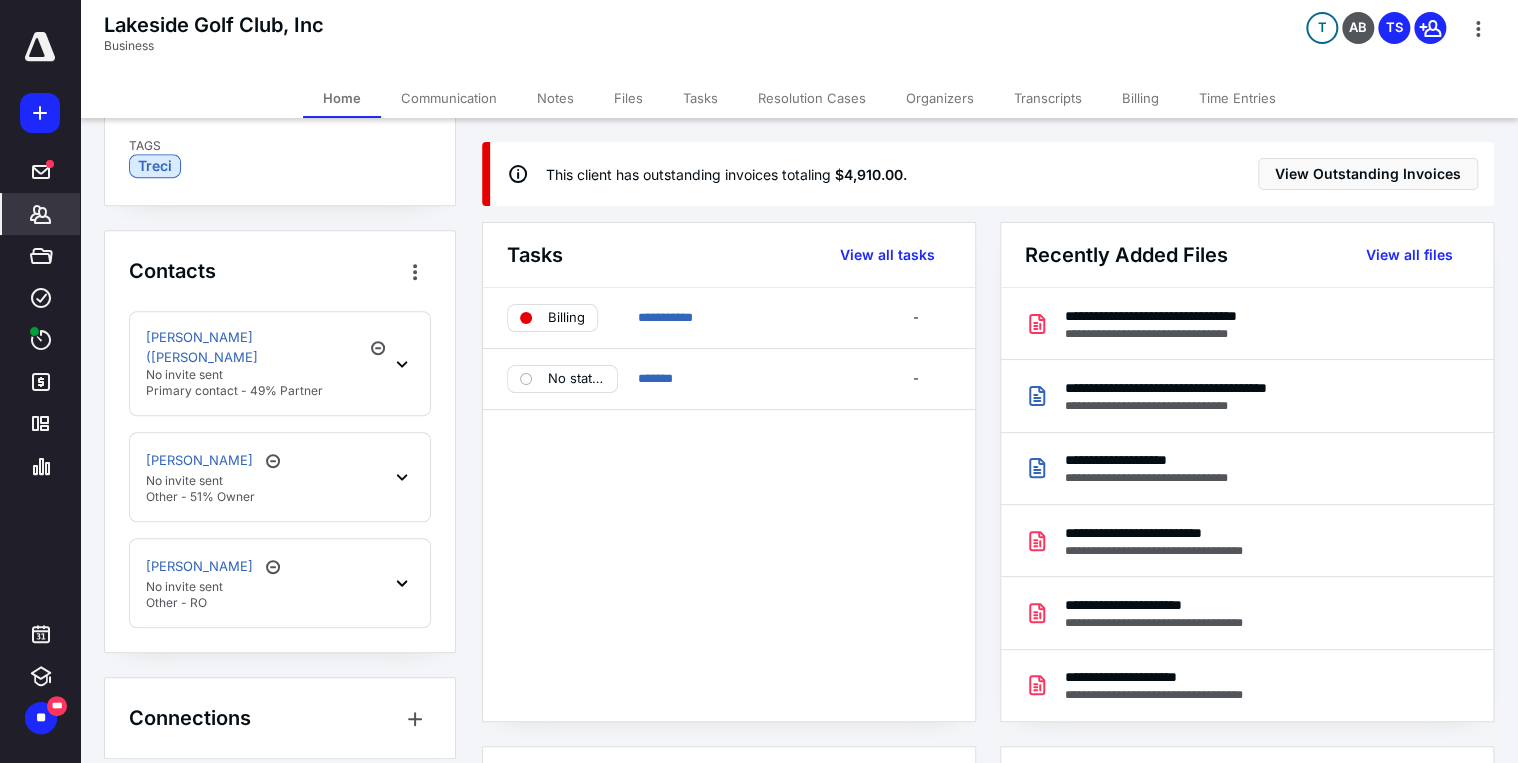click on "Files" at bounding box center [628, 98] 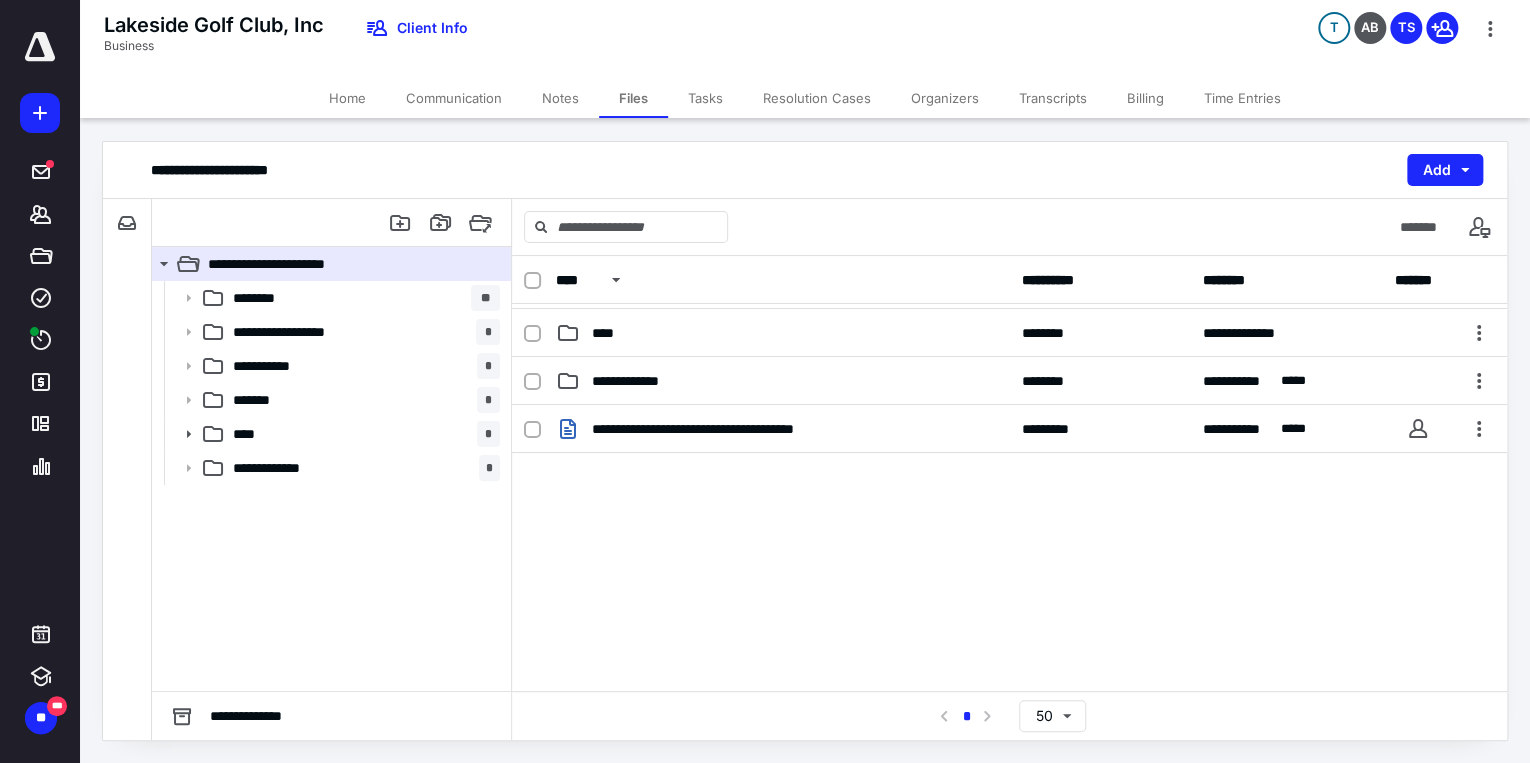 scroll, scrollTop: 199, scrollLeft: 0, axis: vertical 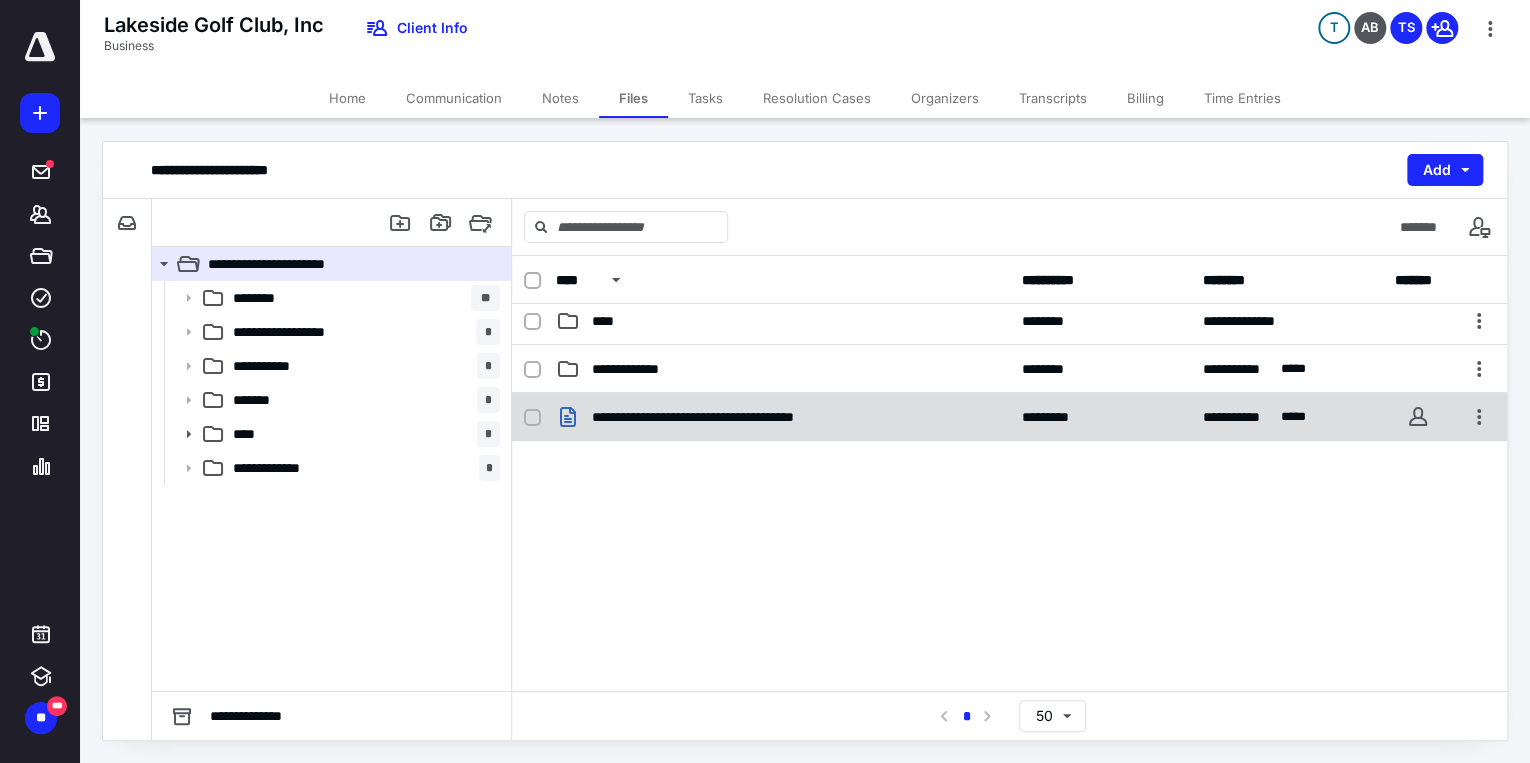 click on "**********" at bounding box center [783, 417] 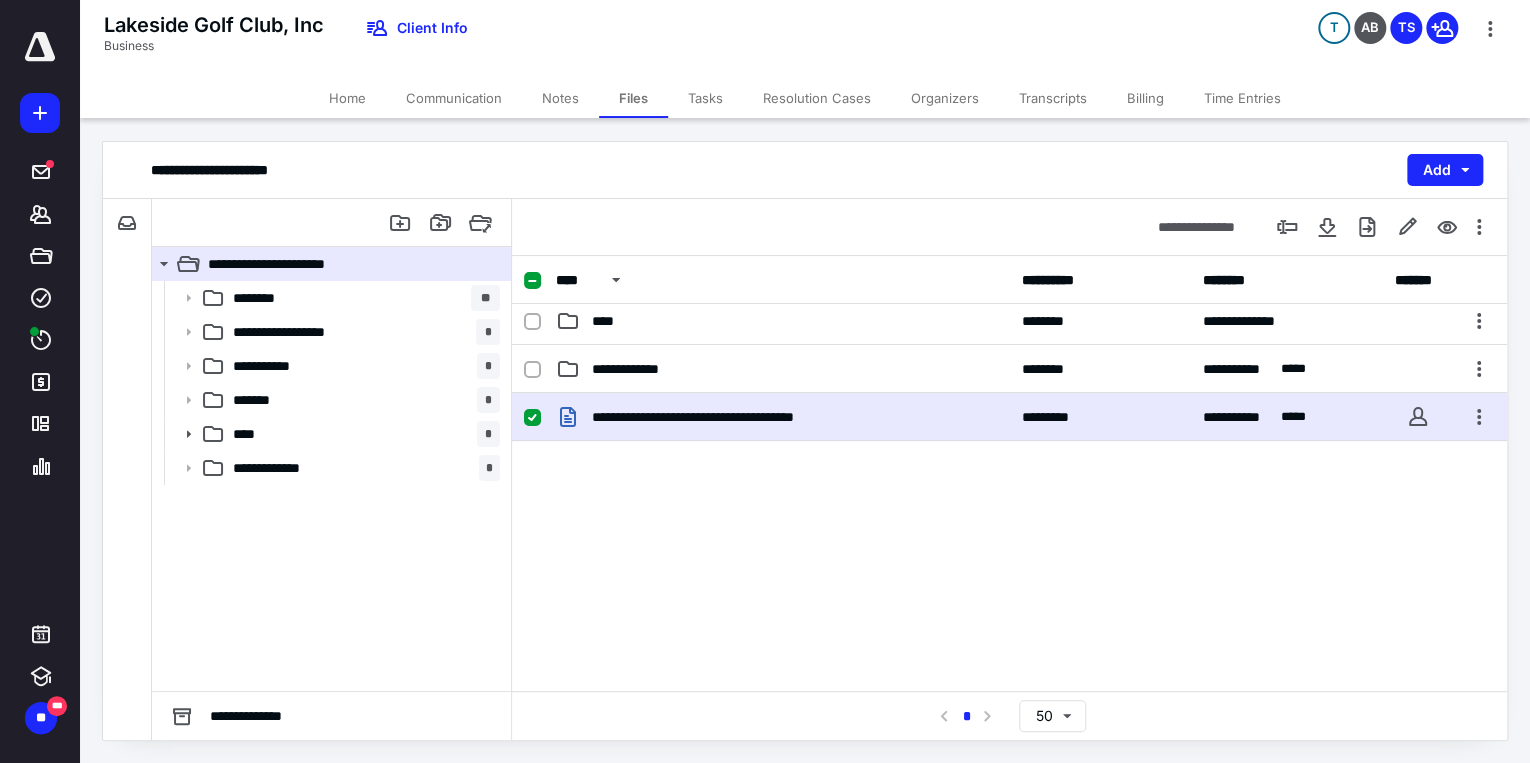 click on "**********" at bounding box center [783, 417] 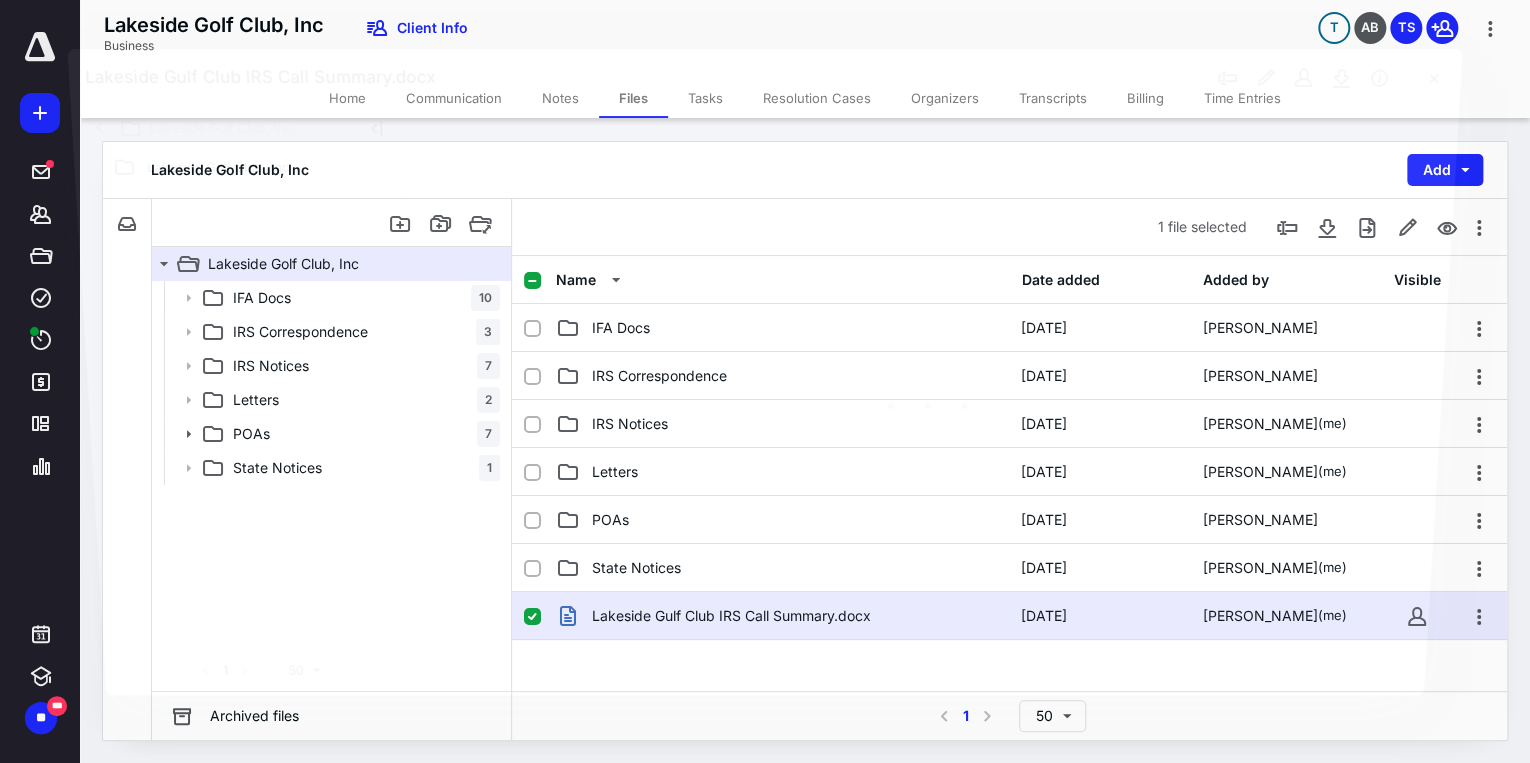 scroll, scrollTop: 199, scrollLeft: 0, axis: vertical 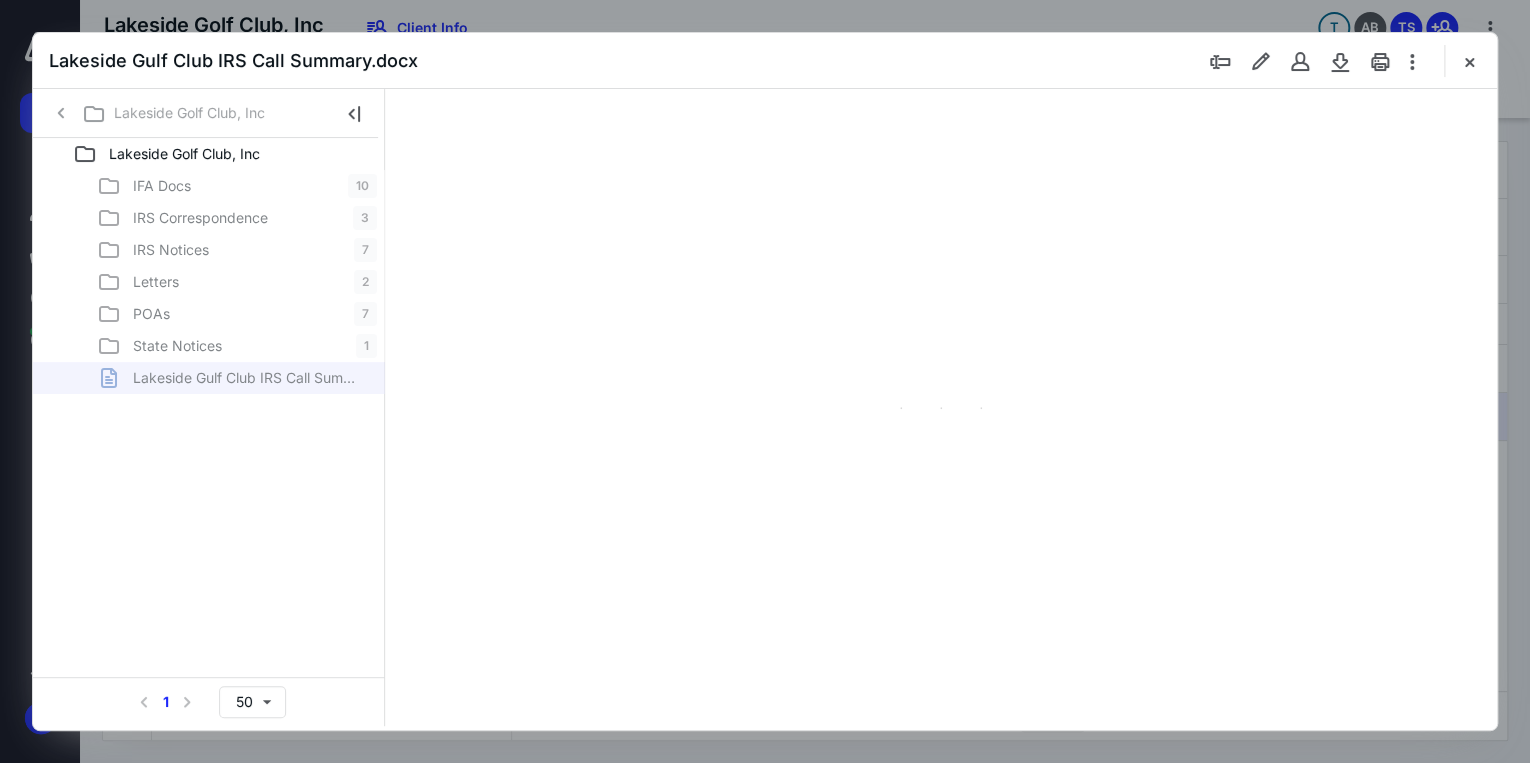 type on "71" 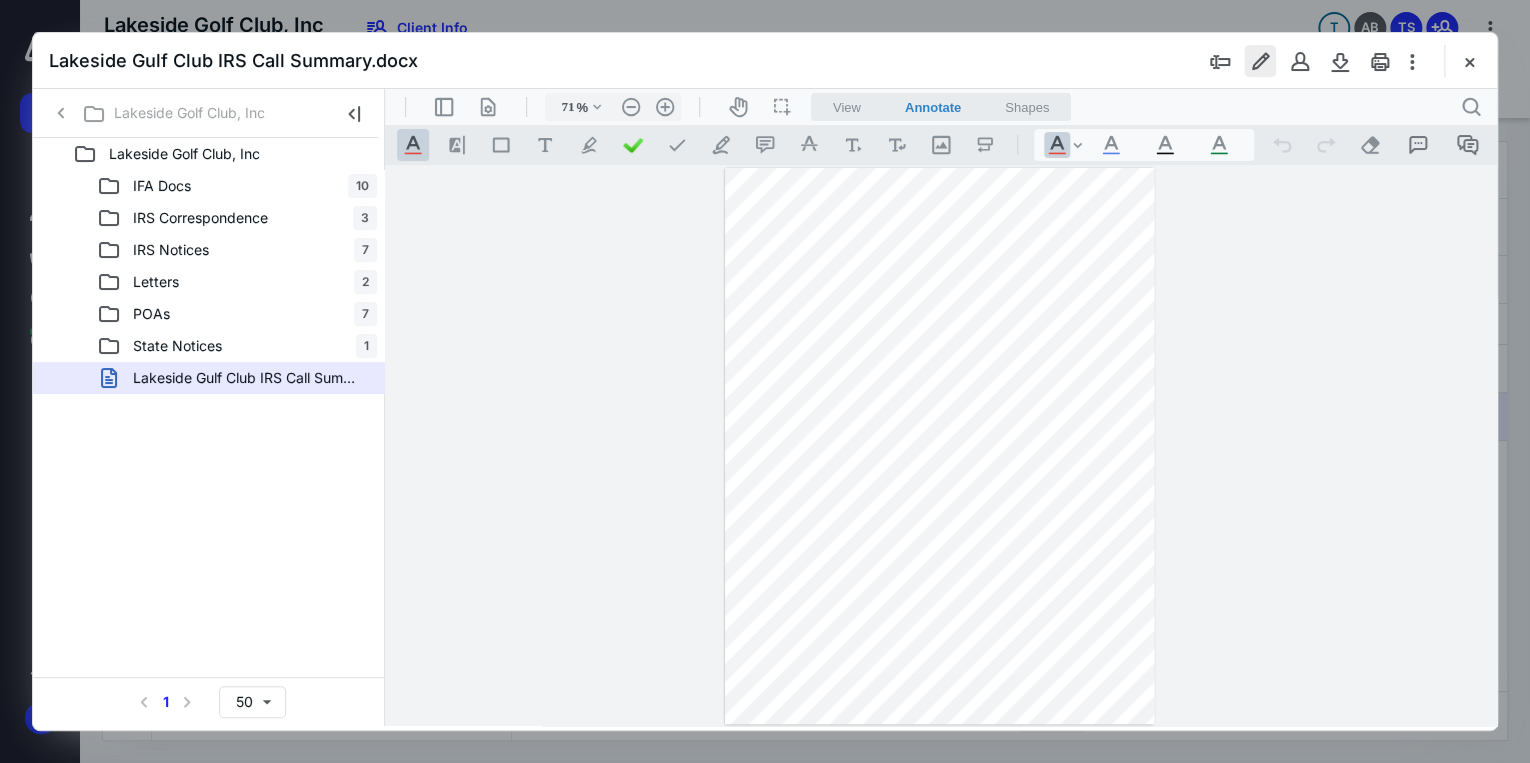 click at bounding box center (1260, 61) 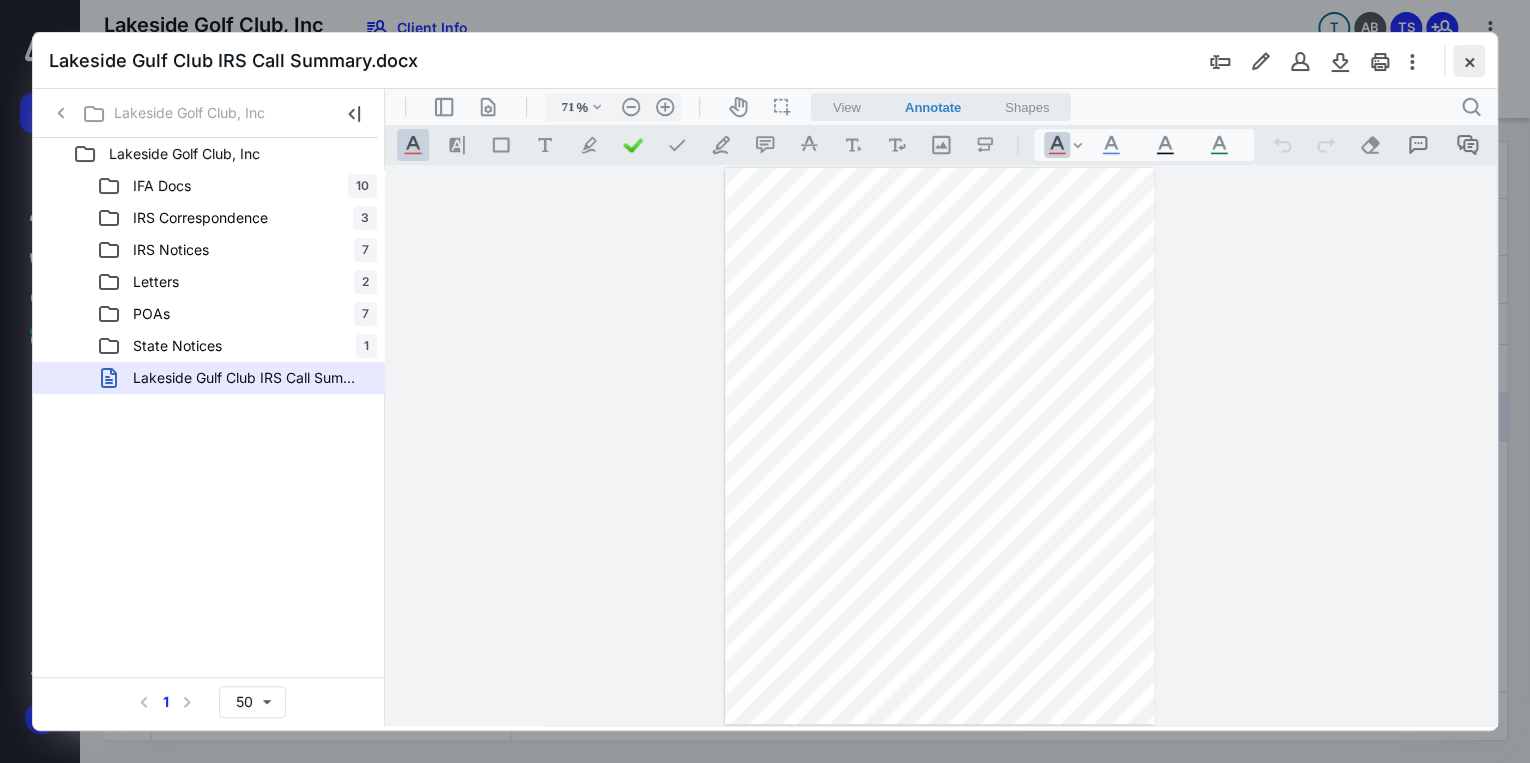 click at bounding box center [1469, 61] 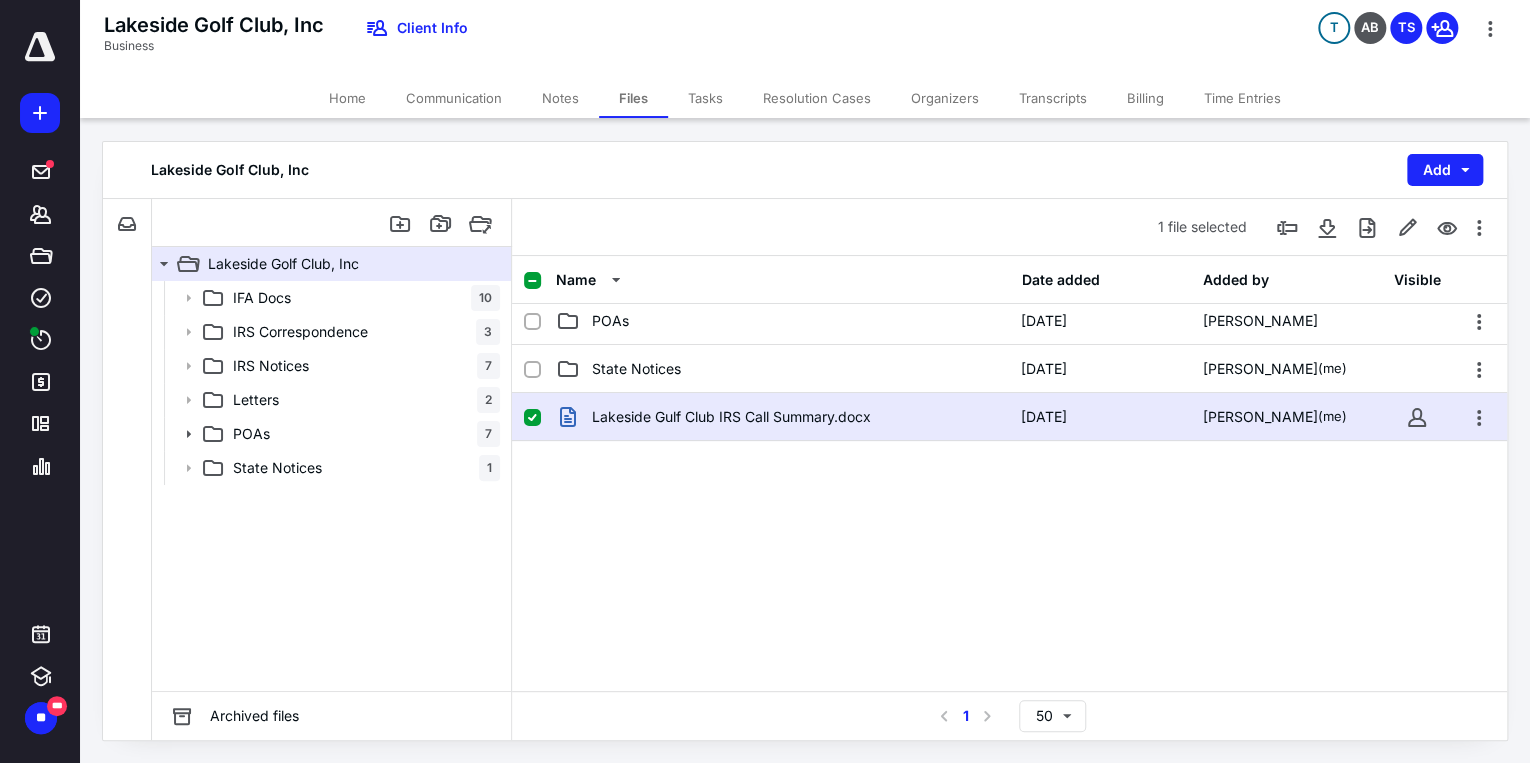 click on "Files" at bounding box center [633, 98] 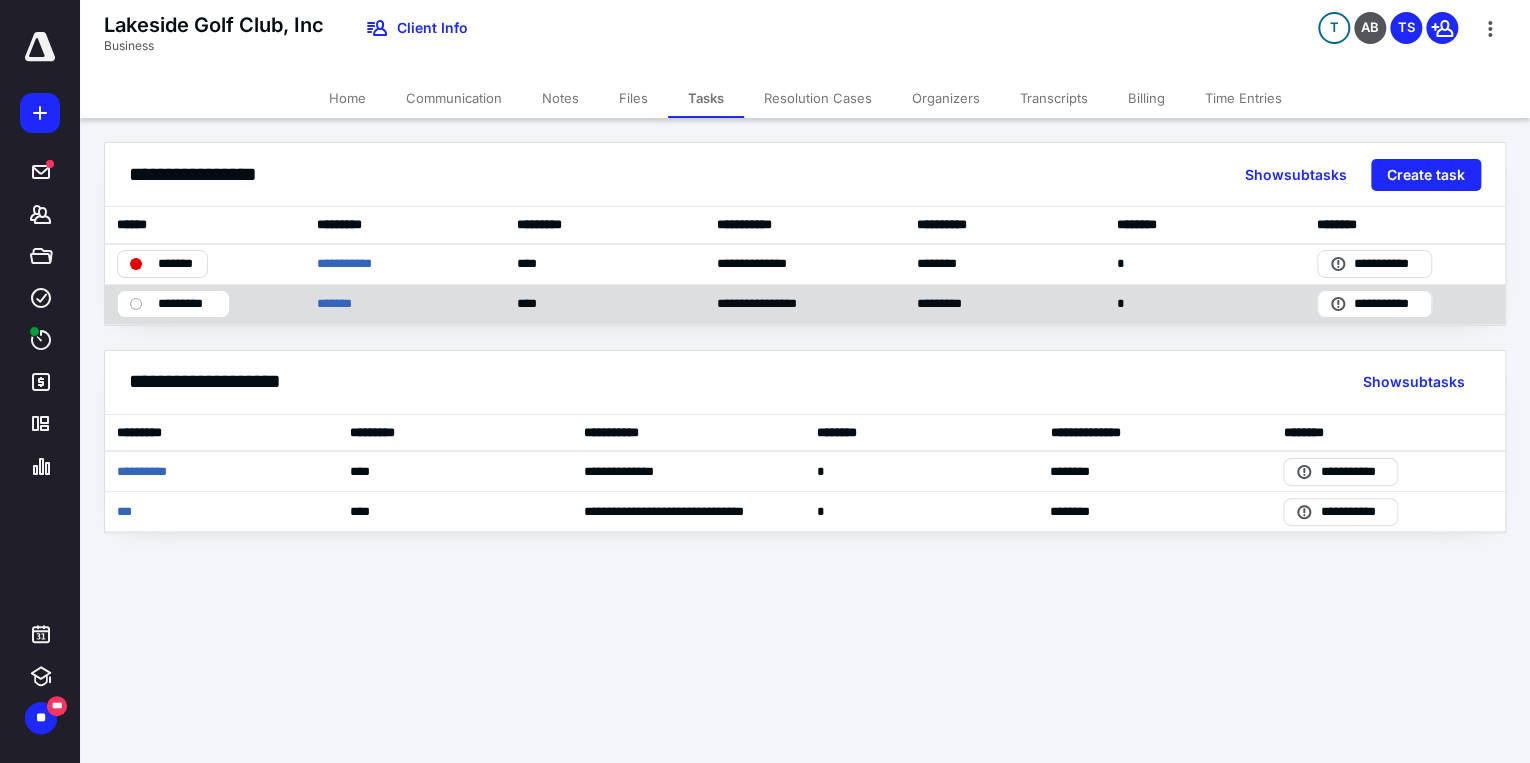 click on "*********" at bounding box center [187, 304] 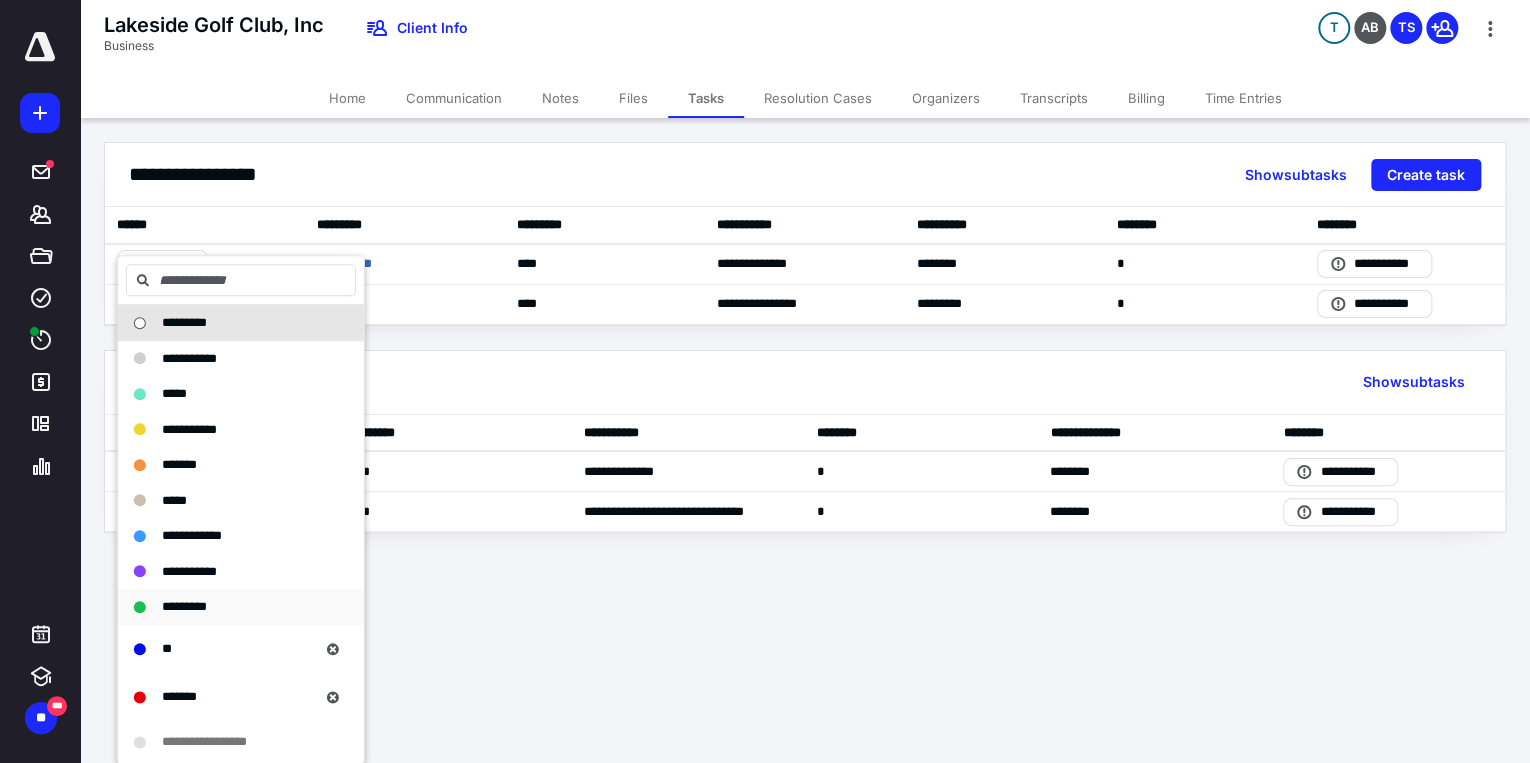 click on "*********" at bounding box center [184, 607] 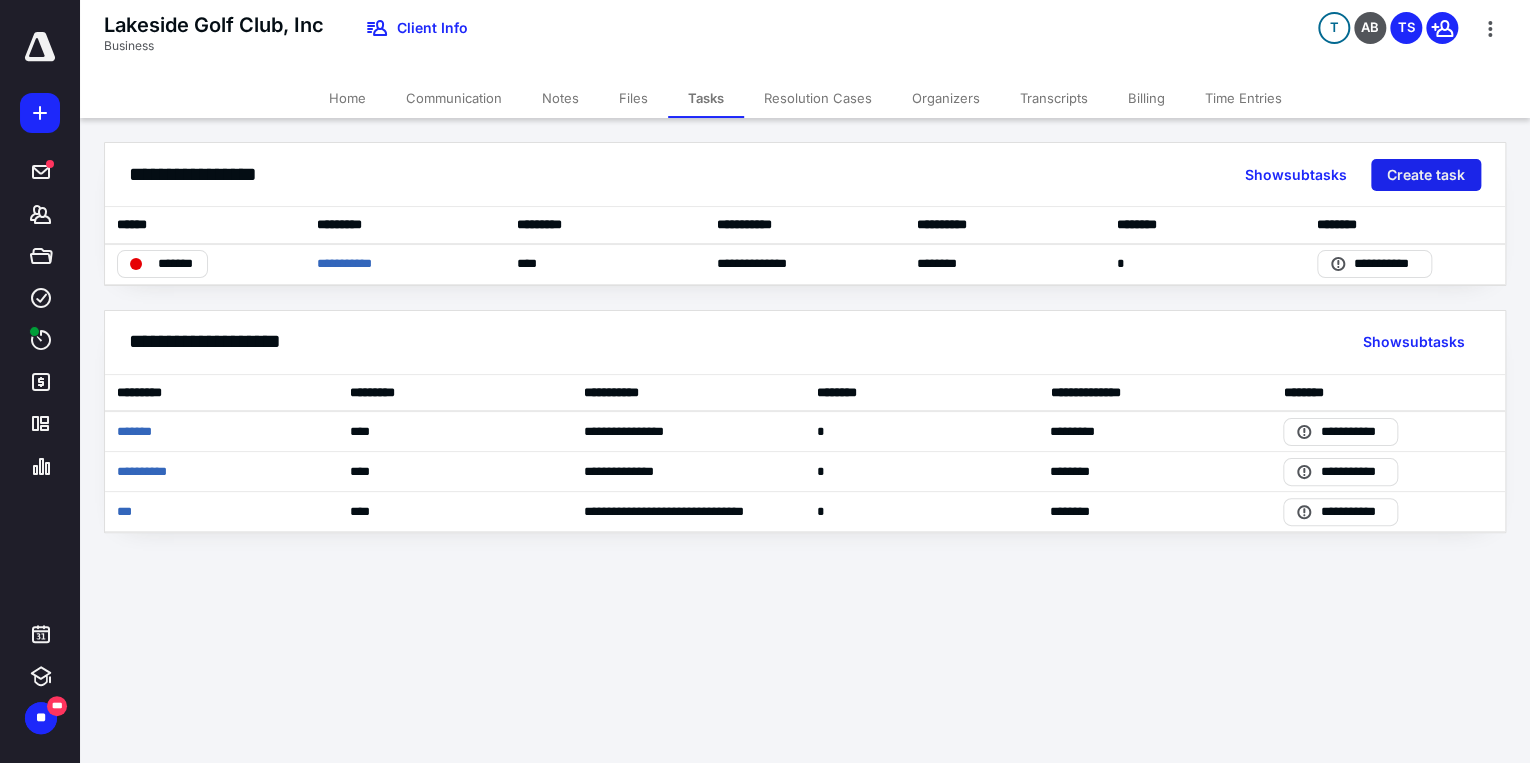 click on "Create task" at bounding box center [1426, 175] 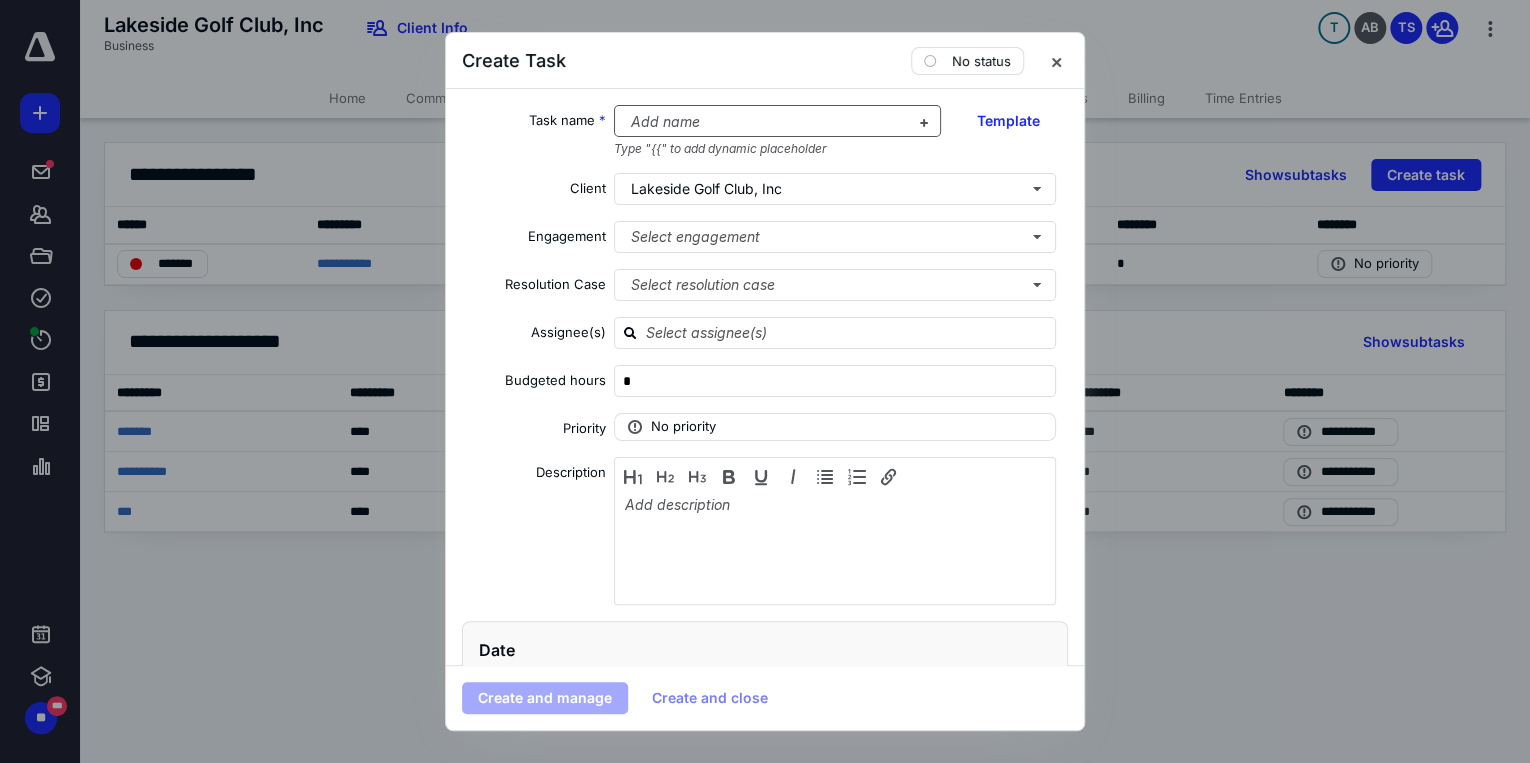 click at bounding box center [766, 122] 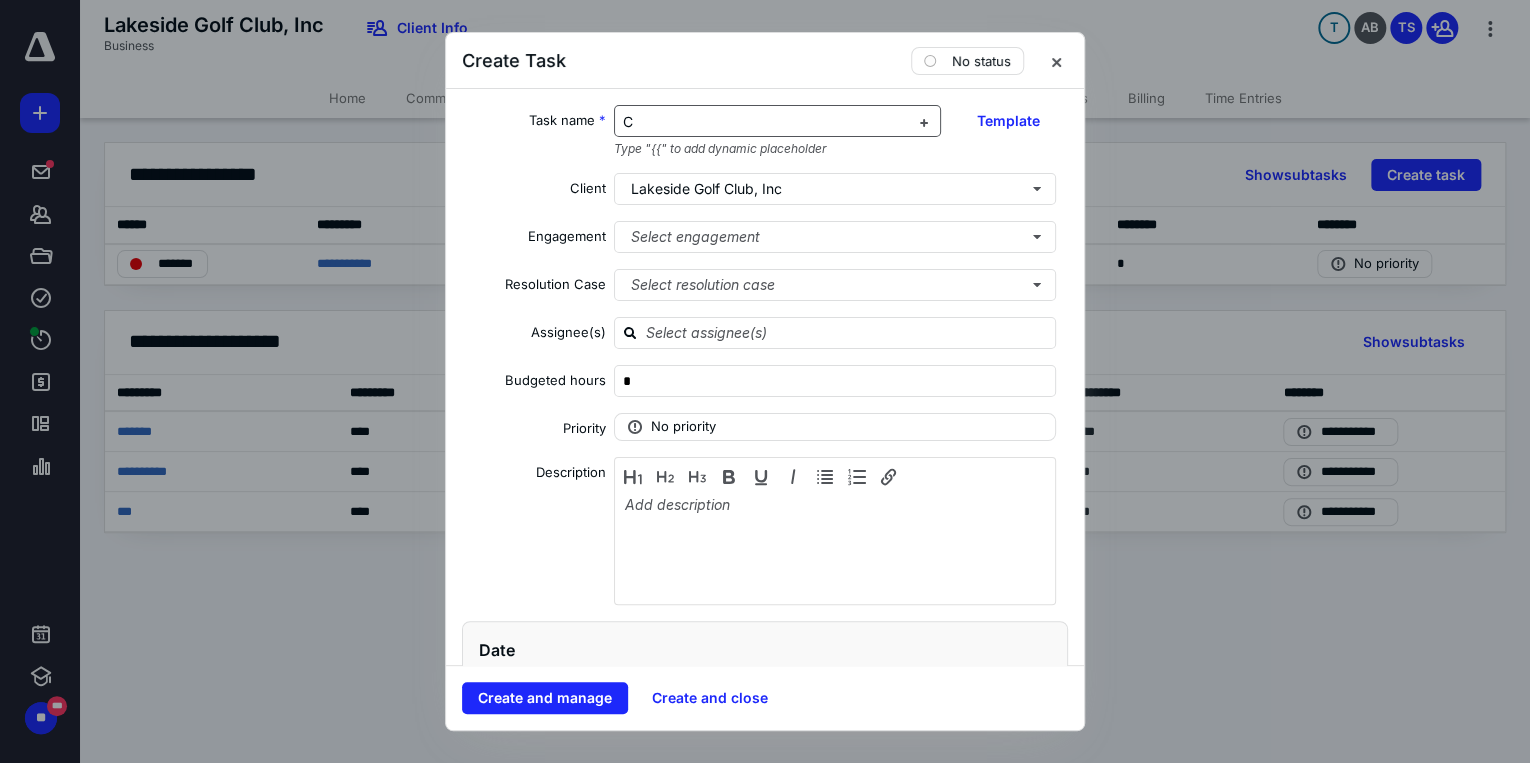 type 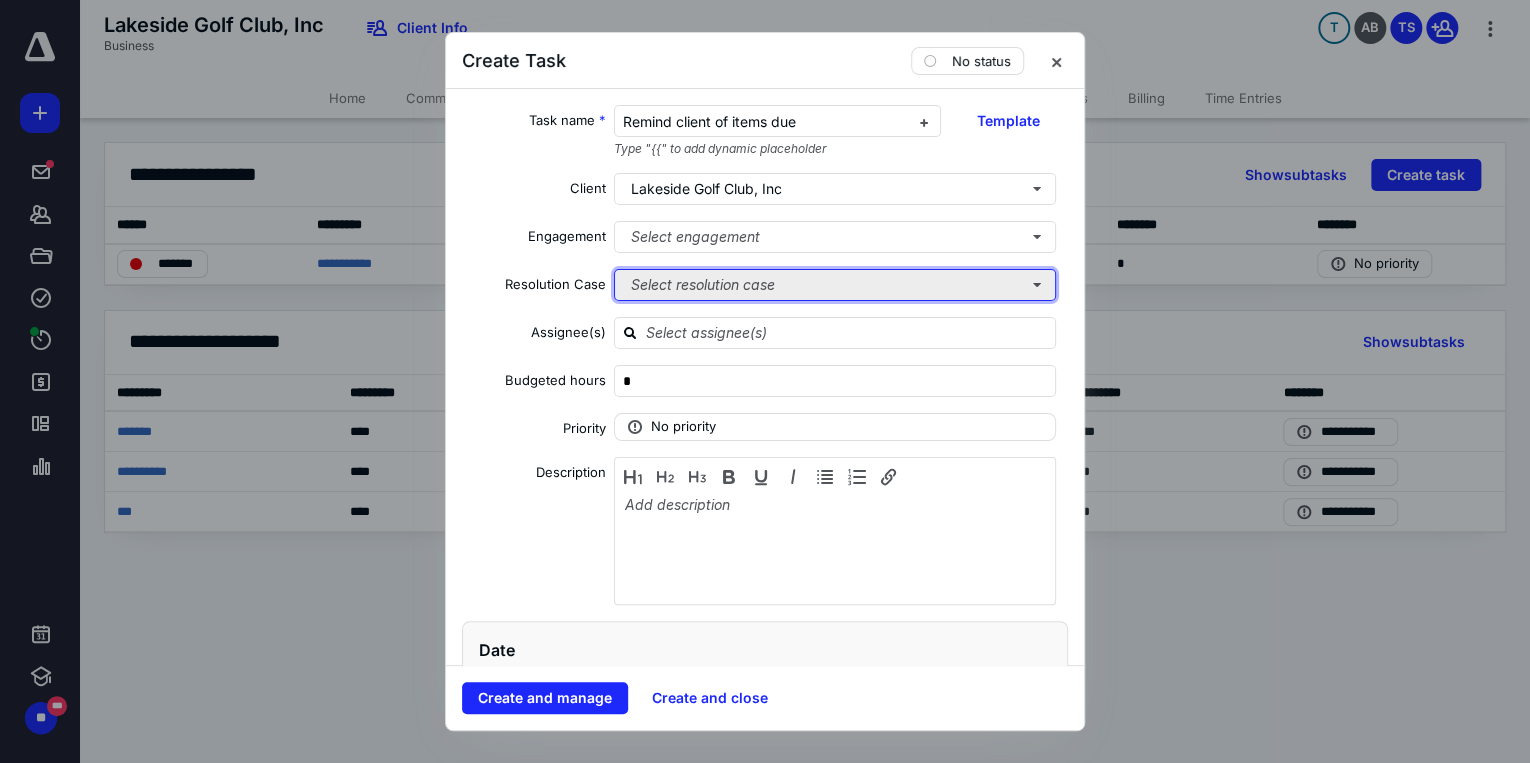 click on "Select resolution case" at bounding box center [835, 285] 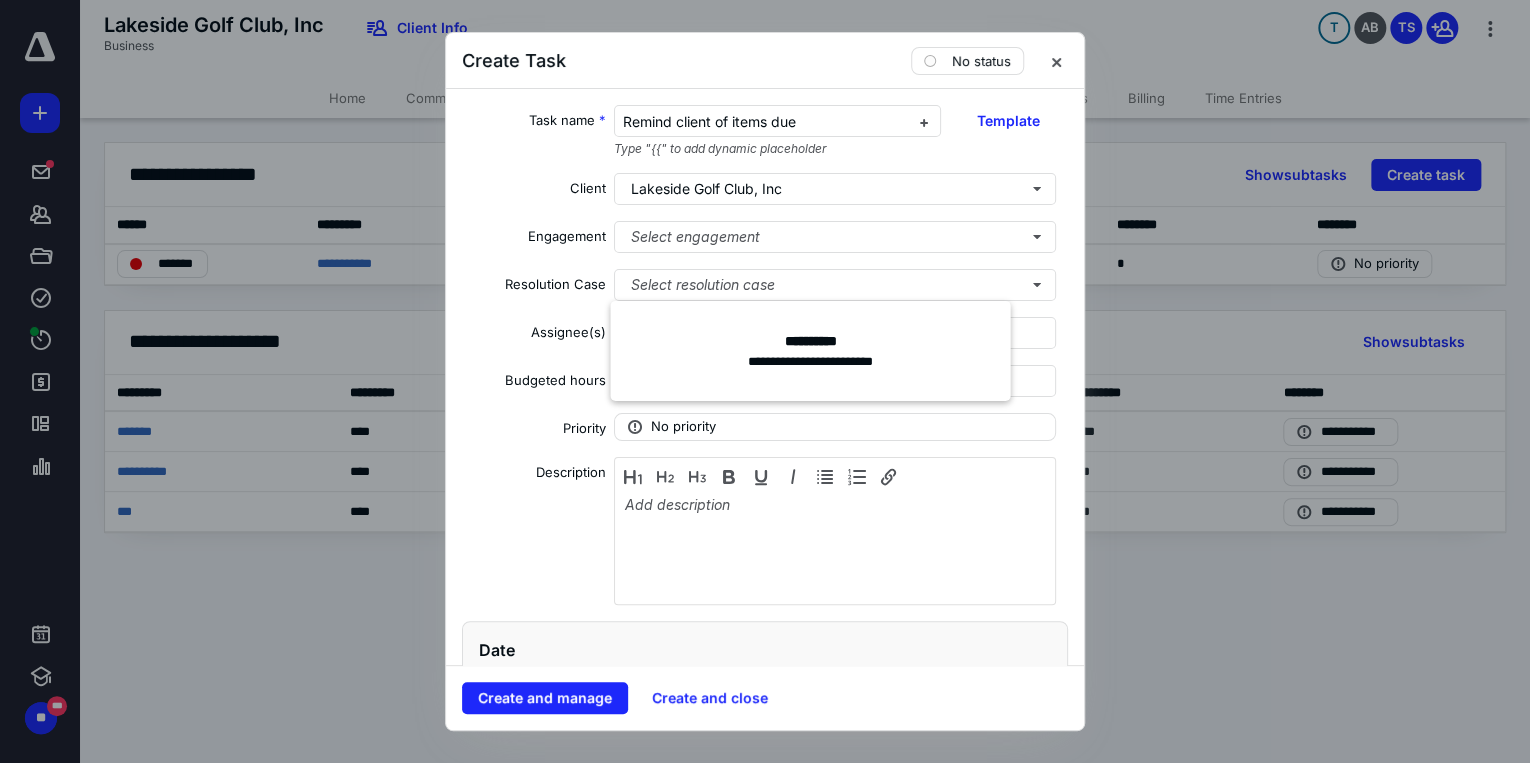 click on "Assignee(s)" at bounding box center (534, 336) 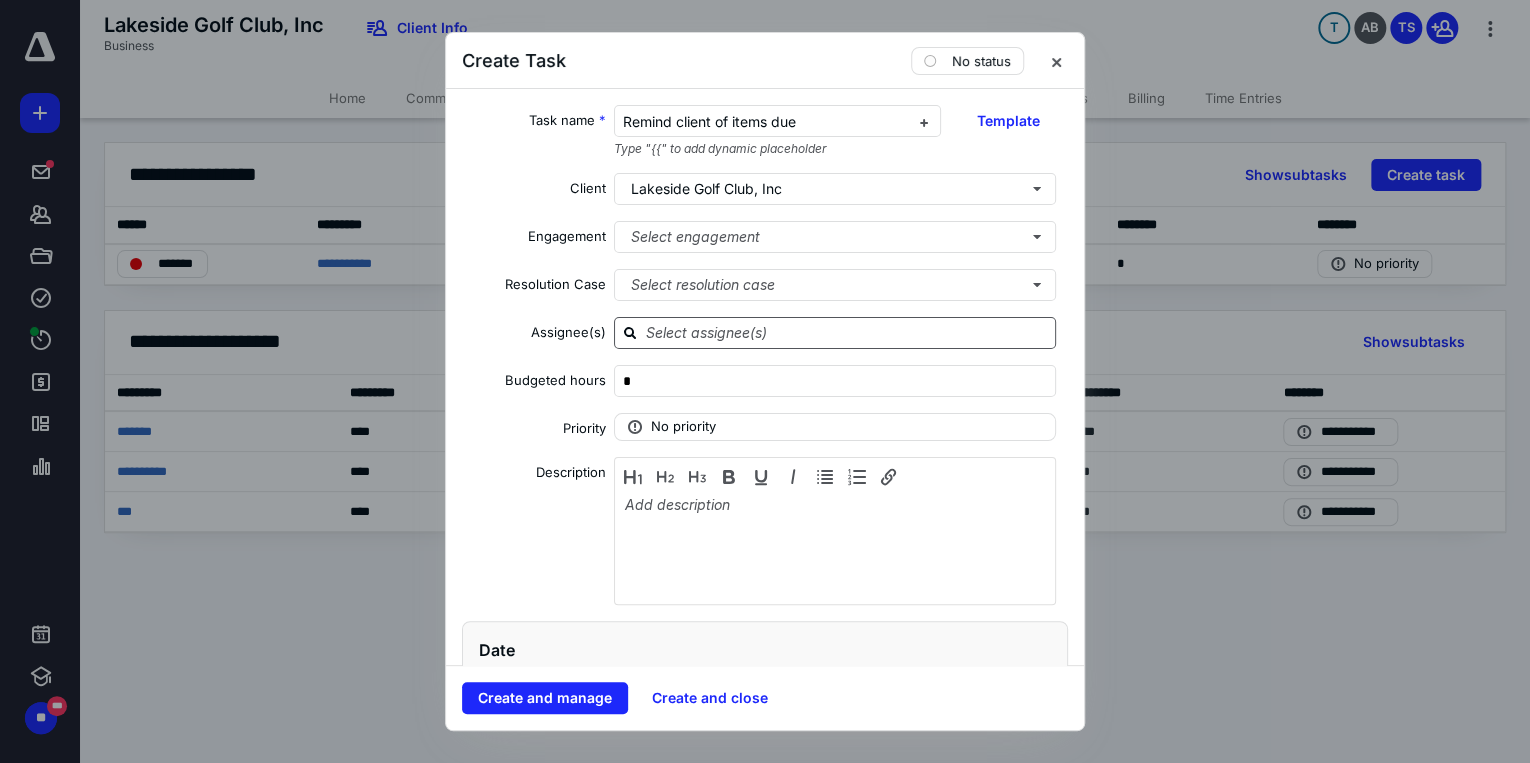 click at bounding box center [847, 332] 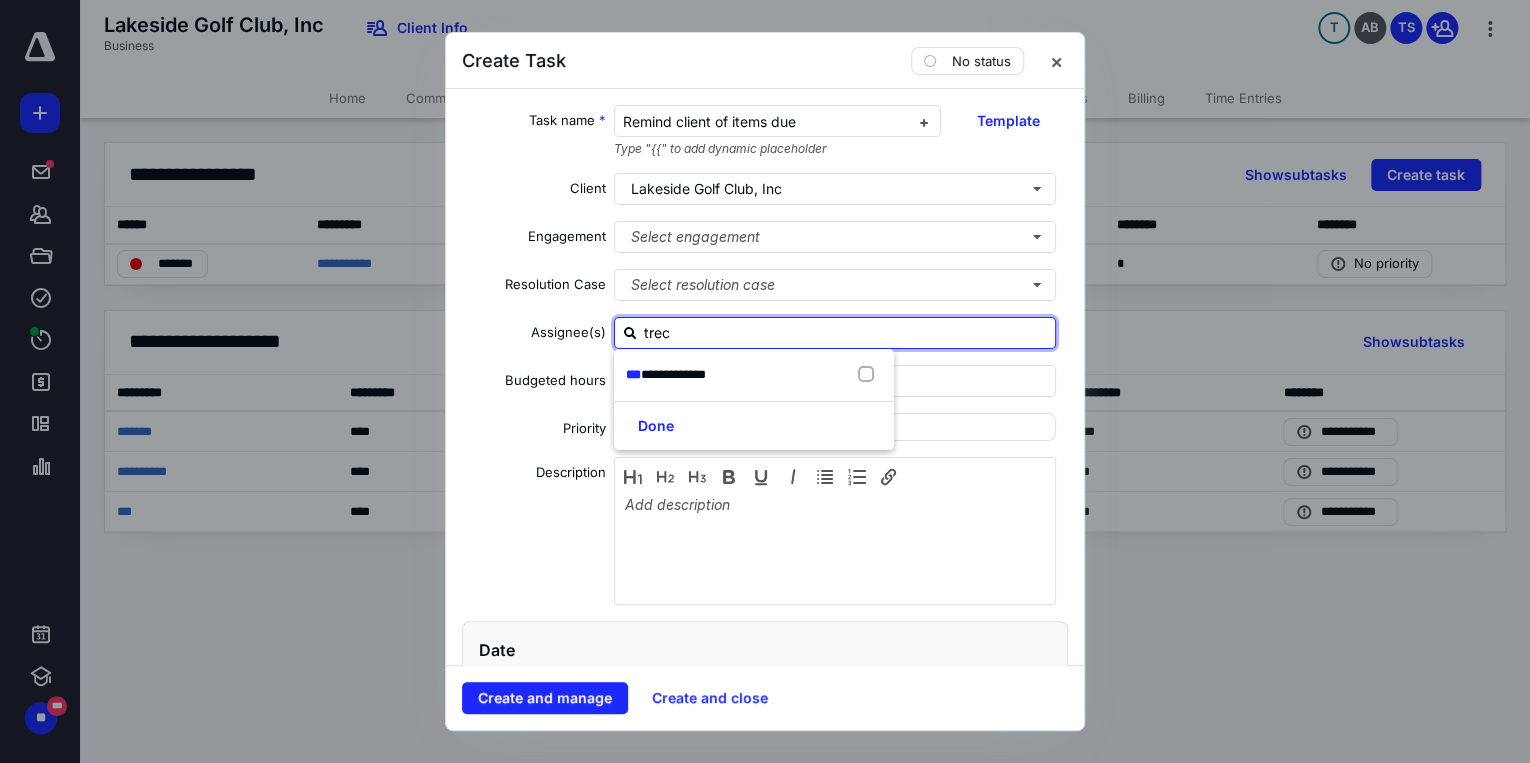 type on "treci" 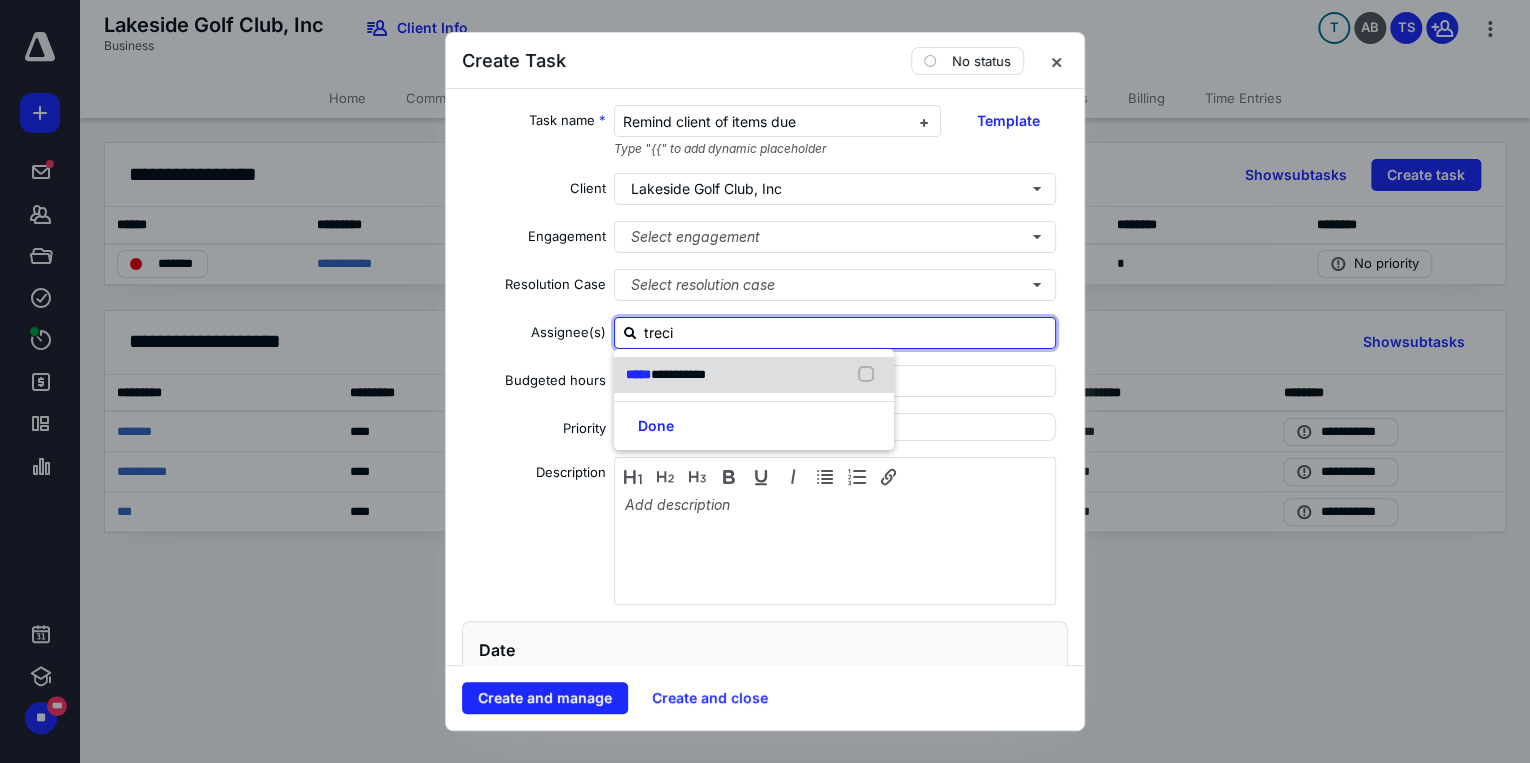 click at bounding box center (870, 375) 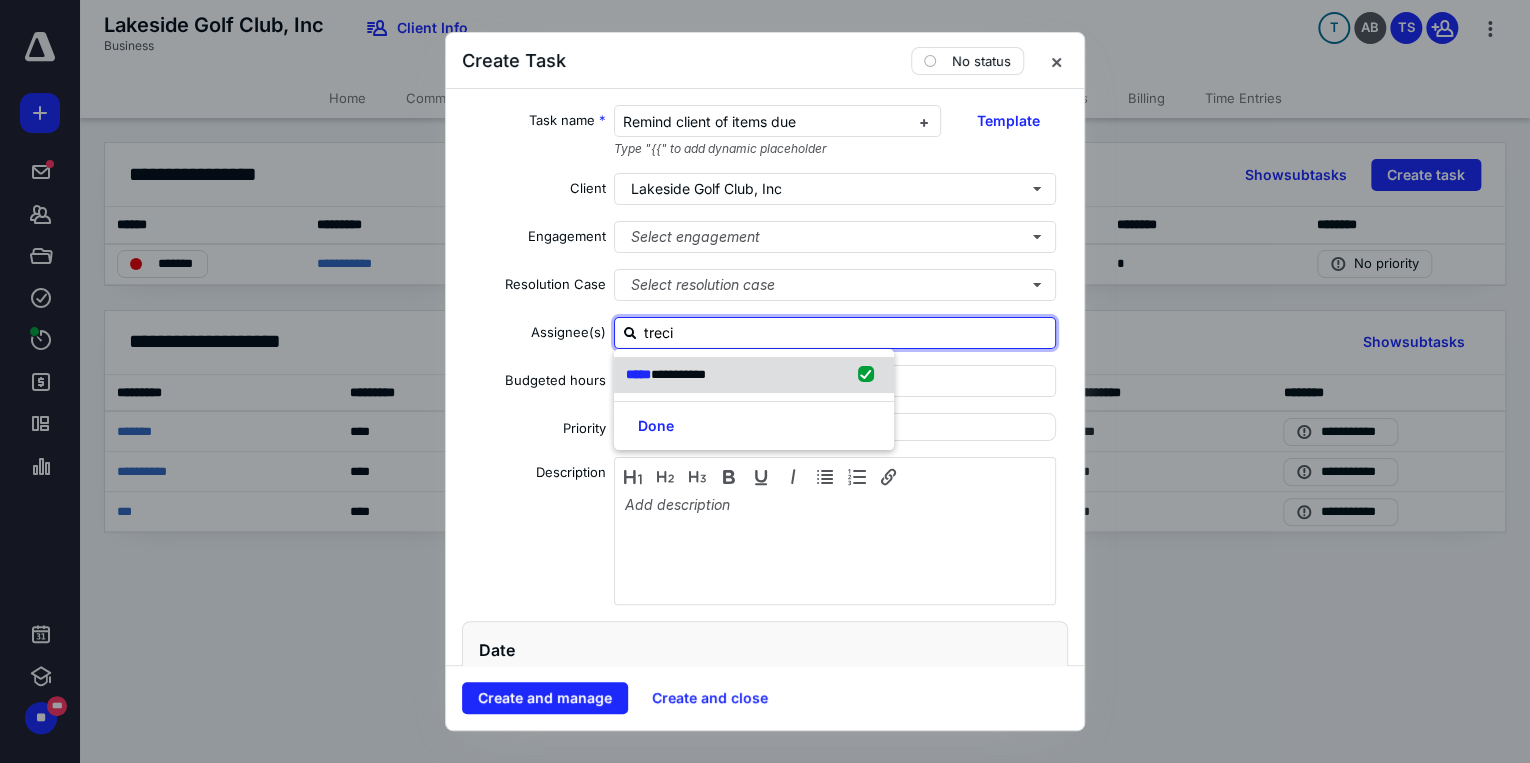 checkbox on "true" 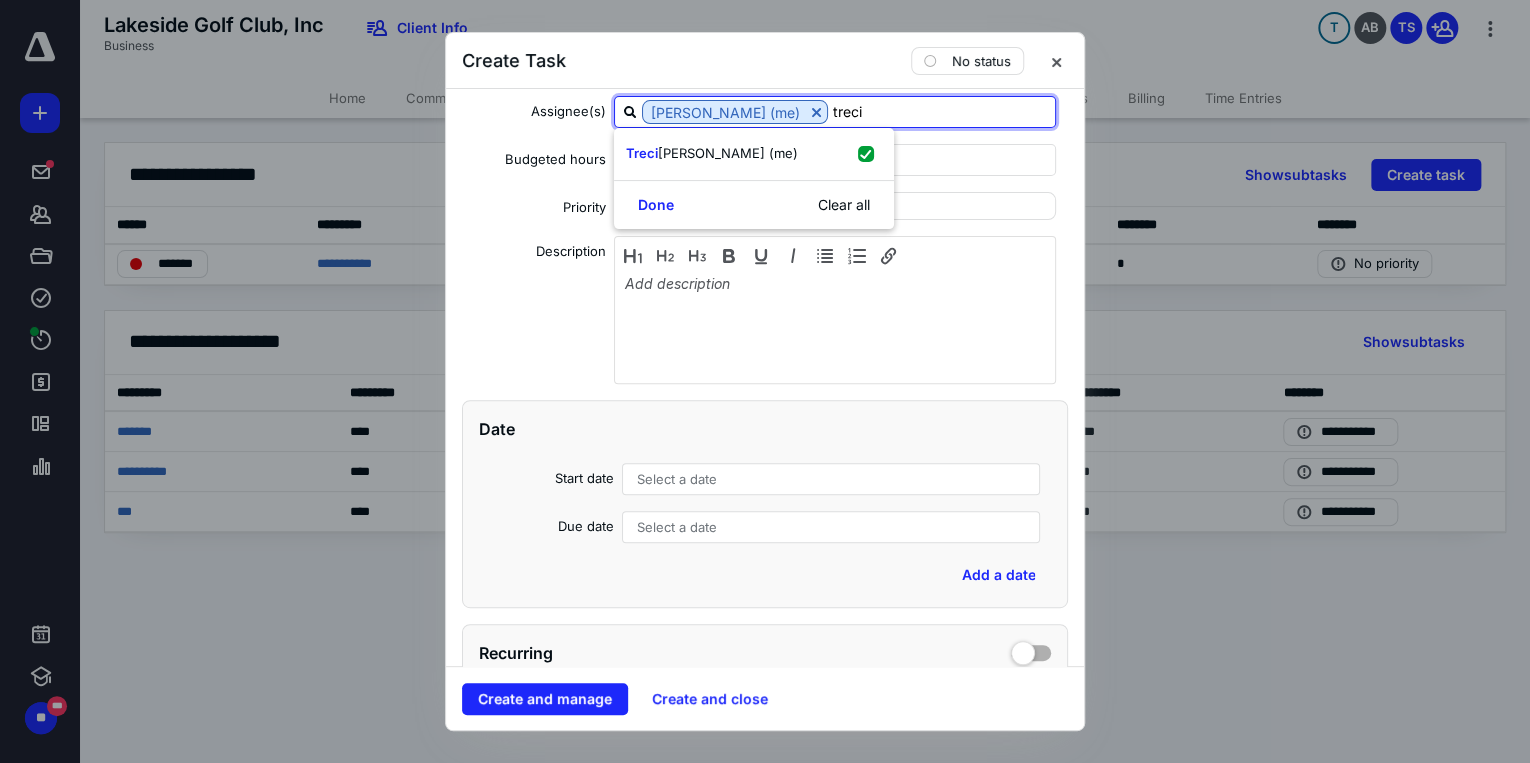 scroll, scrollTop: 240, scrollLeft: 0, axis: vertical 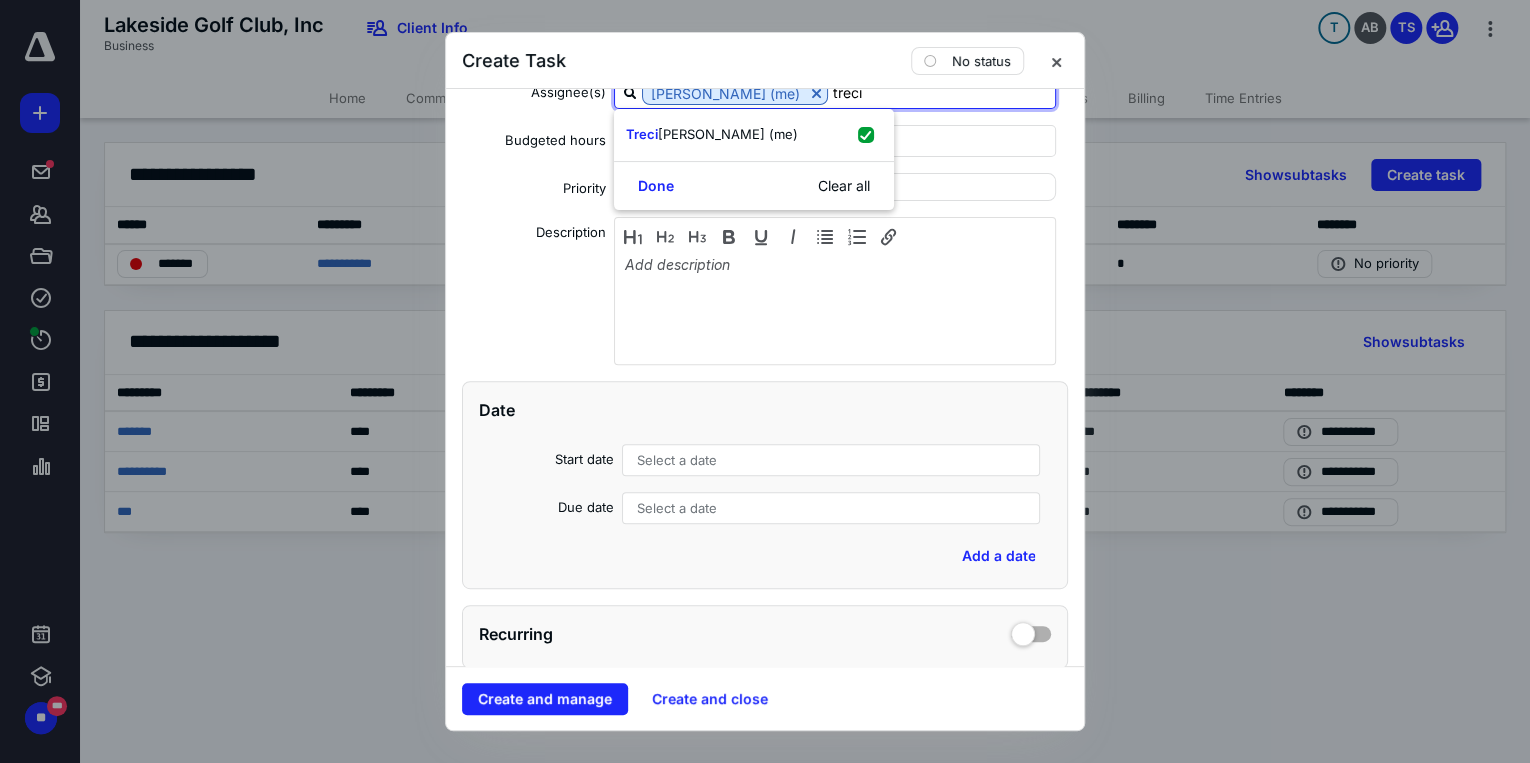 type on "treci" 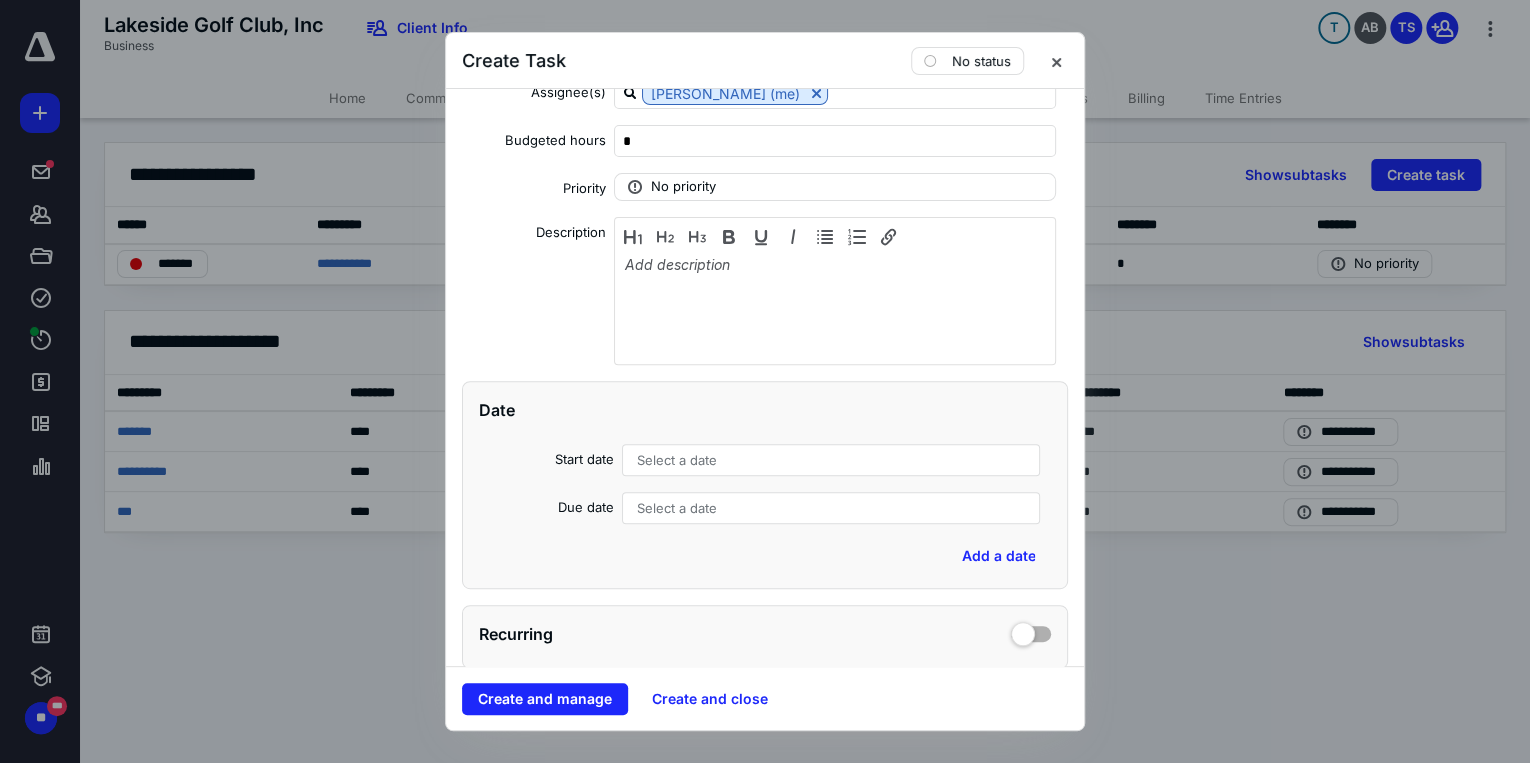 click on "Select a date" at bounding box center [677, 460] 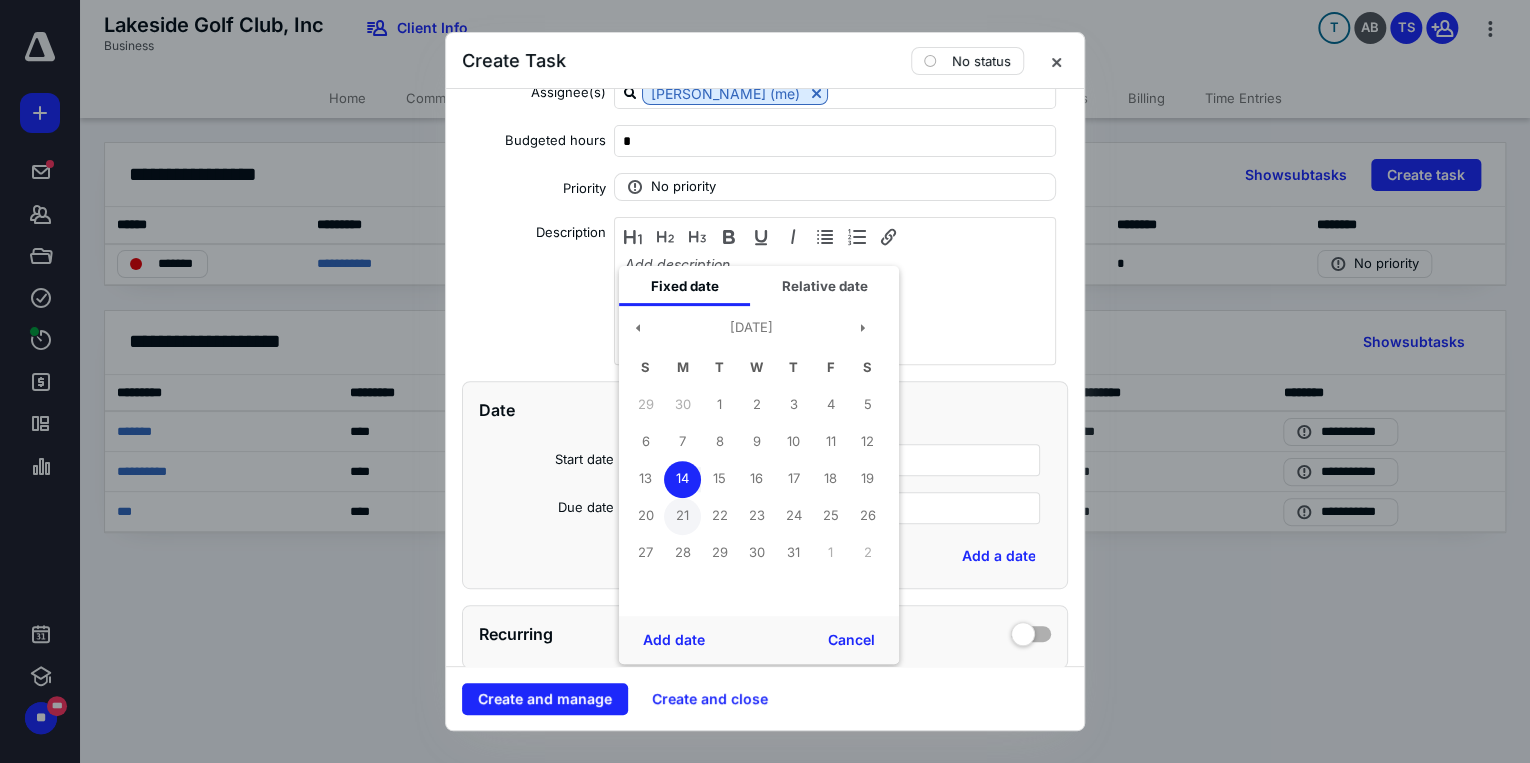 click on "21" at bounding box center (682, 516) 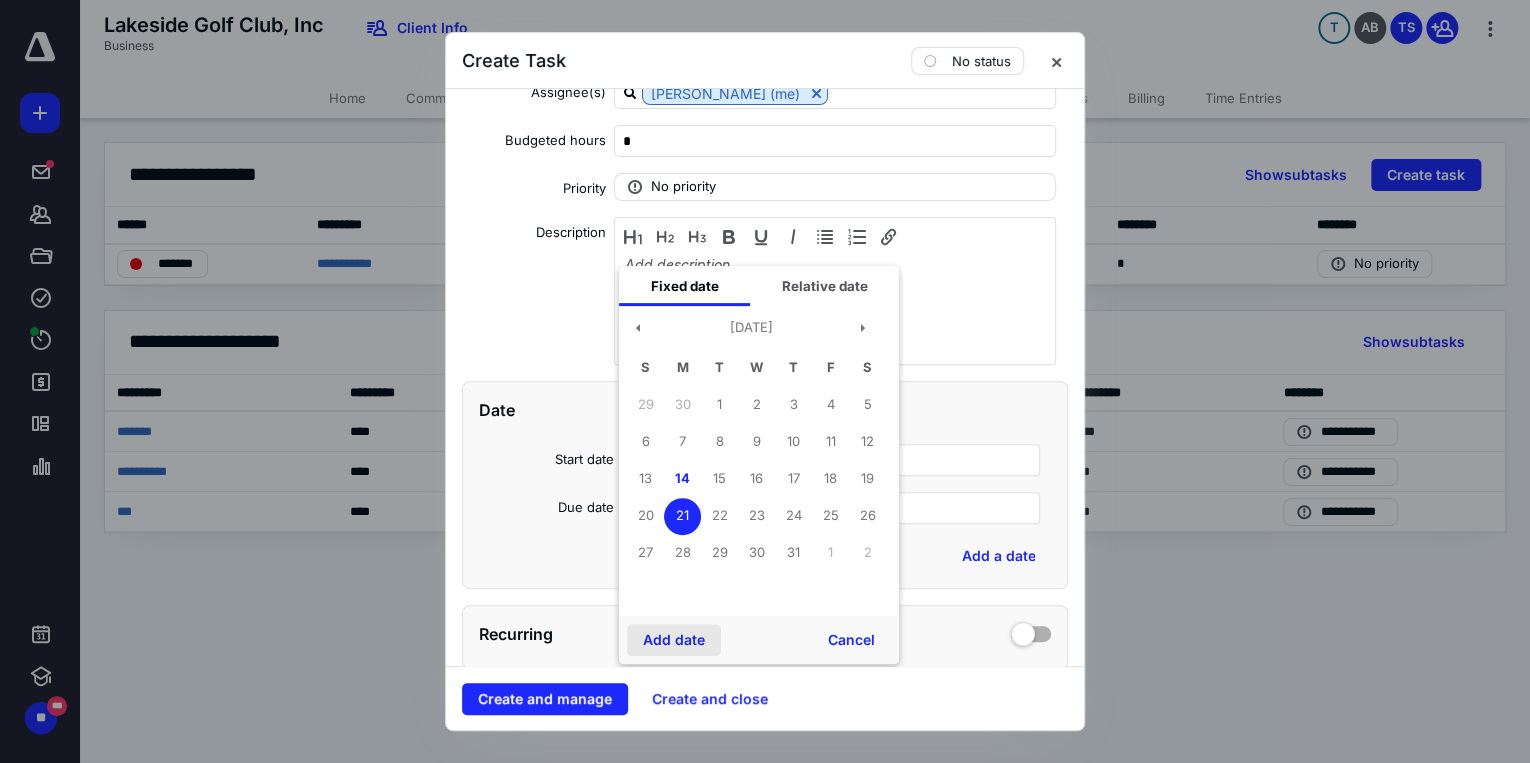 click on "Add date" at bounding box center (674, 640) 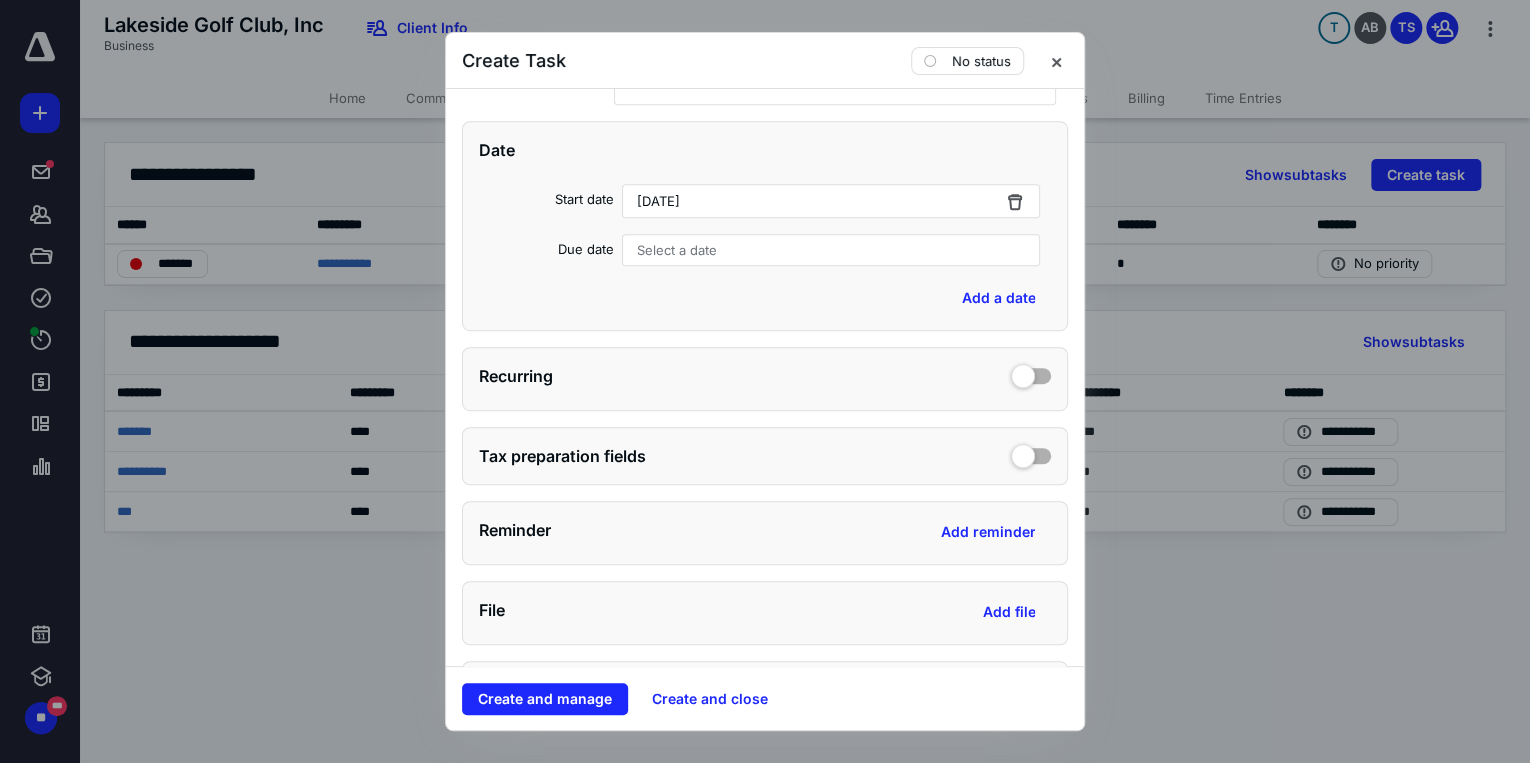 scroll, scrollTop: 640, scrollLeft: 0, axis: vertical 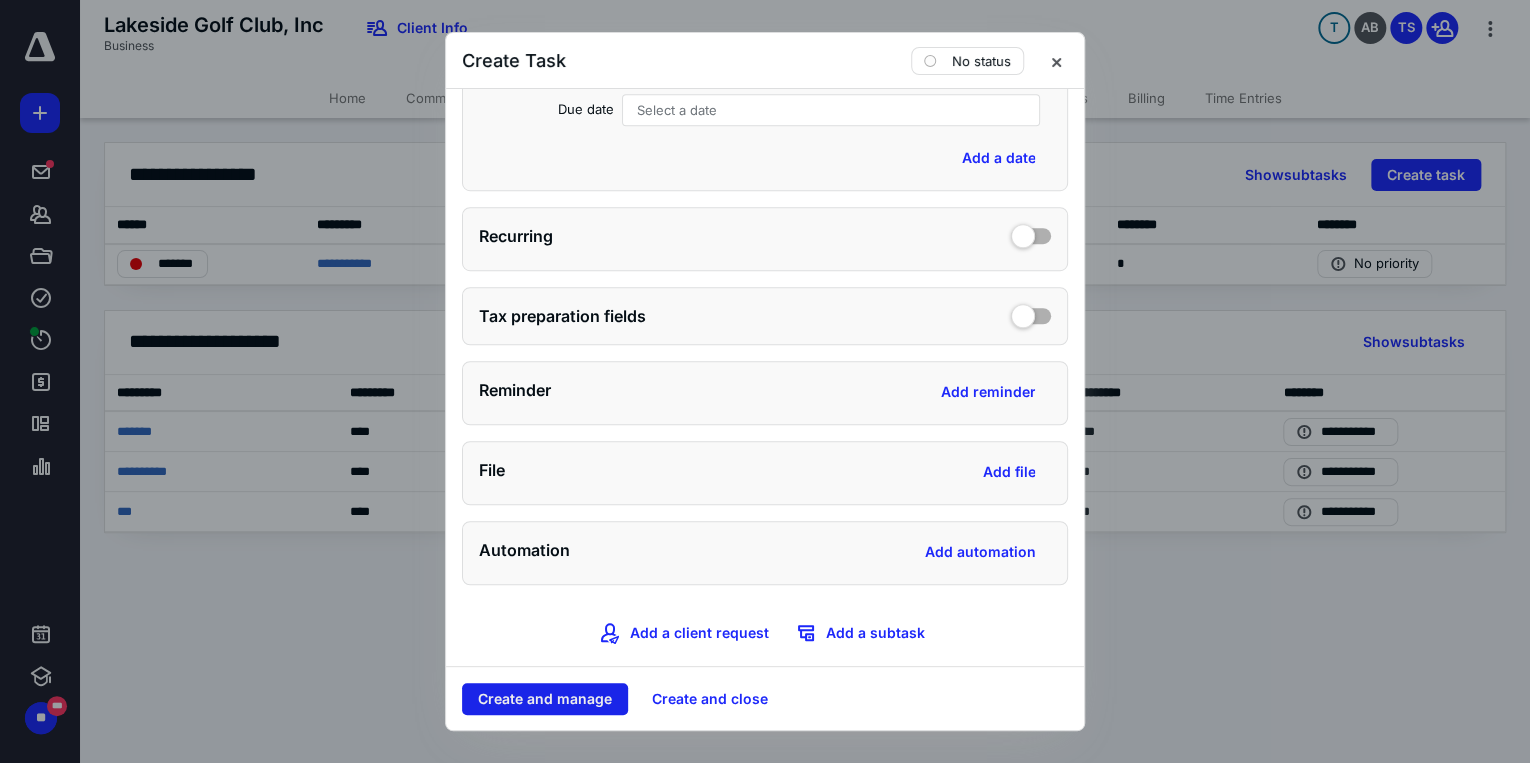 click on "Create and manage" at bounding box center [545, 699] 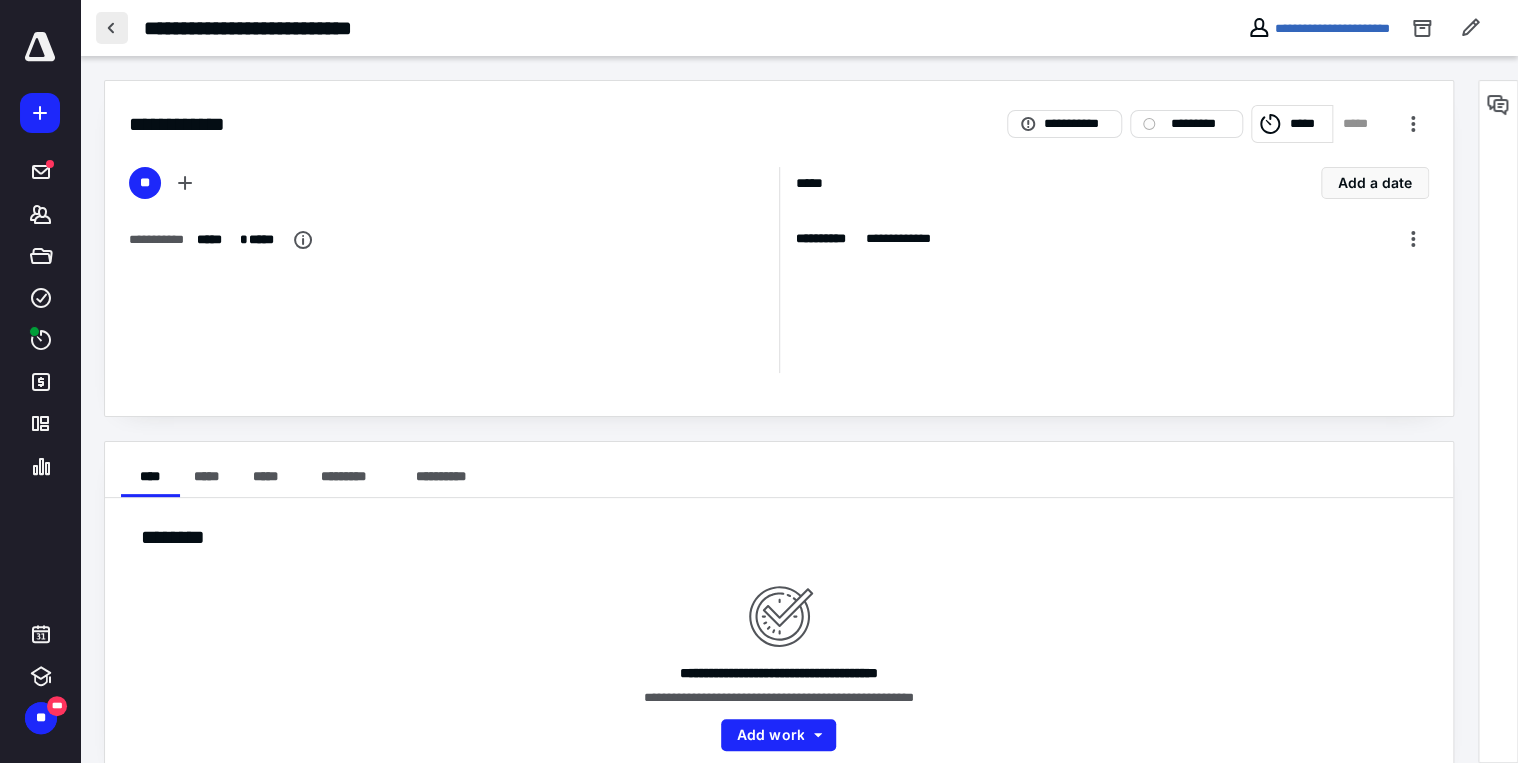 click at bounding box center (112, 28) 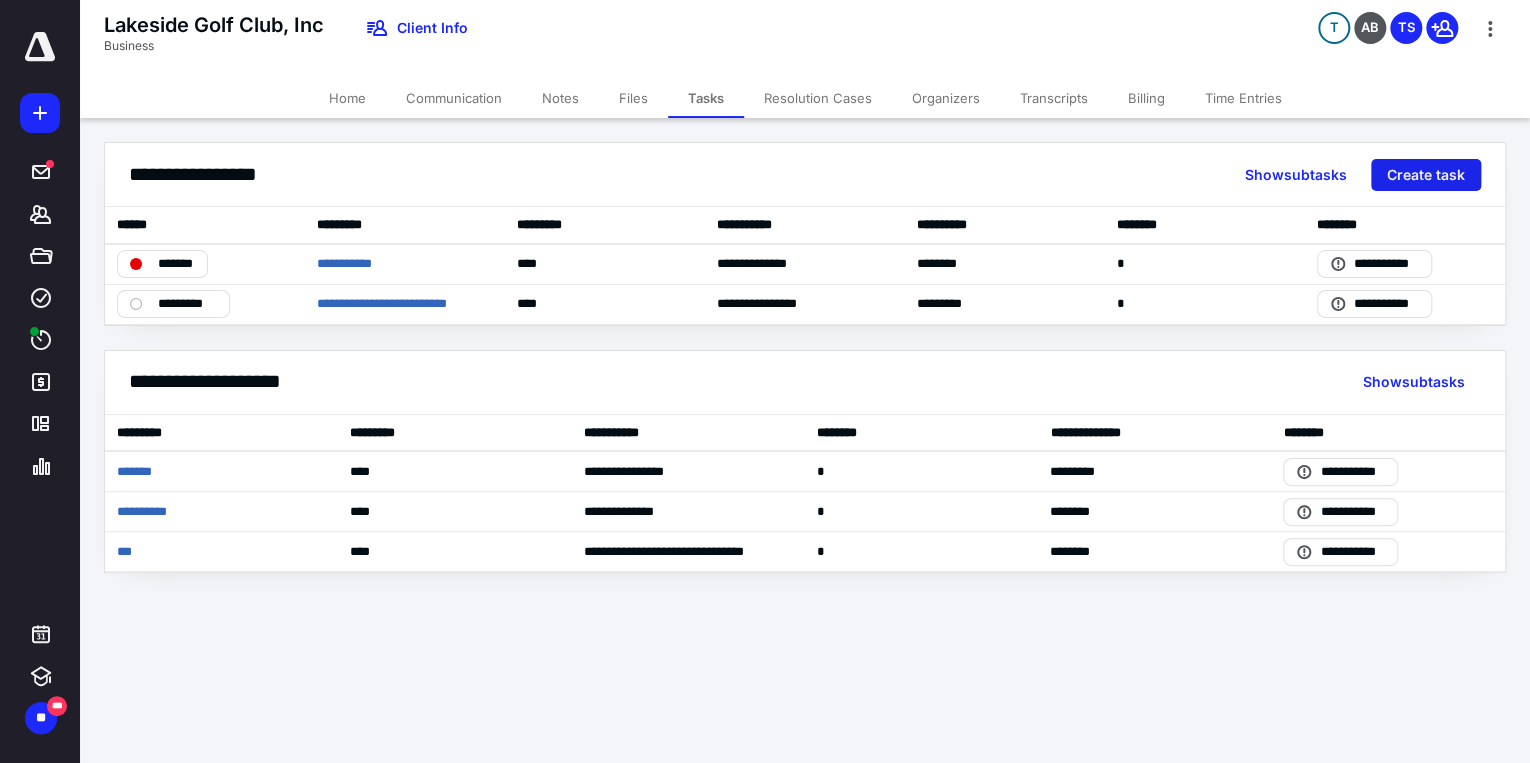 click on "Create task" at bounding box center (1426, 175) 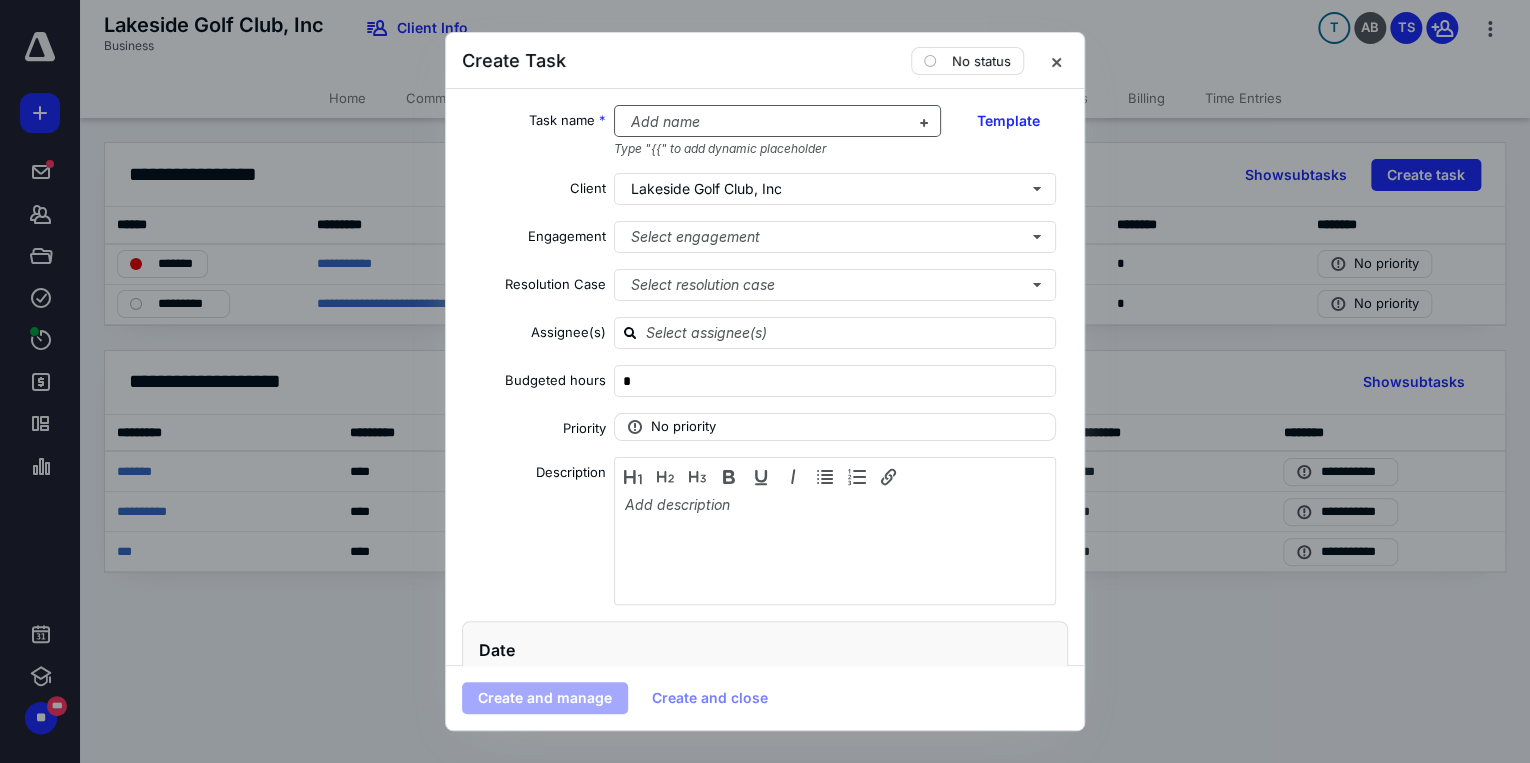 click at bounding box center [766, 122] 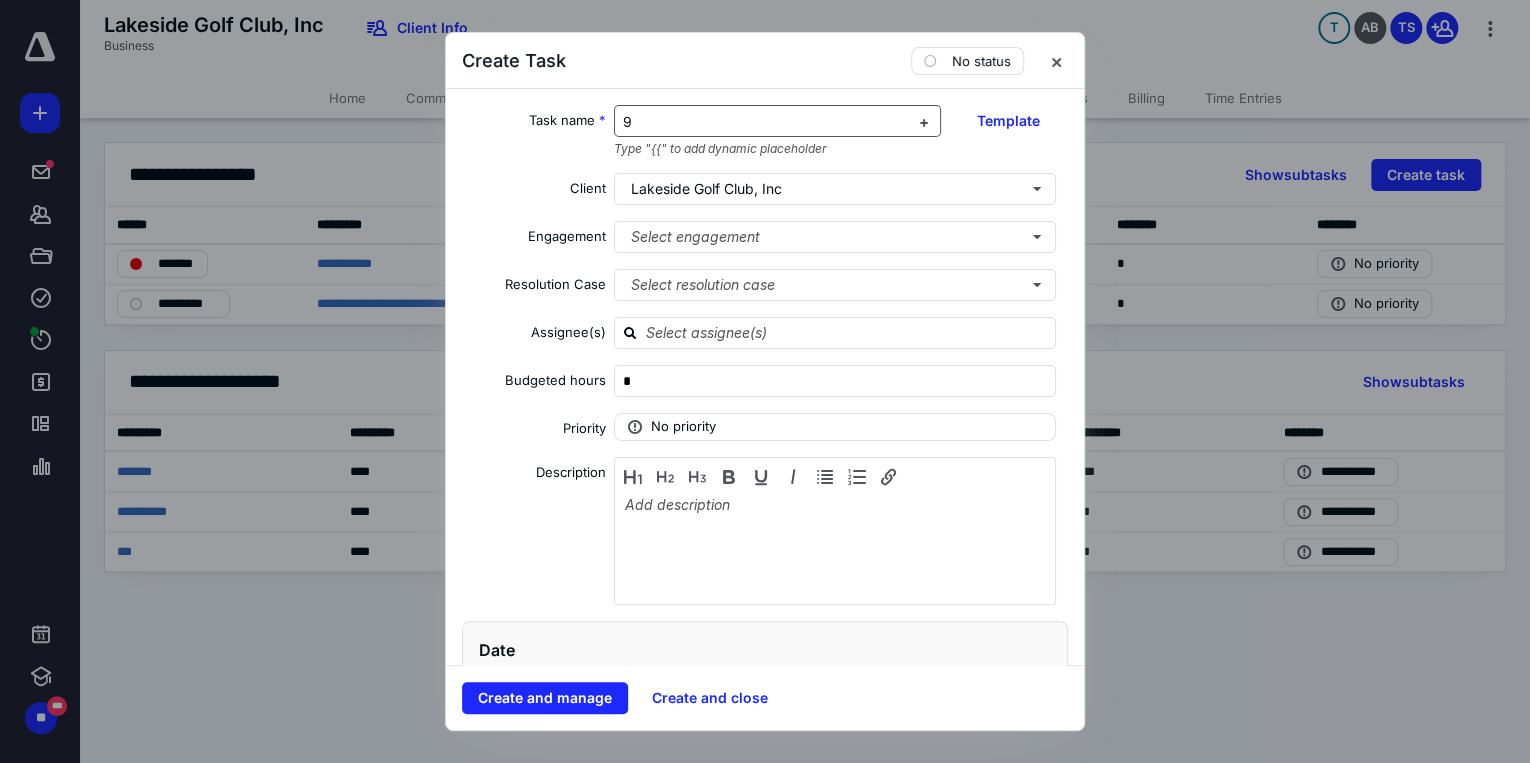 type 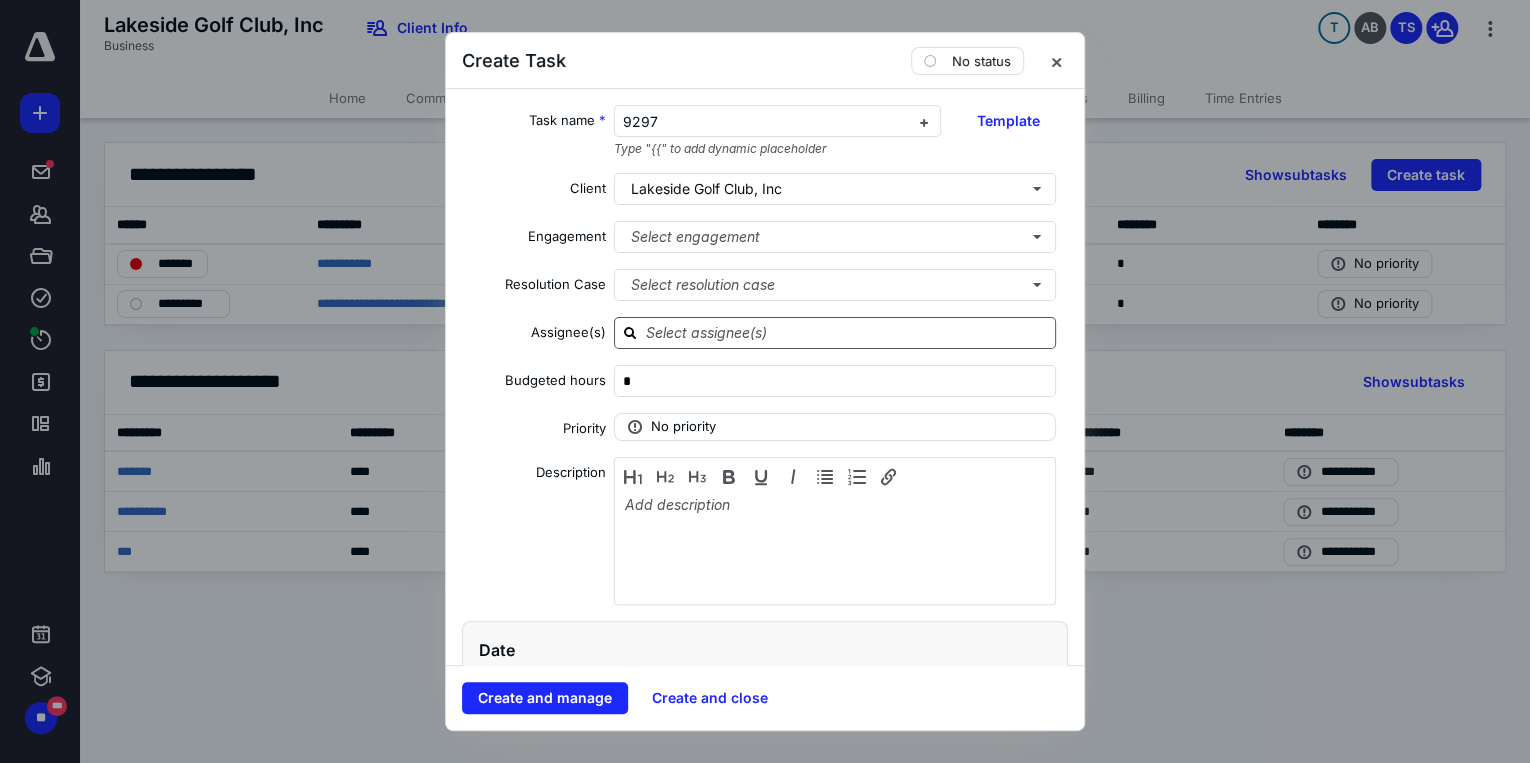 click at bounding box center [835, 333] 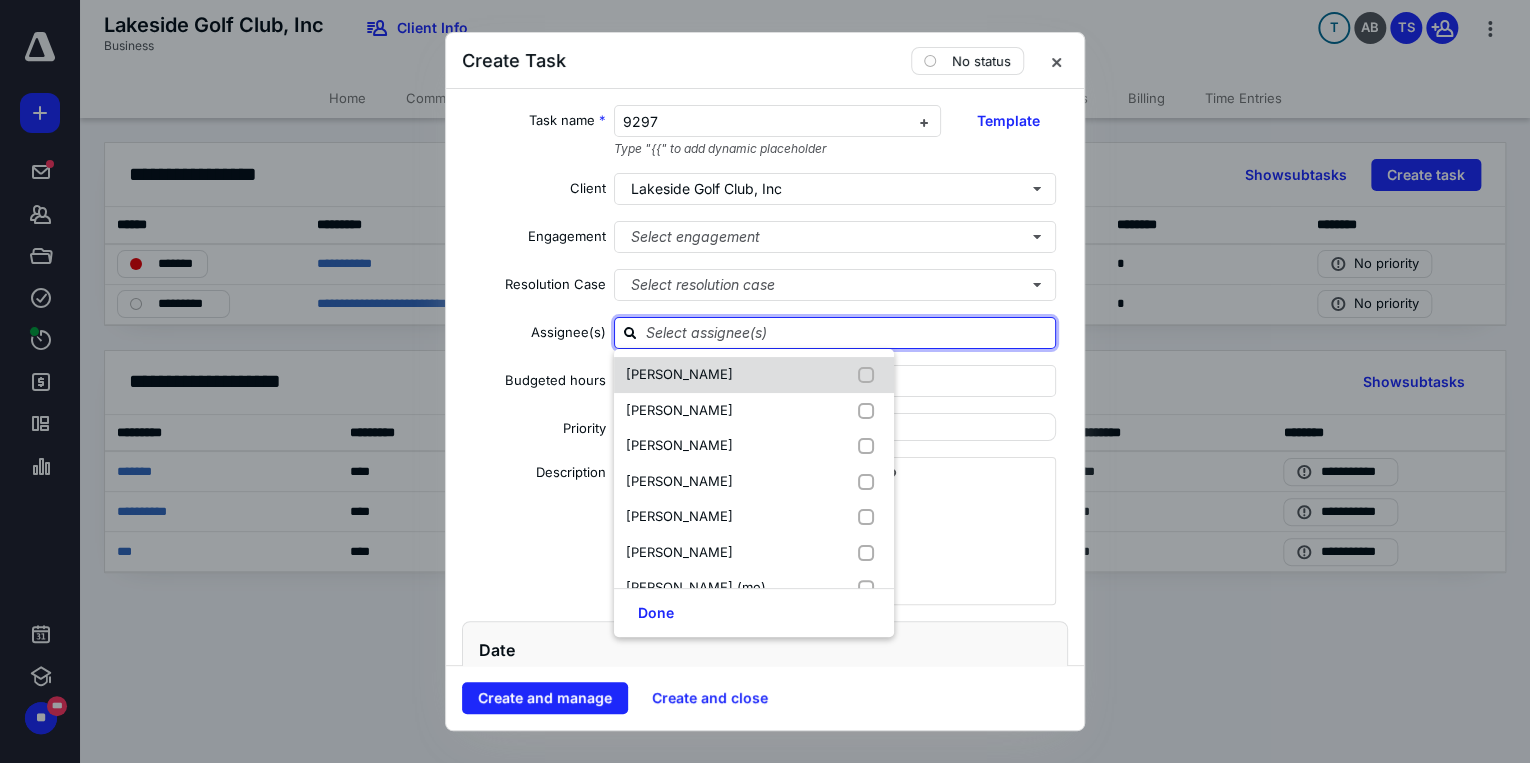 click at bounding box center (870, 375) 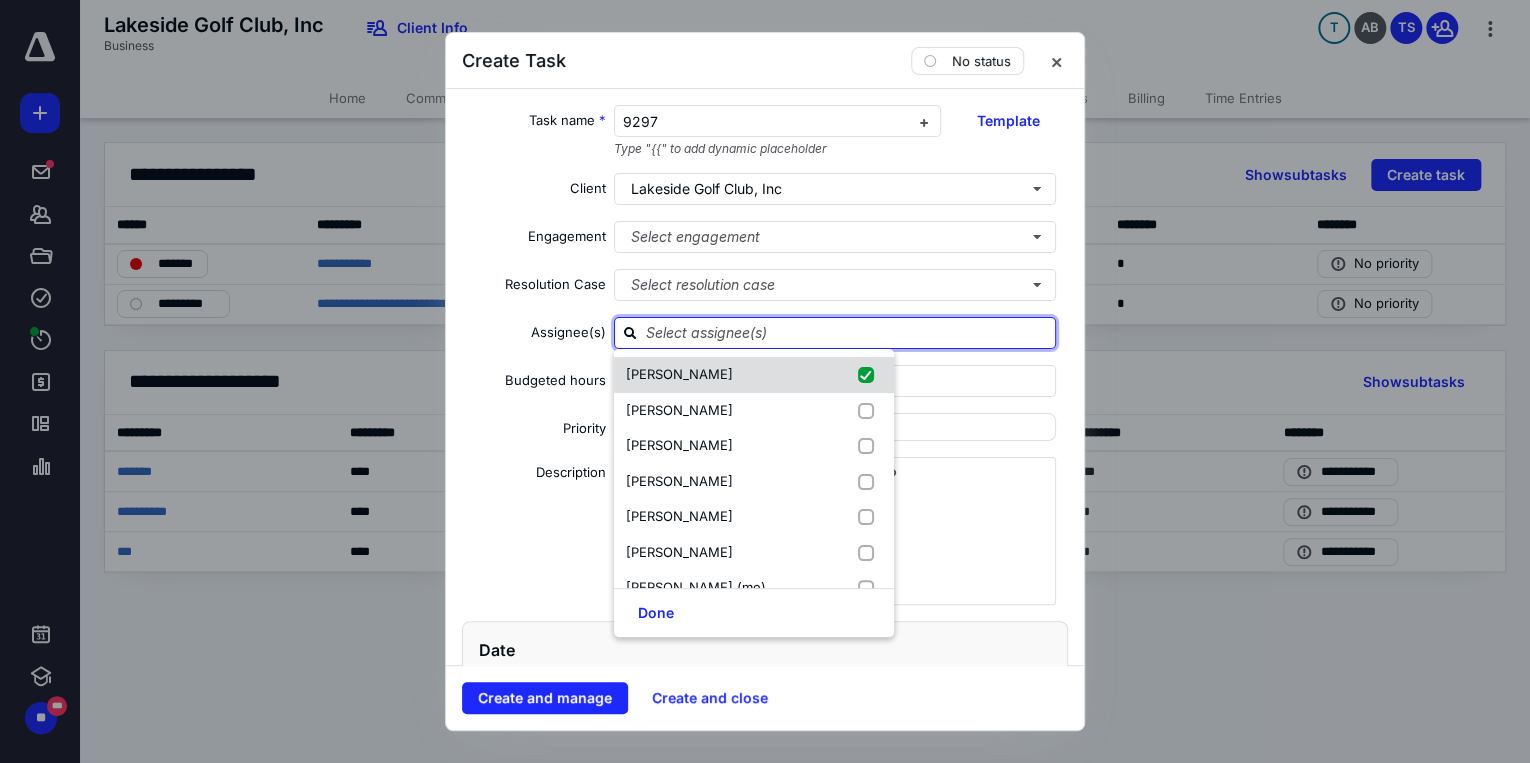 checkbox on "true" 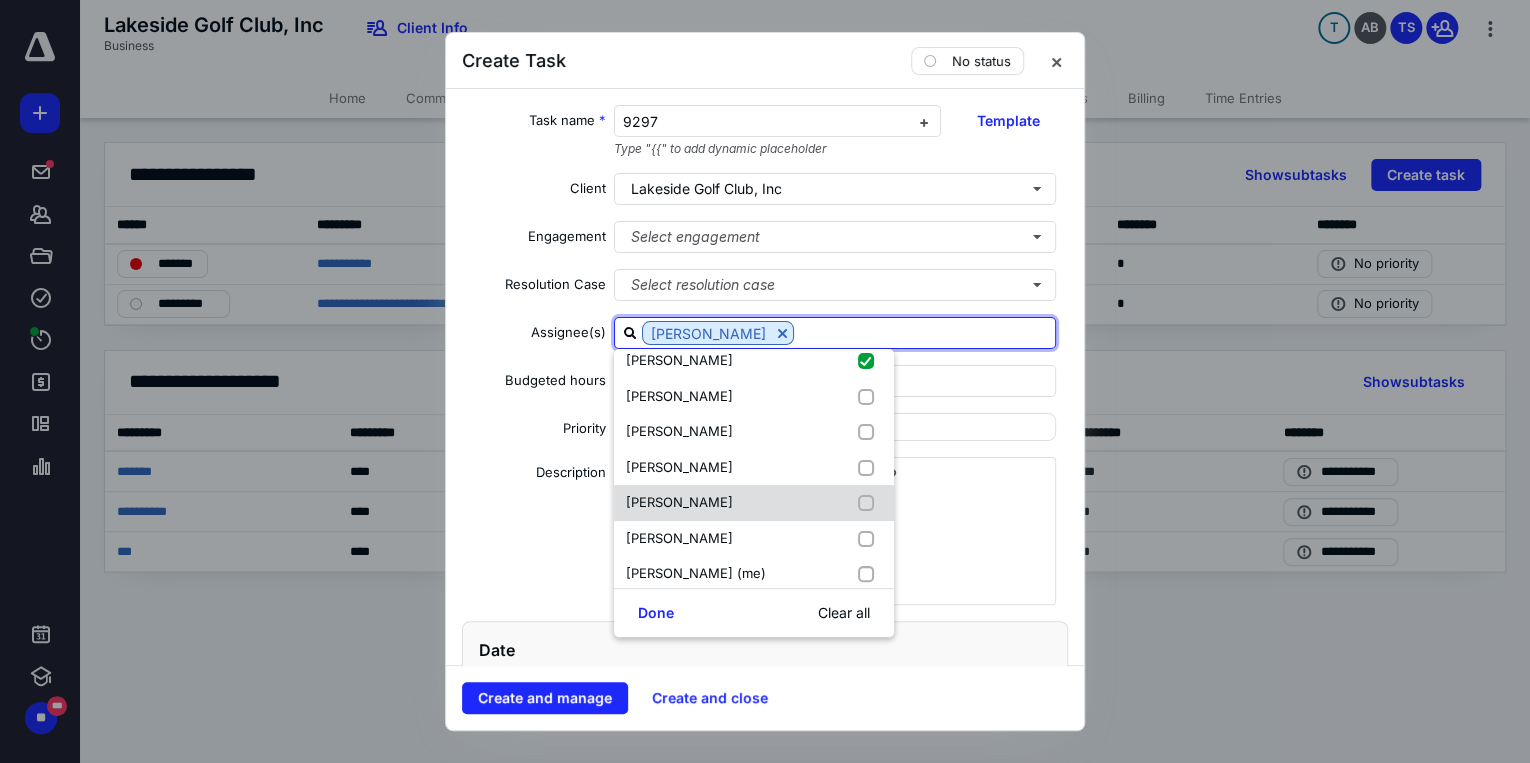 scroll, scrollTop: 26, scrollLeft: 0, axis: vertical 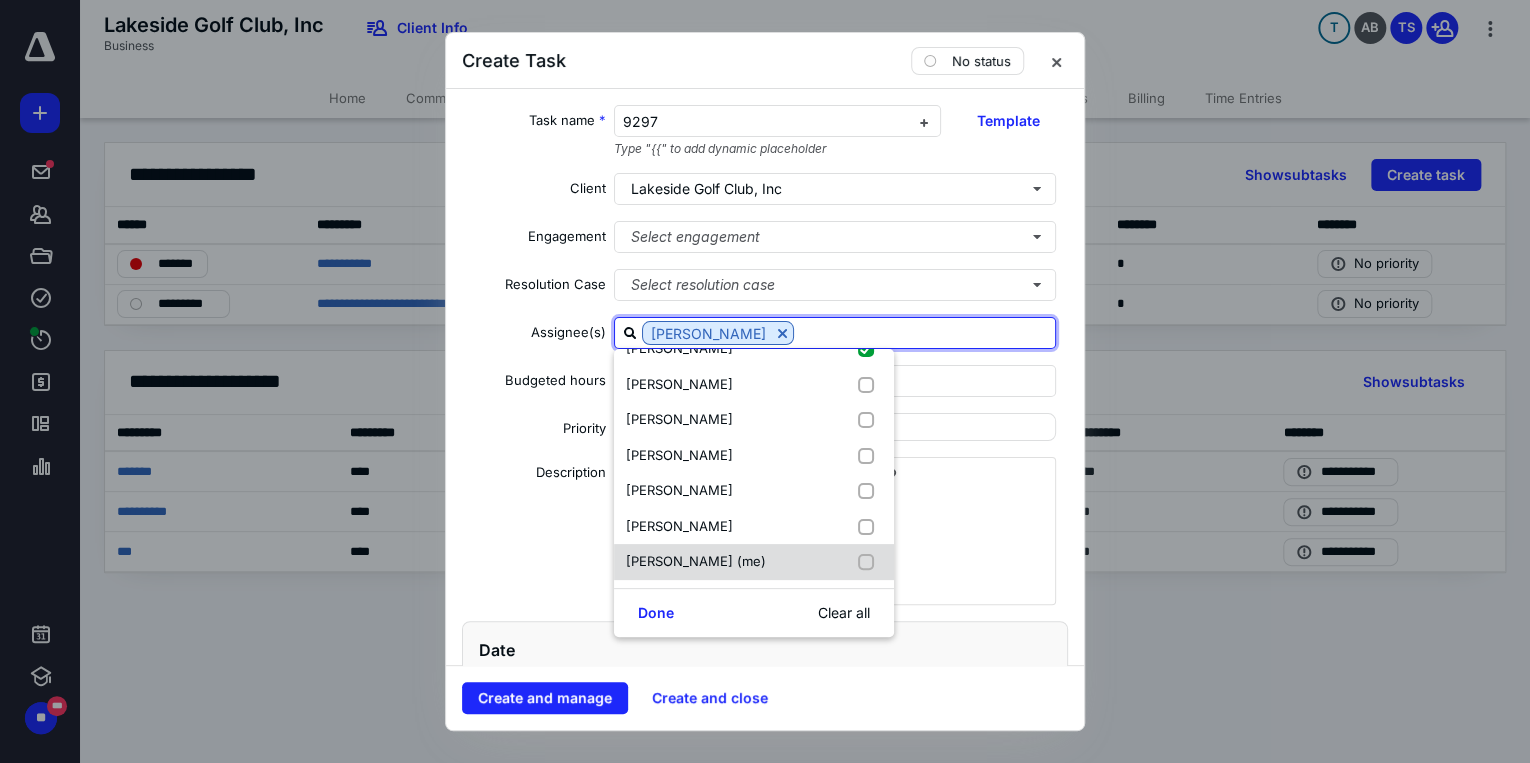 click at bounding box center [870, 562] 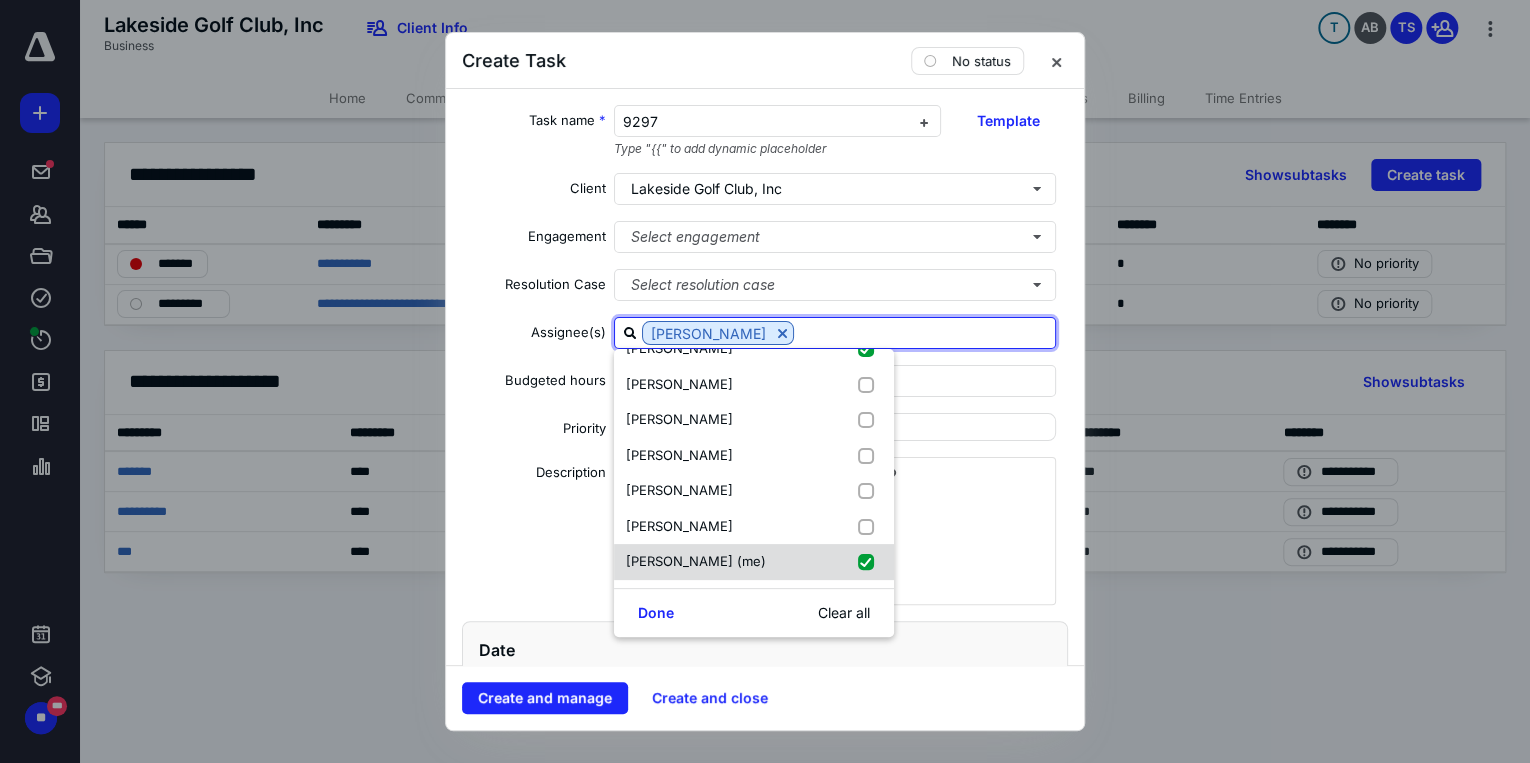 checkbox on "true" 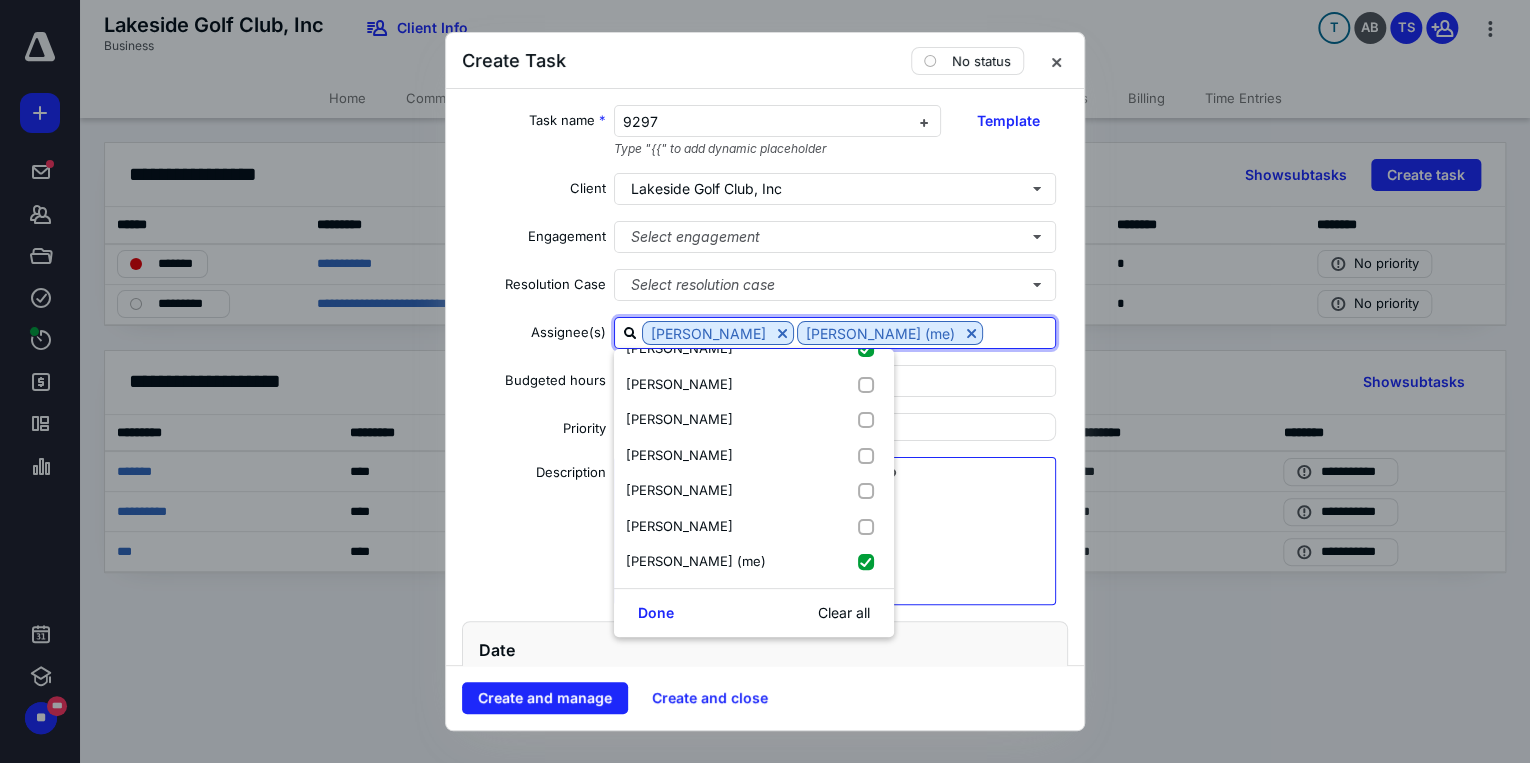 click at bounding box center [835, 546] 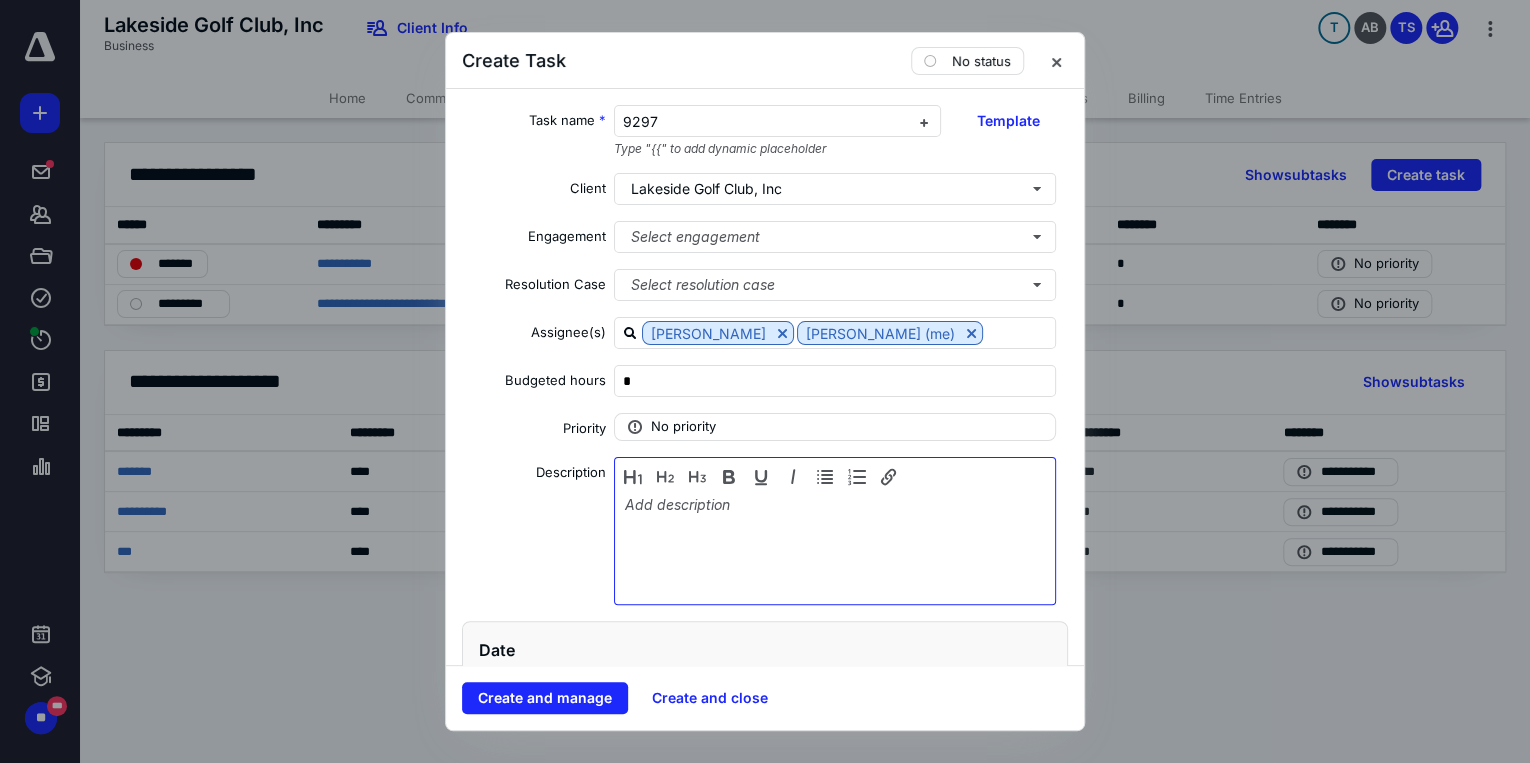type 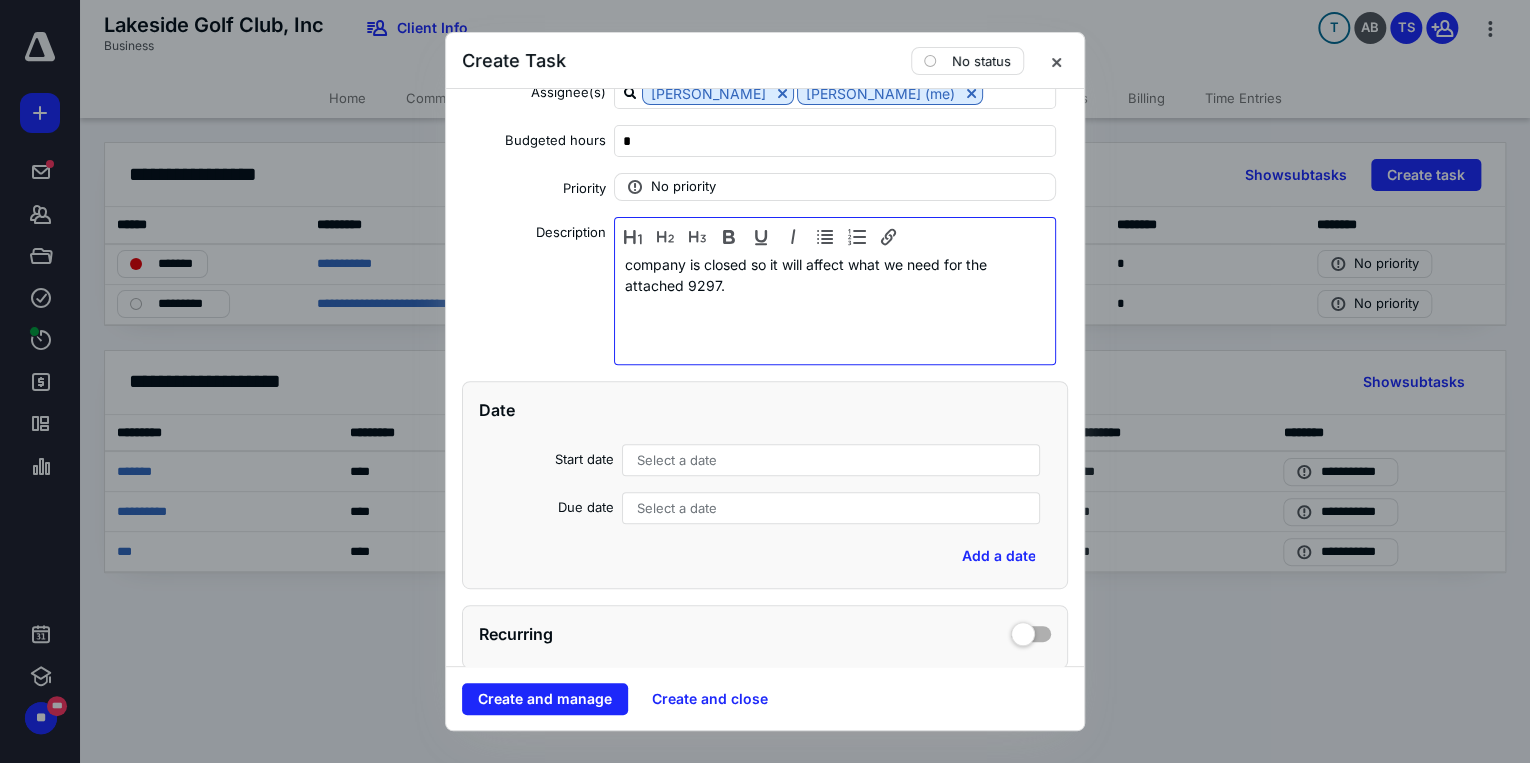 scroll, scrollTop: 480, scrollLeft: 0, axis: vertical 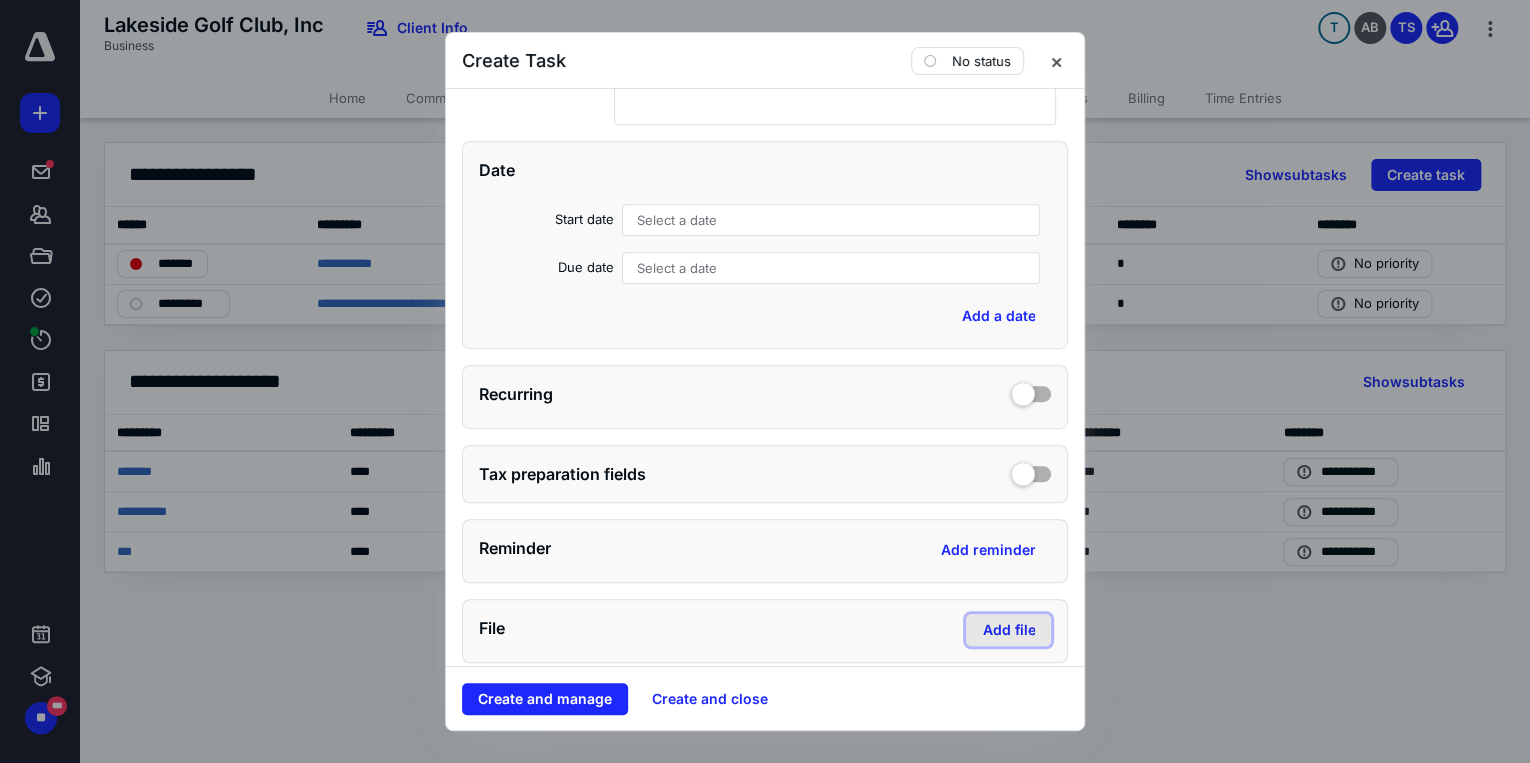 click on "Add file" at bounding box center [1008, 630] 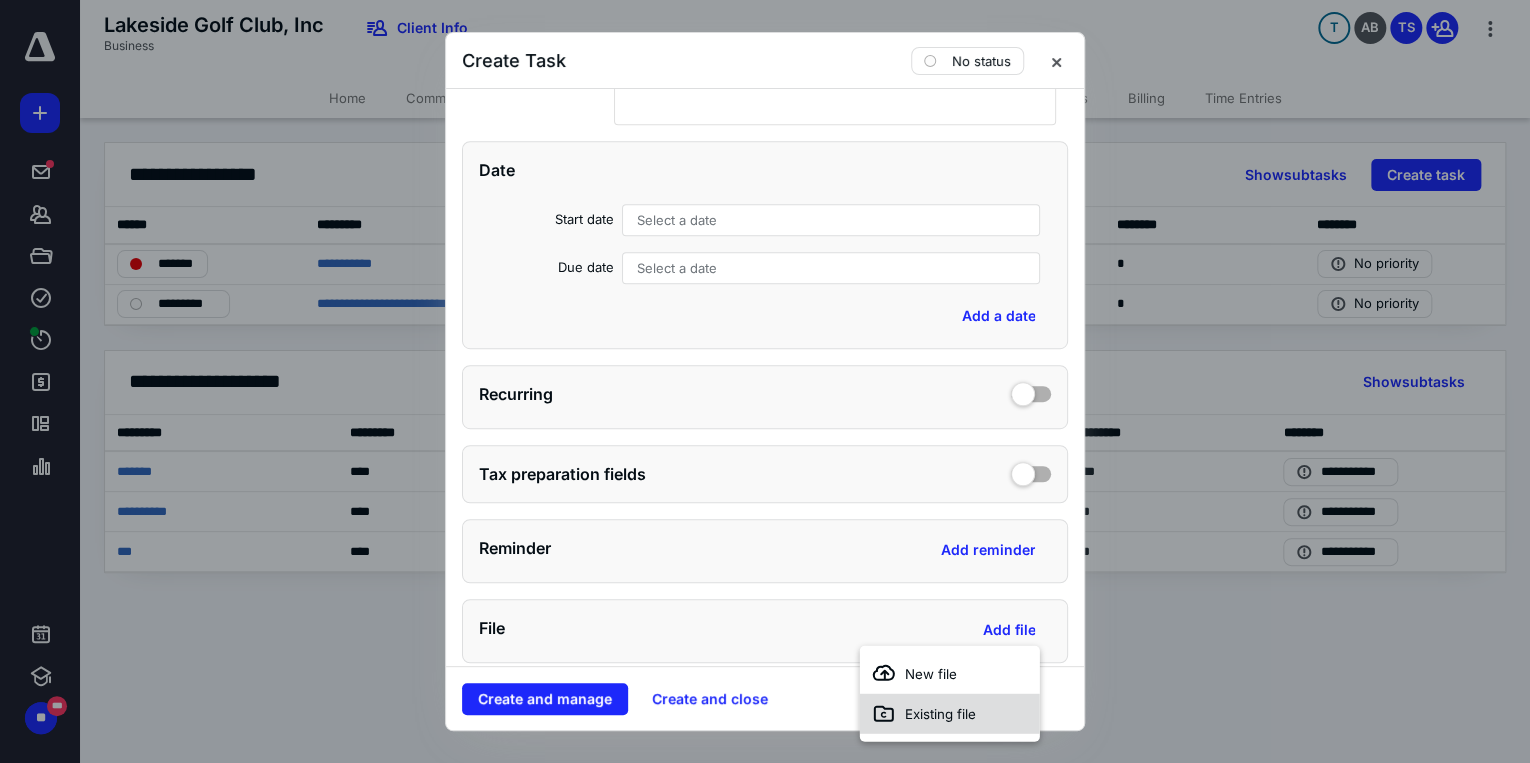 click on "Existing file" at bounding box center (940, 714) 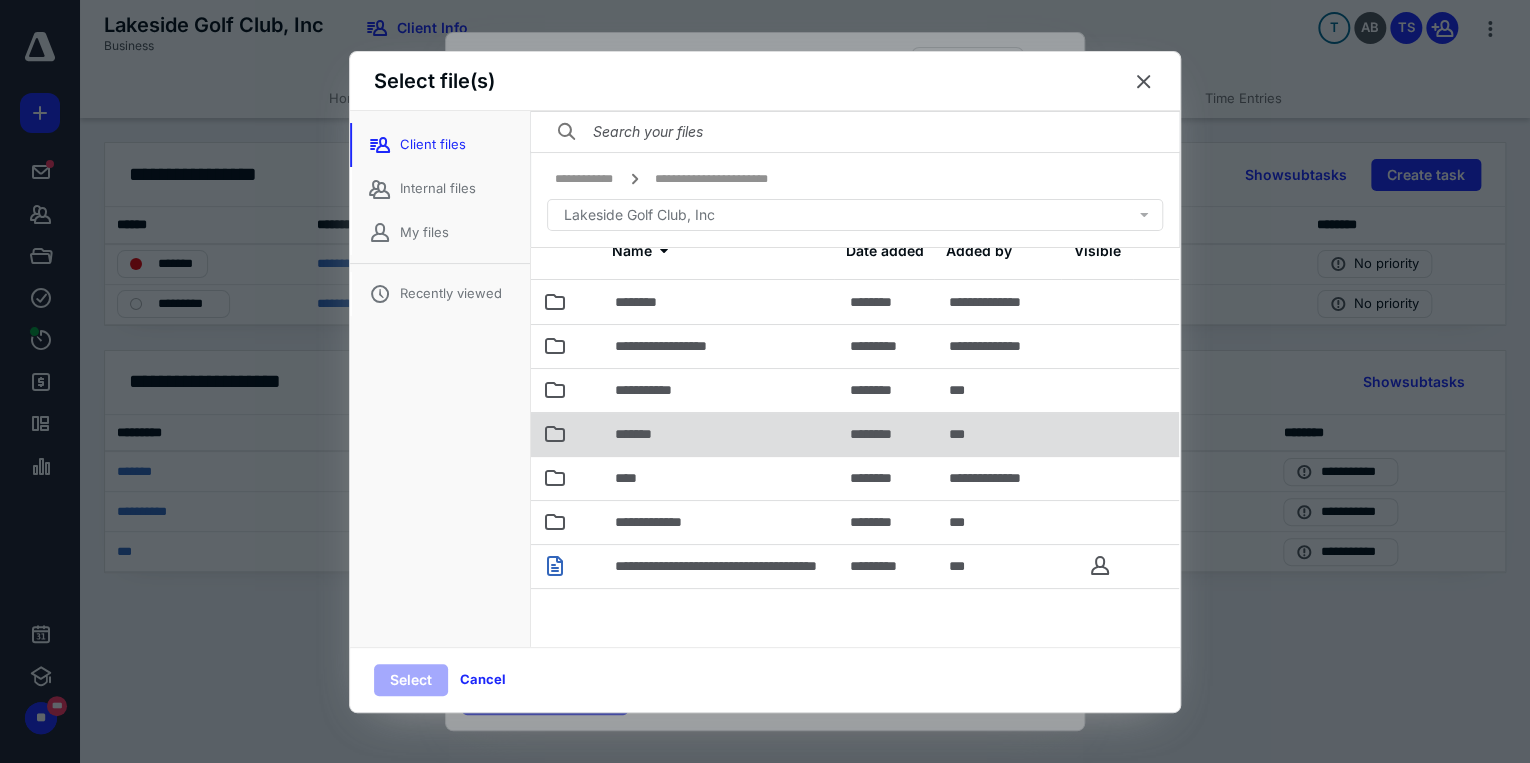 scroll, scrollTop: 0, scrollLeft: 0, axis: both 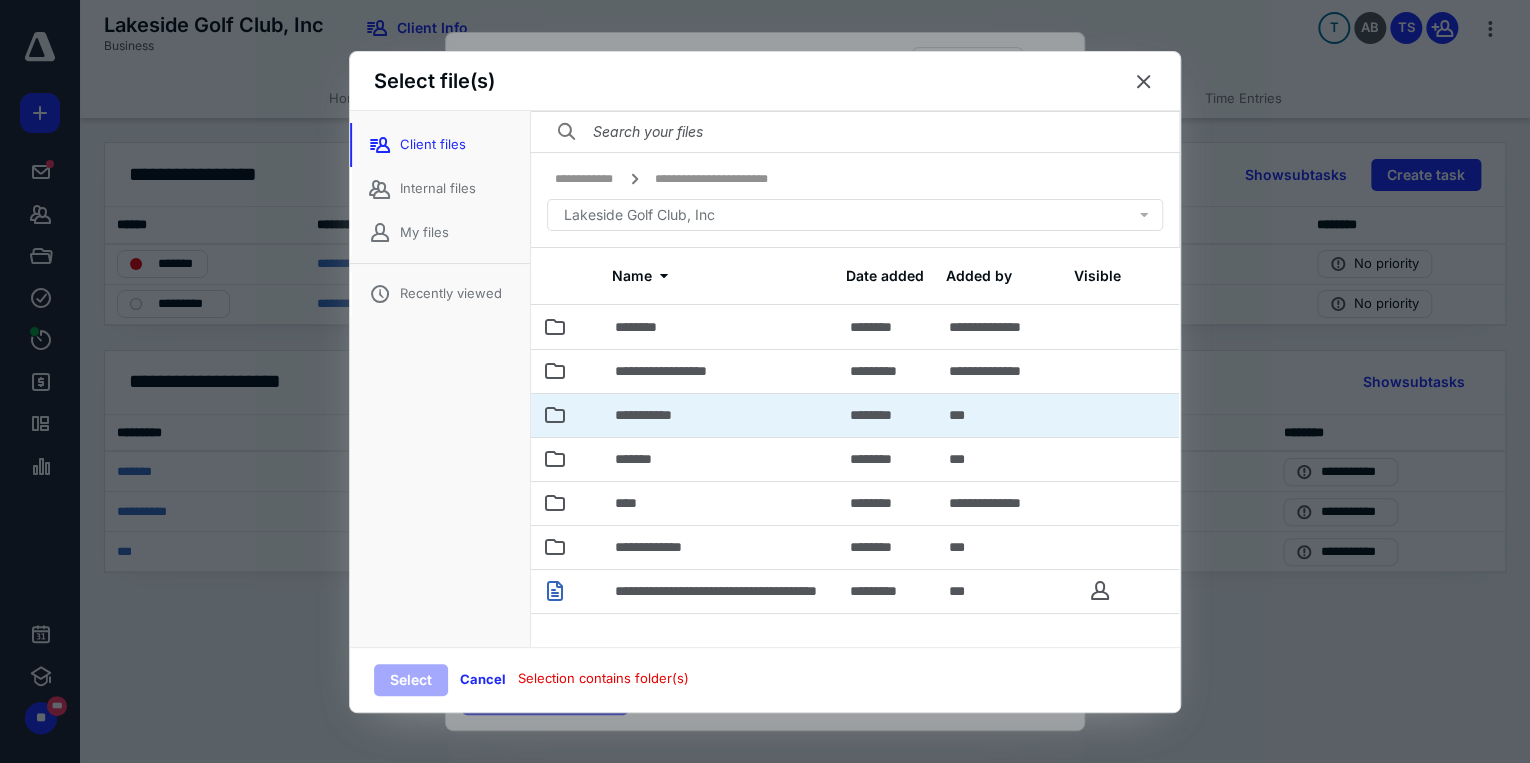 click on "**********" at bounding box center (653, 415) 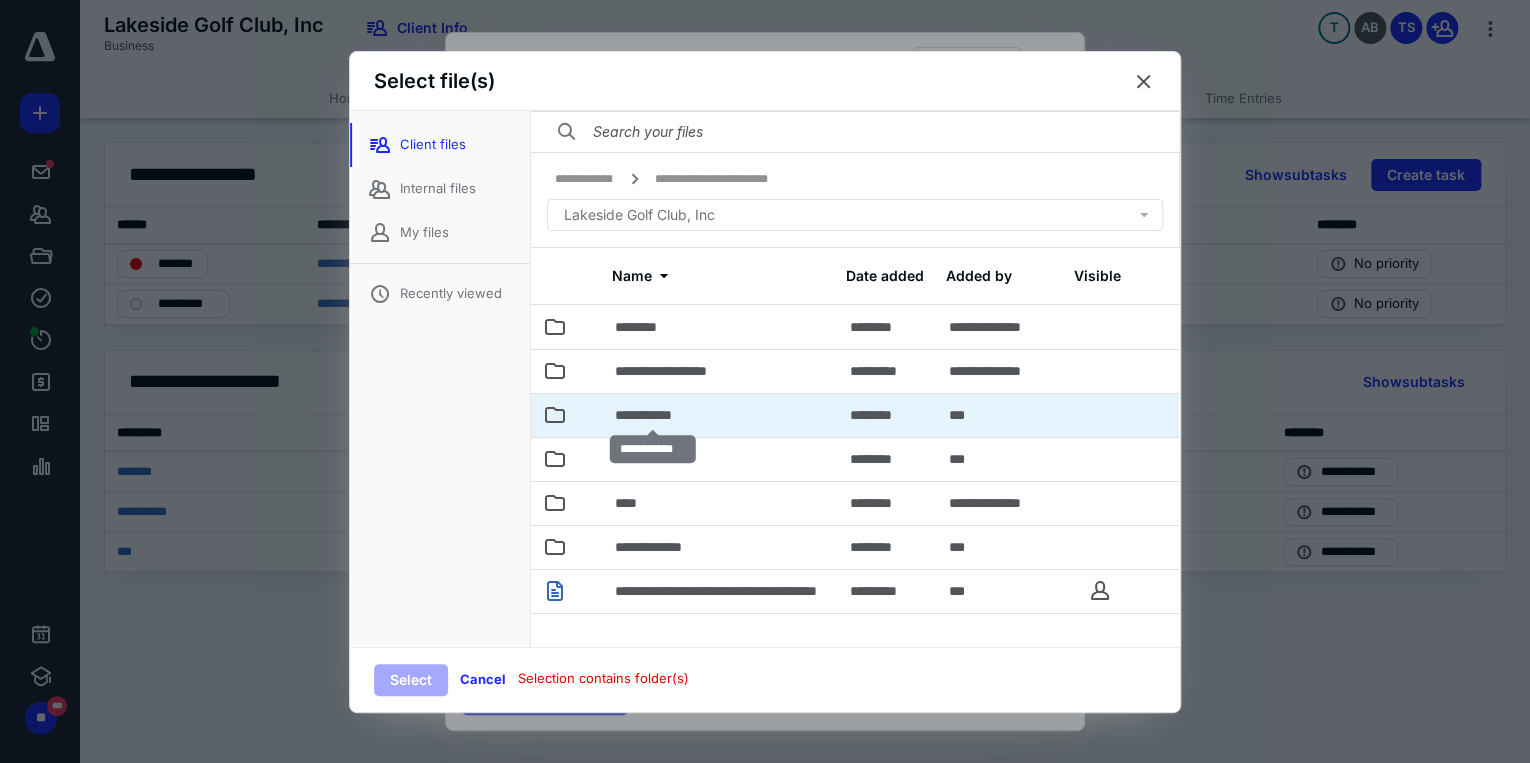 click on "**********" at bounding box center (653, 415) 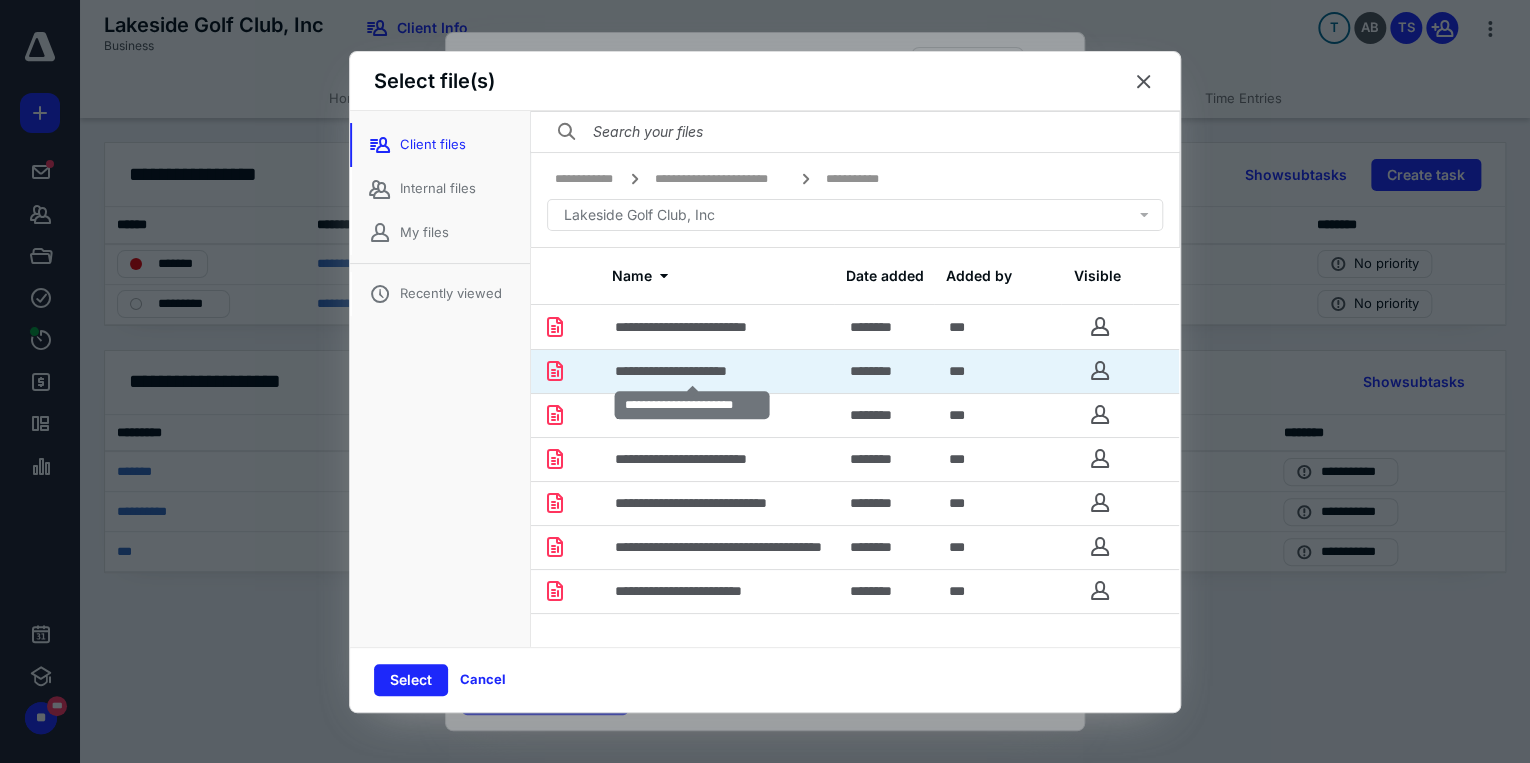 click on "**********" at bounding box center [692, 371] 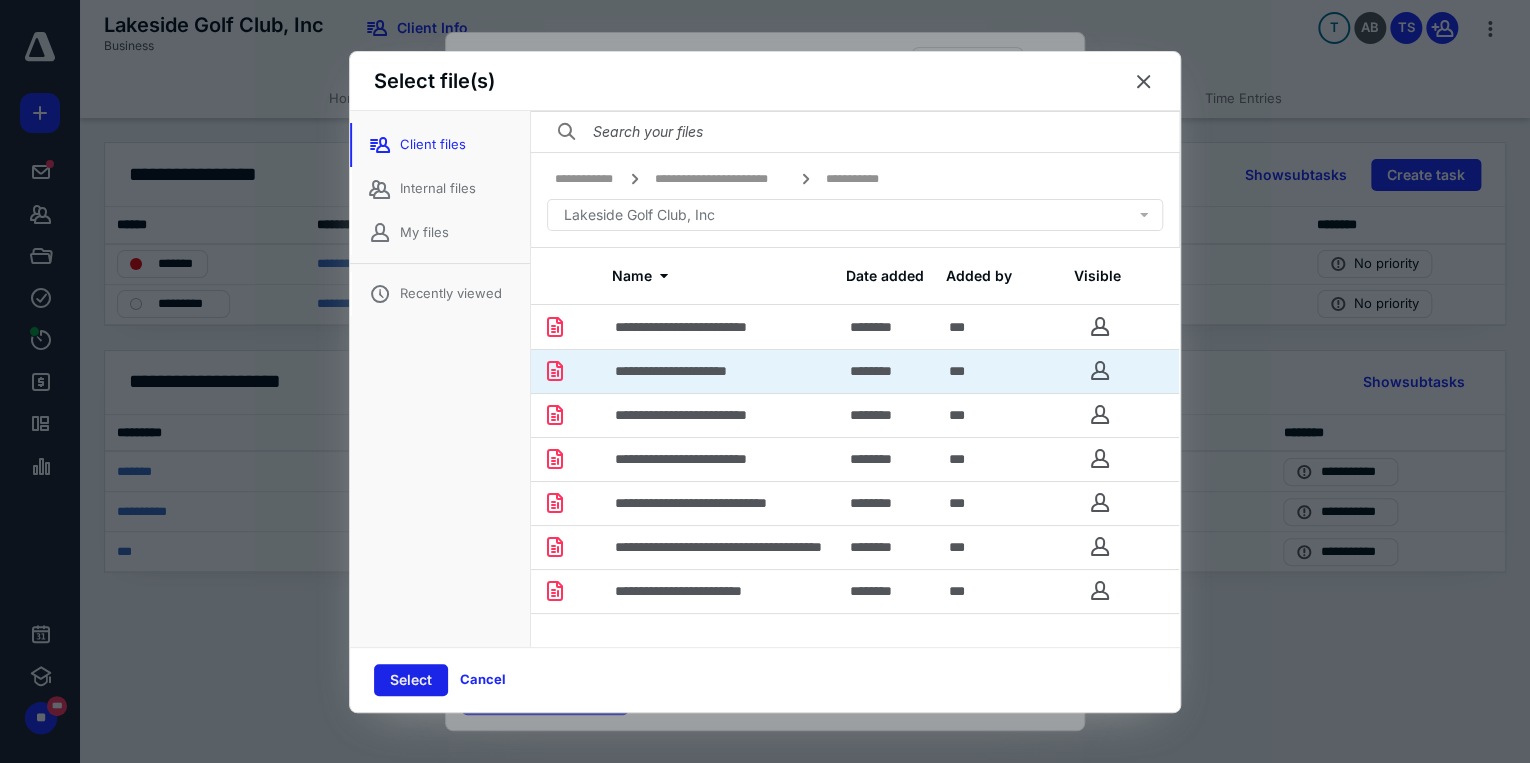 click on "Select" at bounding box center (411, 680) 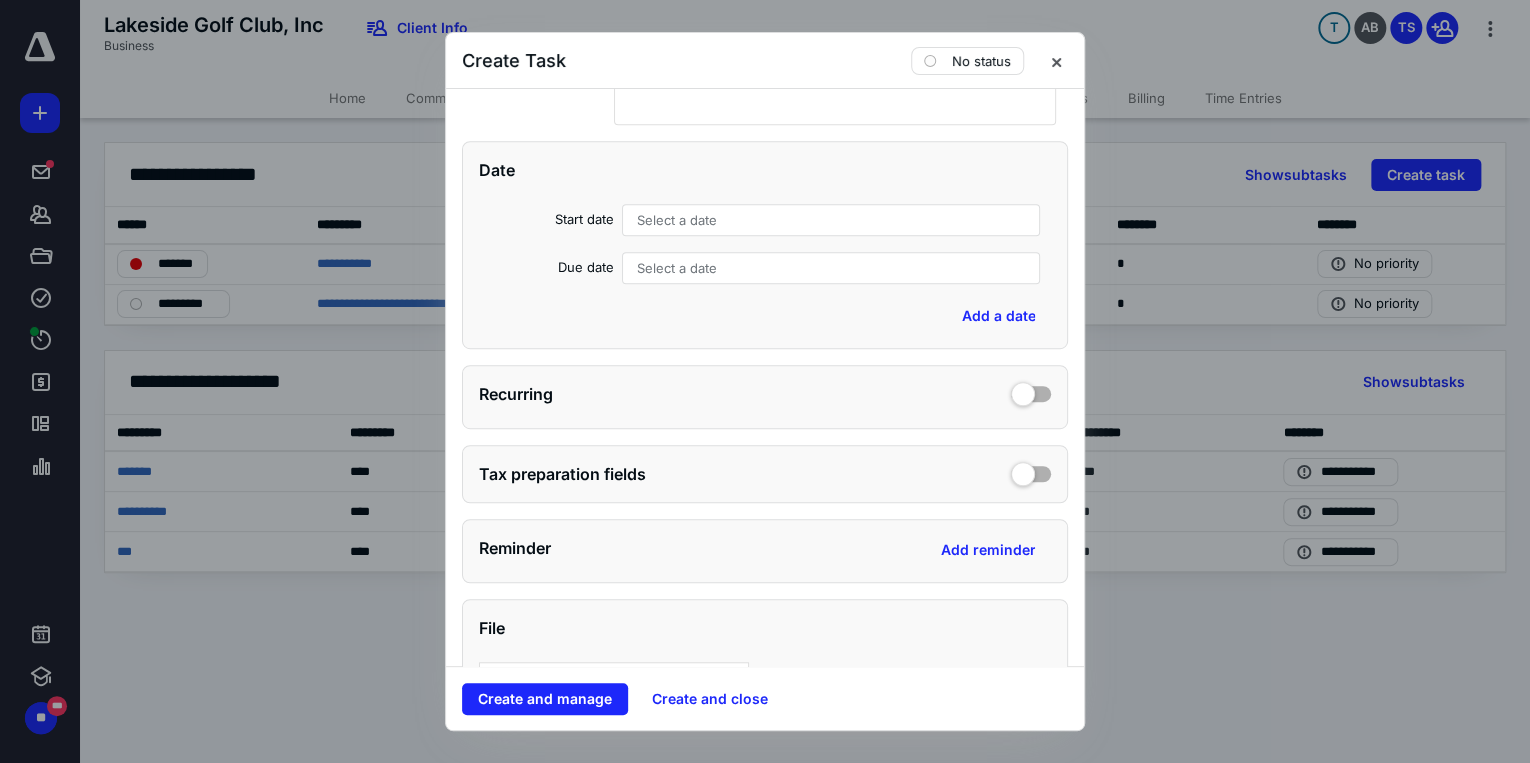 click on "Select a date" at bounding box center [677, 220] 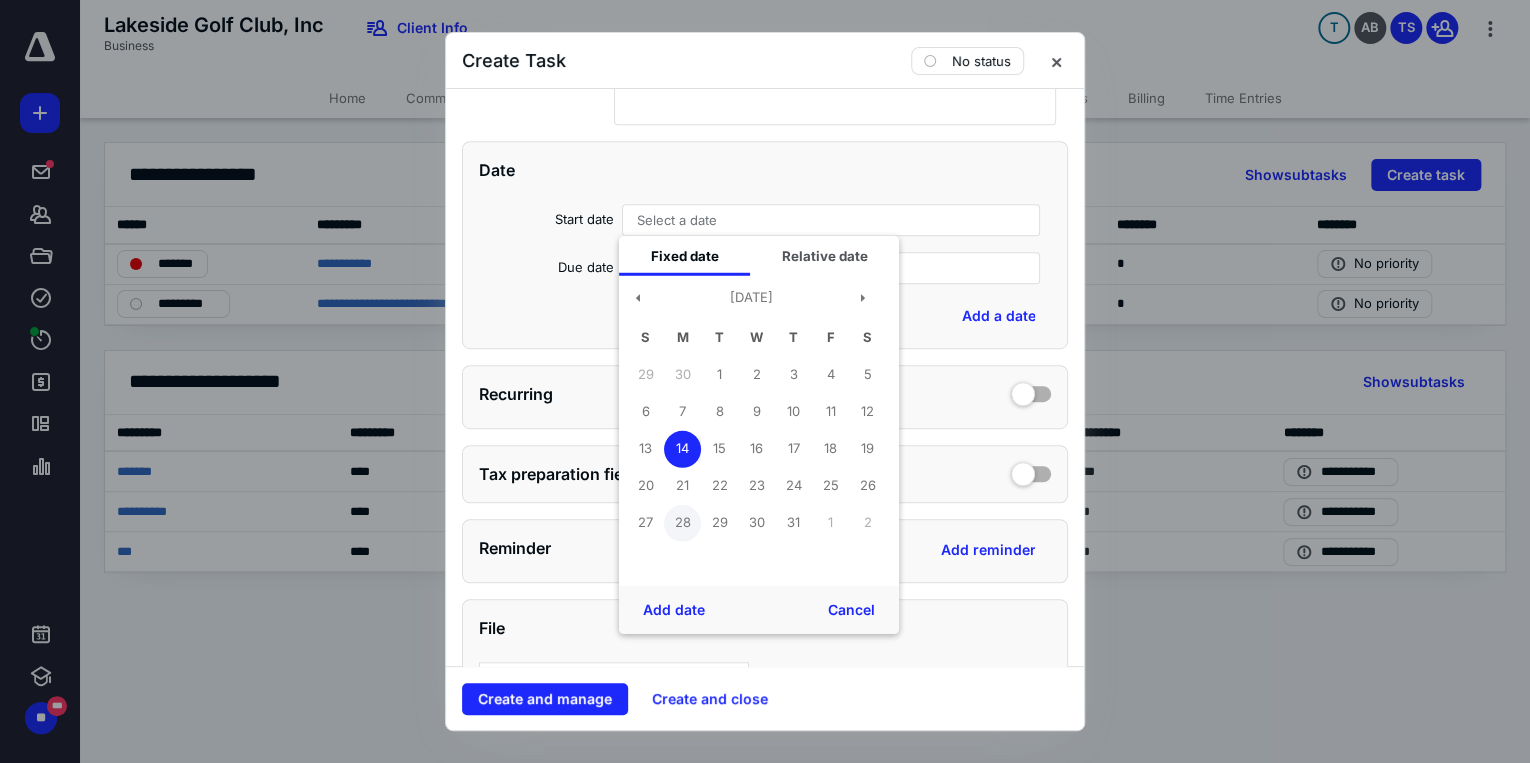 click on "28" at bounding box center [682, 522] 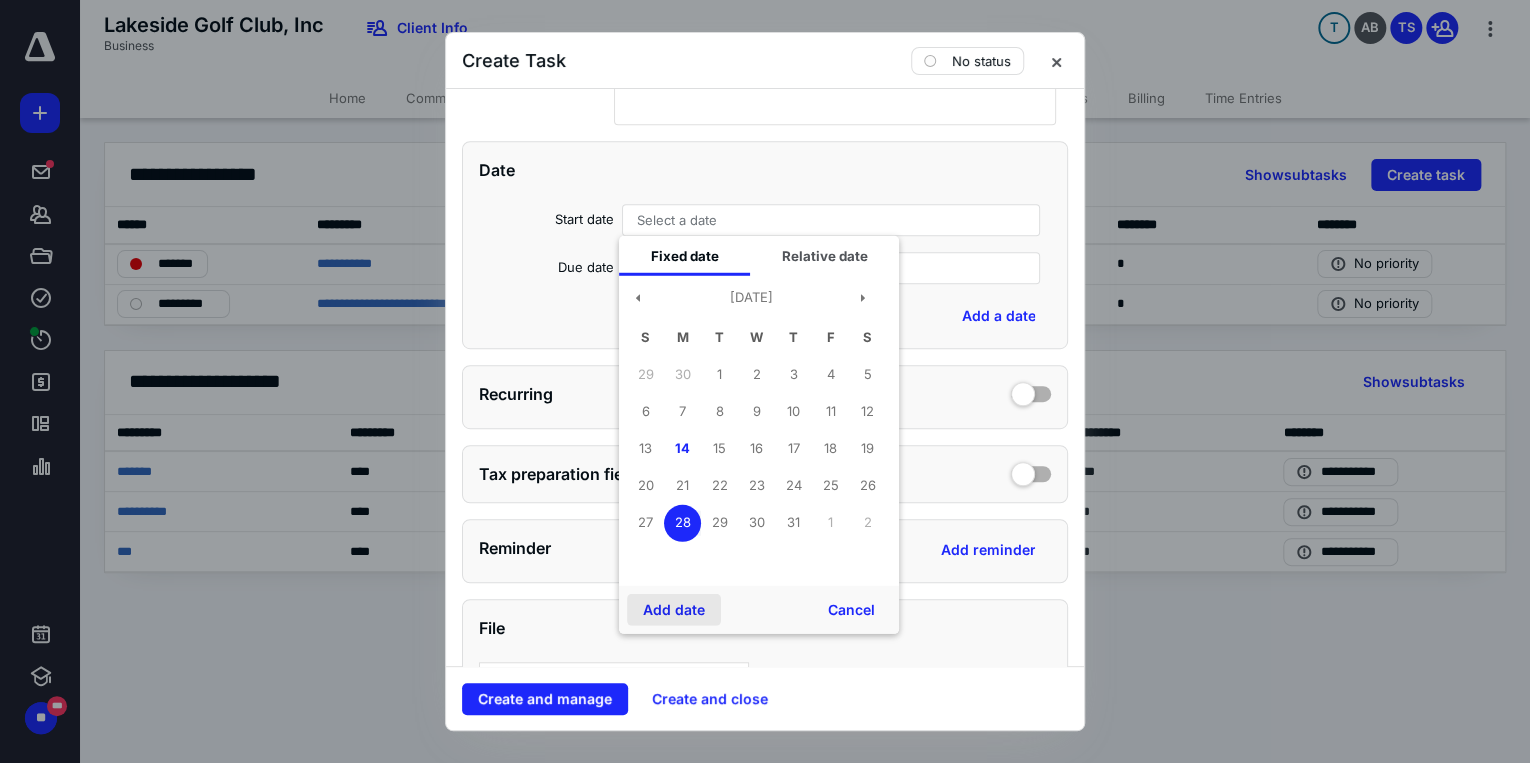 click on "Add date" at bounding box center (674, 610) 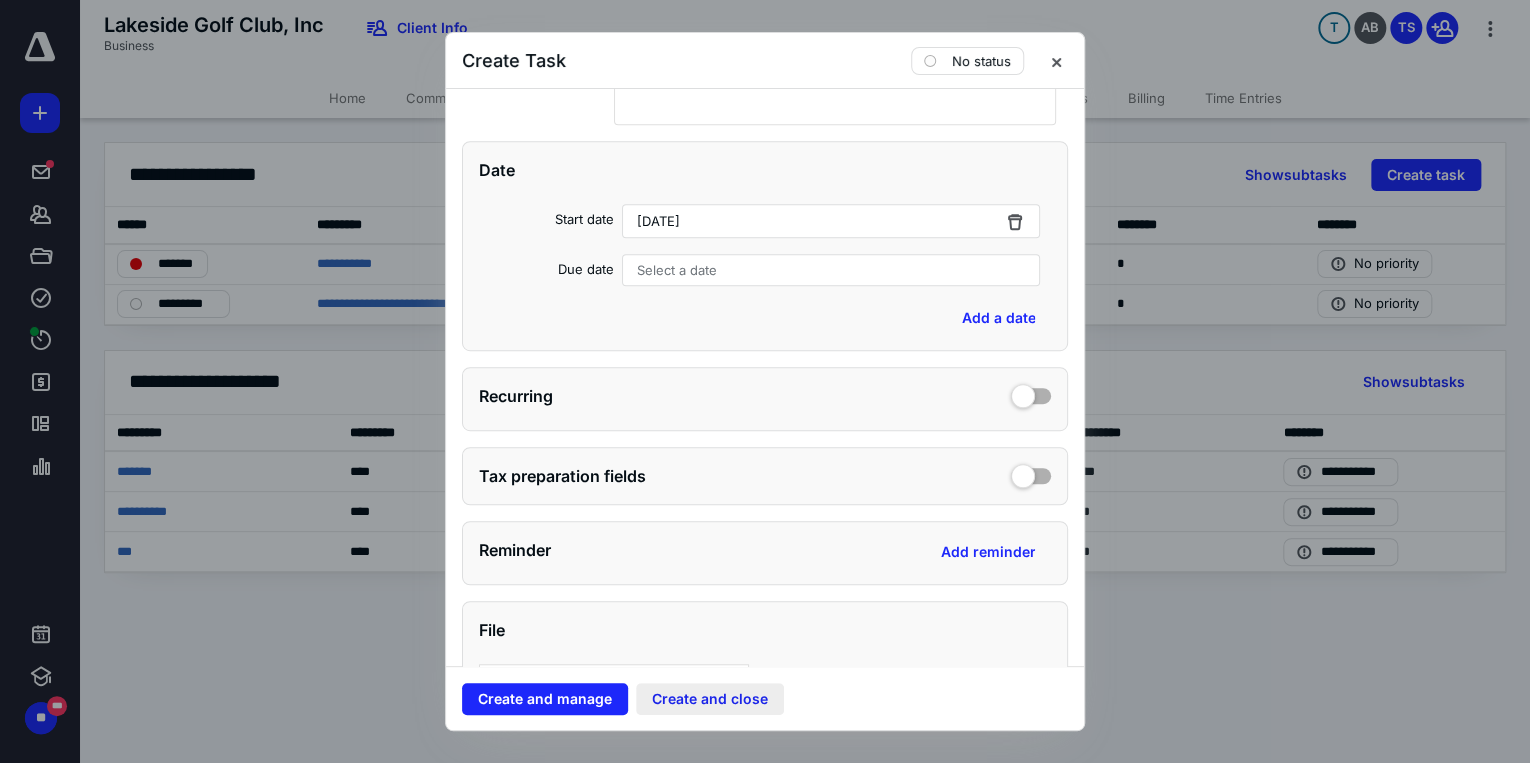 click on "Create and close" at bounding box center [710, 699] 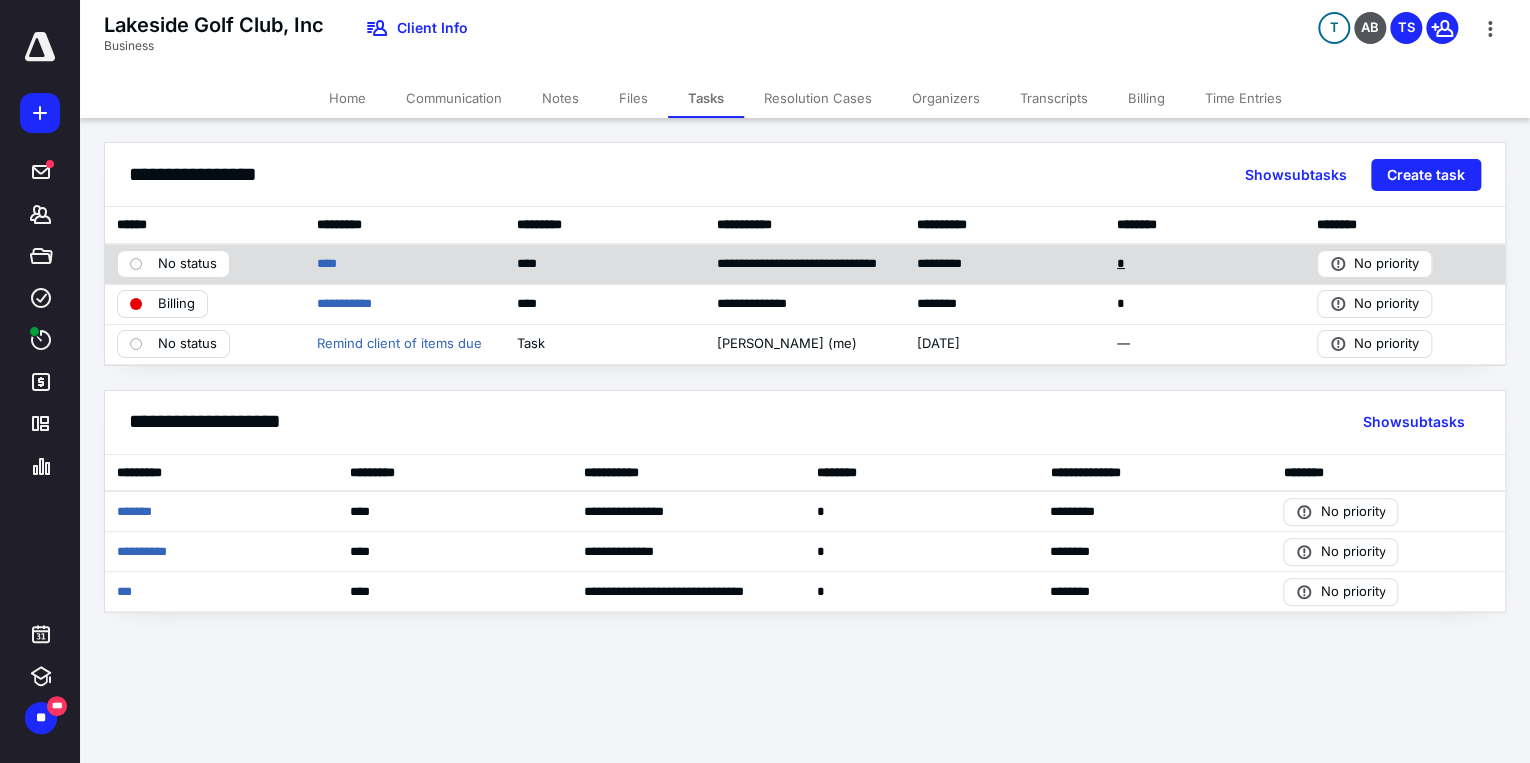 click on "*" at bounding box center (1123, 264) 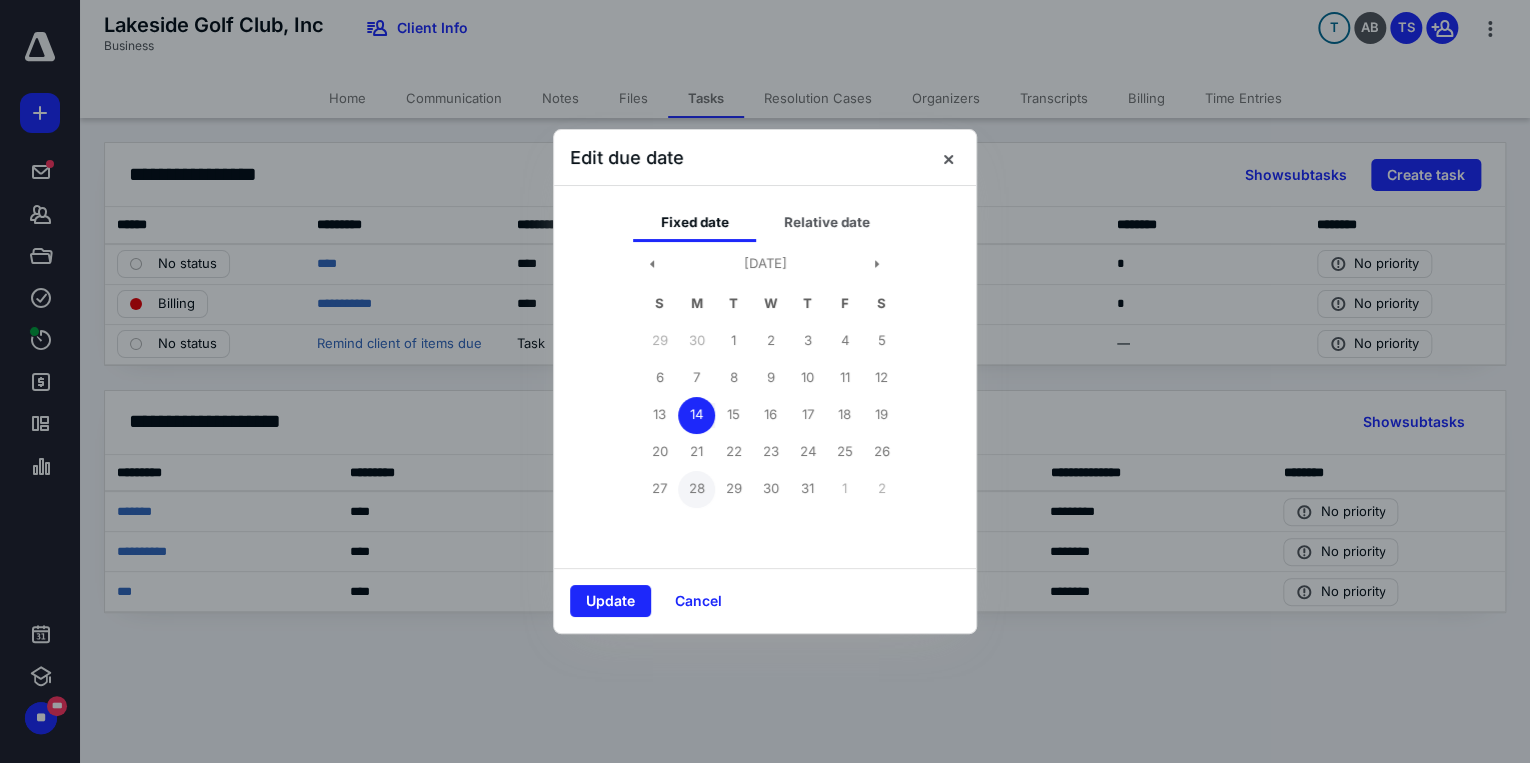 click on "28" at bounding box center (696, 489) 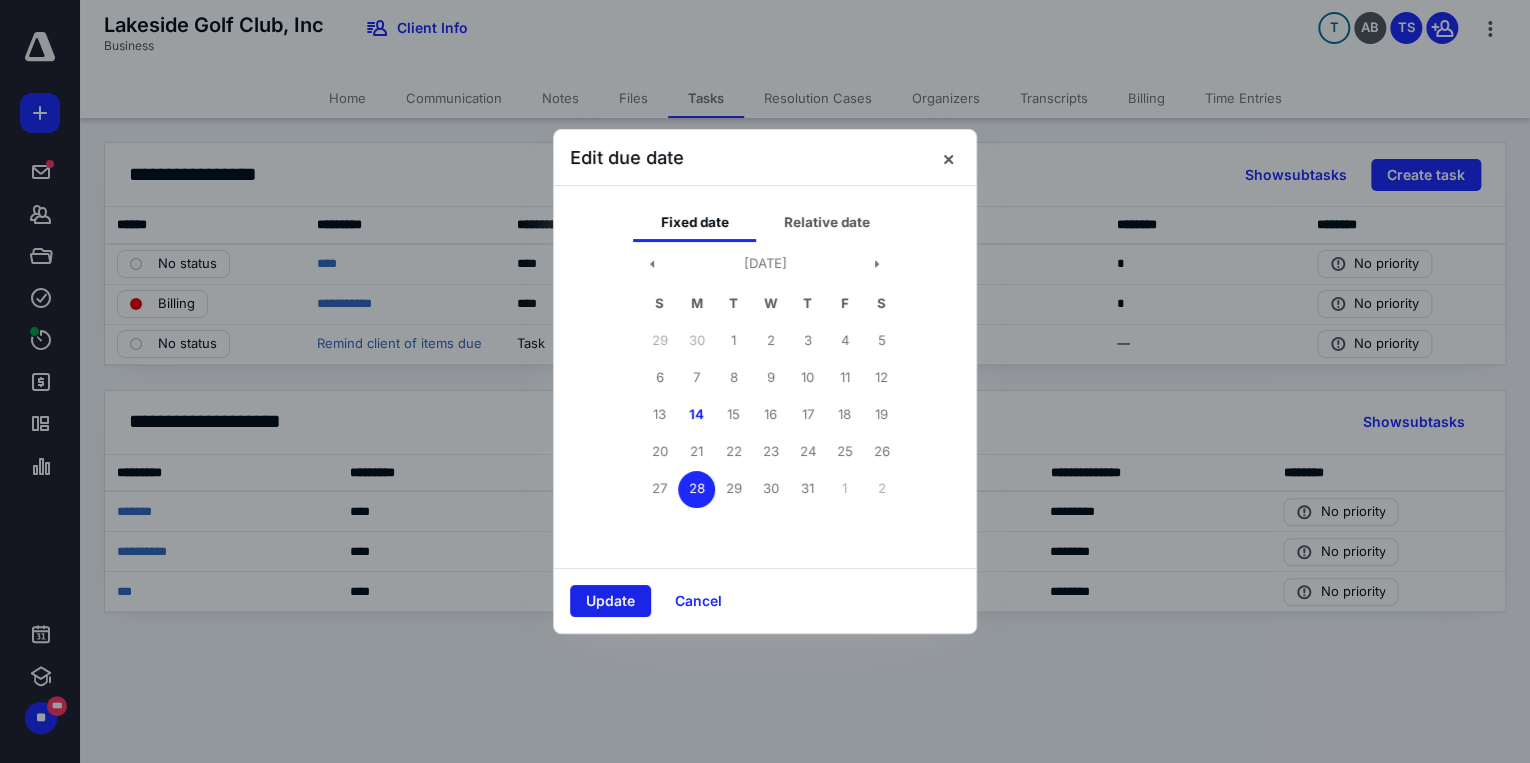 click on "Update" at bounding box center (610, 601) 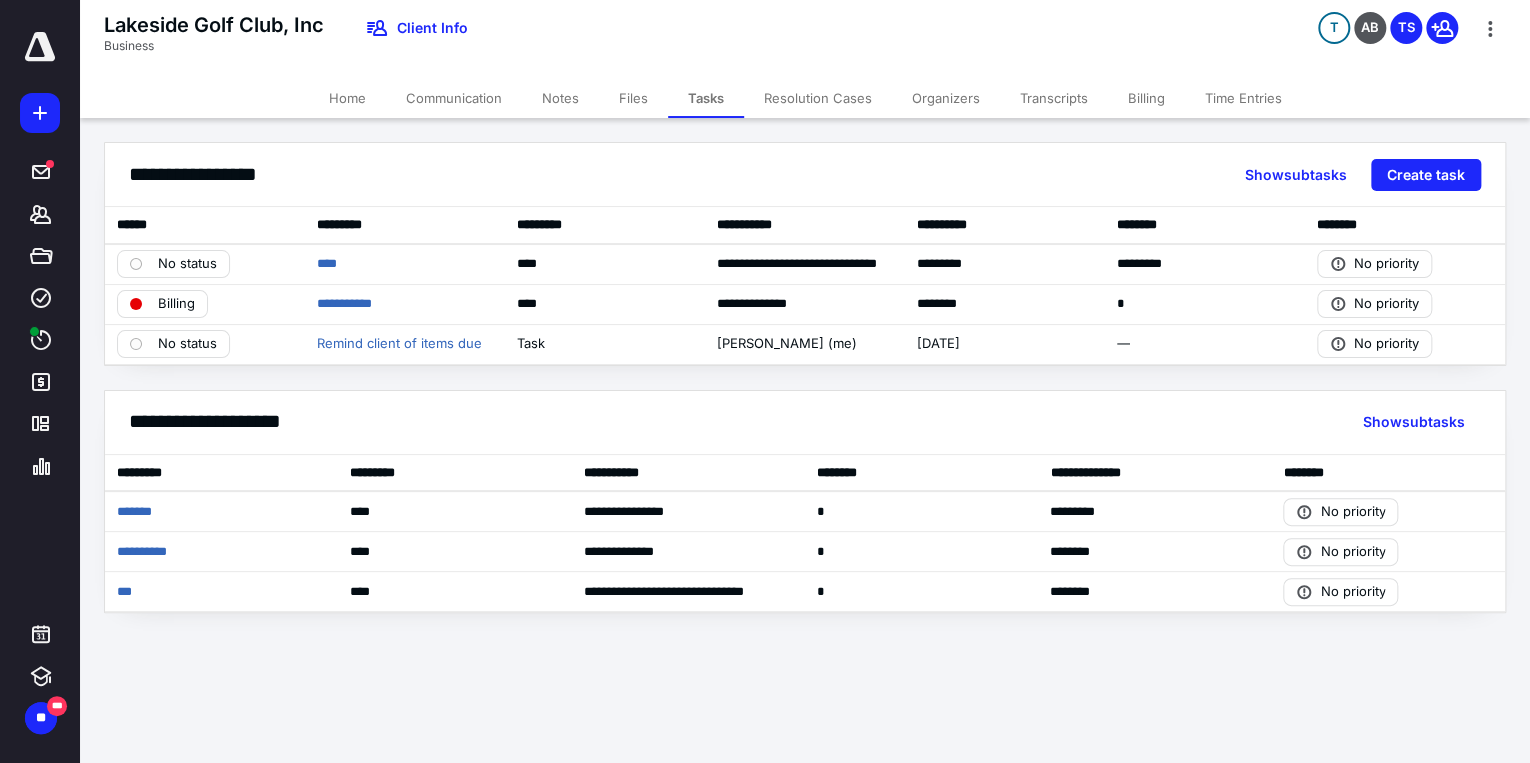 click on "Communication" at bounding box center [454, 98] 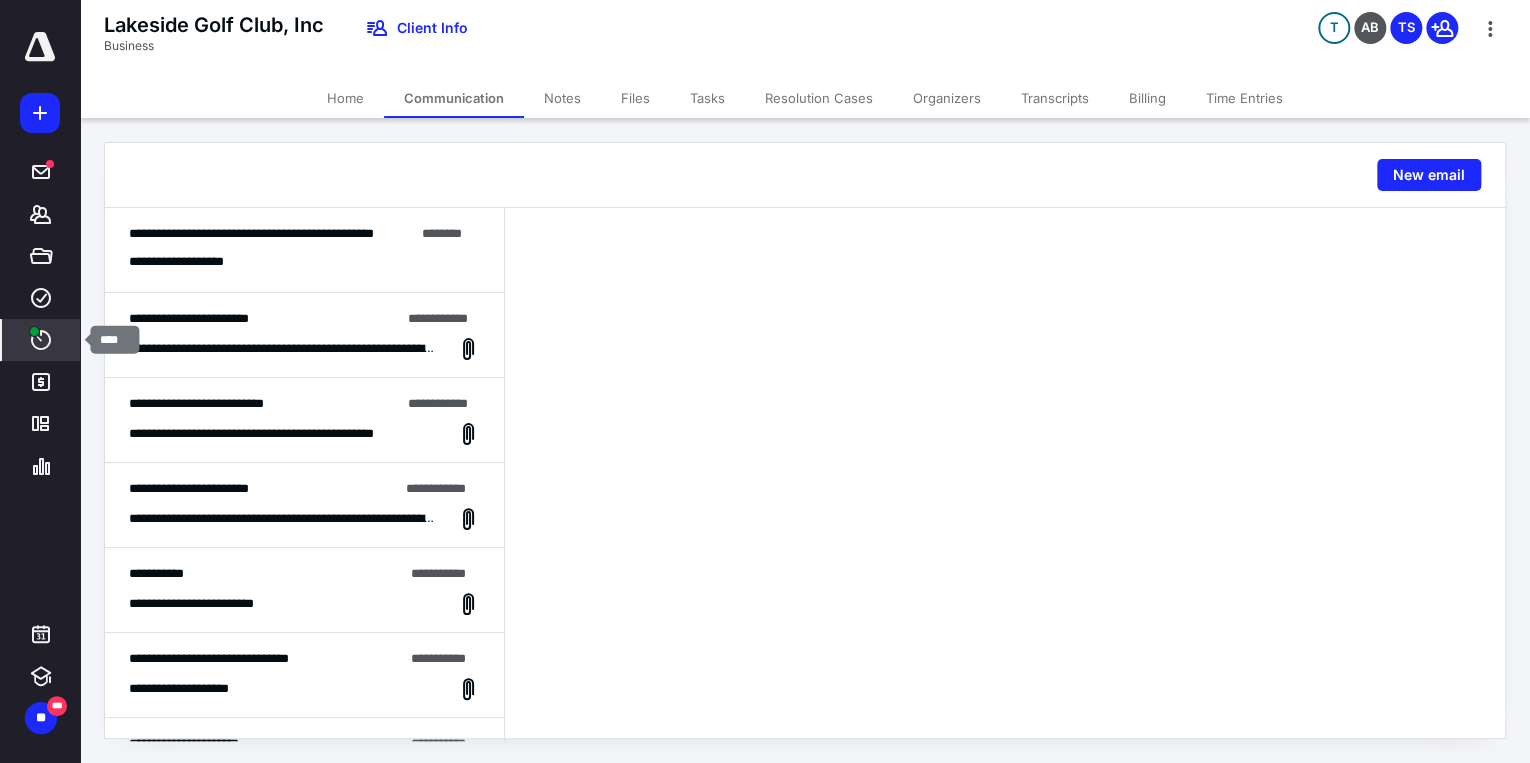click on "****" at bounding box center [41, 340] 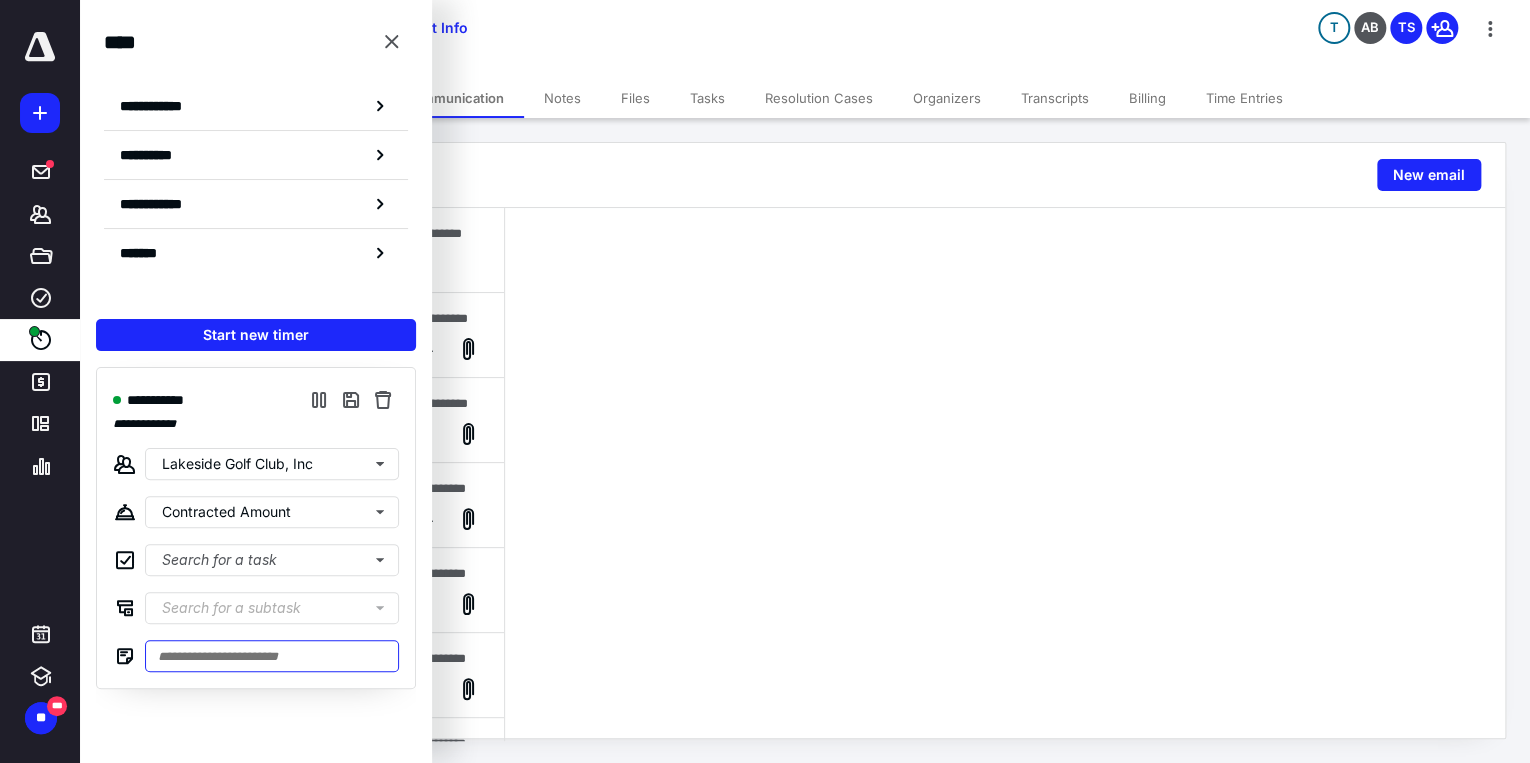 click at bounding box center (272, 656) 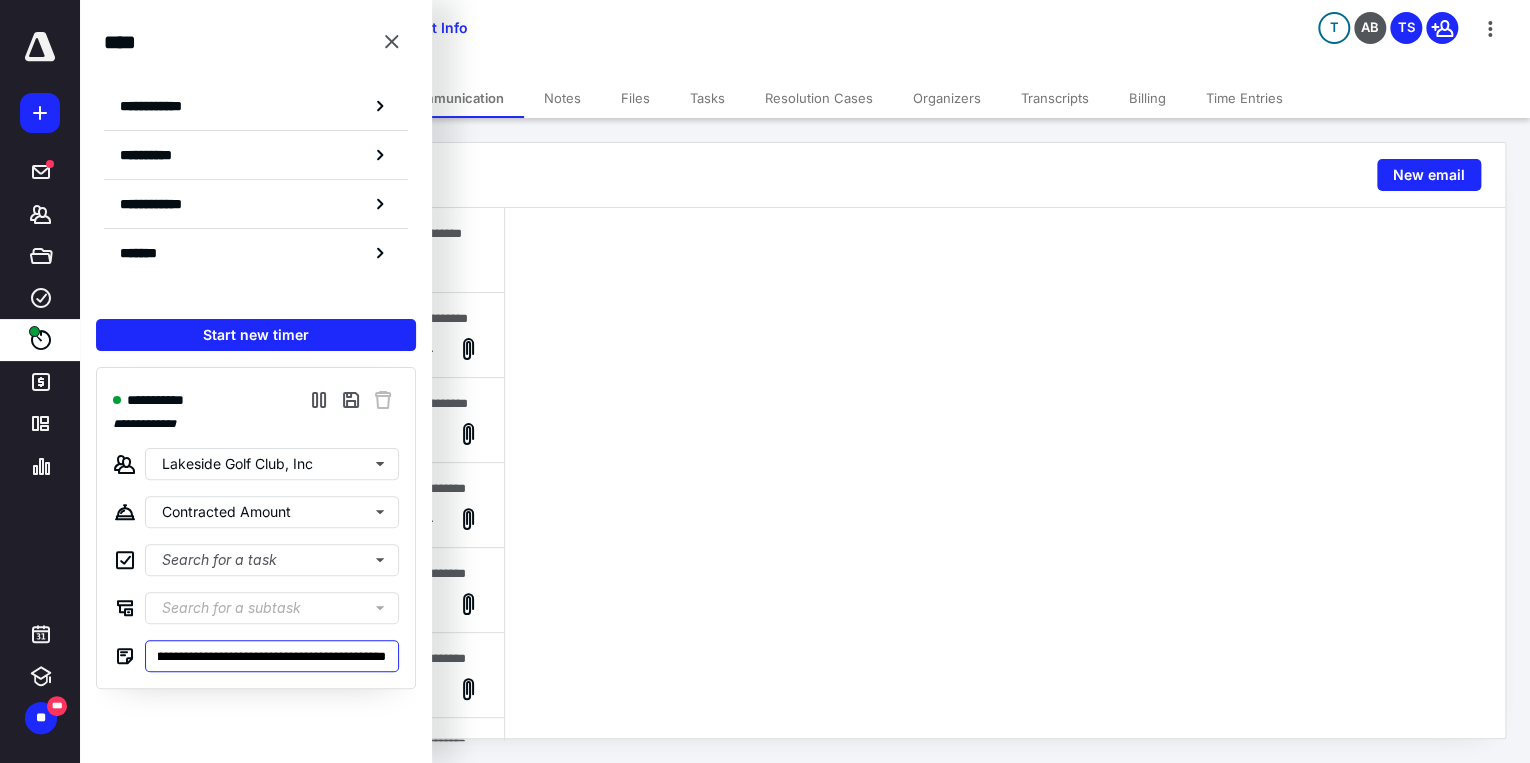 scroll, scrollTop: 0, scrollLeft: 740, axis: horizontal 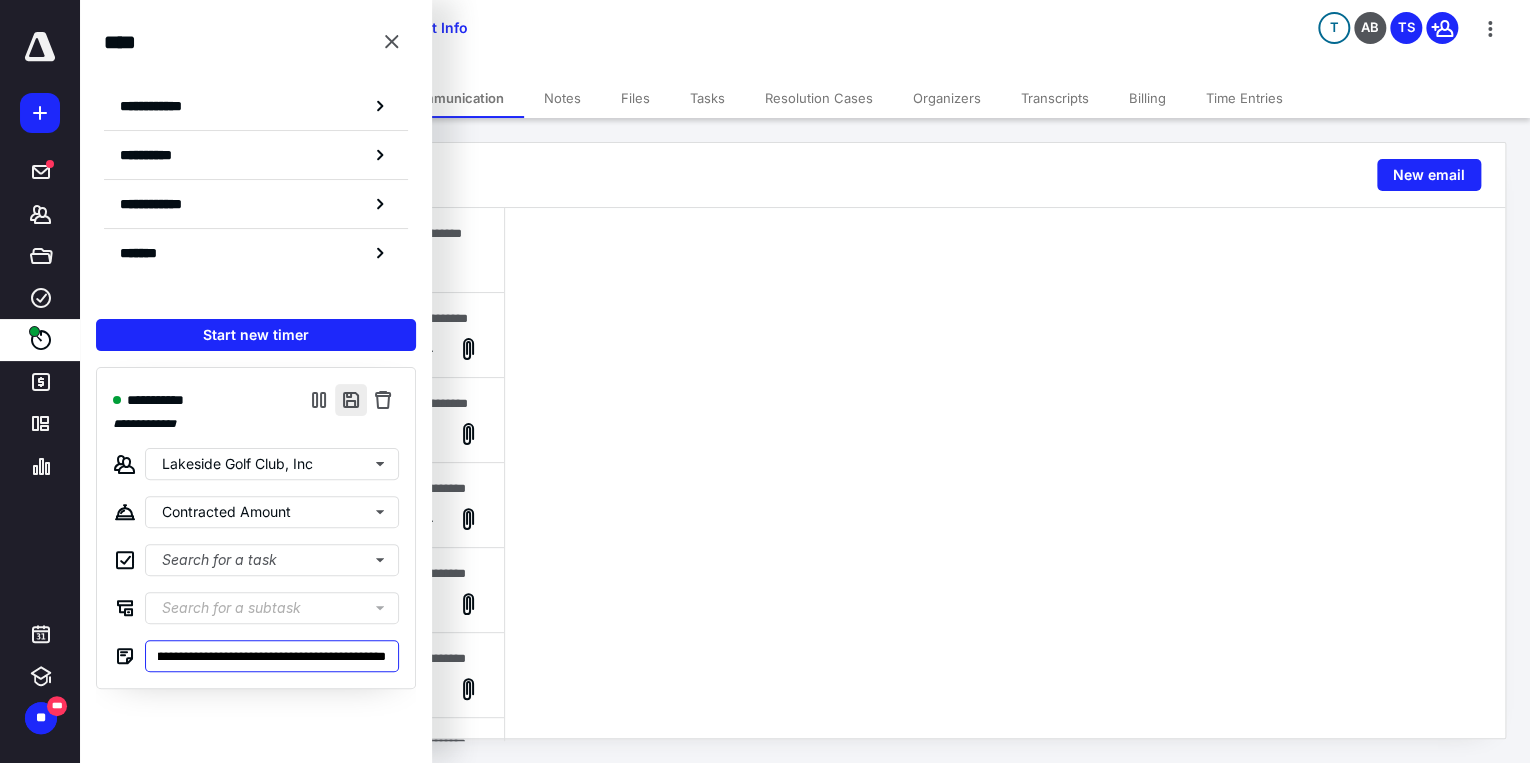 type on "**********" 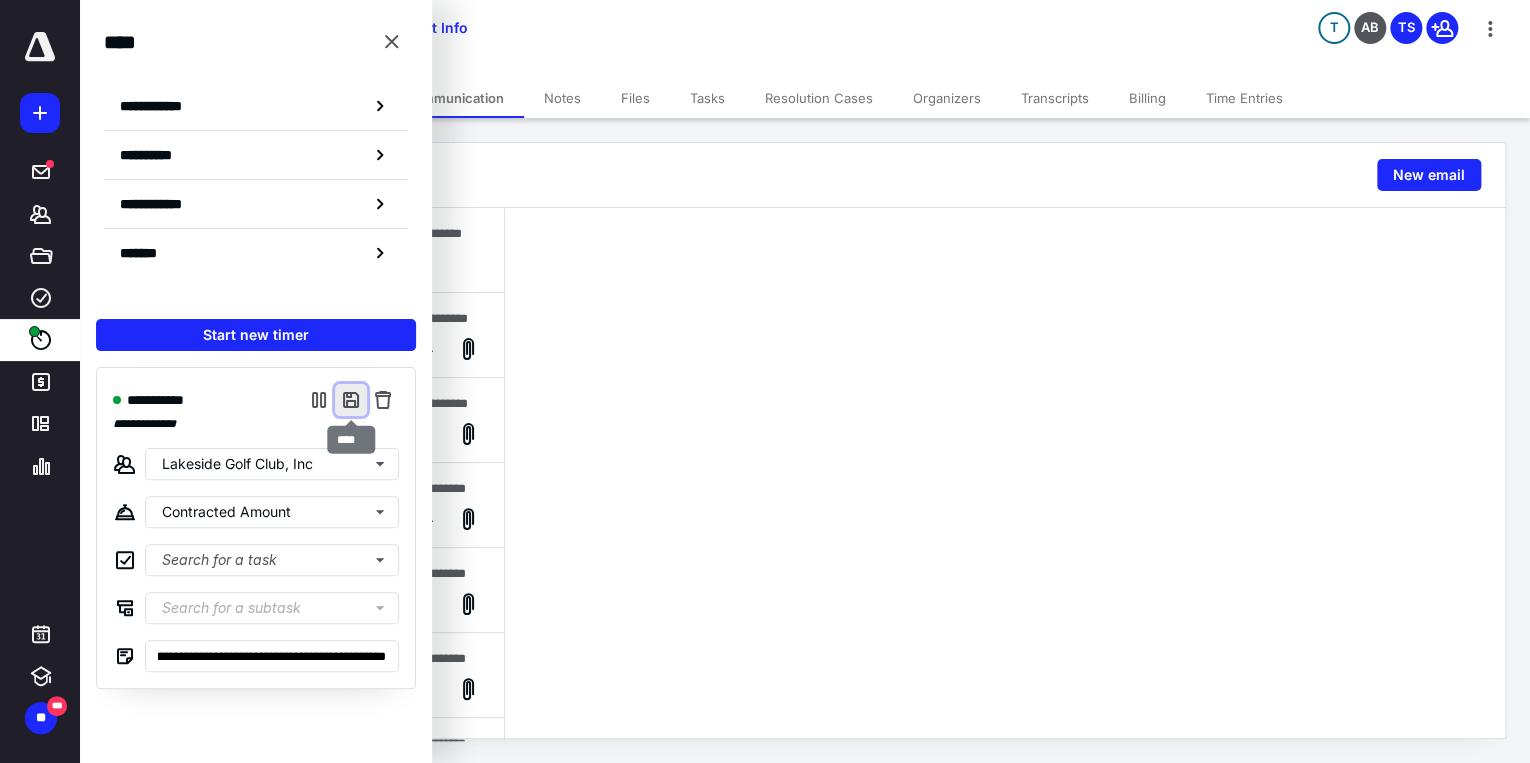 click at bounding box center [351, 400] 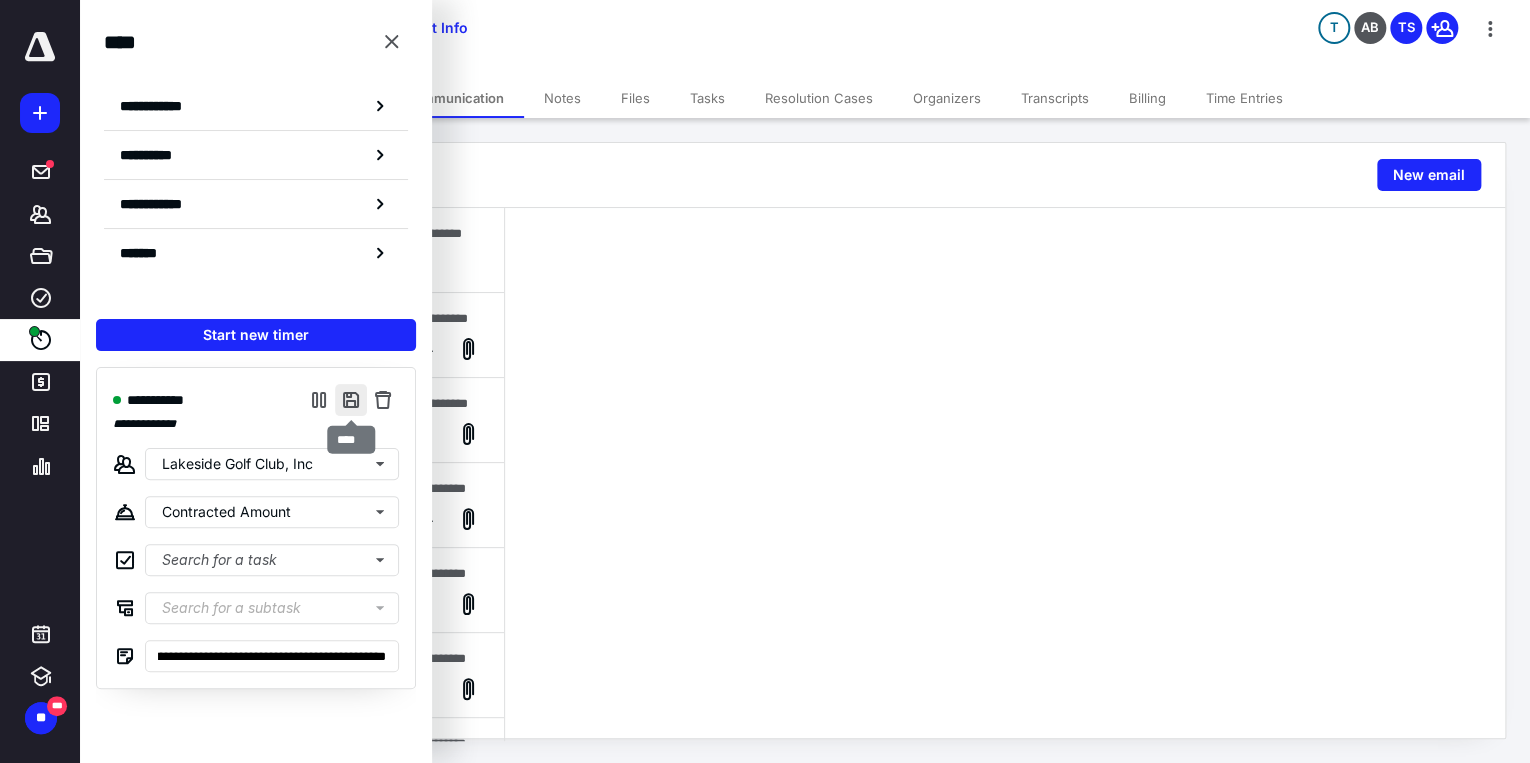 scroll, scrollTop: 0, scrollLeft: 0, axis: both 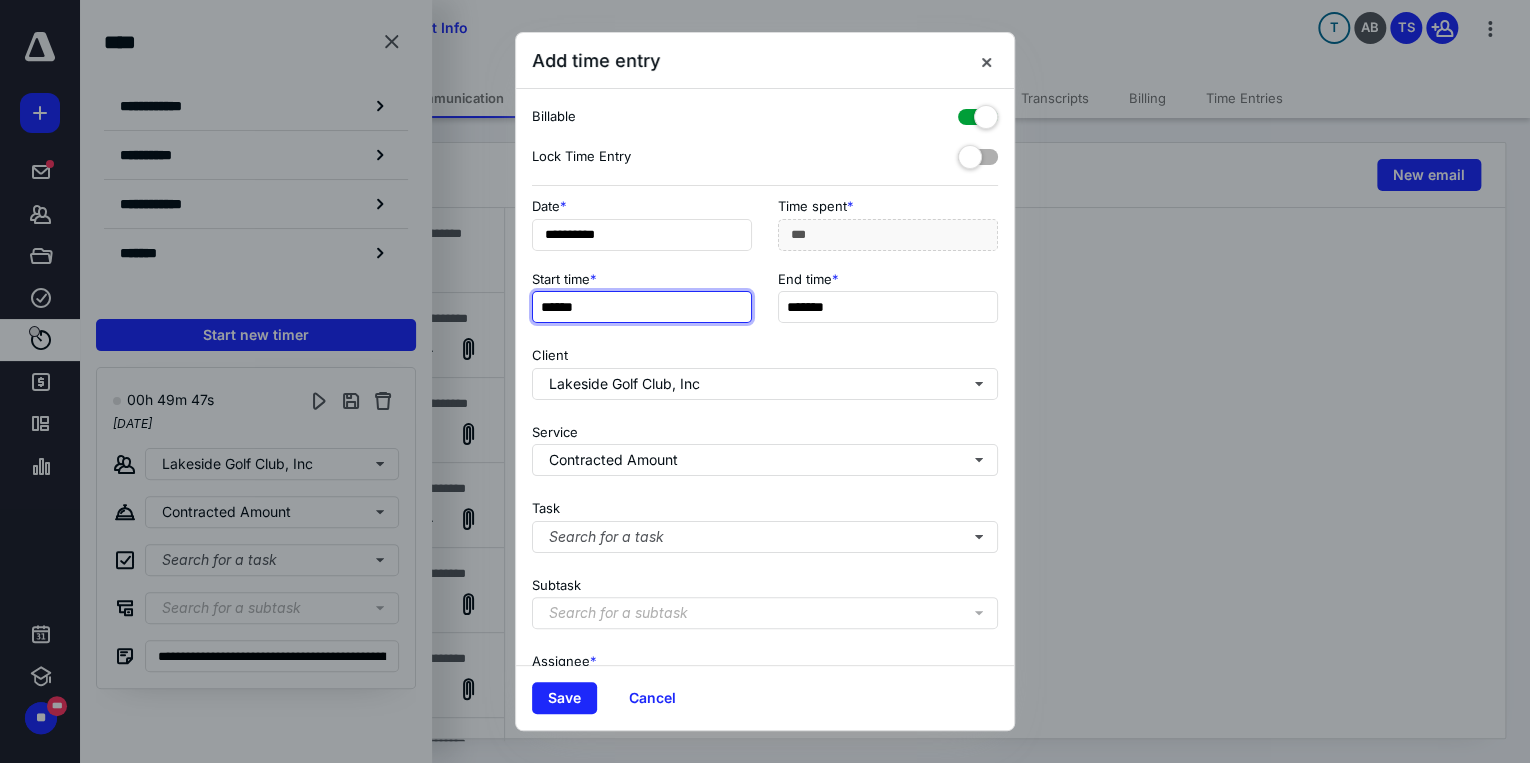 click on "******" at bounding box center [642, 307] 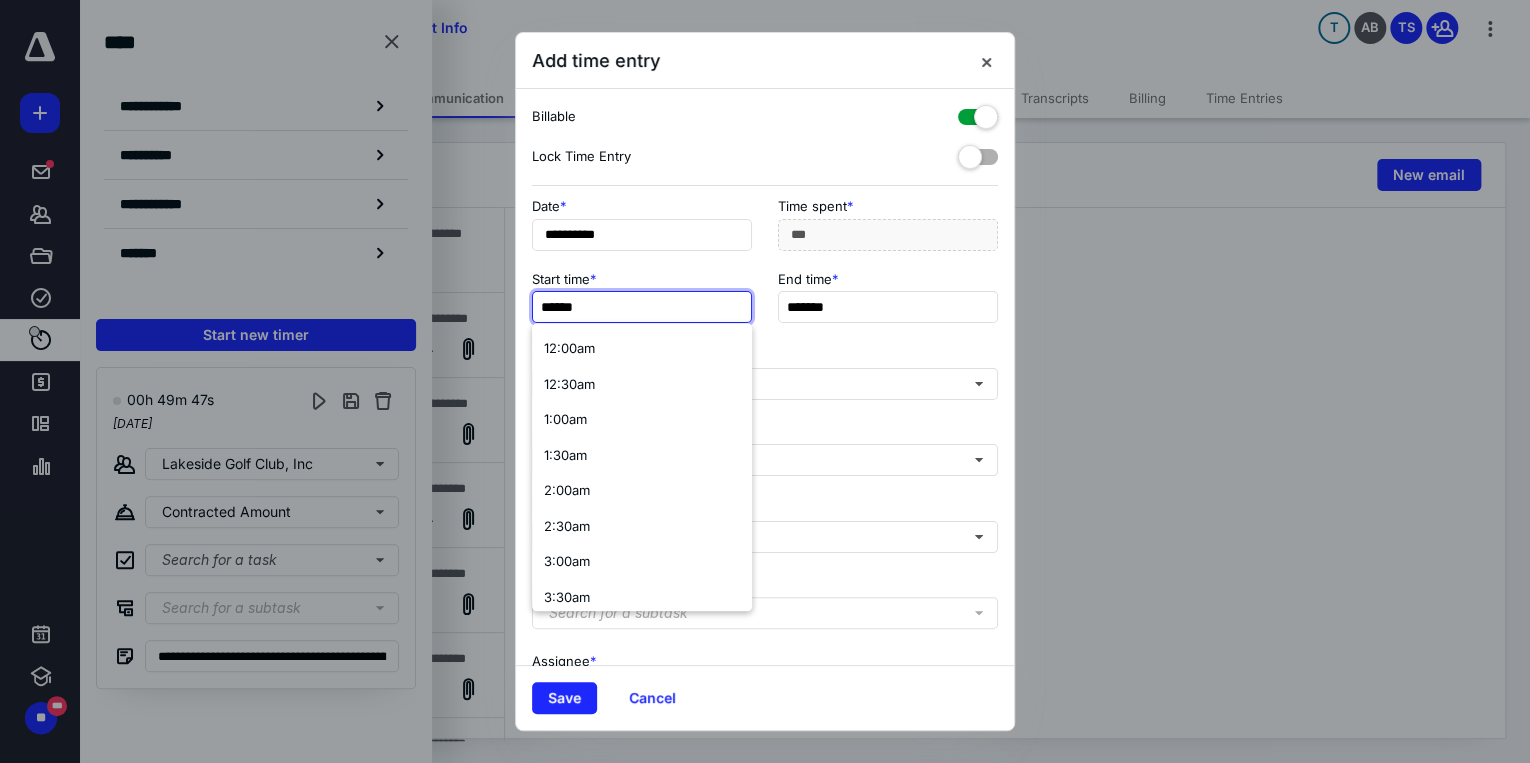 click on "******" at bounding box center [642, 307] 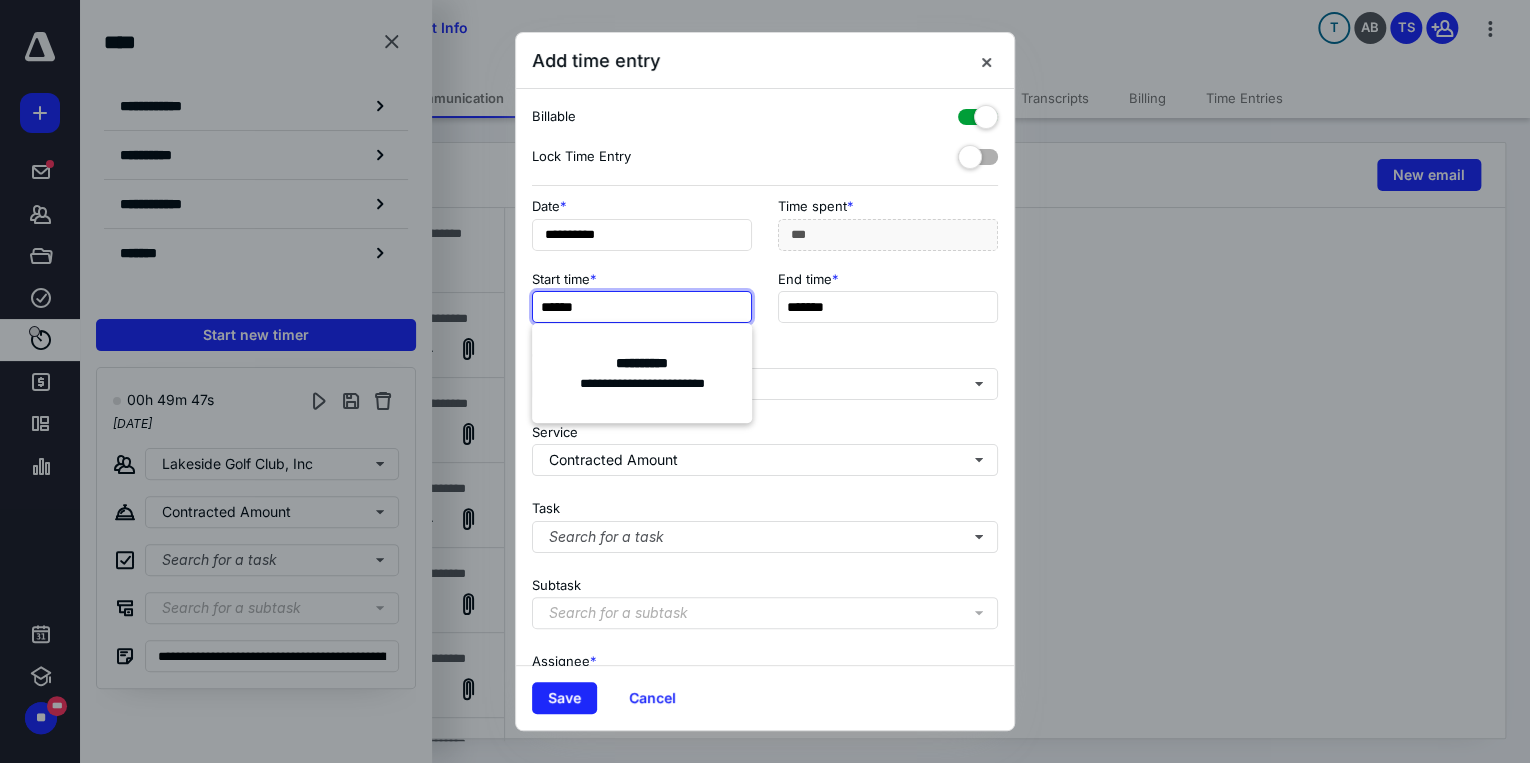 type on "******" 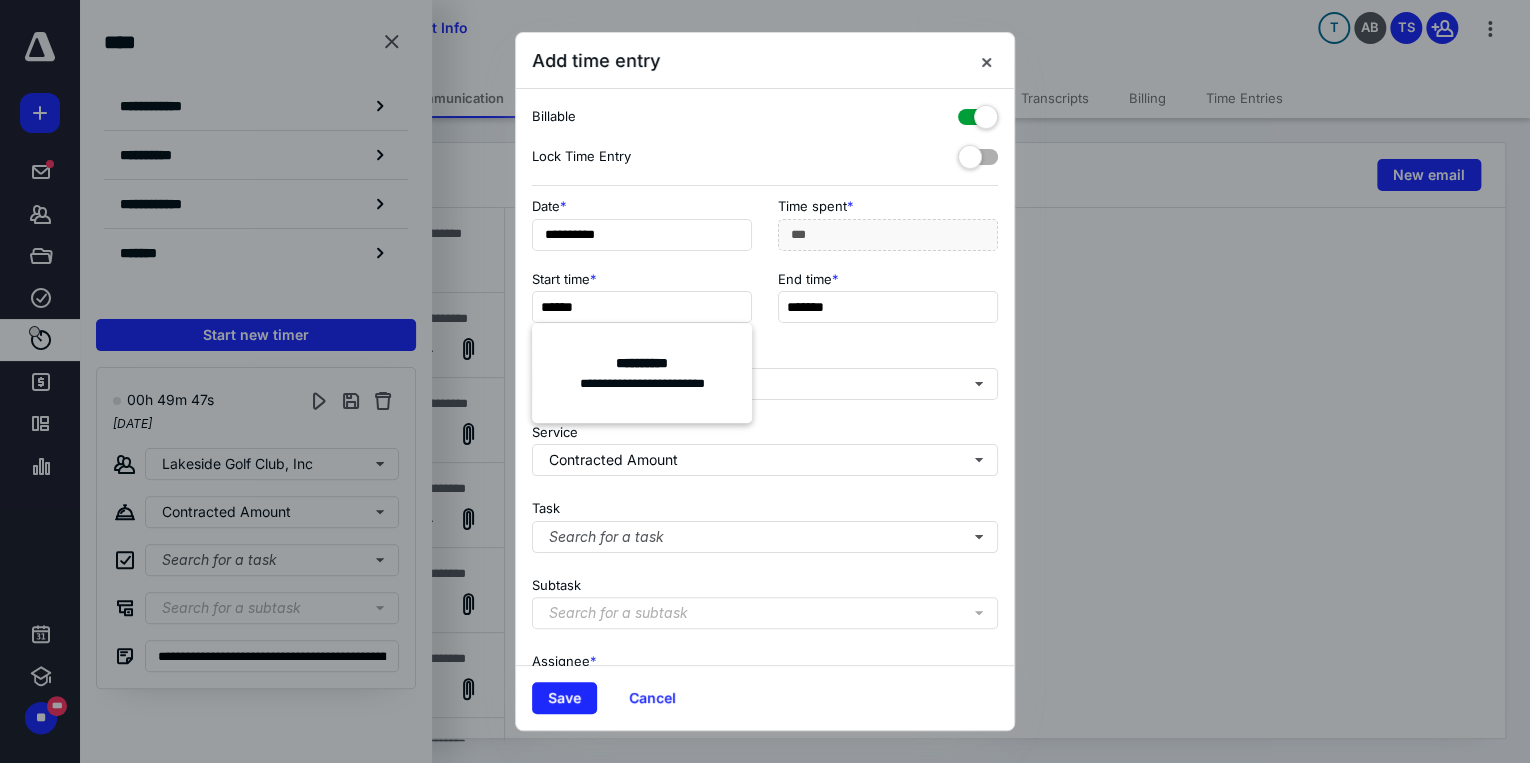 type on "***" 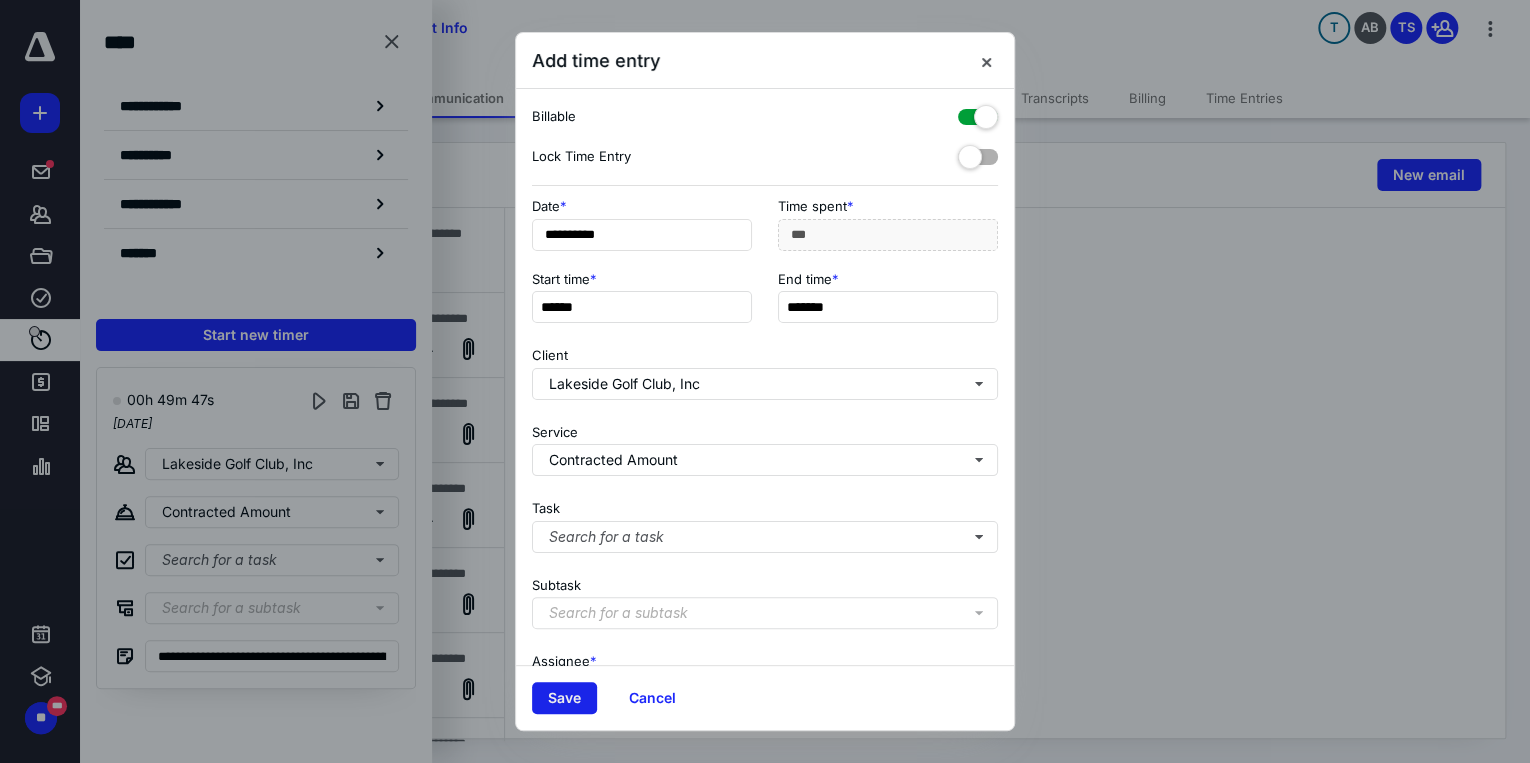 click on "Save" at bounding box center (564, 698) 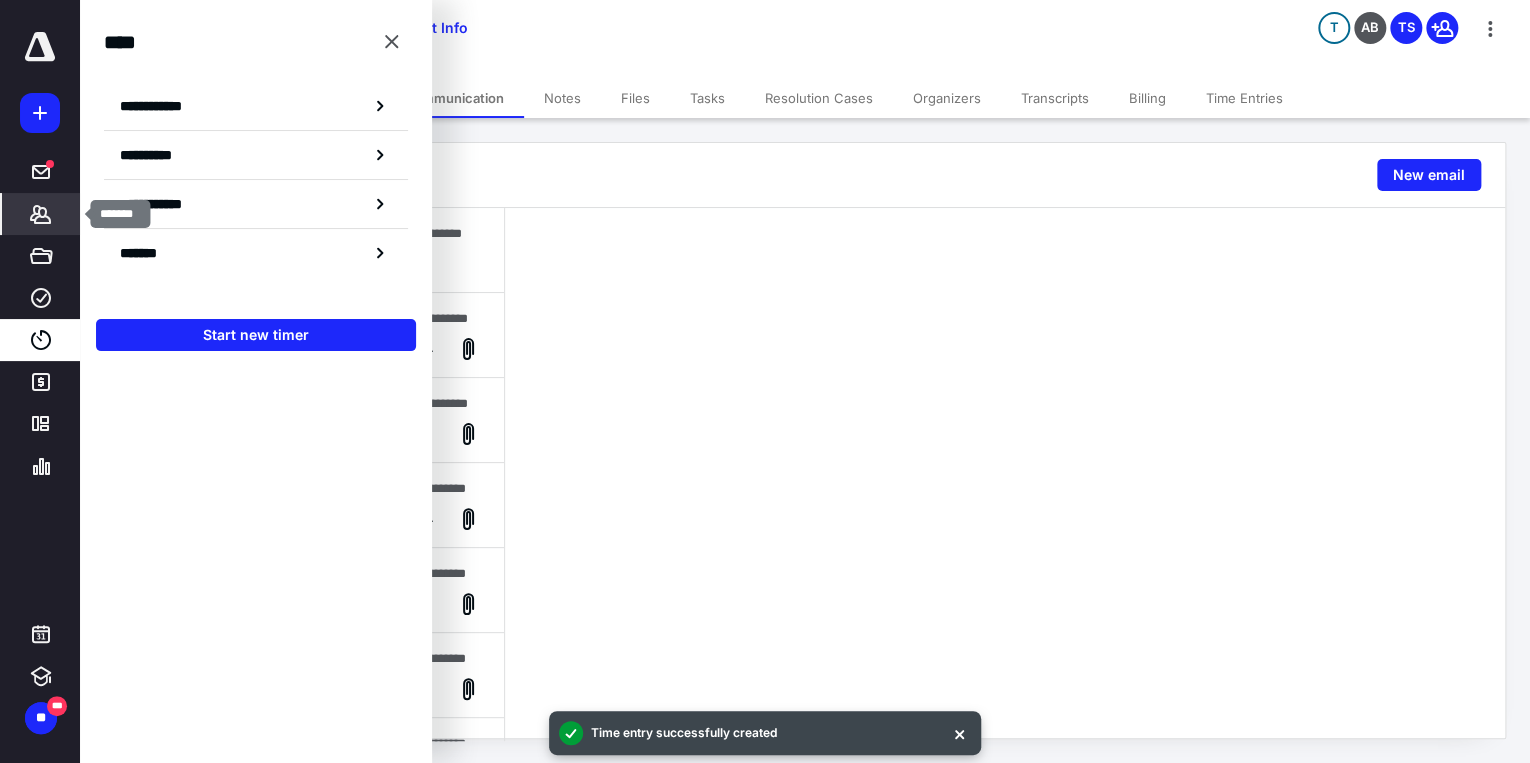 click 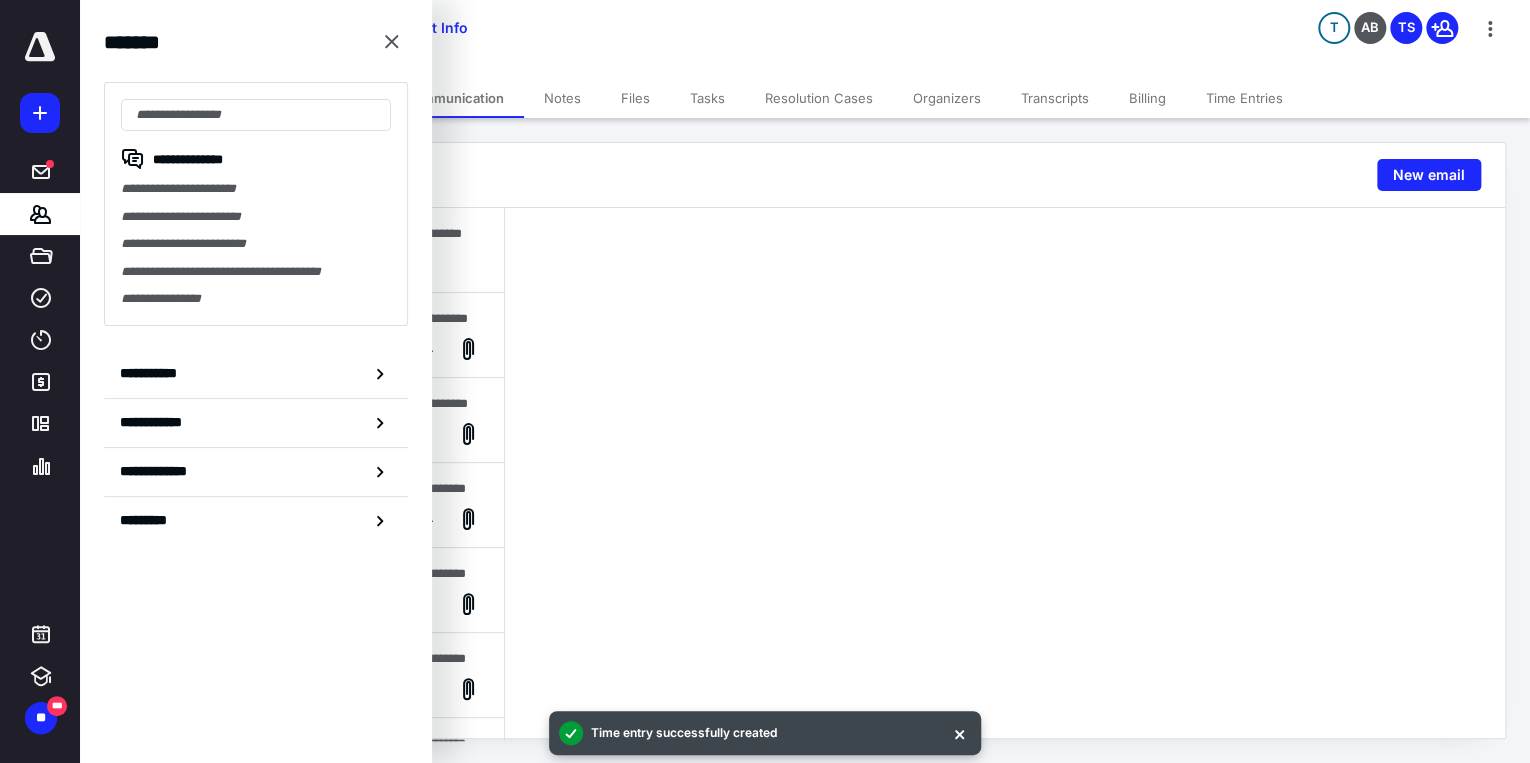 click on "Notes" at bounding box center [562, 98] 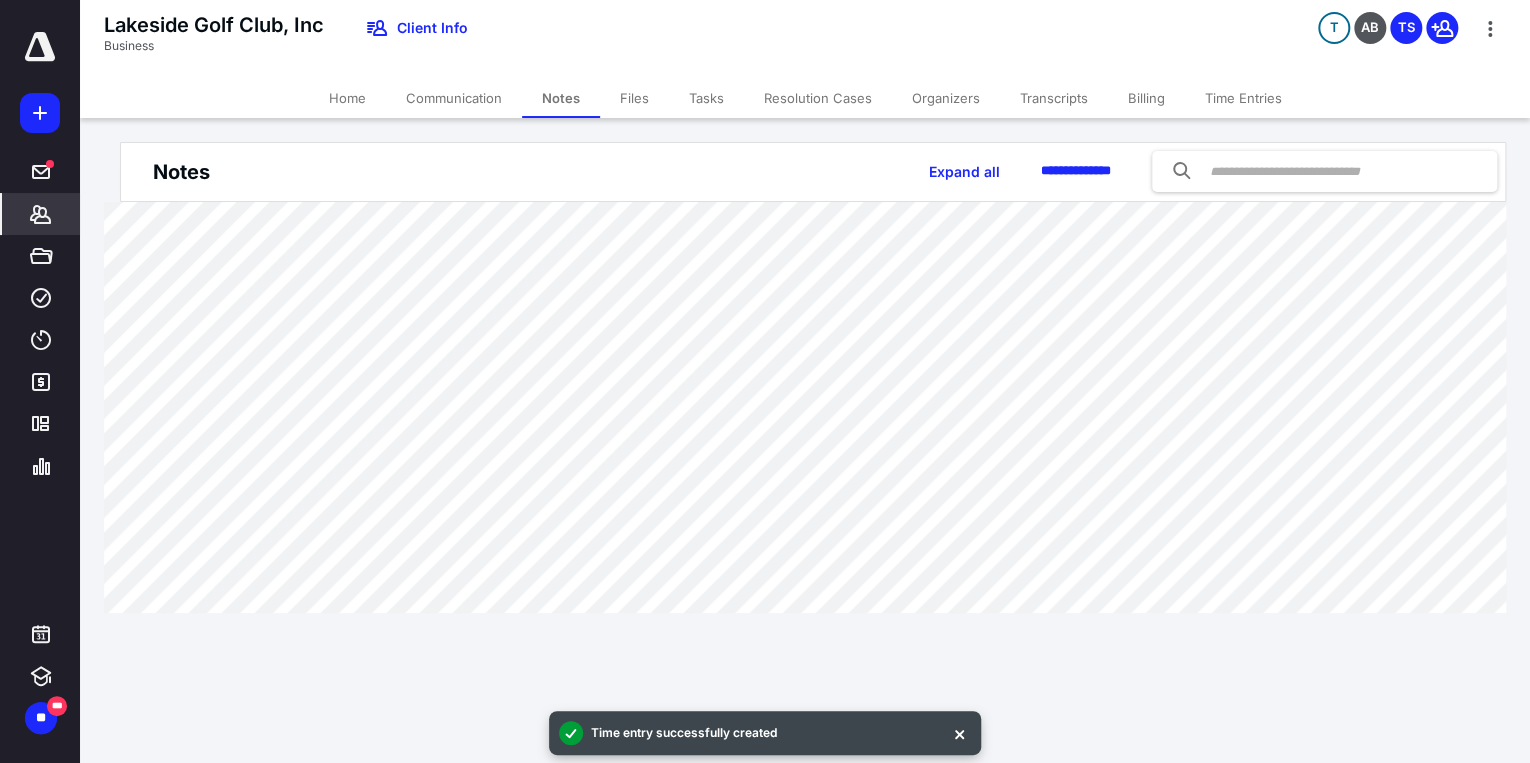 click on "Files" at bounding box center (634, 98) 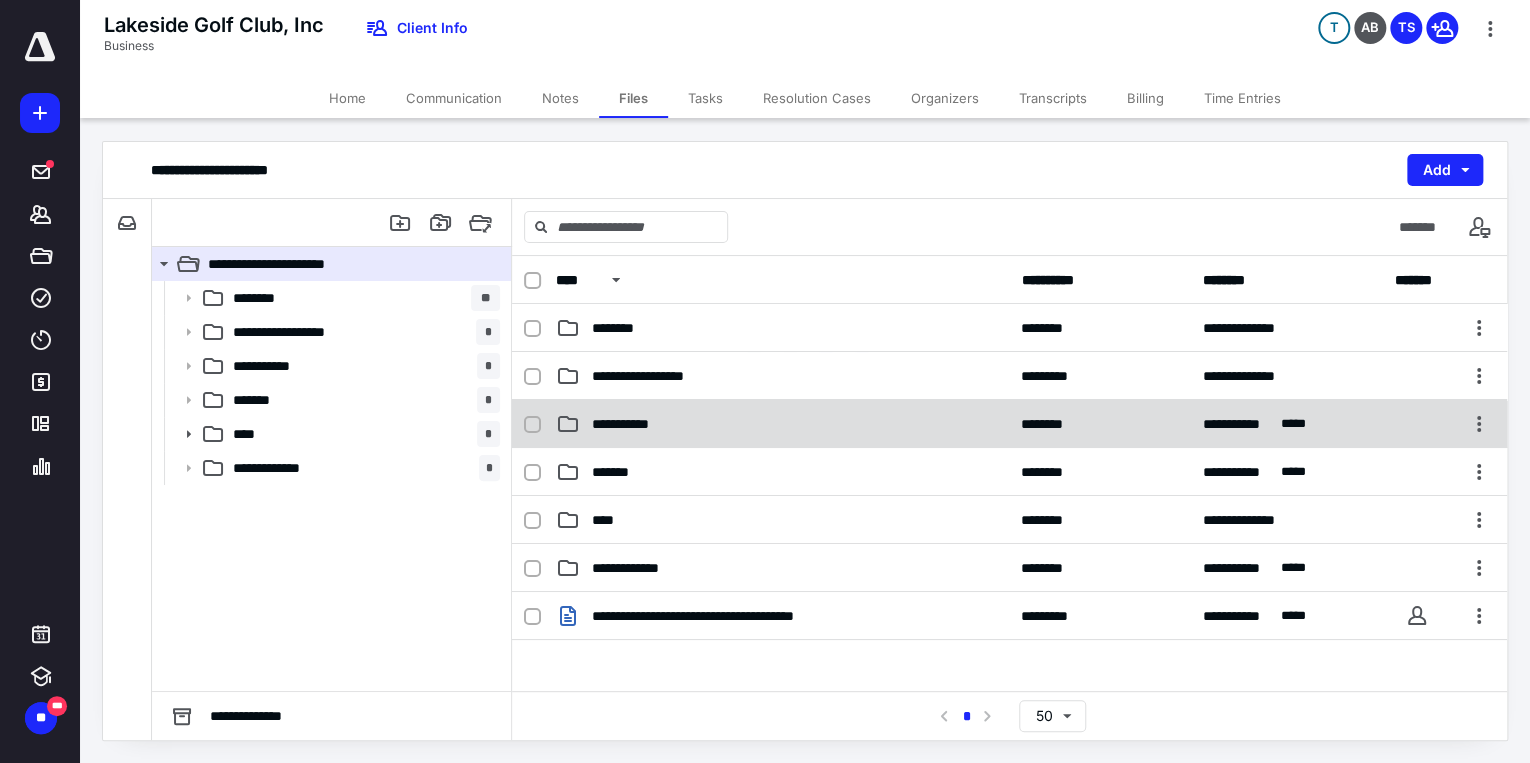 click on "**********" at bounding box center (782, 424) 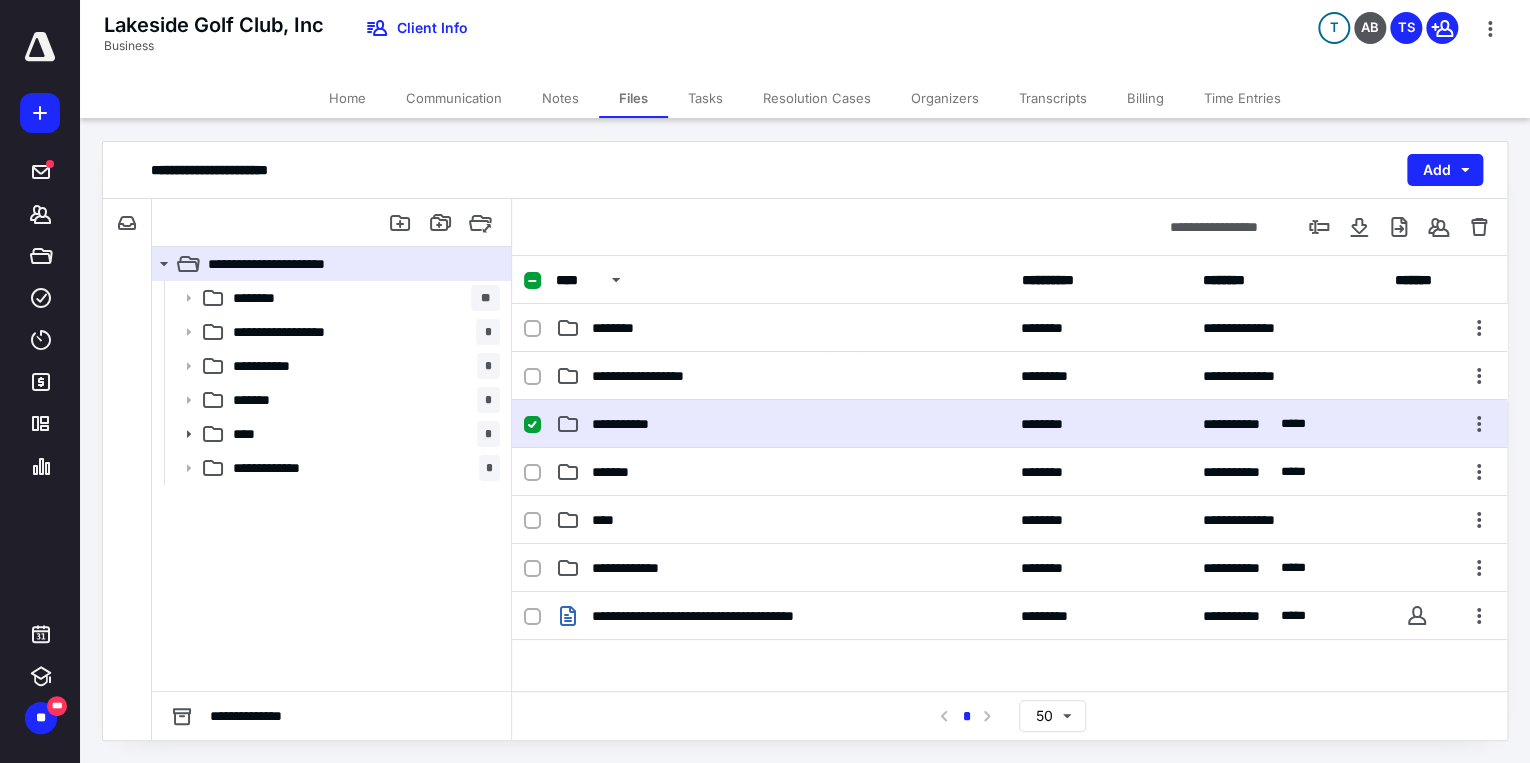 click on "**********" at bounding box center (782, 424) 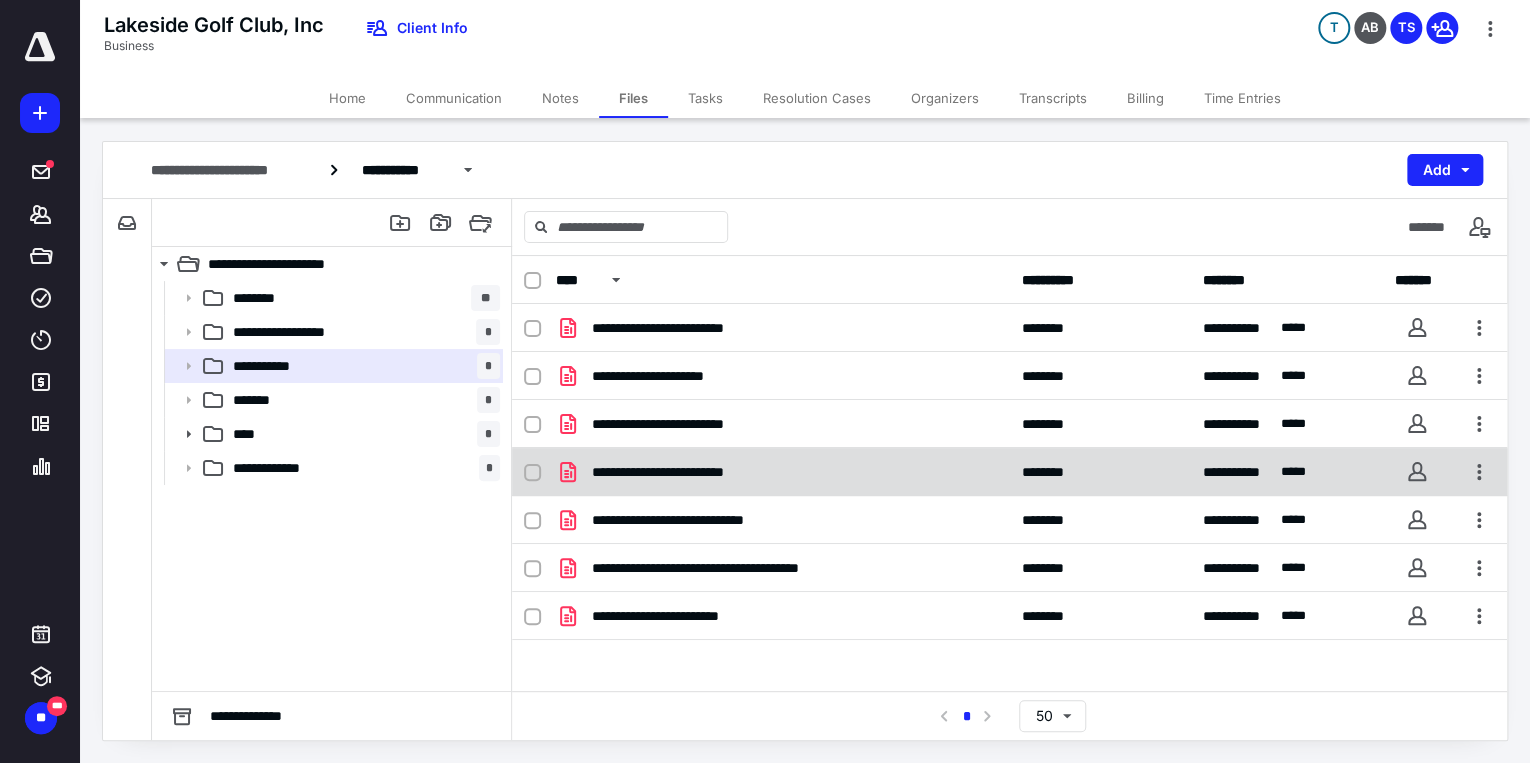 click on "**********" at bounding box center (782, 472) 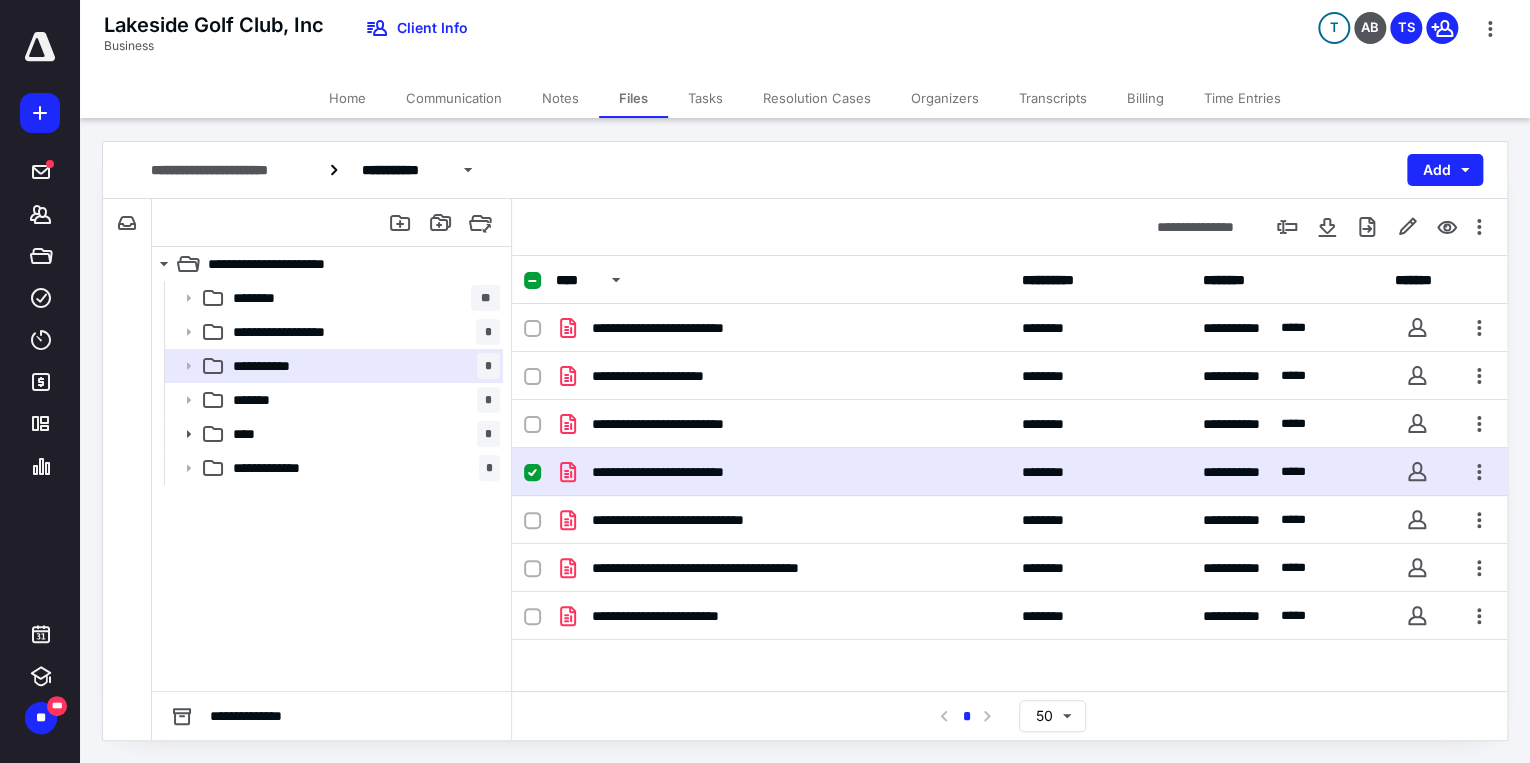 click on "**********" at bounding box center [782, 472] 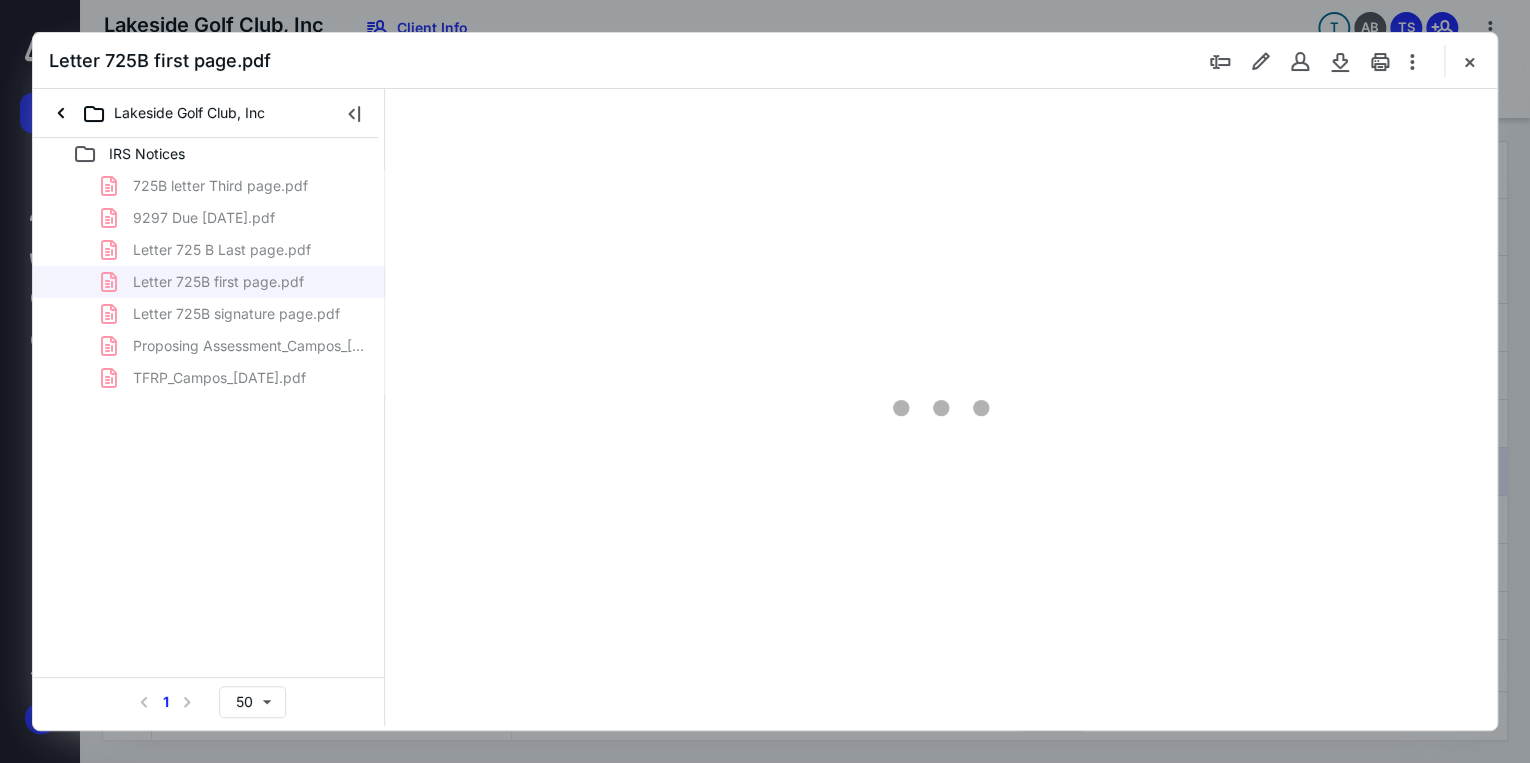 scroll, scrollTop: 0, scrollLeft: 0, axis: both 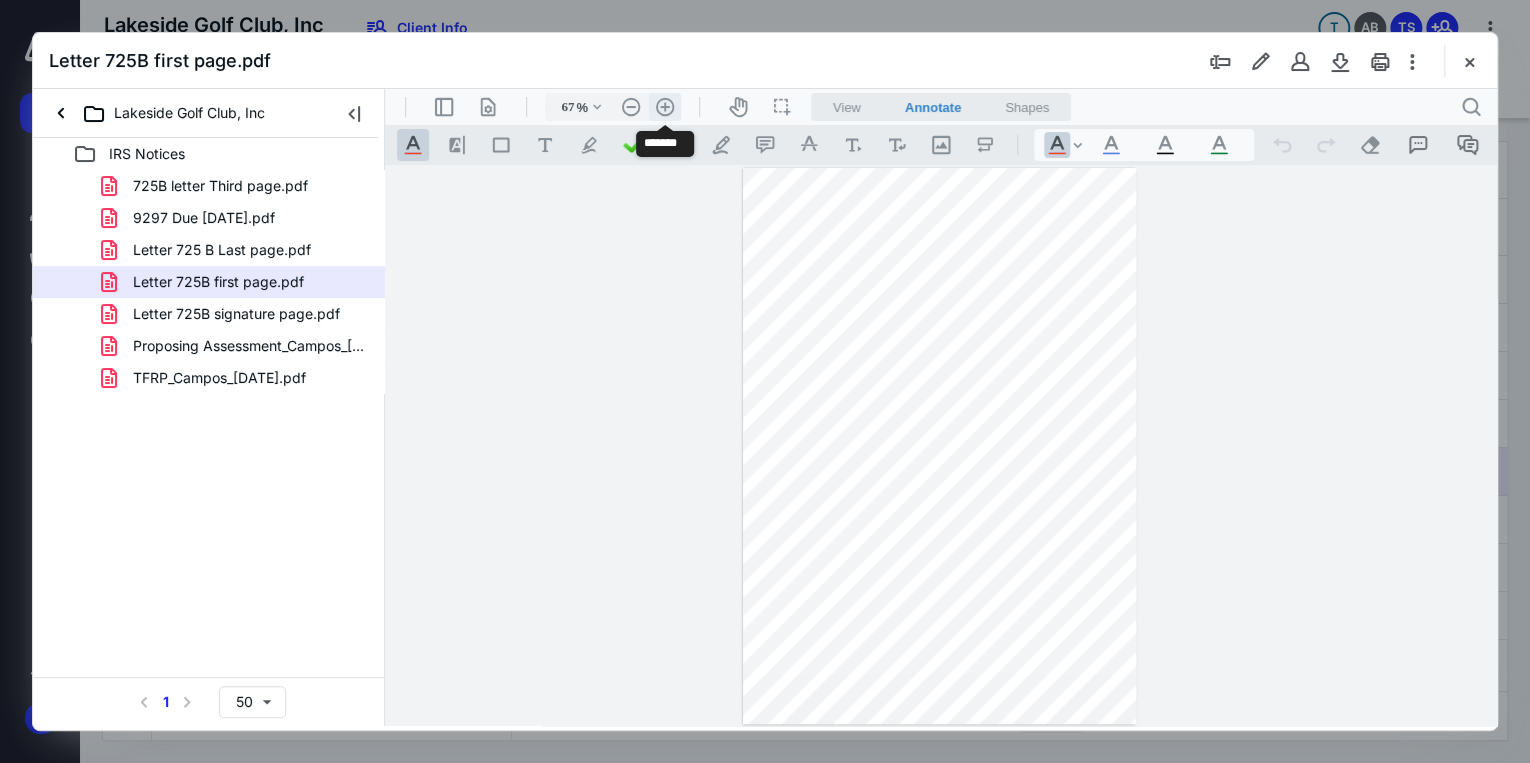 click on ".cls-1{fill:#abb0c4;} icon - header - zoom - in - line" at bounding box center (665, 107) 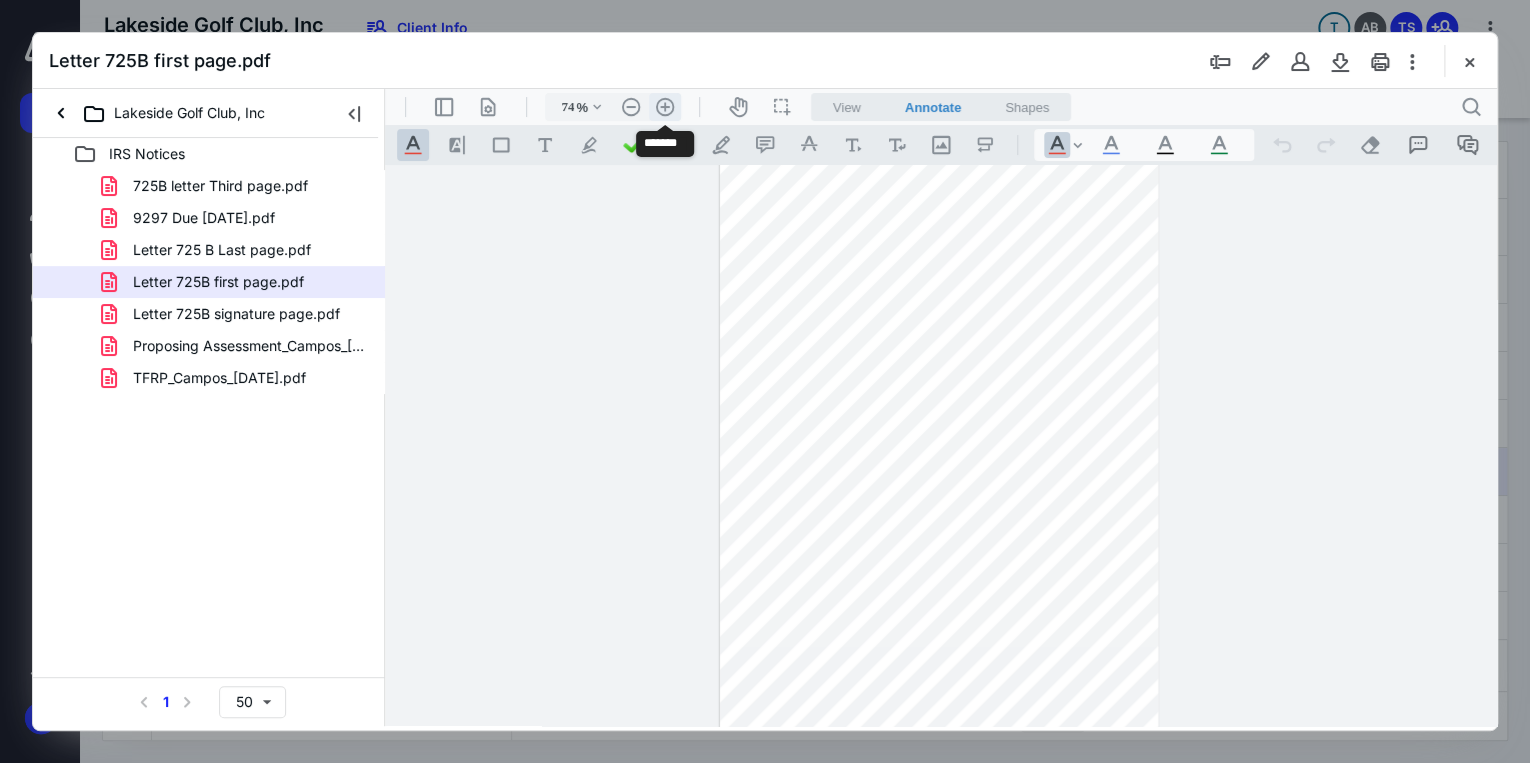 click on ".cls-1{fill:#abb0c4;} icon - header - zoom - in - line" at bounding box center (665, 107) 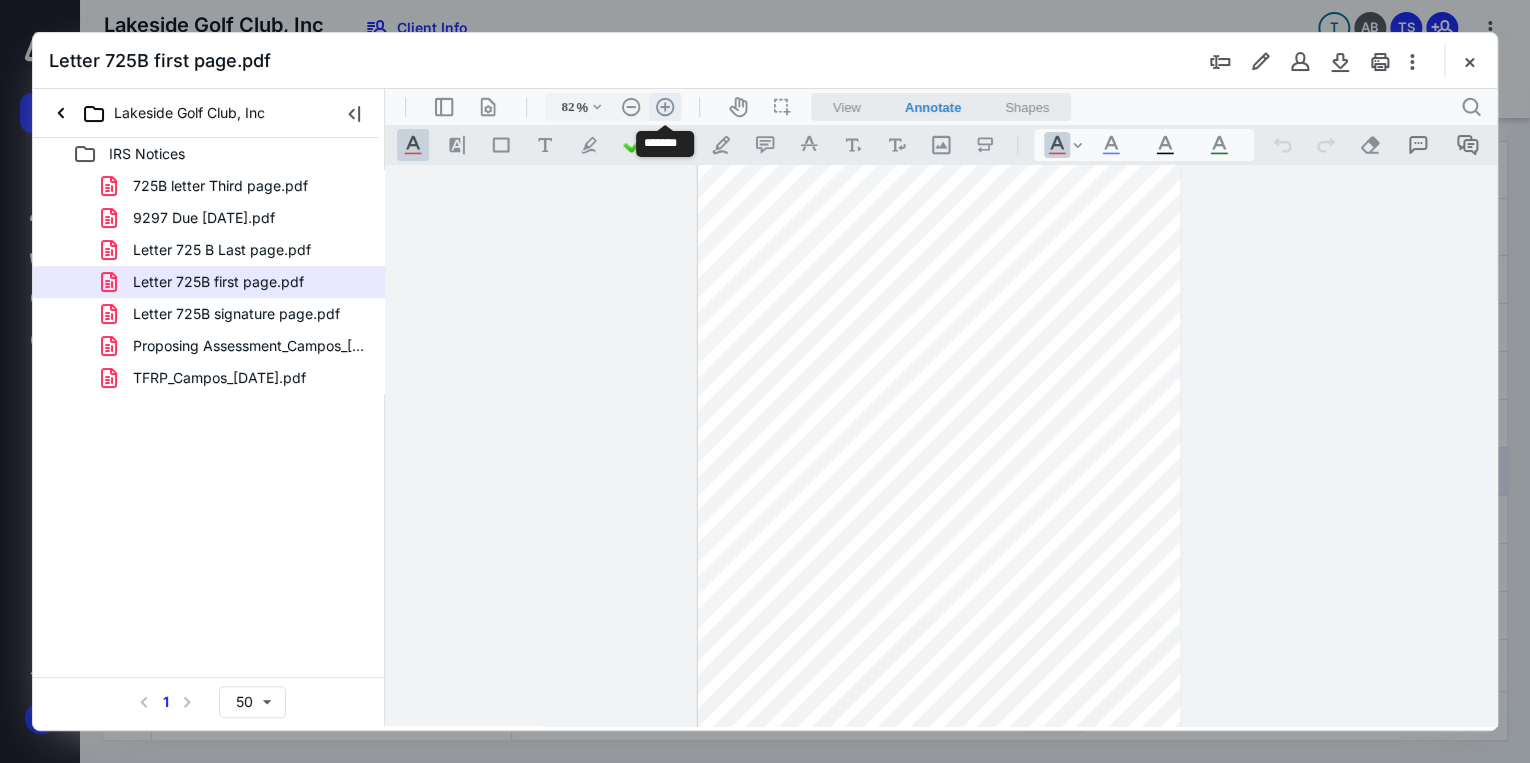 click on ".cls-1{fill:#abb0c4;} icon - header - zoom - in - line" at bounding box center [665, 107] 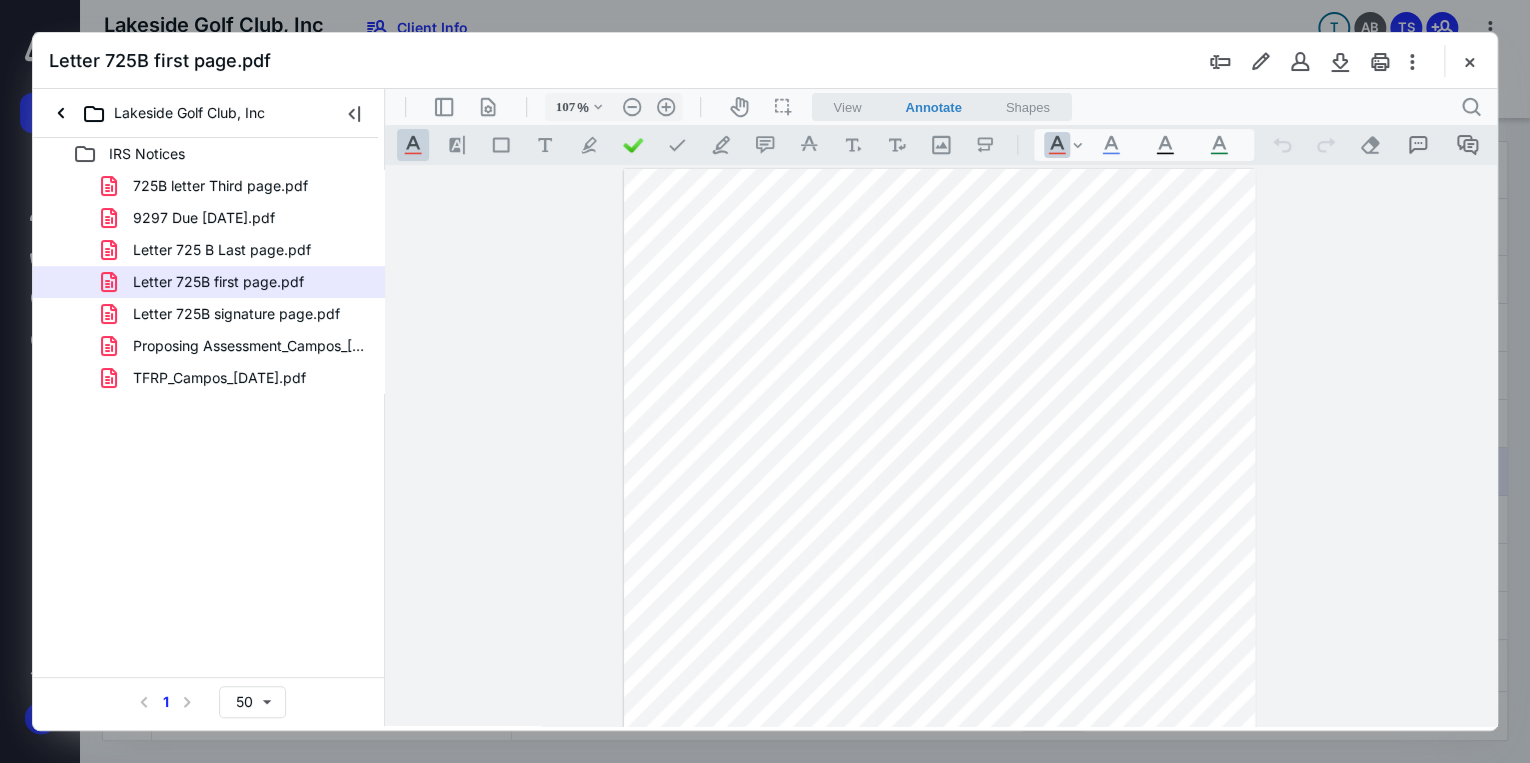 scroll, scrollTop: 0, scrollLeft: 0, axis: both 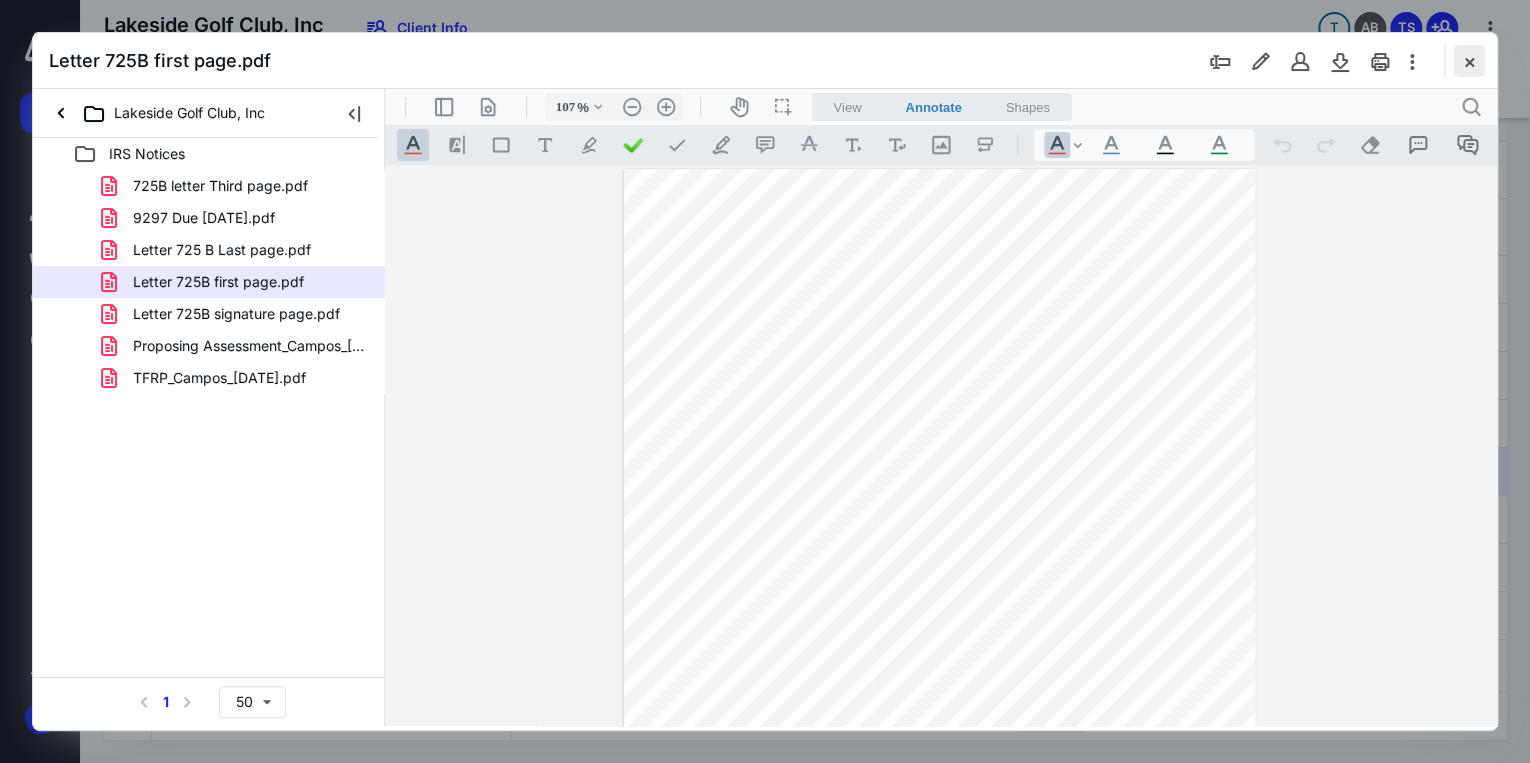 click at bounding box center (1469, 61) 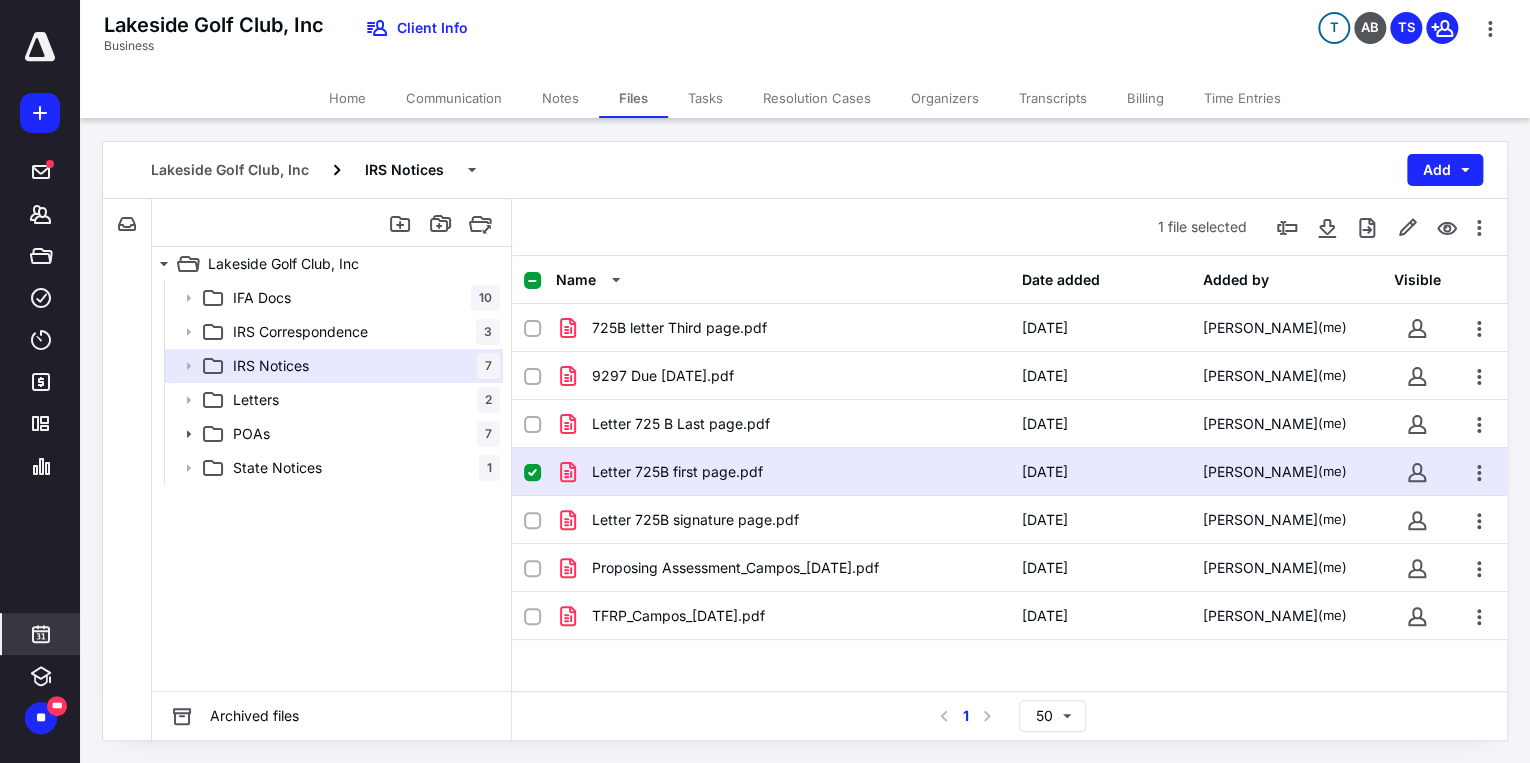 click 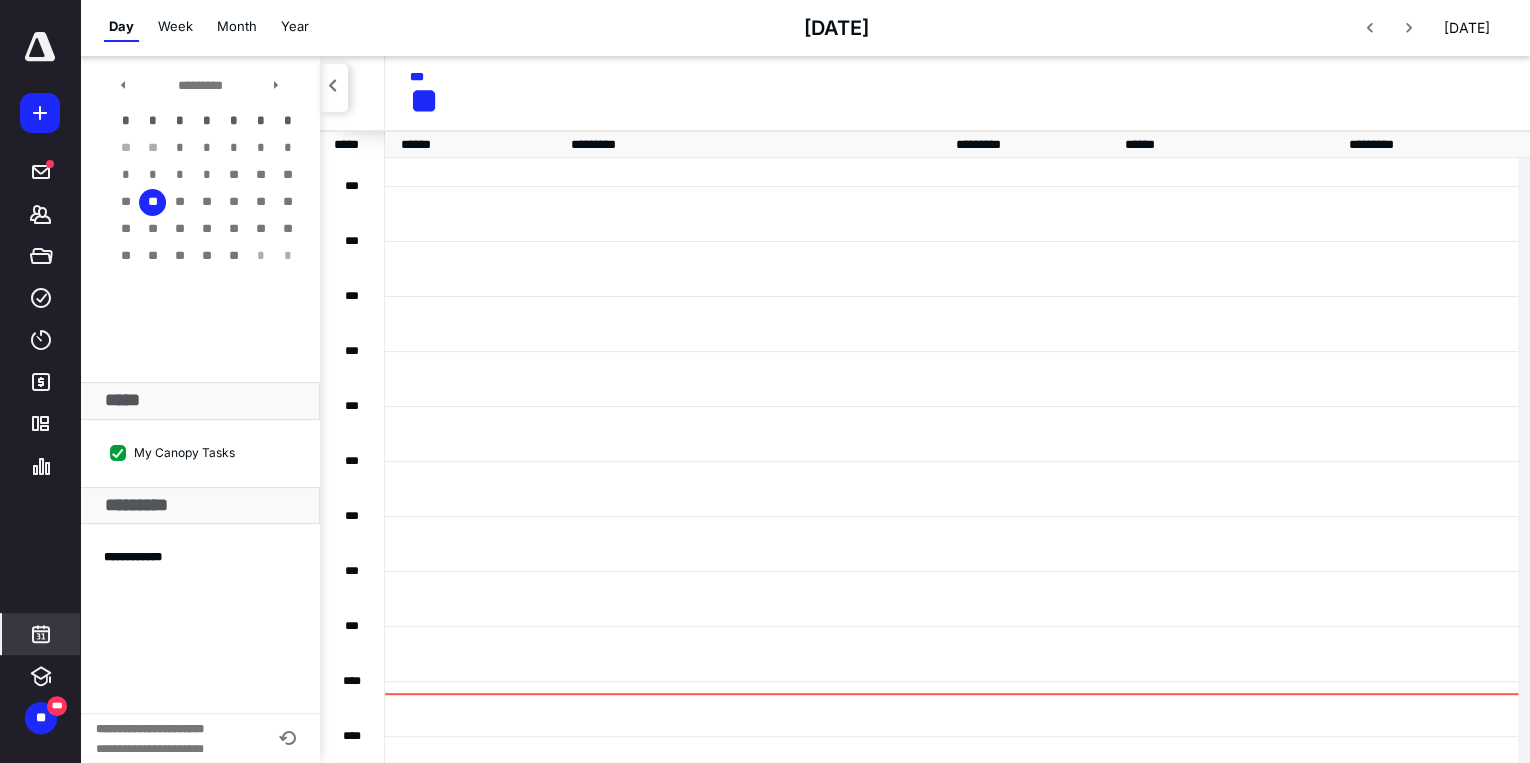 scroll, scrollTop: 384, scrollLeft: 0, axis: vertical 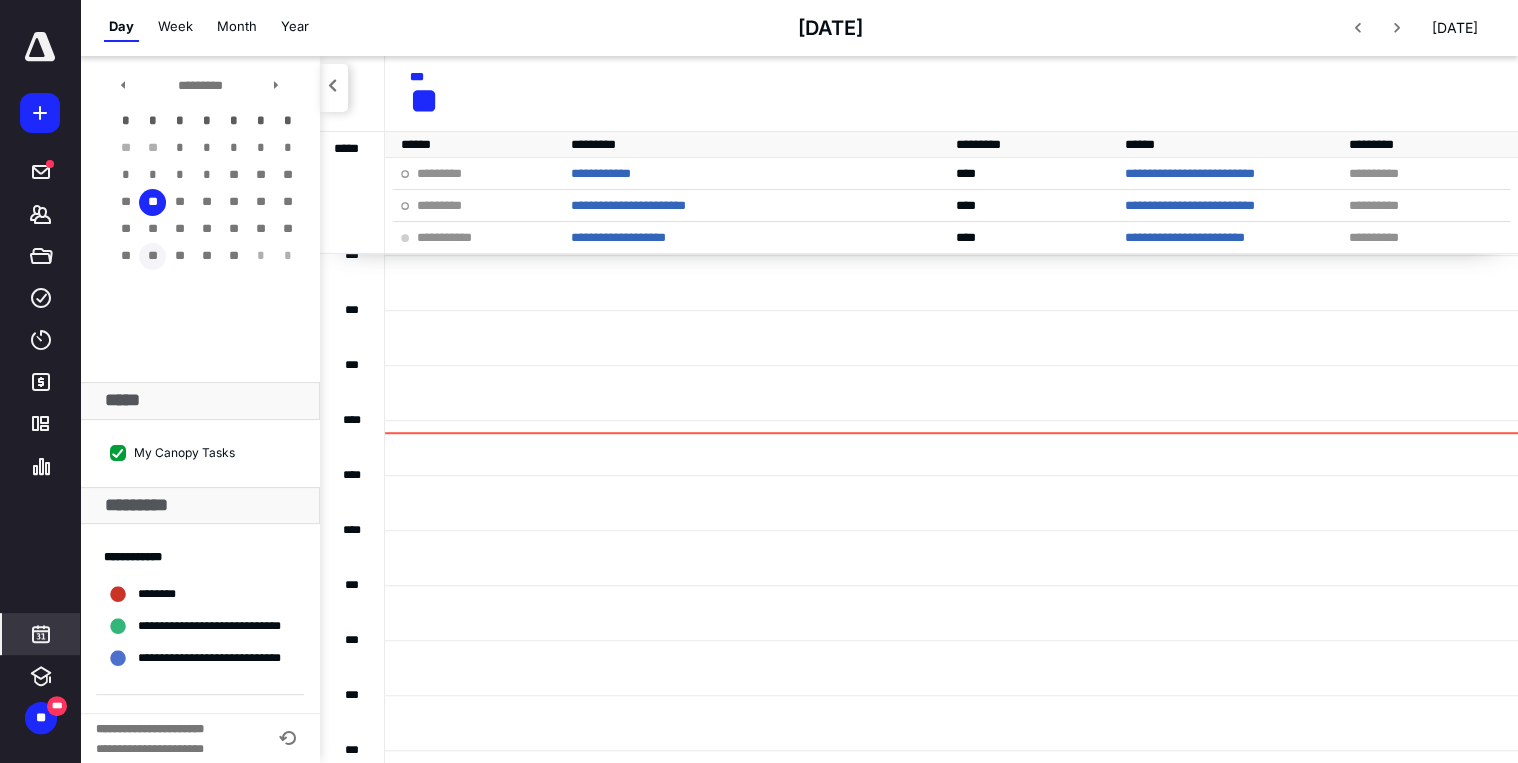 click on "**" at bounding box center [152, 256] 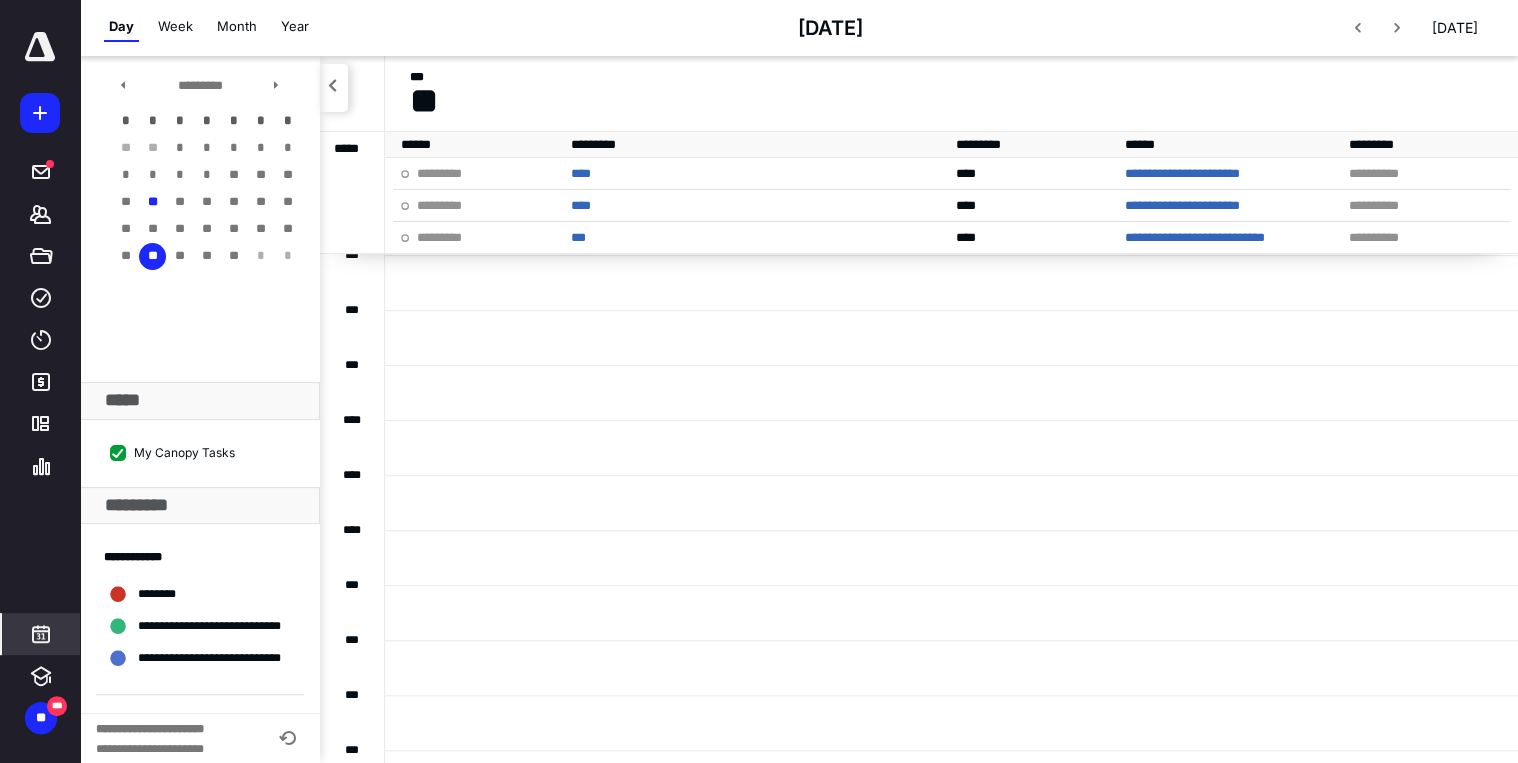 click at bounding box center [951, 502] 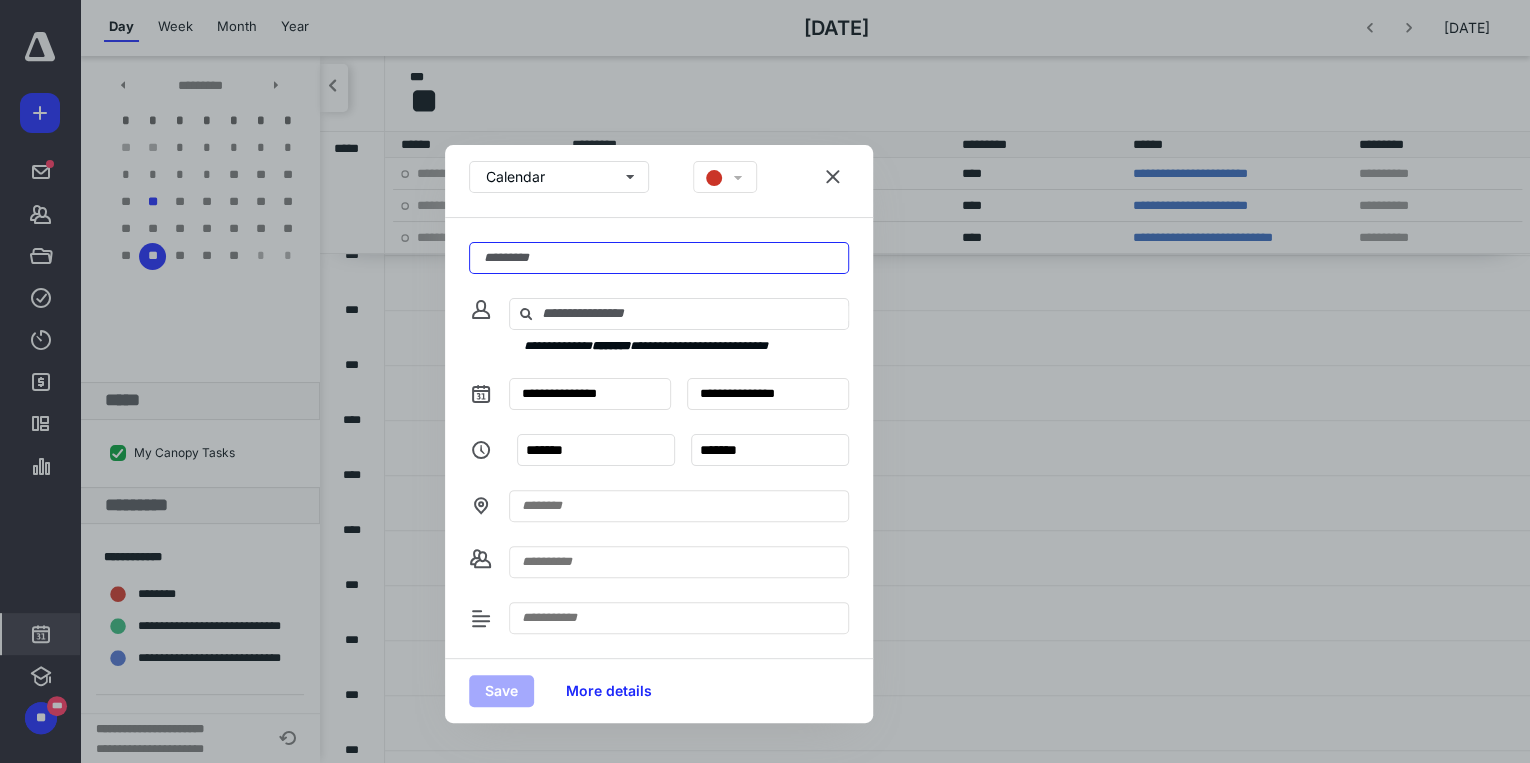 click at bounding box center [659, 258] 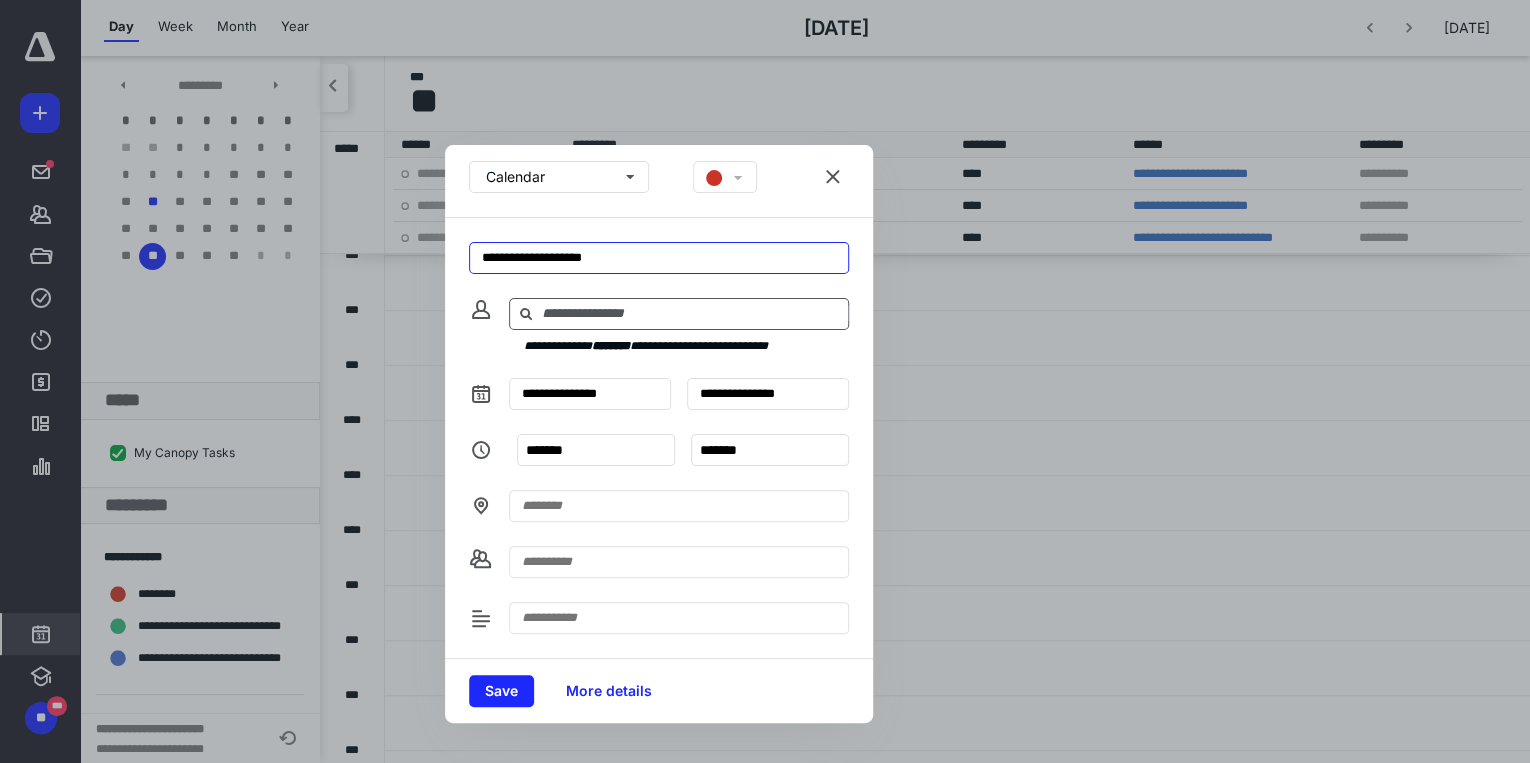 type on "**********" 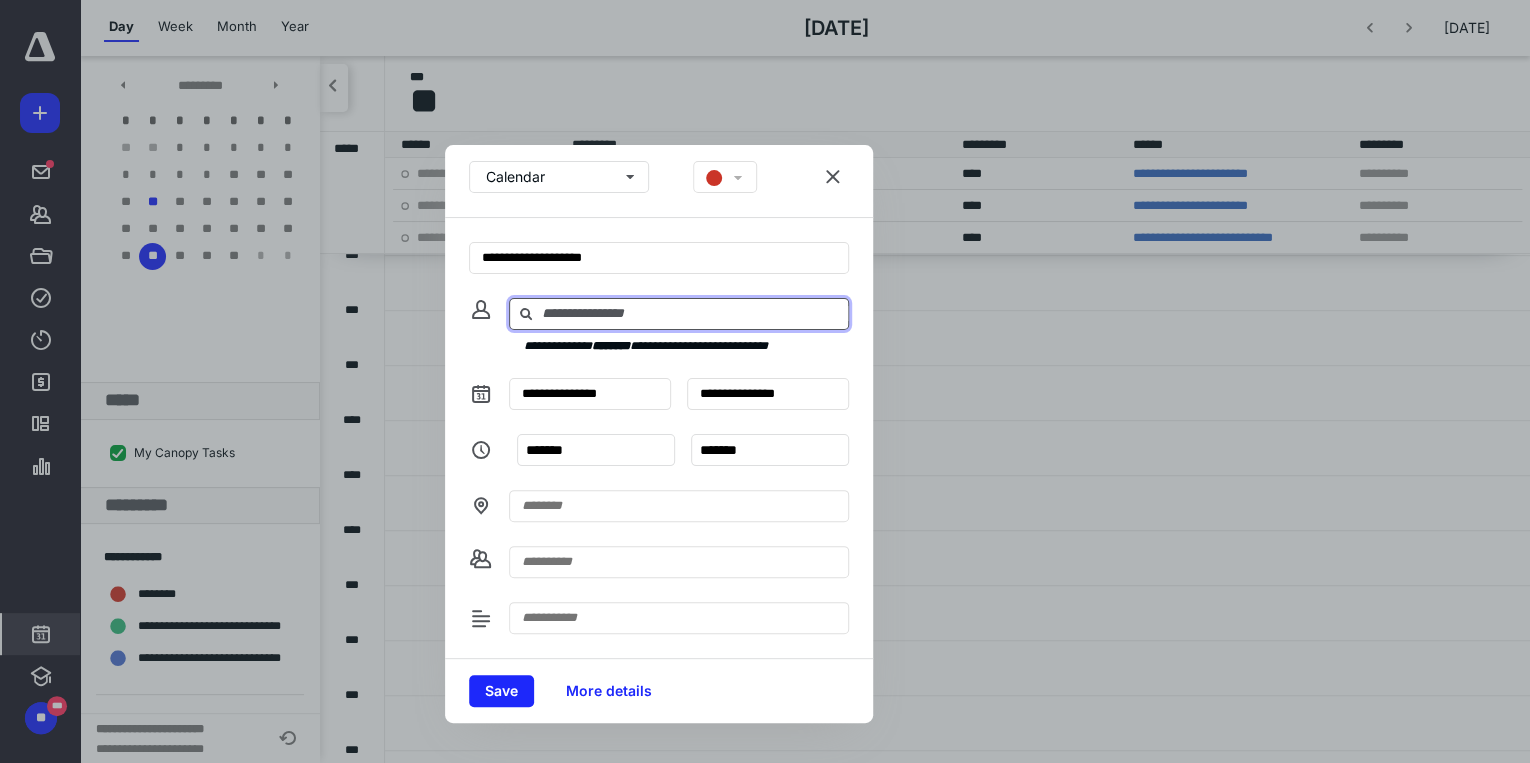 click at bounding box center [694, 313] 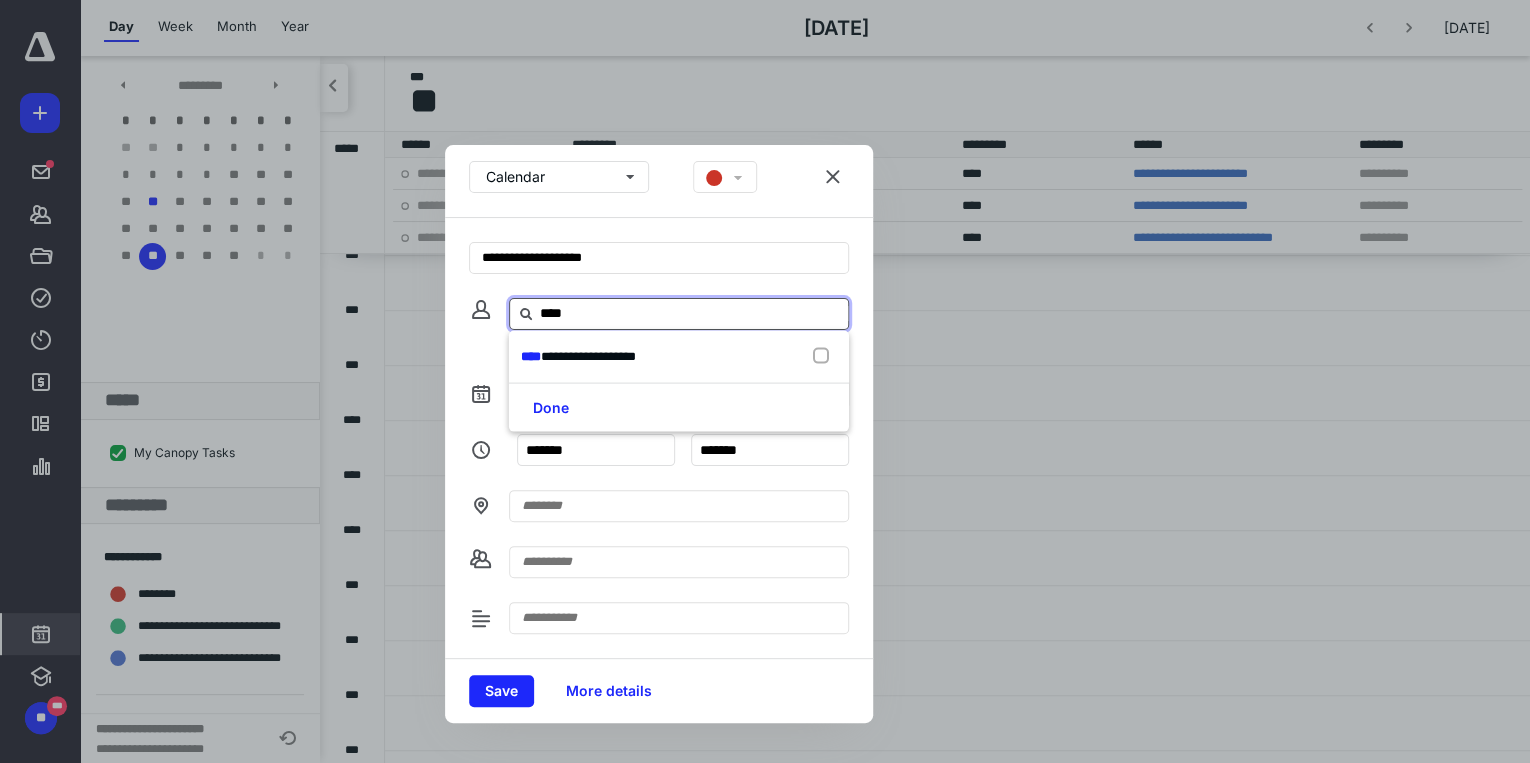type on "*****" 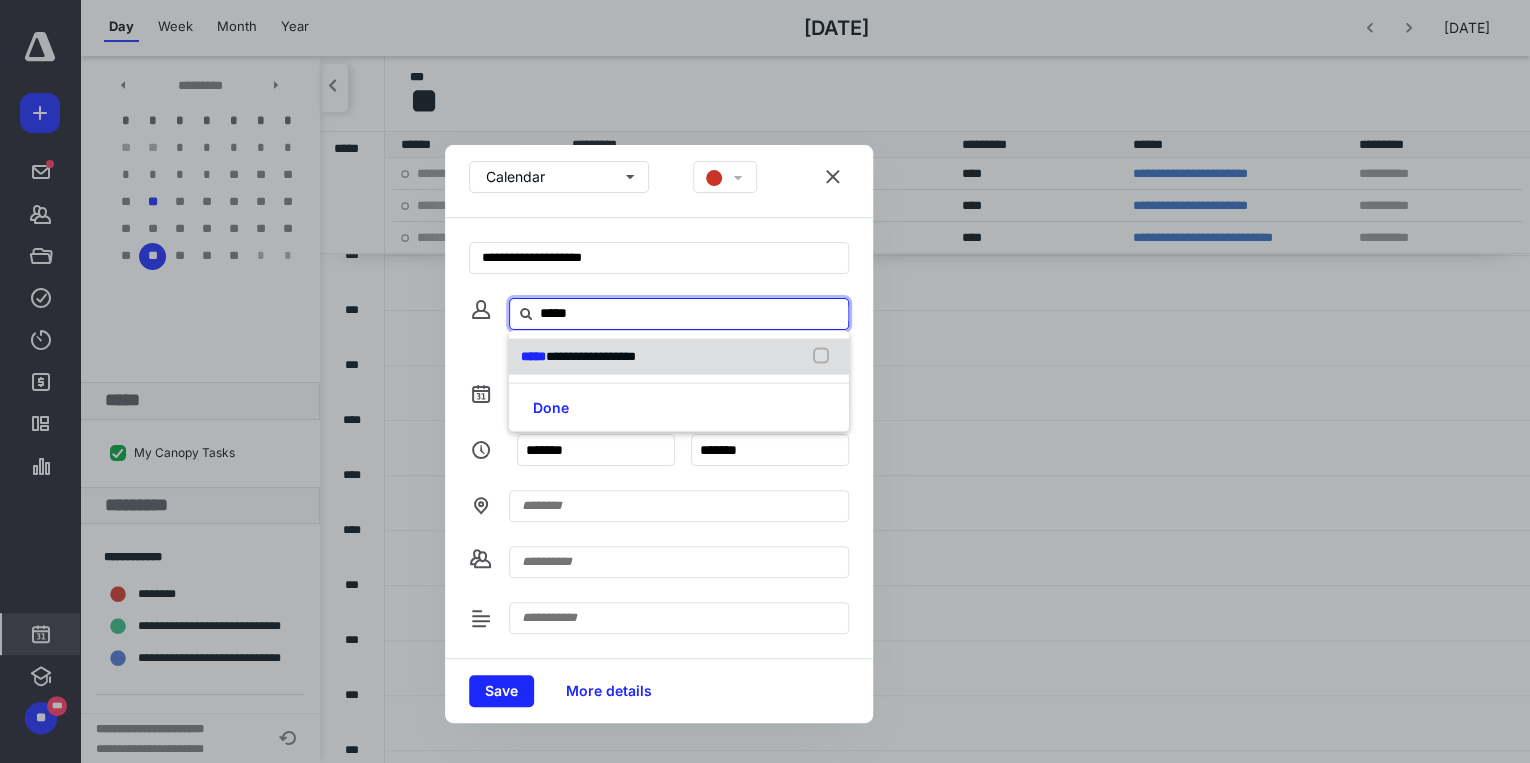 drag, startPoint x: 599, startPoint y: 357, endPoint x: 587, endPoint y: 358, distance: 12.0415945 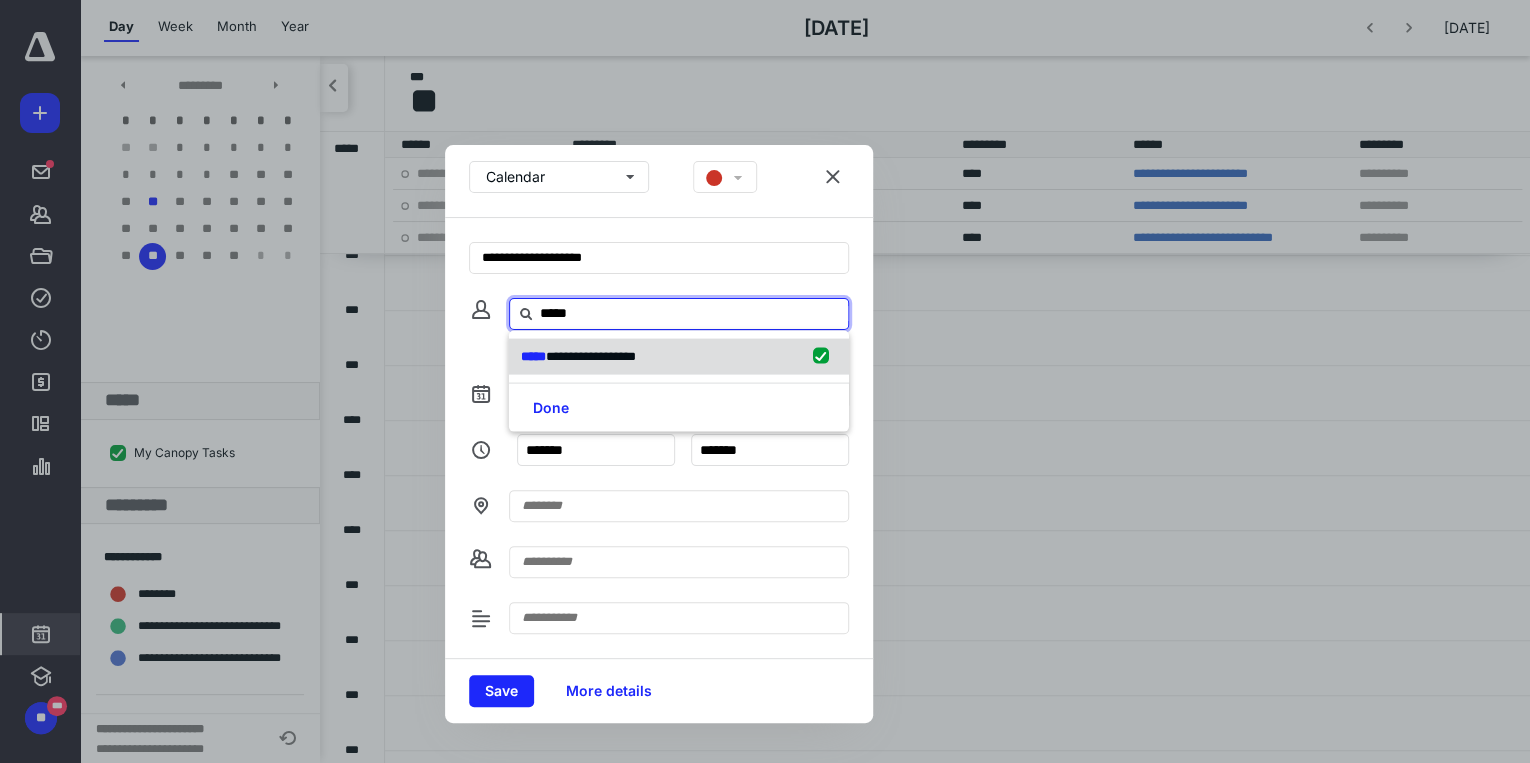checkbox on "true" 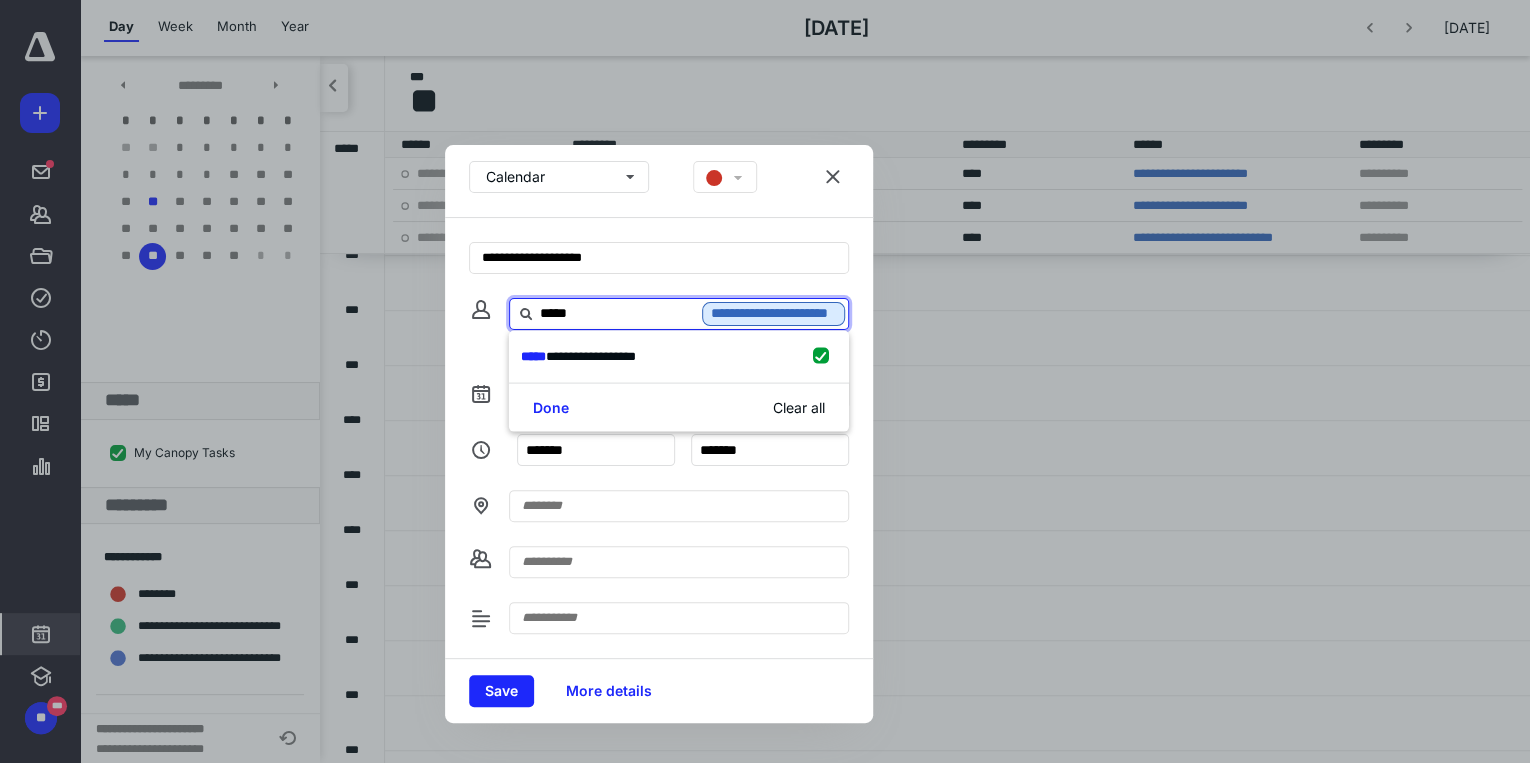 type on "*****" 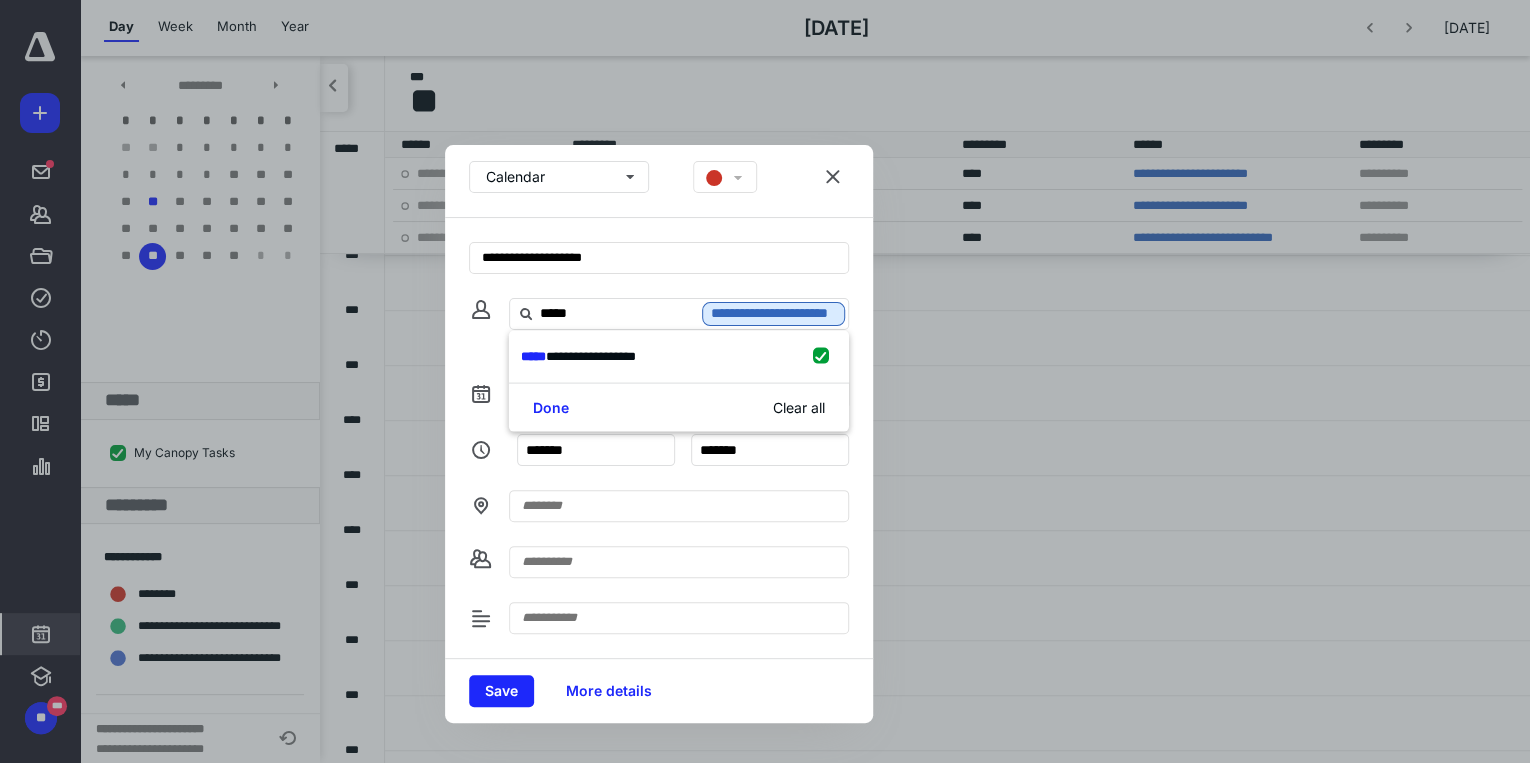 click on "******* *******" at bounding box center [659, 462] 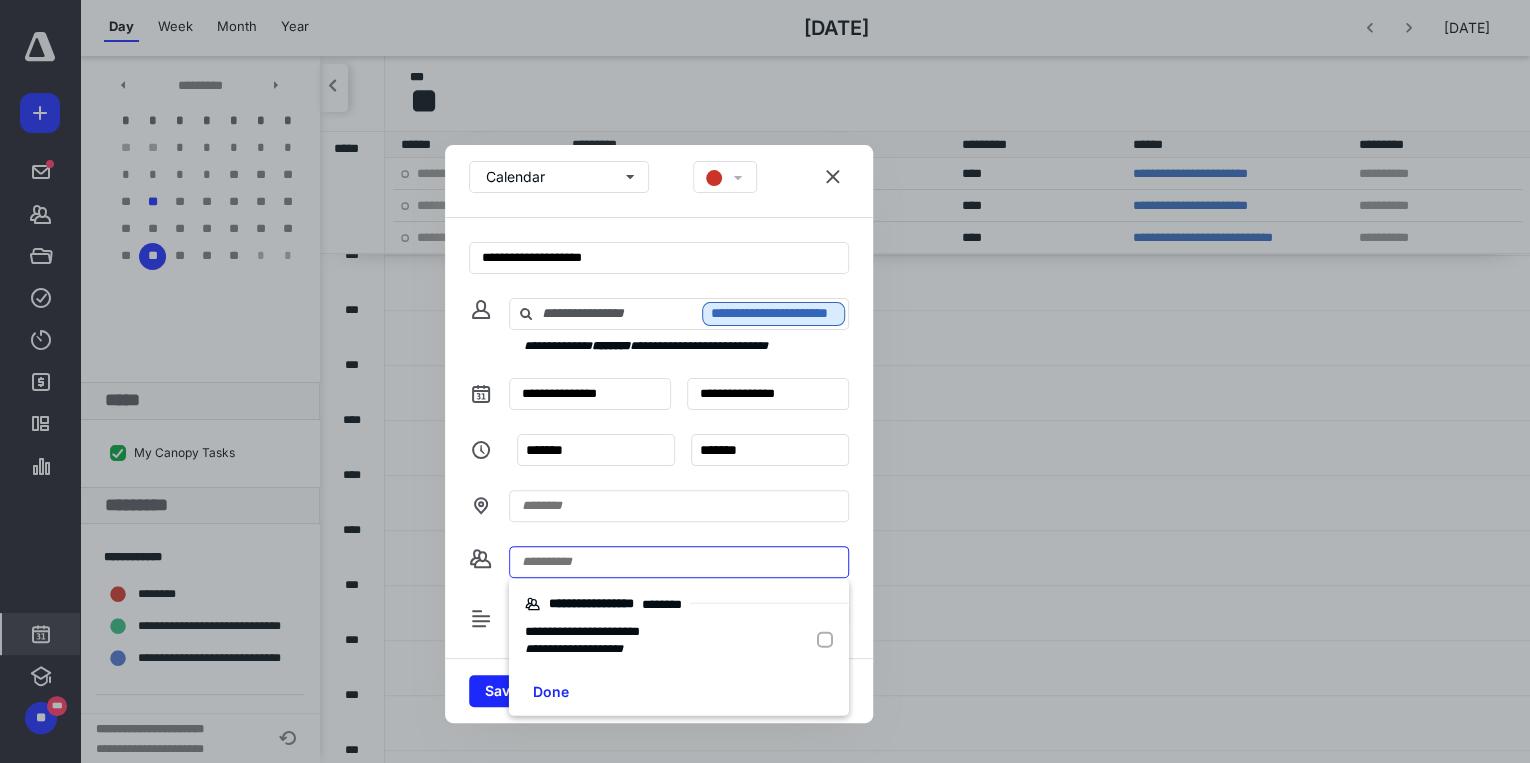 click at bounding box center (679, 562) 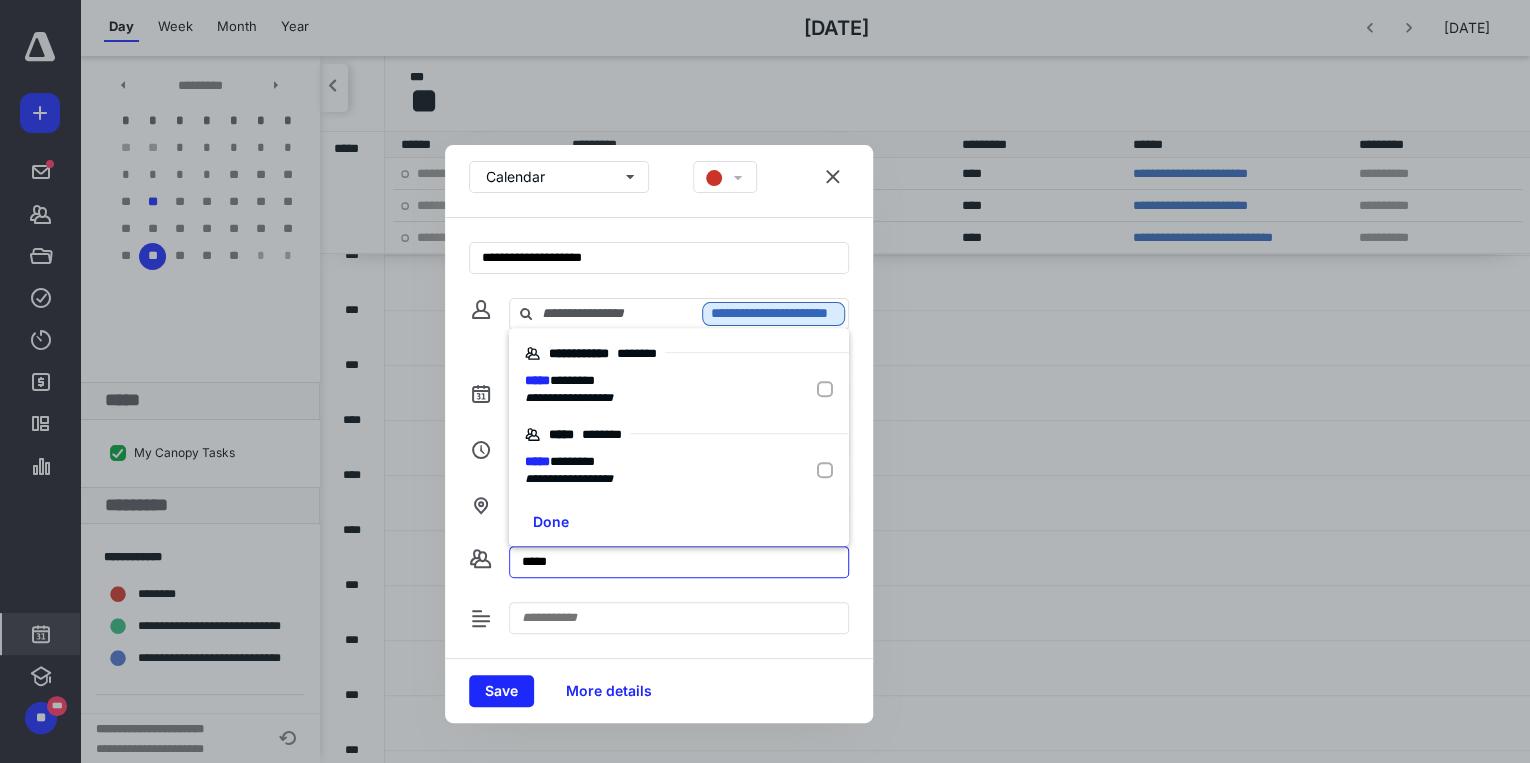 type on "*****" 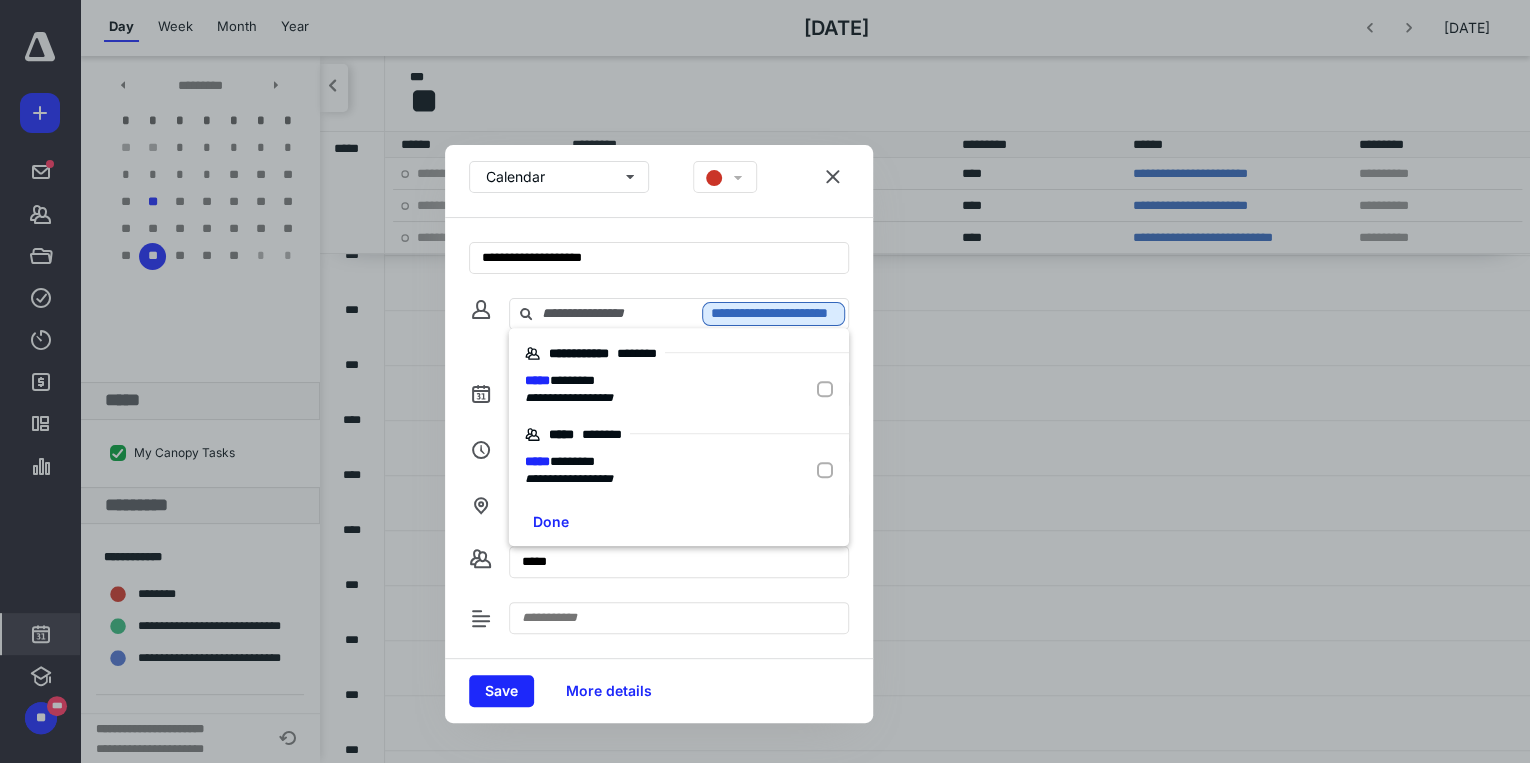 click on "**********" at bounding box center [687, 360] 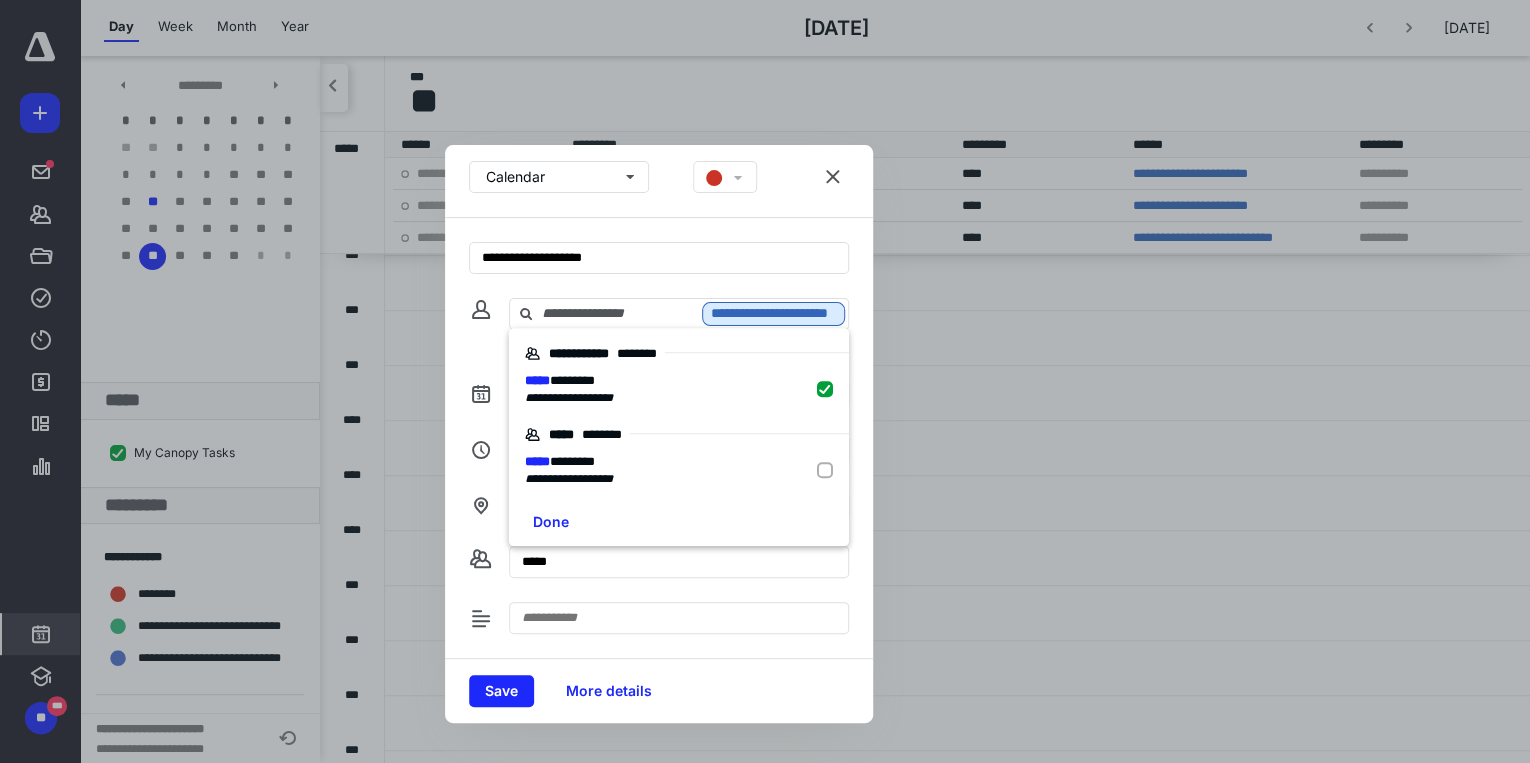 checkbox on "true" 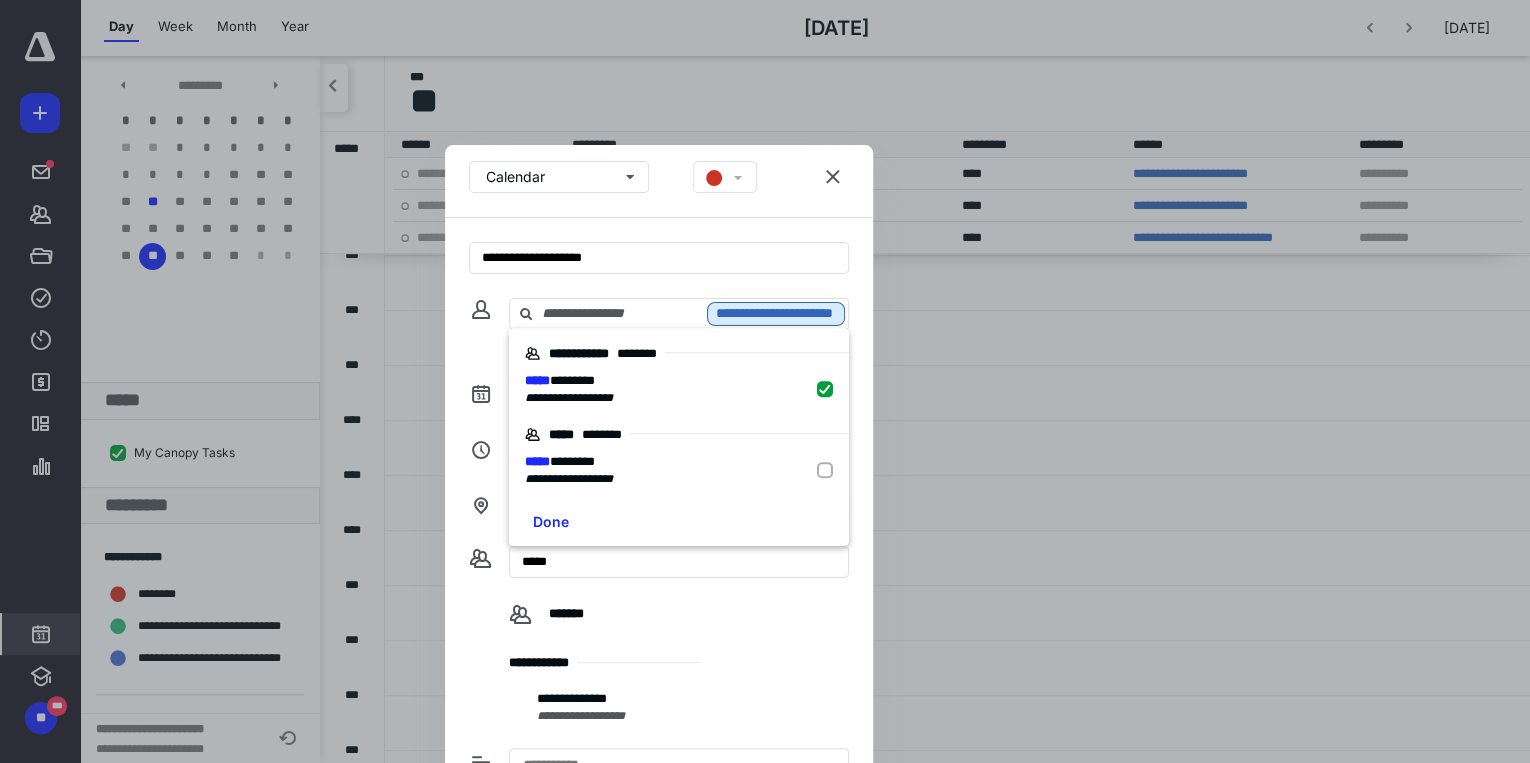 click on "**********" at bounding box center [659, 675] 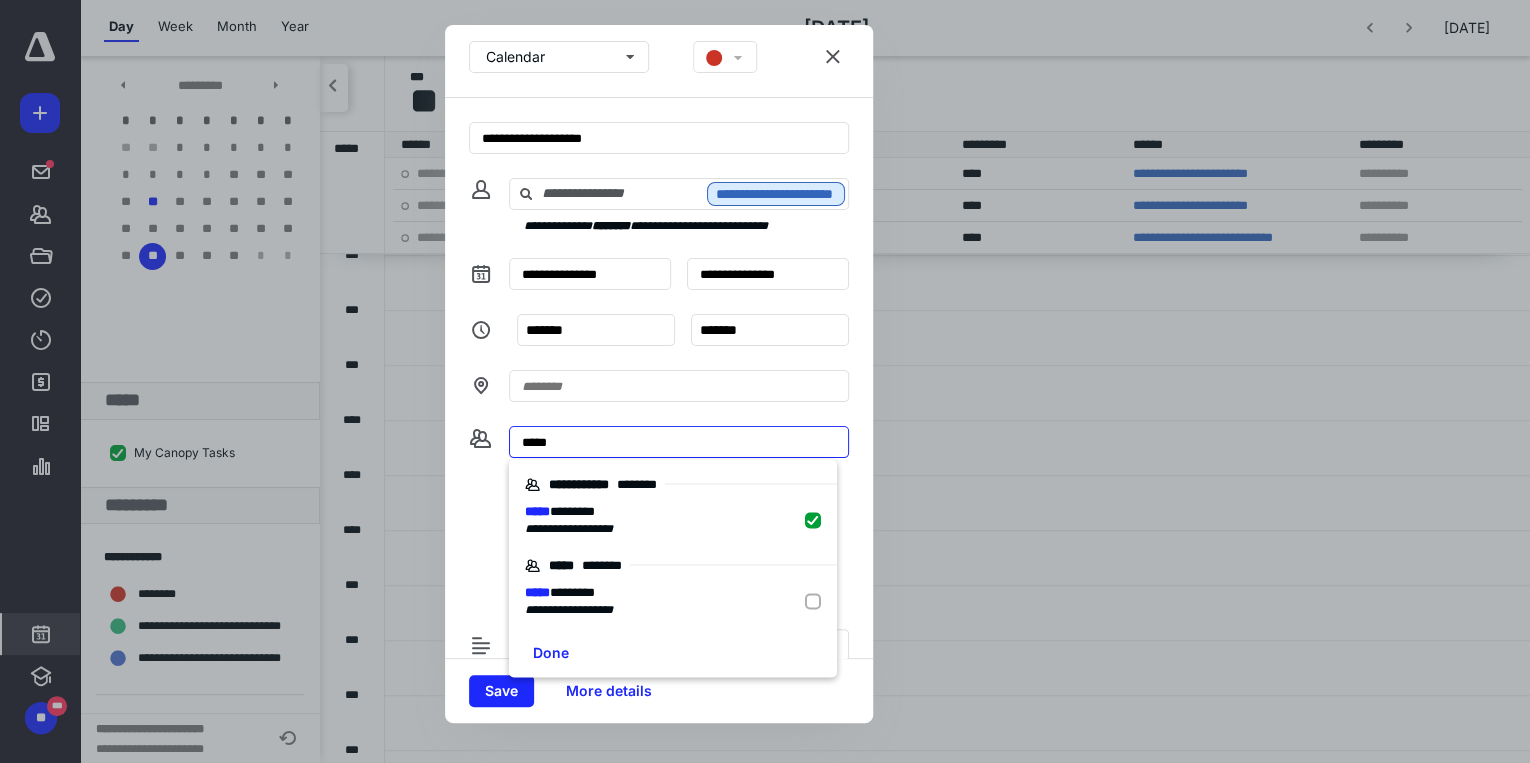 drag, startPoint x: 579, startPoint y: 444, endPoint x: 511, endPoint y: 442, distance: 68.0294 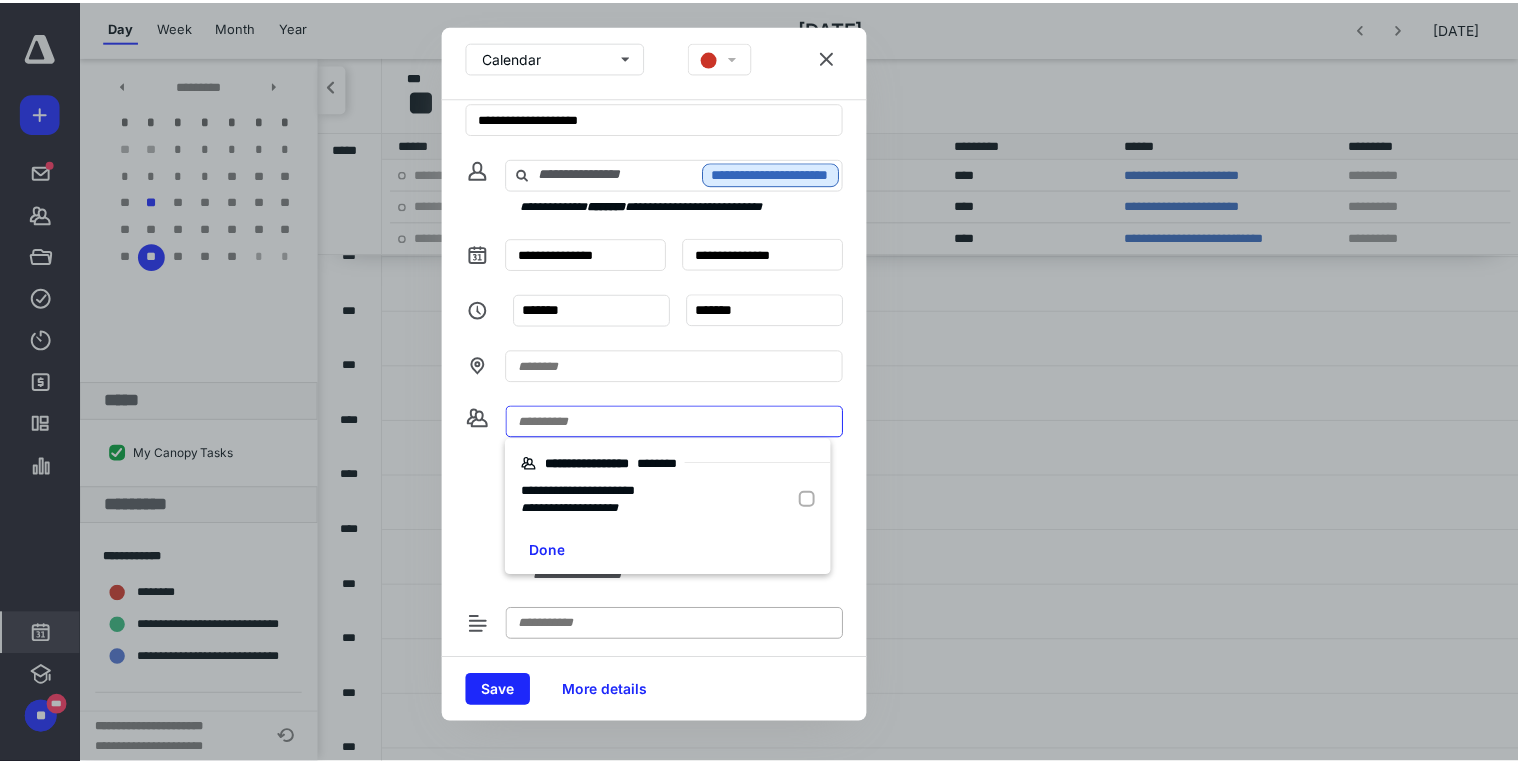 scroll, scrollTop: 26, scrollLeft: 0, axis: vertical 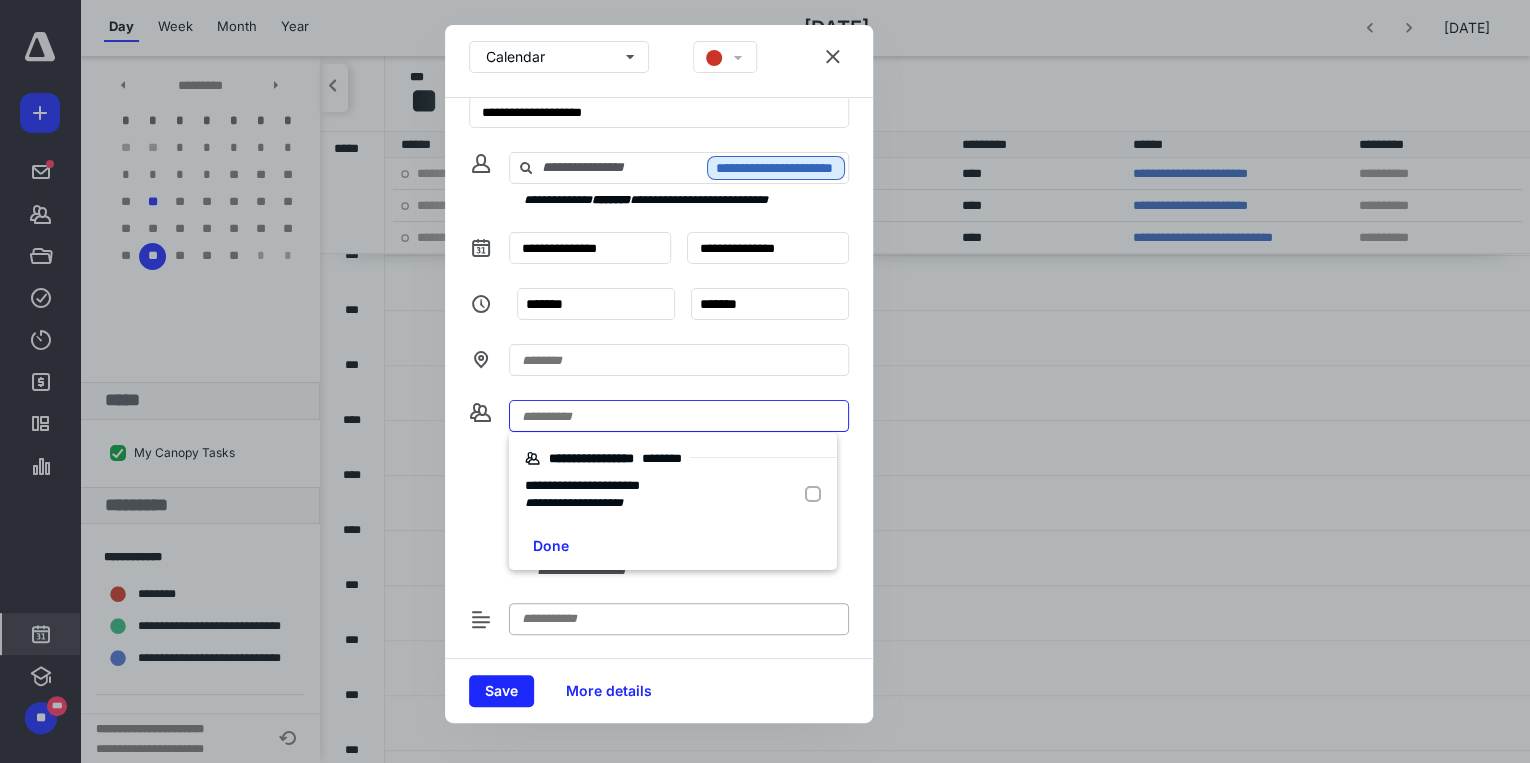 type 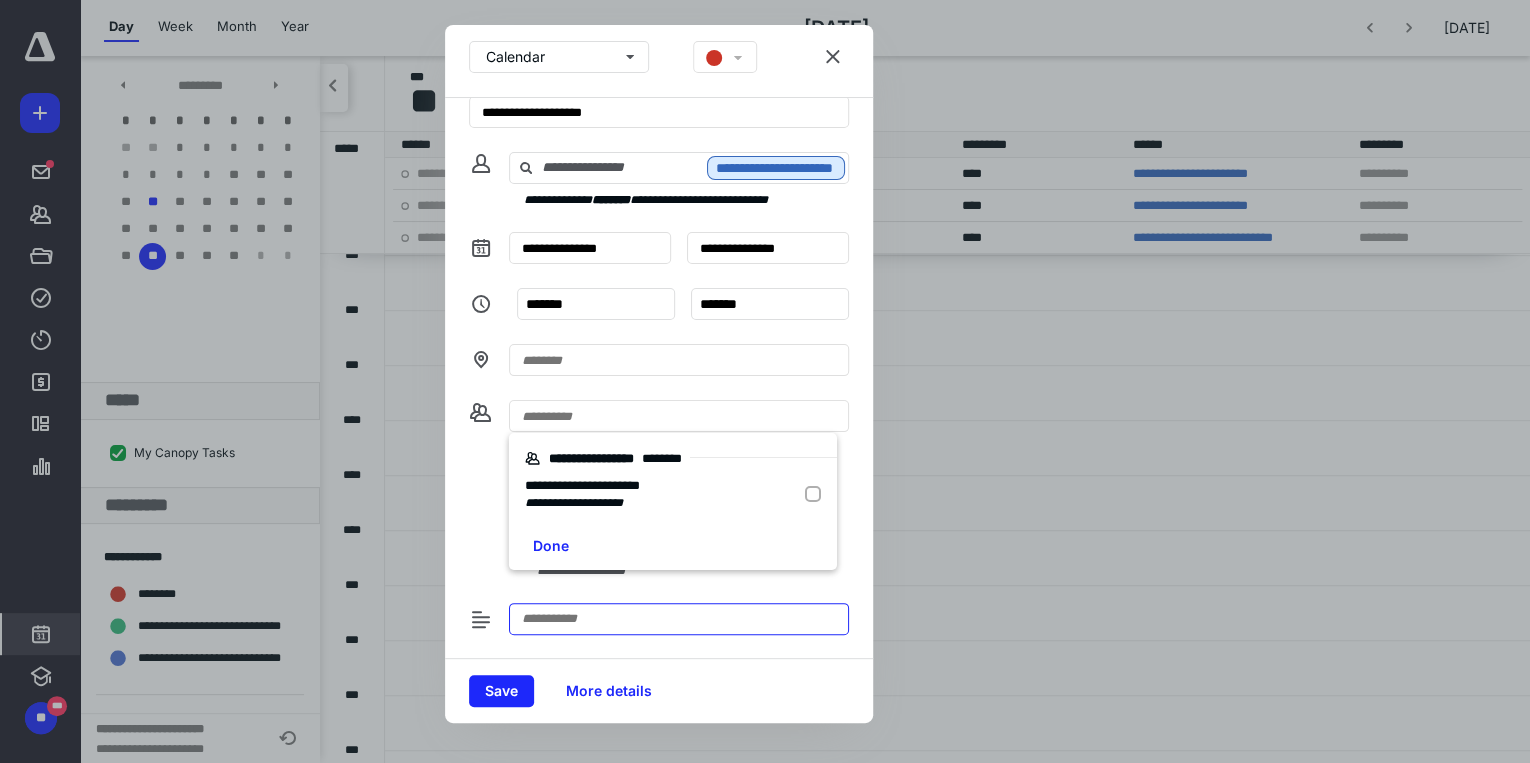 click at bounding box center [679, 619] 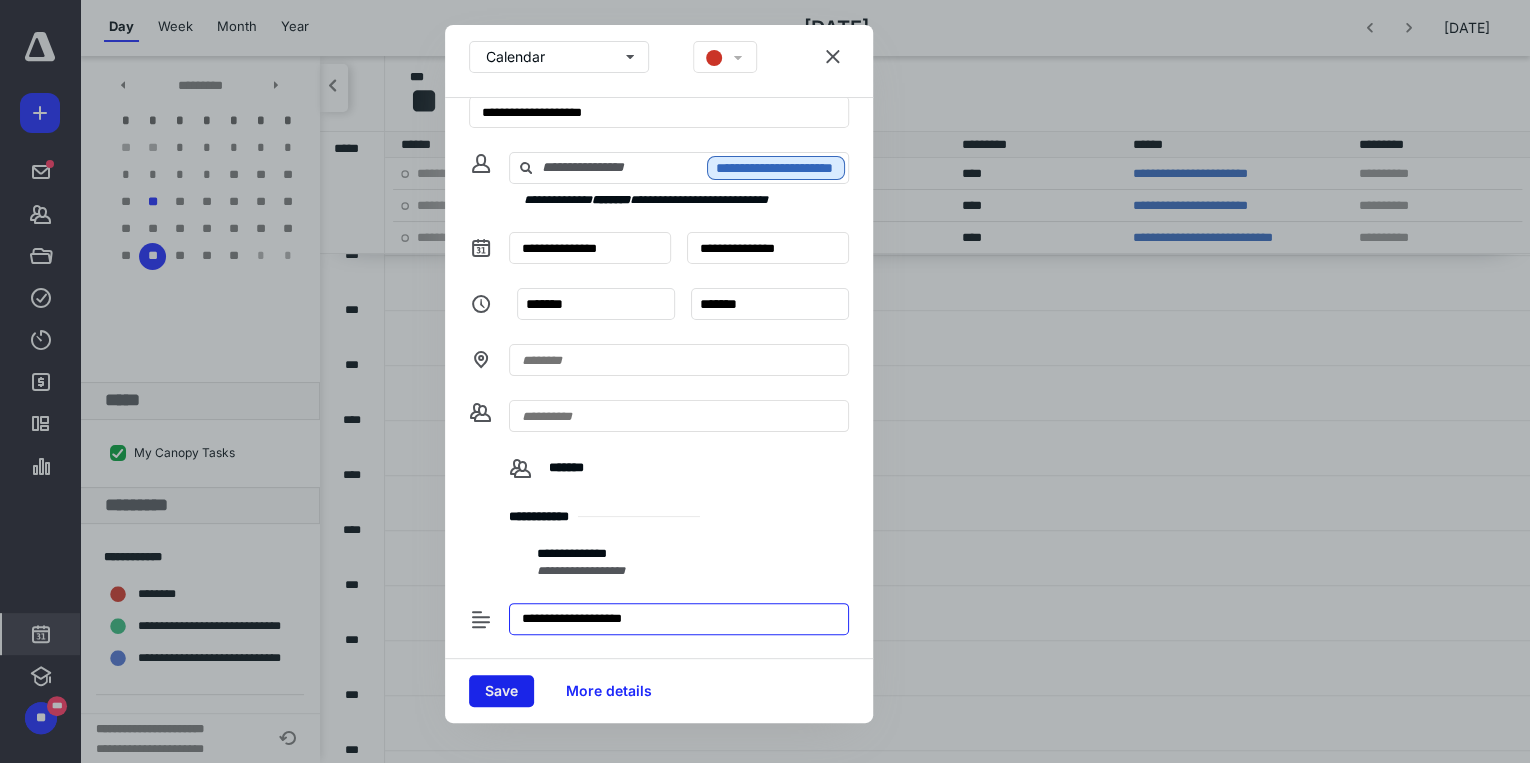type on "**********" 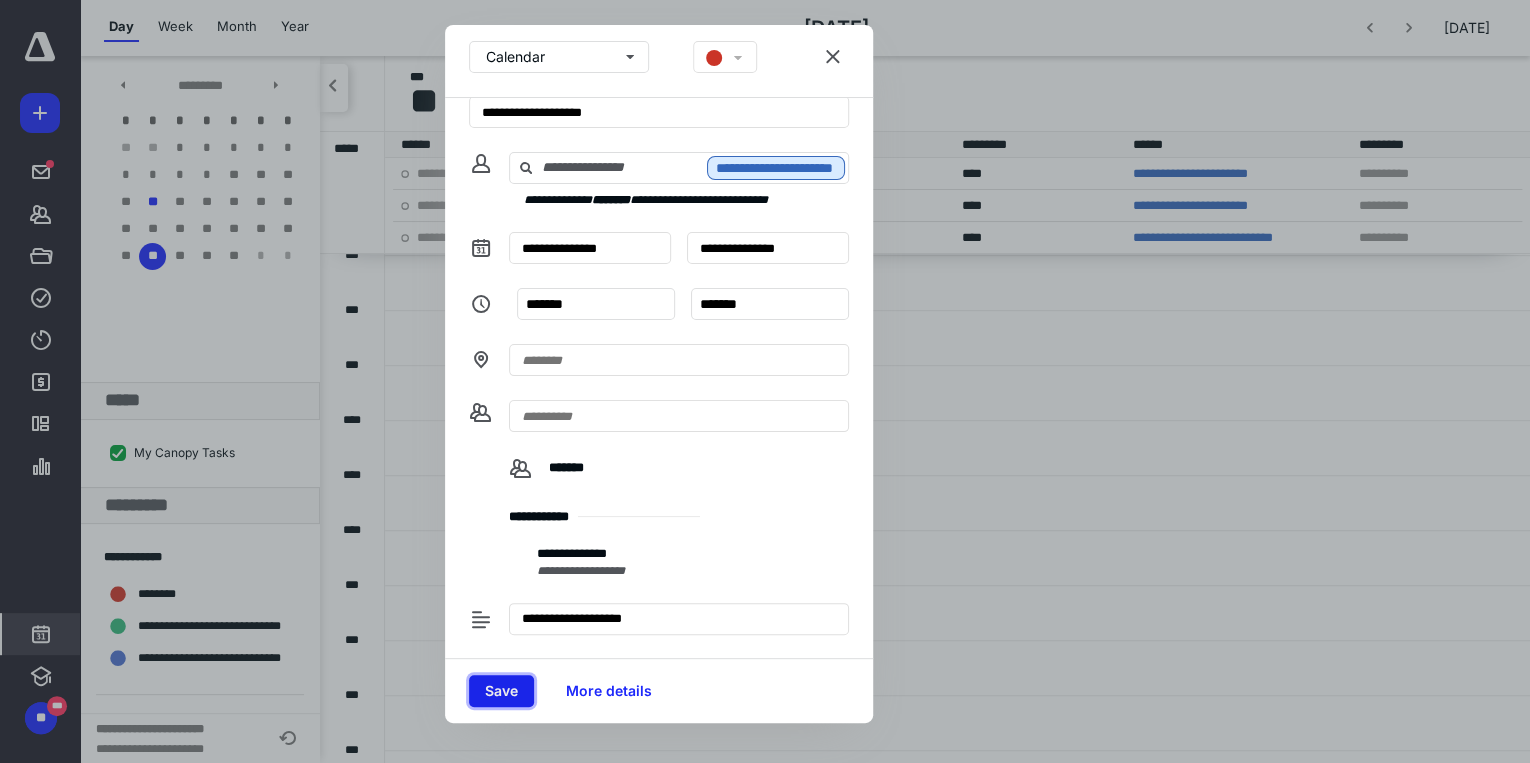 click on "Save" at bounding box center [501, 691] 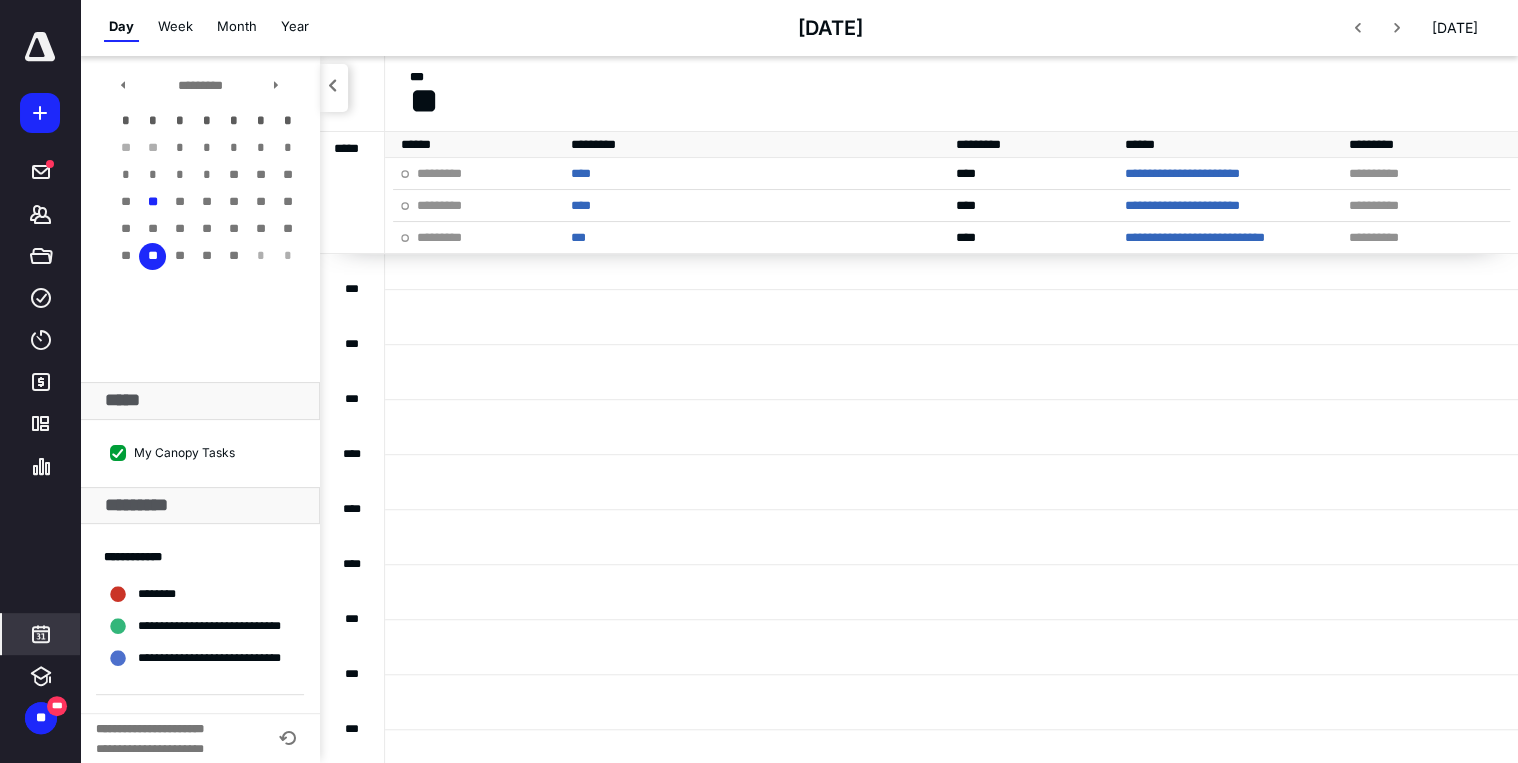scroll, scrollTop: 400, scrollLeft: 0, axis: vertical 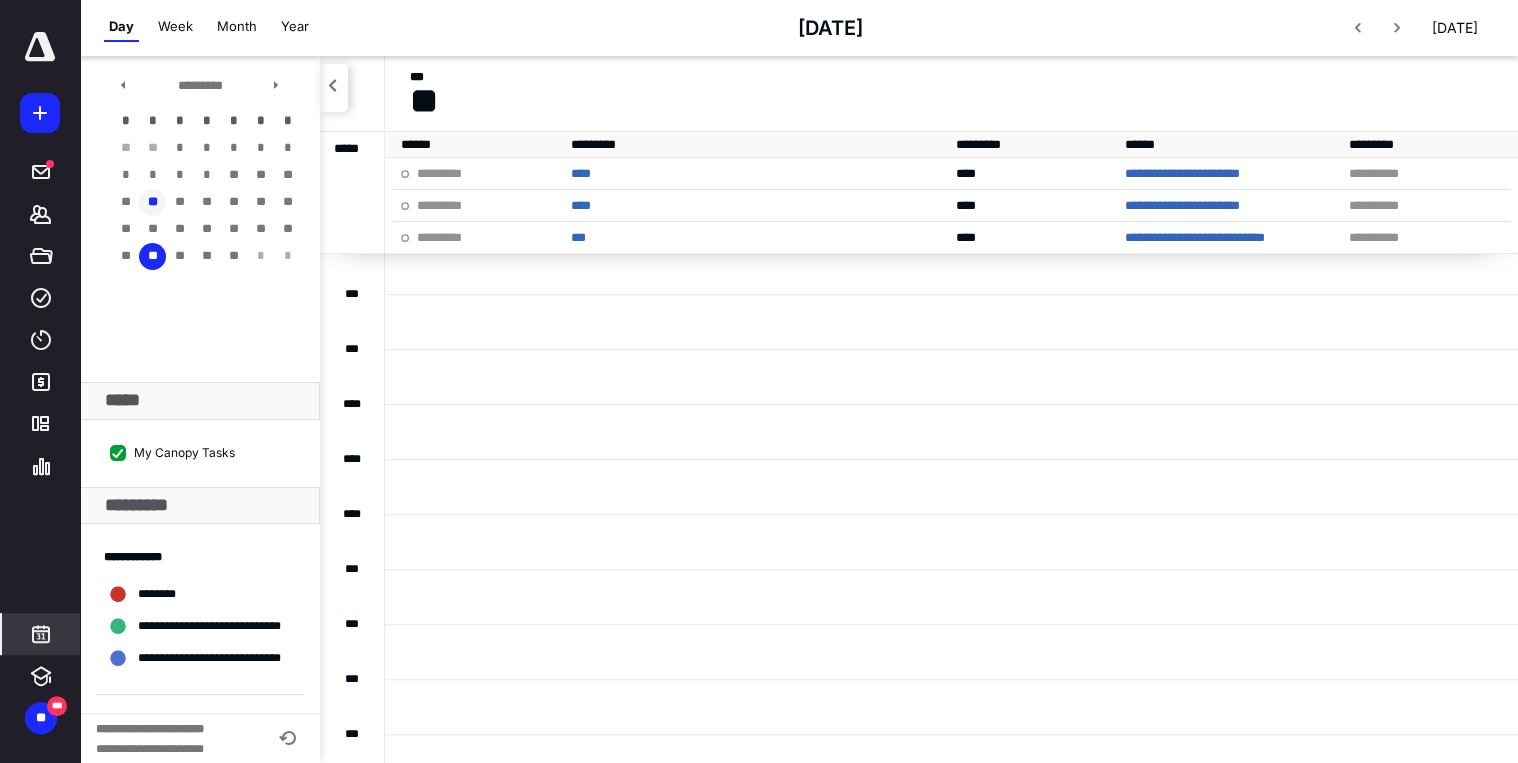 click on "**" at bounding box center (152, 202) 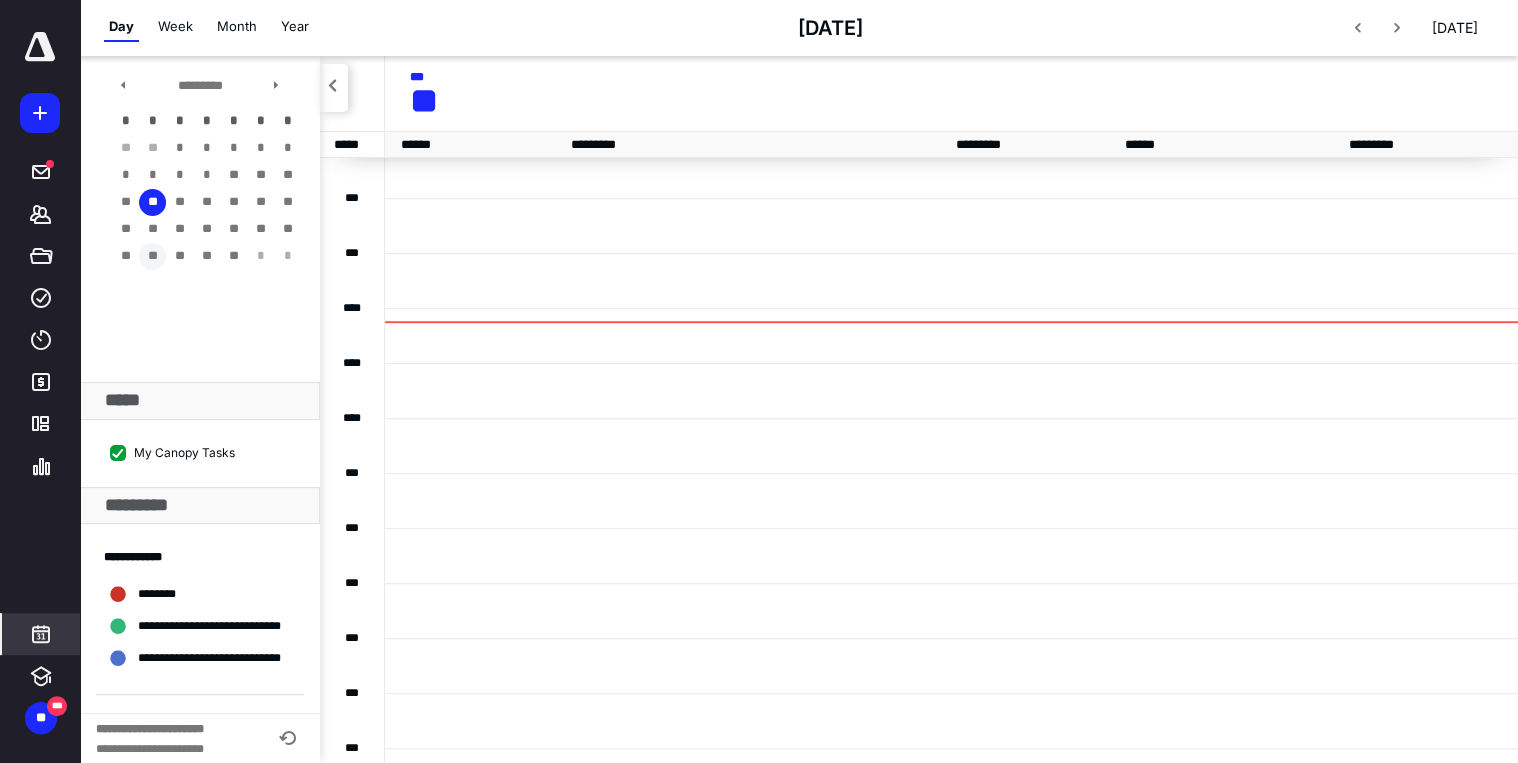 click on "**" at bounding box center [152, 256] 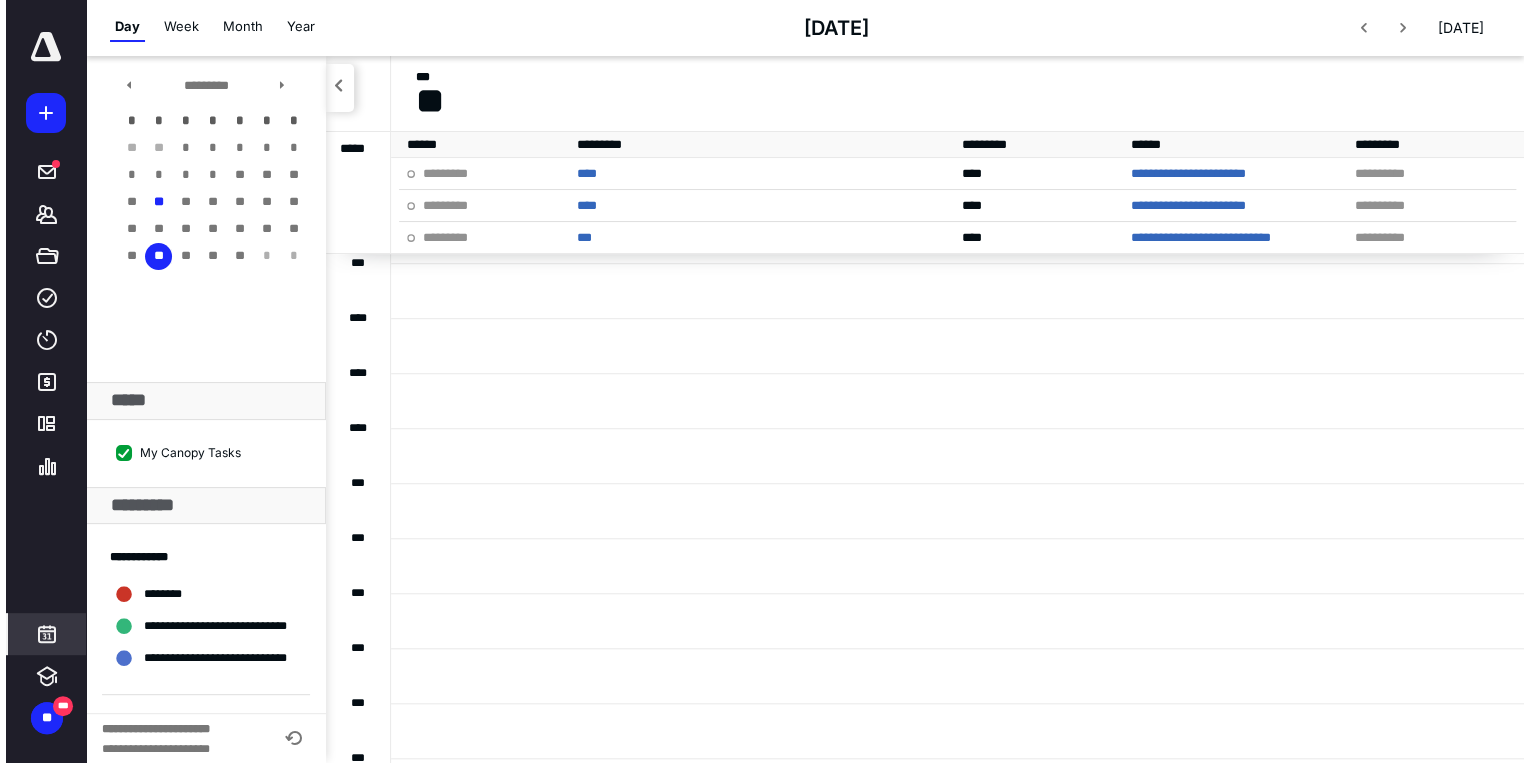 scroll, scrollTop: 480, scrollLeft: 0, axis: vertical 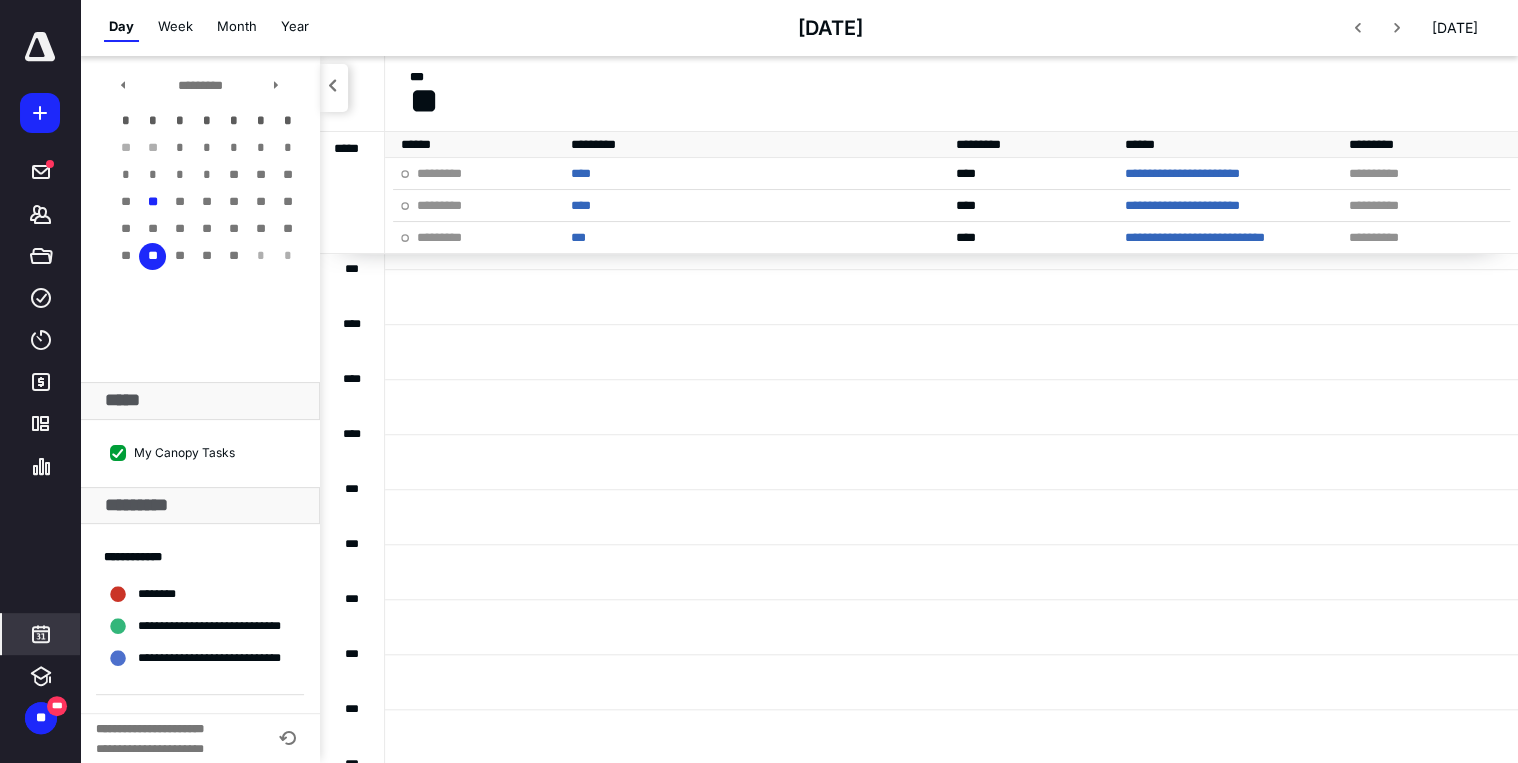 click at bounding box center (951, 406) 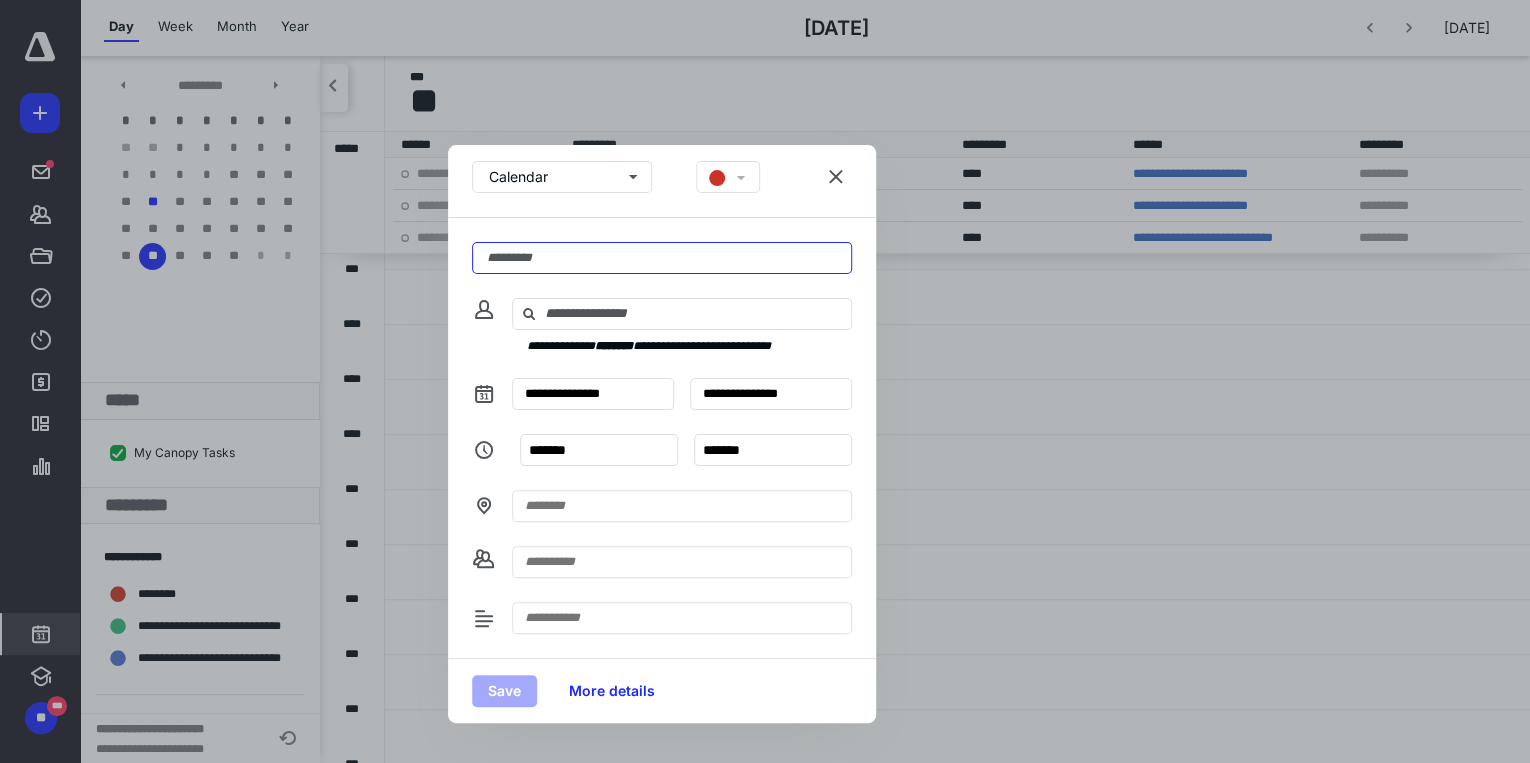 click at bounding box center (662, 258) 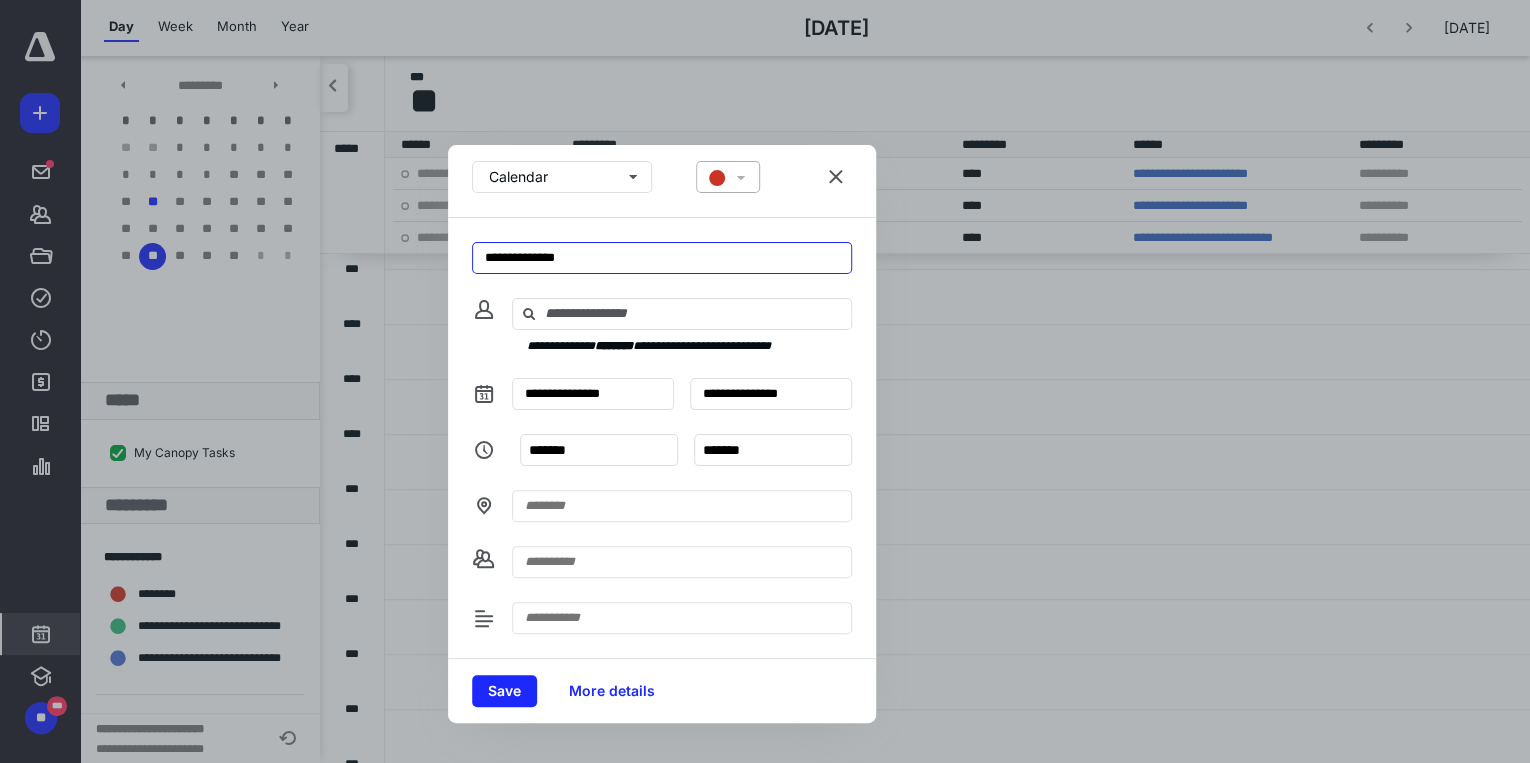type on "**********" 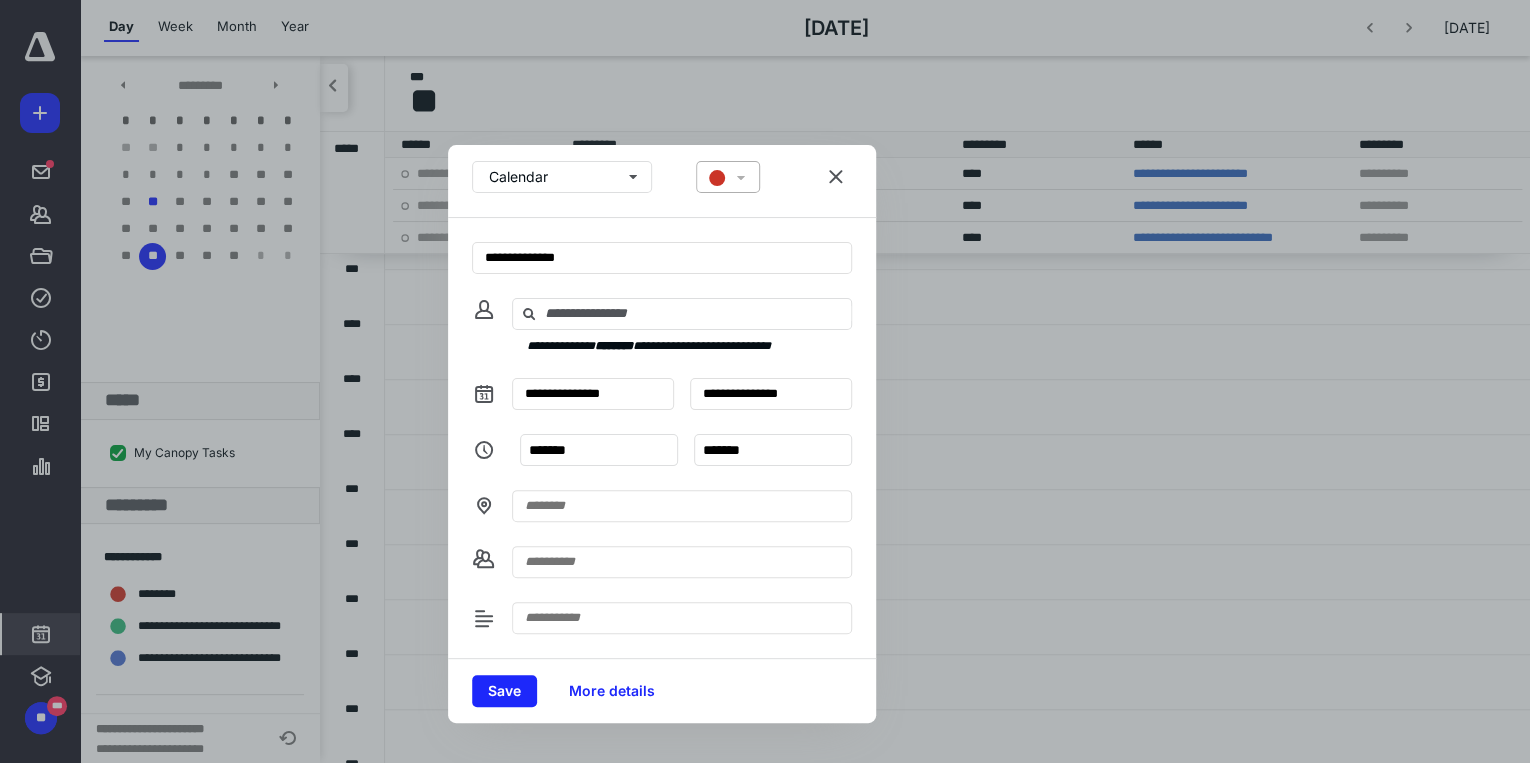 click at bounding box center (741, 180) 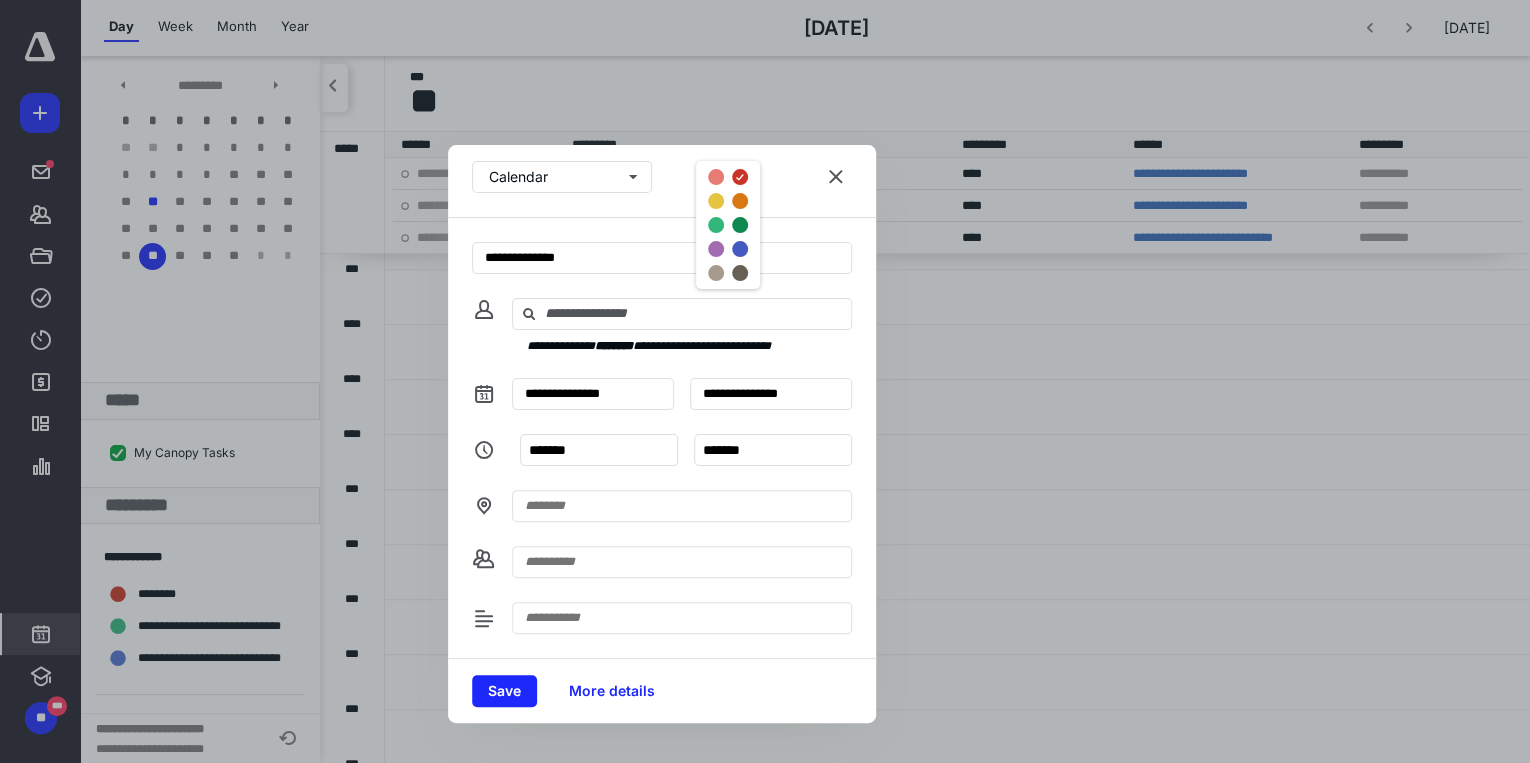 click at bounding box center (740, 225) 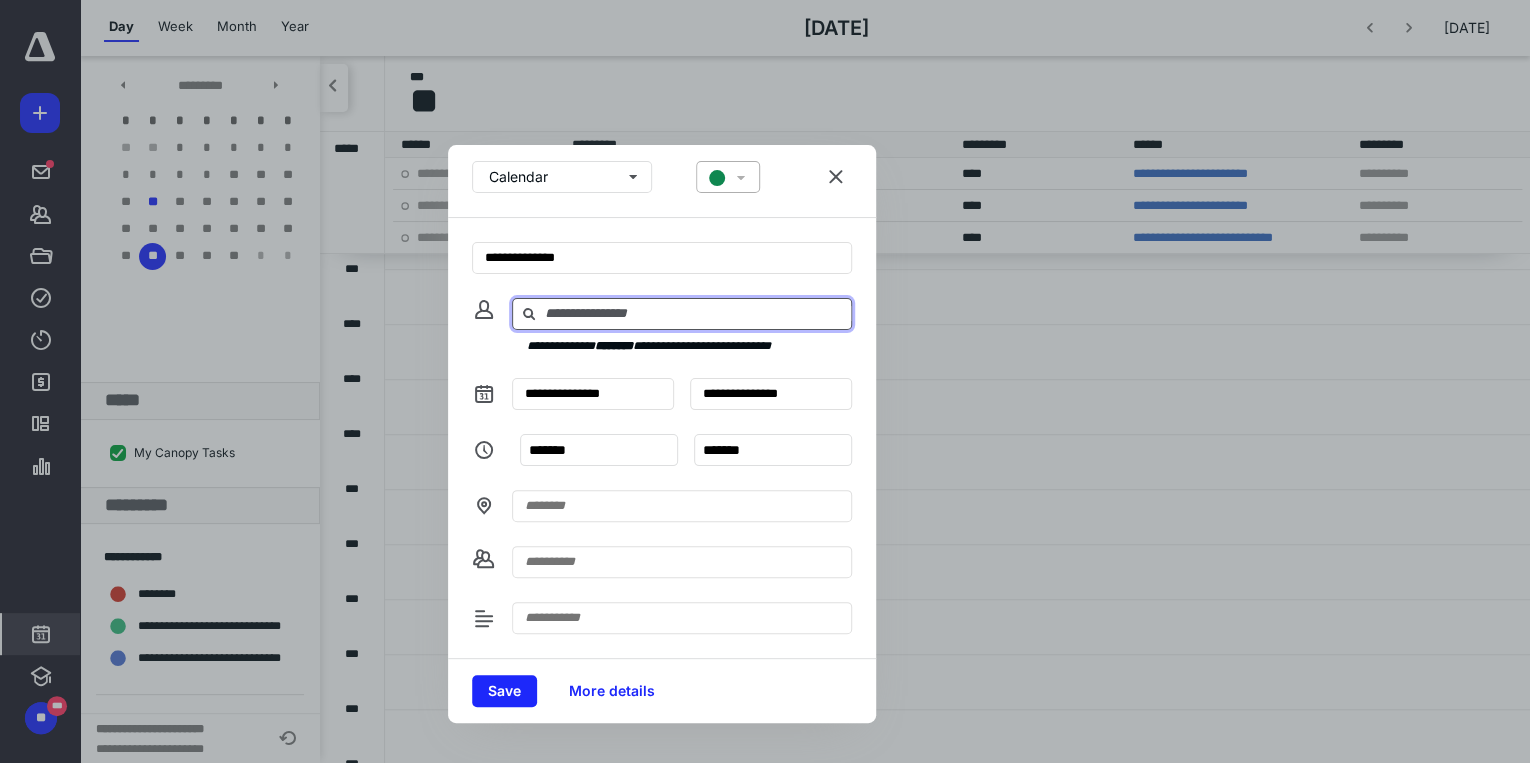 click at bounding box center [697, 313] 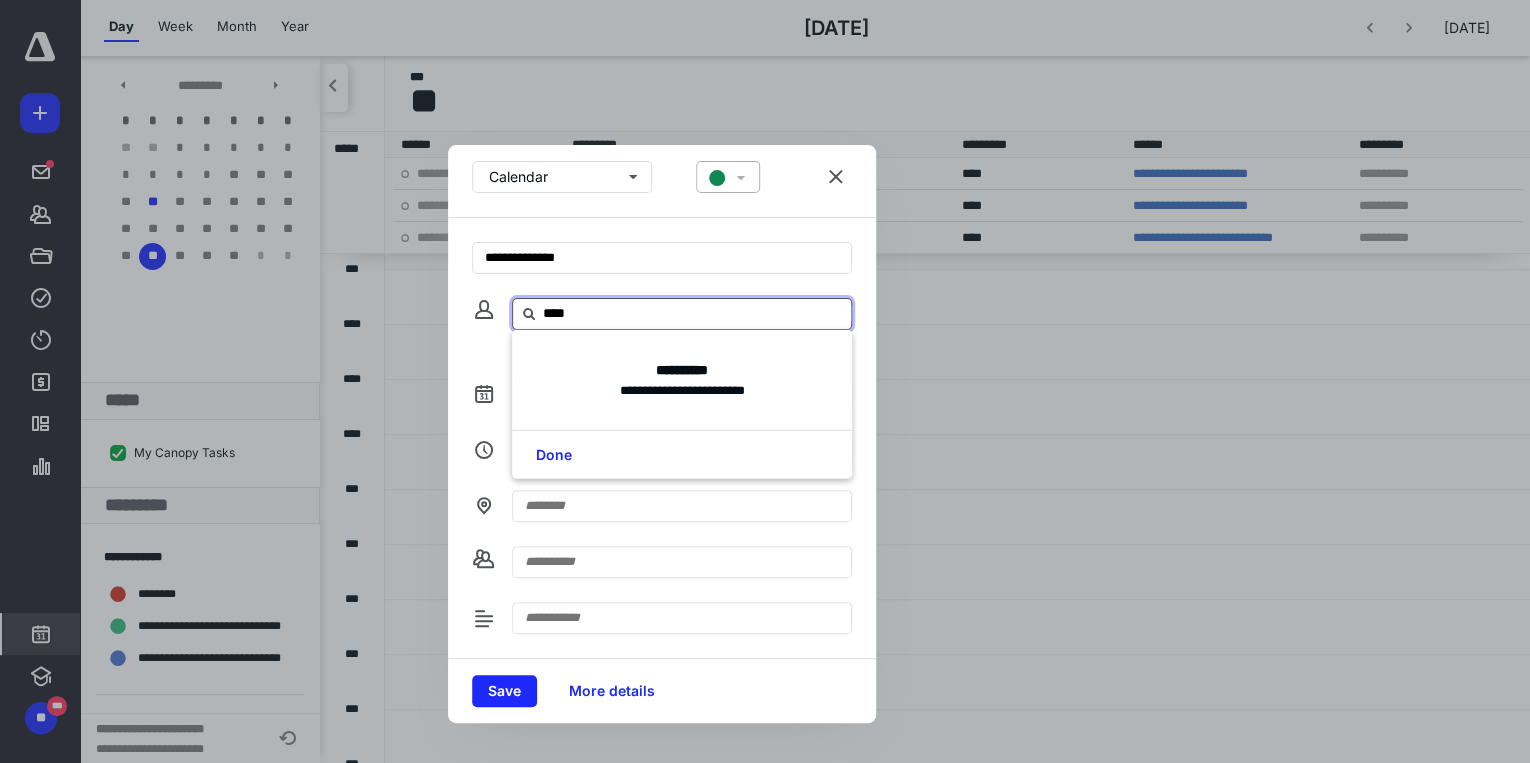 type on "*****" 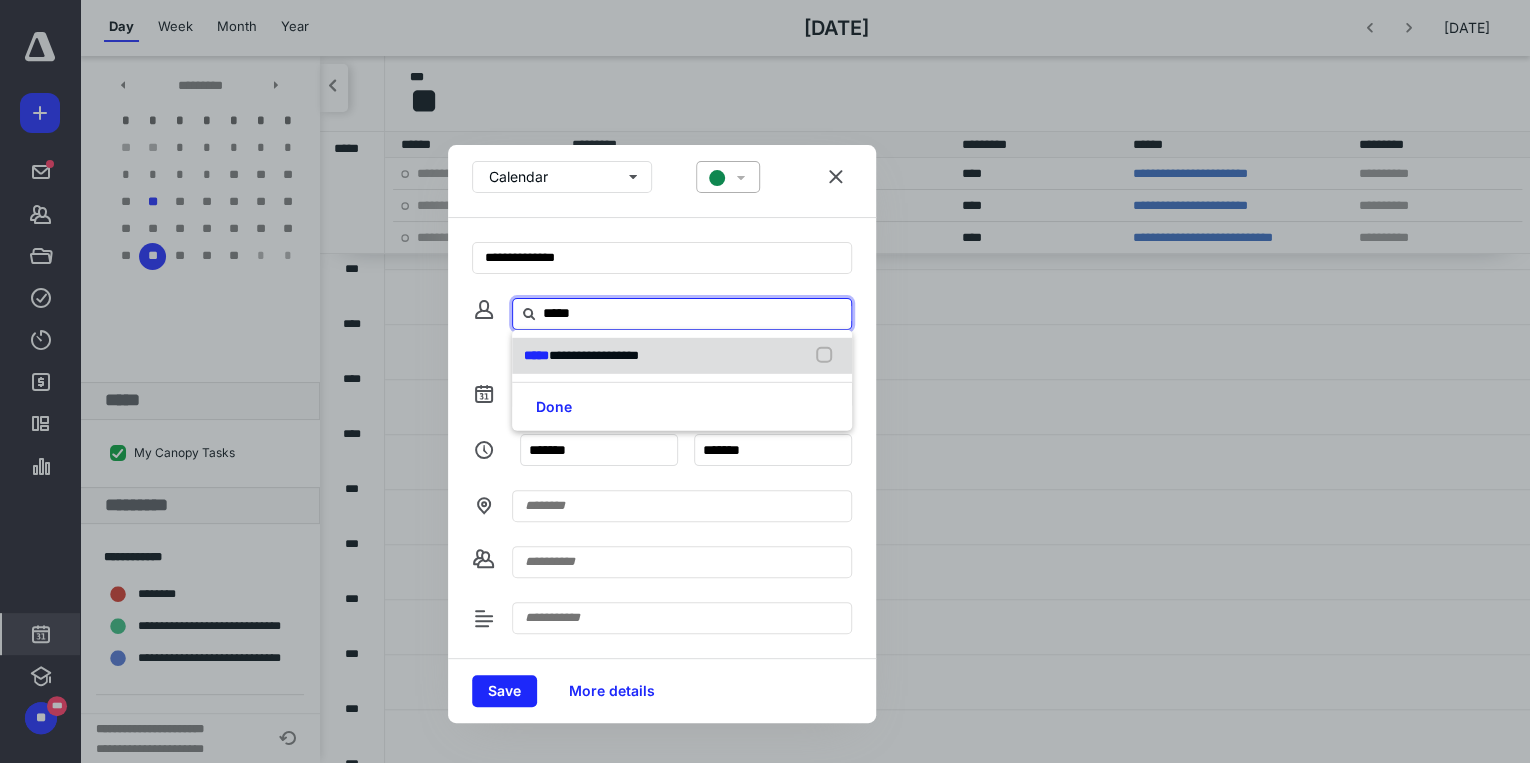 click on "**********" at bounding box center (594, 355) 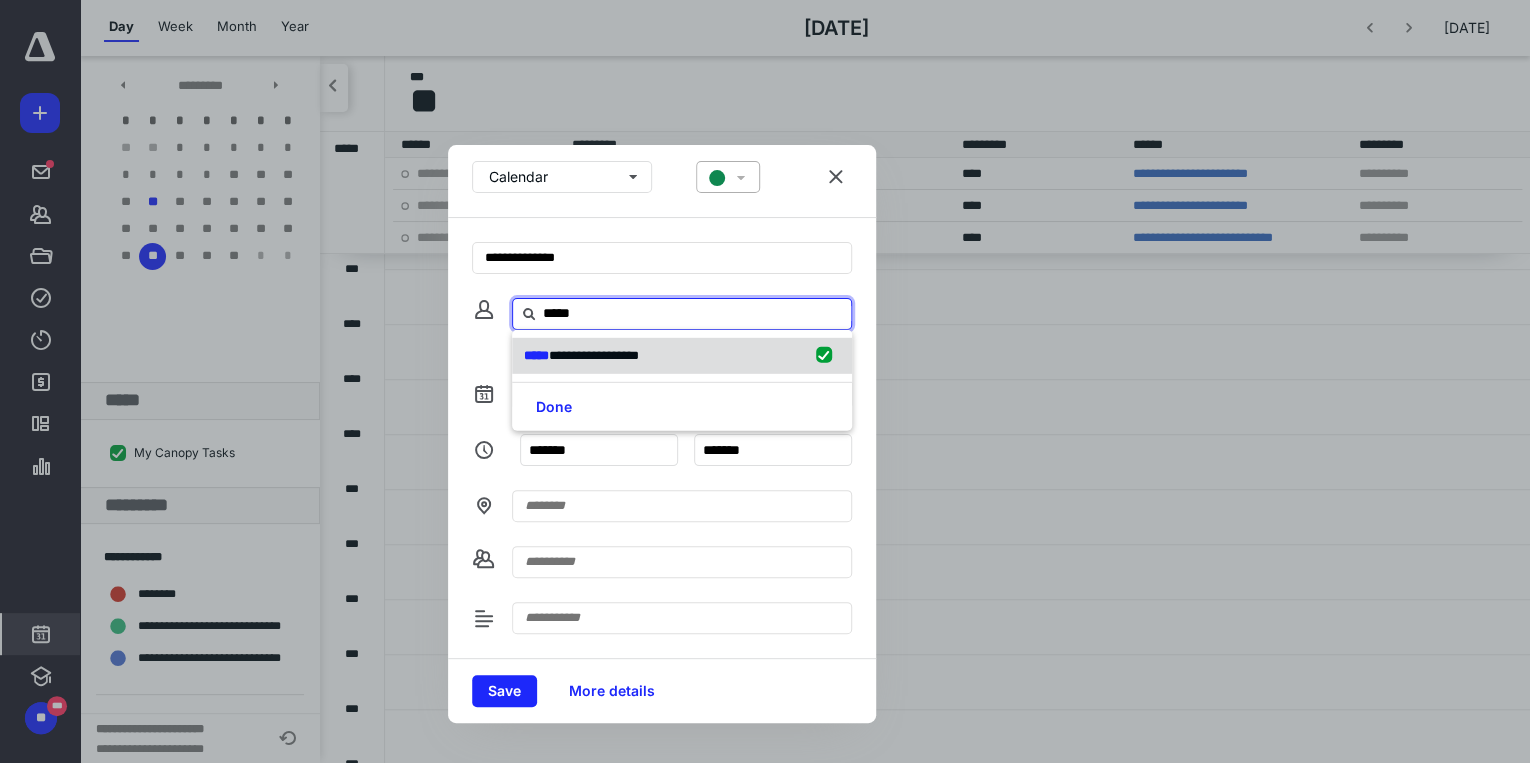 checkbox on "true" 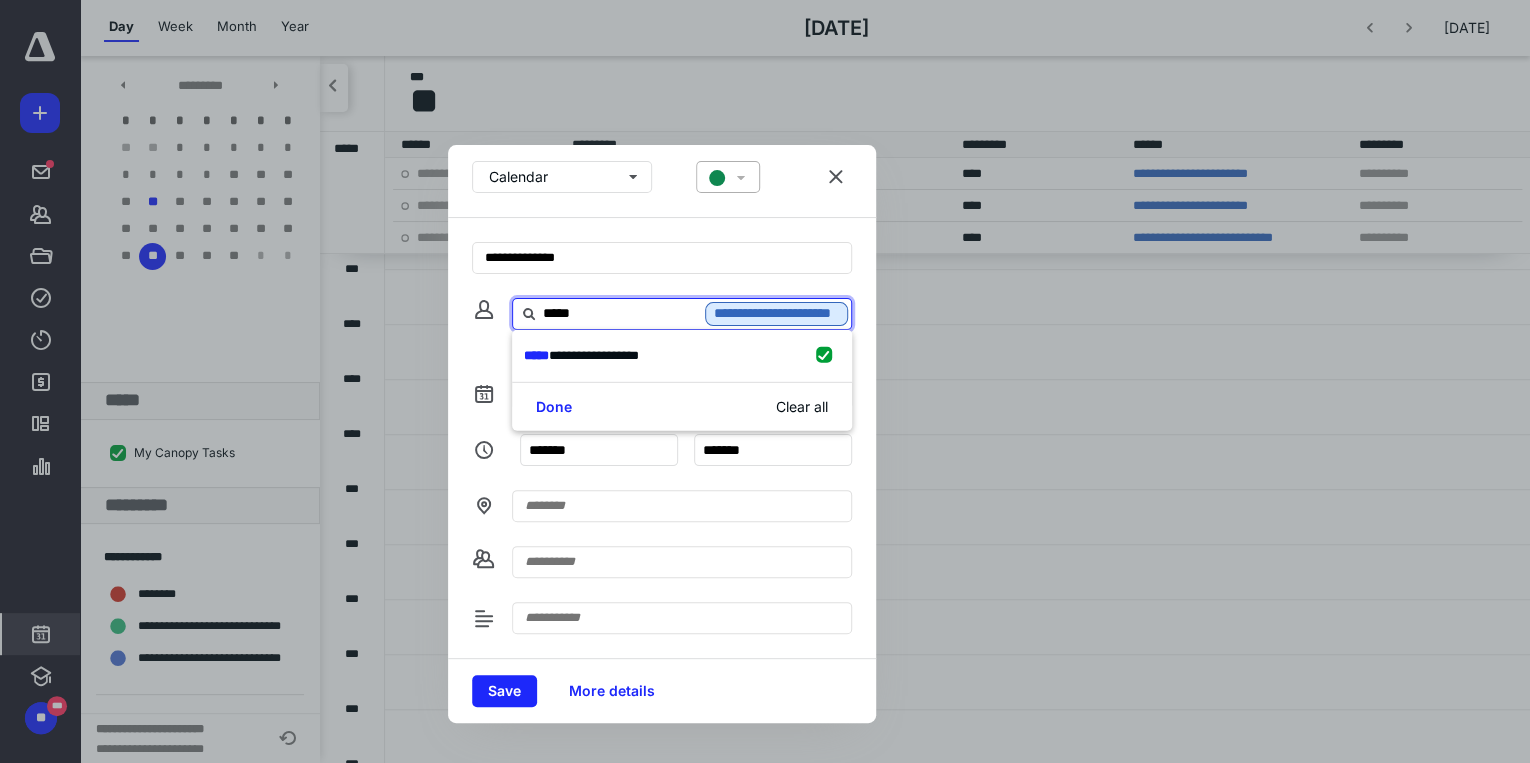 type on "*****" 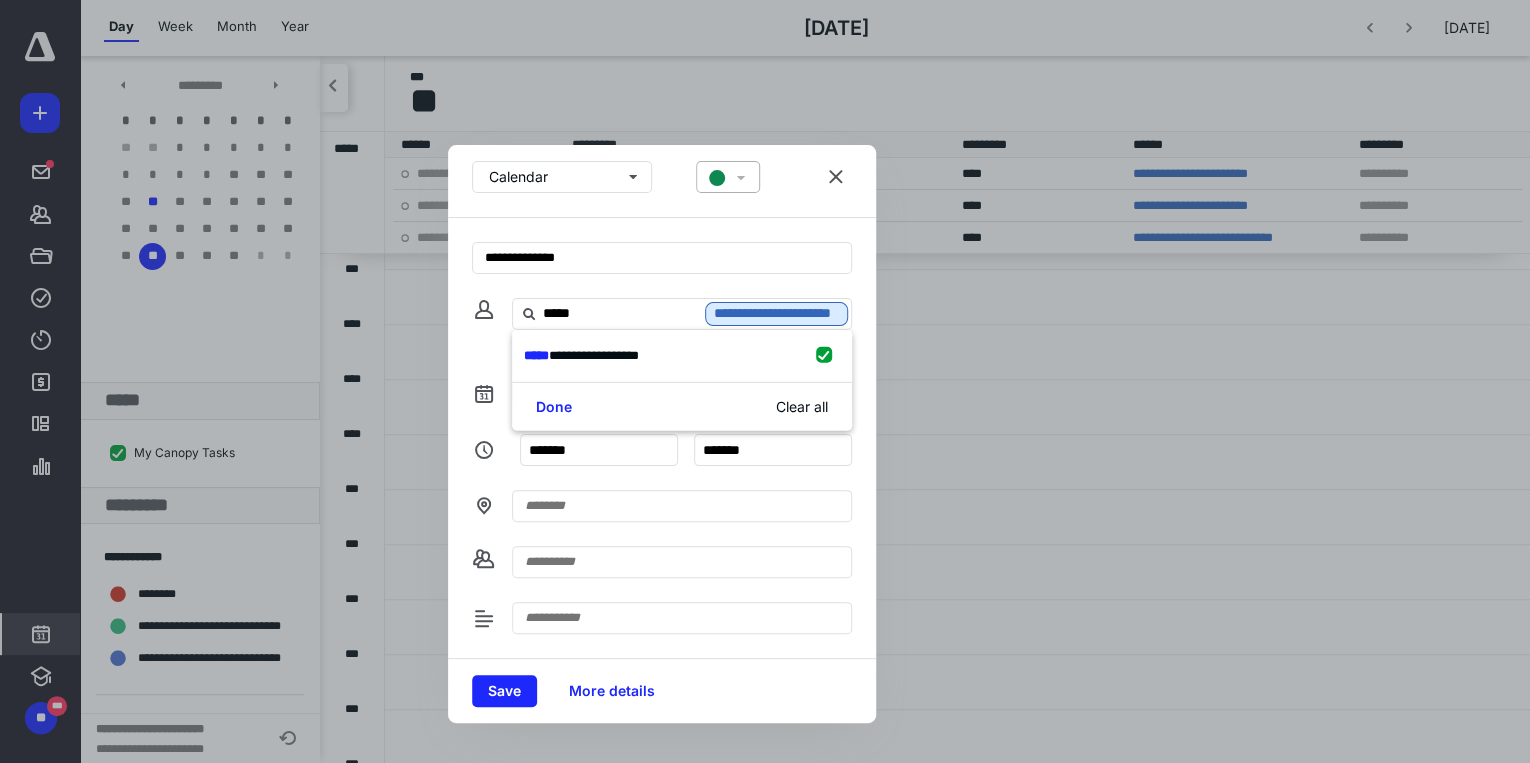 click on "******* *******" at bounding box center [662, 462] 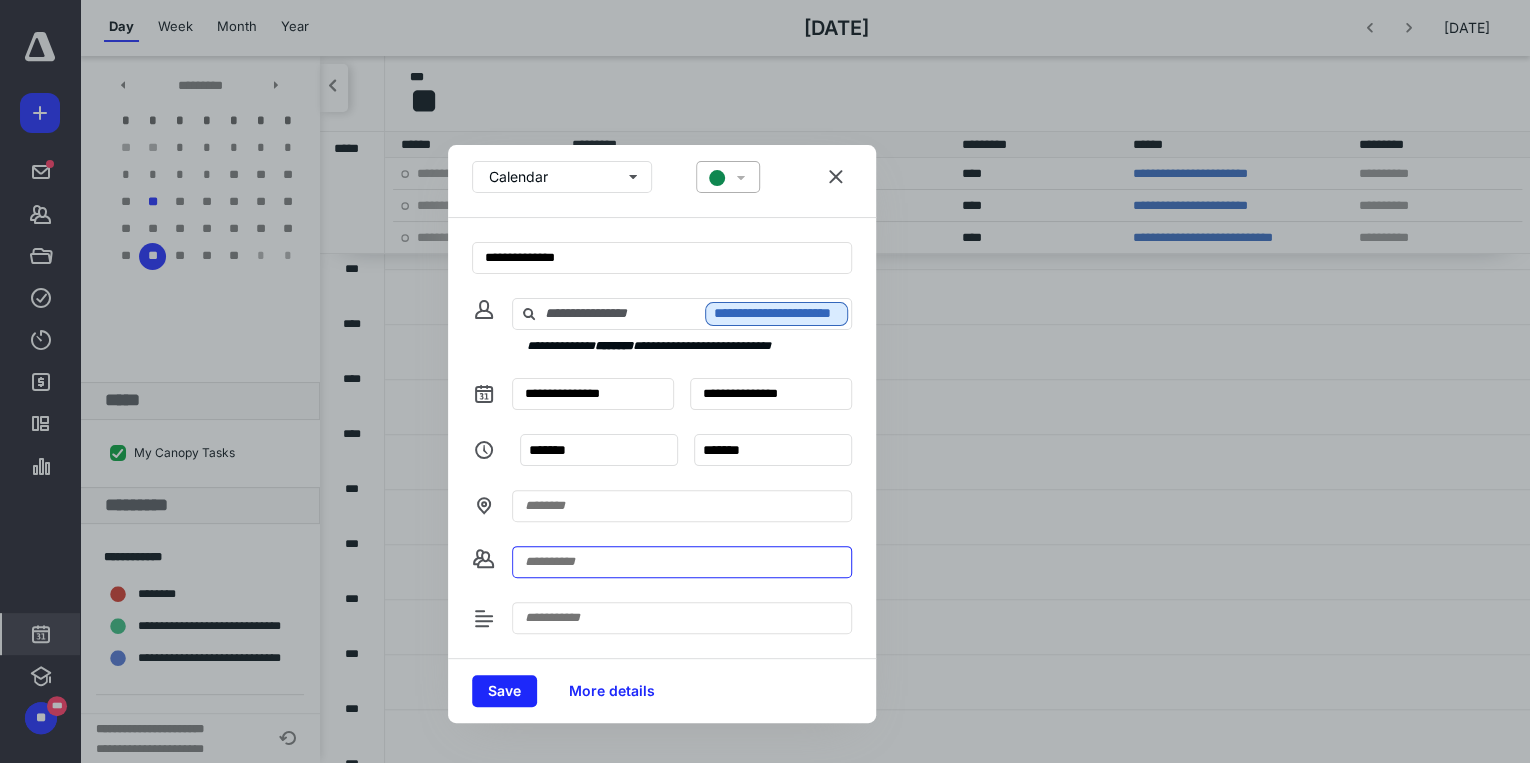 click at bounding box center [682, 562] 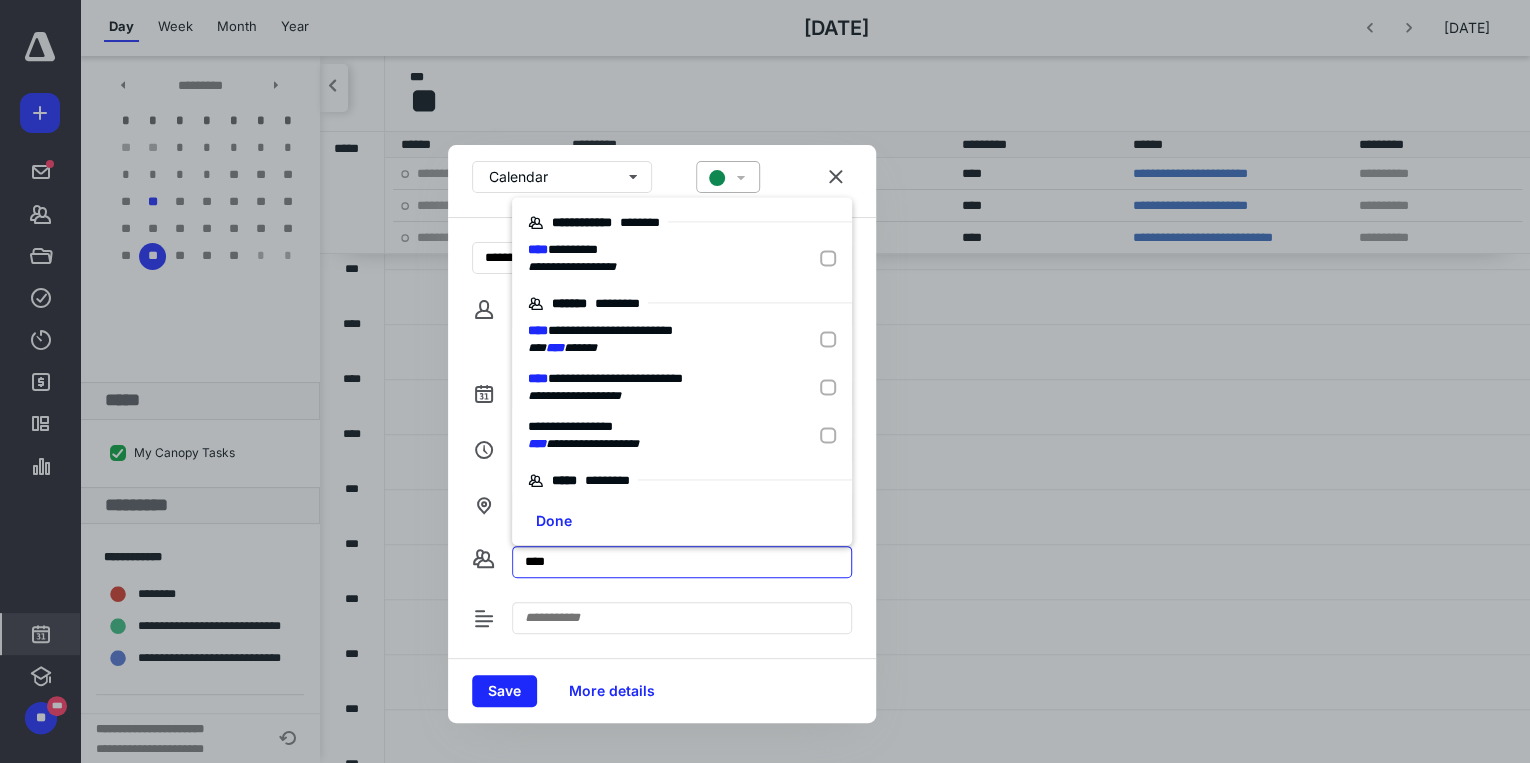 type on "****" 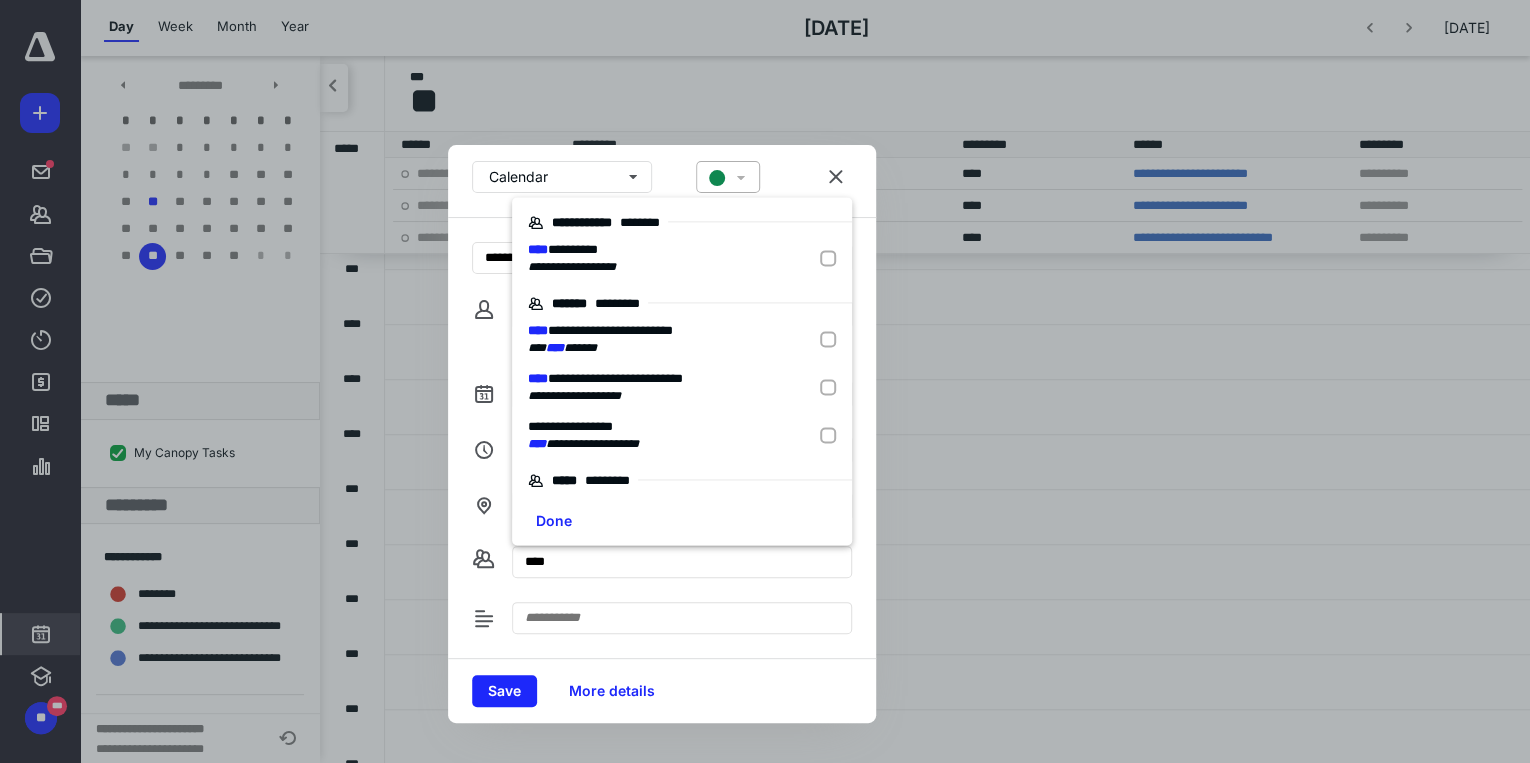 click on "**********" at bounding box center [572, 267] 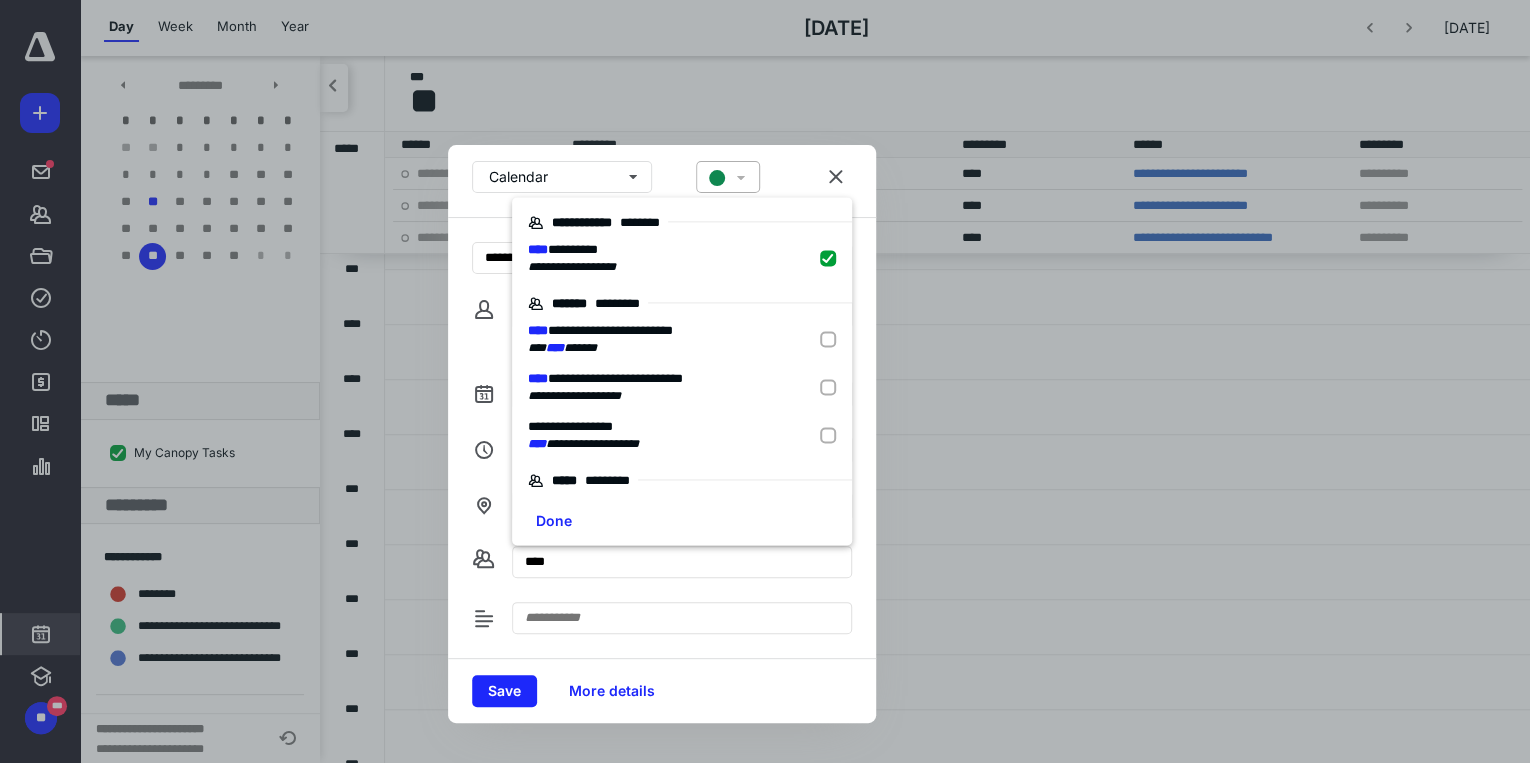 checkbox on "true" 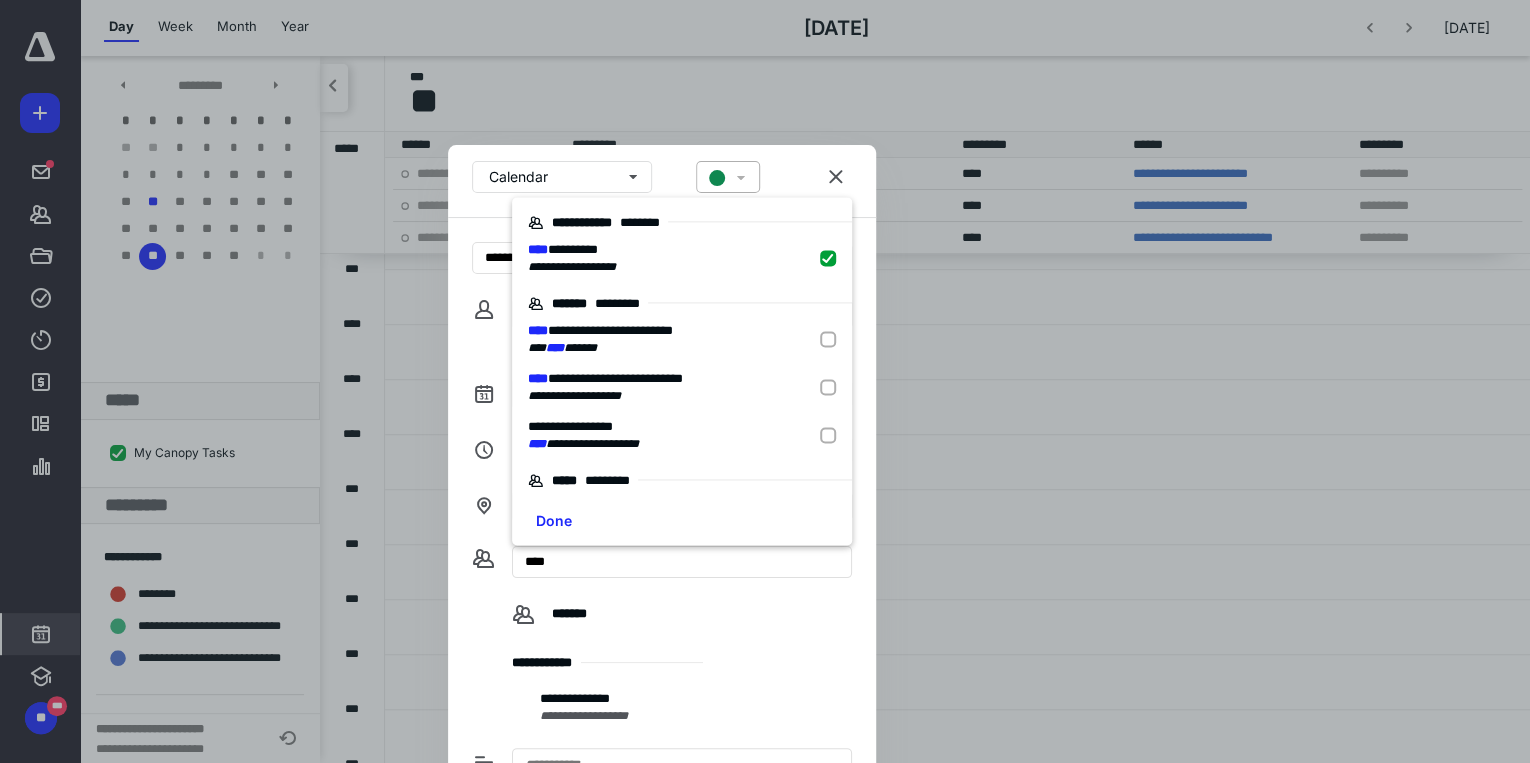 click on "****" at bounding box center [682, 574] 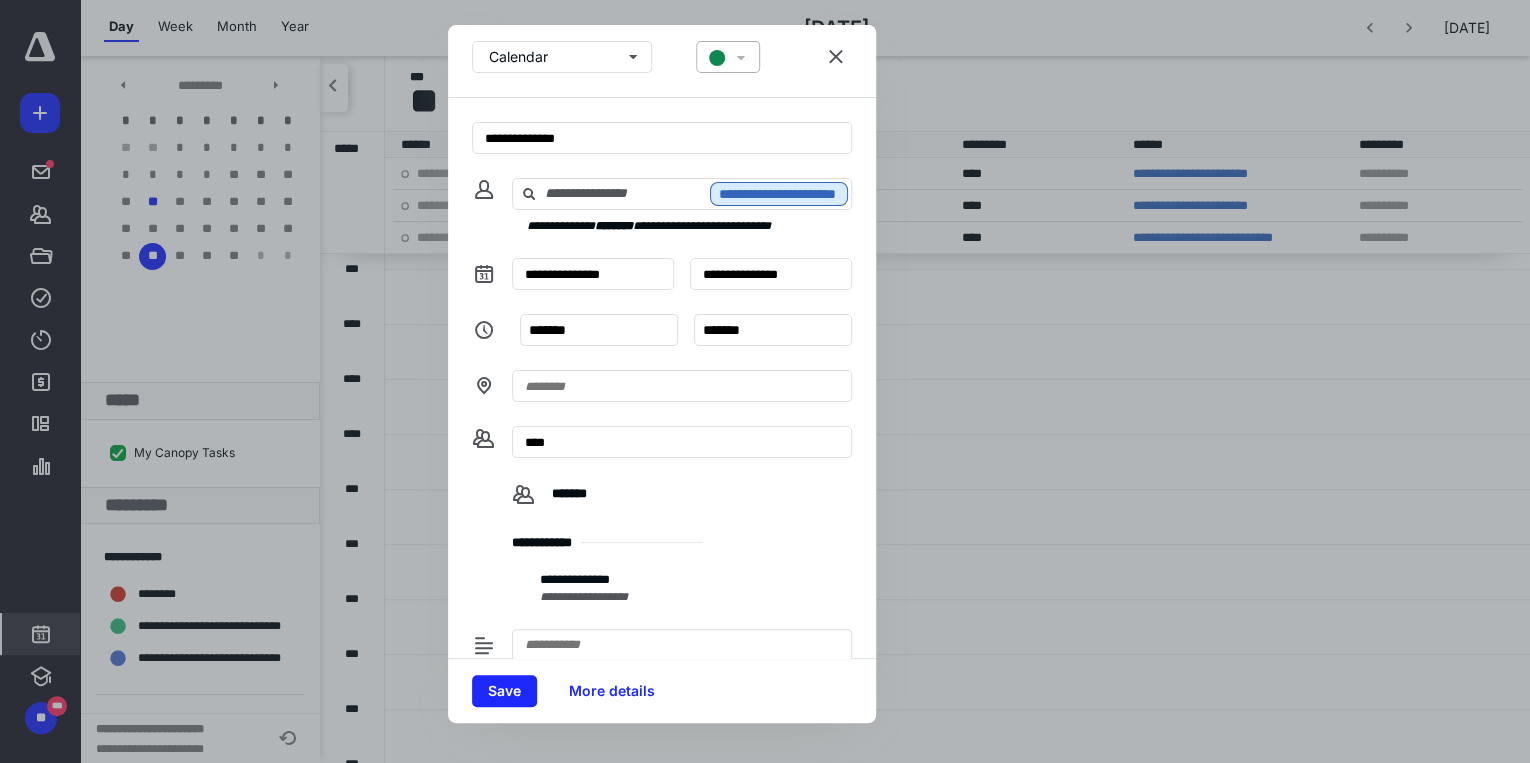 scroll, scrollTop: 26, scrollLeft: 0, axis: vertical 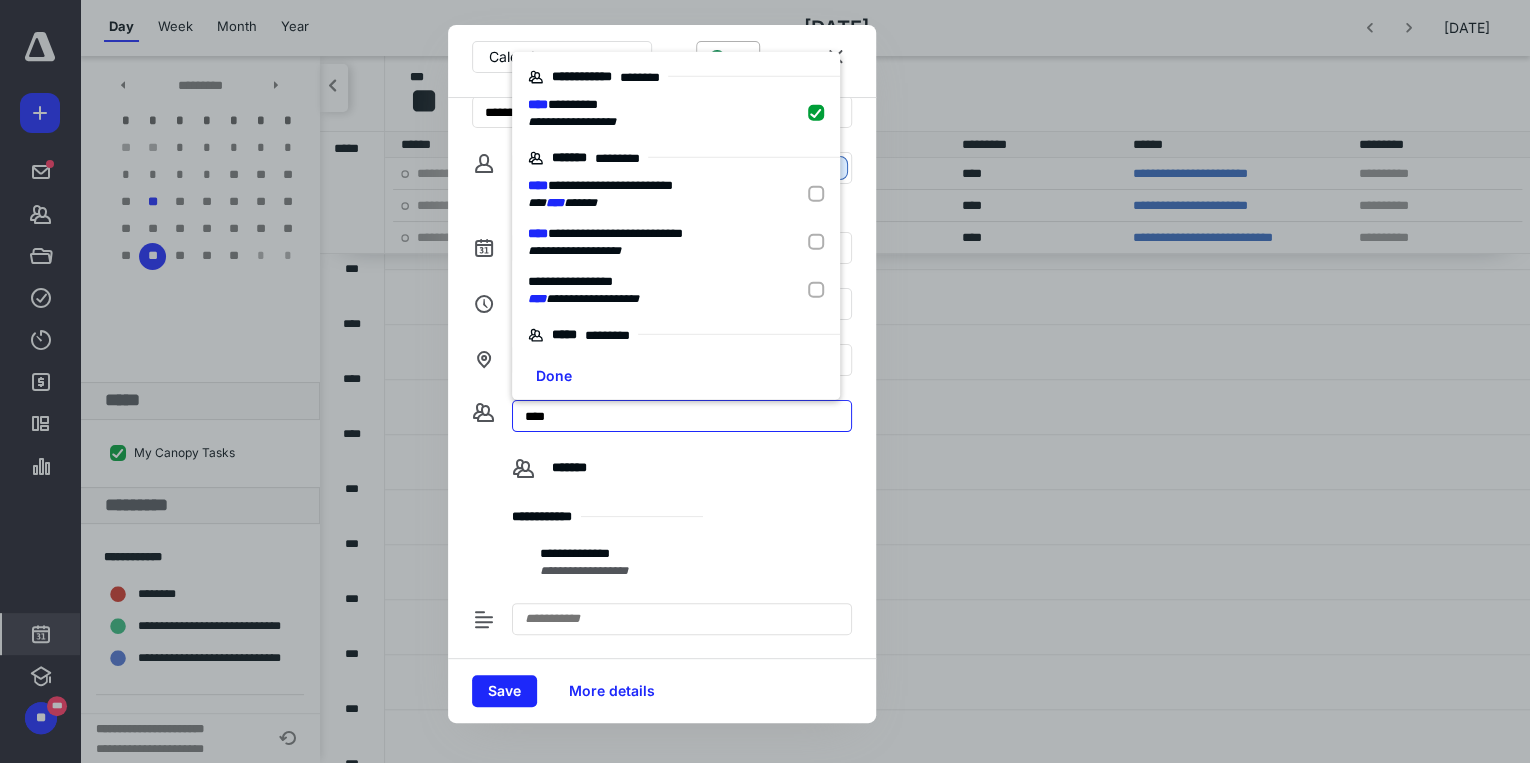 drag, startPoint x: 582, startPoint y: 416, endPoint x: 520, endPoint y: 412, distance: 62.1289 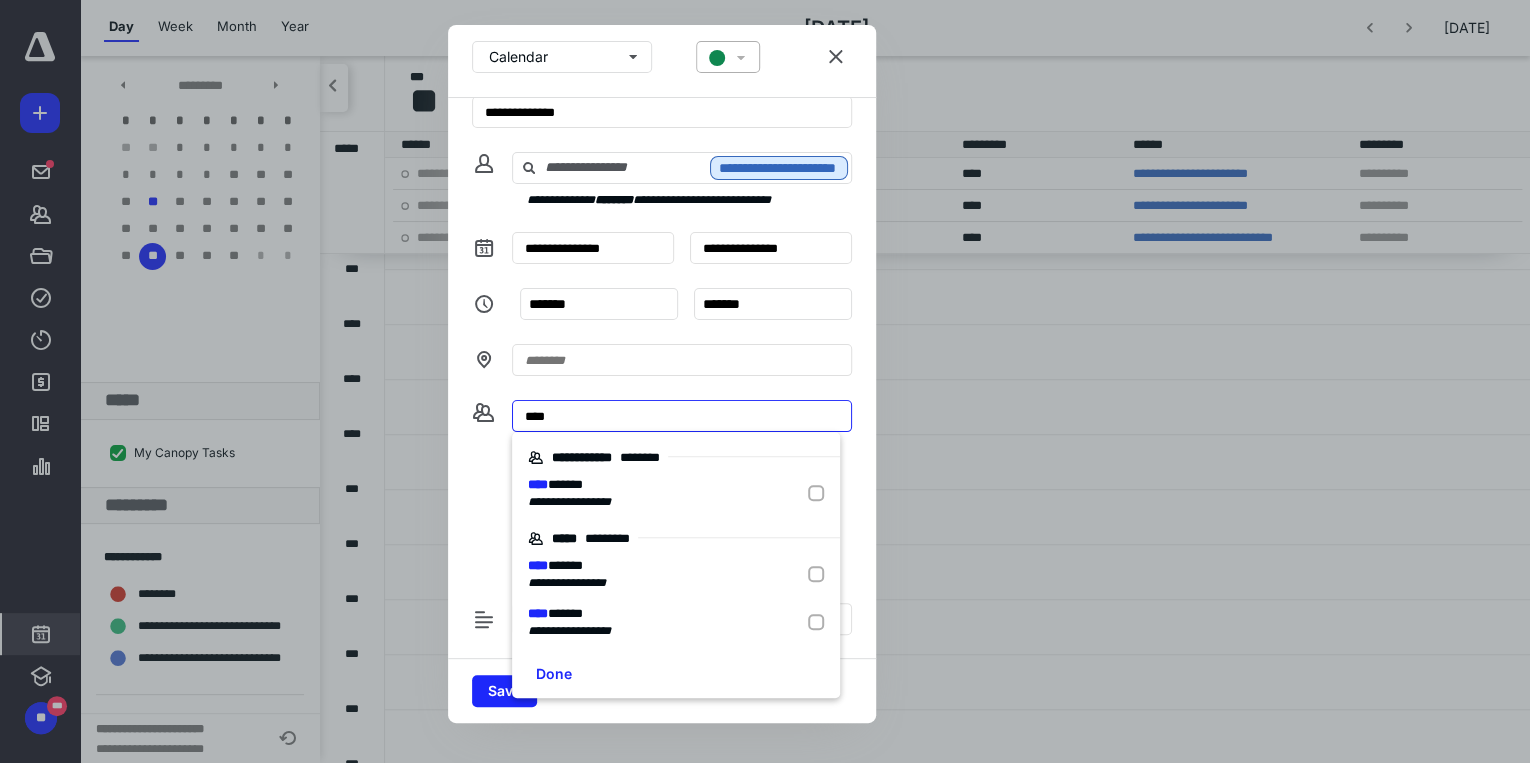 type on "****" 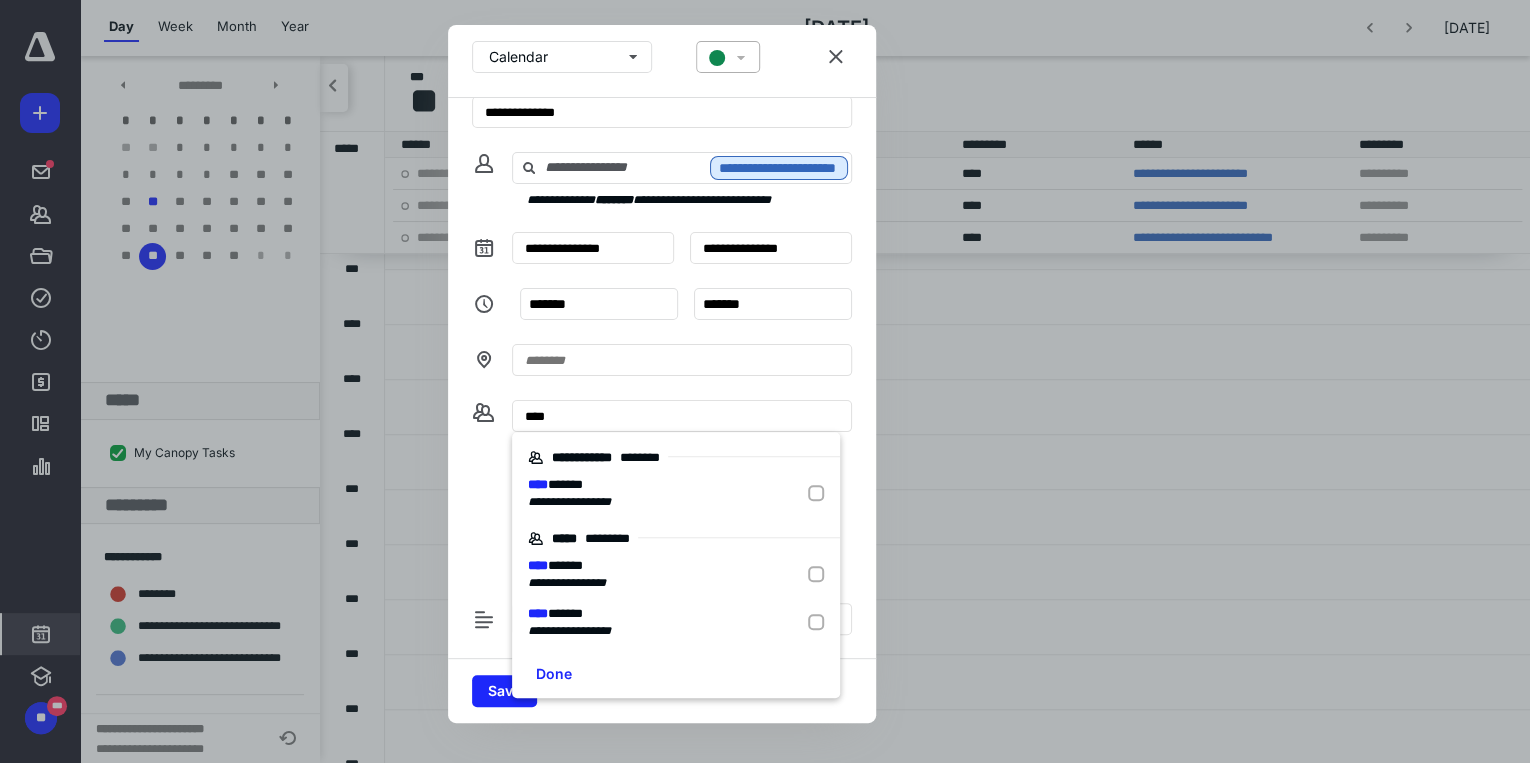 click at bounding box center [820, 492] 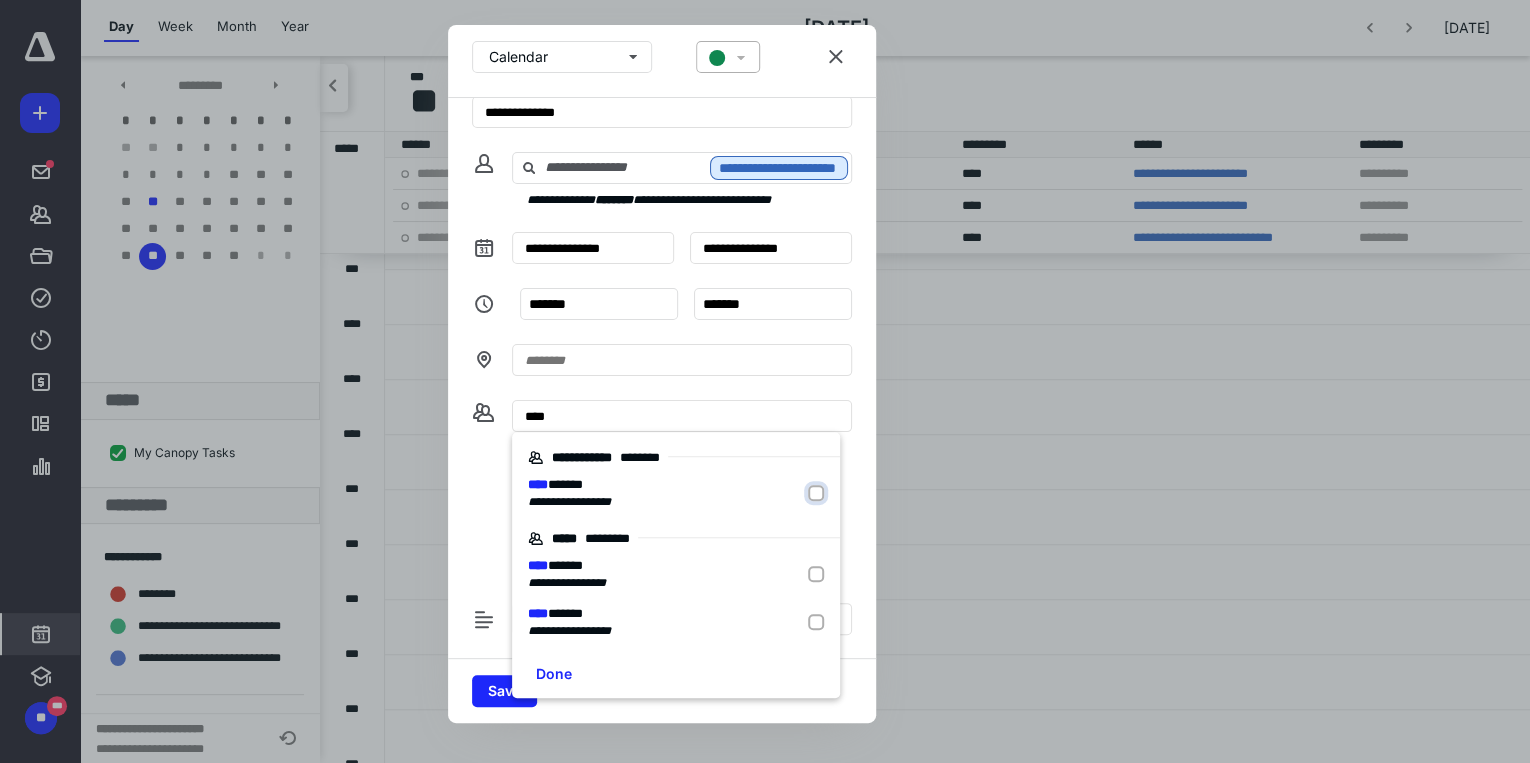 click at bounding box center (818, 493) 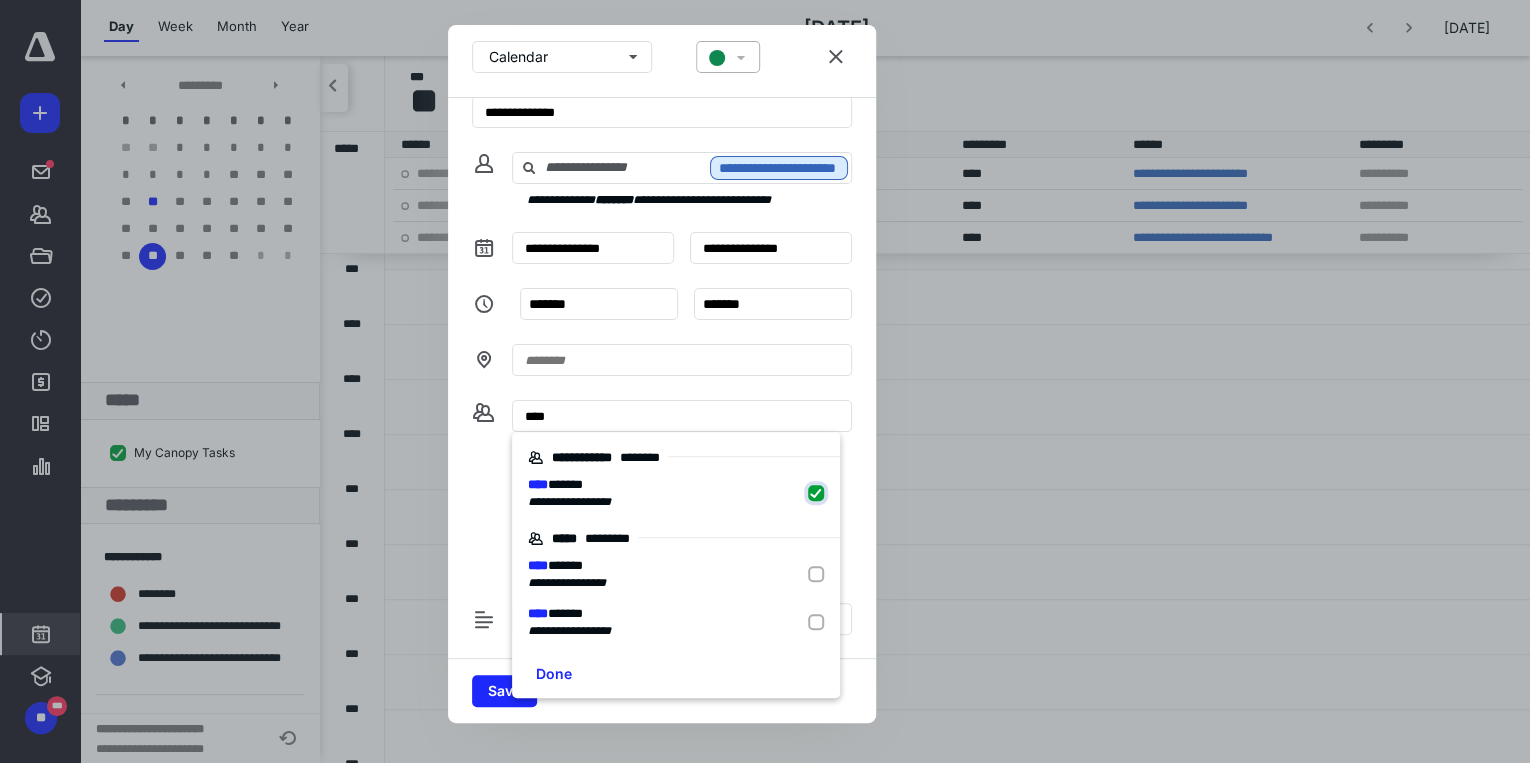 checkbox on "true" 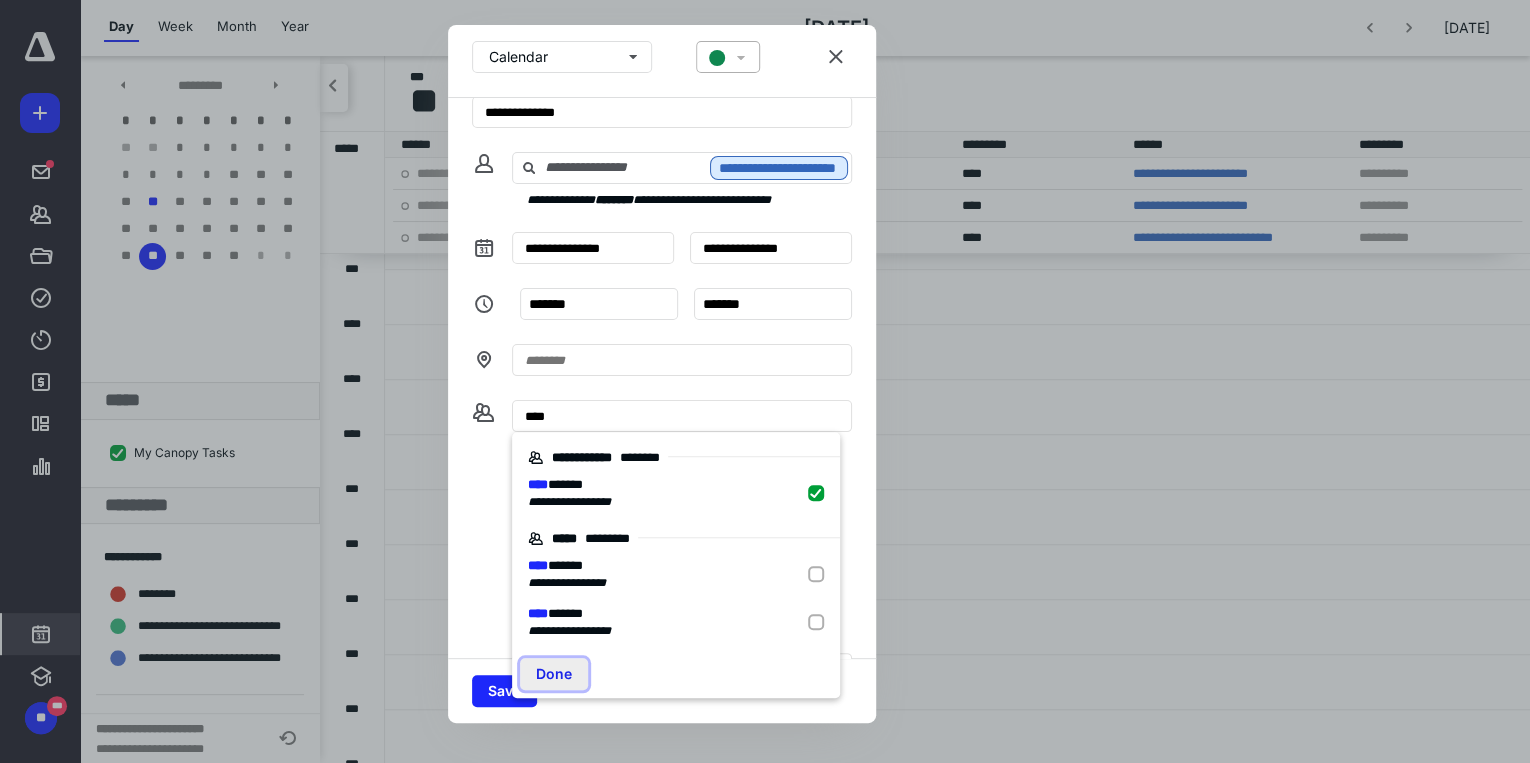 click on "Done" at bounding box center [554, 674] 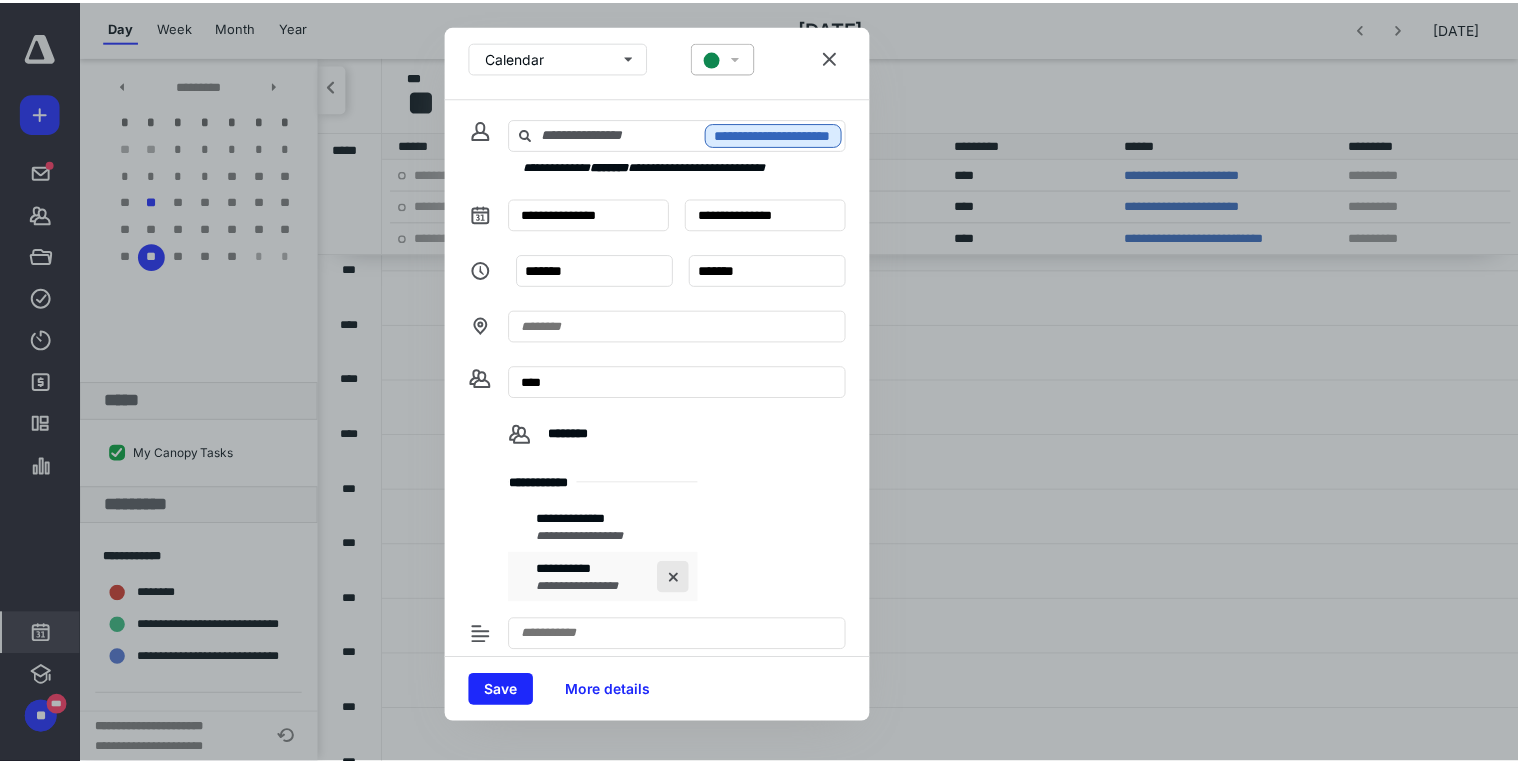 scroll, scrollTop: 76, scrollLeft: 0, axis: vertical 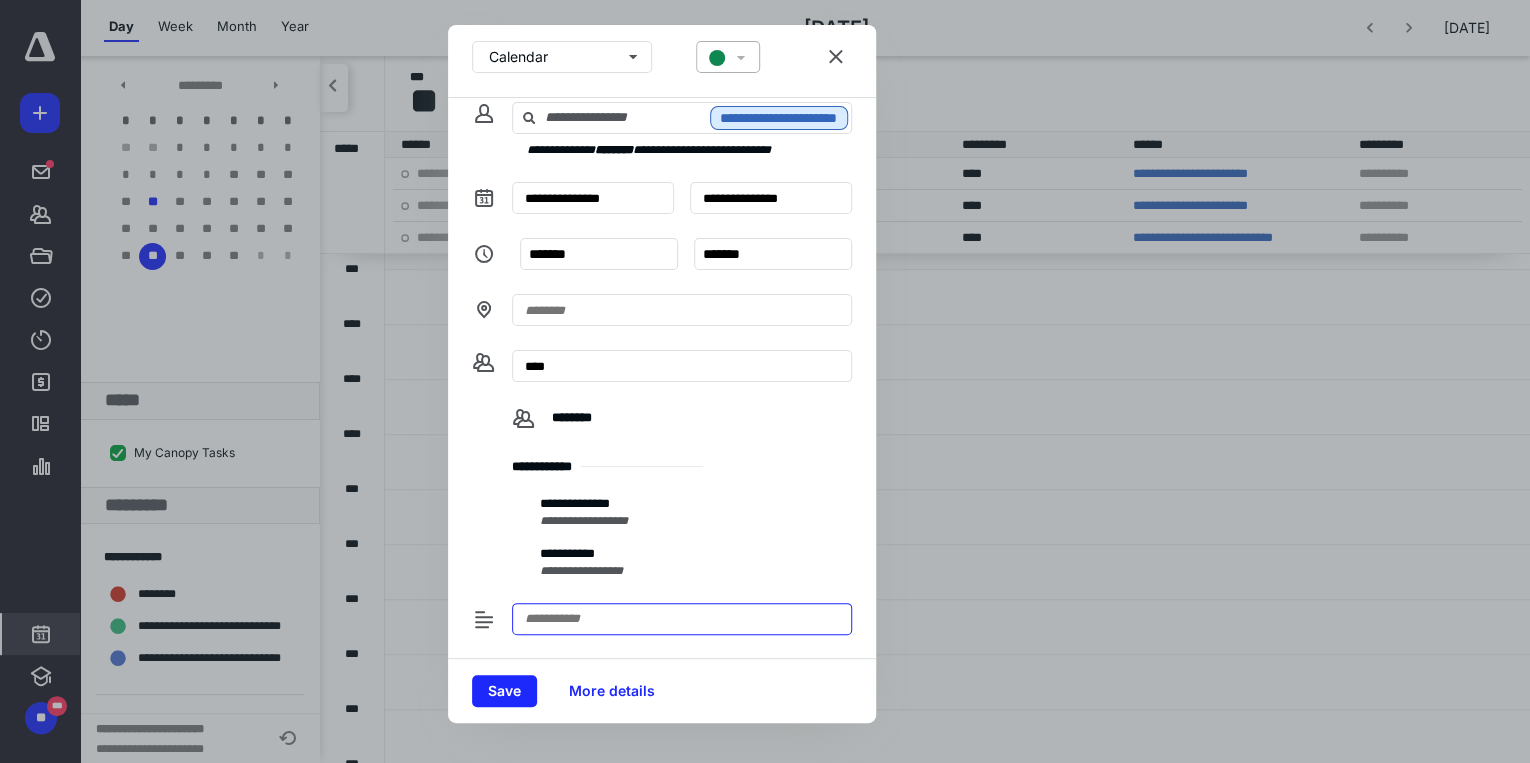 click at bounding box center [682, 619] 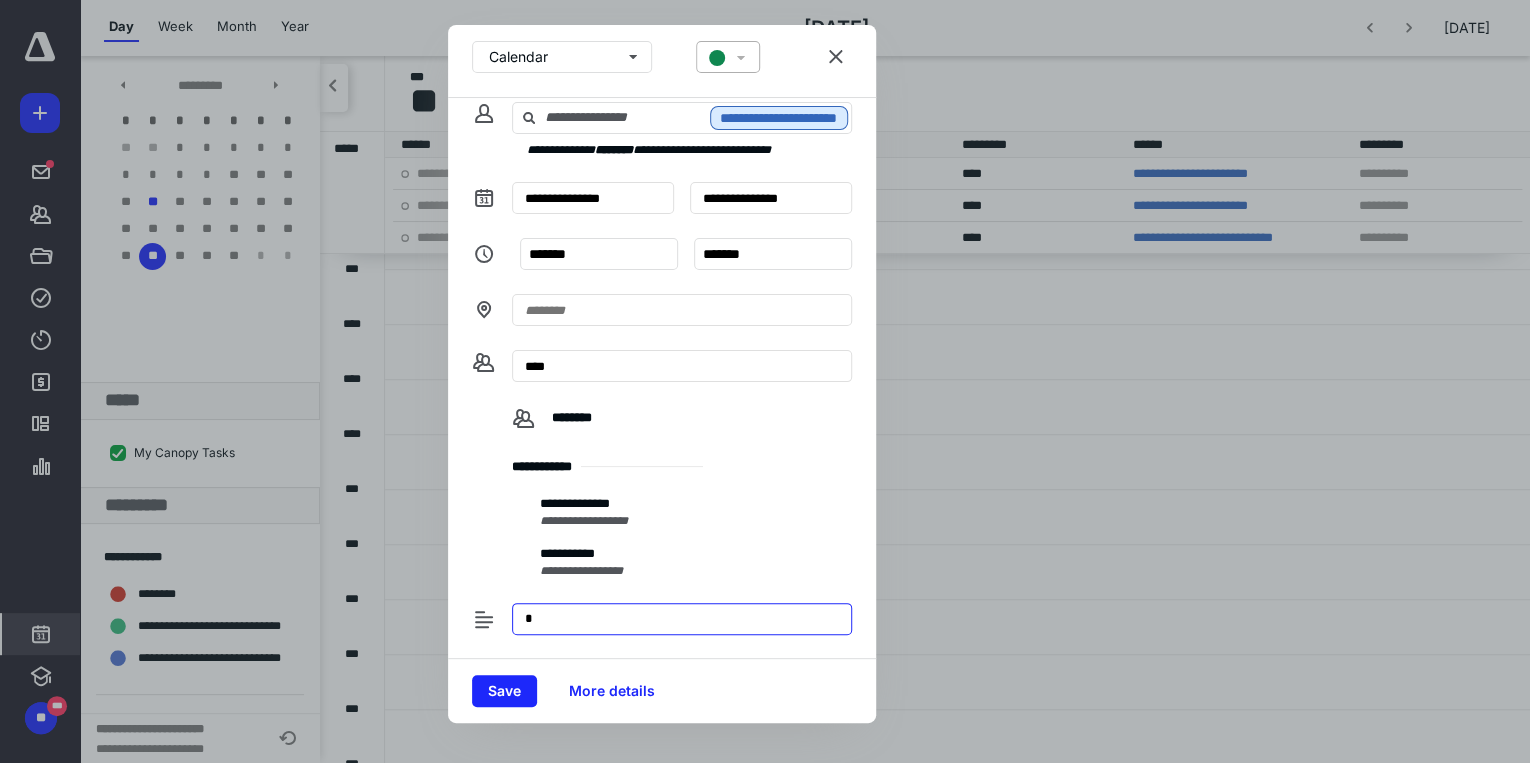 type on "**********" 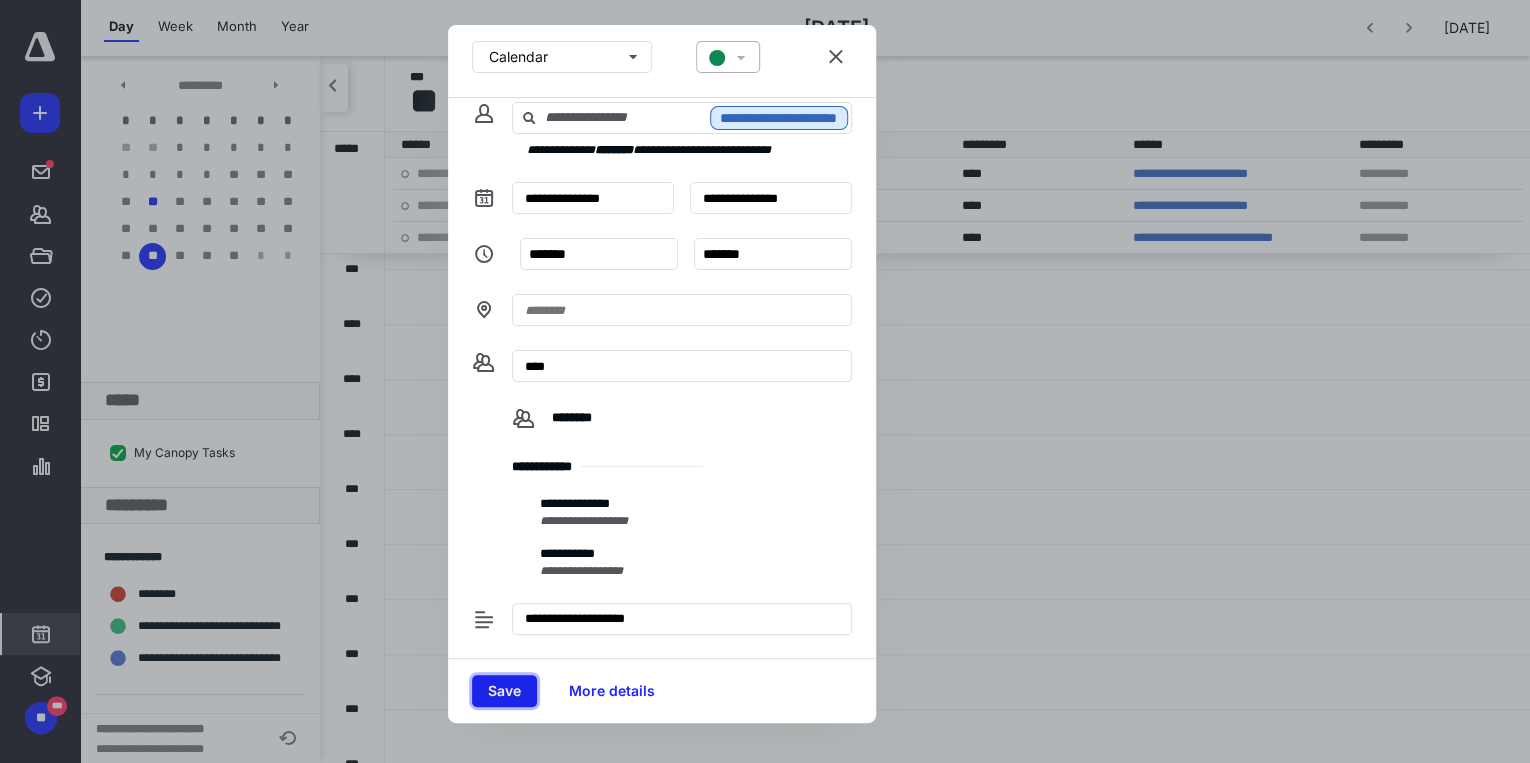 click on "Save" at bounding box center [504, 691] 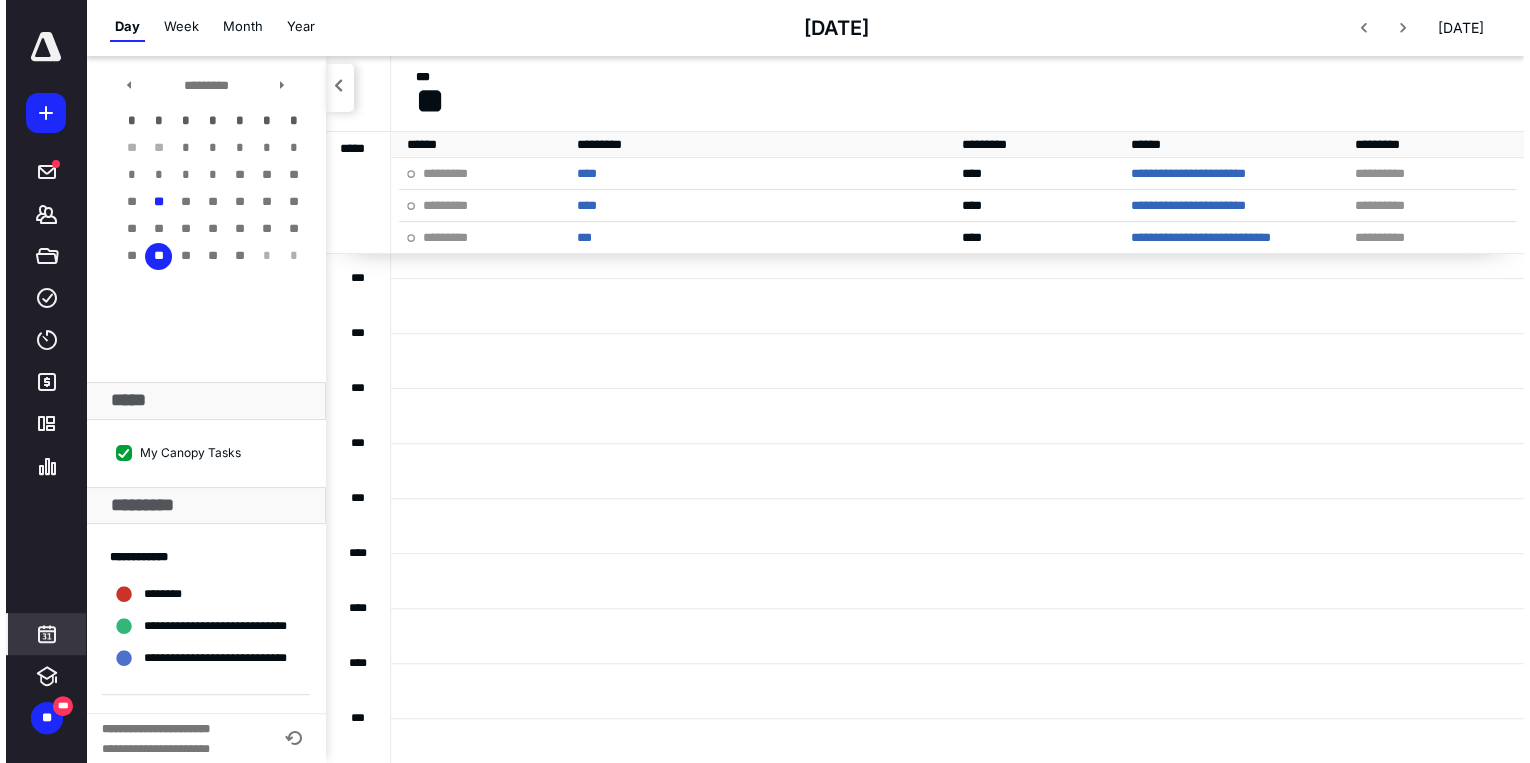 scroll, scrollTop: 0, scrollLeft: 0, axis: both 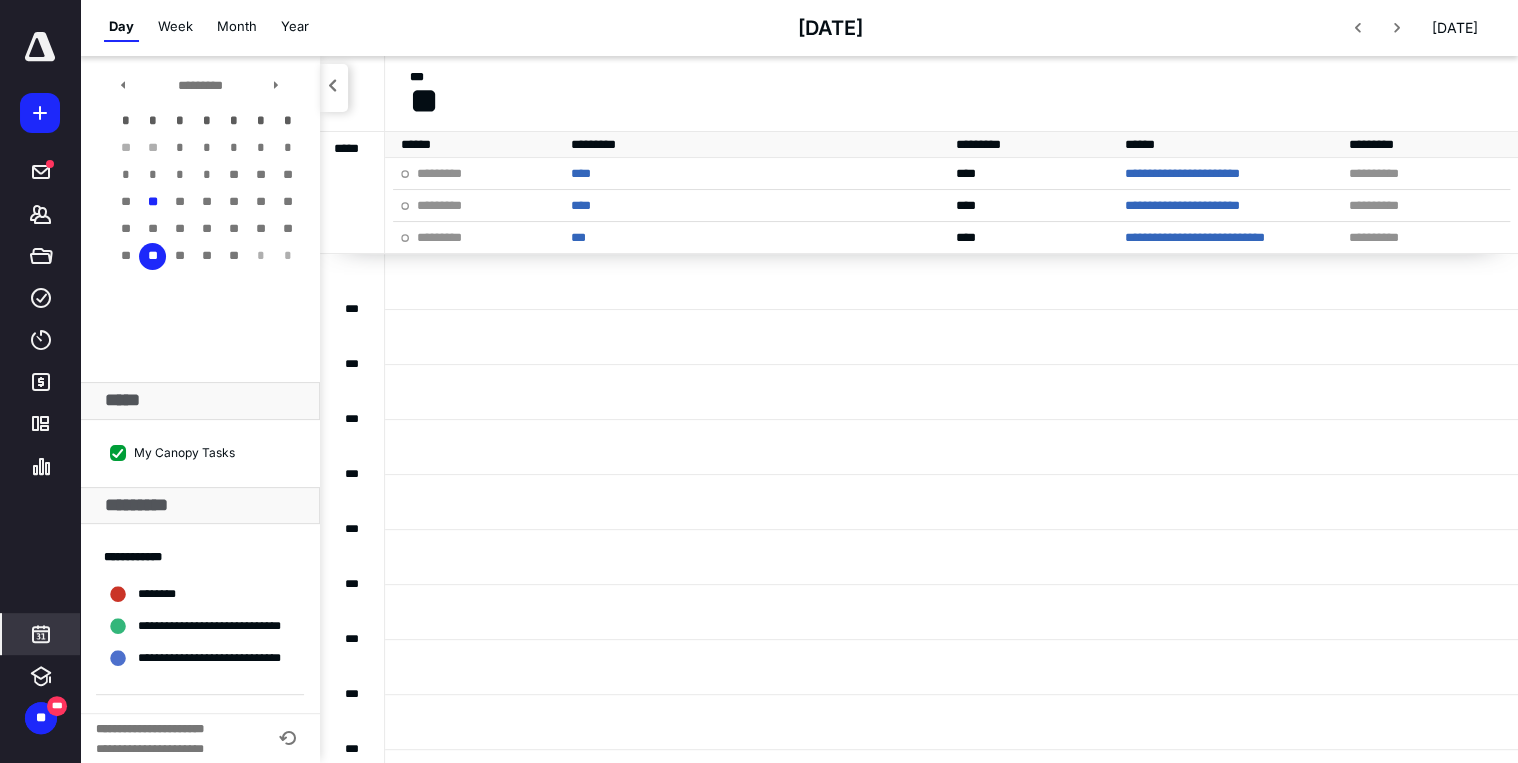 click on "**" at bounding box center (152, 256) 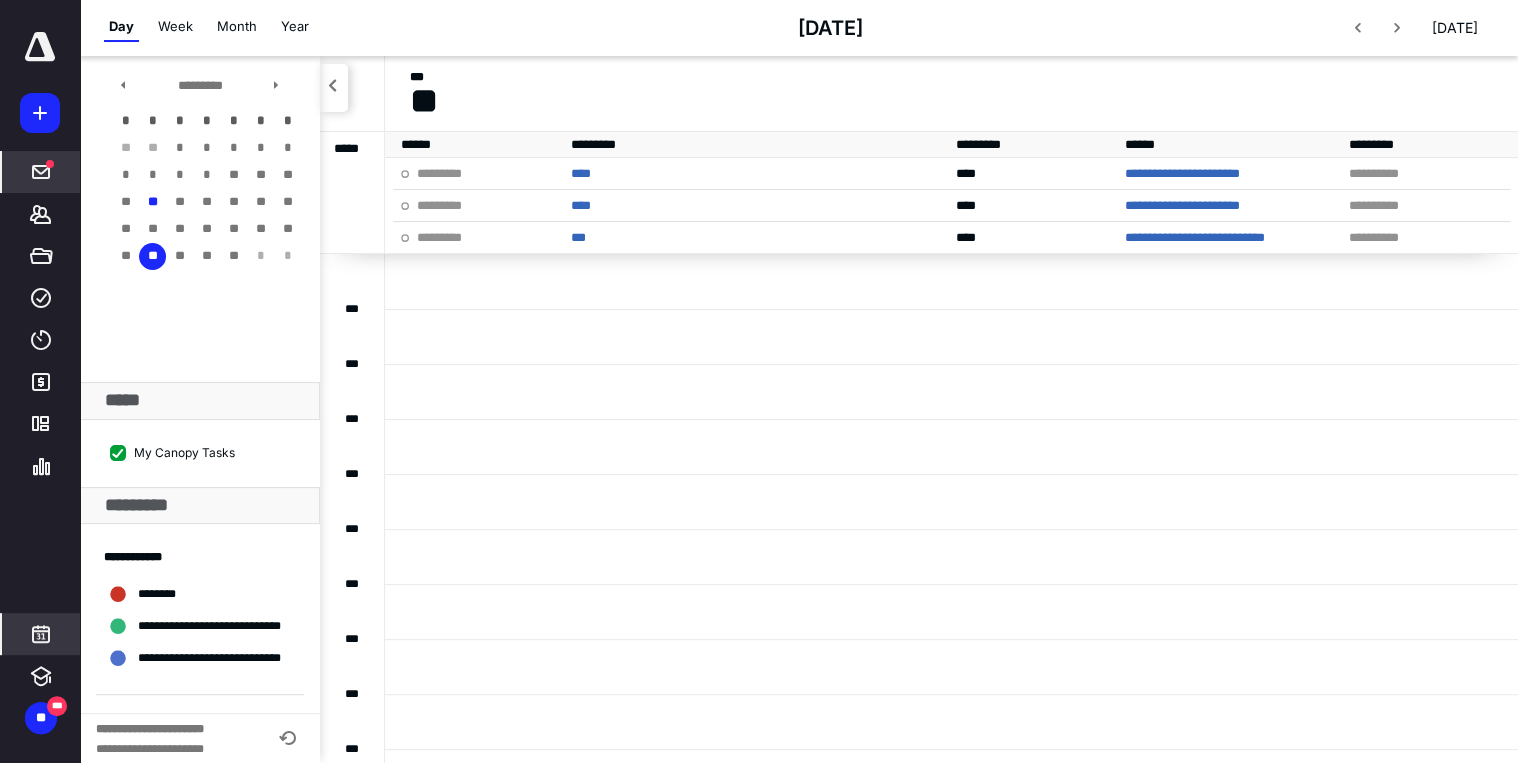 click 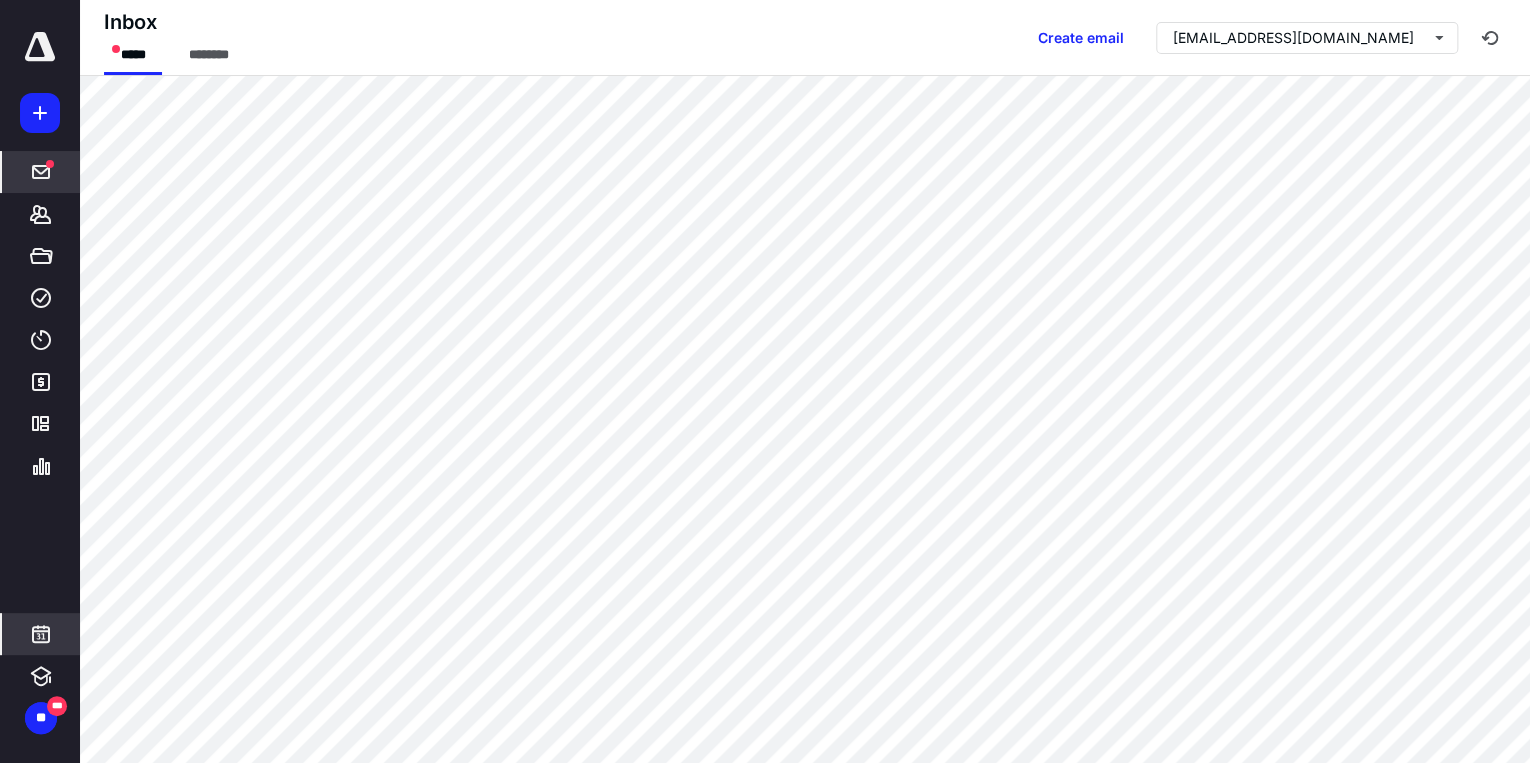 click 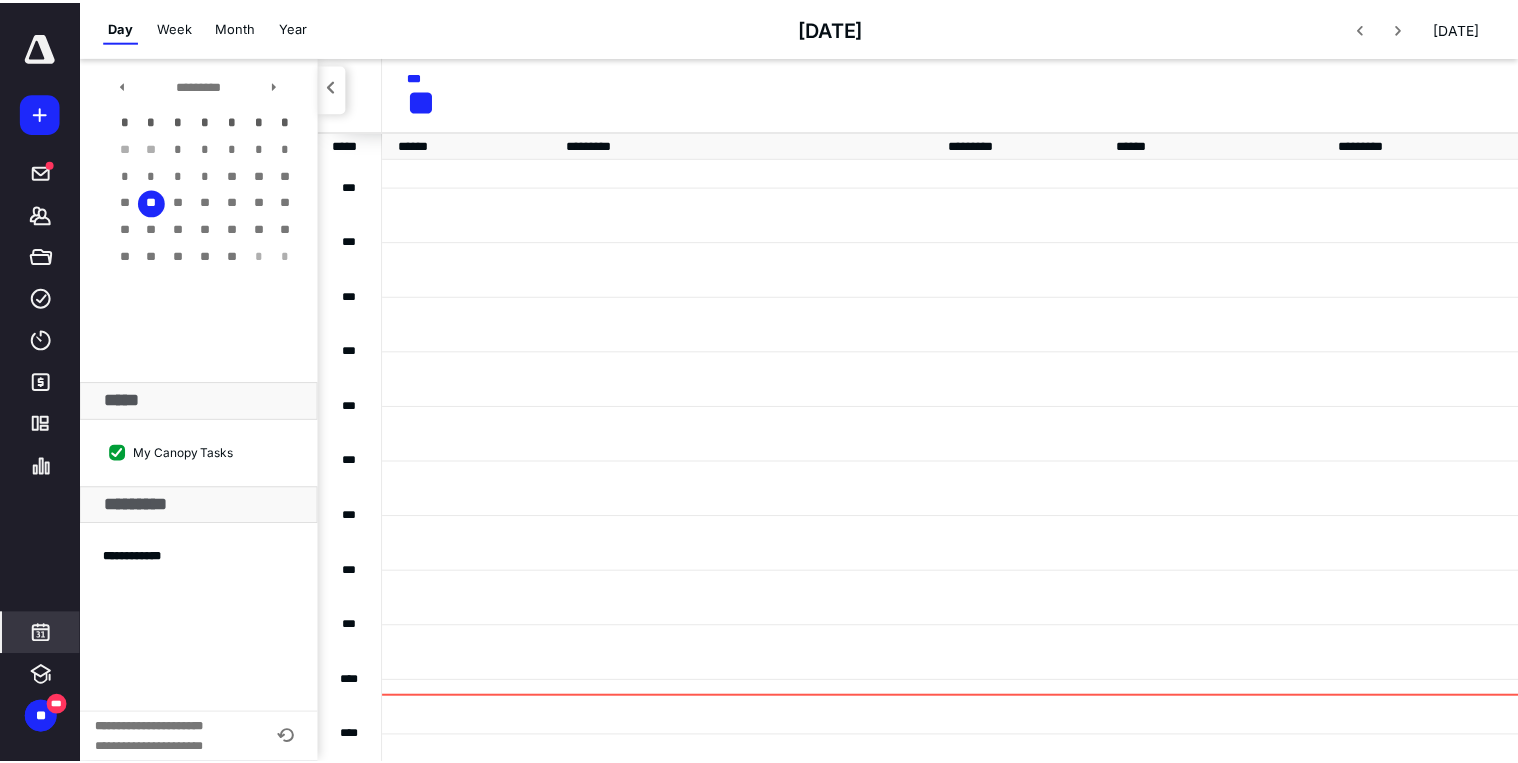 scroll, scrollTop: 384, scrollLeft: 0, axis: vertical 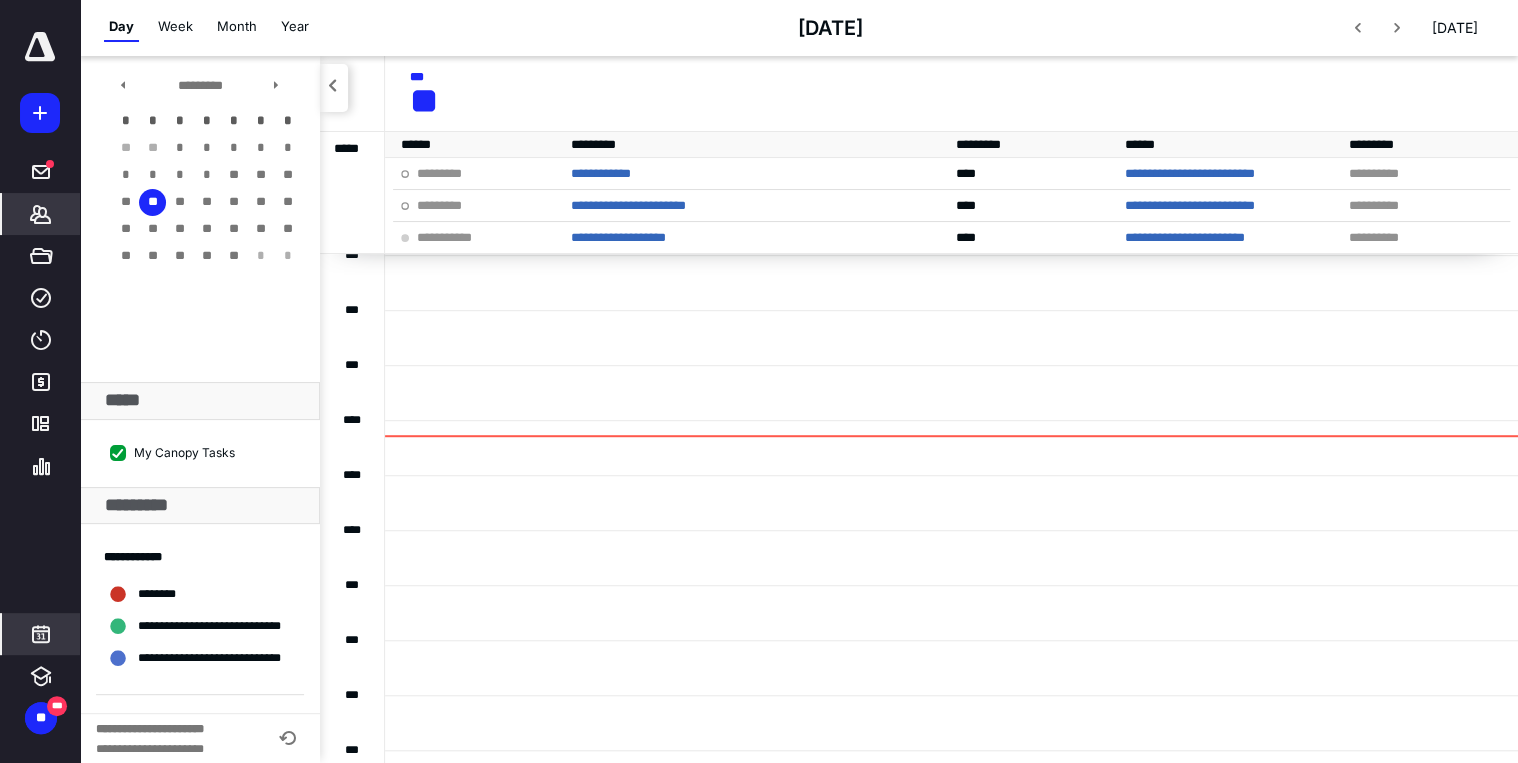 click on "*******" at bounding box center (41, 214) 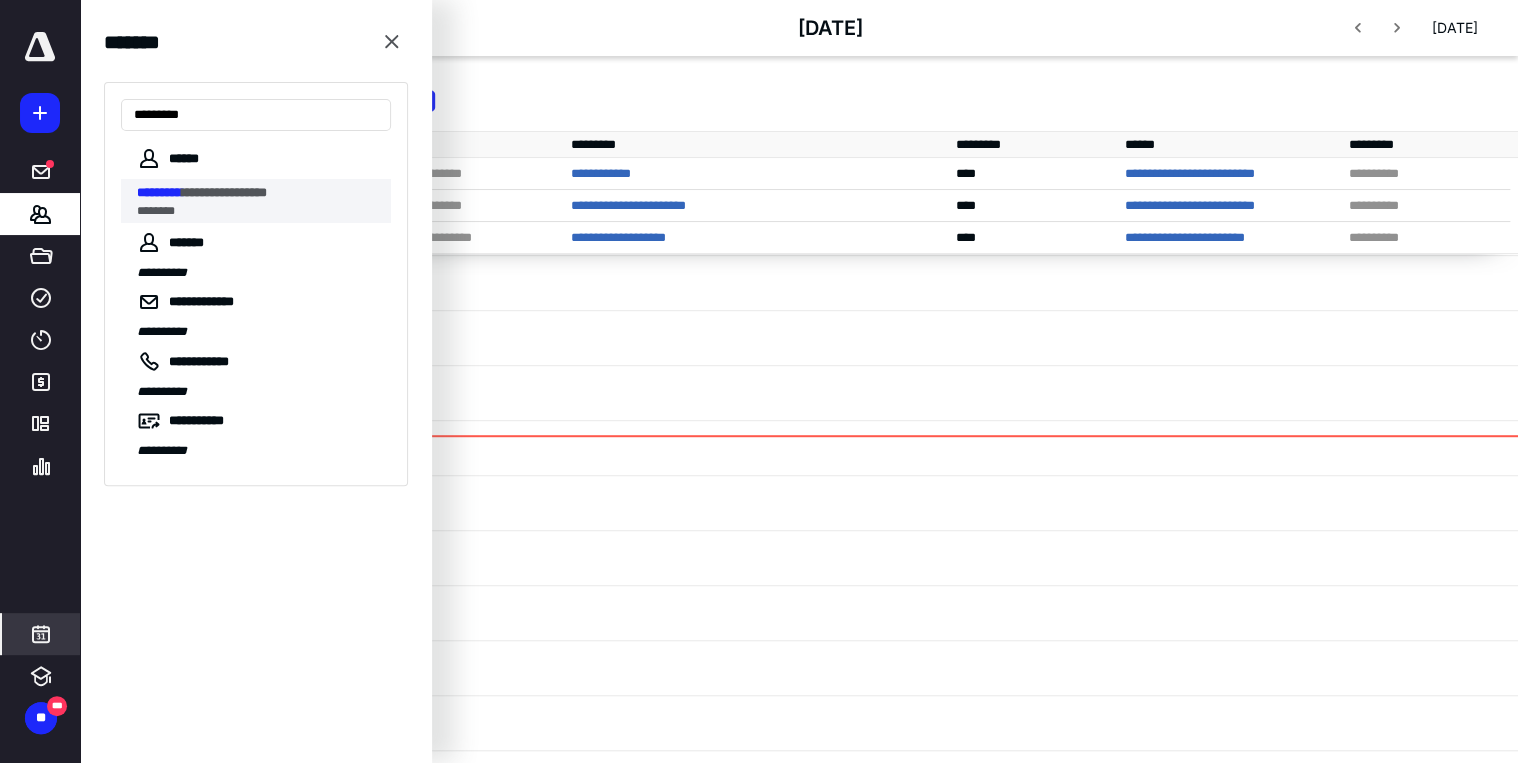type on "*********" 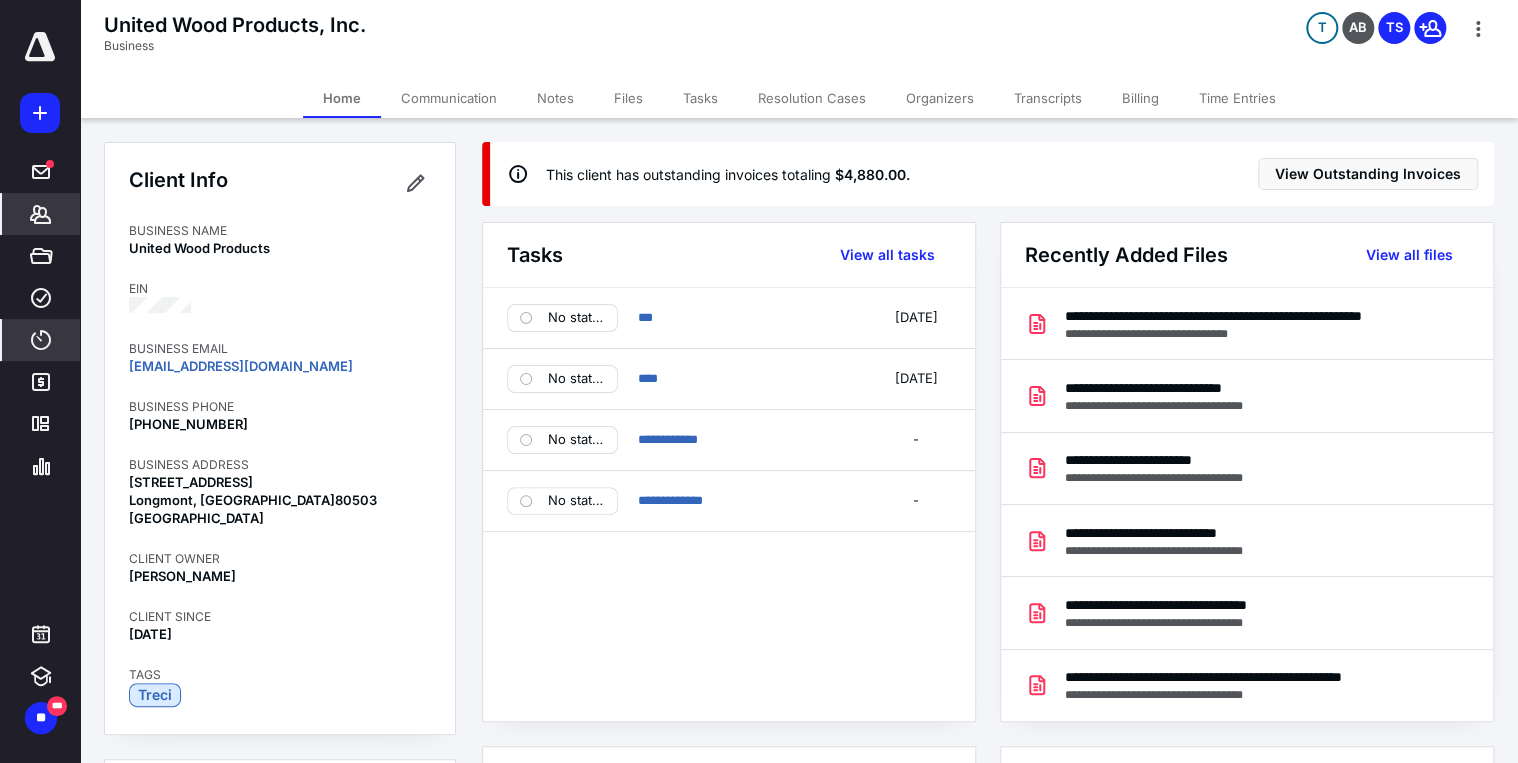 click 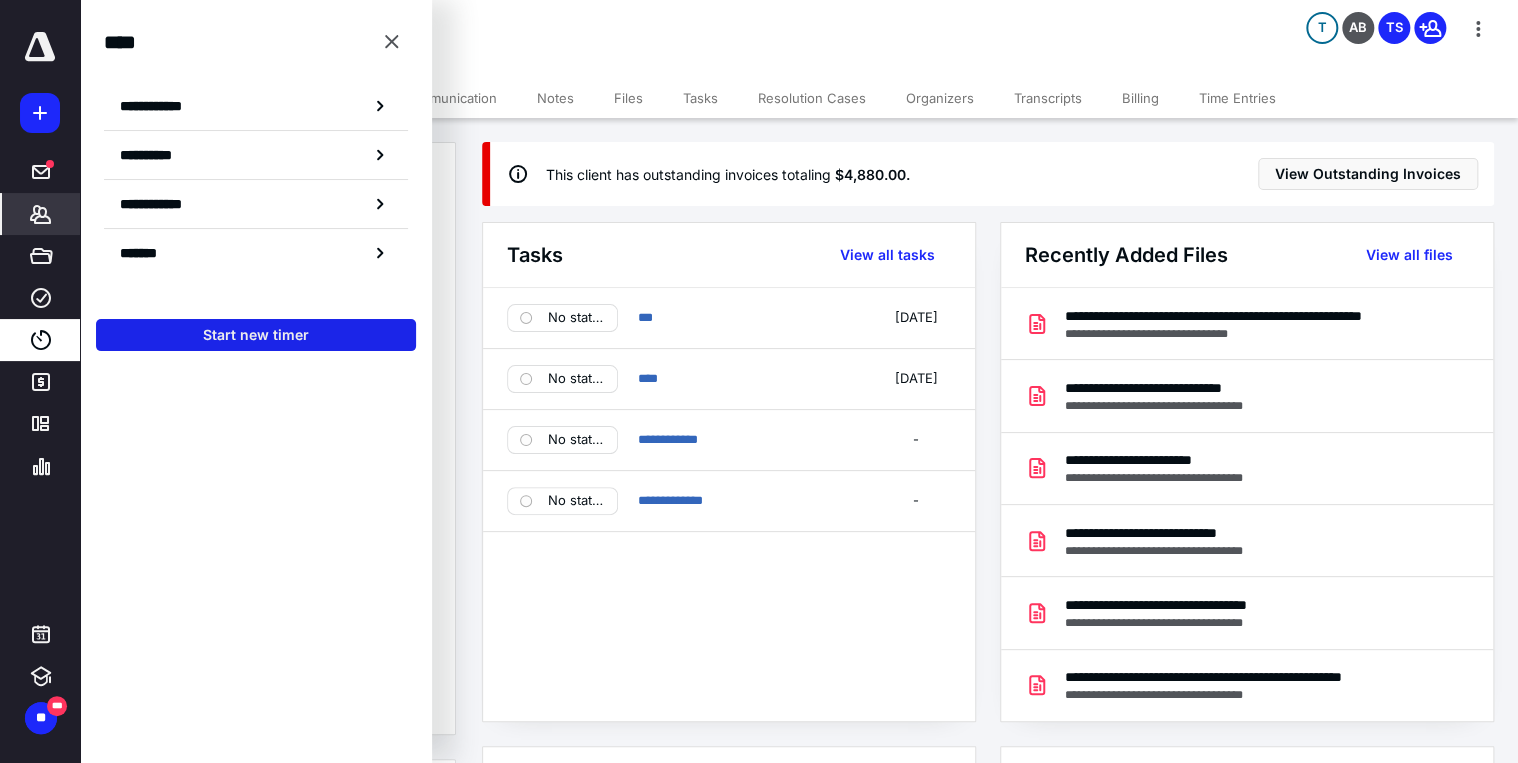 click on "Start new timer" at bounding box center (256, 335) 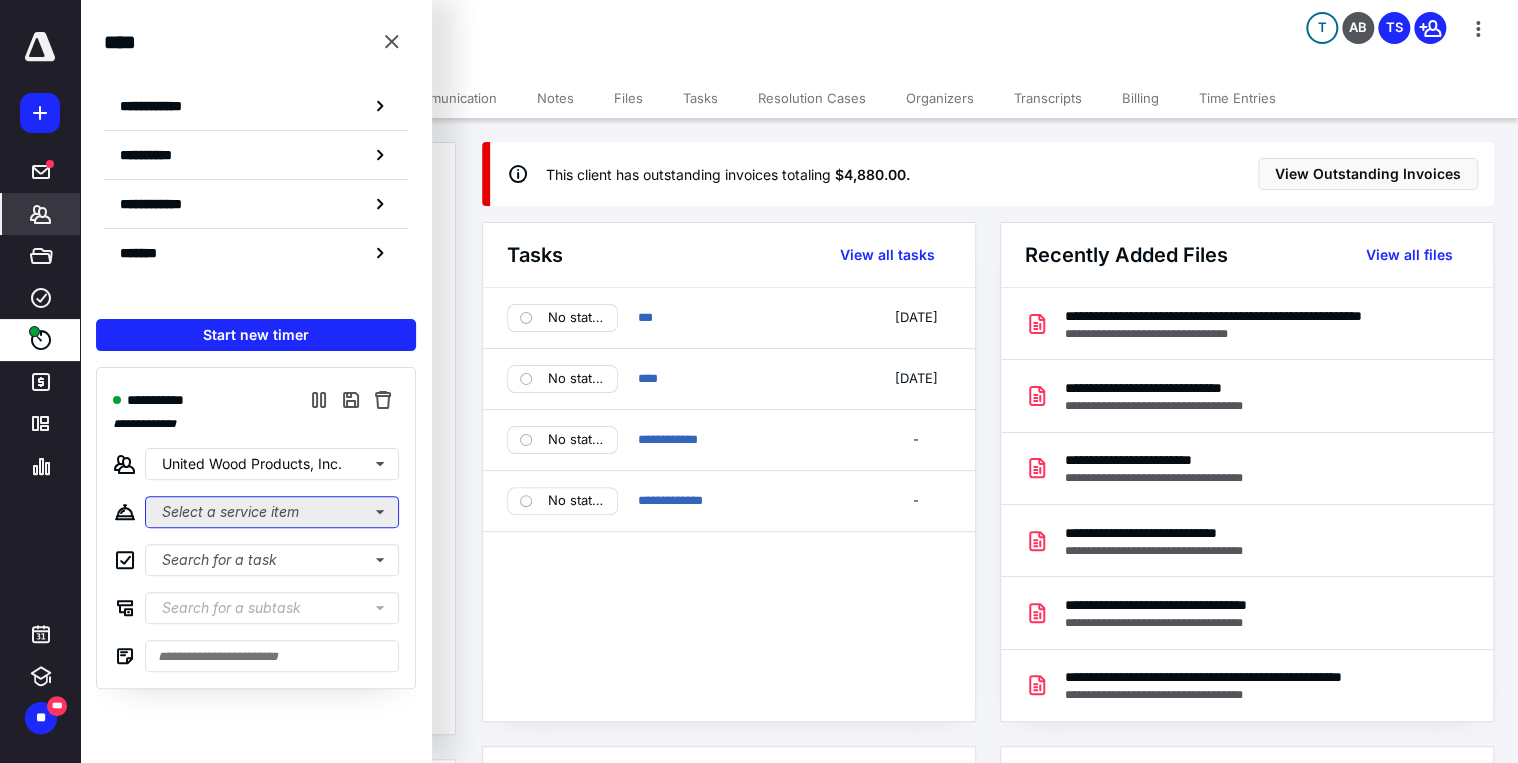 drag, startPoint x: 216, startPoint y: 508, endPoint x: 214, endPoint y: 520, distance: 12.165525 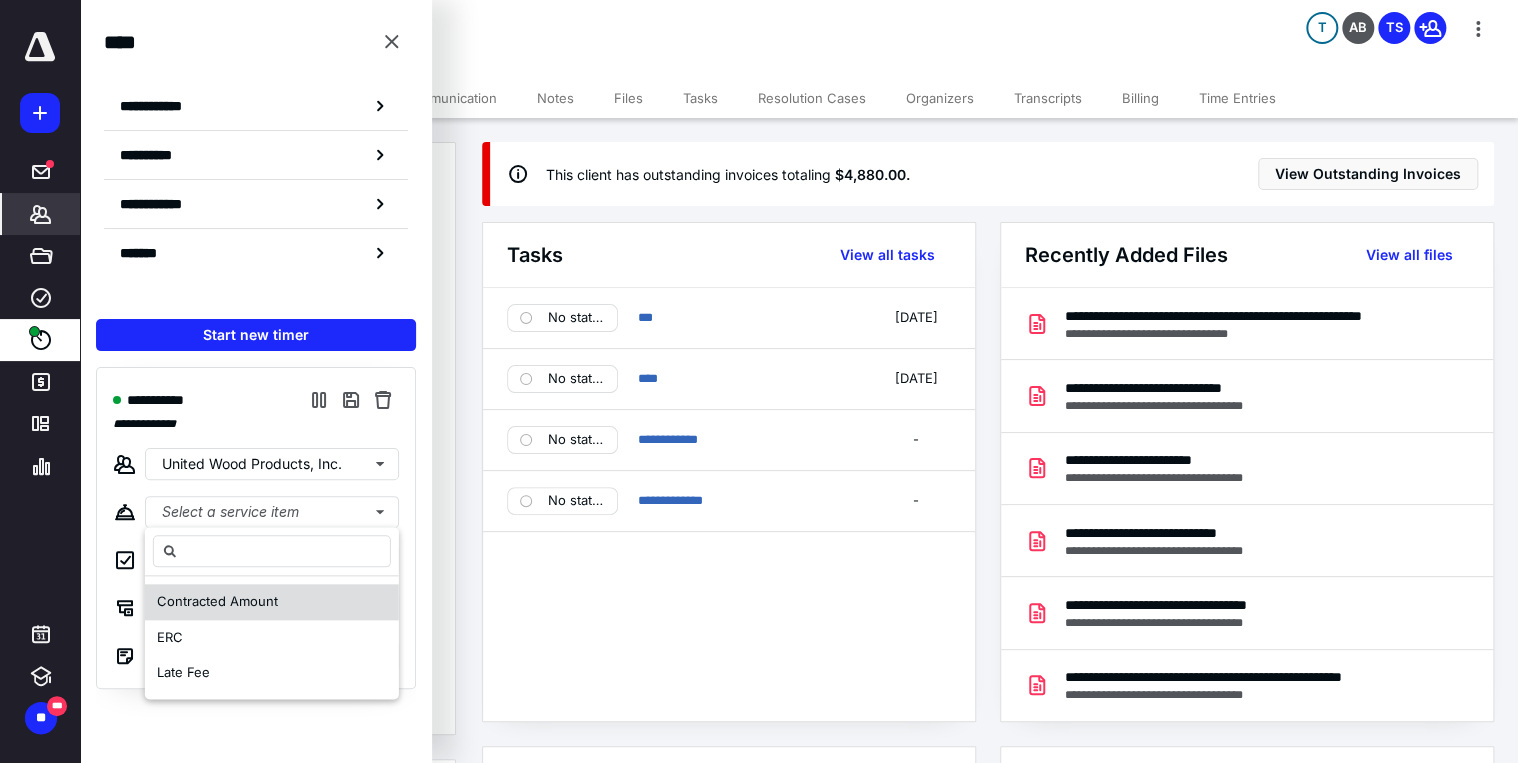 click on "Contracted Amount" at bounding box center [217, 601] 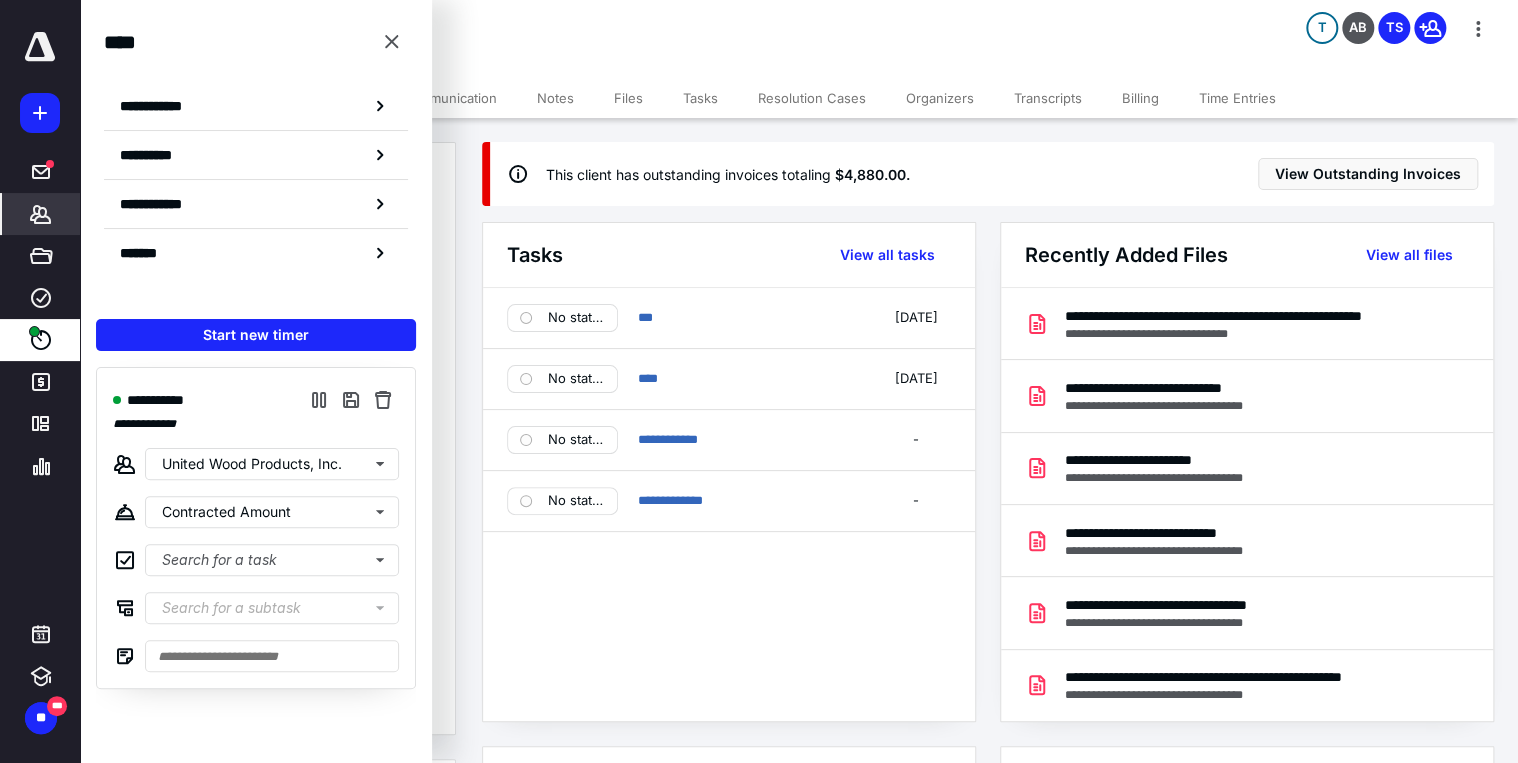 click on "Communication" at bounding box center [449, 98] 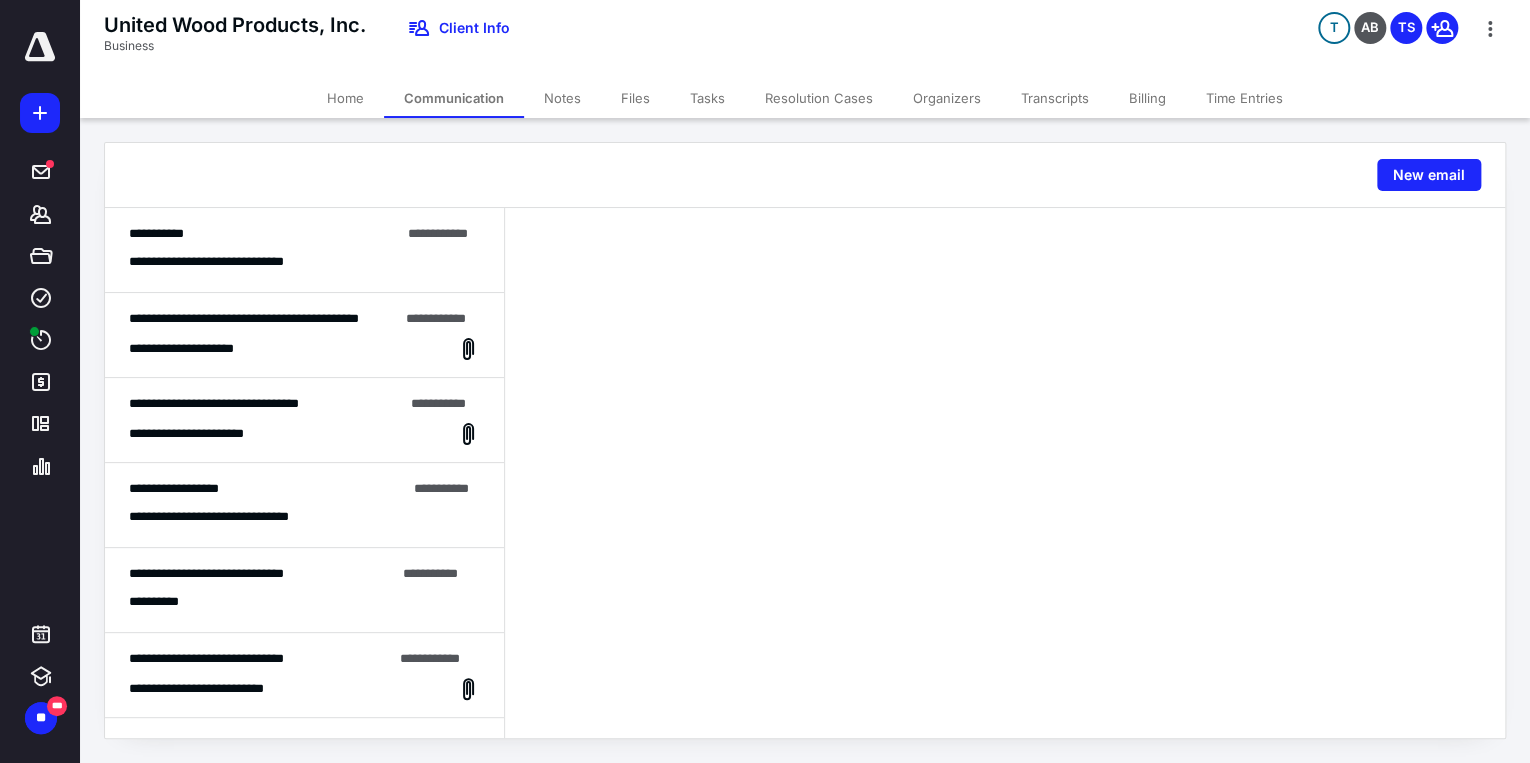 click on "Home" at bounding box center (345, 98) 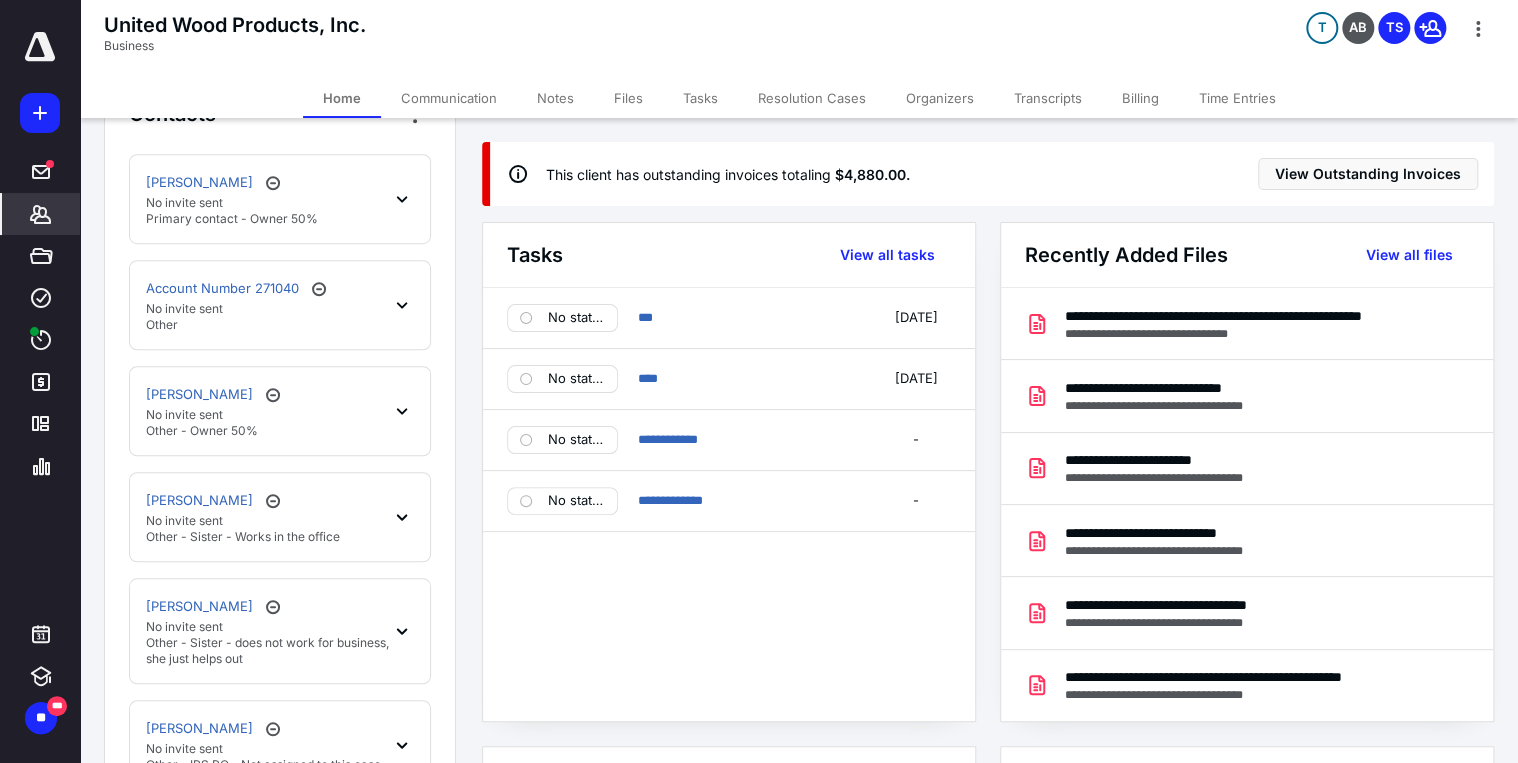 scroll, scrollTop: 560, scrollLeft: 0, axis: vertical 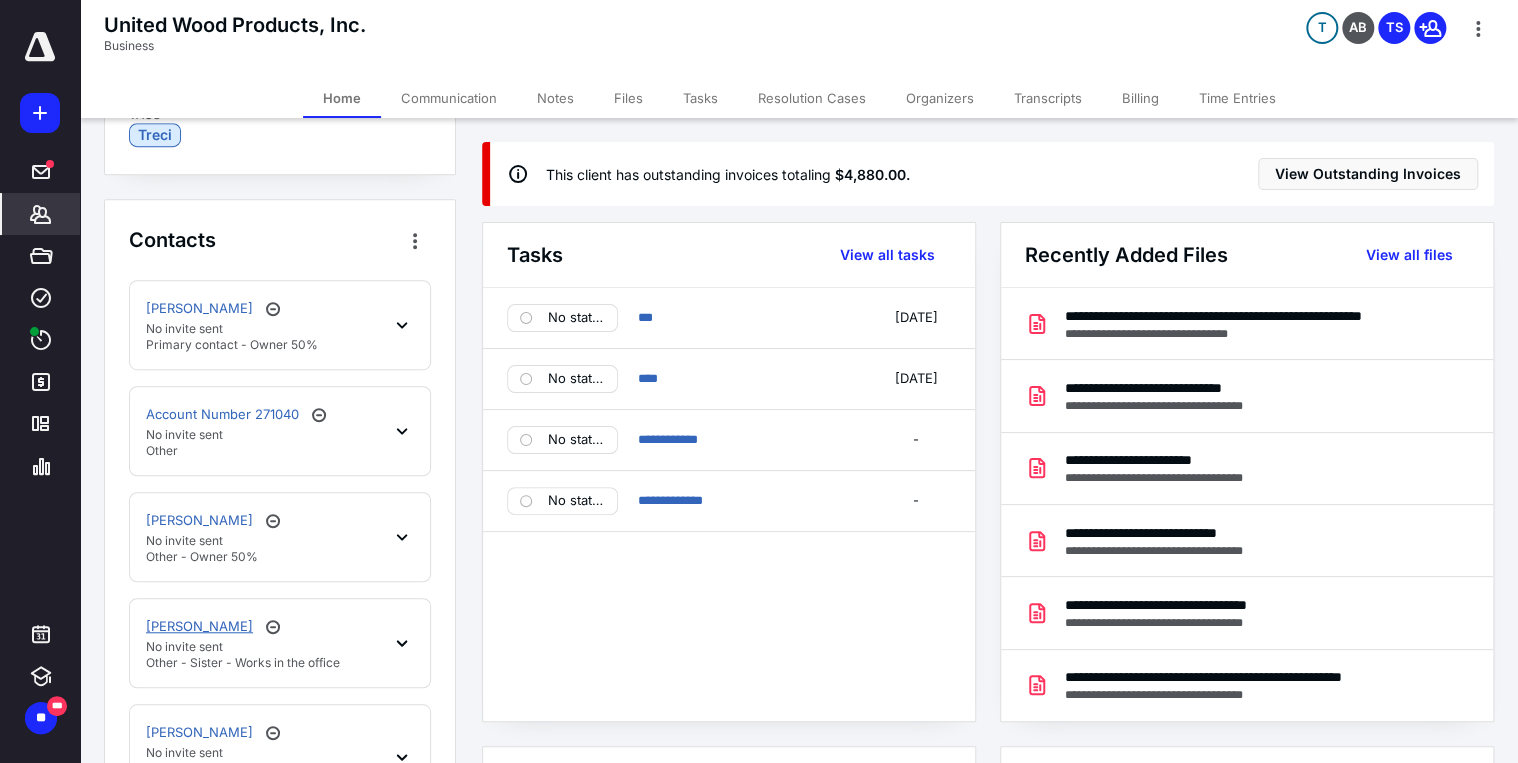 click on "[PERSON_NAME]" at bounding box center (199, 627) 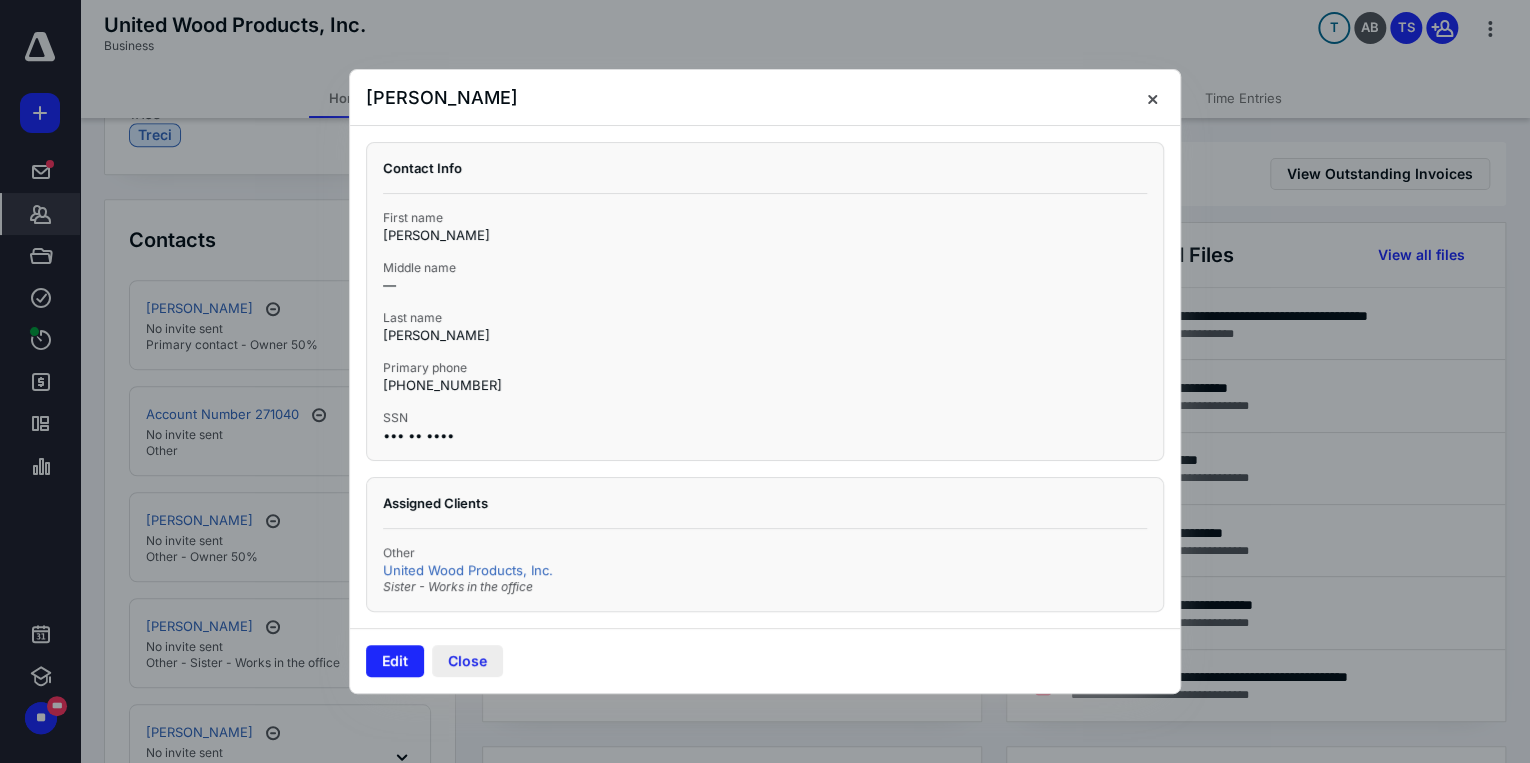 click on "Close" at bounding box center [467, 661] 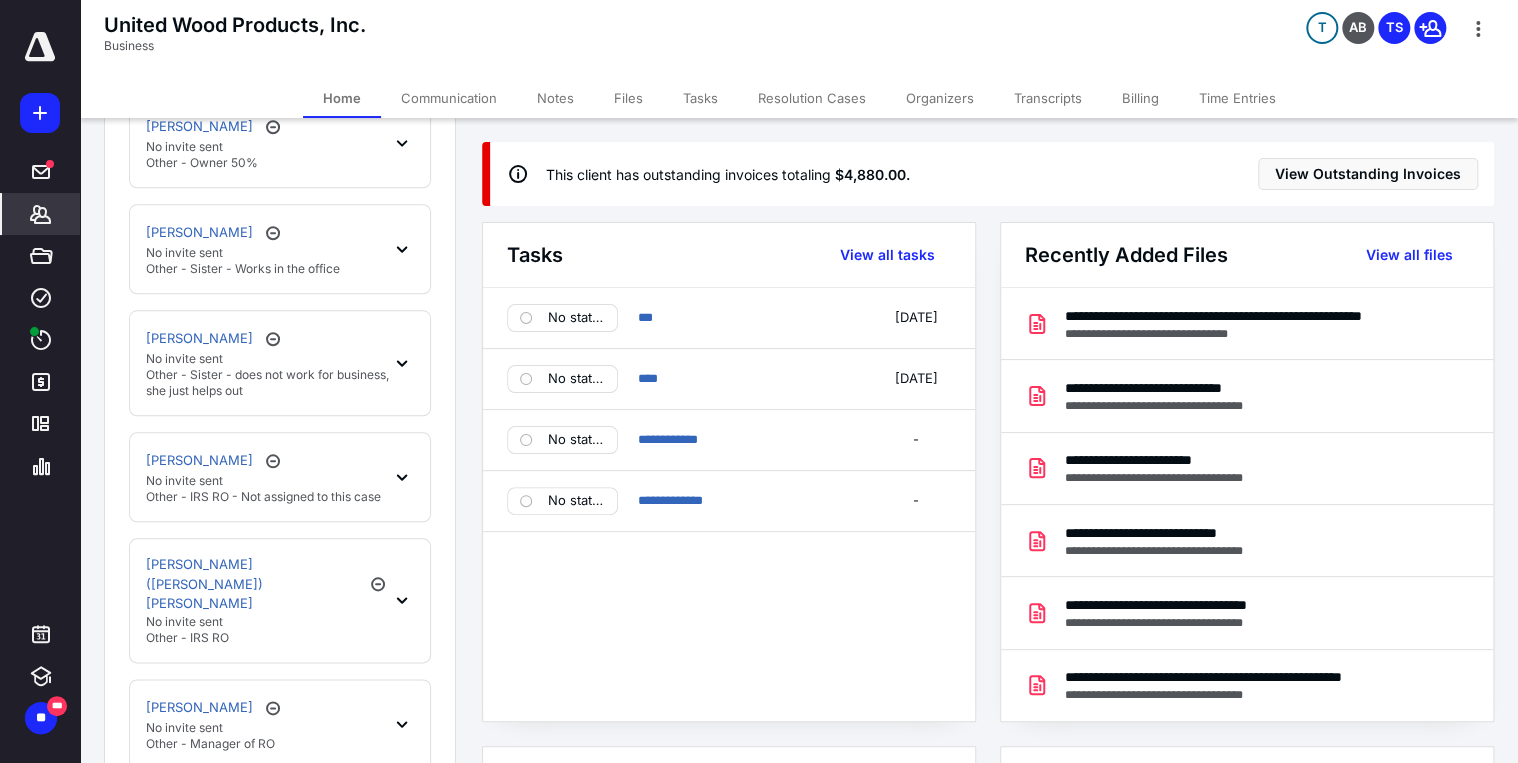 scroll, scrollTop: 794, scrollLeft: 0, axis: vertical 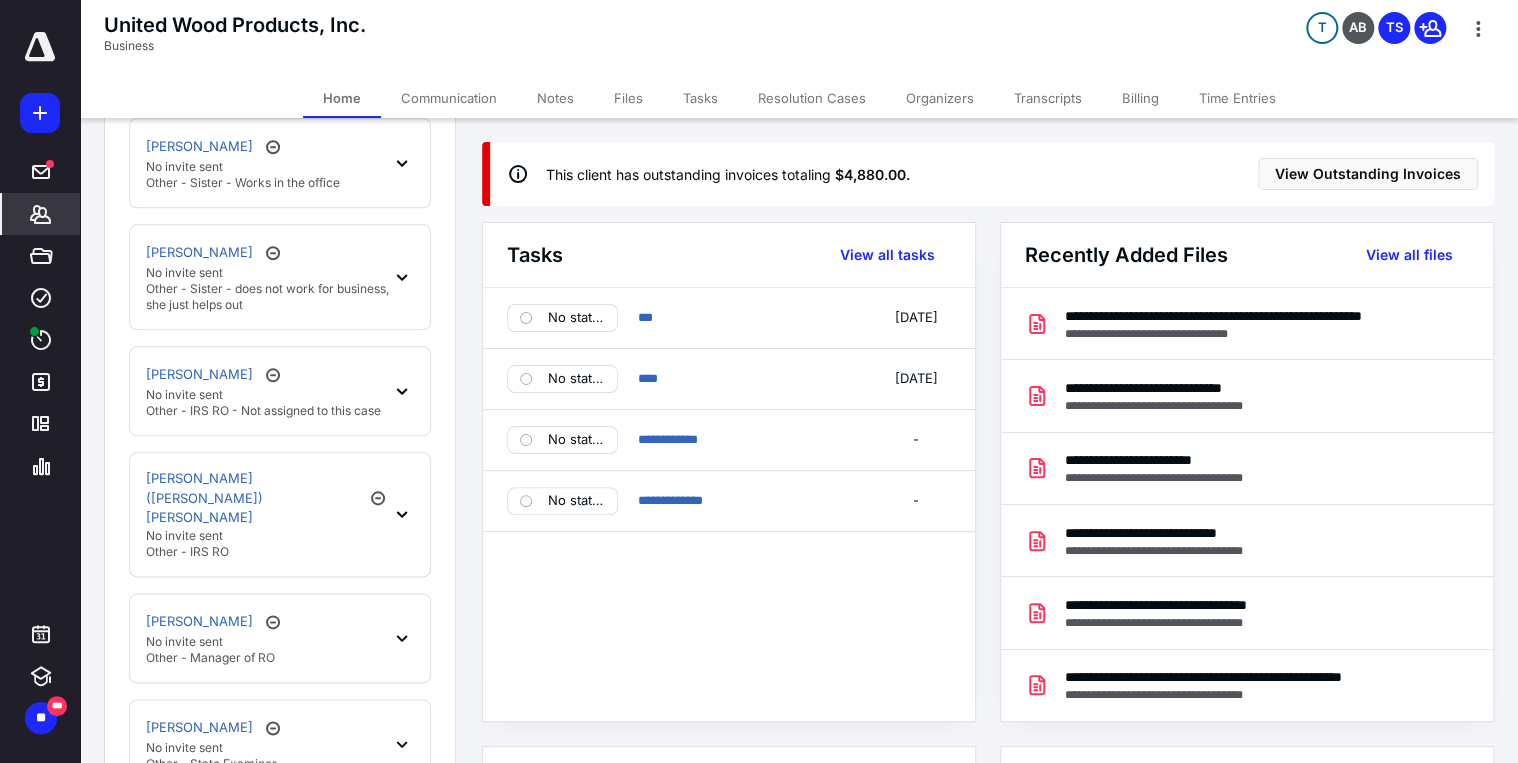 click on "Tasks" at bounding box center [700, 98] 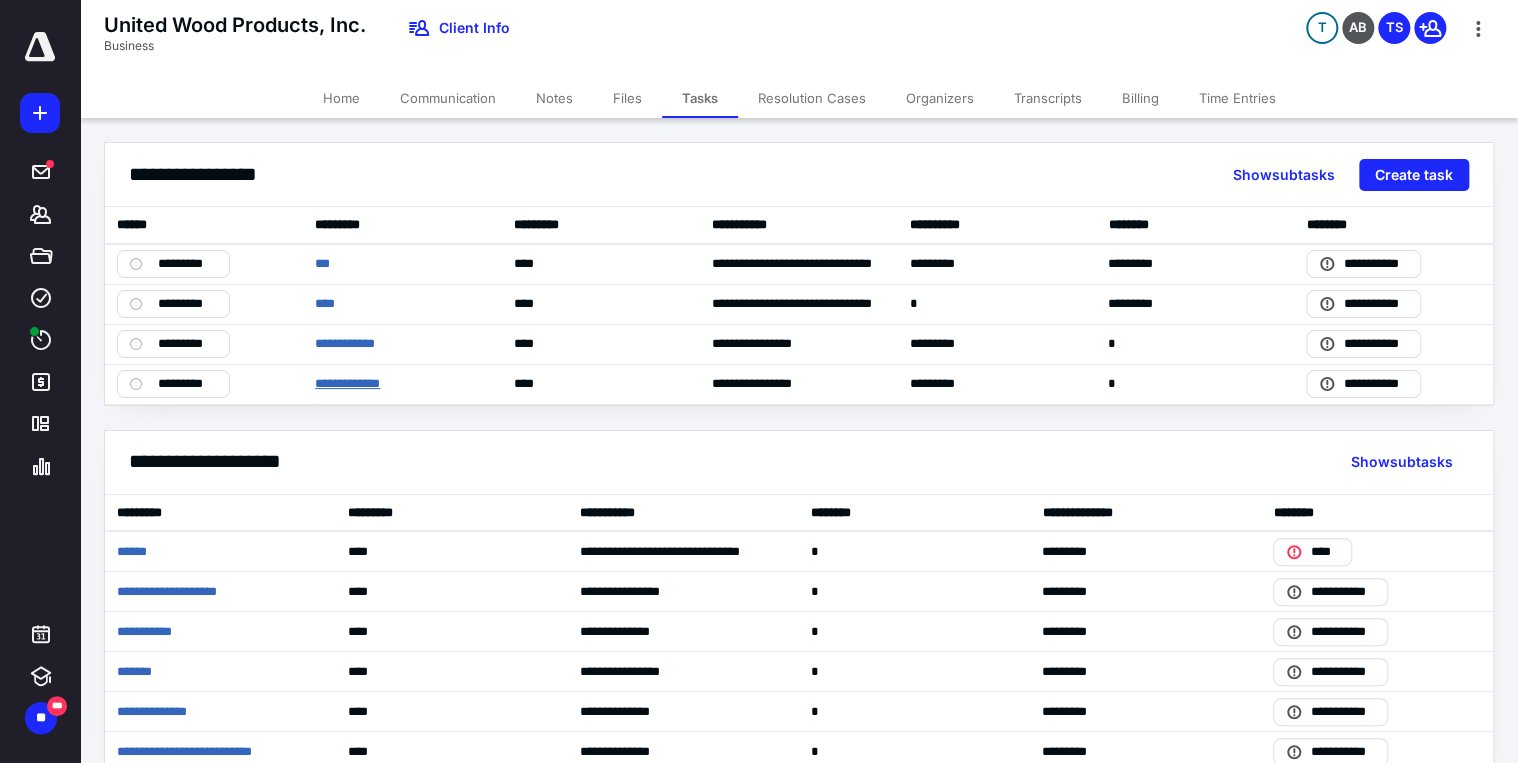click on "**********" at bounding box center [356, 384] 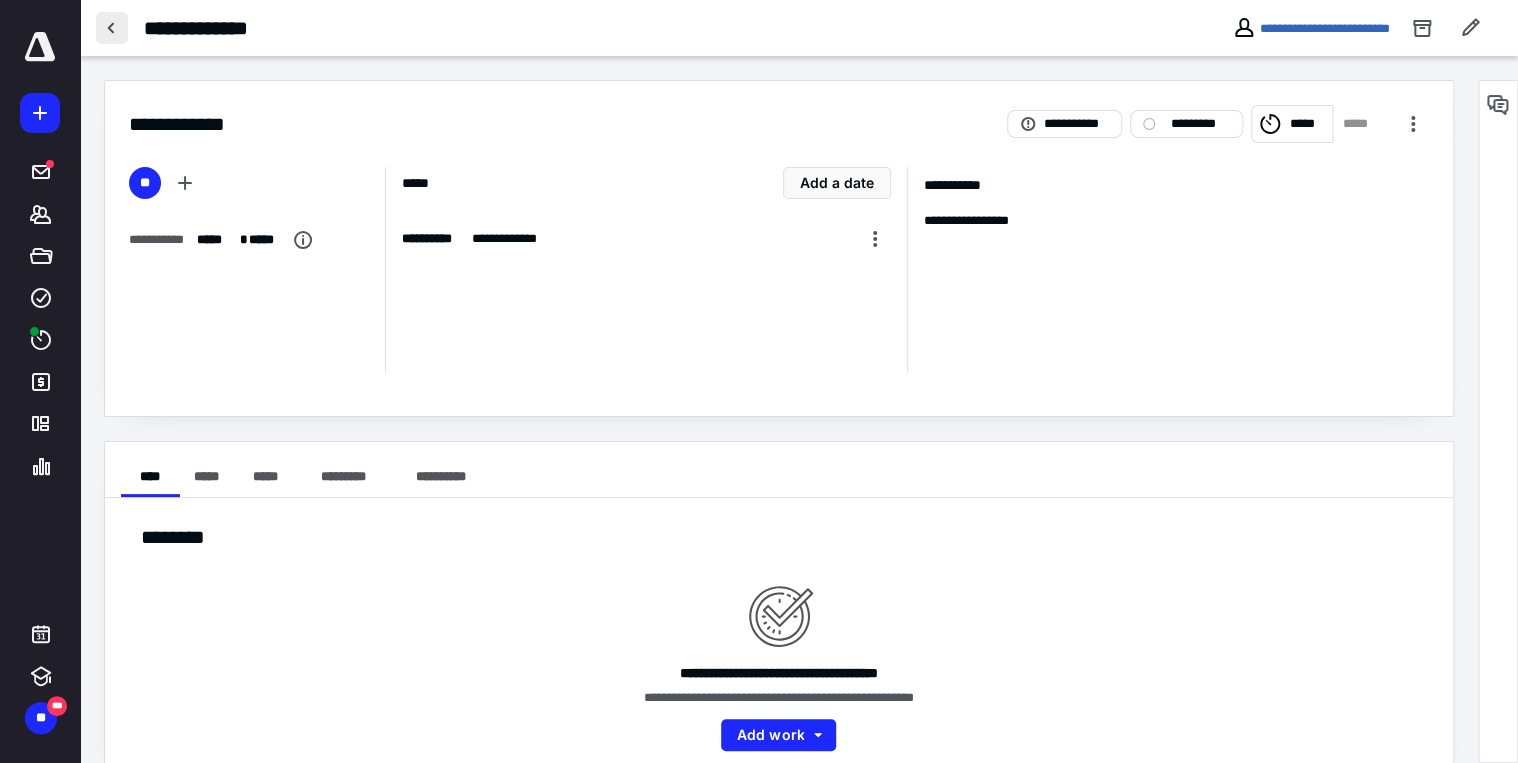 click at bounding box center [112, 28] 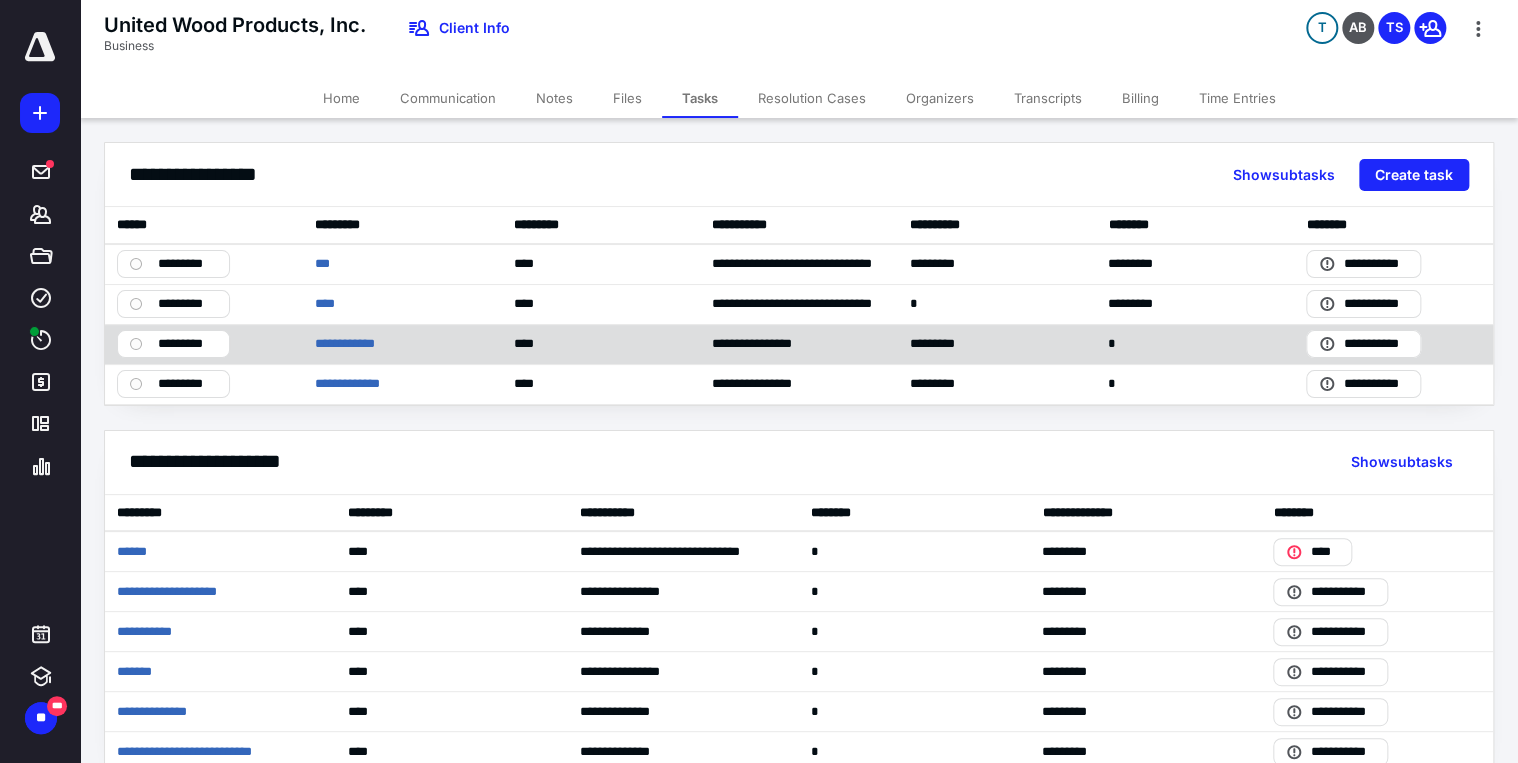 click on "*********" at bounding box center [187, 344] 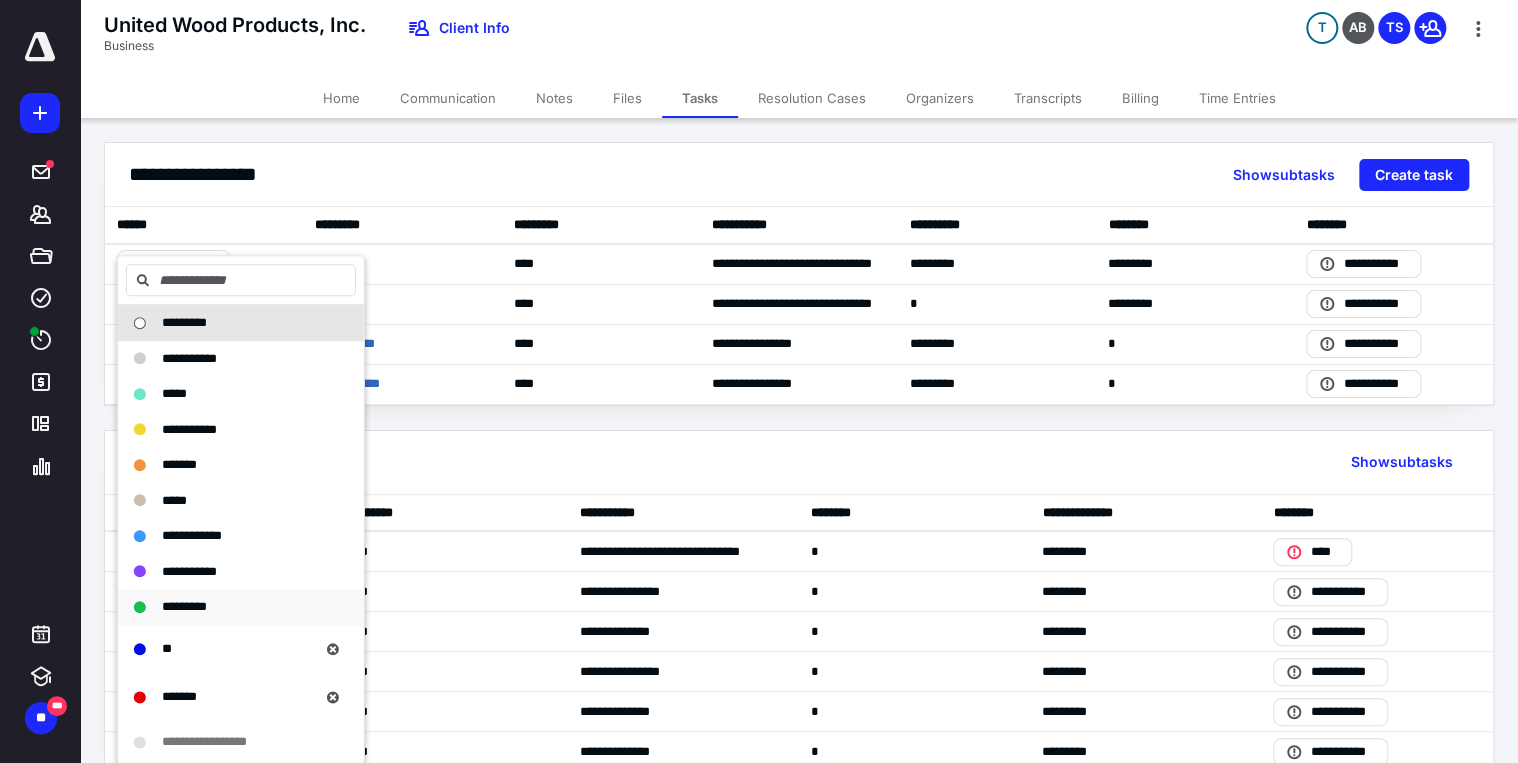click on "*********" at bounding box center (184, 606) 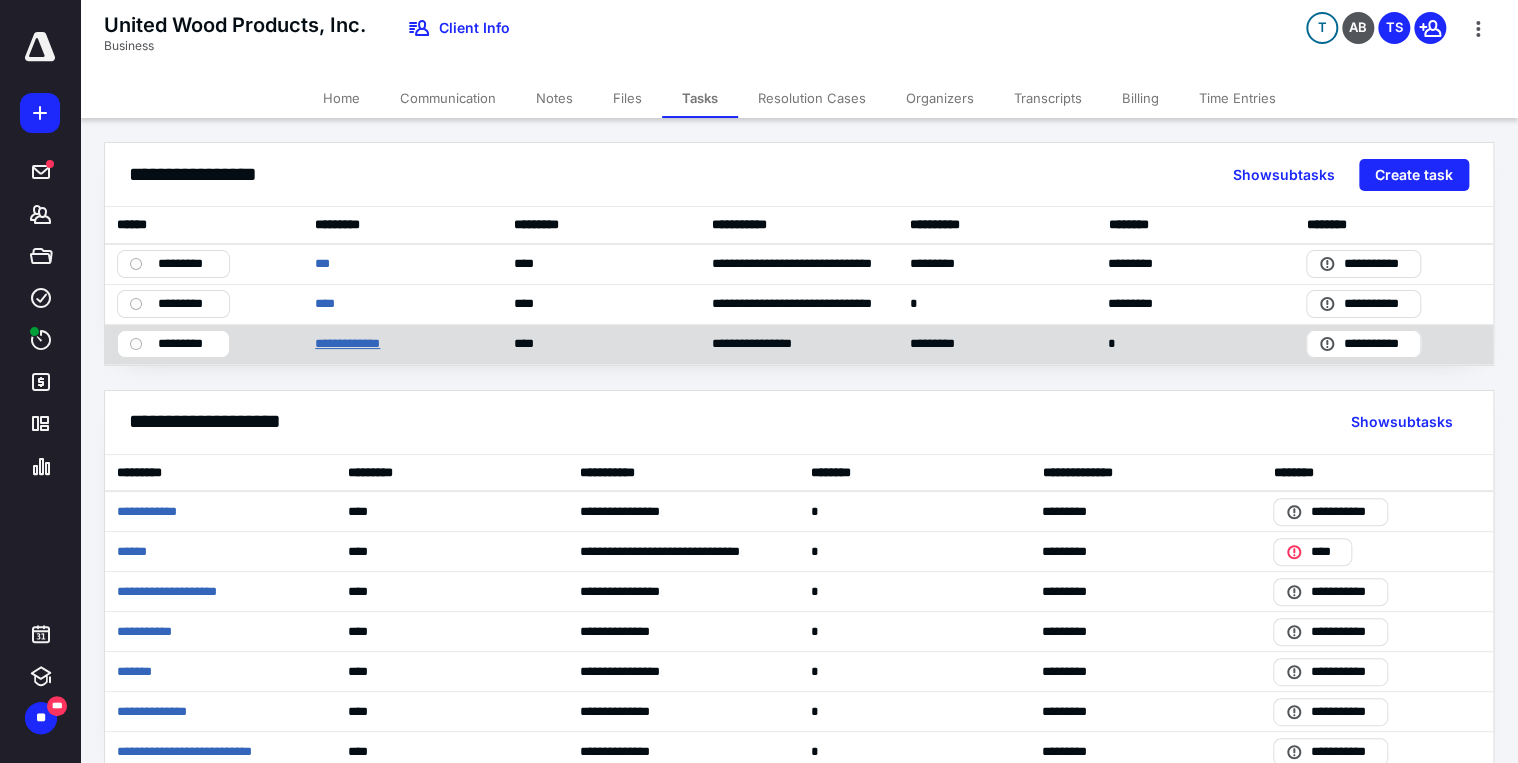 click on "**********" at bounding box center [356, 344] 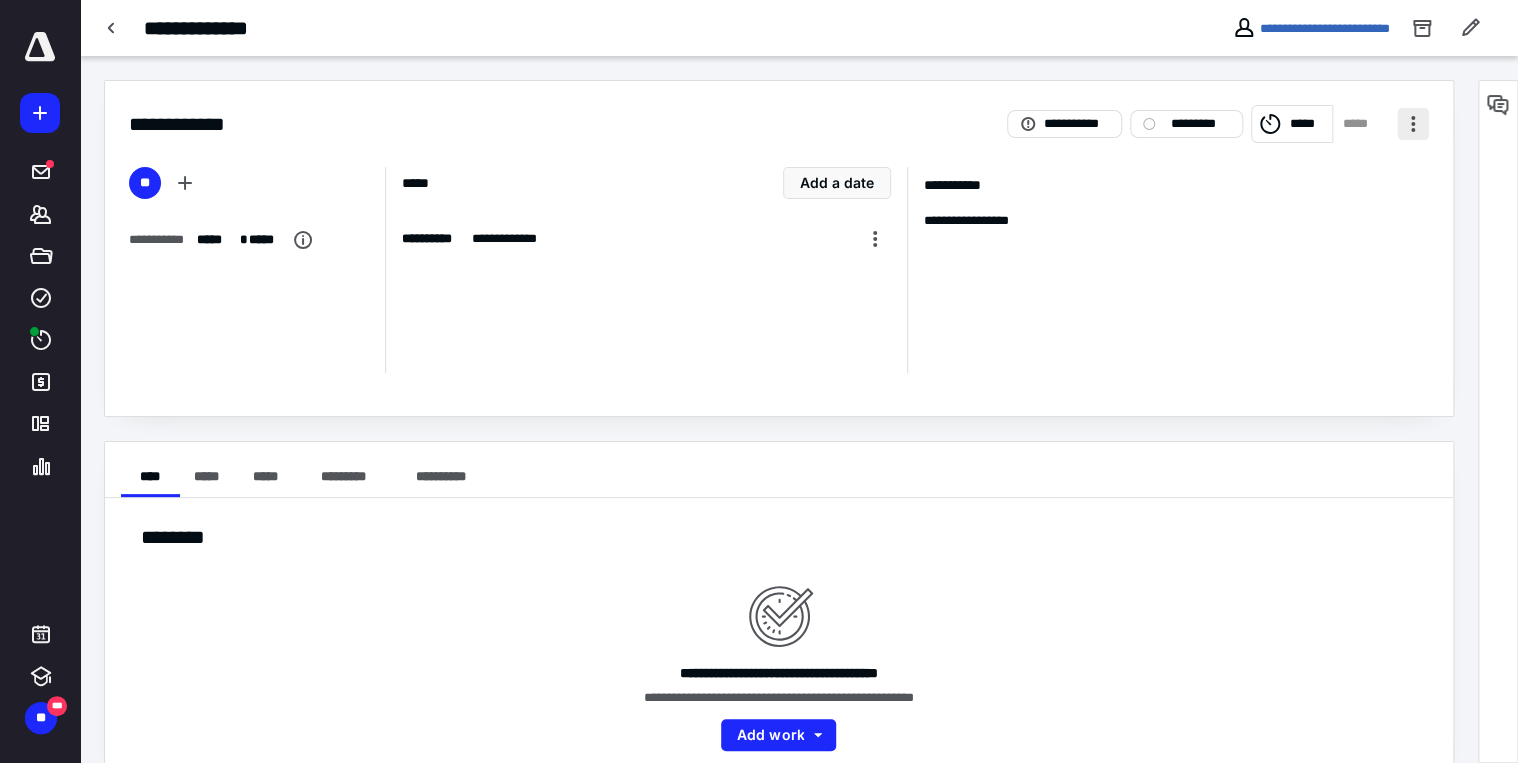 click at bounding box center (1413, 124) 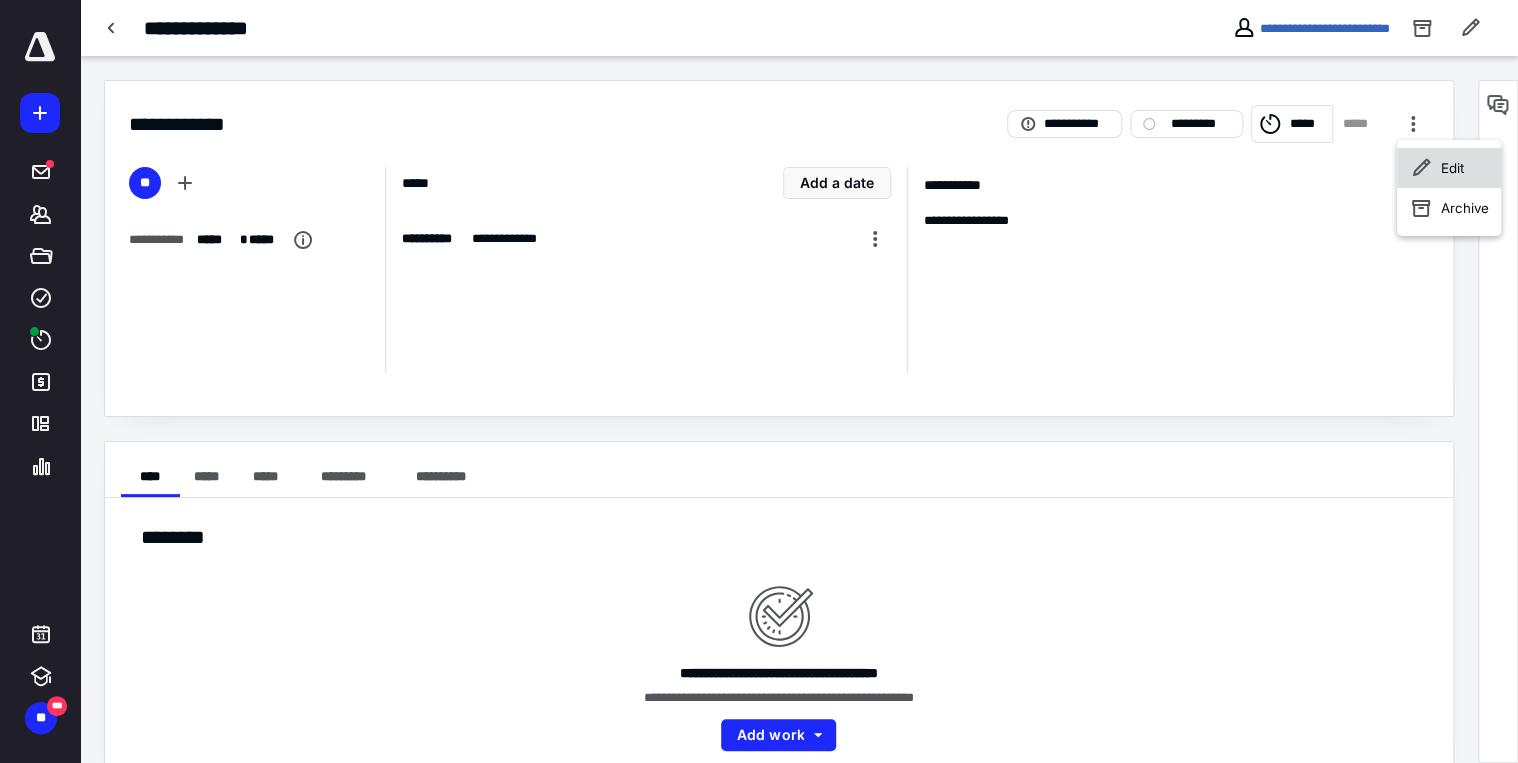 click 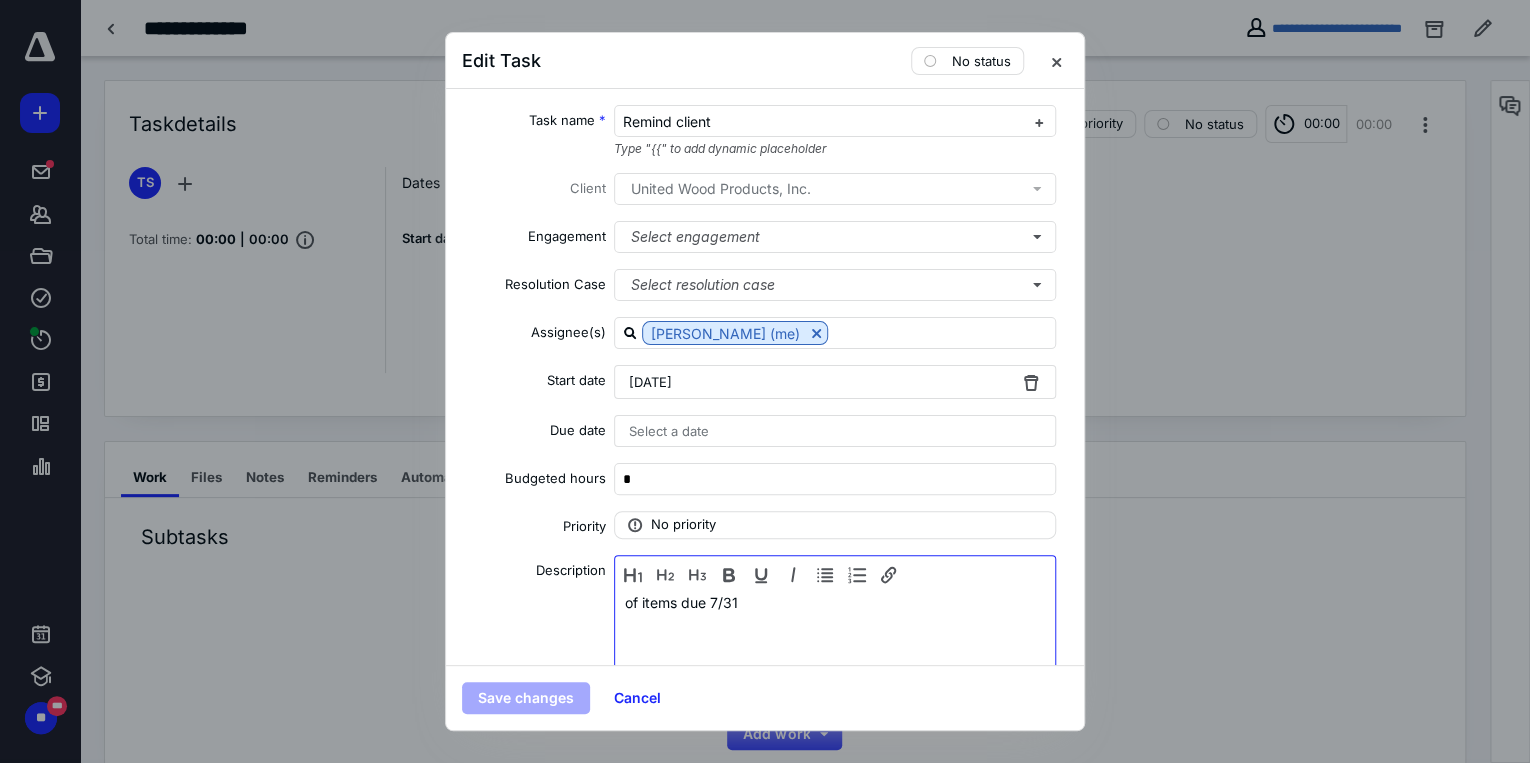 click on "of items due 7/31" at bounding box center [835, 644] 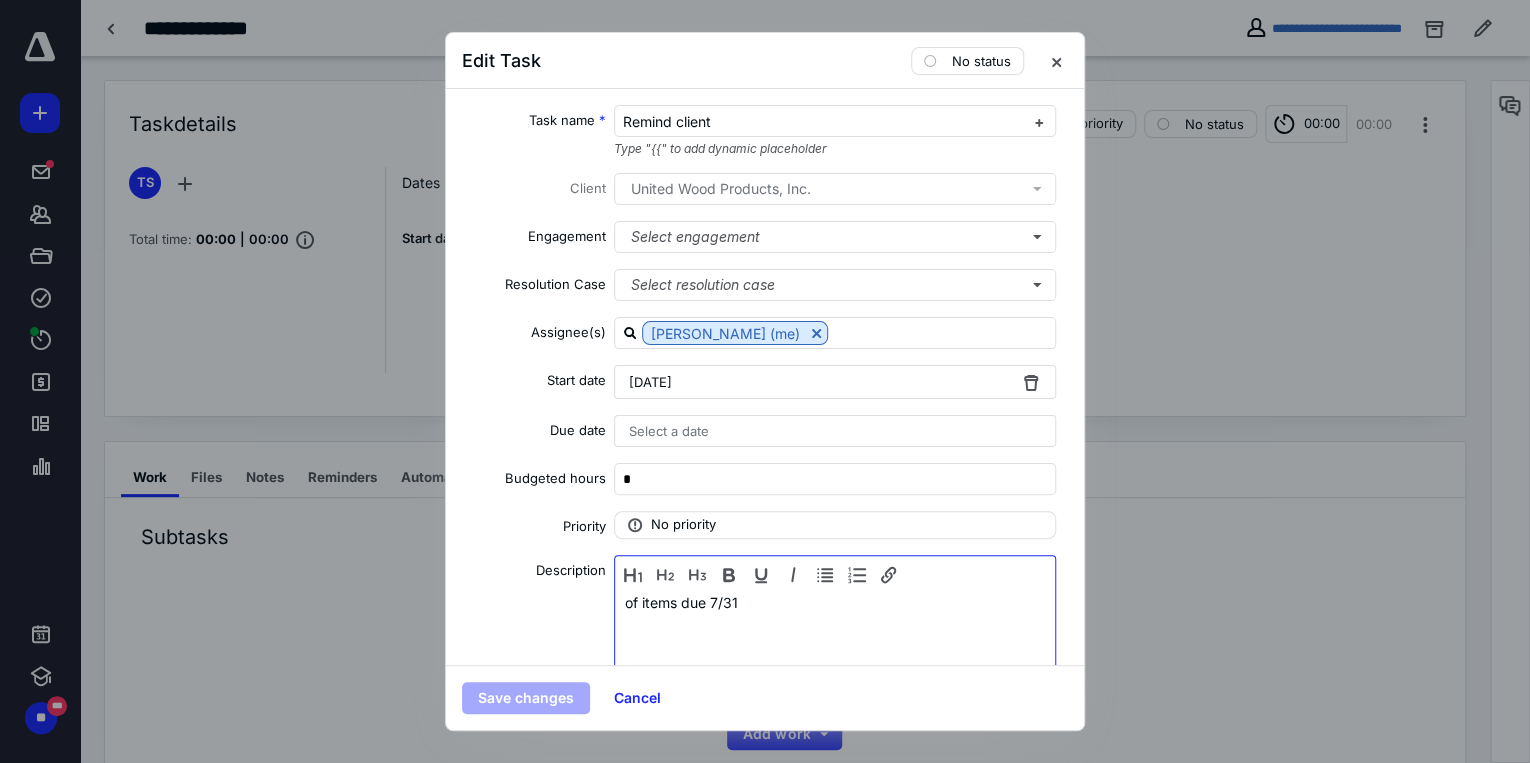 type 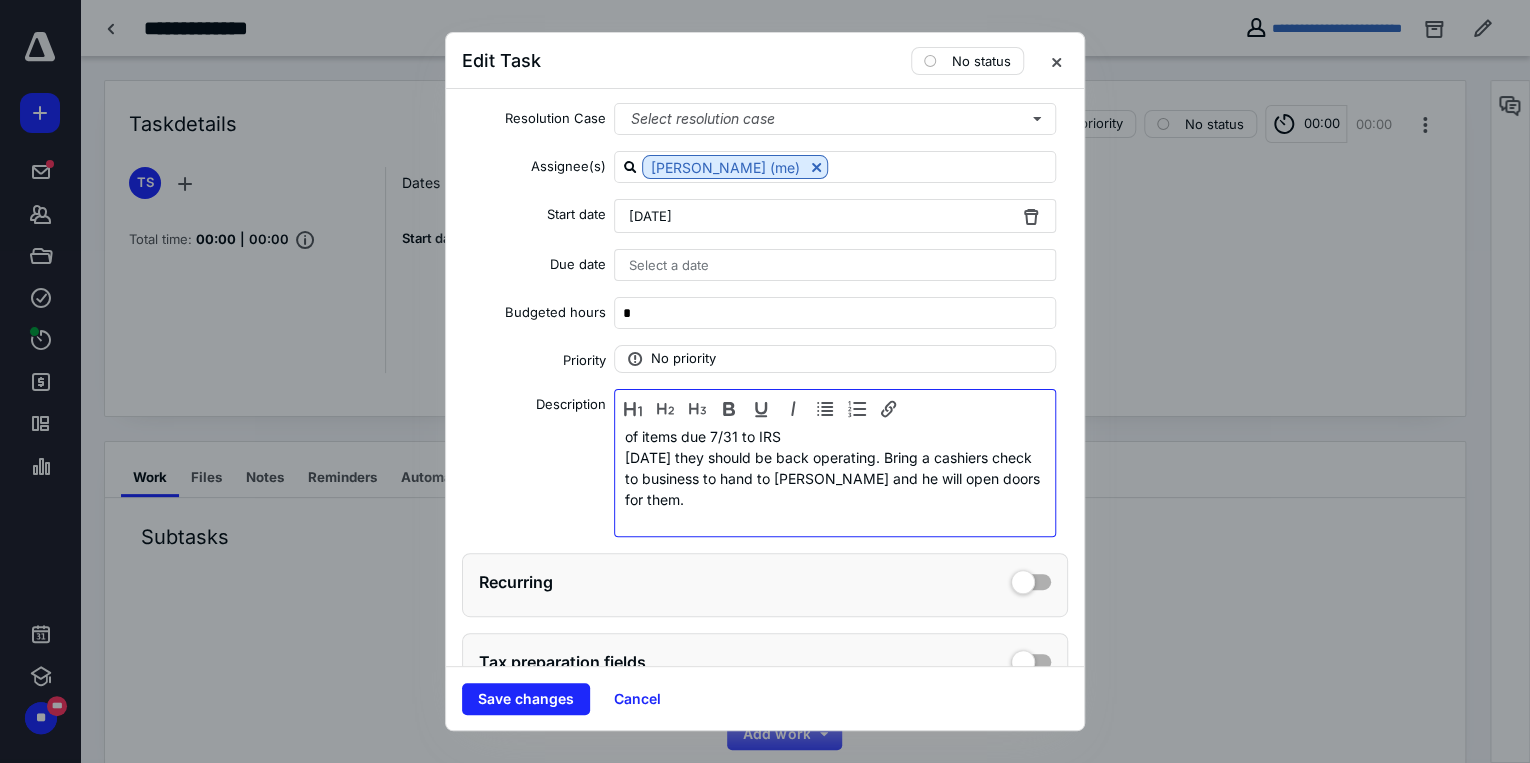 scroll, scrollTop: 167, scrollLeft: 0, axis: vertical 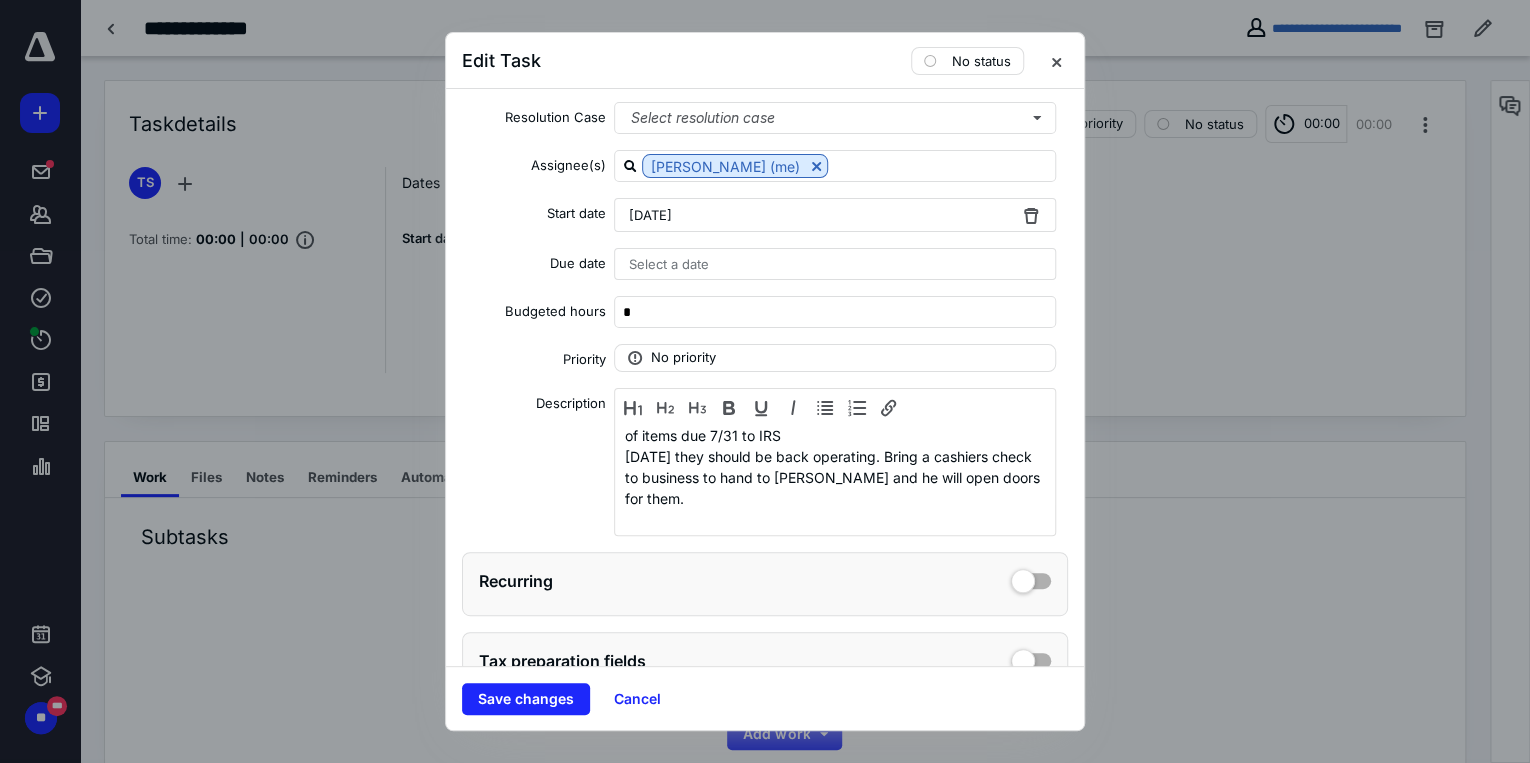 click on "[DATE]" at bounding box center [835, 215] 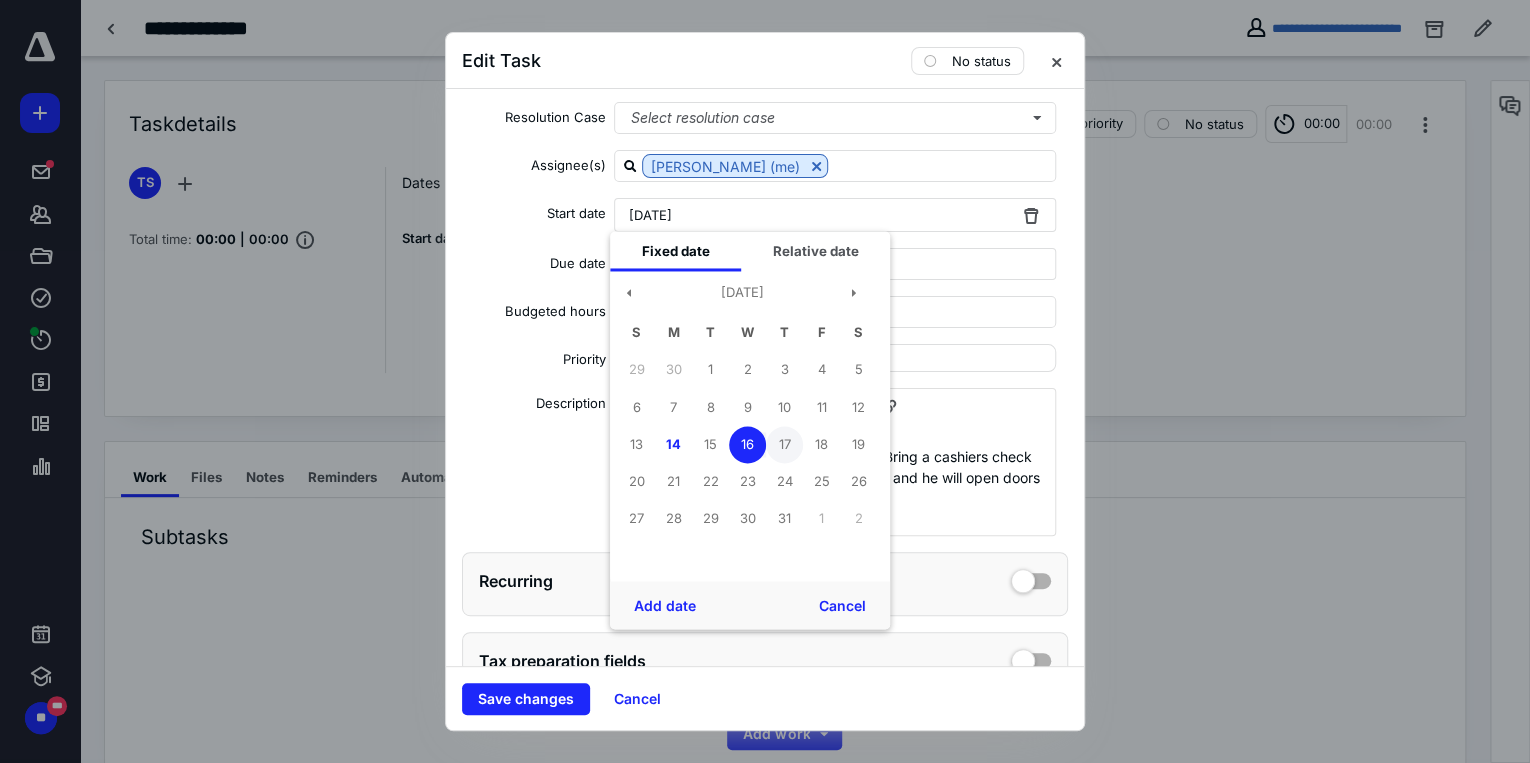 click on "17" at bounding box center [784, 444] 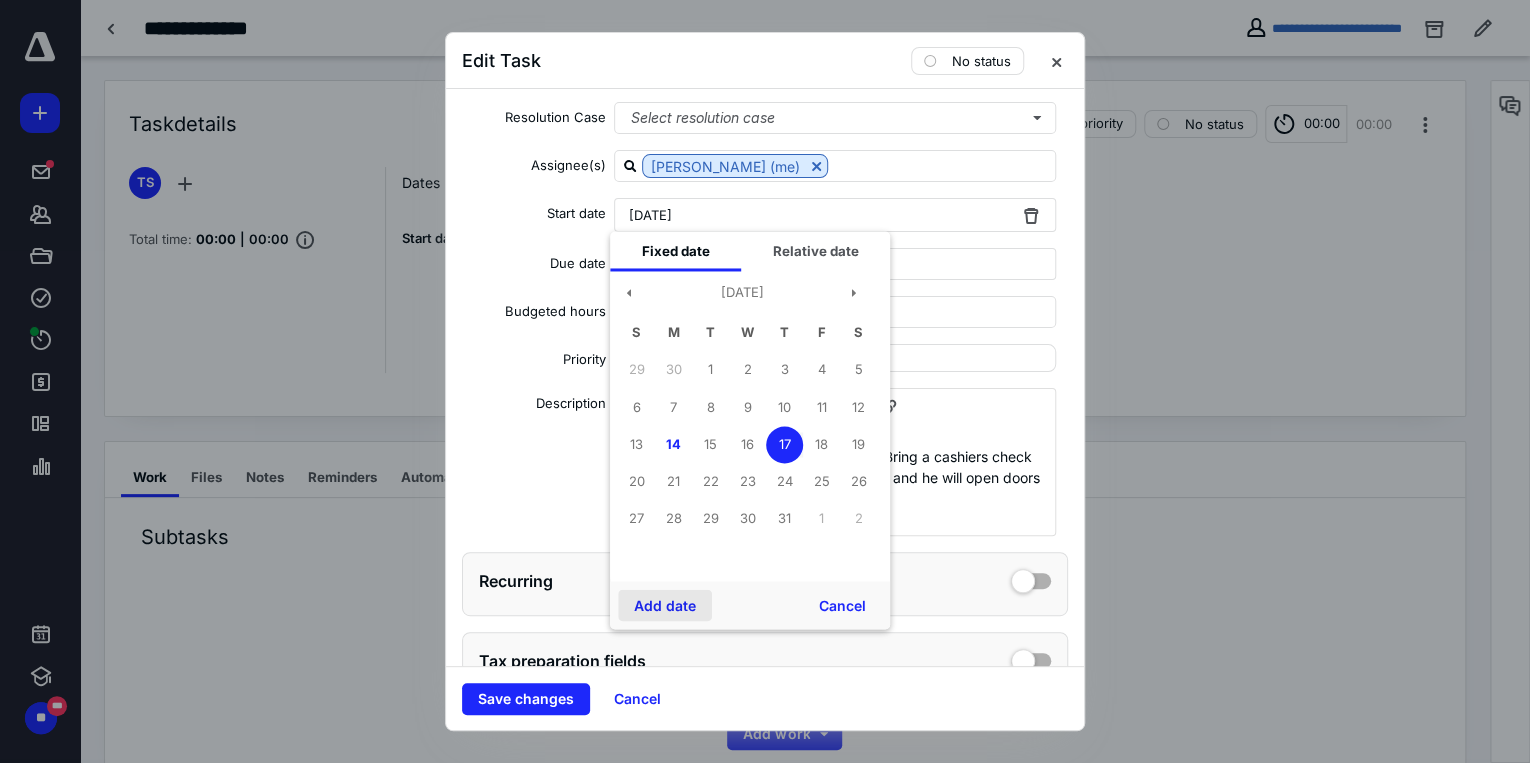 click on "Add date" at bounding box center (665, 605) 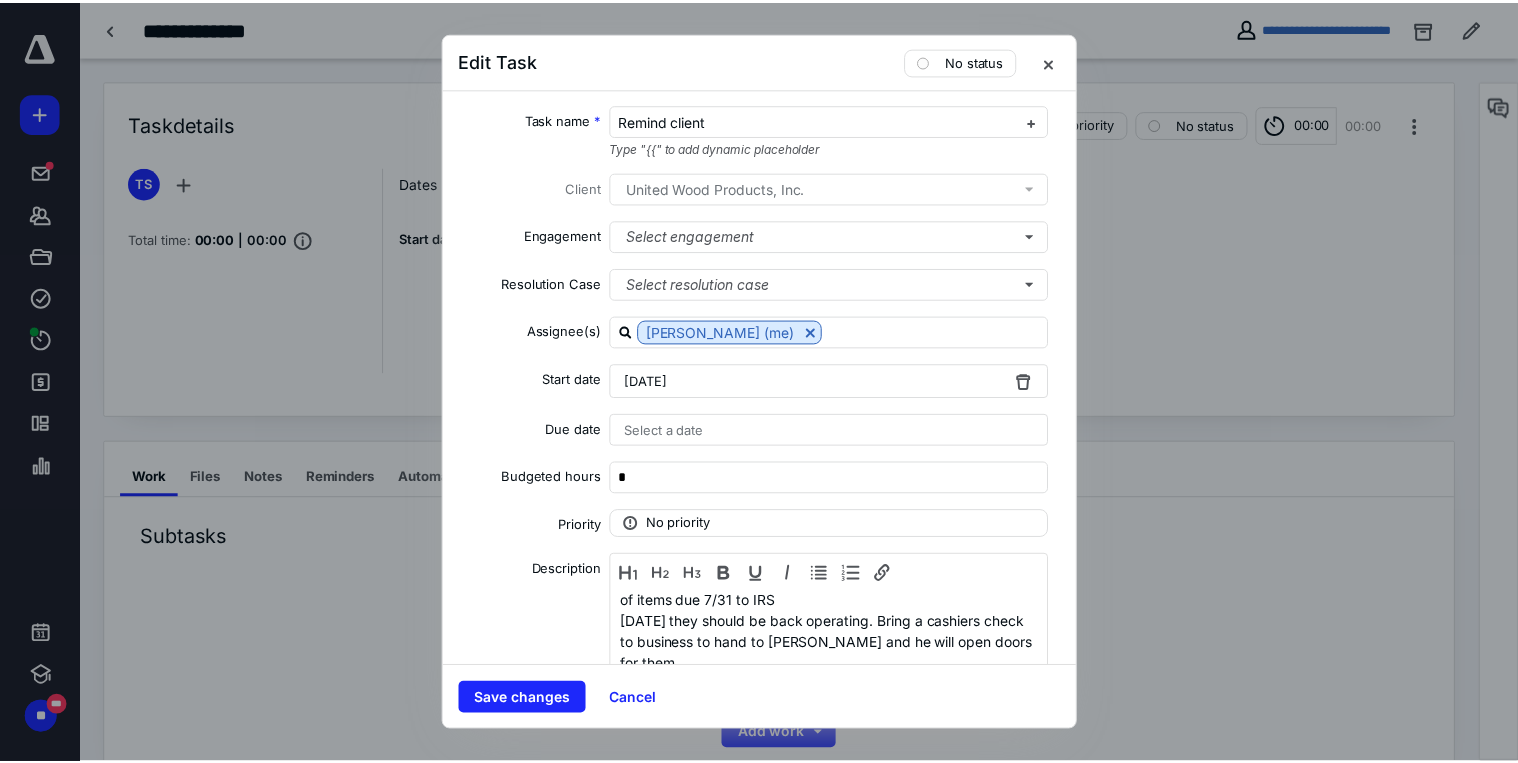 scroll, scrollTop: 0, scrollLeft: 0, axis: both 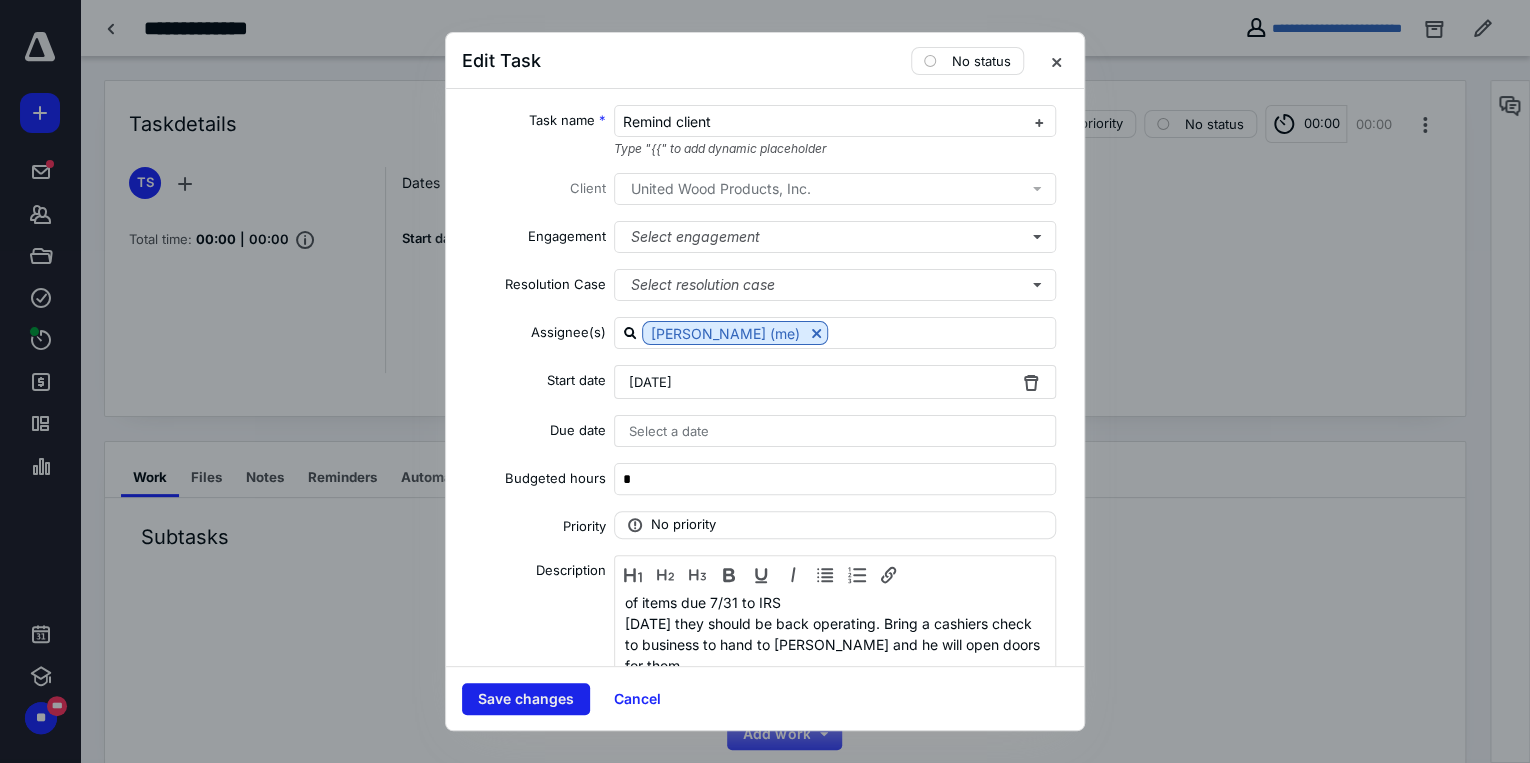 click on "Save changes" at bounding box center [526, 699] 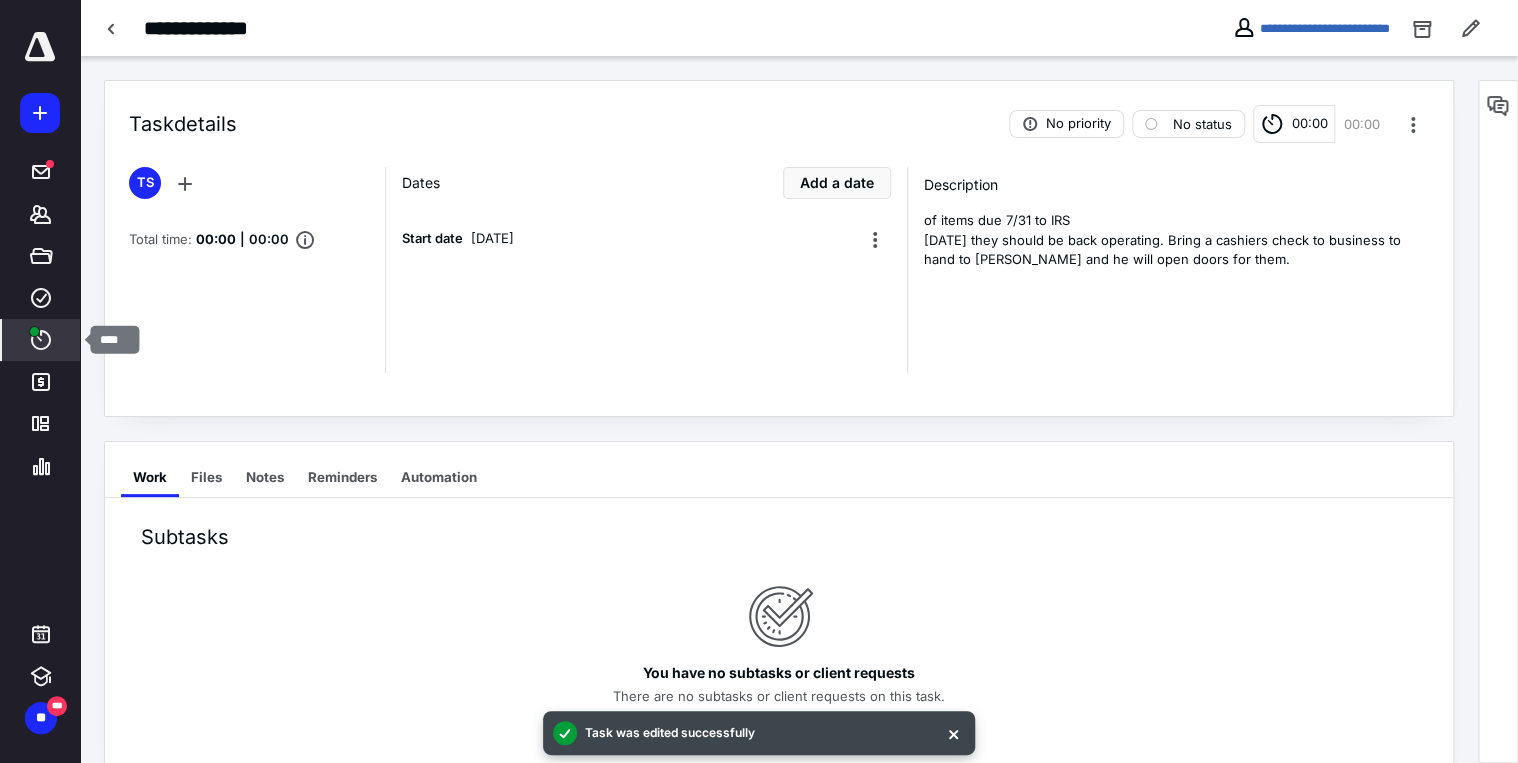 click on "****" at bounding box center [41, 340] 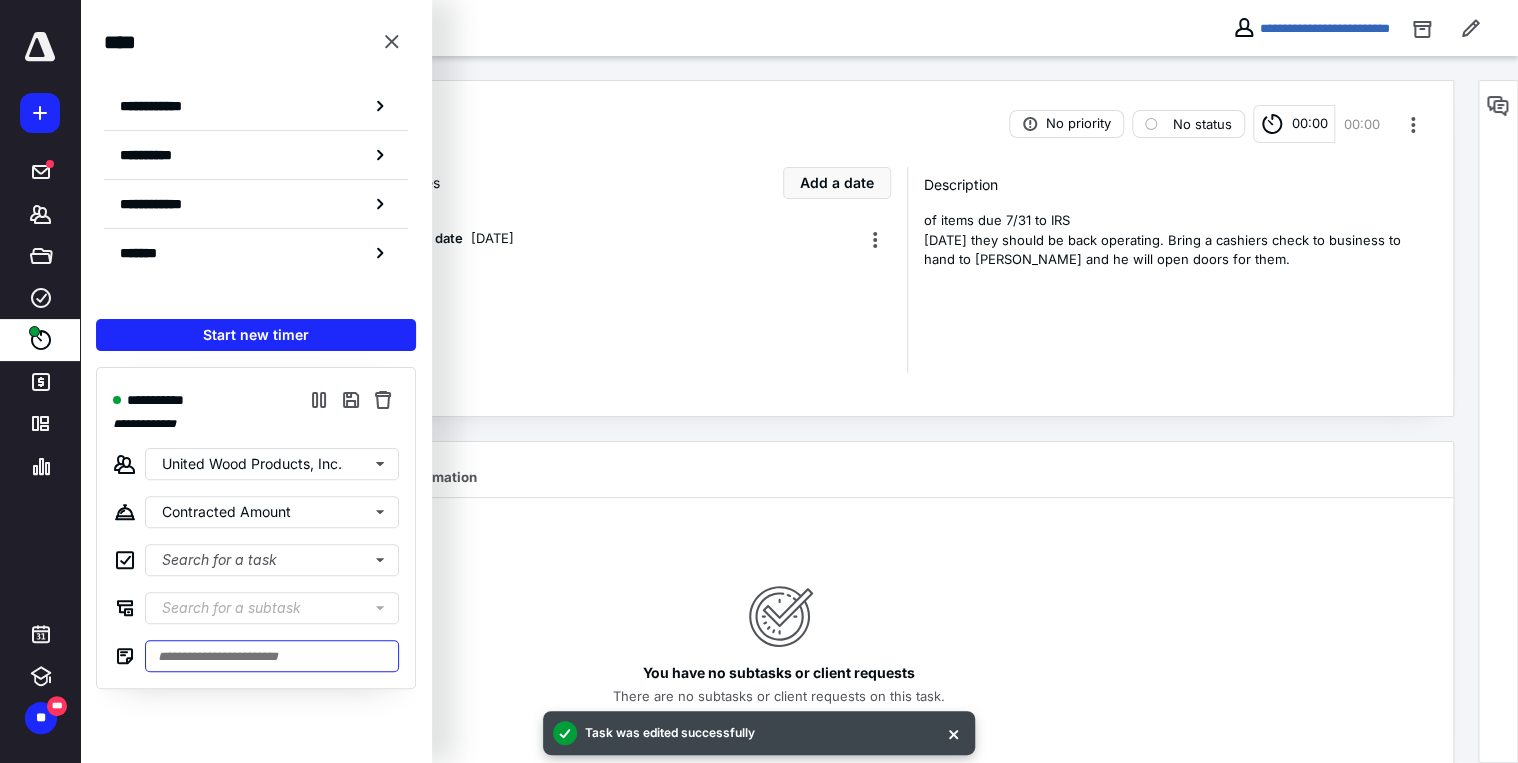 click at bounding box center (272, 656) 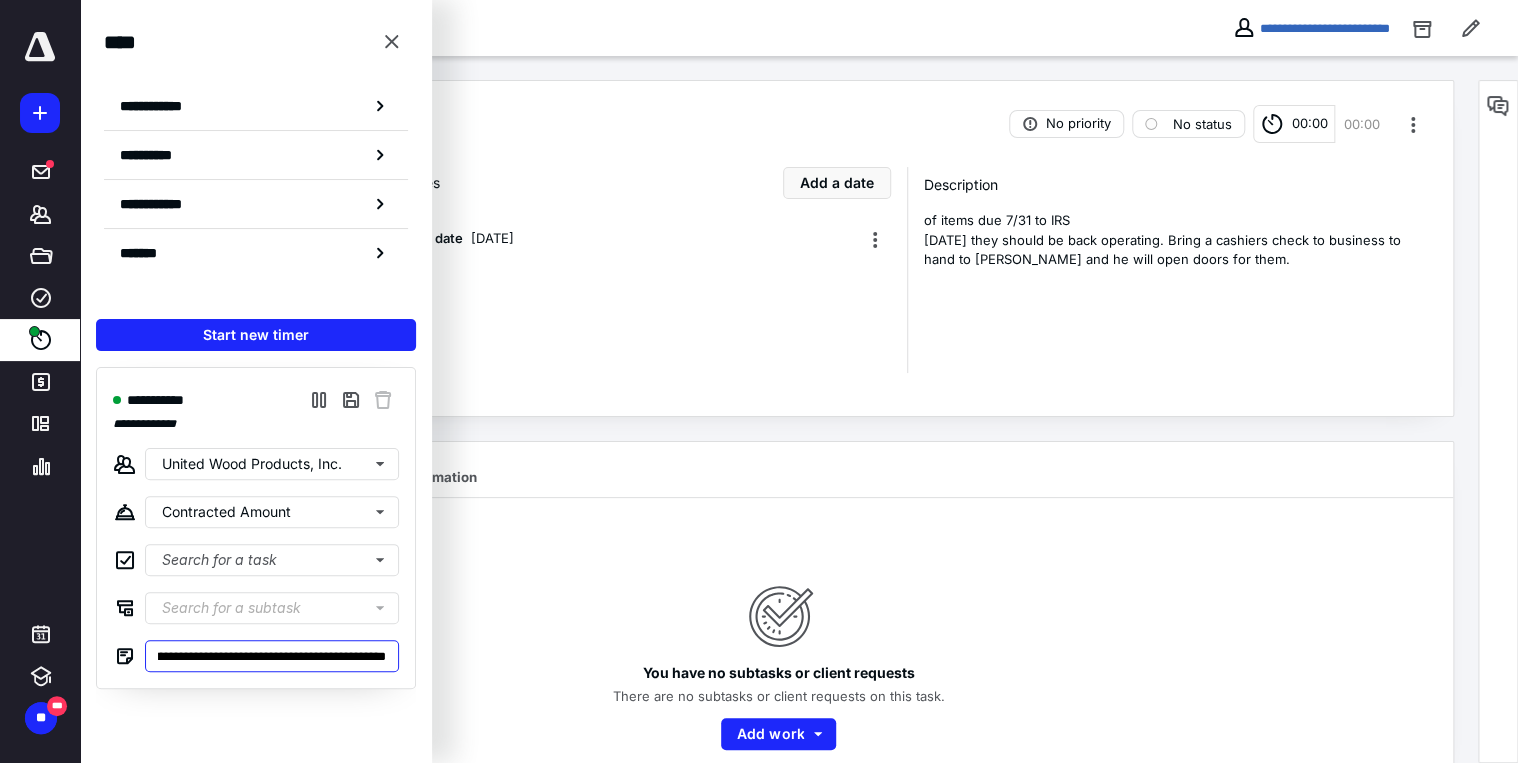 scroll, scrollTop: 0, scrollLeft: 325, axis: horizontal 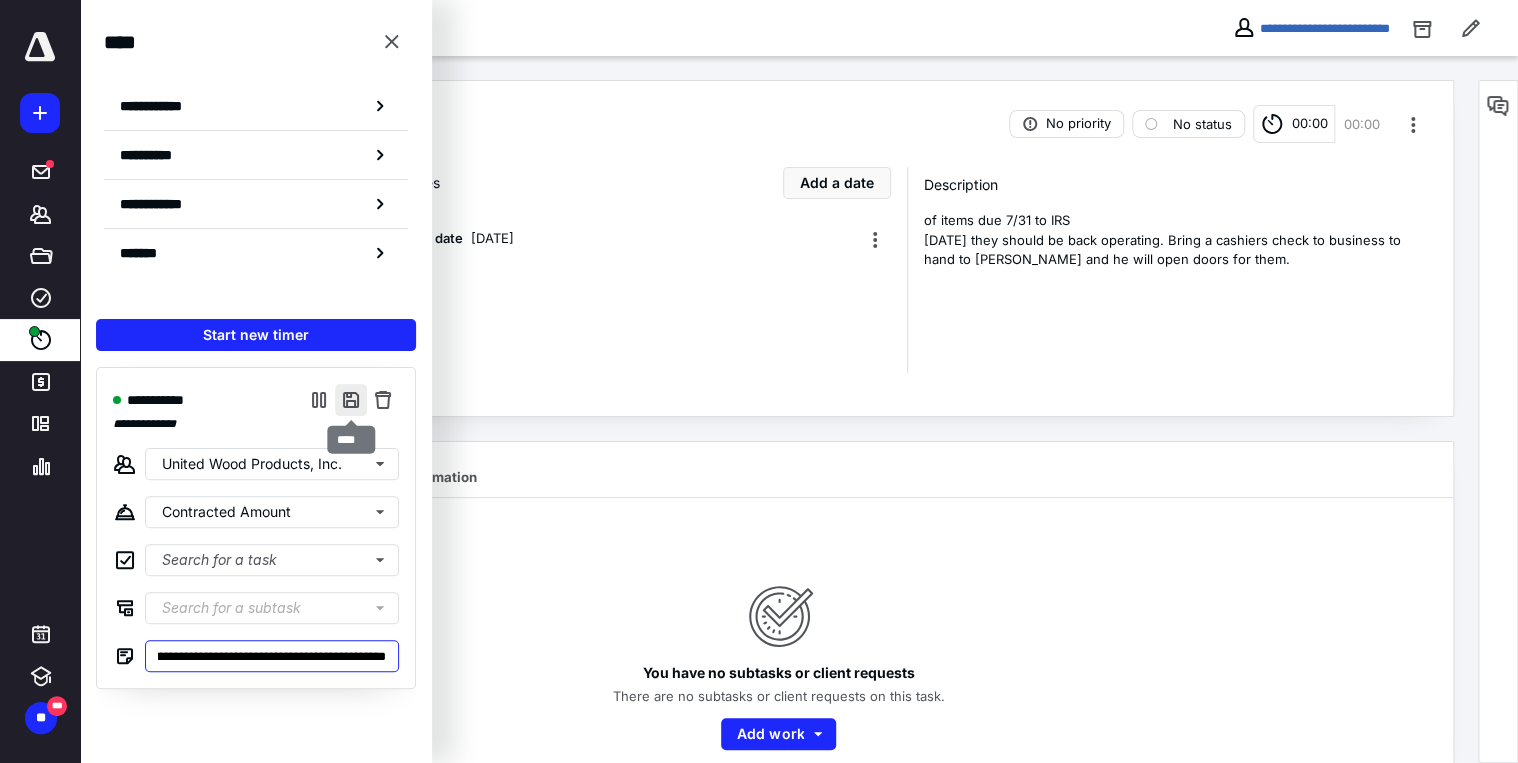 type on "**********" 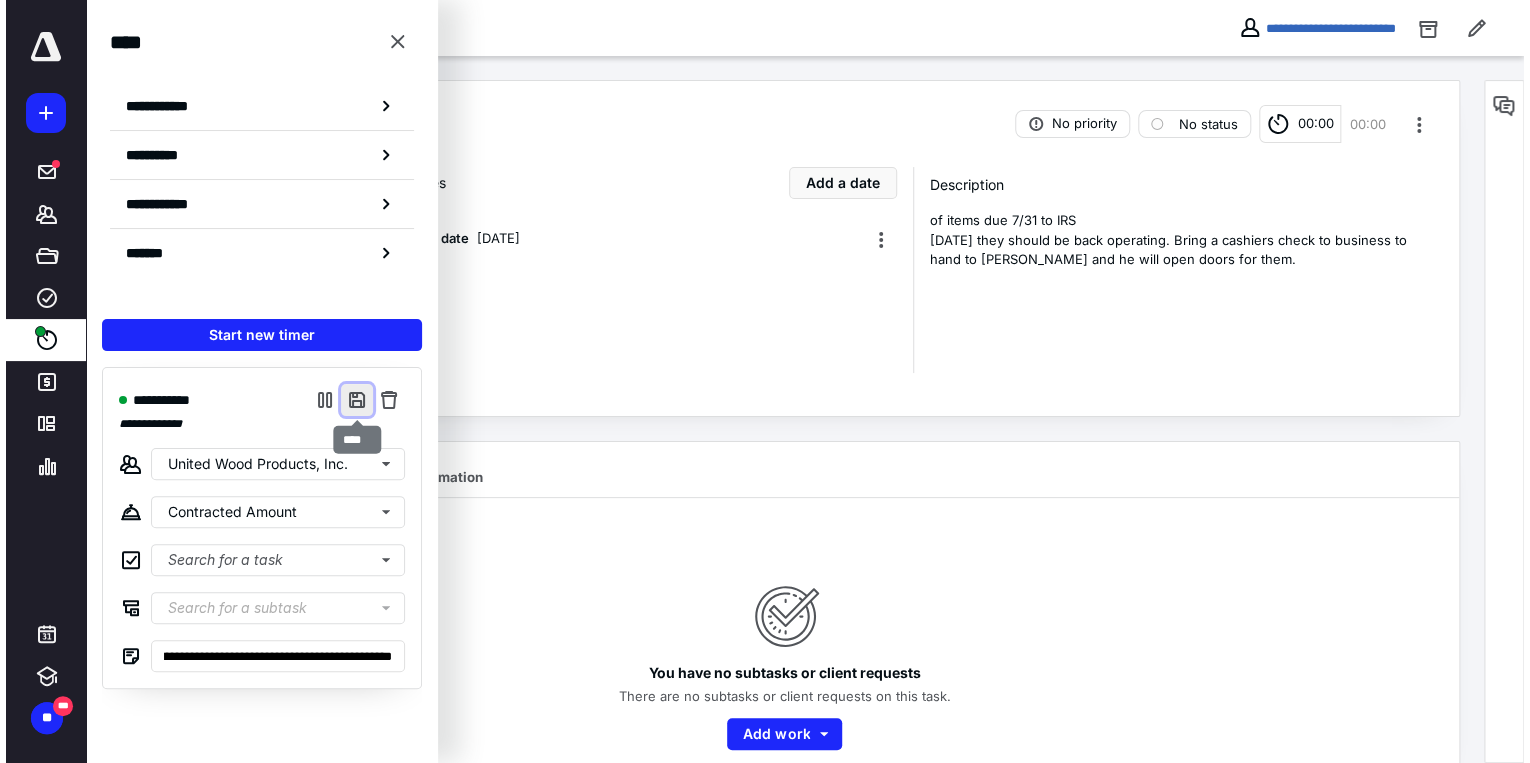 scroll, scrollTop: 0, scrollLeft: 0, axis: both 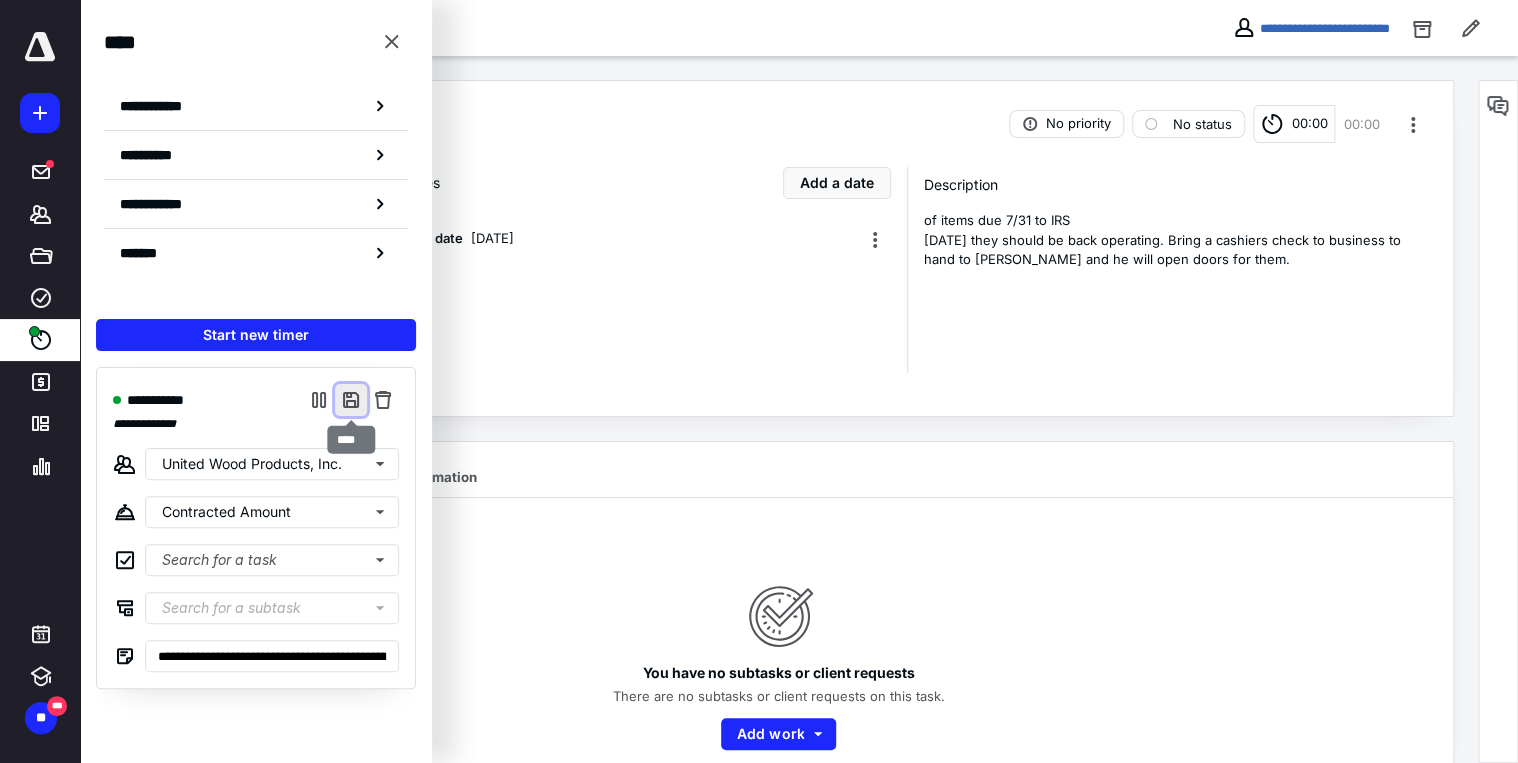 click at bounding box center [351, 400] 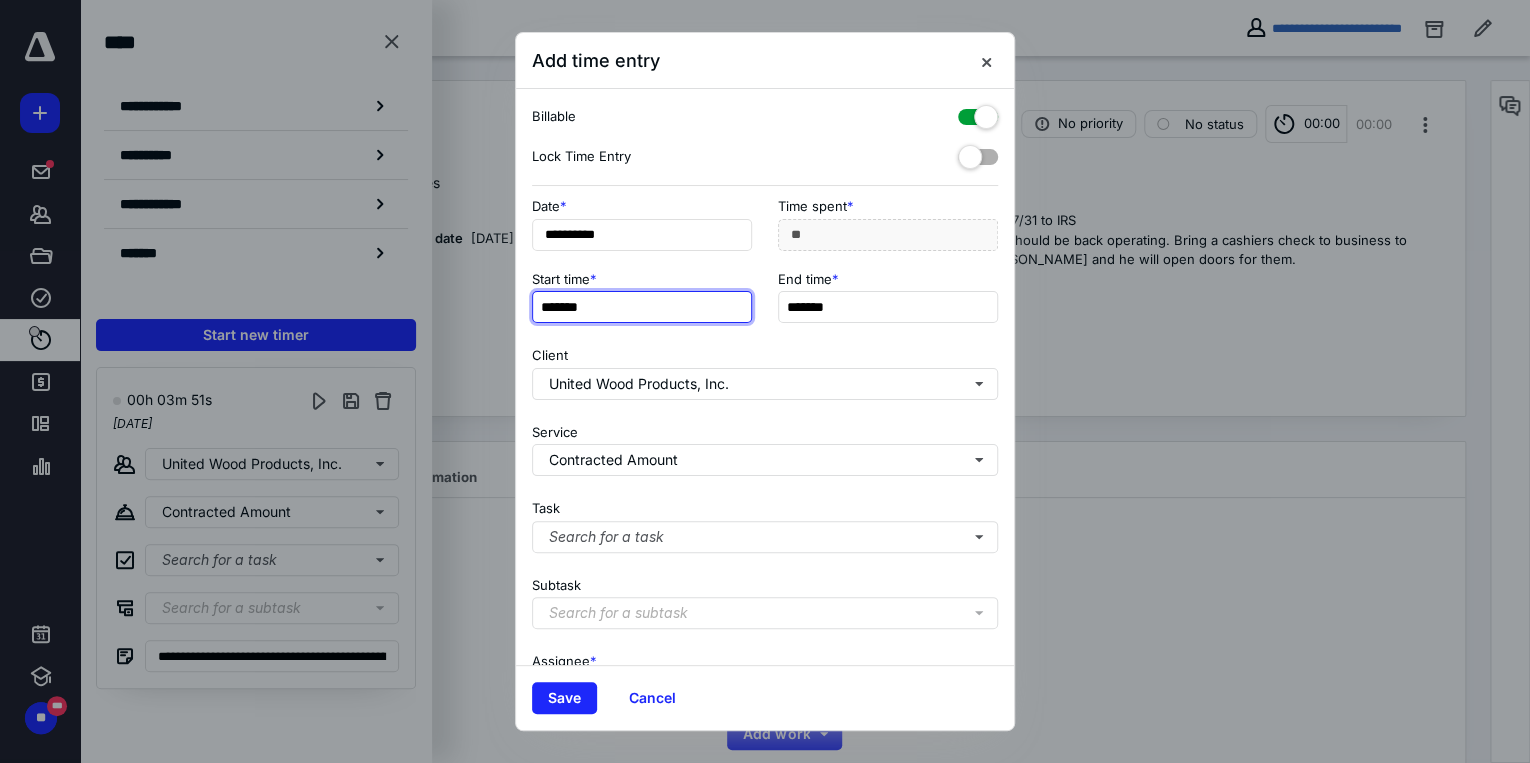 click on "*******" at bounding box center (642, 307) 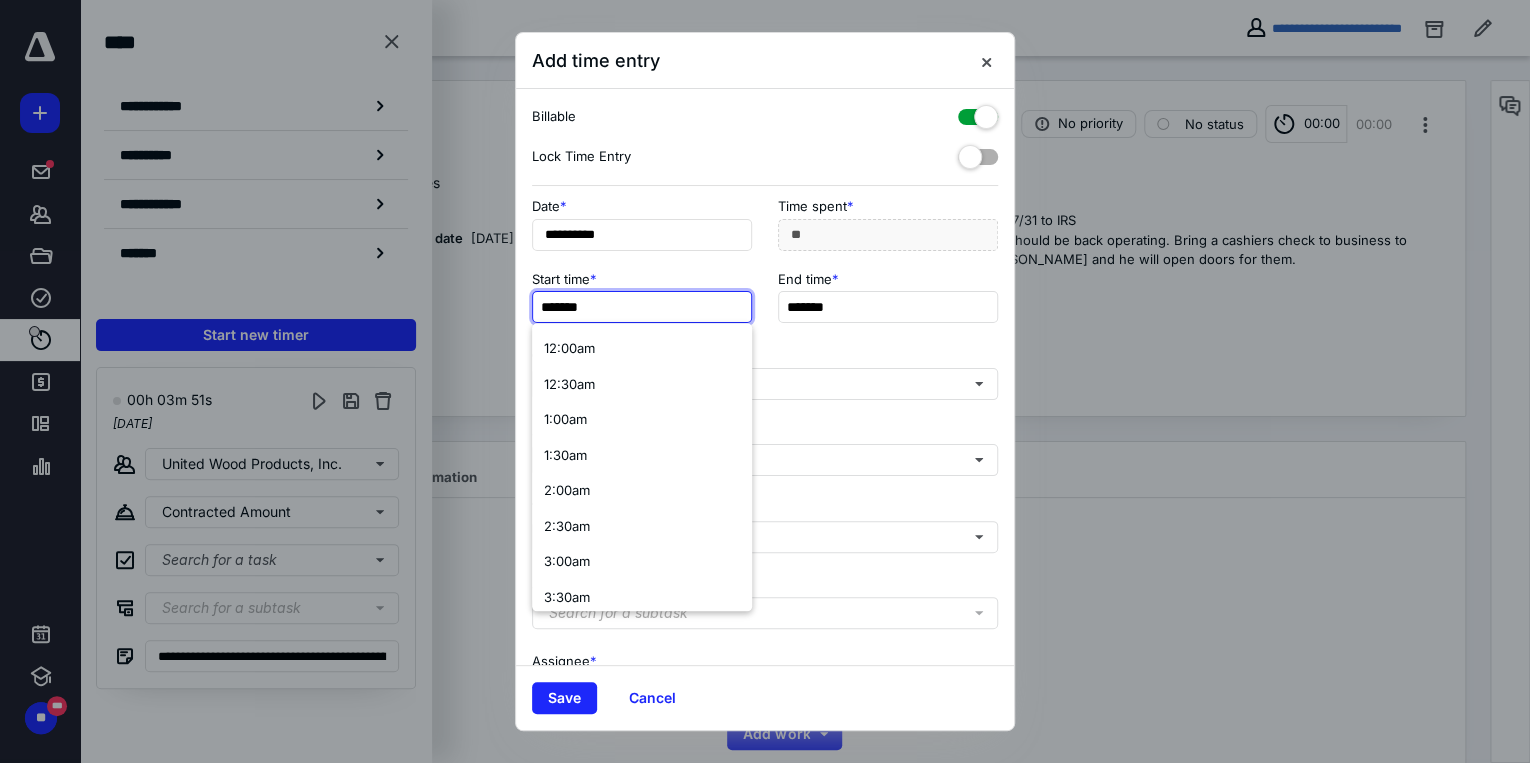 click on "*******" at bounding box center (642, 307) 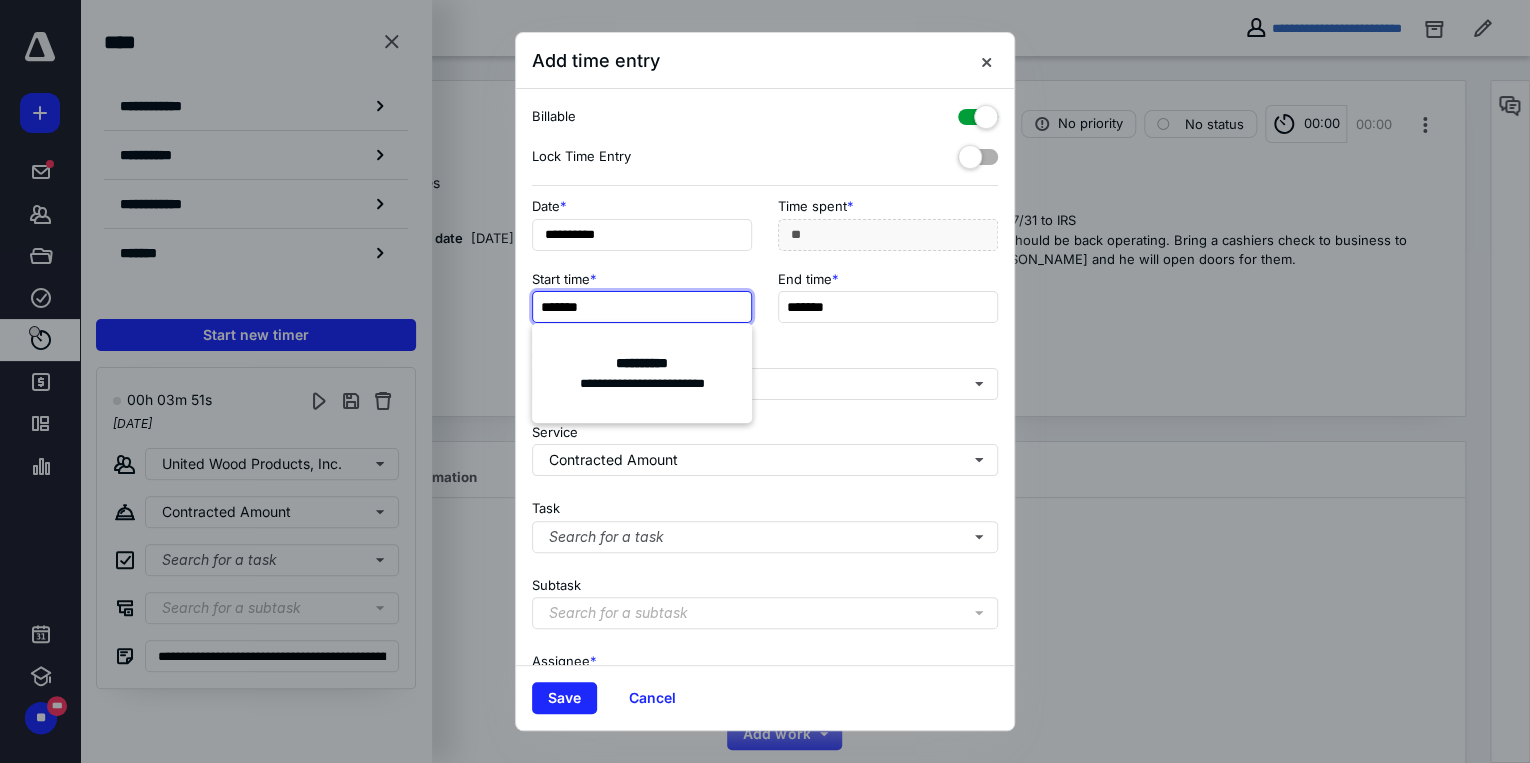 type on "*******" 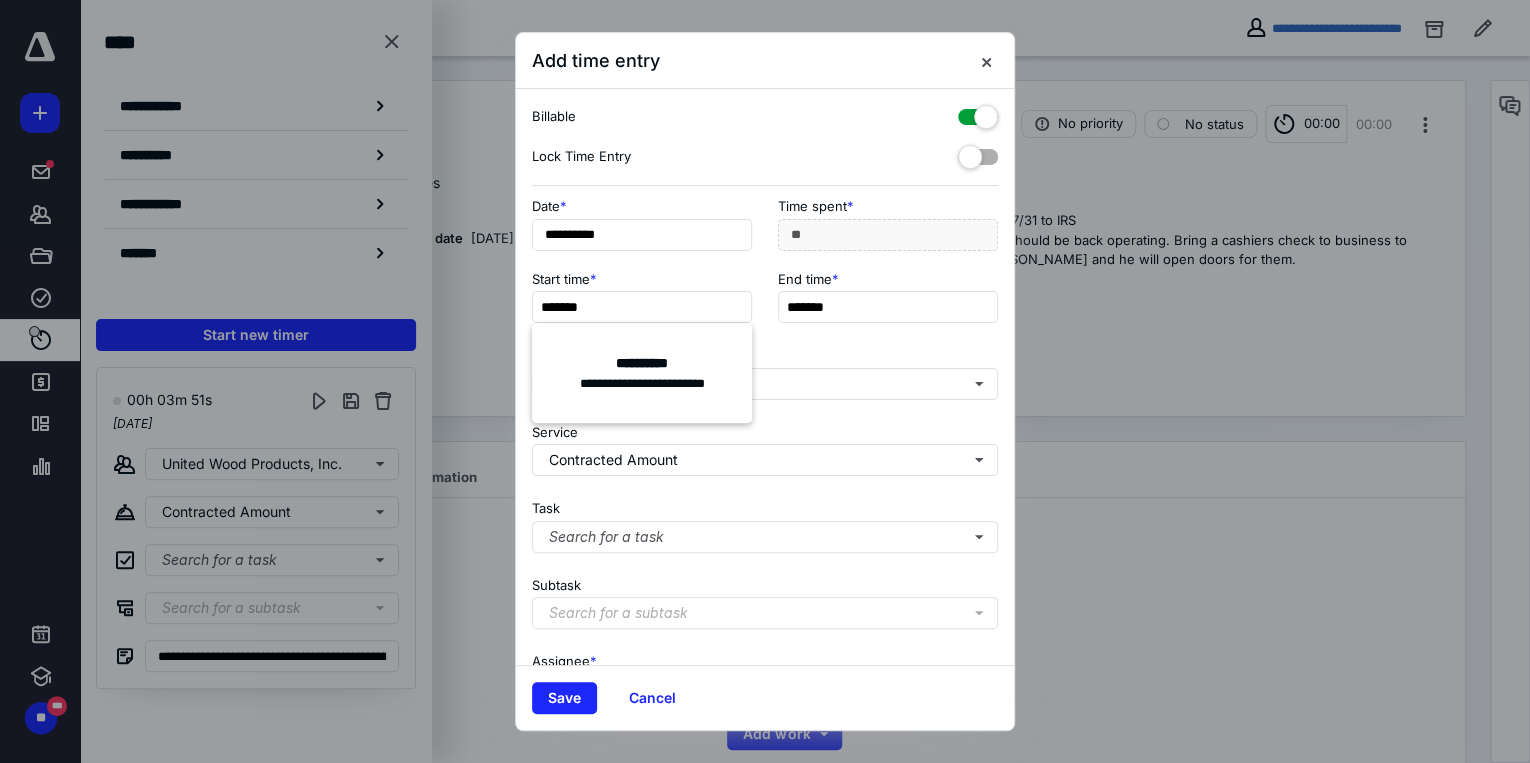 type on "**" 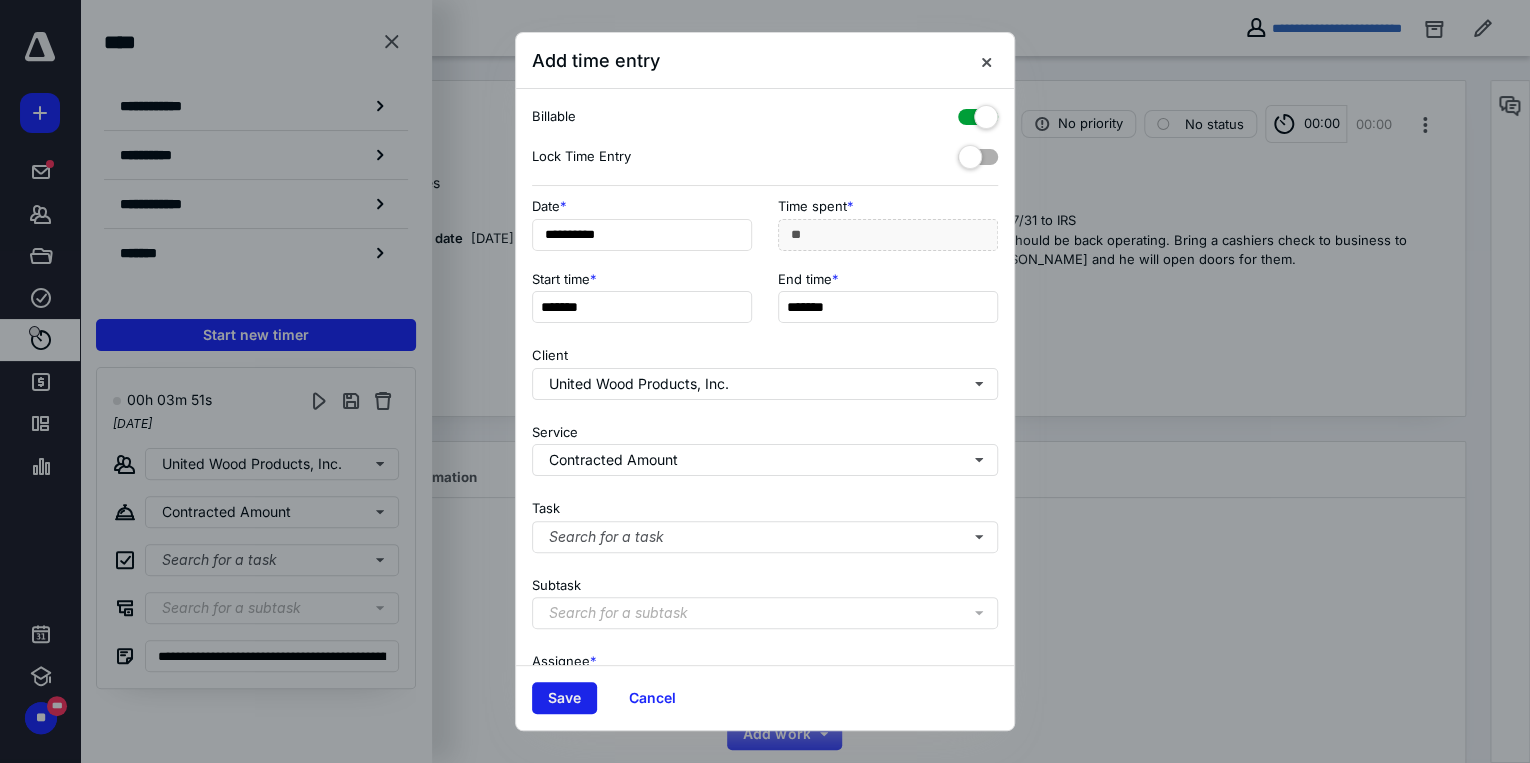 click on "Save" at bounding box center [564, 698] 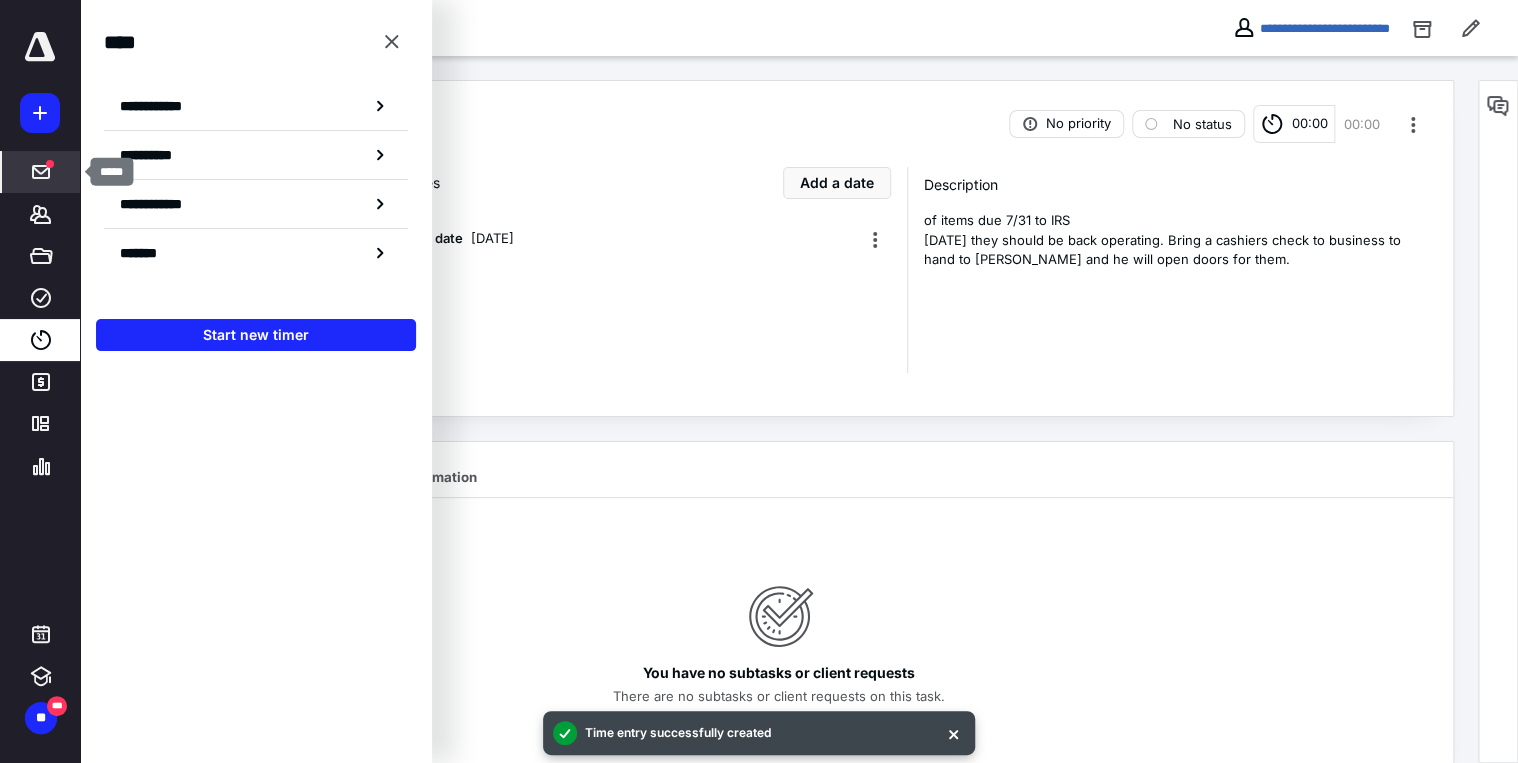 click at bounding box center (41, 172) 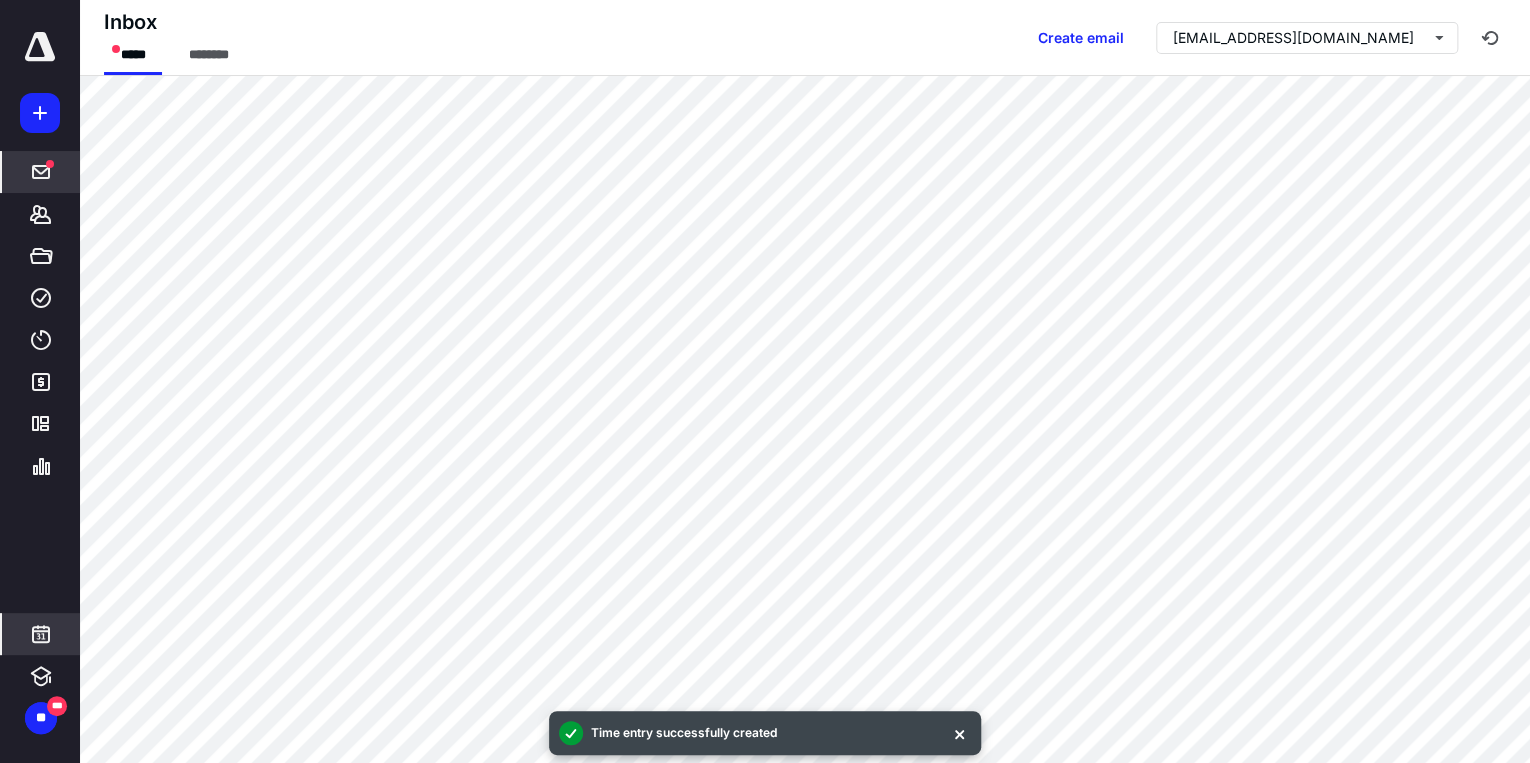 click 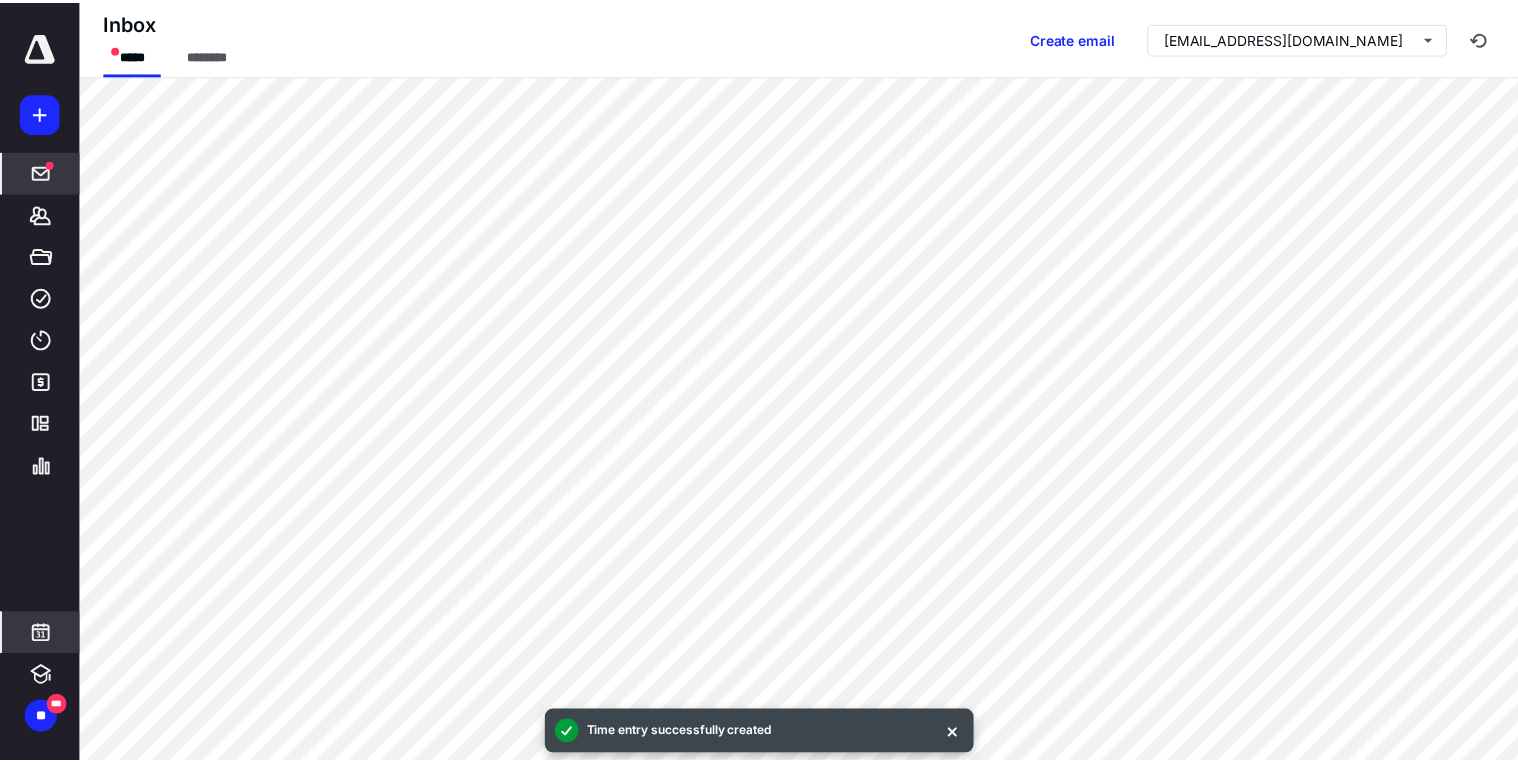 scroll, scrollTop: 384, scrollLeft: 0, axis: vertical 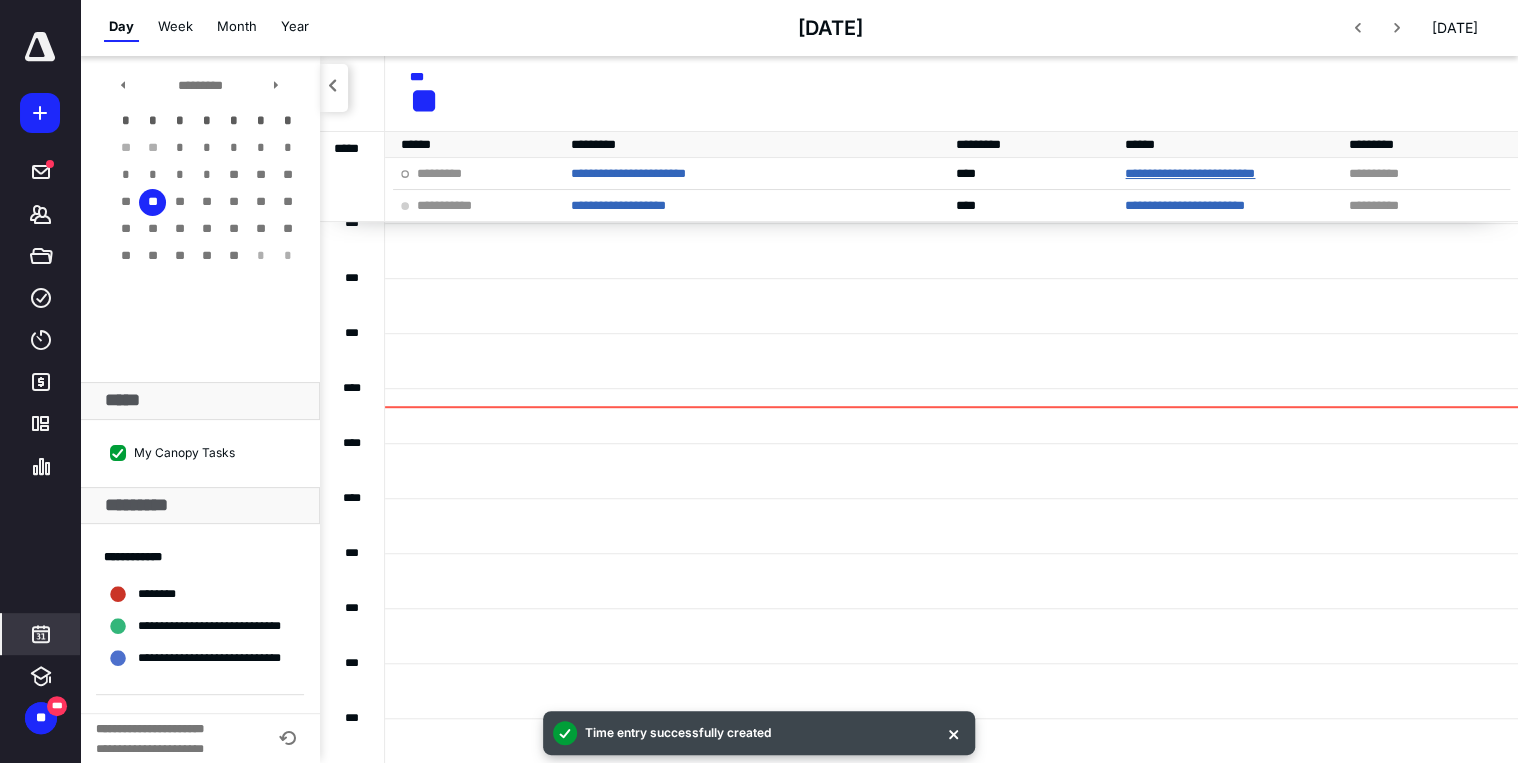 click on "**********" at bounding box center [1232, 174] 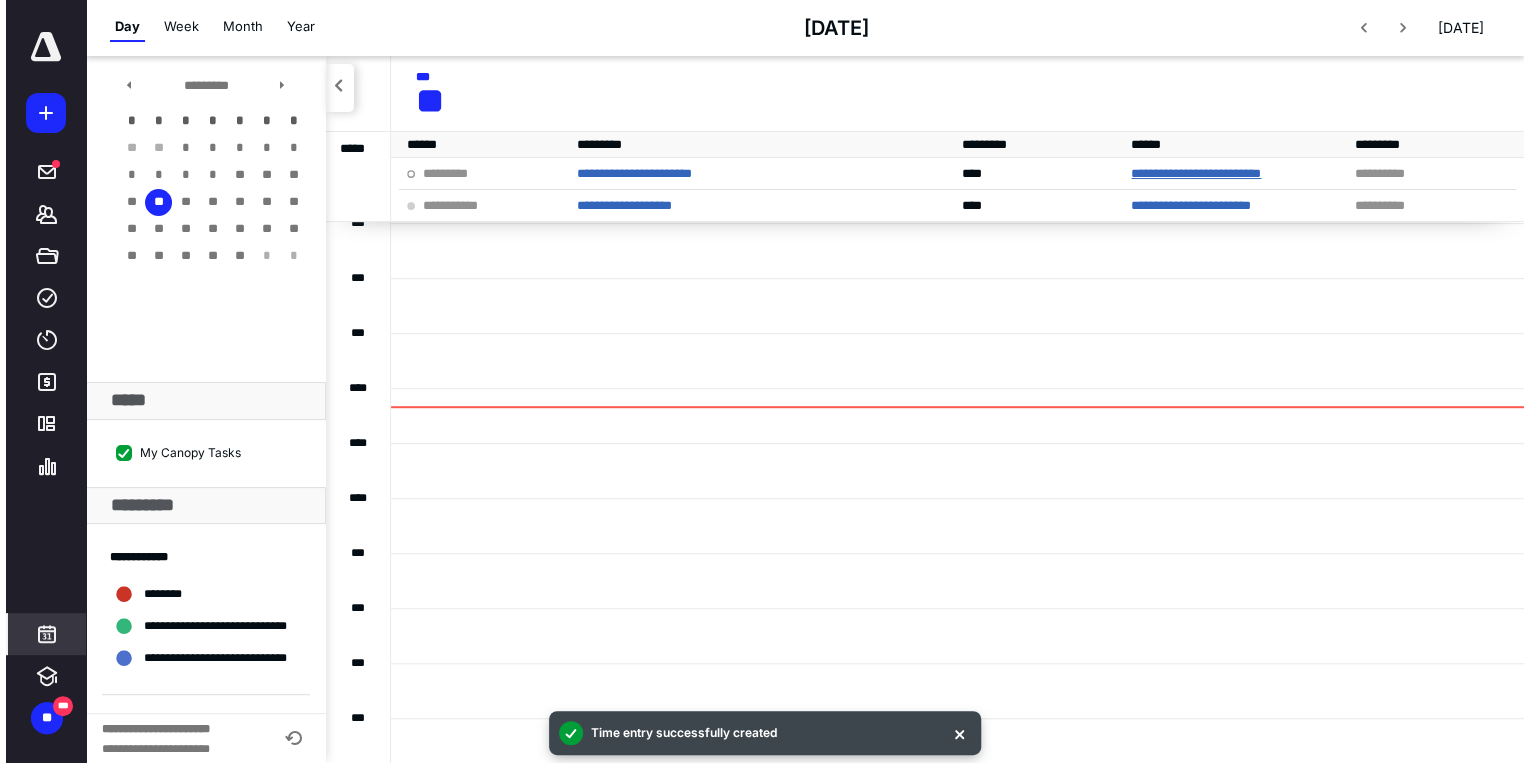 scroll, scrollTop: 0, scrollLeft: 0, axis: both 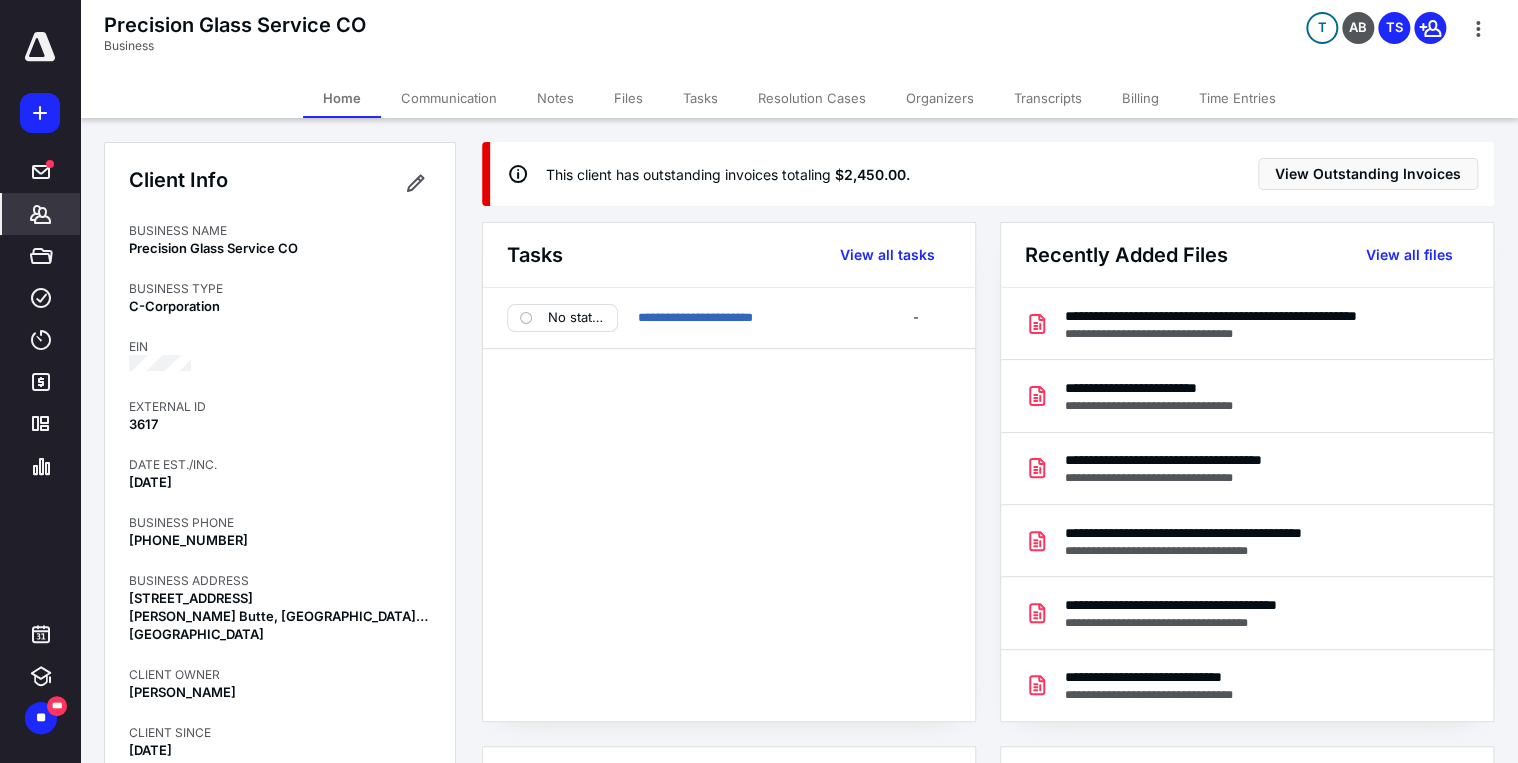 click on "Tasks" at bounding box center [700, 98] 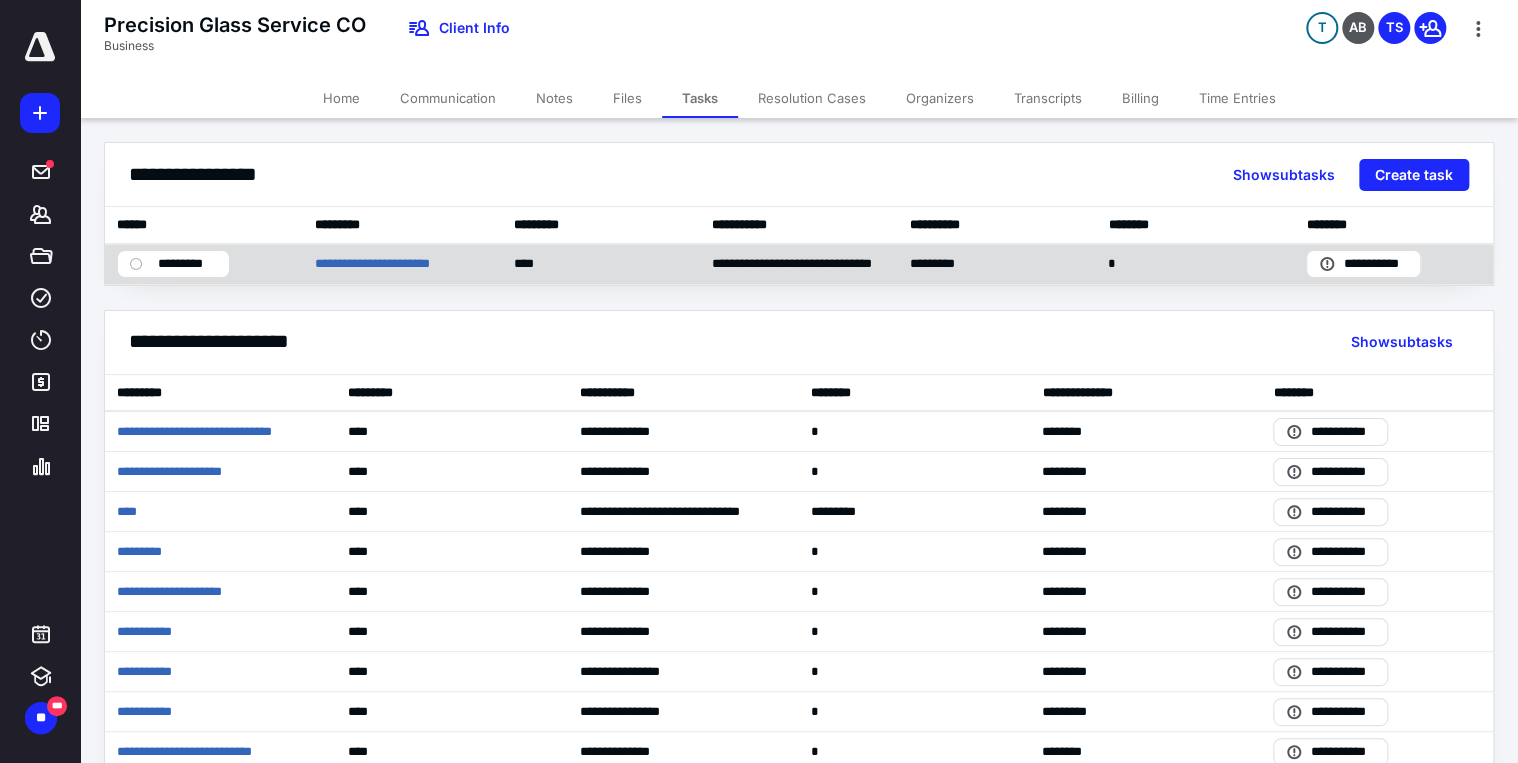 click on "**********" at bounding box center [402, 264] 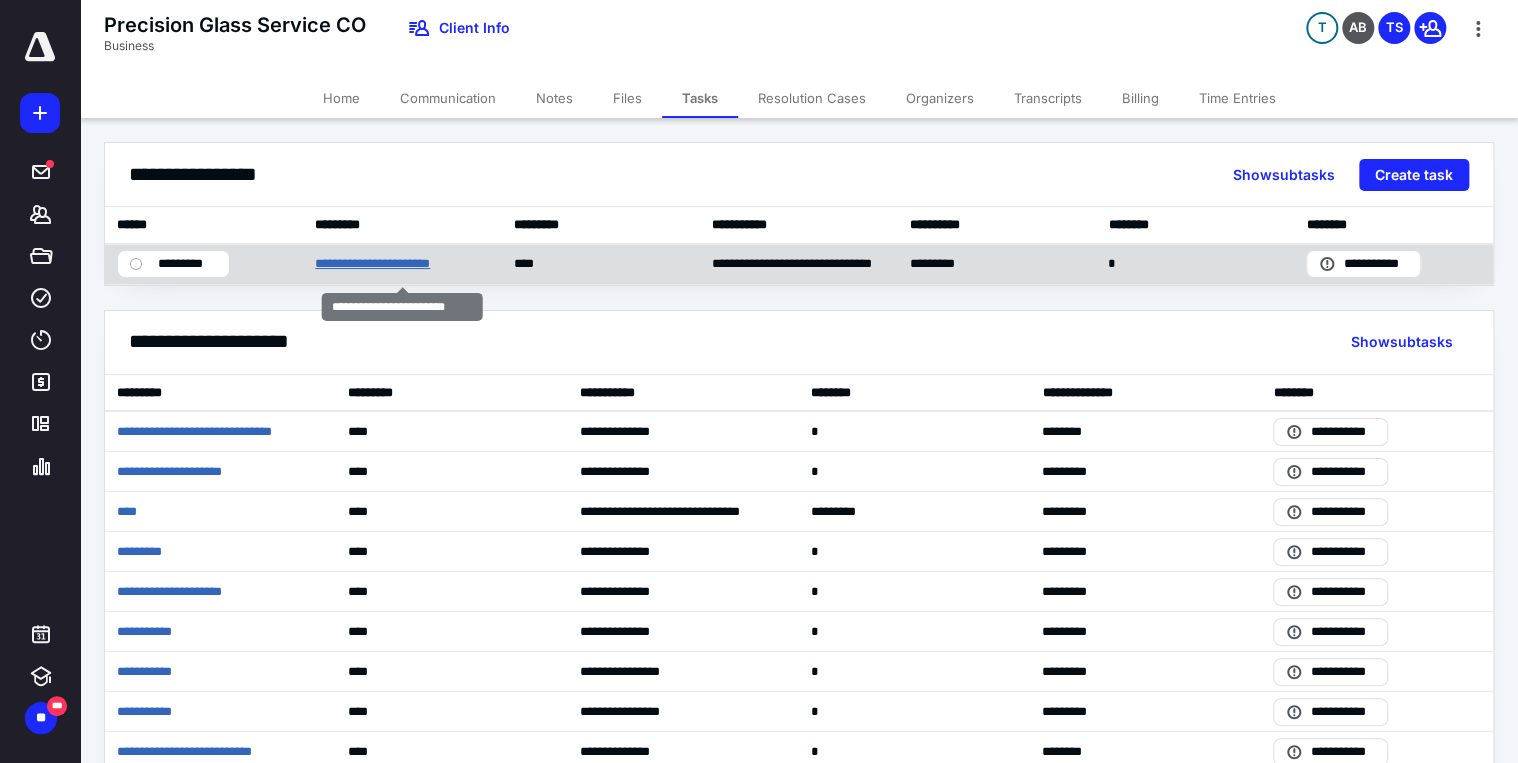 click on "**********" at bounding box center [390, 264] 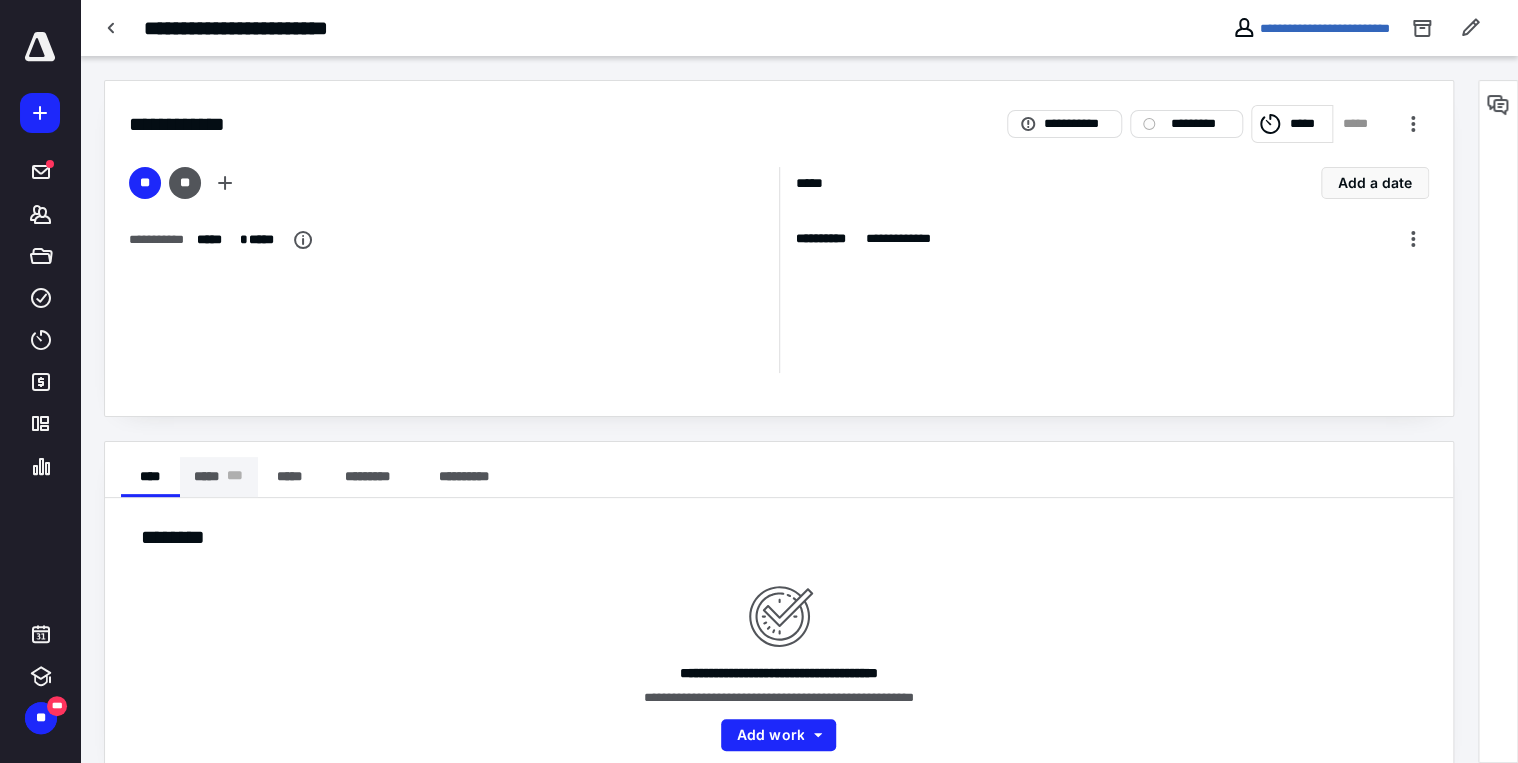 click on "***** * * *" at bounding box center [219, 477] 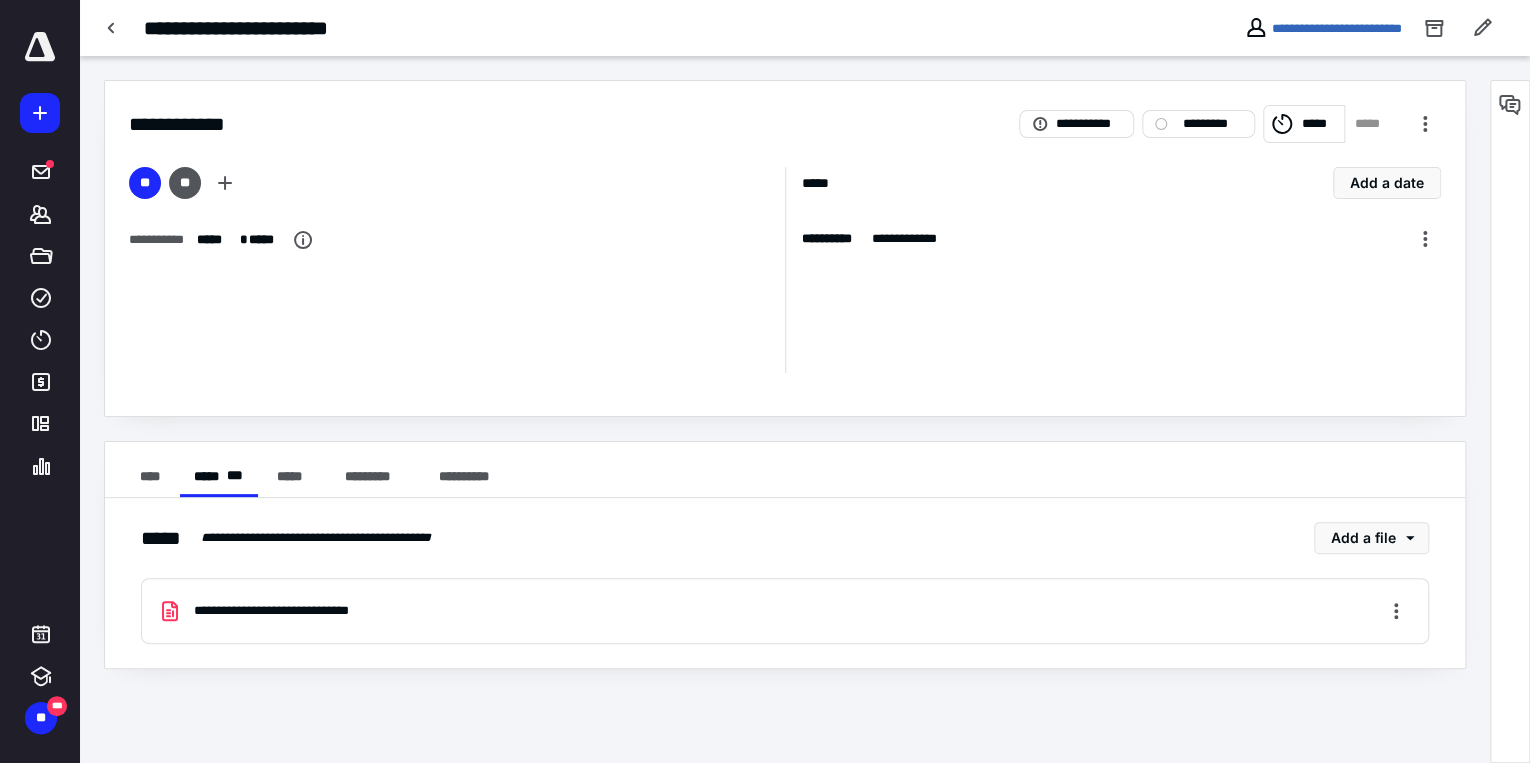 click on "**********" at bounding box center [293, 611] 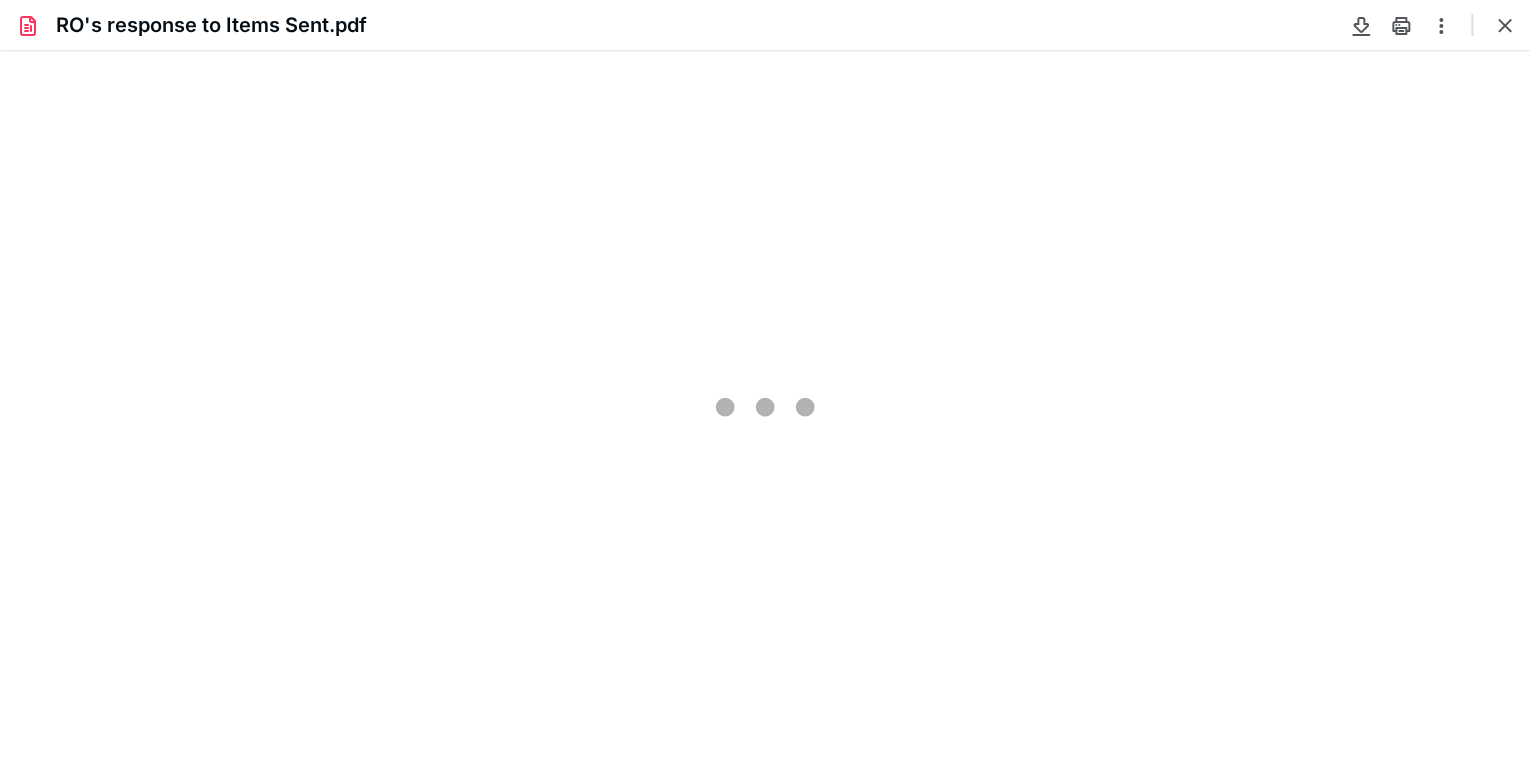 scroll, scrollTop: 0, scrollLeft: 0, axis: both 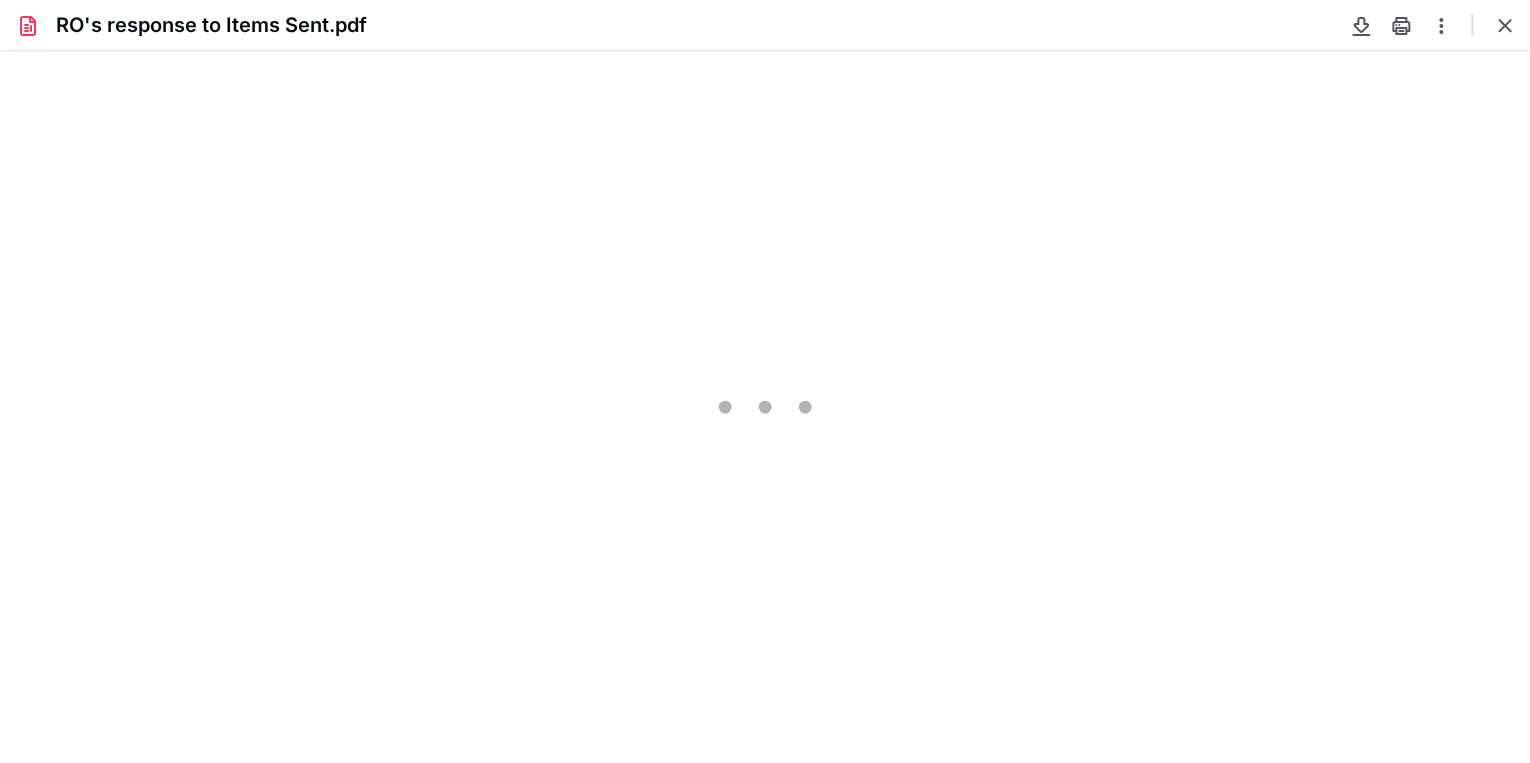 type on "80" 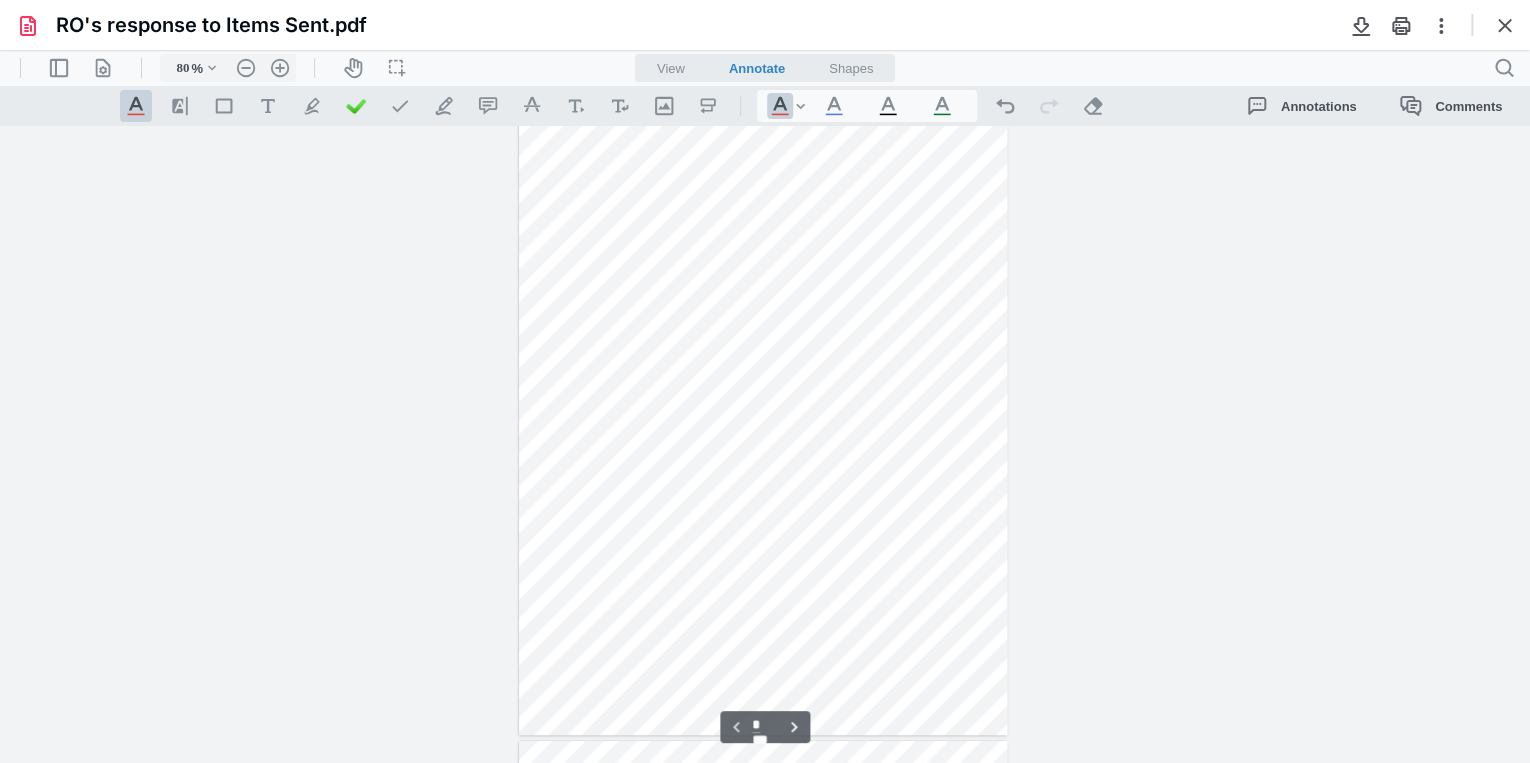 scroll, scrollTop: 0, scrollLeft: 0, axis: both 